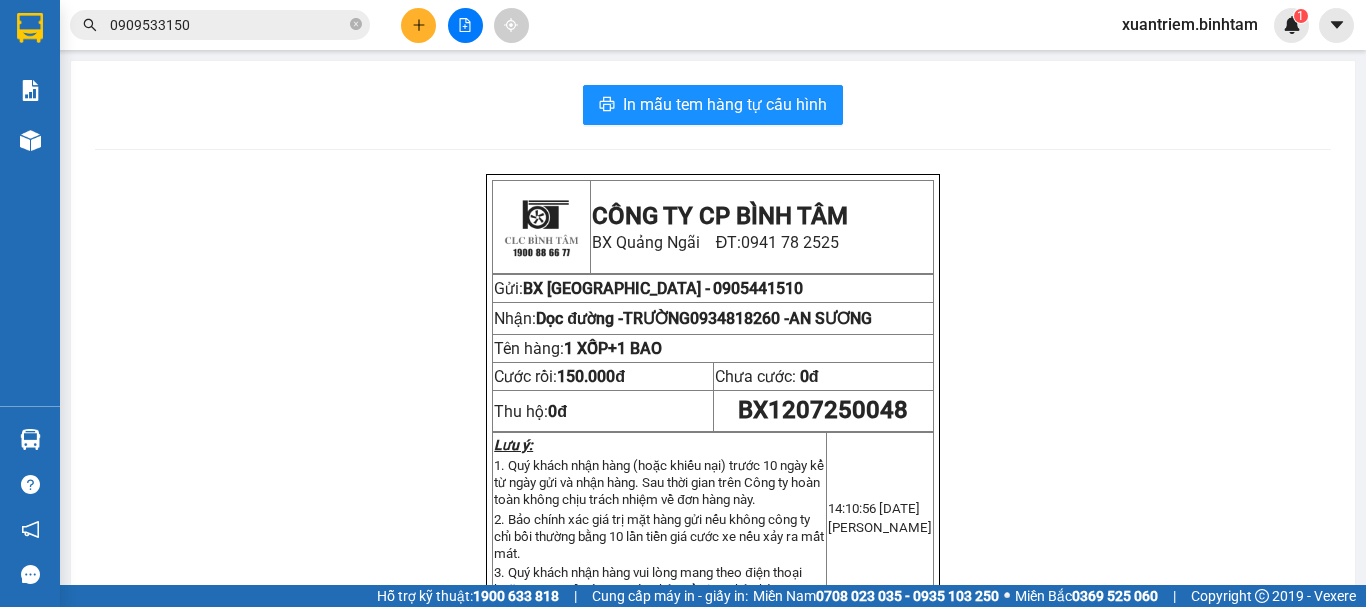 scroll, scrollTop: 0, scrollLeft: 0, axis: both 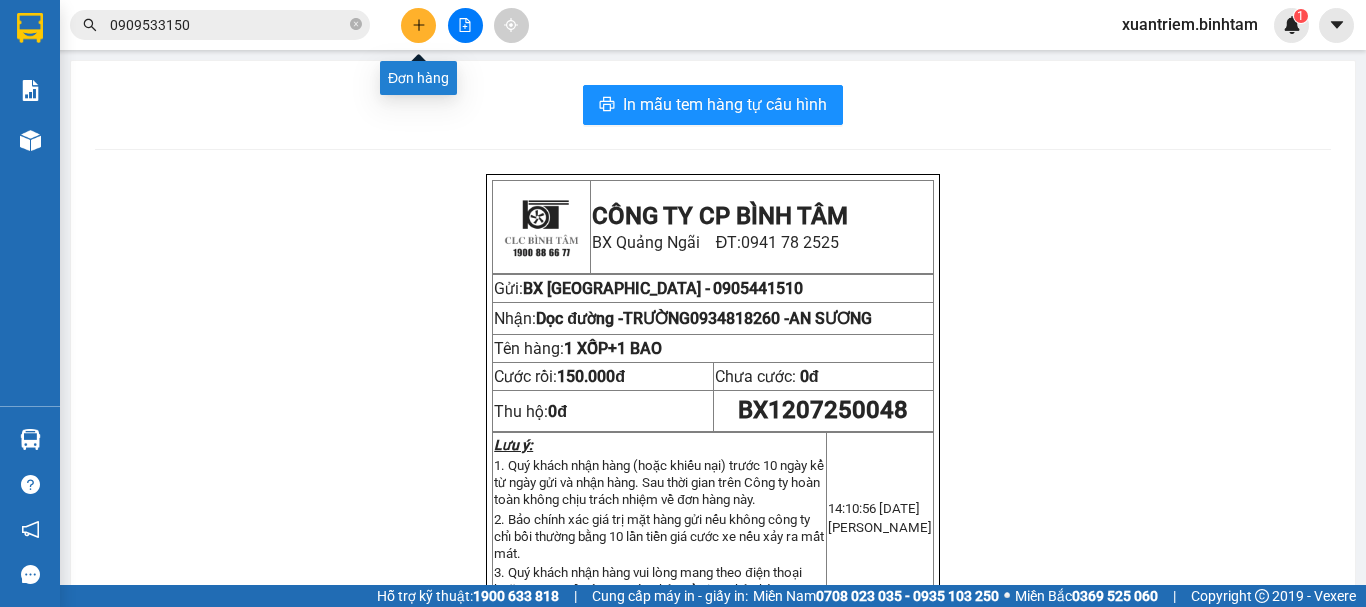 click 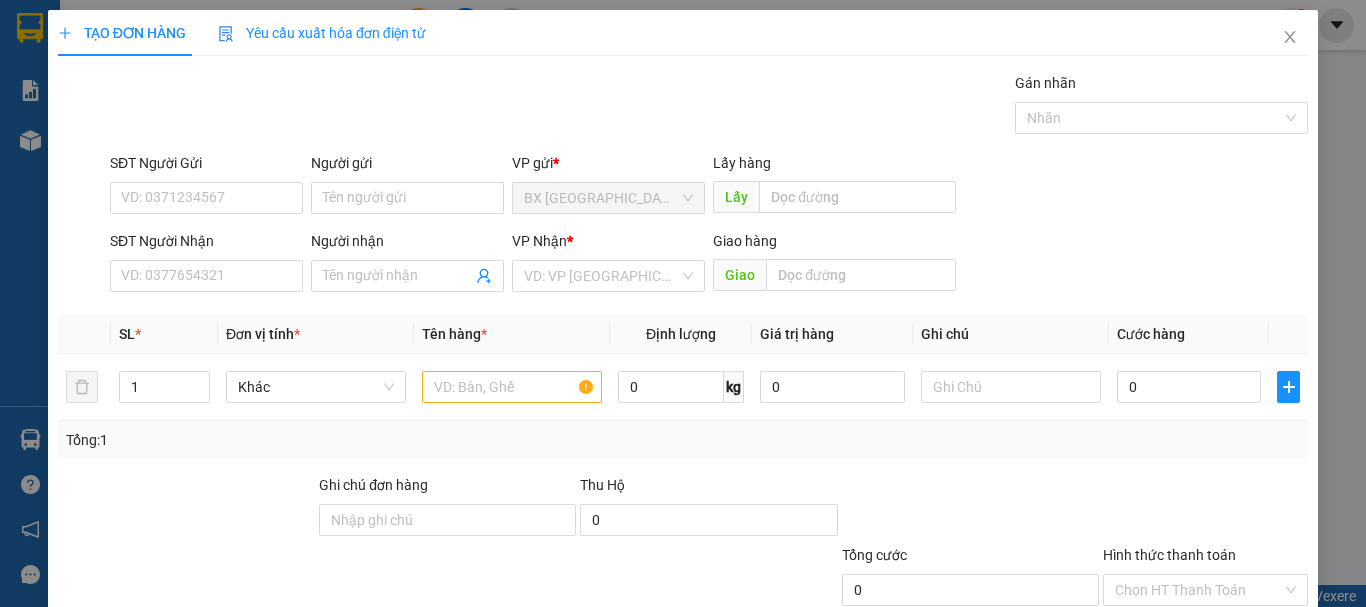 click on "SĐT Người Nhận VD: 0377654321" at bounding box center [206, 265] 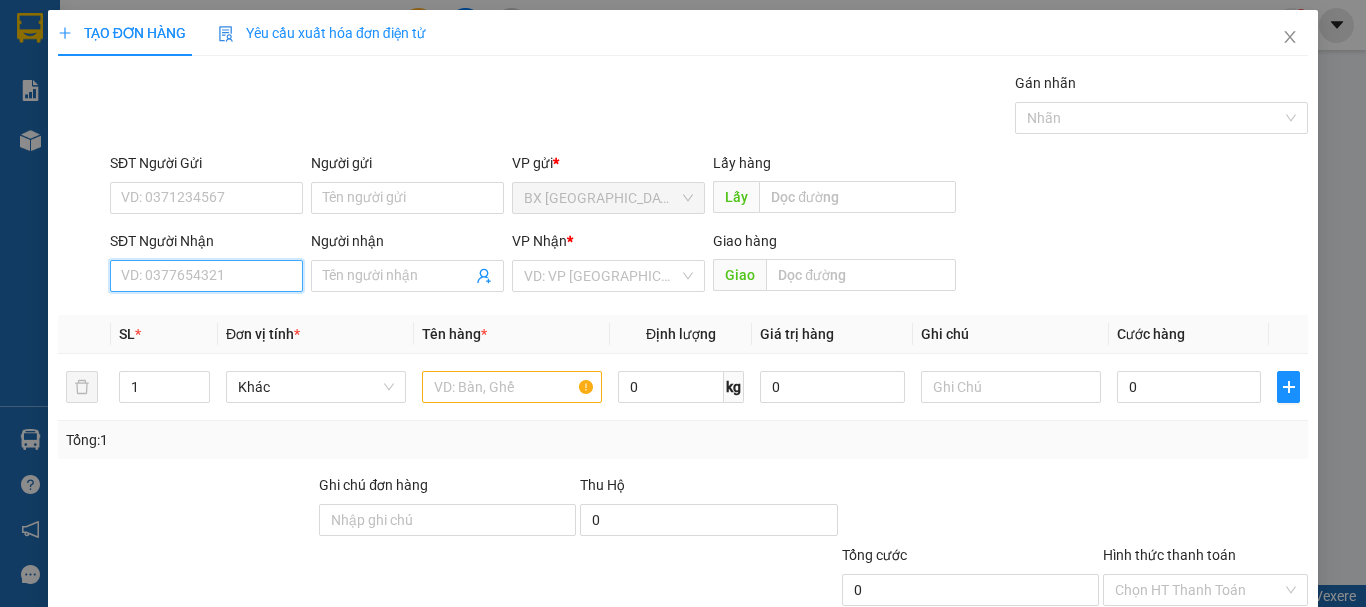 click on "SĐT Người Nhận" at bounding box center (206, 276) 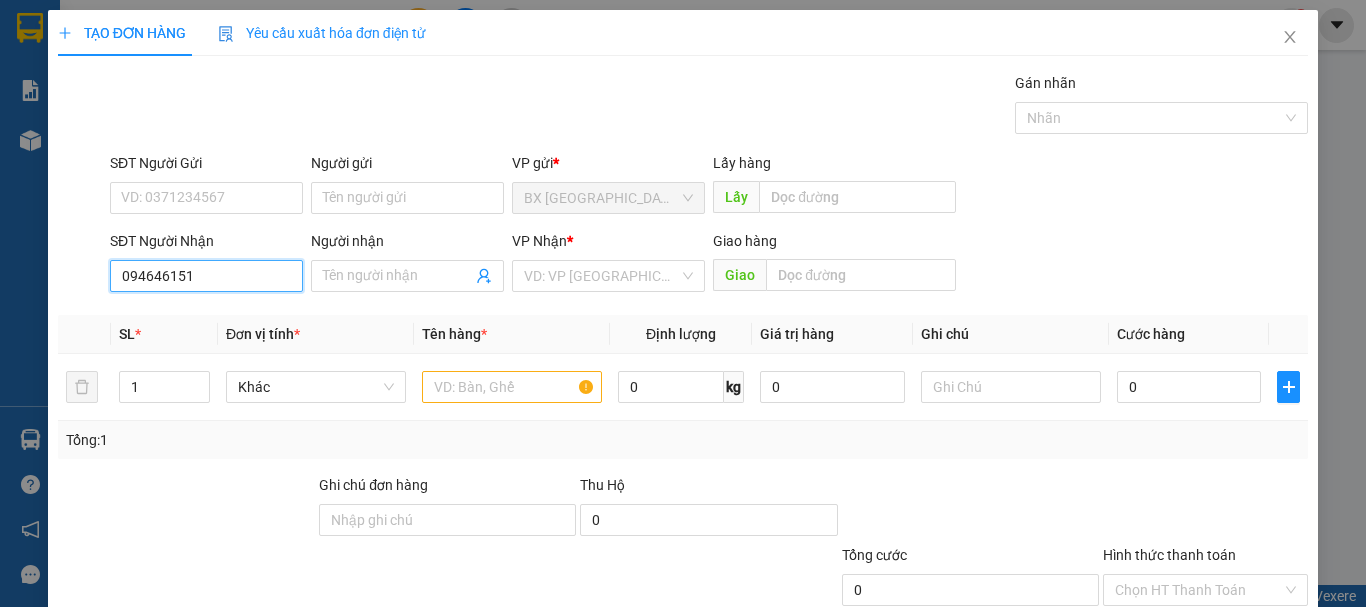 type on "0946461517" 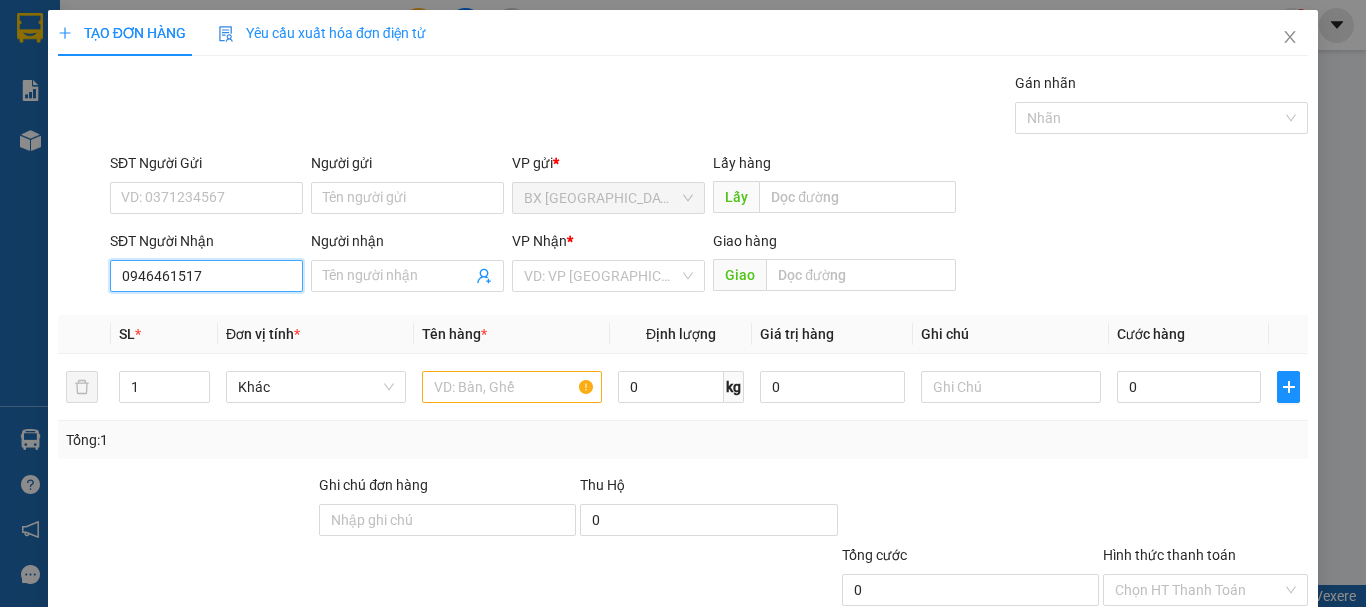 click on "0946461517" at bounding box center [206, 276] 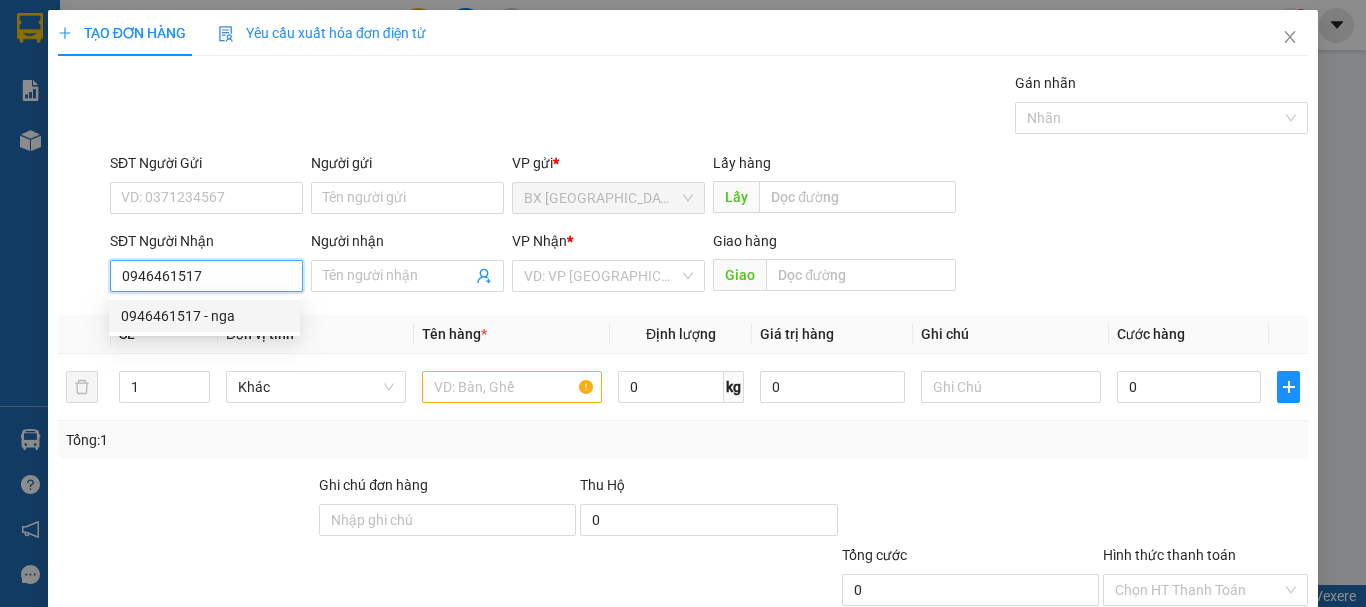 click on "0946461517" at bounding box center (206, 276) 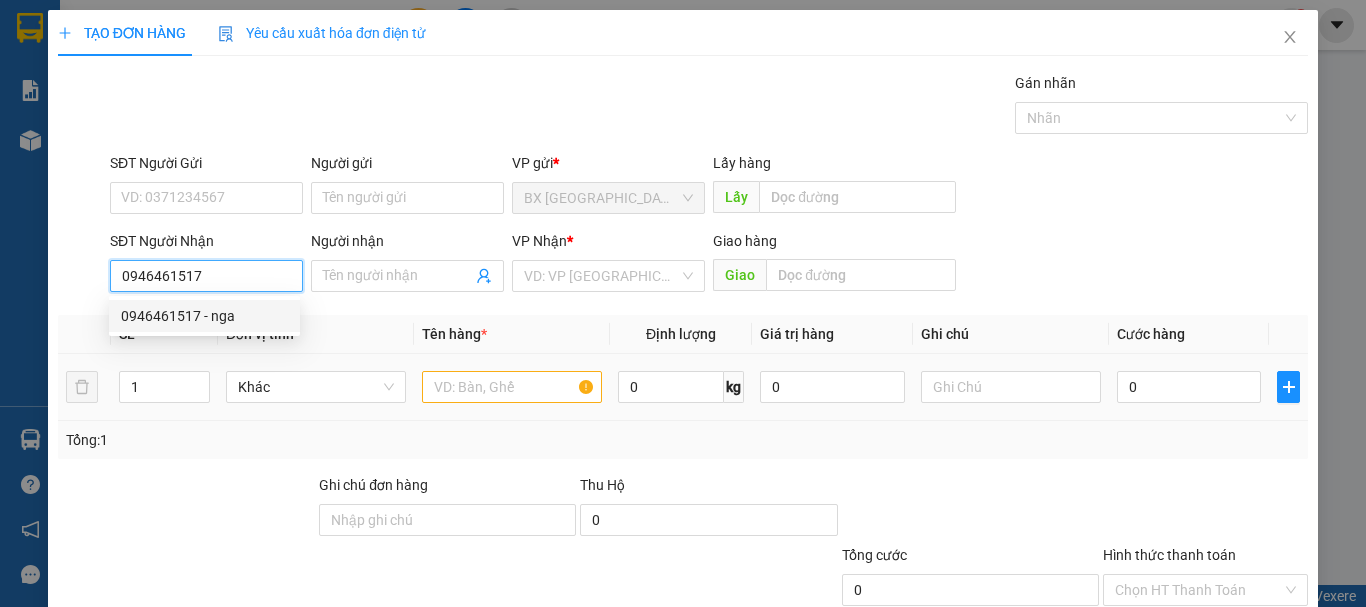 type on "nga" 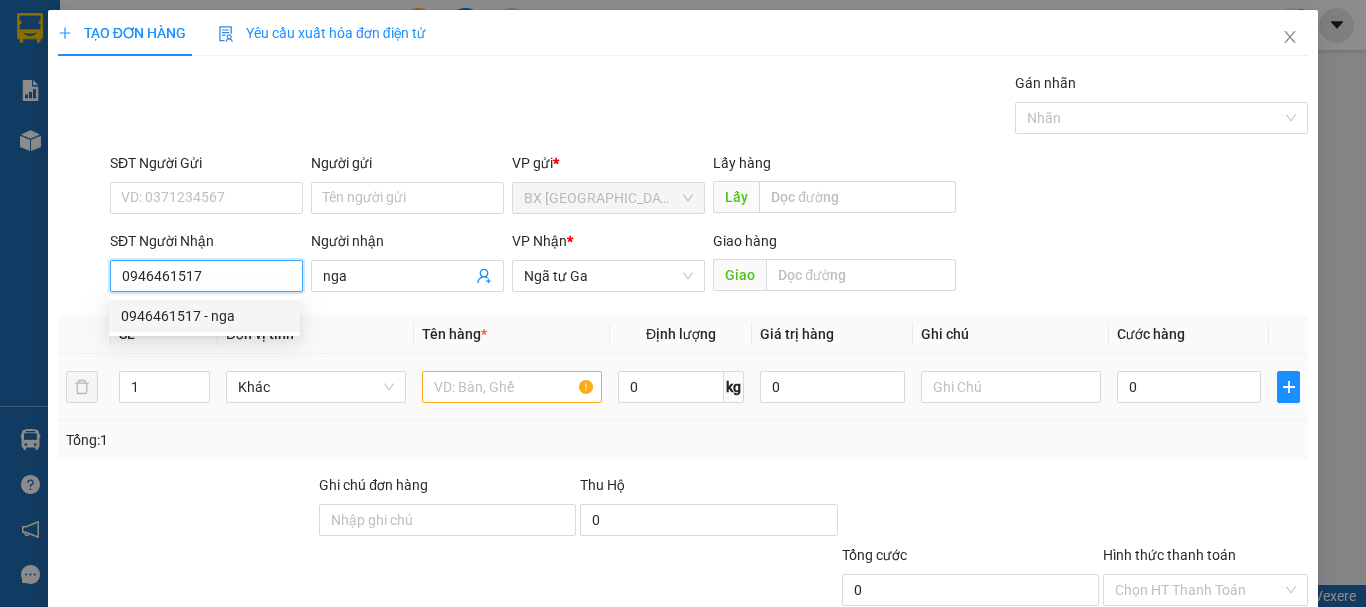 type on "60.000" 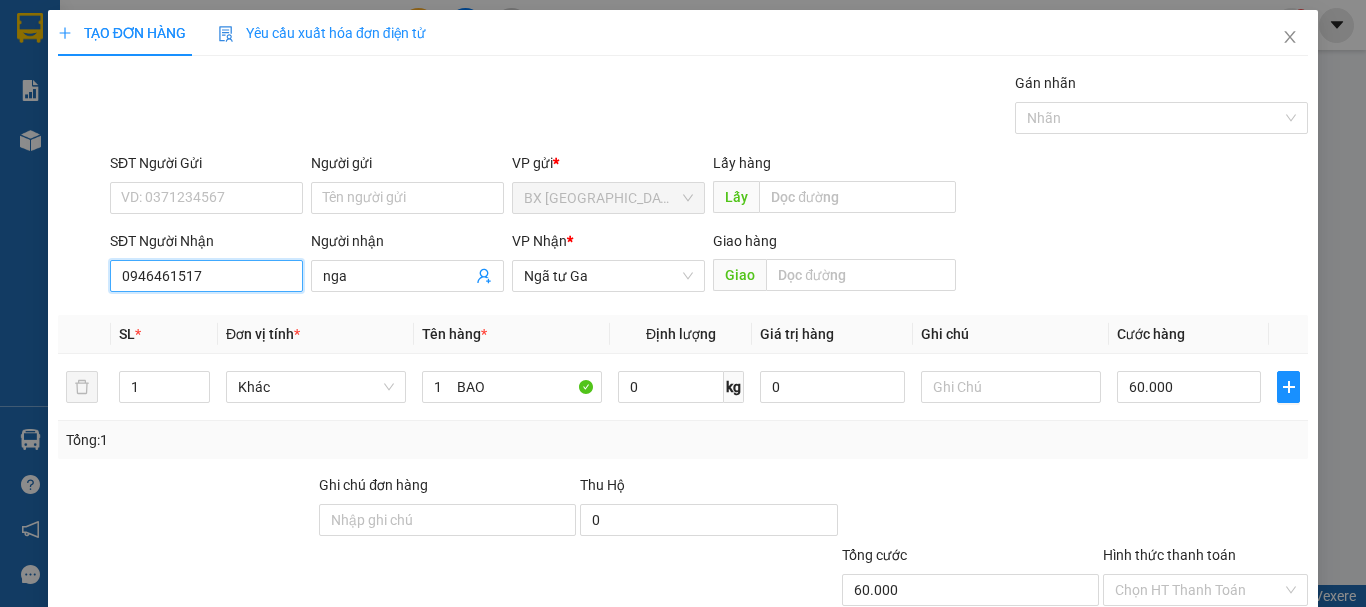 type on "0946461517" 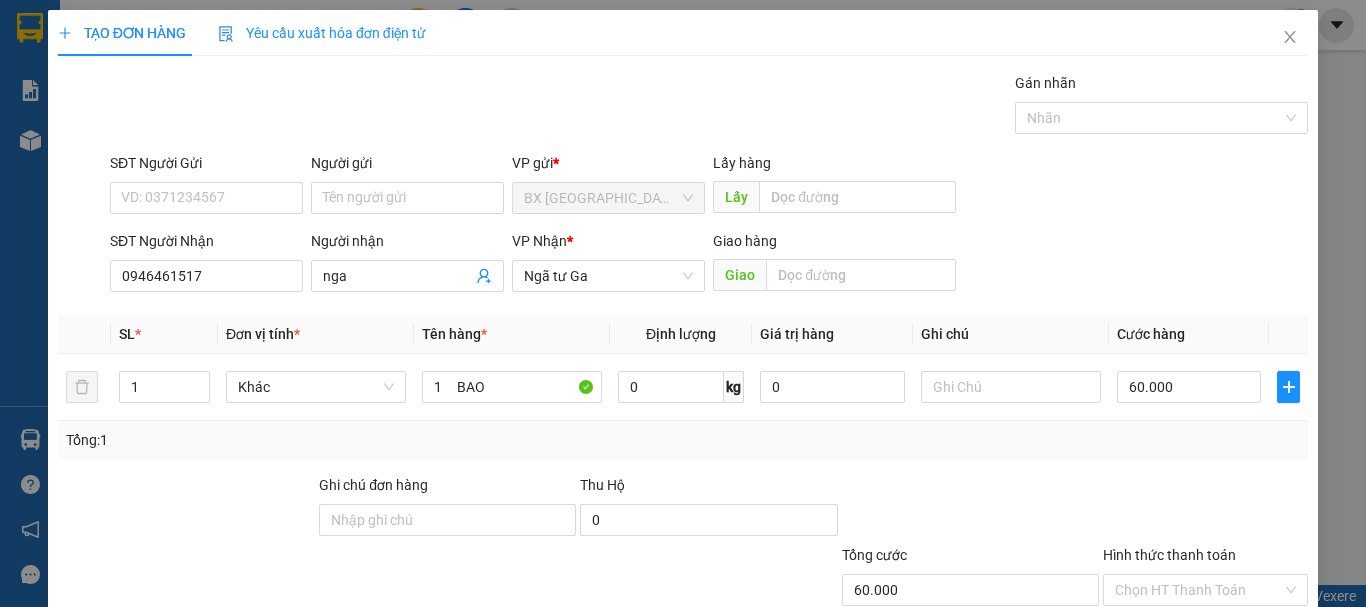 scroll, scrollTop: 133, scrollLeft: 0, axis: vertical 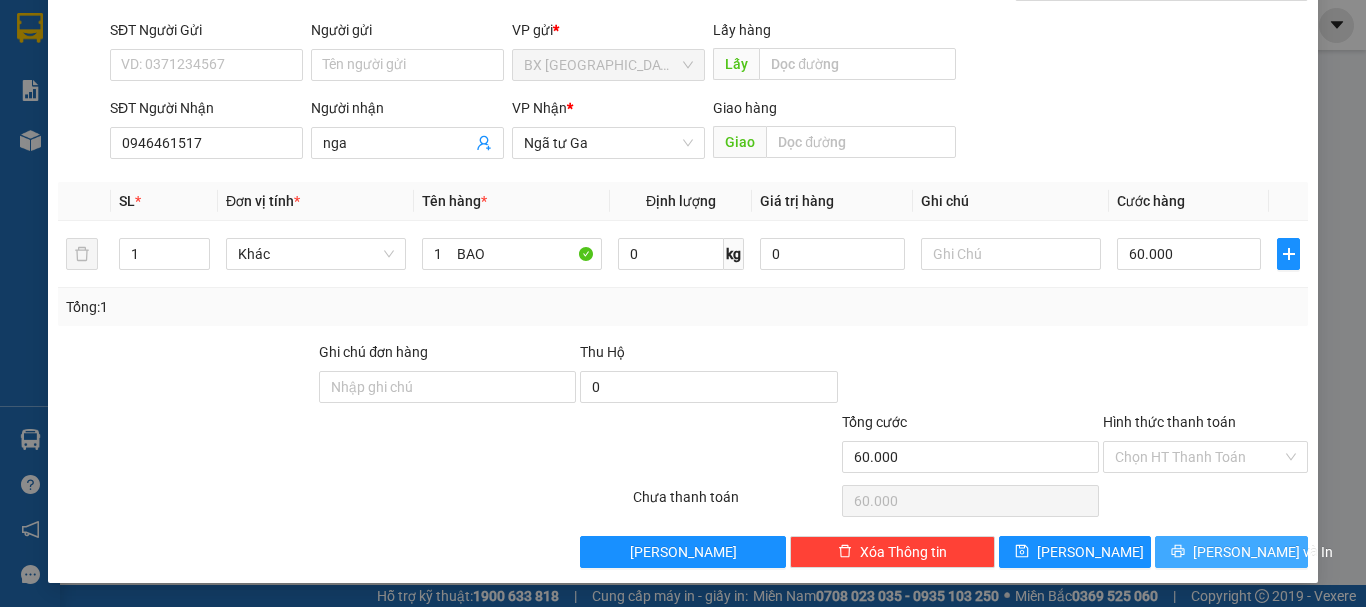 click on "[PERSON_NAME] và In" at bounding box center [1263, 552] 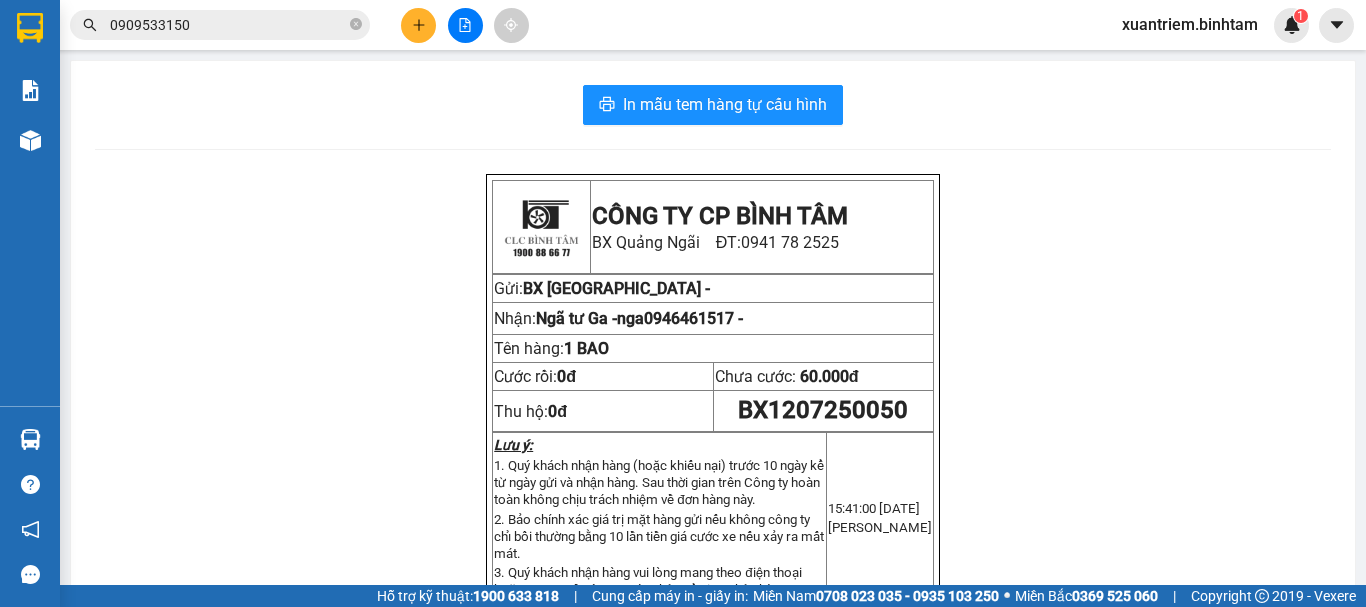 click on "CÔNG TY CP BÌNH TÂM
BX [GEOGRAPHIC_DATA]:  0941 78 2525
Gửi:  BX [GEOGRAPHIC_DATA] -
Nhận:  [GEOGRAPHIC_DATA] -  nga  0946461517 -
Tên hàng:  1     BAO
Cước rồi:  0đ
Chưa cước:   60.000đ
Thu hộ:  0đ
BX1207250050
Lưu ý:
1. Quý khách nhận hàng (hoặc khiếu nại) trước 10 ngày kể từ ngày gửi và nhận hàng. Sau thời gian trên Công ty hoàn toàn không chịu trách nhiệm về đơn hàng này.
2. Bảo chính xác giá trị mặt hàng gửi nếu không công ty chỉ bồi thường bằng 10 lần tiền giá cước xe nếu xảy ra mất mát.
3. Quý khách nhận hàng vui lòng mang theo điện thoại hoặc CCCD đề công ty xác nhận để giao nhận hàng.
15:41:00 [DATE]
[PERSON_NAME]
CÔNG TY CP BÌNH TÂM
[GEOGRAPHIC_DATA]:  0941 78 2525
Gửi:  BX [GEOGRAPHIC_DATA] -
Nhận:" at bounding box center [713, 639] 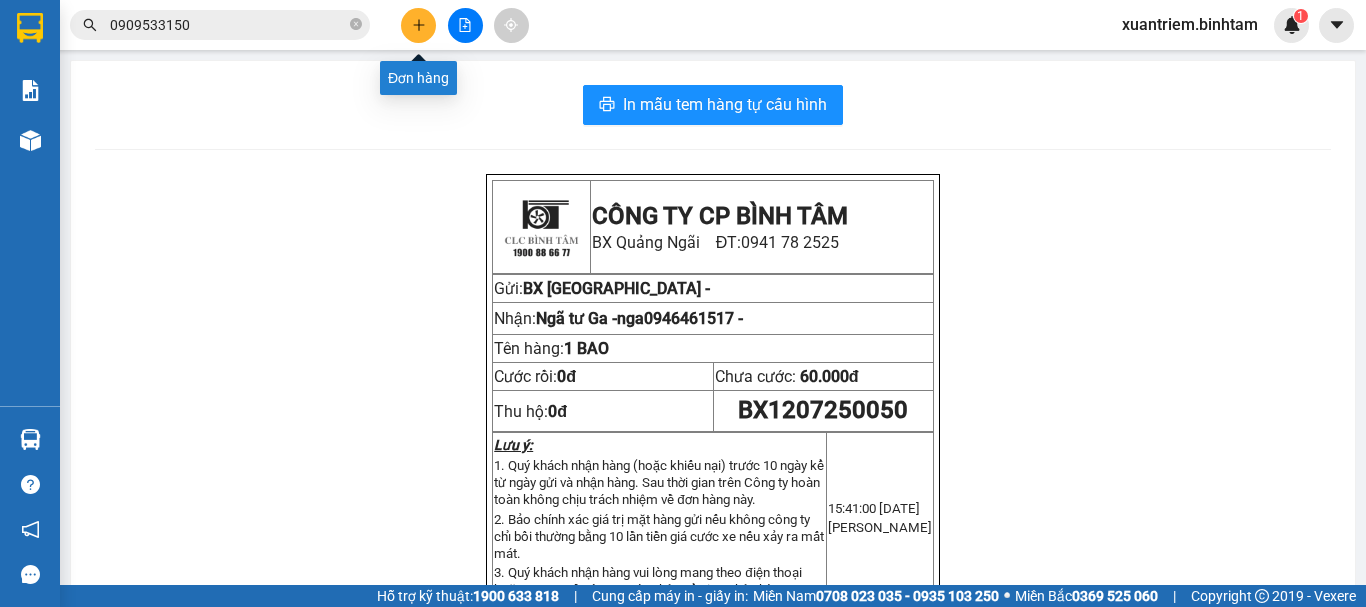 click 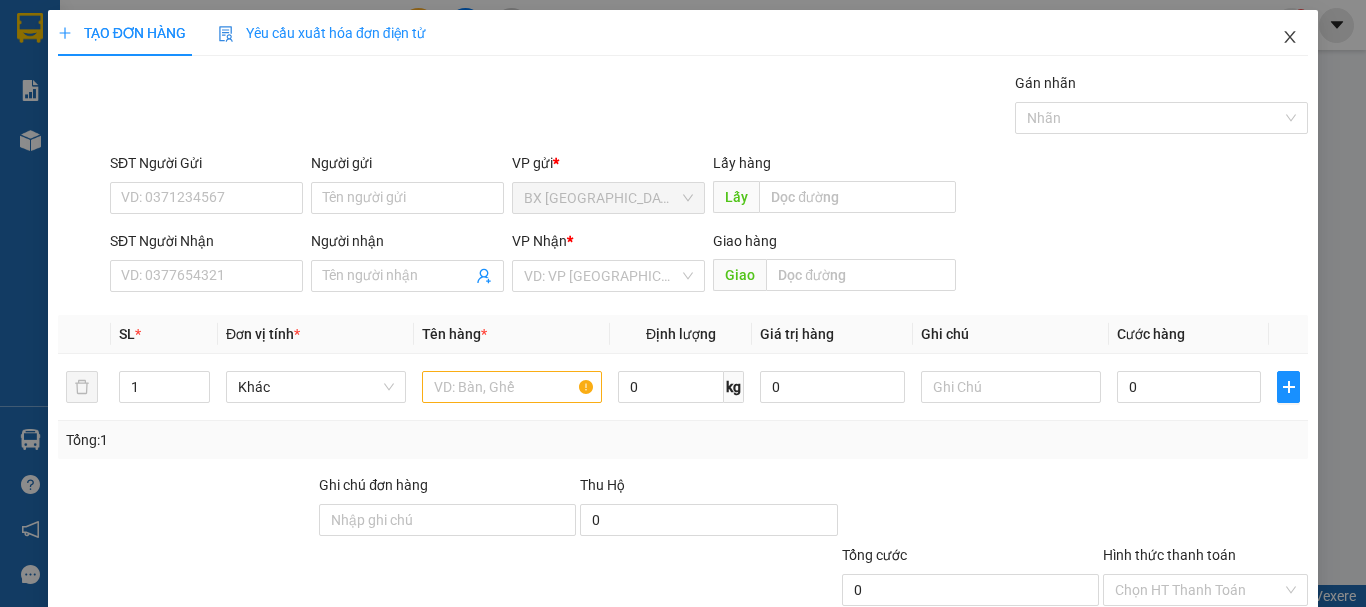 click 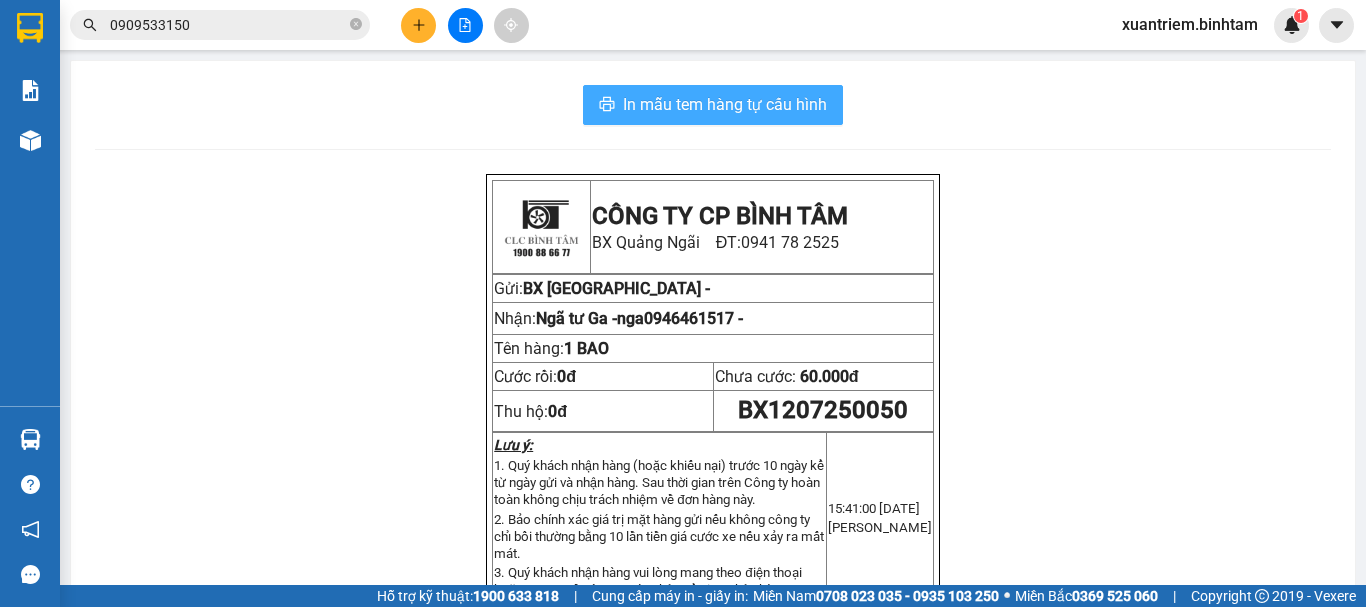 click on "In mẫu tem hàng tự cấu hình" at bounding box center (725, 104) 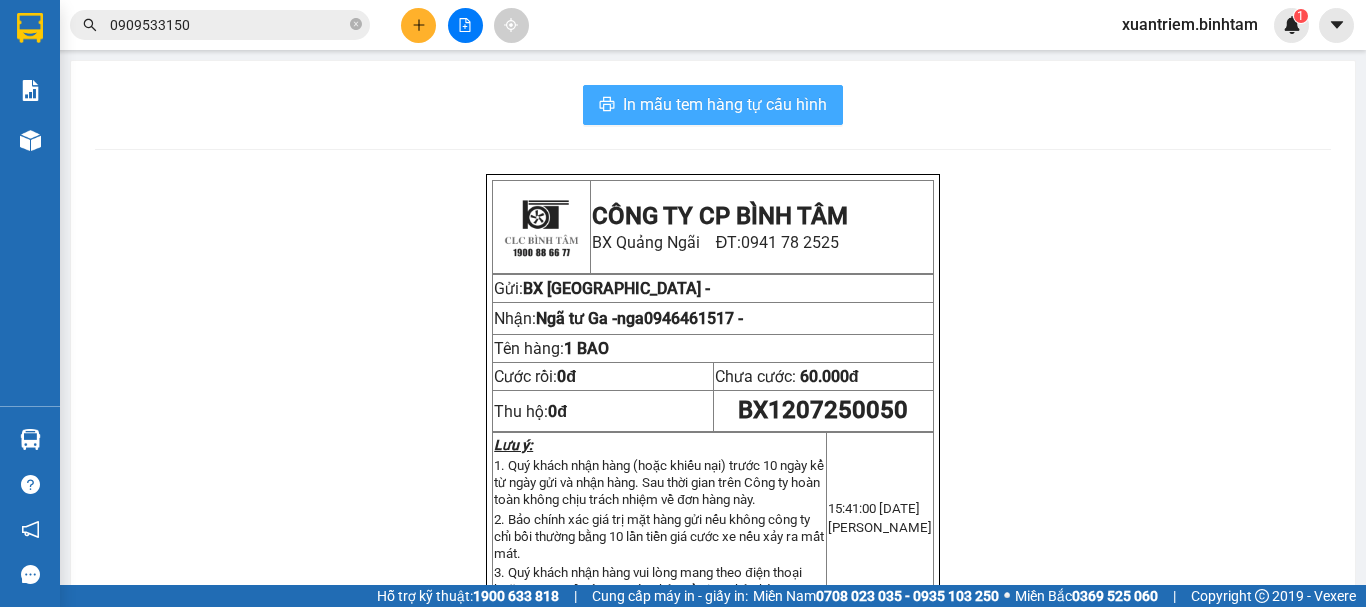 scroll, scrollTop: 0, scrollLeft: 0, axis: both 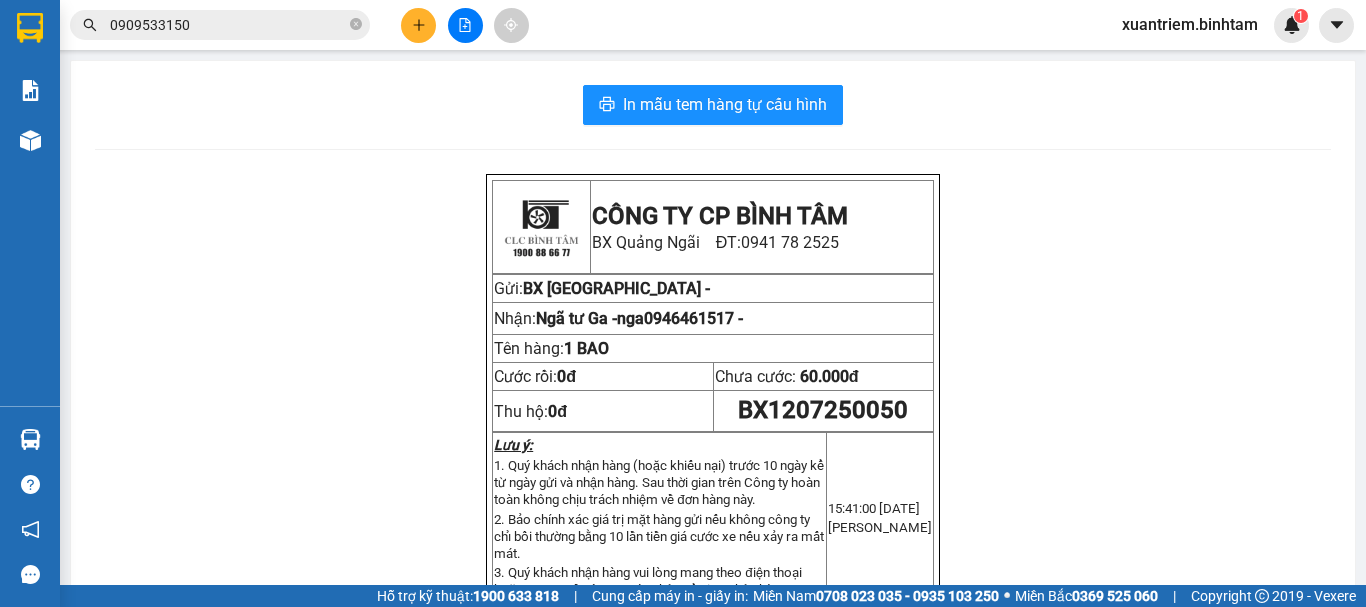 click on "CÔNG TY CP BÌNH TÂM
BX [GEOGRAPHIC_DATA]:  0941 78 2525
Gửi:  BX [GEOGRAPHIC_DATA] -
Nhận:  [GEOGRAPHIC_DATA] -  nga  0946461517 -
Tên hàng:  1     BAO
Cước rồi:  0đ
Chưa cước:   60.000đ
Thu hộ:  0đ
BX1207250050
Lưu ý:
1. Quý khách nhận hàng (hoặc khiếu nại) trước 10 ngày kể từ ngày gửi và nhận hàng. Sau thời gian trên Công ty hoàn toàn không chịu trách nhiệm về đơn hàng này.
2. Bảo chính xác giá trị mặt hàng gửi nếu không công ty chỉ bồi thường bằng 10 lần tiền giá cước xe nếu xảy ra mất mát.
3. Quý khách nhận hàng vui lòng mang theo điện thoại hoặc CCCD đề công ty xác nhận để giao nhận hàng.
15:41:00 [DATE]
[PERSON_NAME]
CÔNG TY CP BÌNH TÂM
[GEOGRAPHIC_DATA]:  0941 78 2525
Gửi:  BX [GEOGRAPHIC_DATA] -
Nhận:" at bounding box center (713, 639) 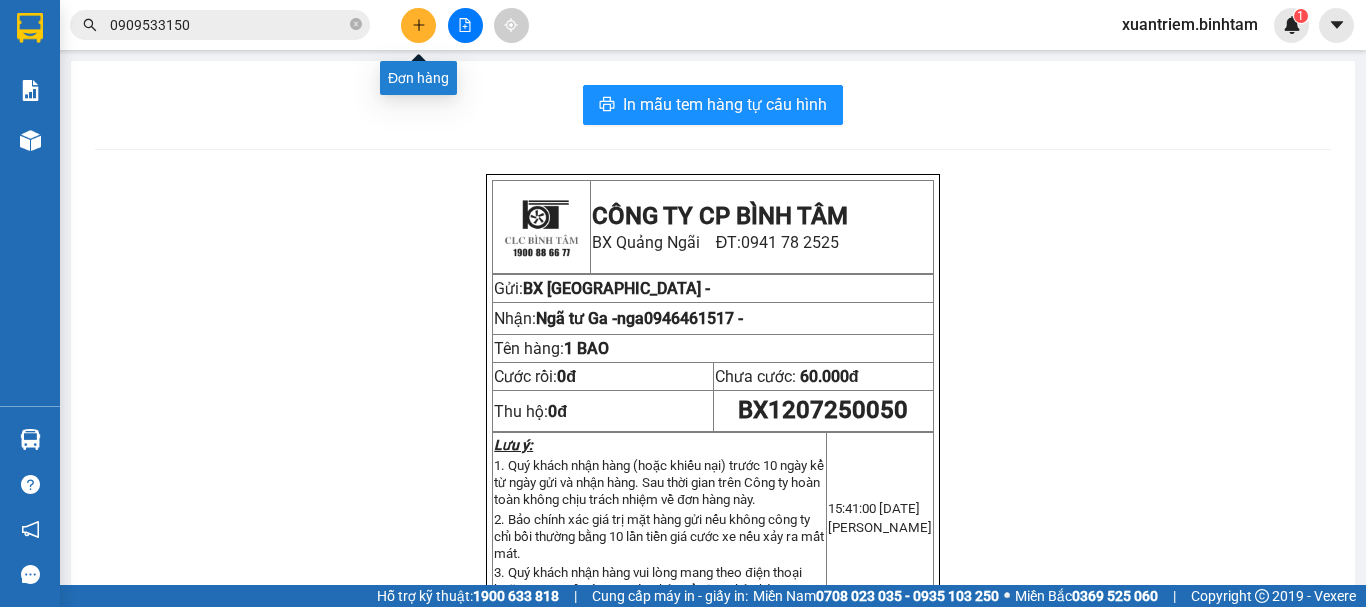 click 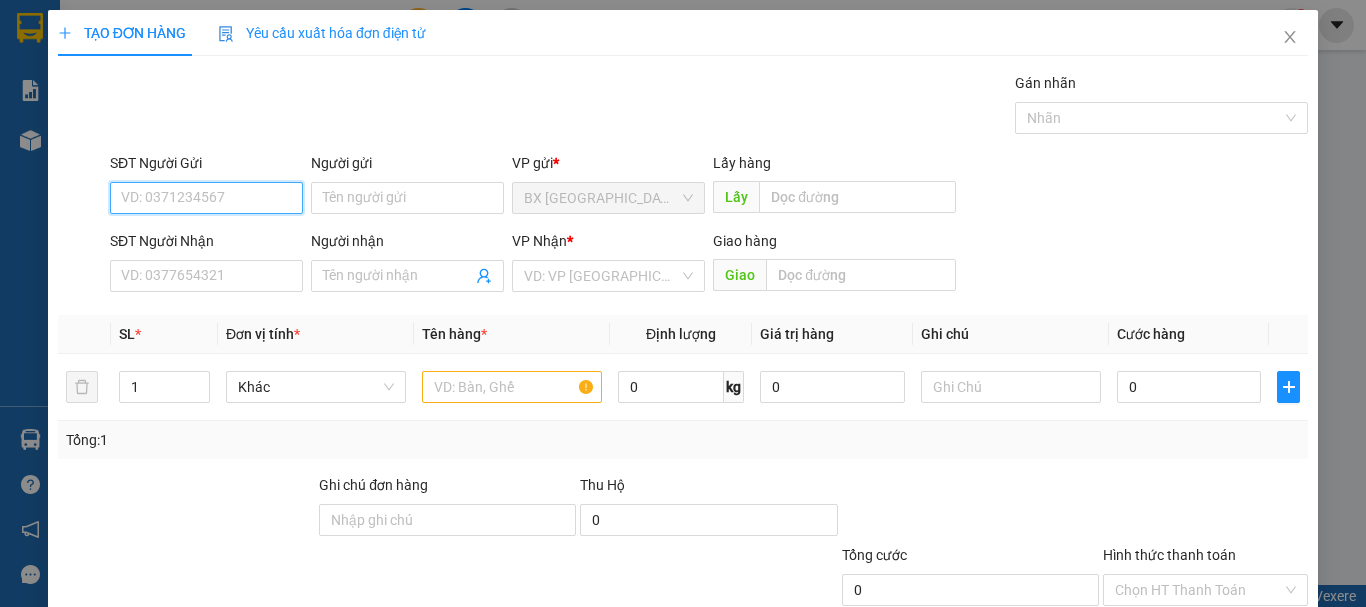 click on "SĐT Người Gửi" at bounding box center (206, 198) 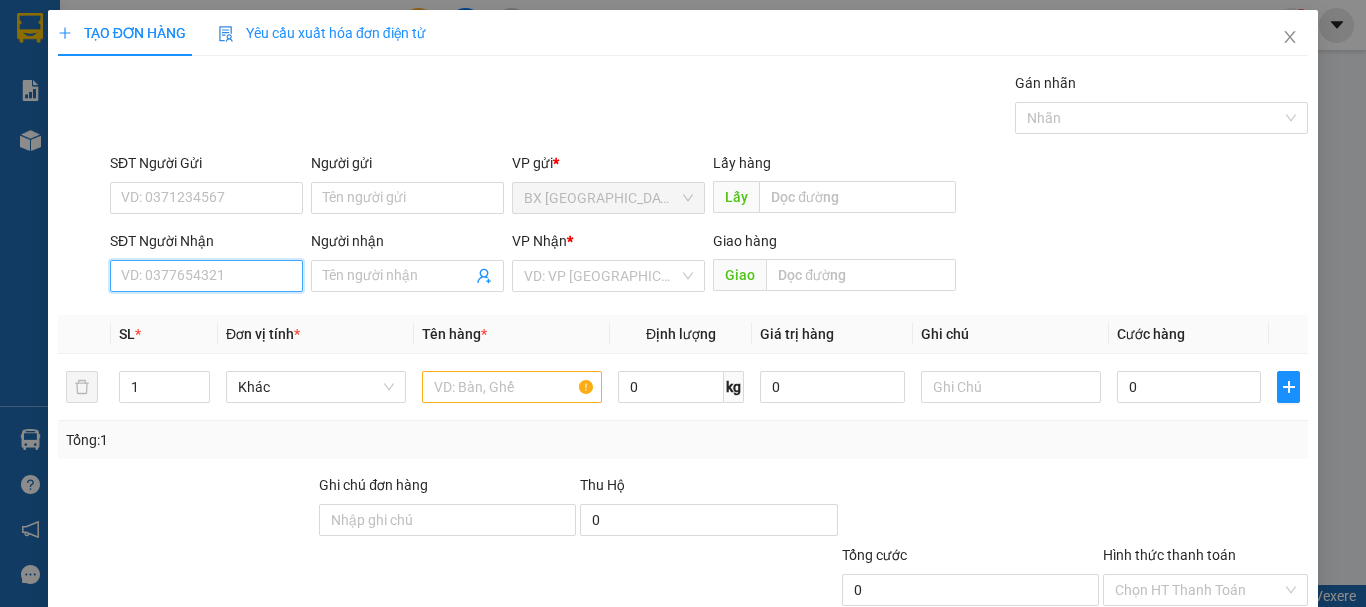 click on "SĐT Người Nhận" at bounding box center [206, 276] 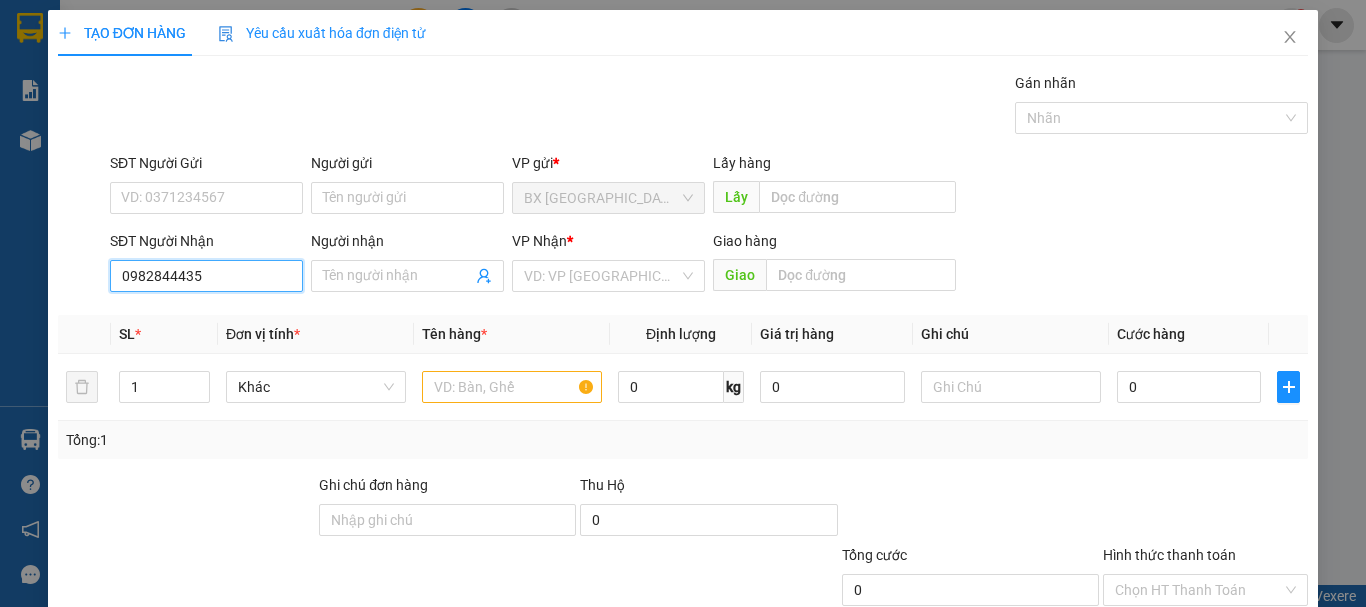 click on "0982844435" at bounding box center [206, 276] 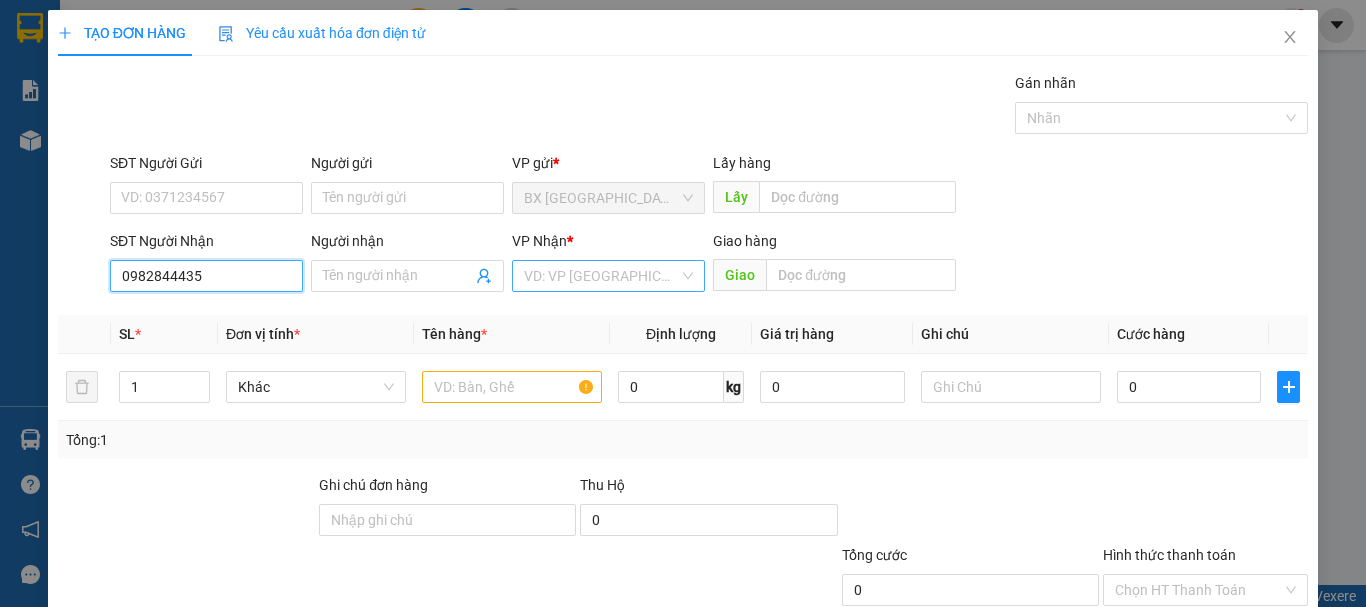 type on "0982844435" 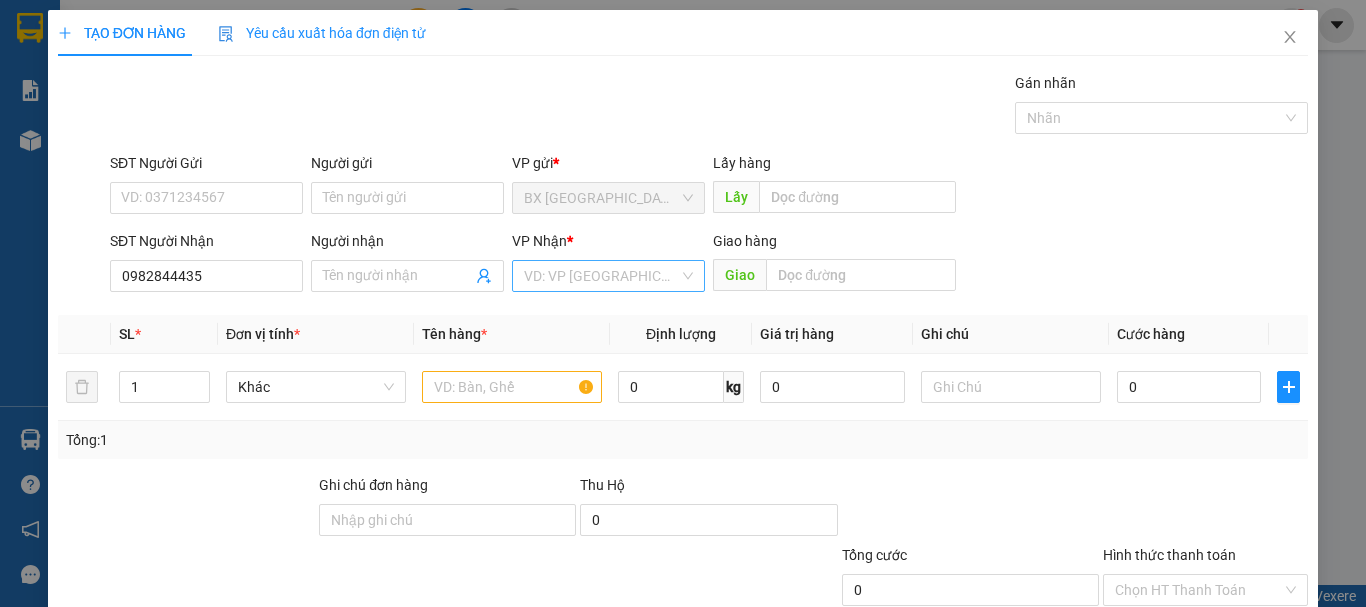 click at bounding box center (601, 276) 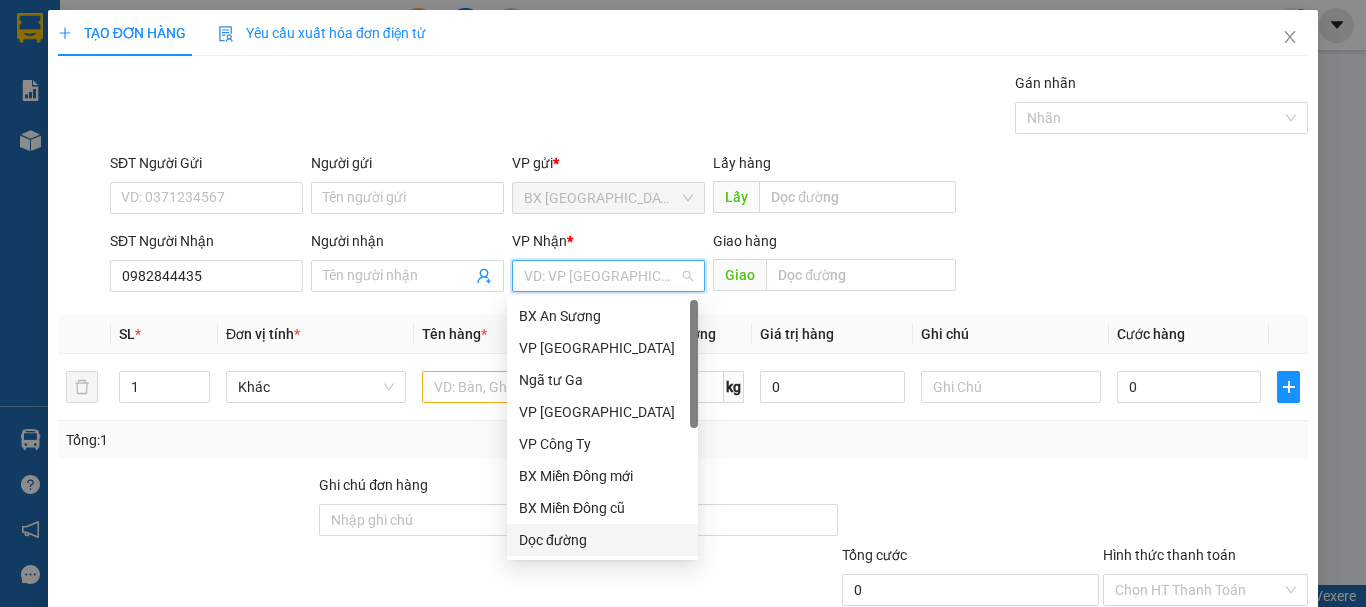 click on "Dọc đường" at bounding box center (602, 540) 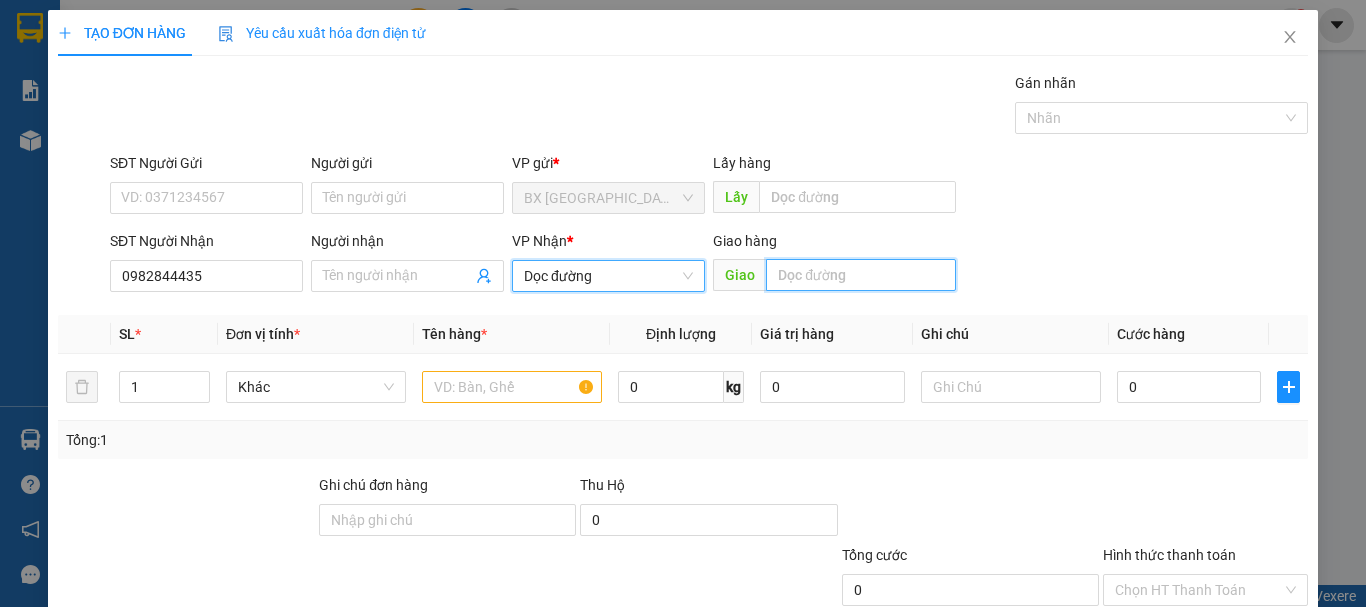 click at bounding box center (861, 275) 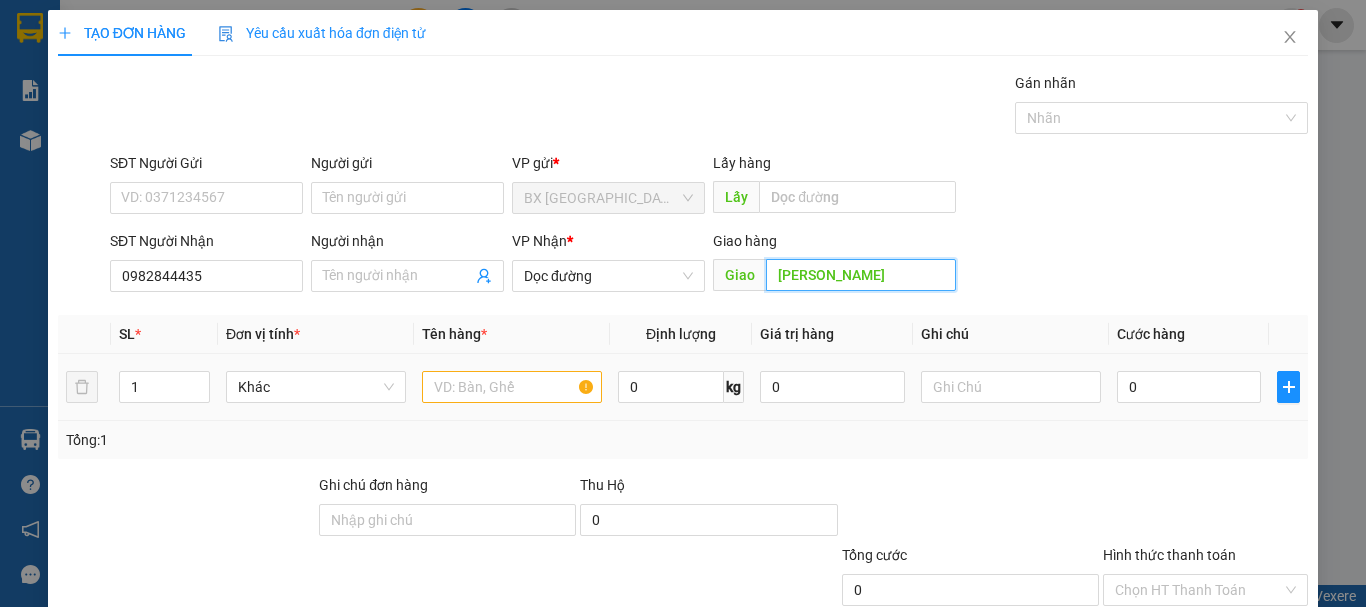 type on "[PERSON_NAME]" 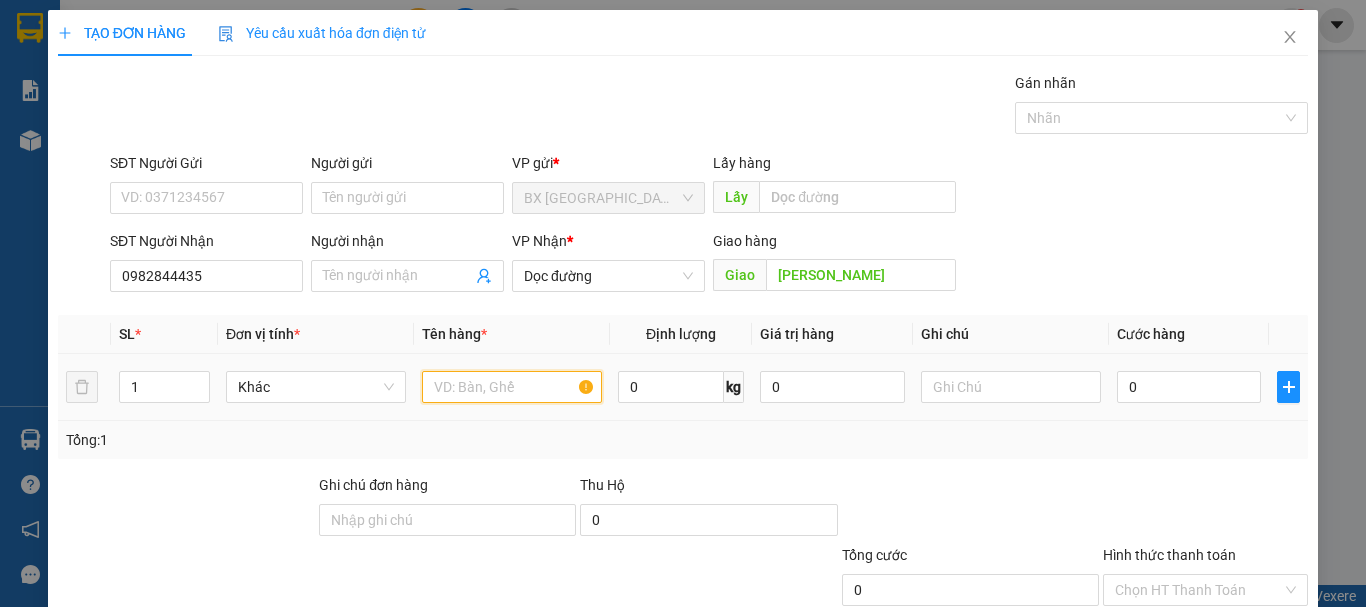click at bounding box center (512, 387) 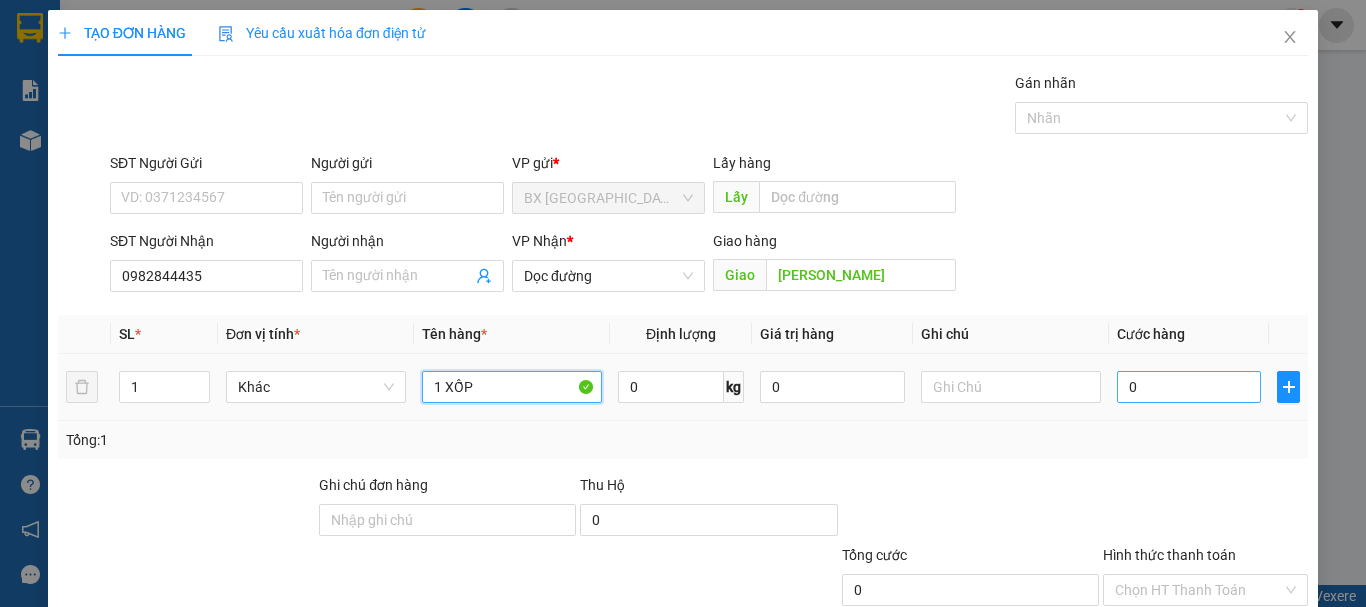 type on "1 XỐP" 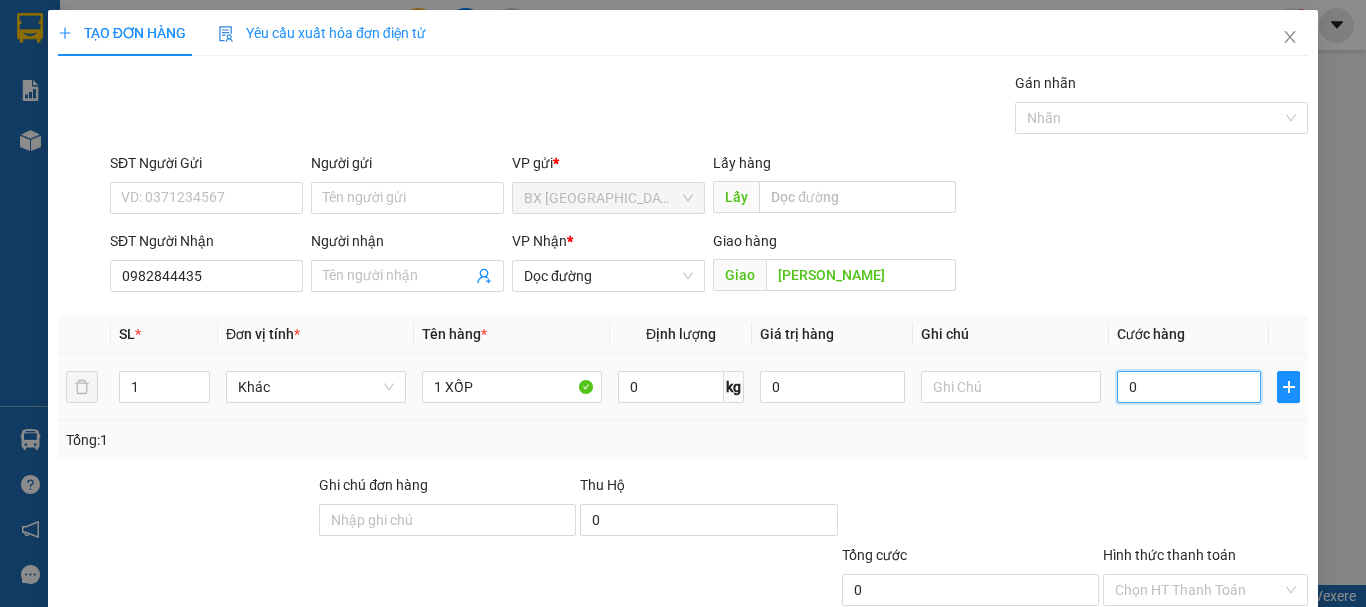click on "0" at bounding box center (1189, 387) 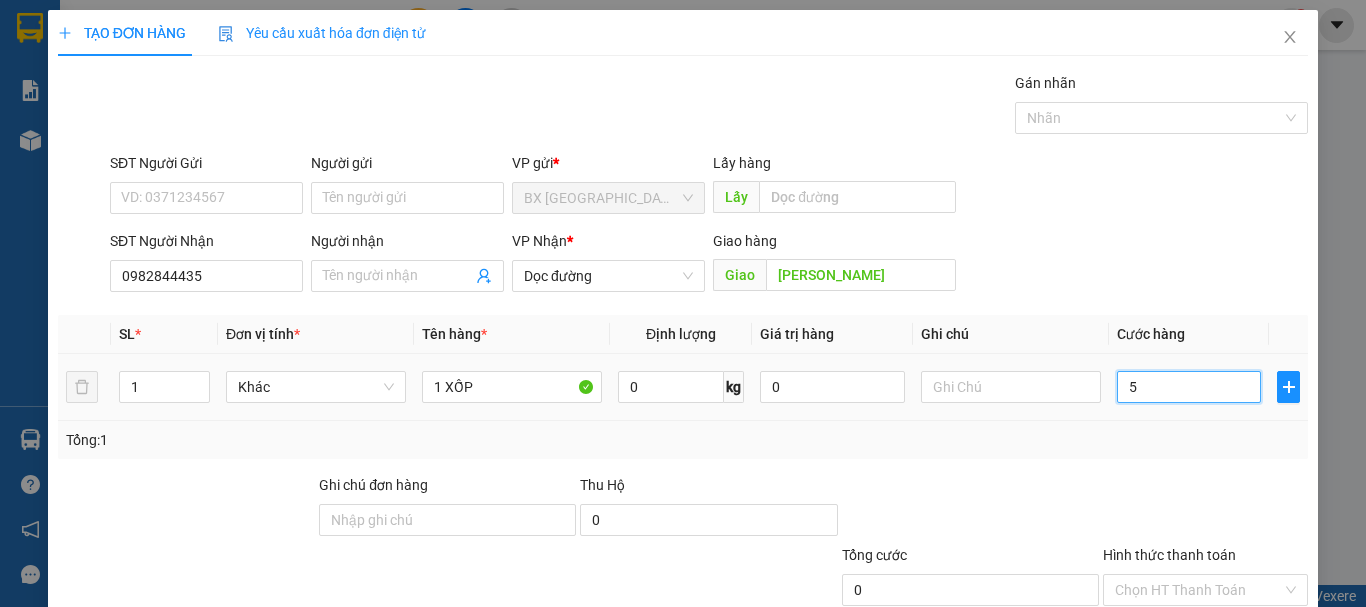 type on "5" 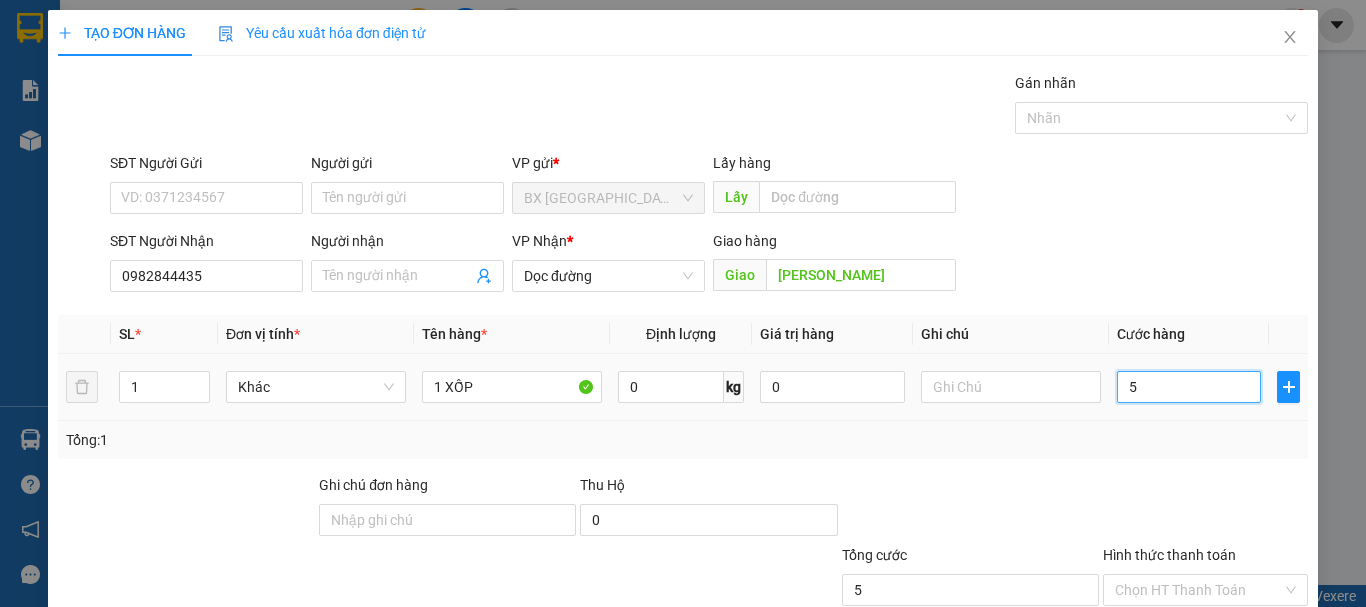 type on "50" 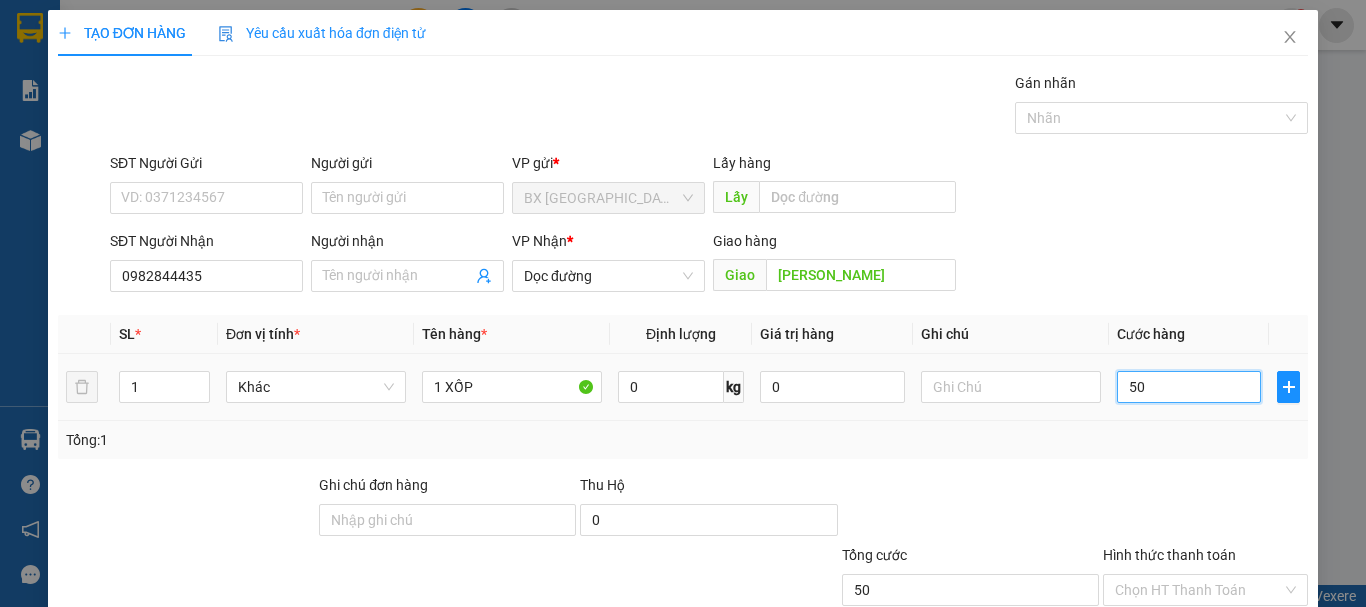 type on "500" 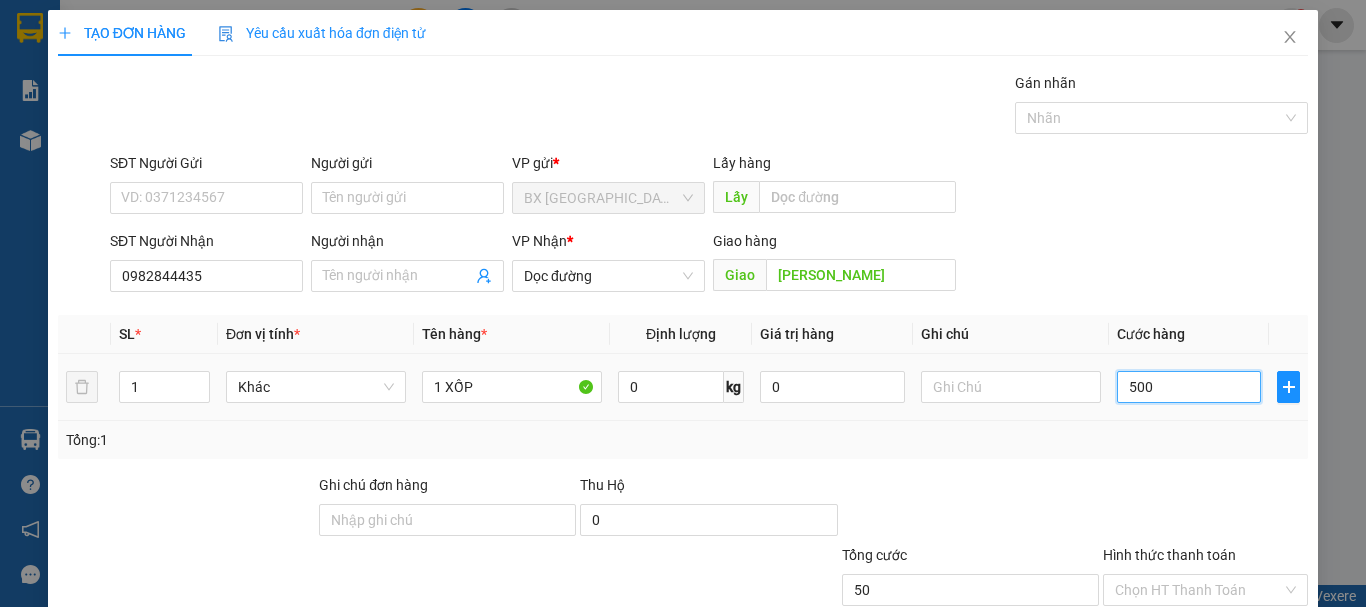 type on "500" 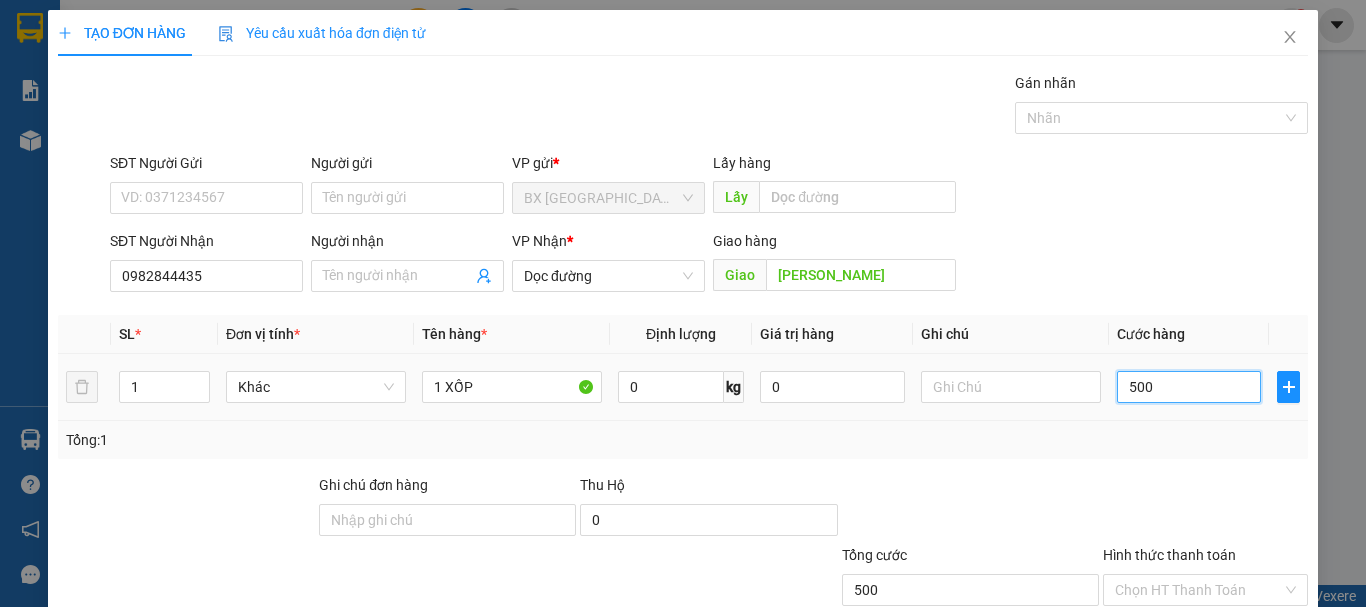 type on "5.000" 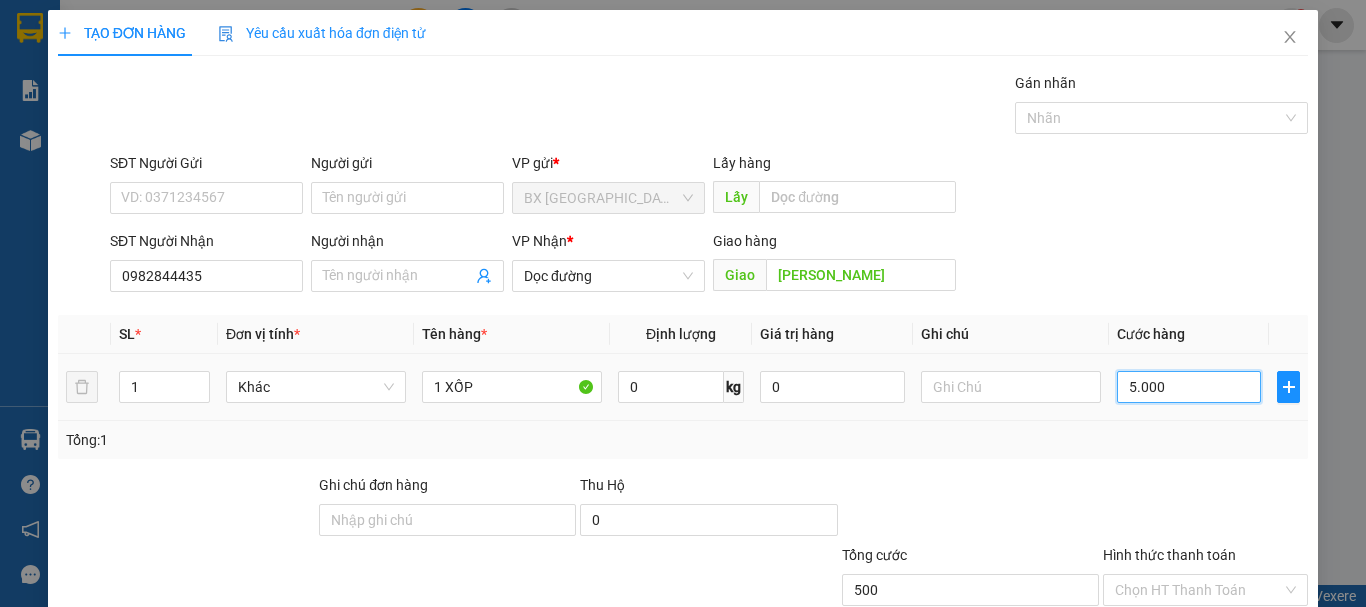 type on "5.000" 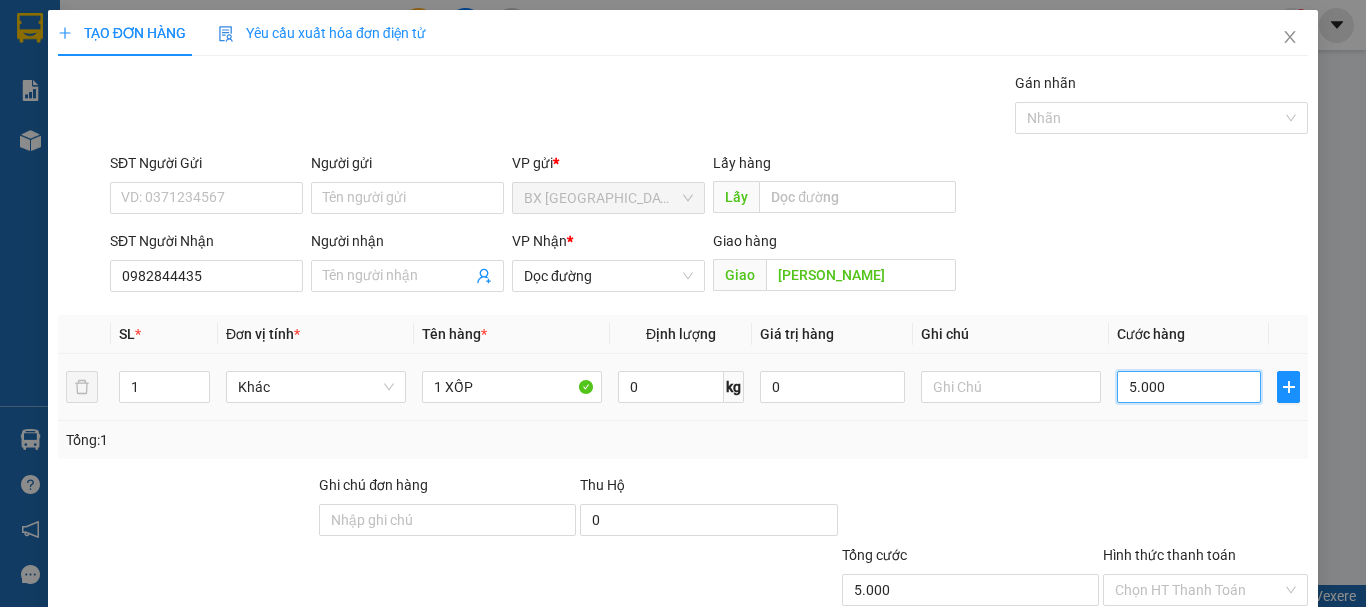 type on "50.000" 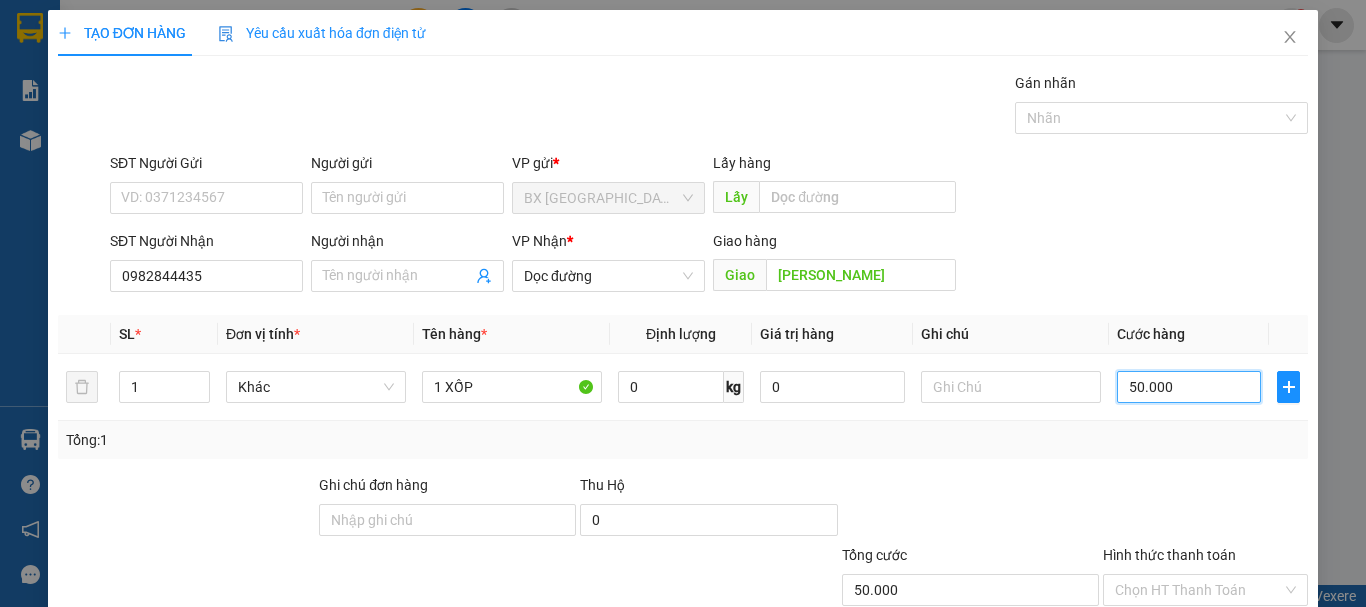 type on "50.000" 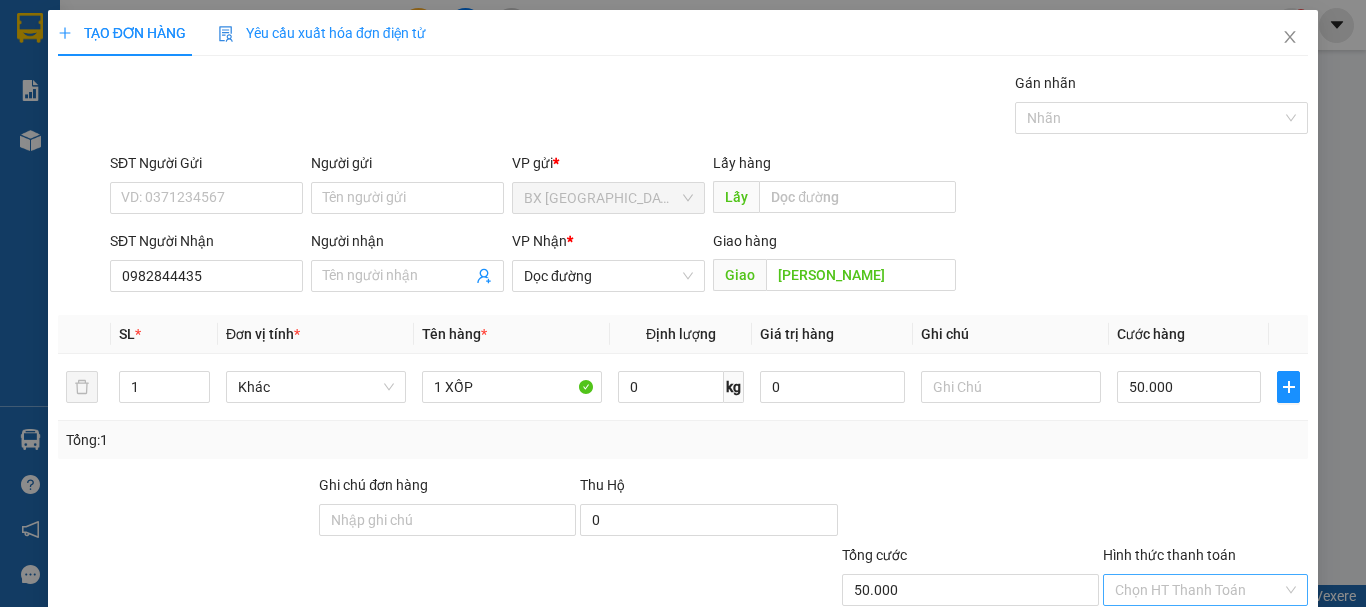 scroll, scrollTop: 133, scrollLeft: 0, axis: vertical 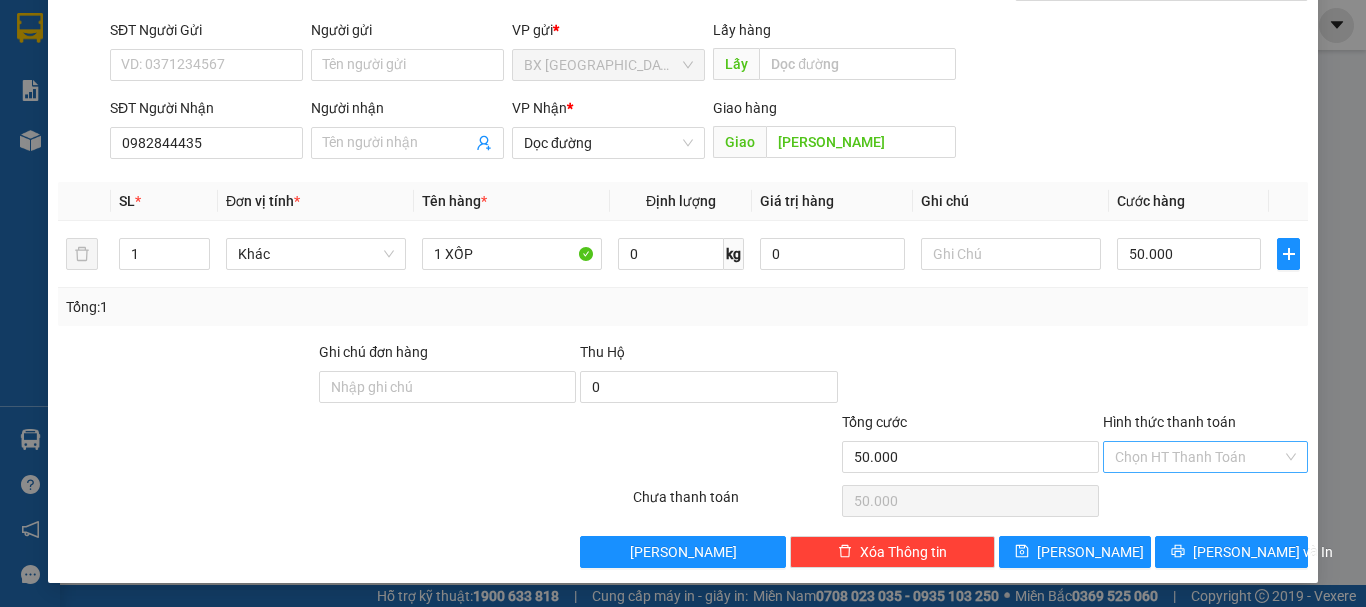 click on "Hình thức thanh toán" at bounding box center [1198, 457] 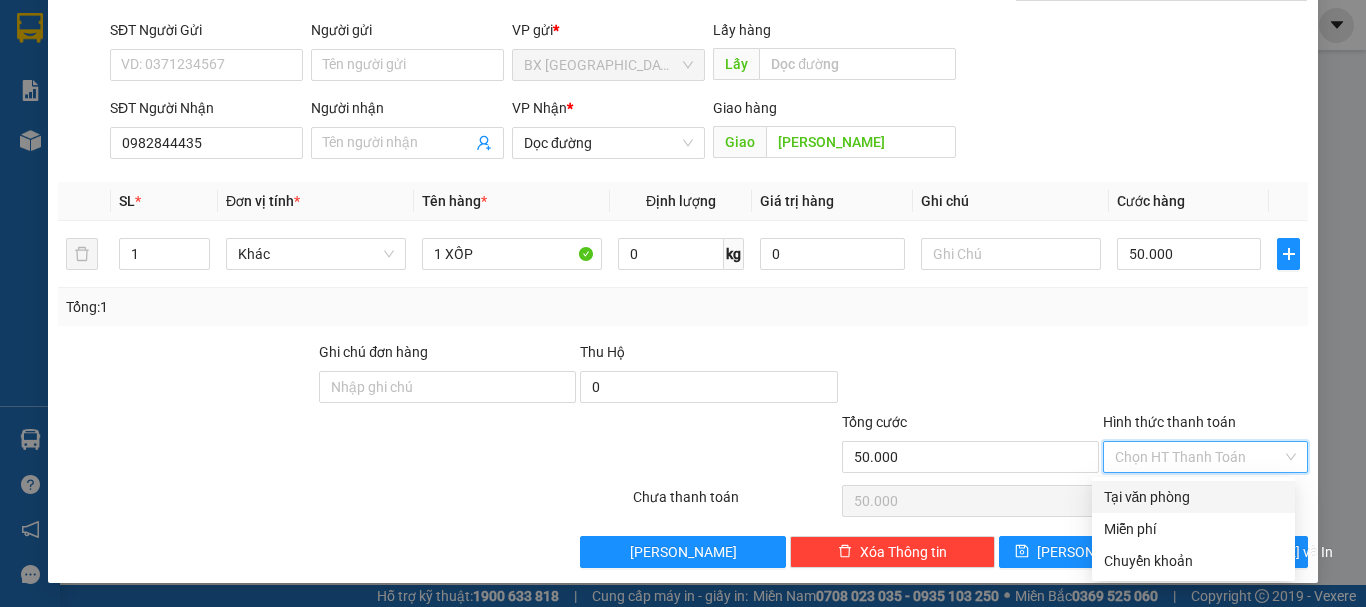 click on "Tại văn phòng" at bounding box center (1193, 497) 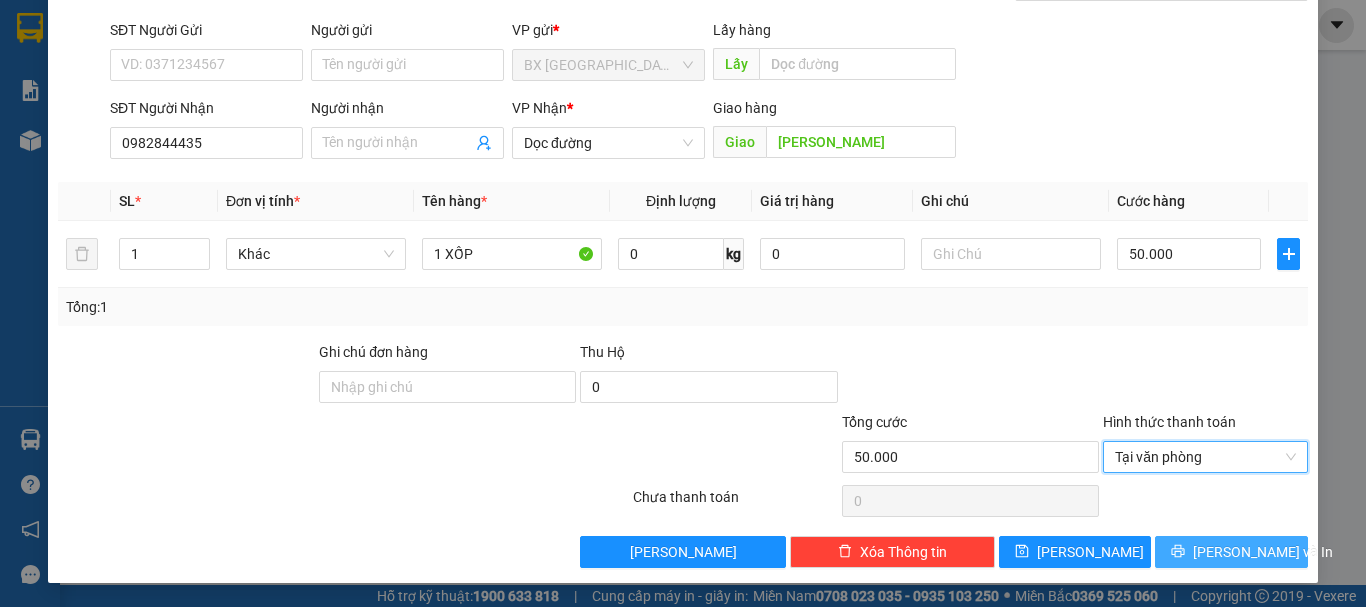 click 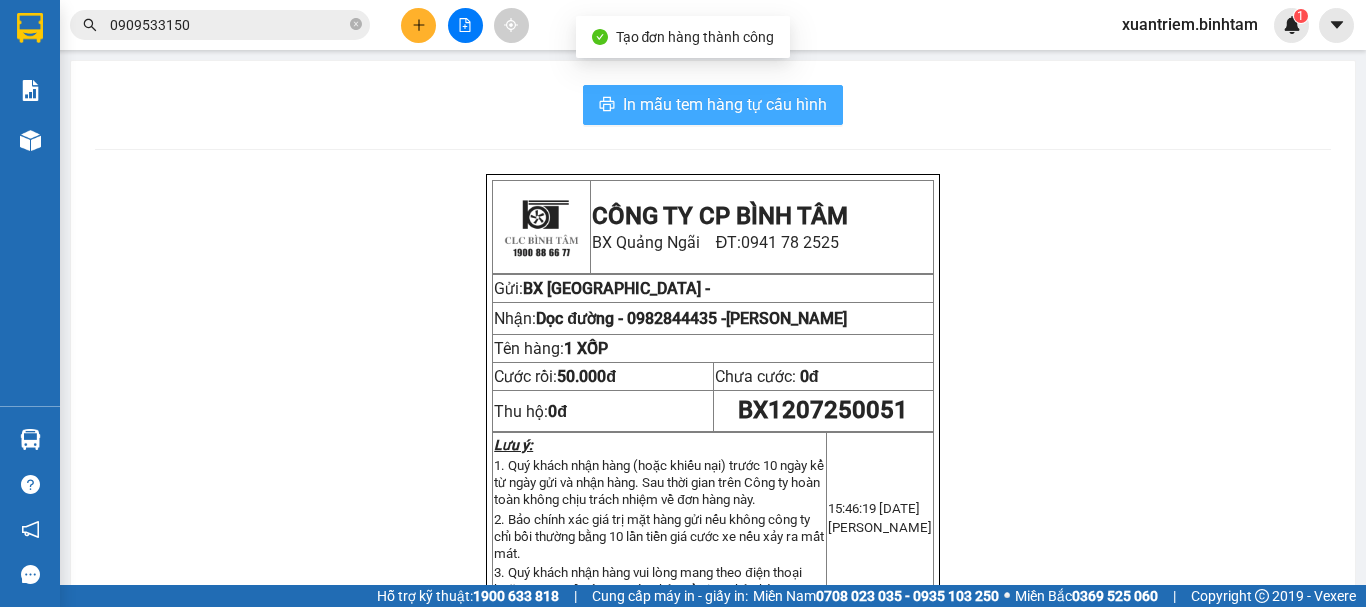 click on "In mẫu tem hàng tự cấu hình" at bounding box center [725, 104] 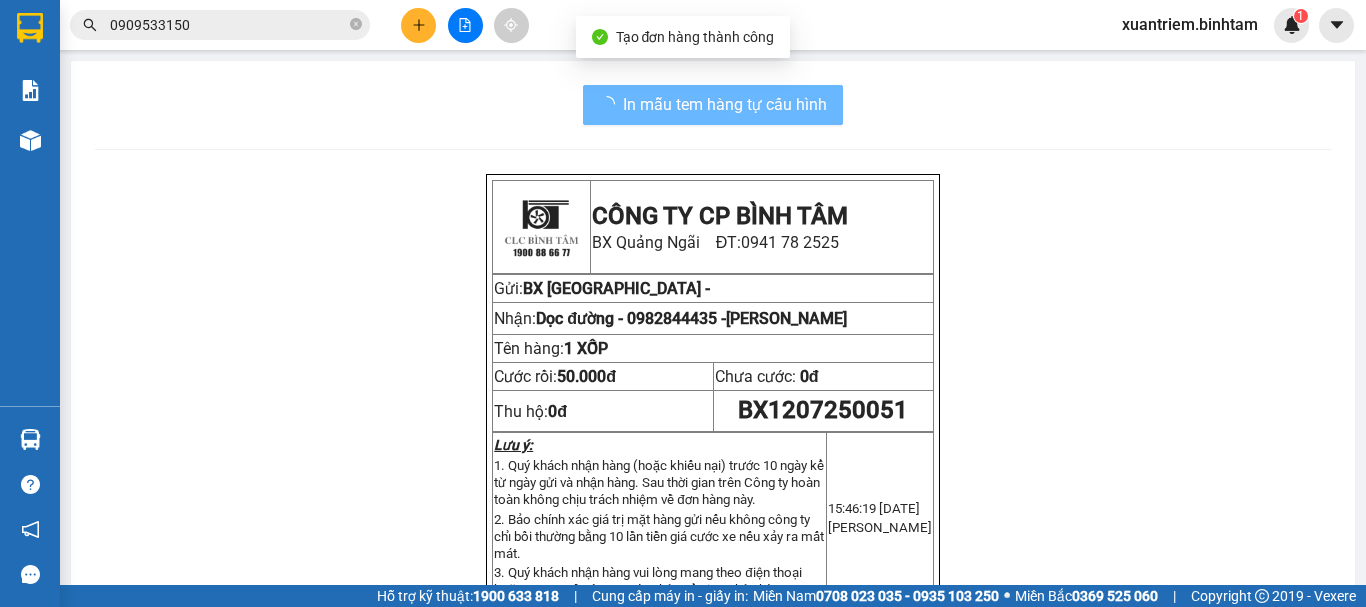 scroll, scrollTop: 0, scrollLeft: 0, axis: both 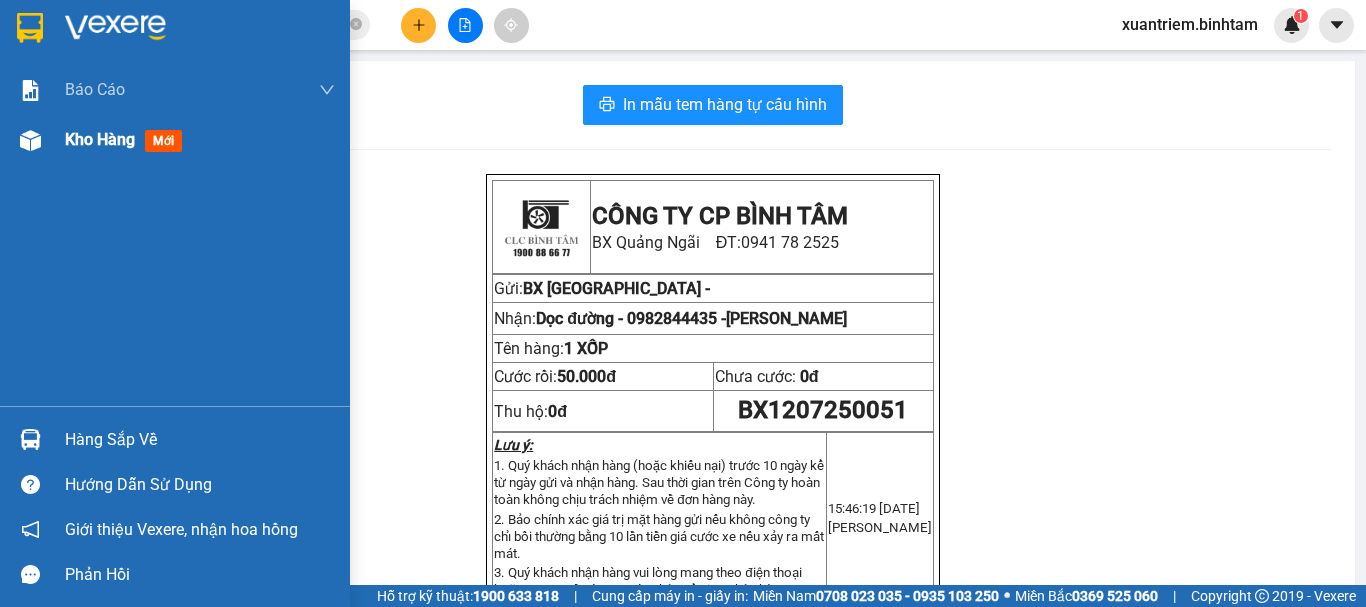 click on "Kho hàng" at bounding box center [100, 139] 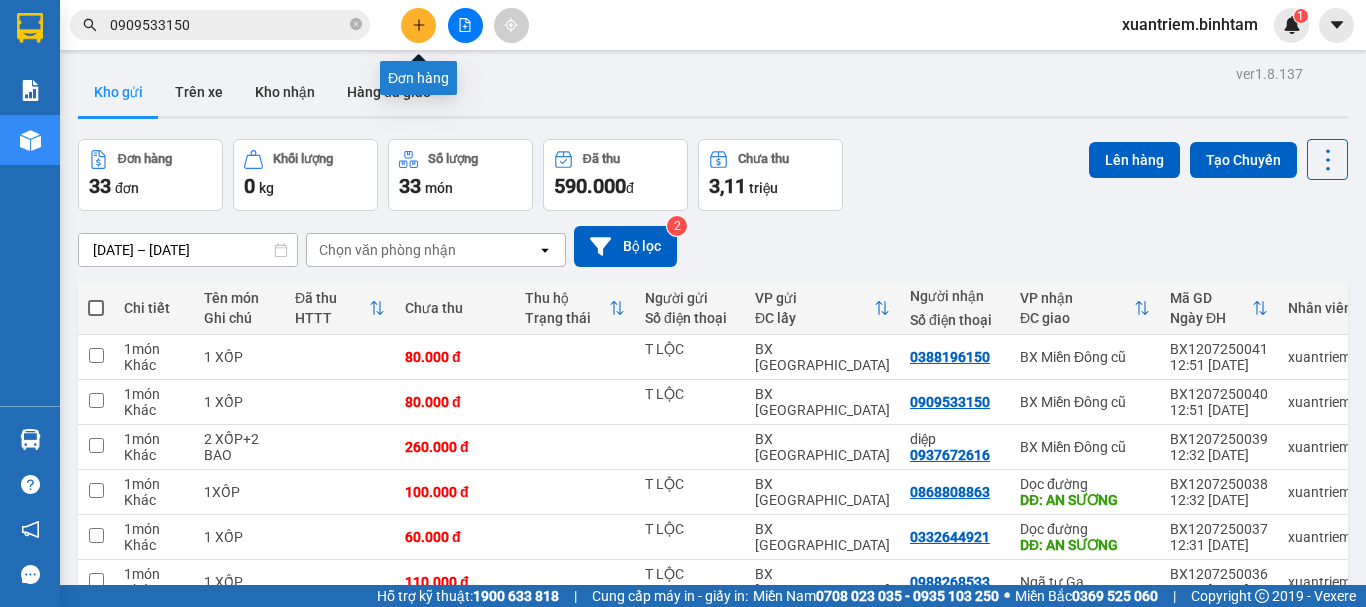 click 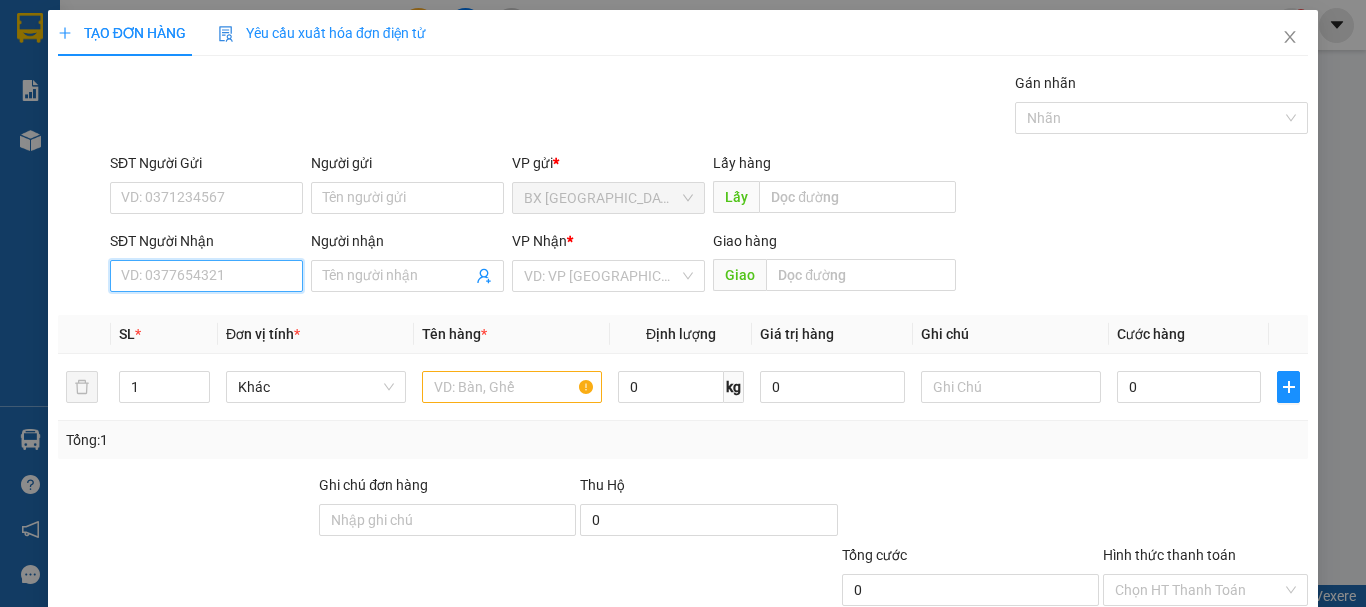 click on "SĐT Người Nhận" at bounding box center (206, 276) 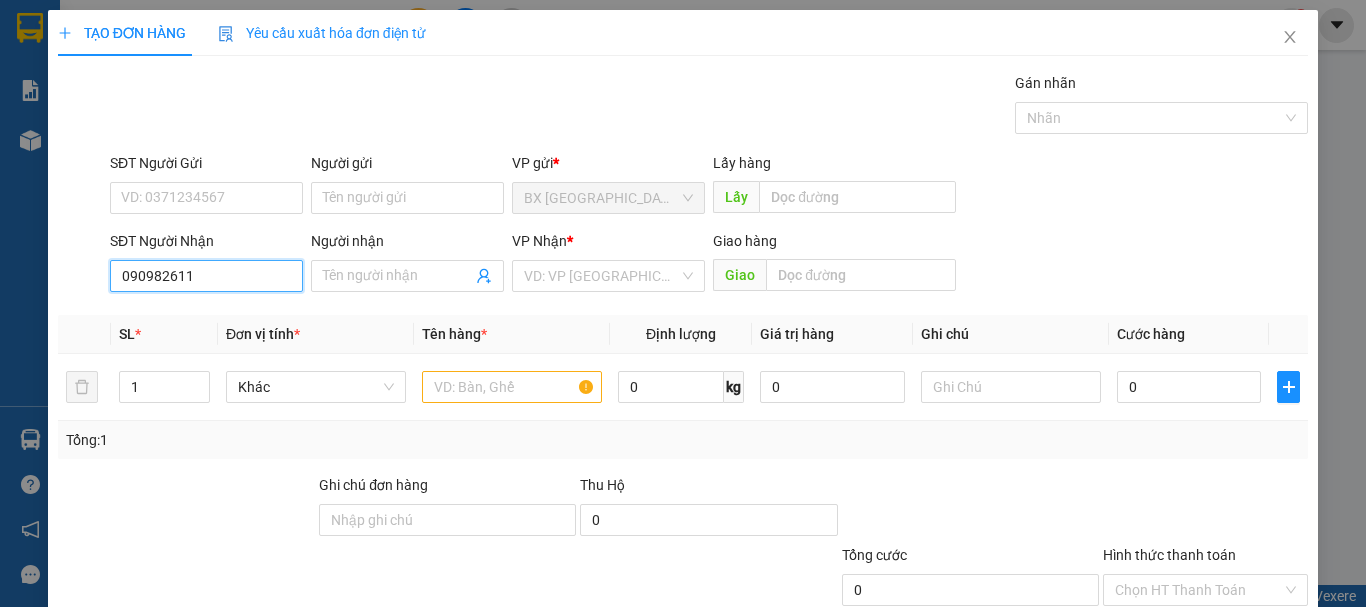 type on "0909826116" 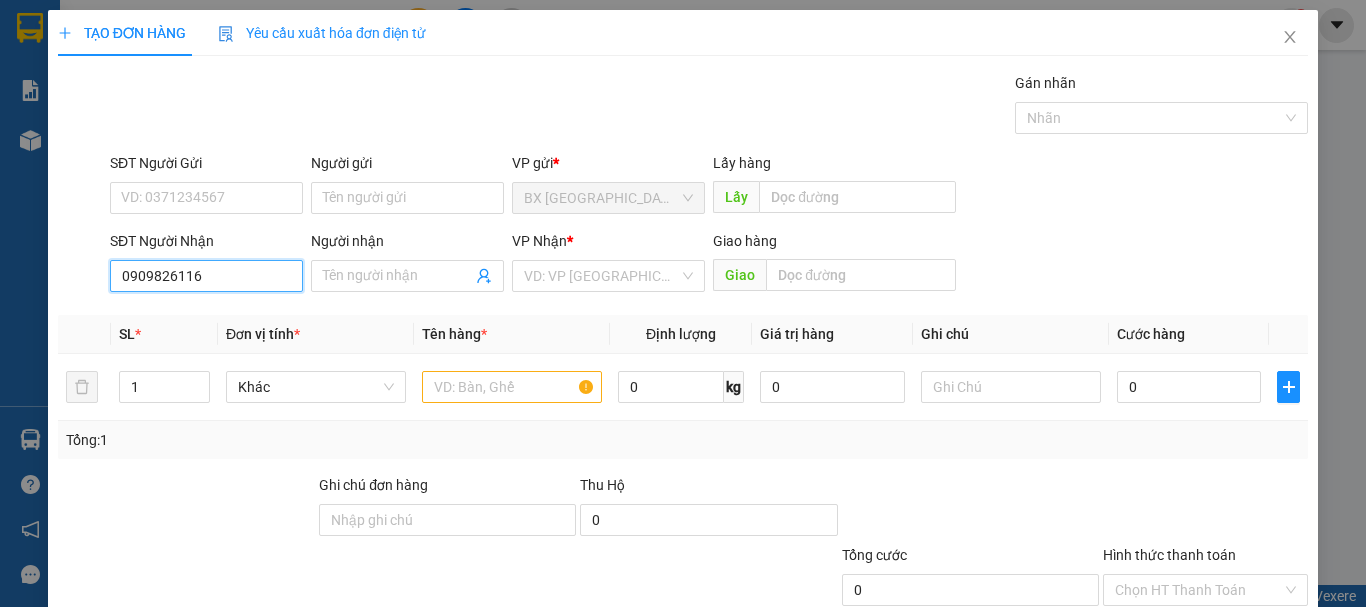 click on "0909826116" at bounding box center (206, 276) 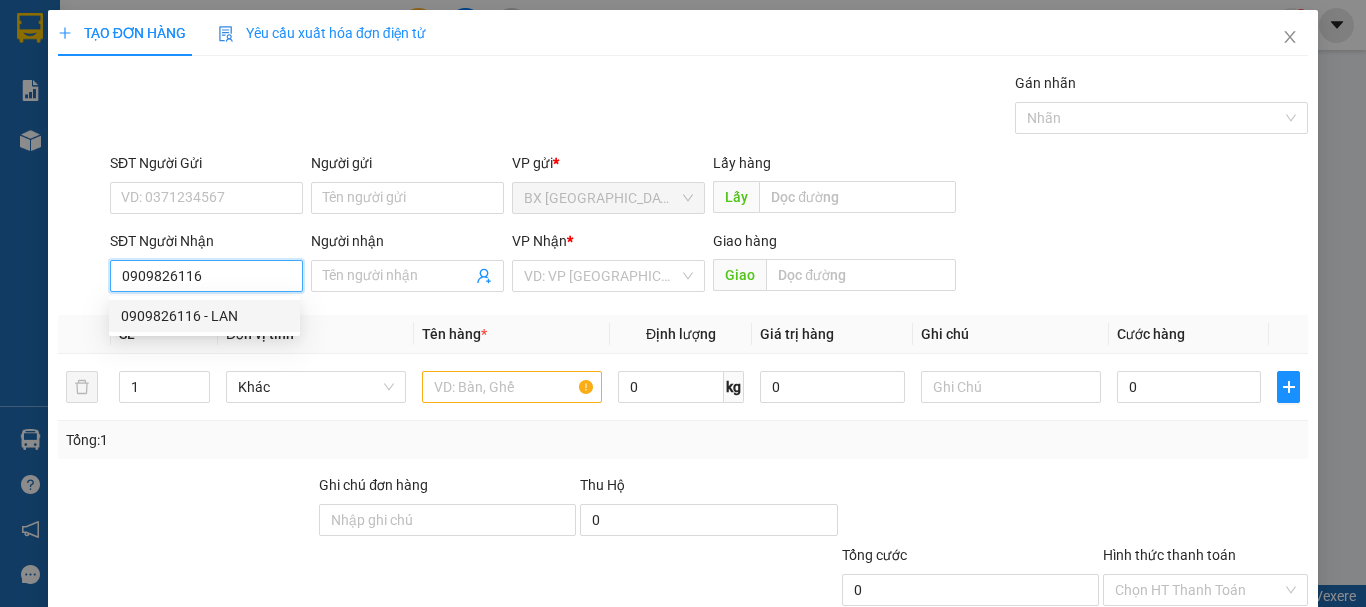 click on "0909826116 - LAN" at bounding box center (204, 316) 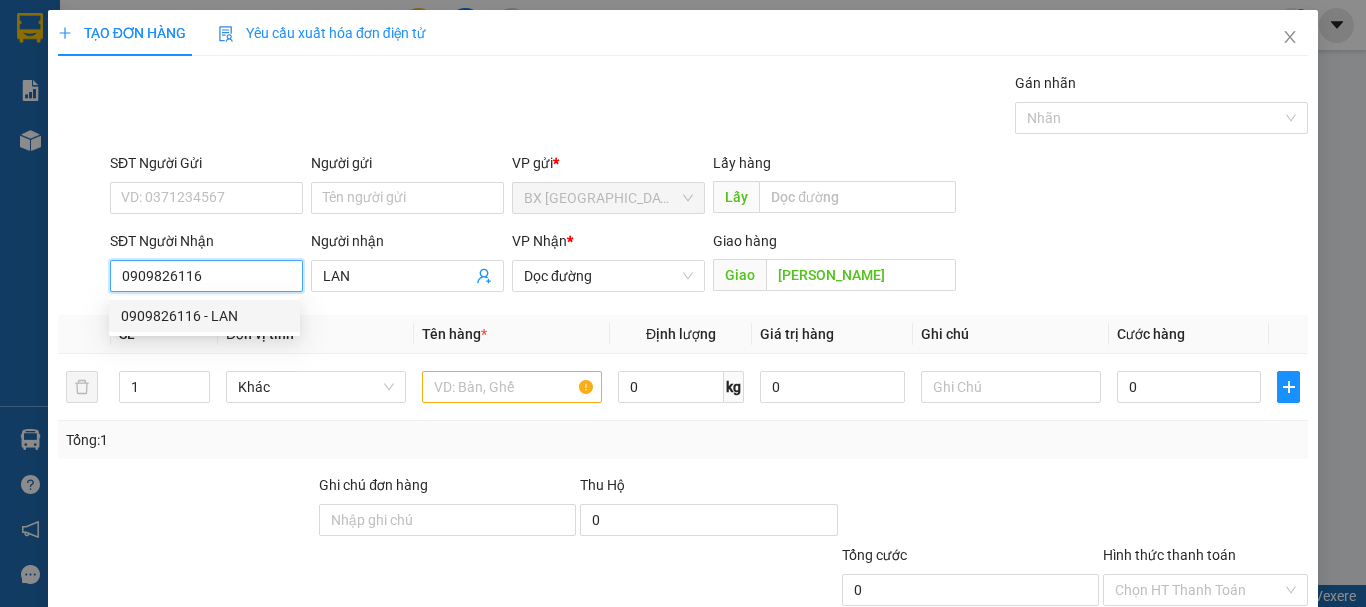type on "80.000" 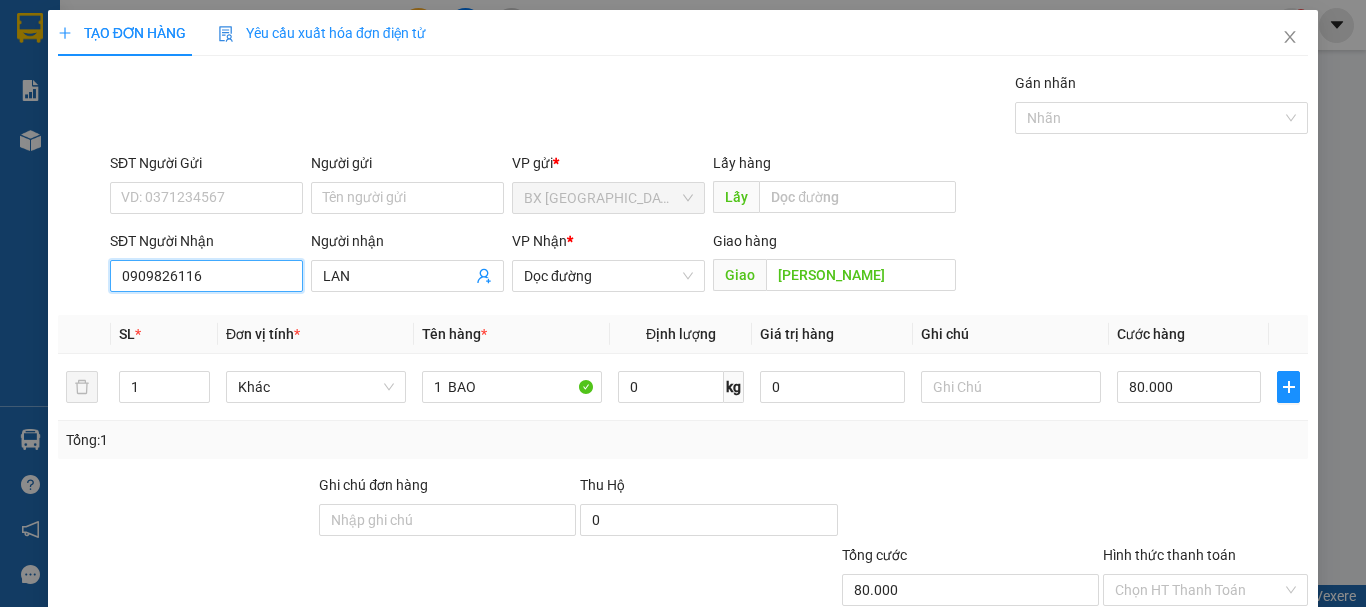 type on "0909826116" 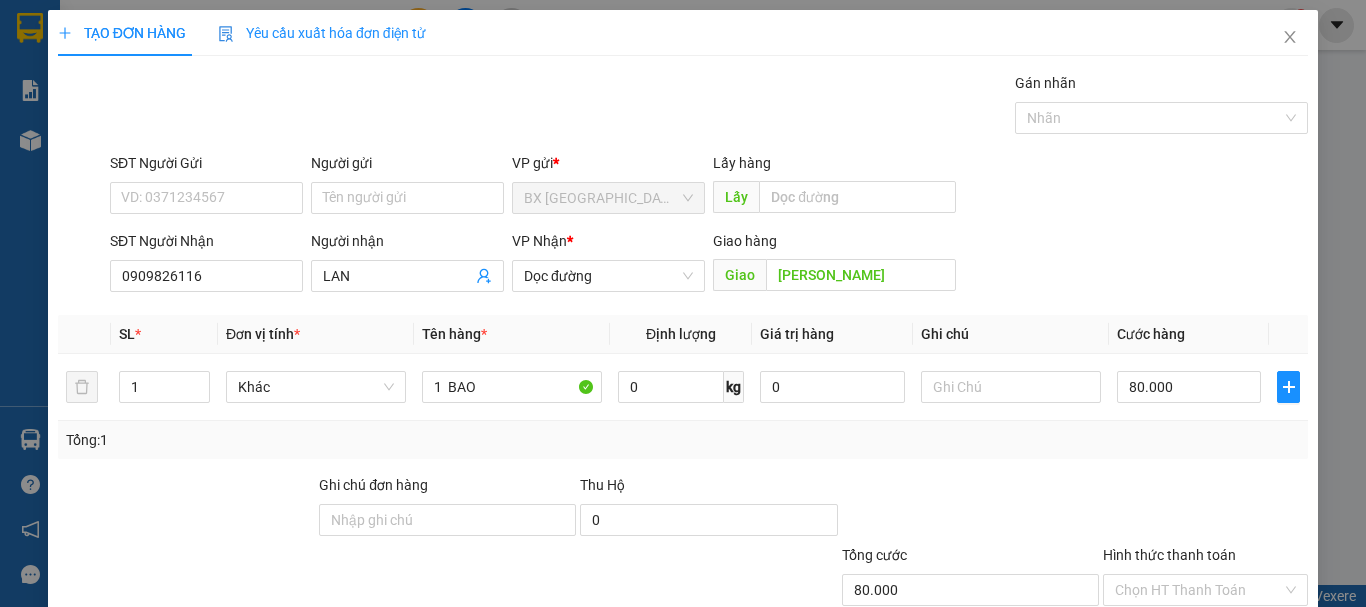 scroll, scrollTop: 133, scrollLeft: 0, axis: vertical 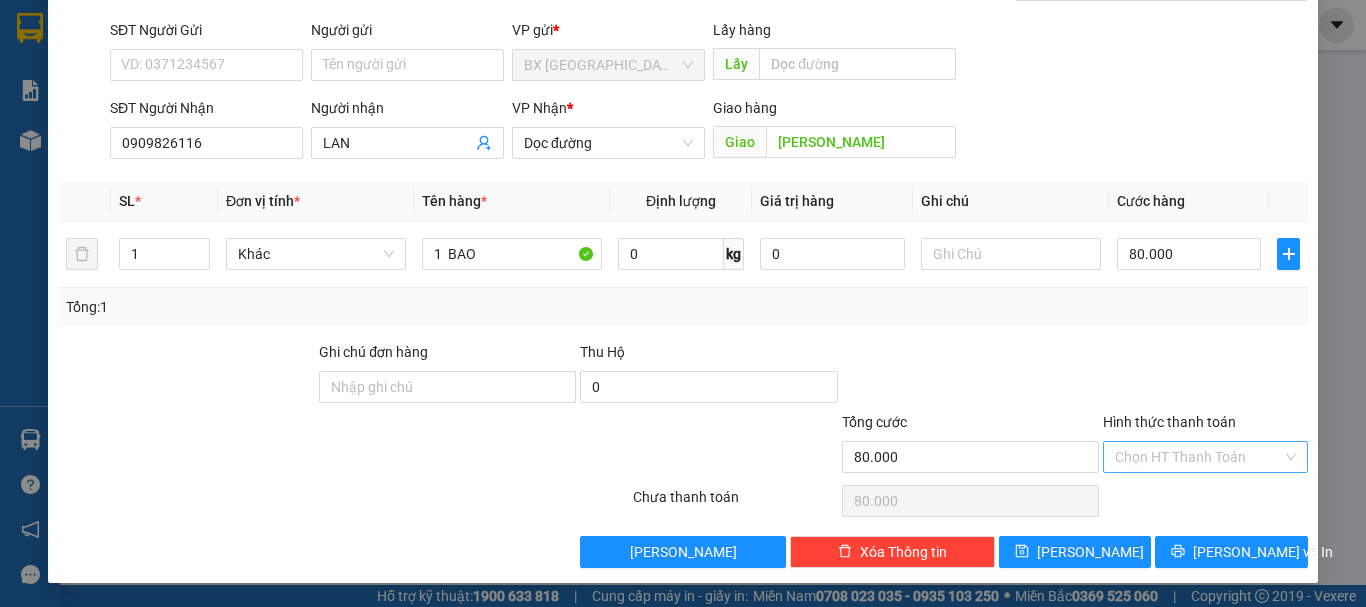 click on "Hình thức thanh toán" at bounding box center (1198, 457) 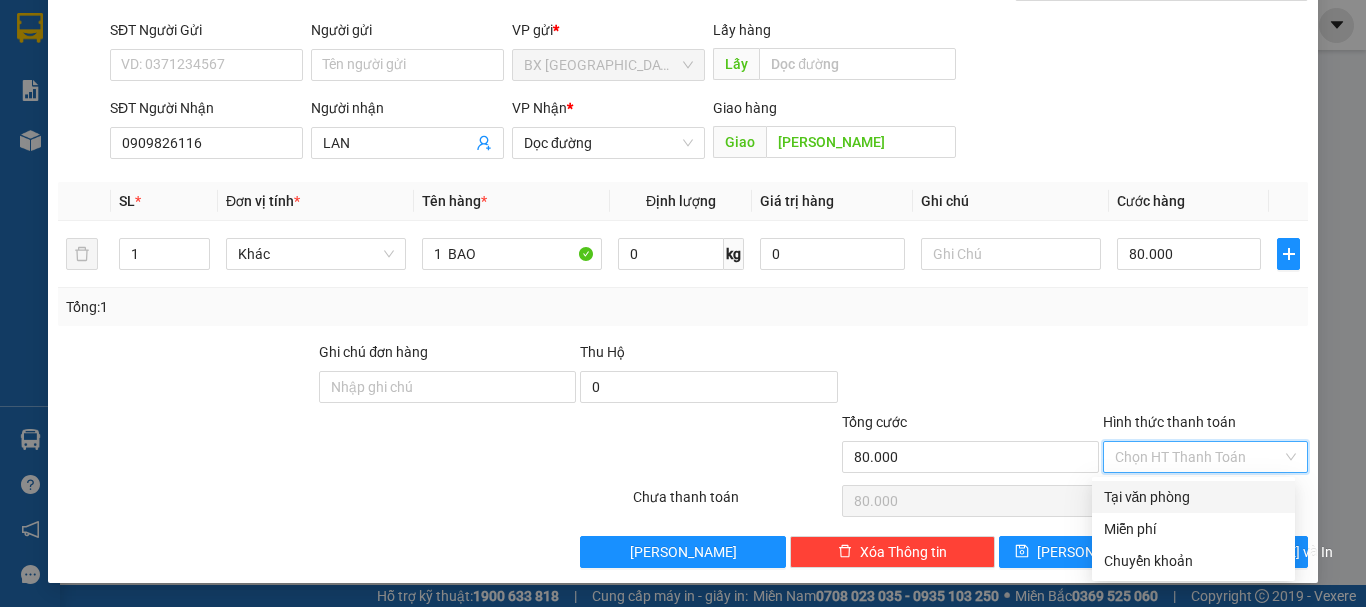 click on "Tại văn phòng" at bounding box center (1193, 497) 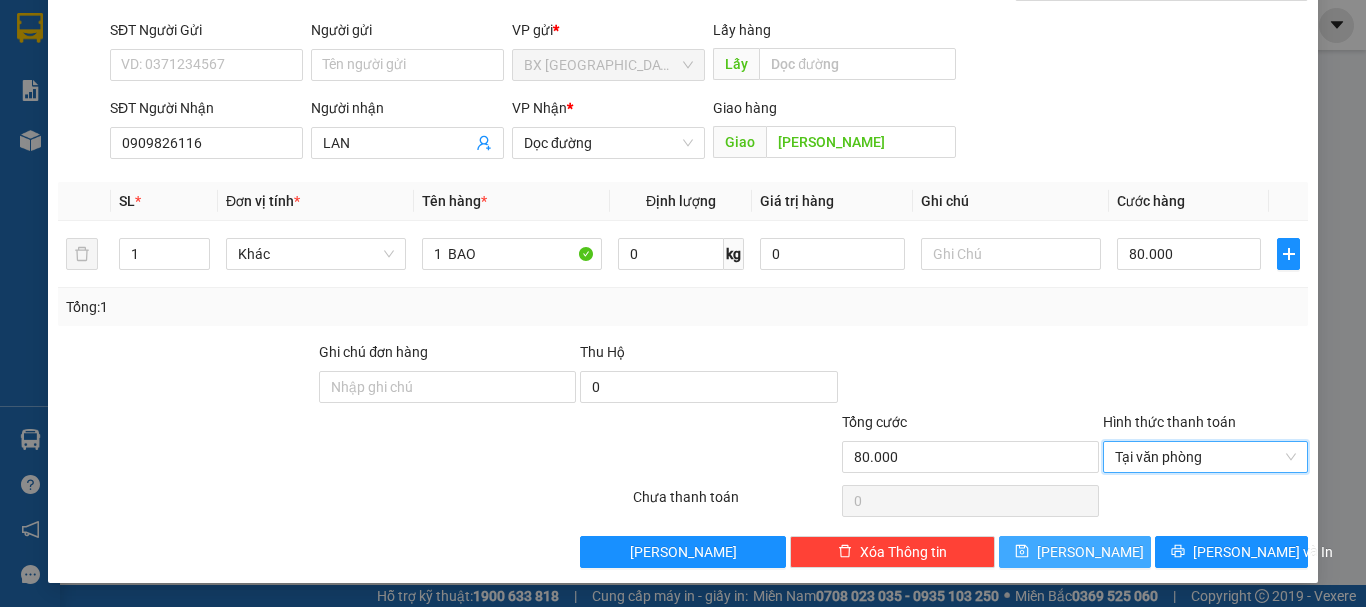 click on "[PERSON_NAME]" at bounding box center (1075, 552) 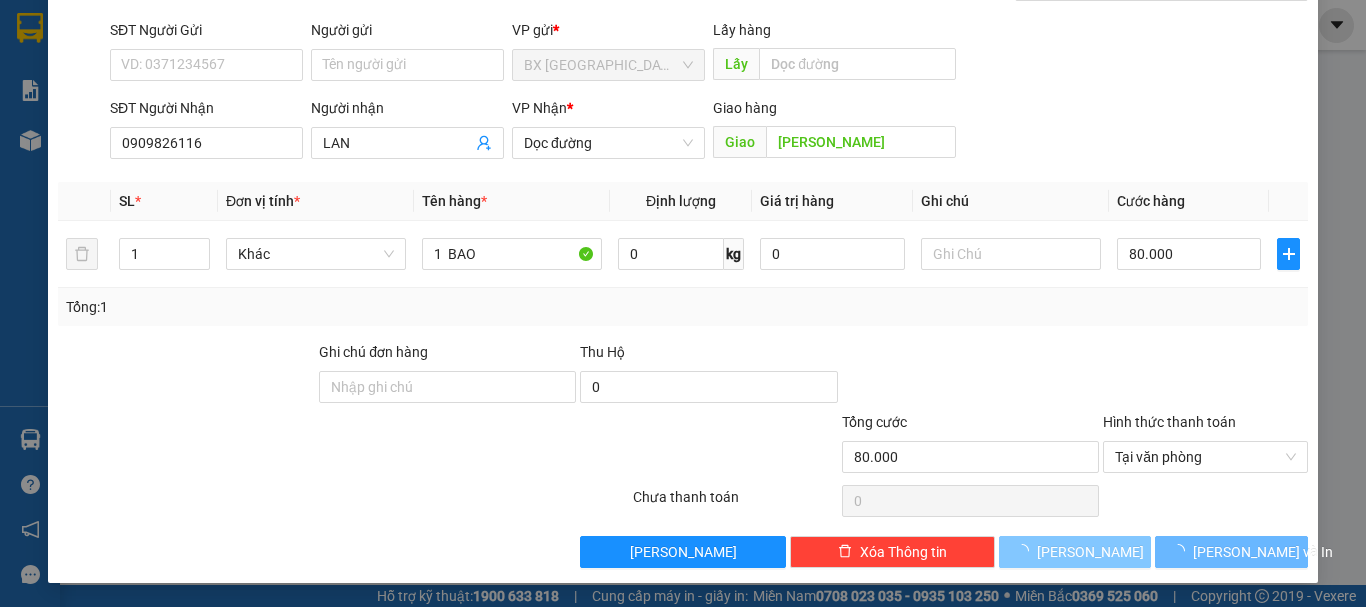 type 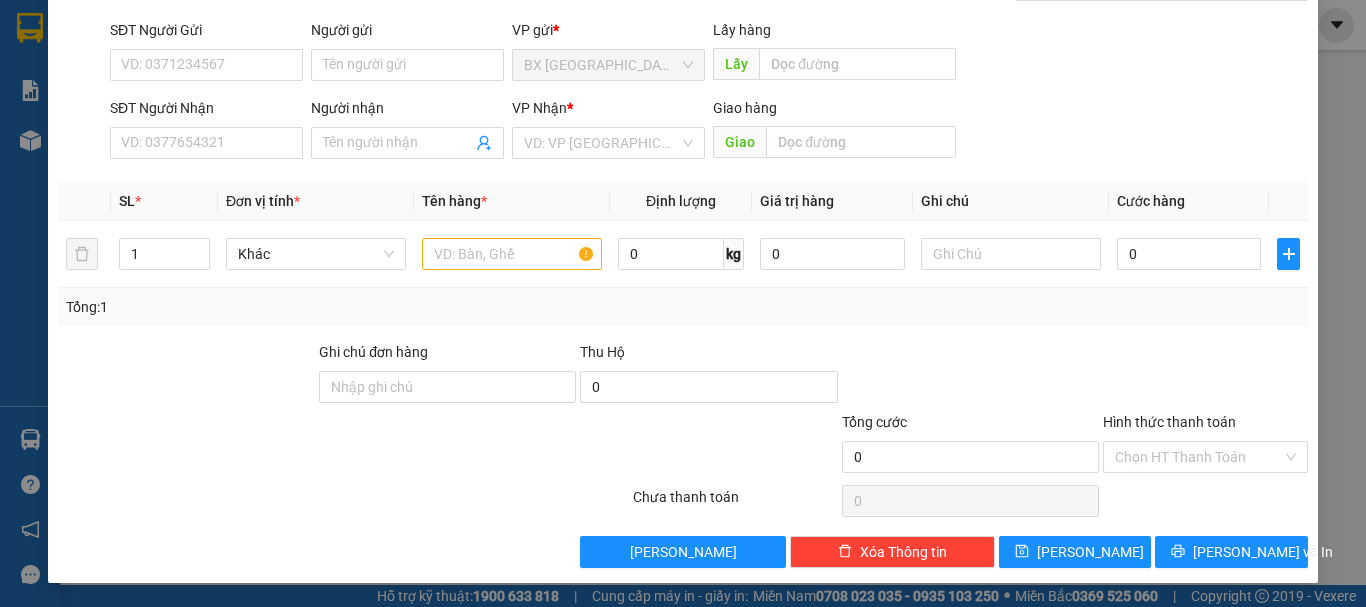 scroll, scrollTop: 0, scrollLeft: 0, axis: both 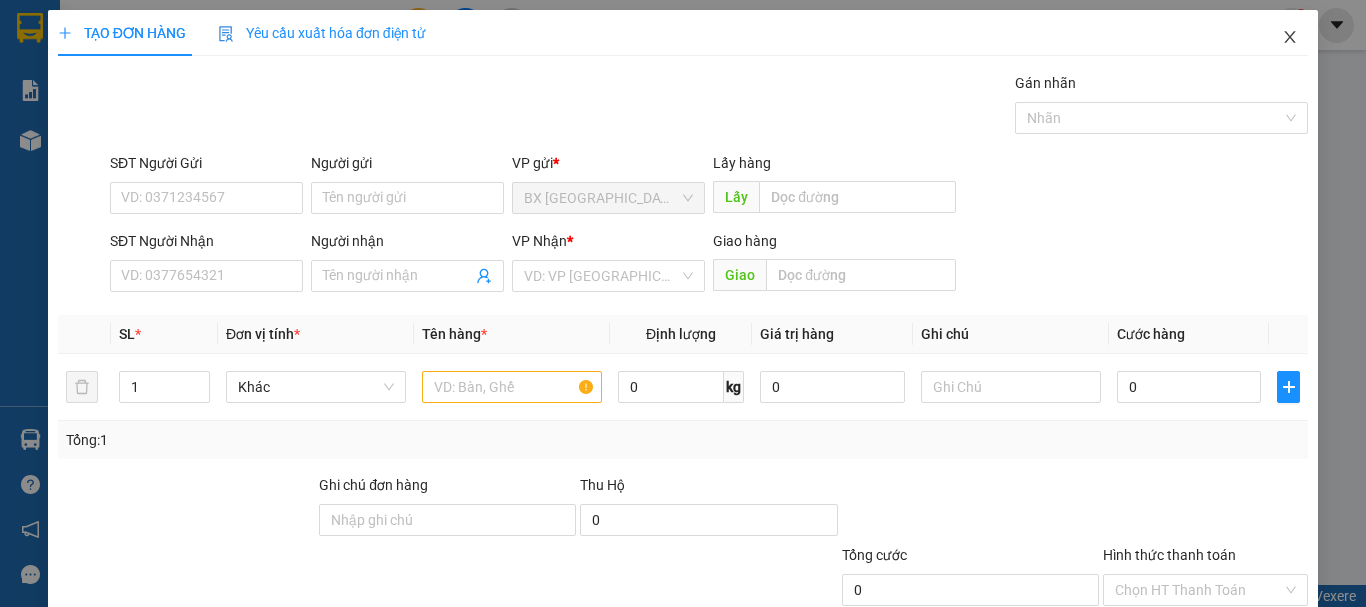 click 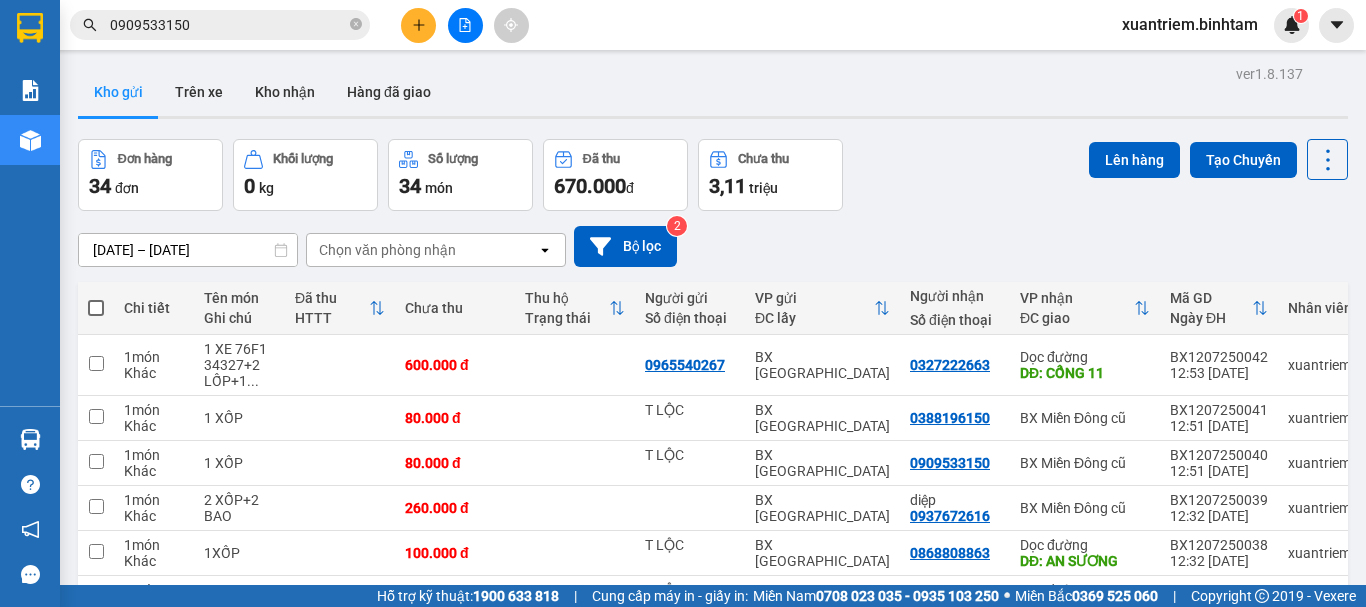 scroll, scrollTop: 306, scrollLeft: 0, axis: vertical 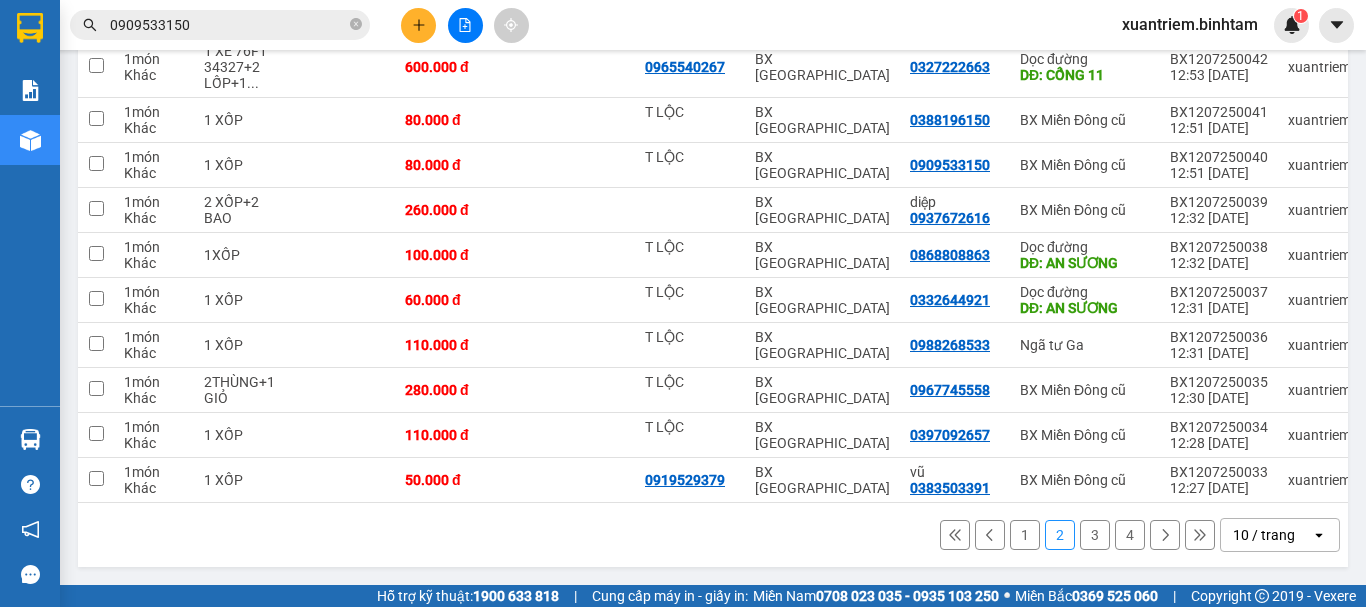 click on "1" at bounding box center [1025, 535] 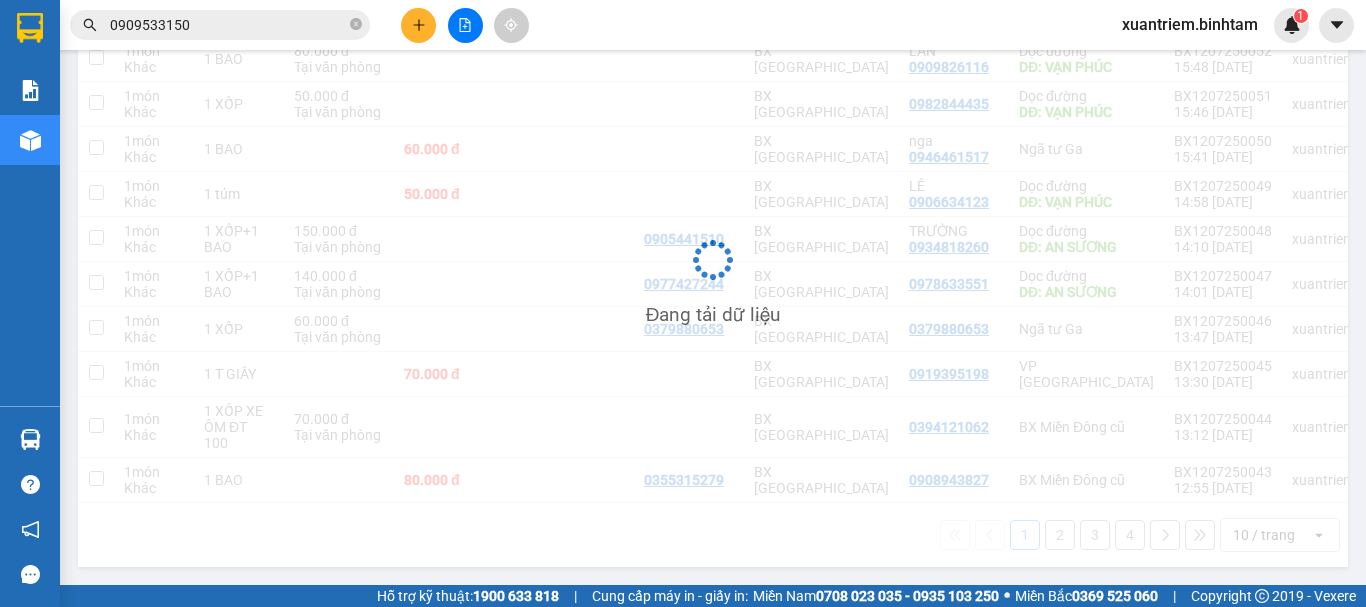 scroll, scrollTop: 306, scrollLeft: 0, axis: vertical 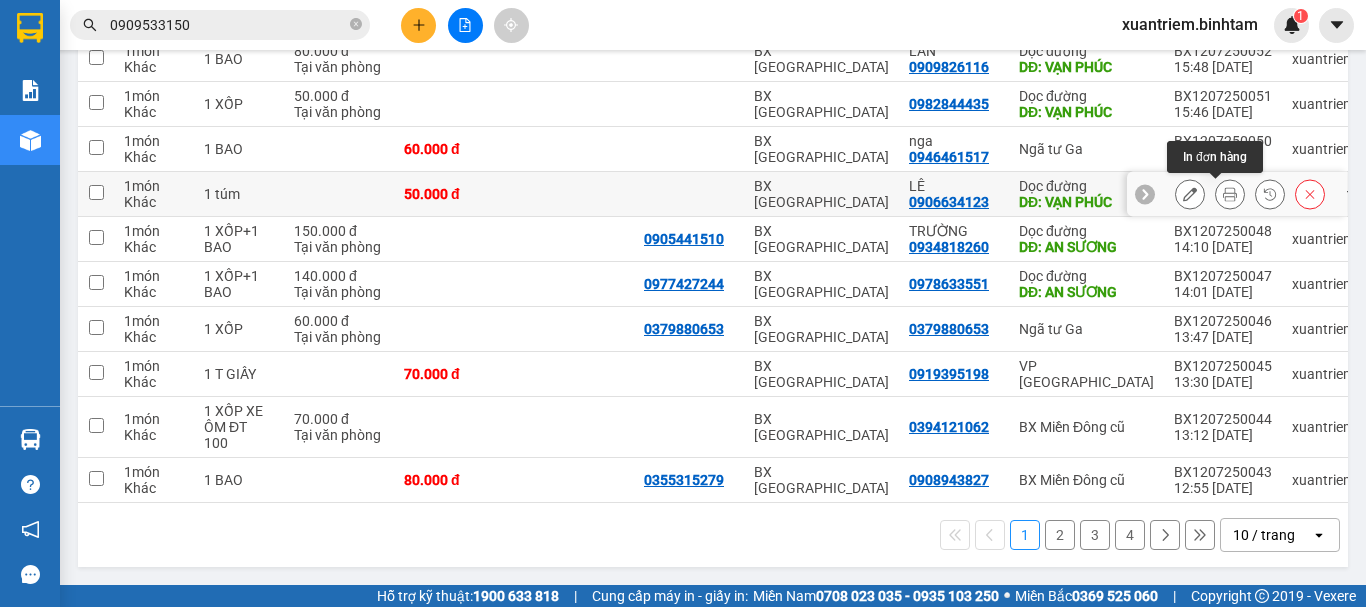 click at bounding box center [1230, 194] 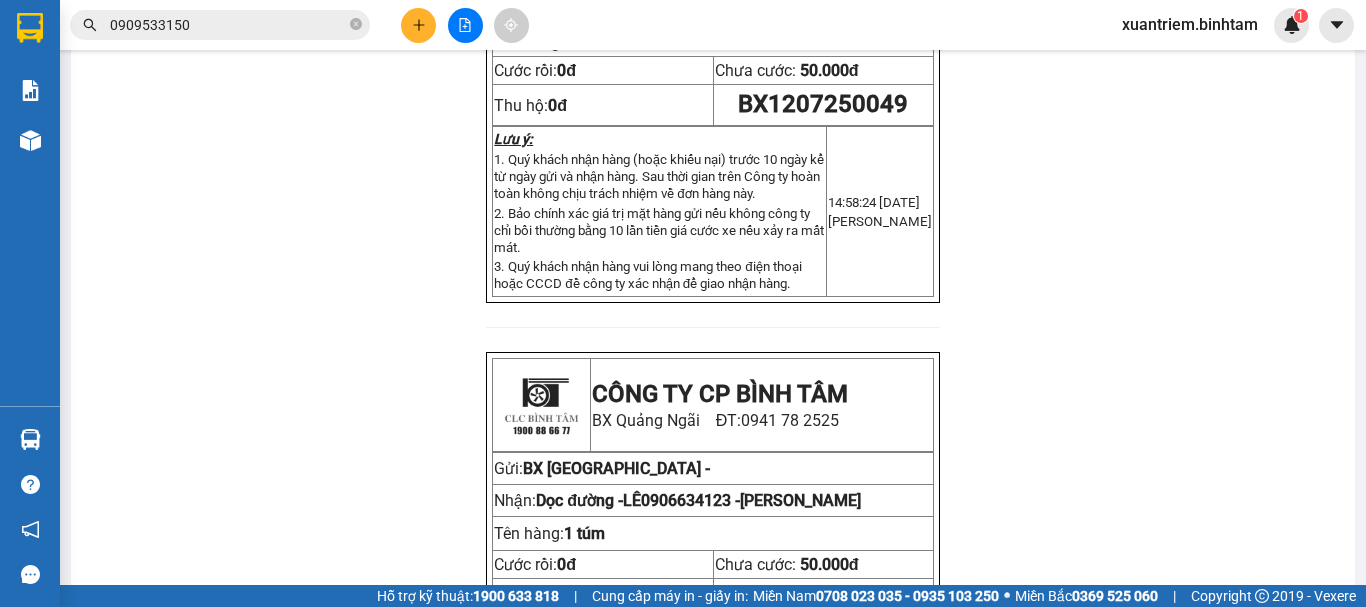 scroll, scrollTop: 0, scrollLeft: 0, axis: both 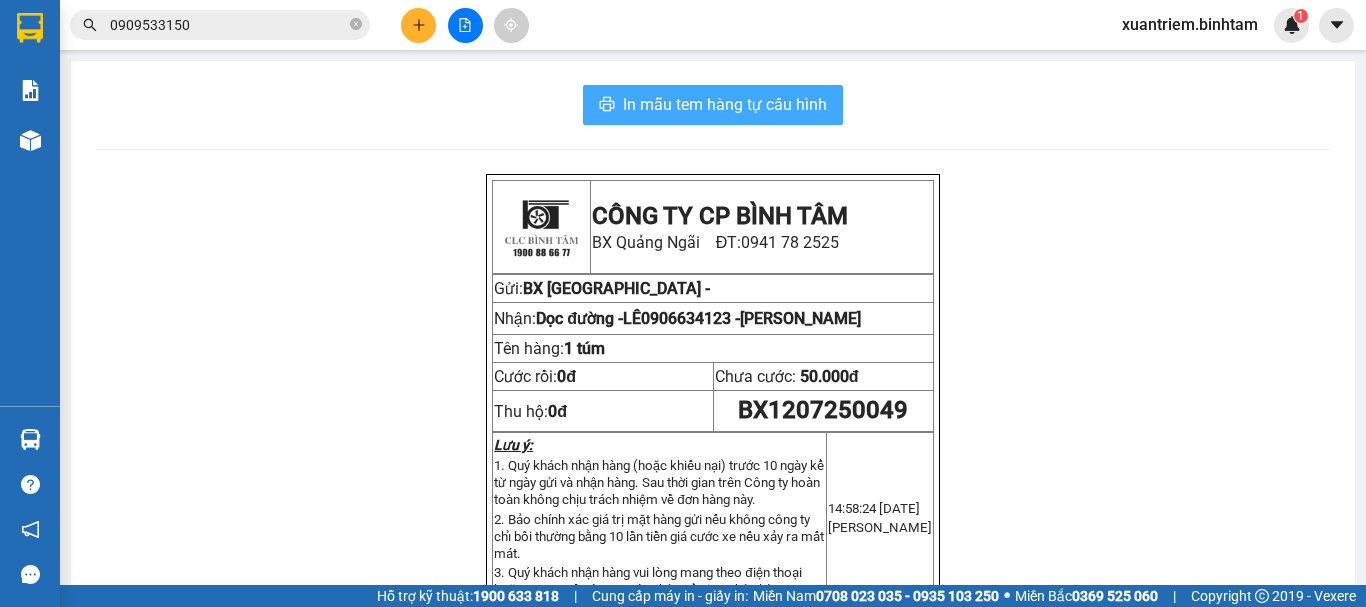 click on "In mẫu tem hàng tự cấu hình" at bounding box center (713, 105) 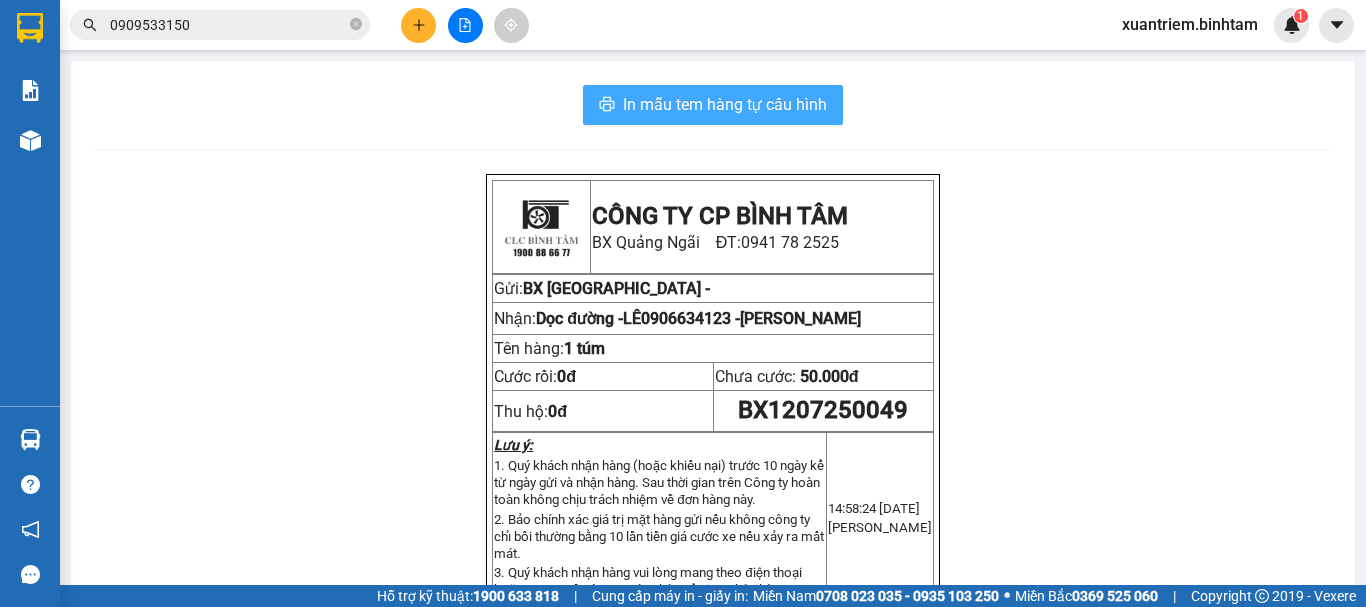 scroll, scrollTop: 0, scrollLeft: 0, axis: both 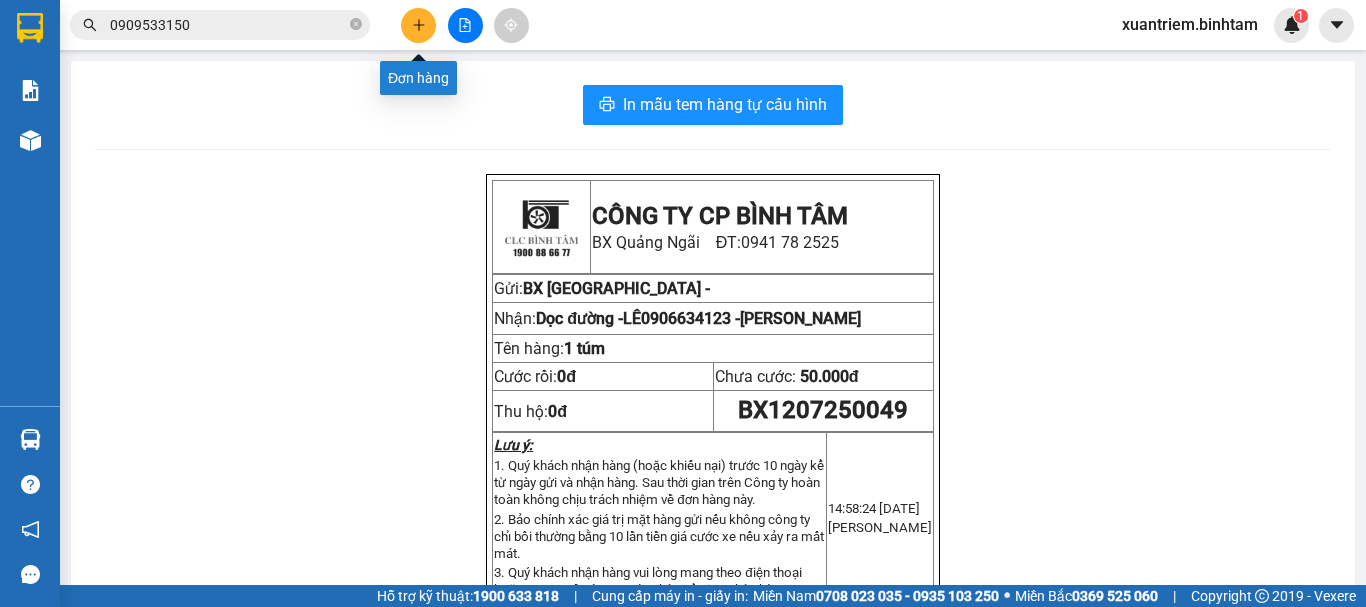 click at bounding box center [418, 25] 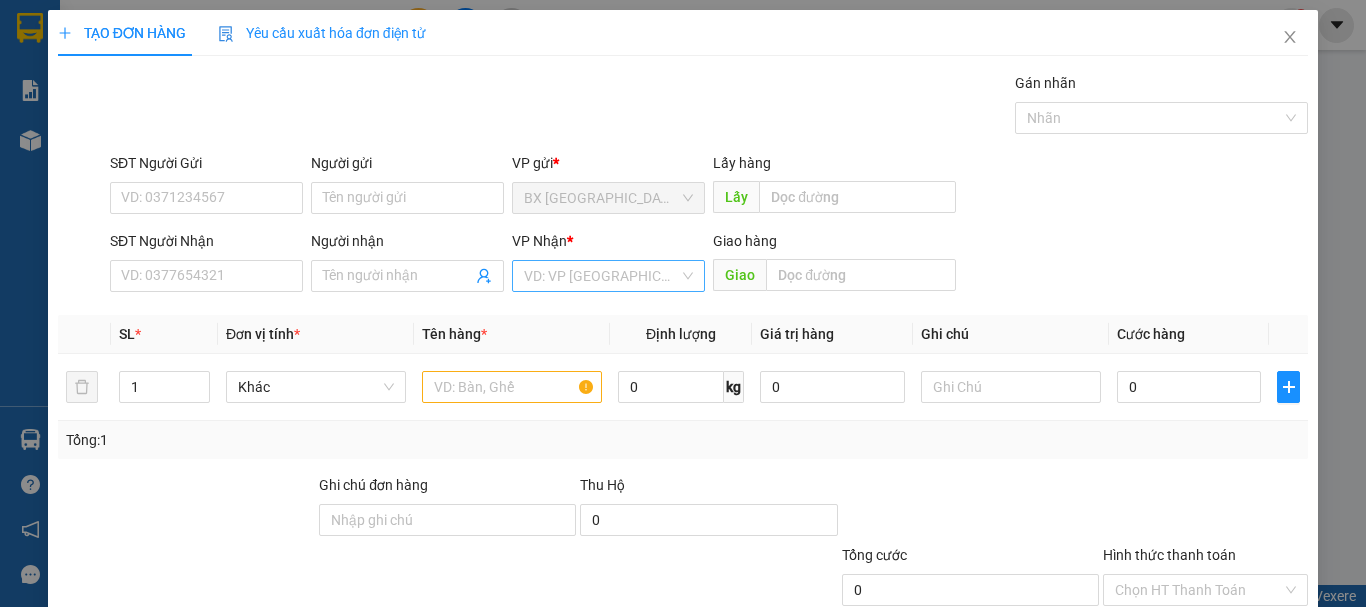click at bounding box center (601, 276) 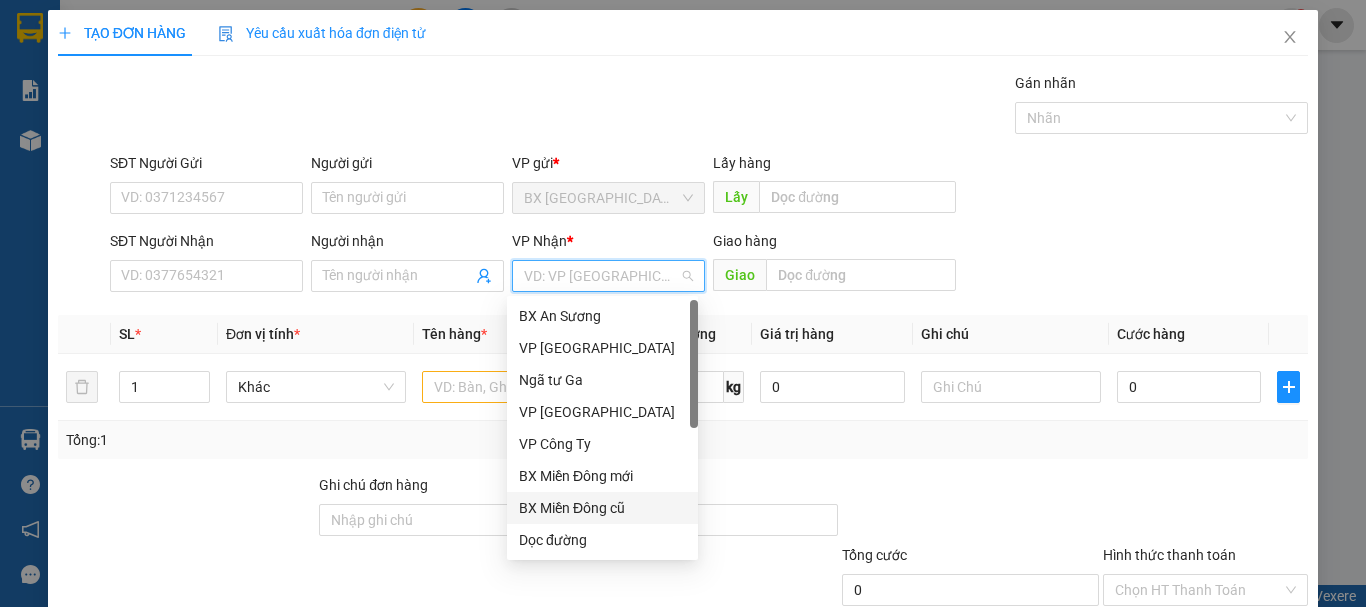 click on "BX Miền Đông cũ" at bounding box center (602, 508) 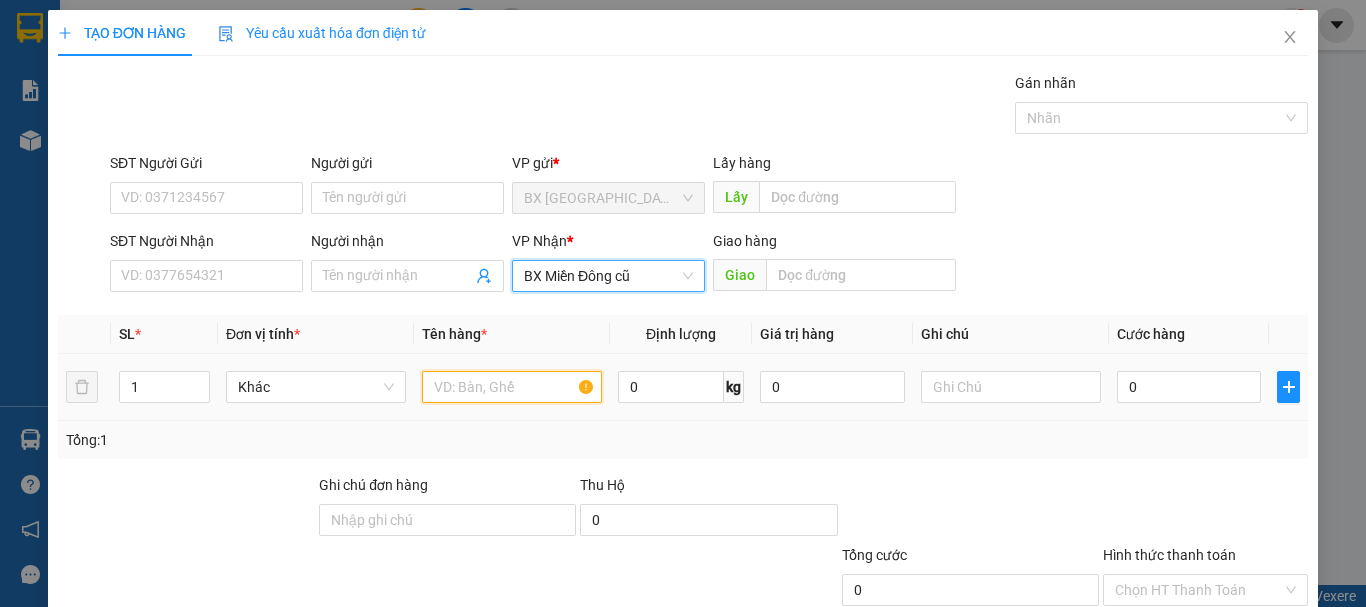 click at bounding box center [512, 387] 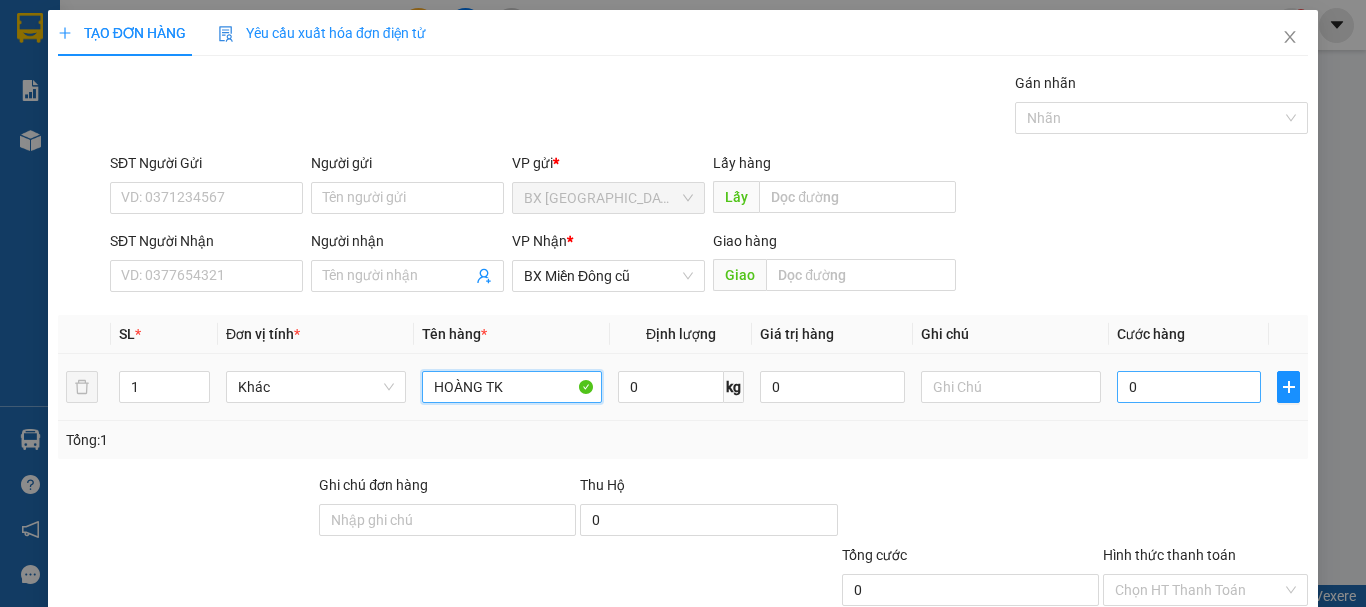 type on "HOÀNG TK" 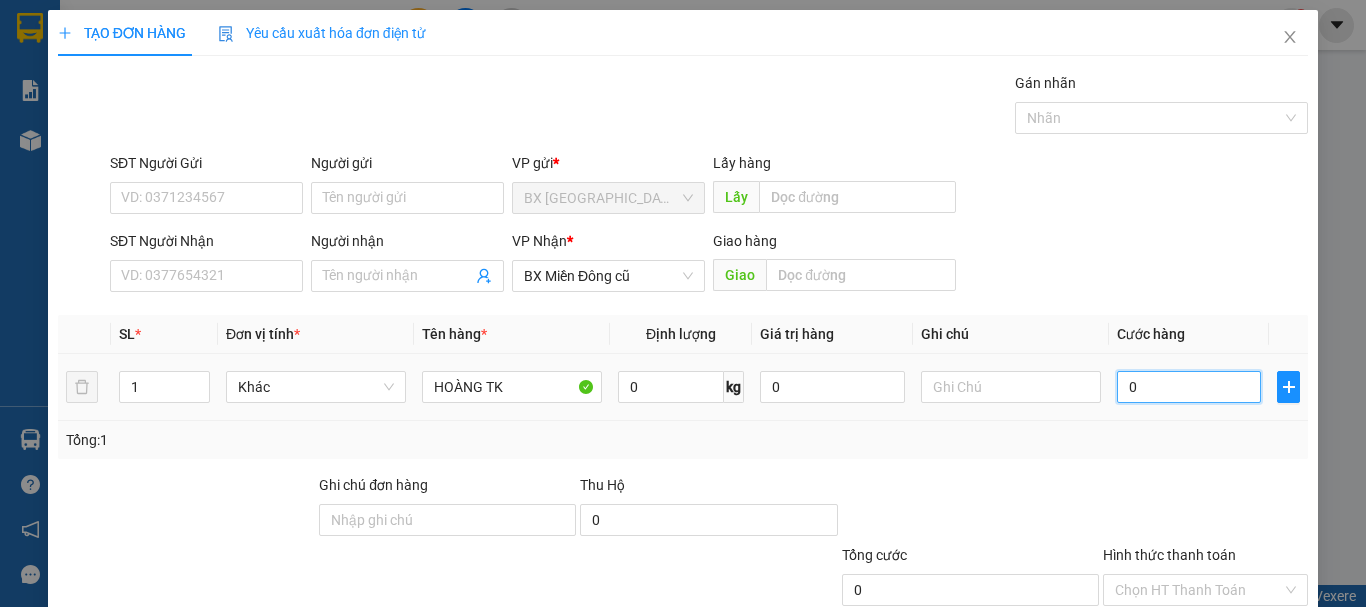 click on "0" at bounding box center [1189, 387] 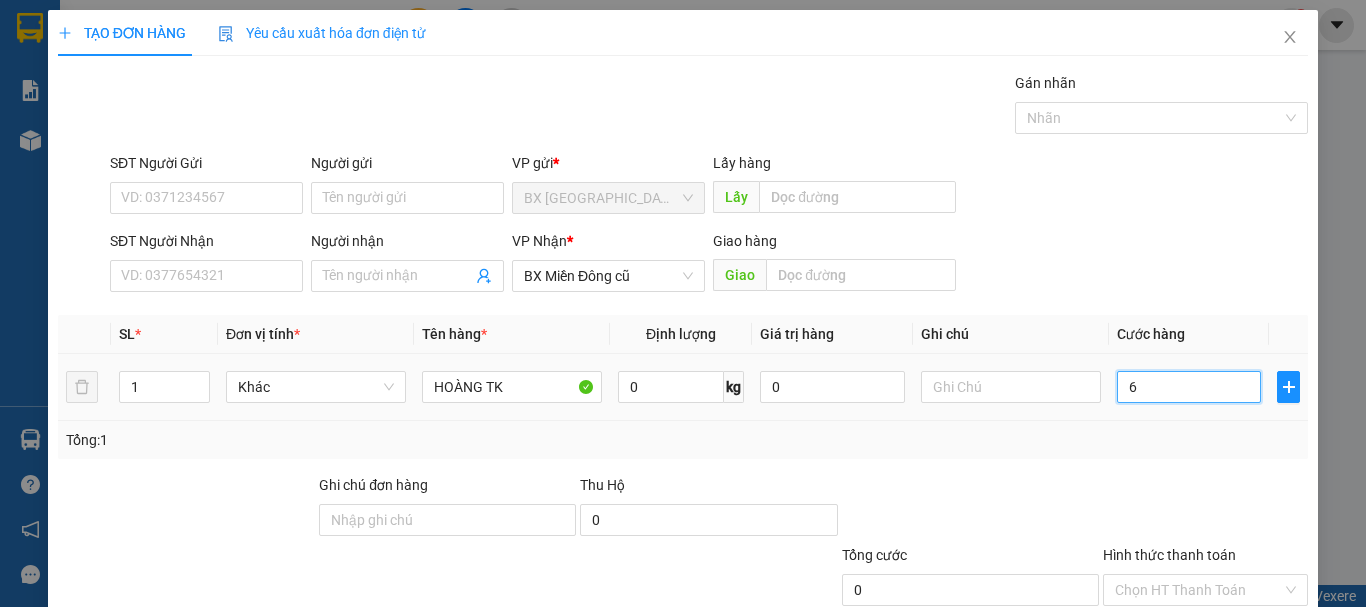 type on "6" 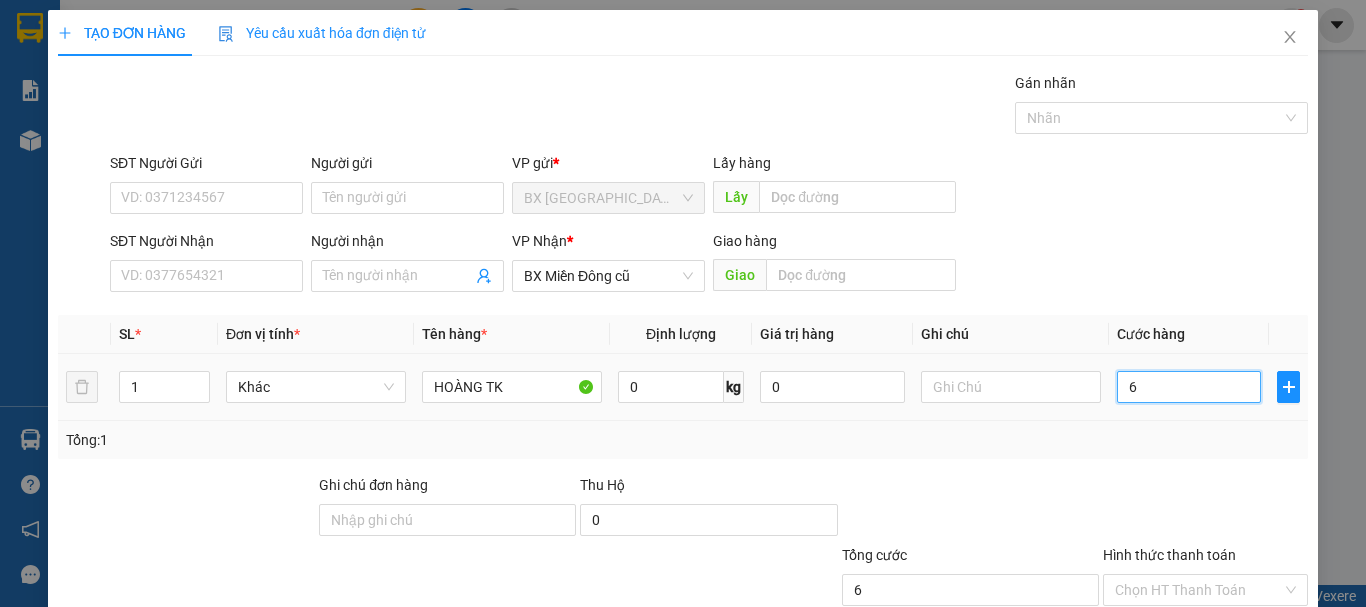 type on "61" 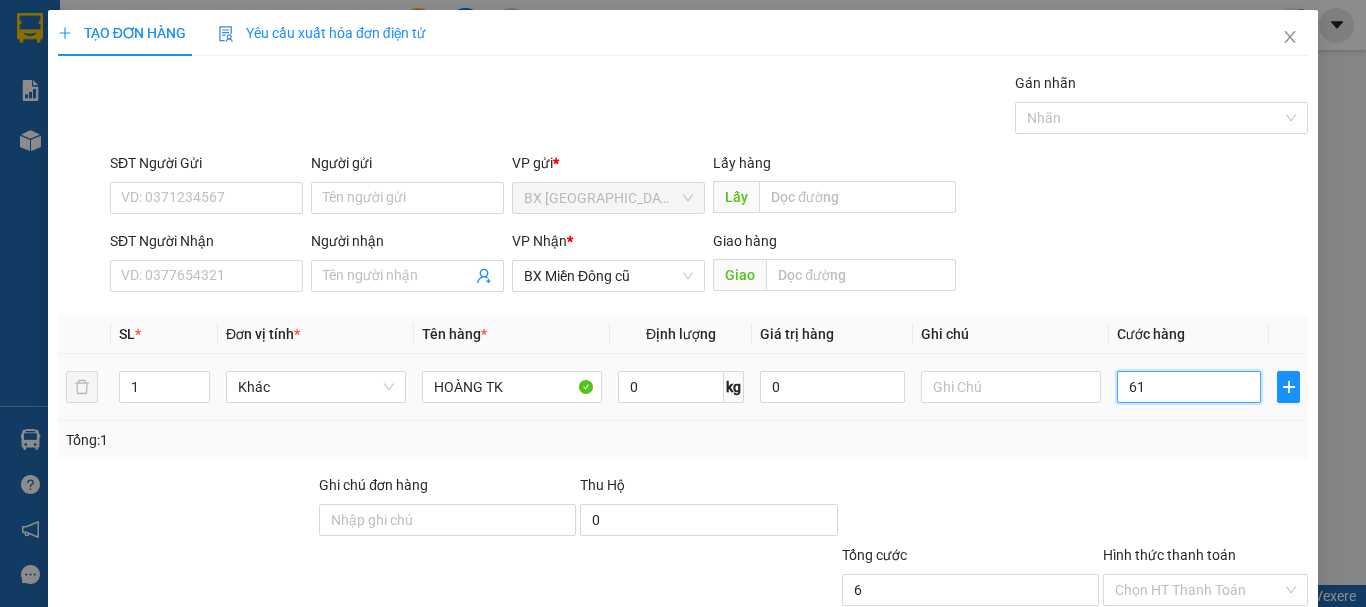 type on "61" 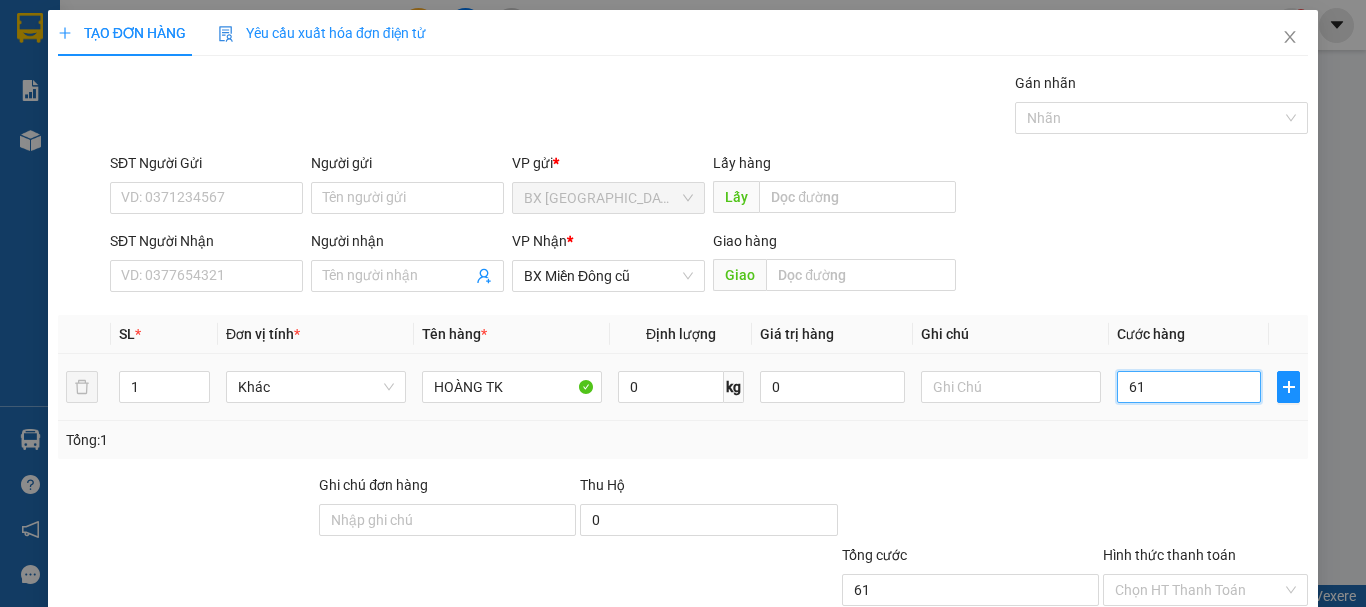 type on "610" 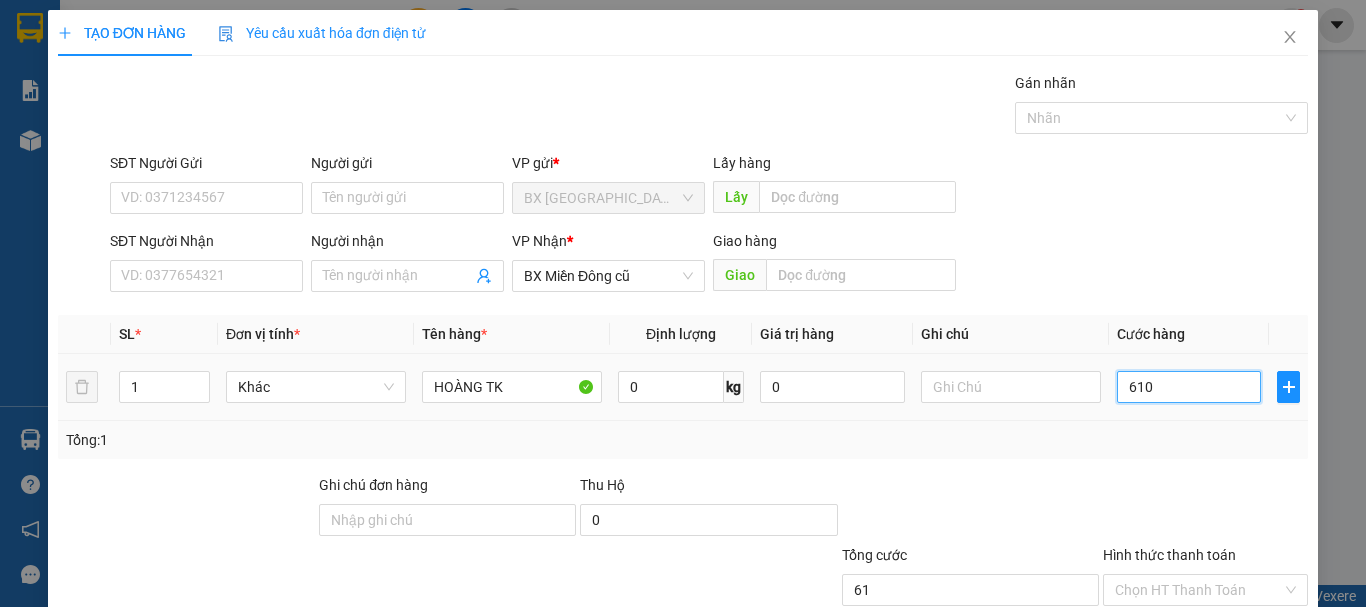 type on "610" 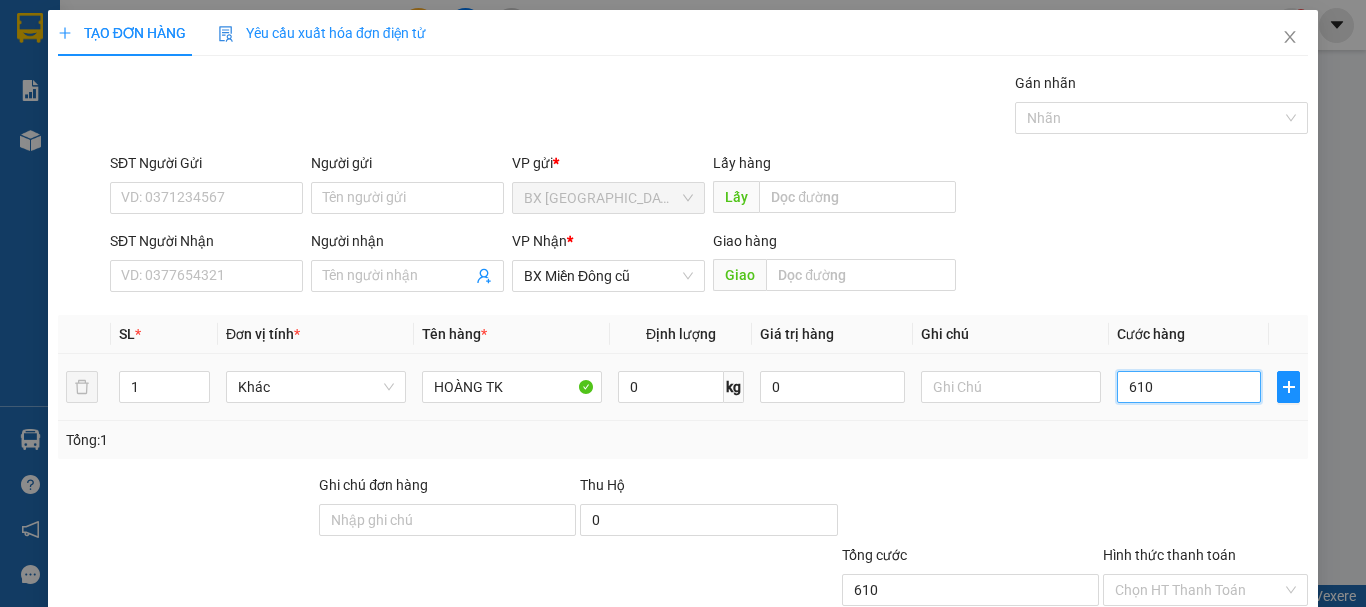 type on "6.100" 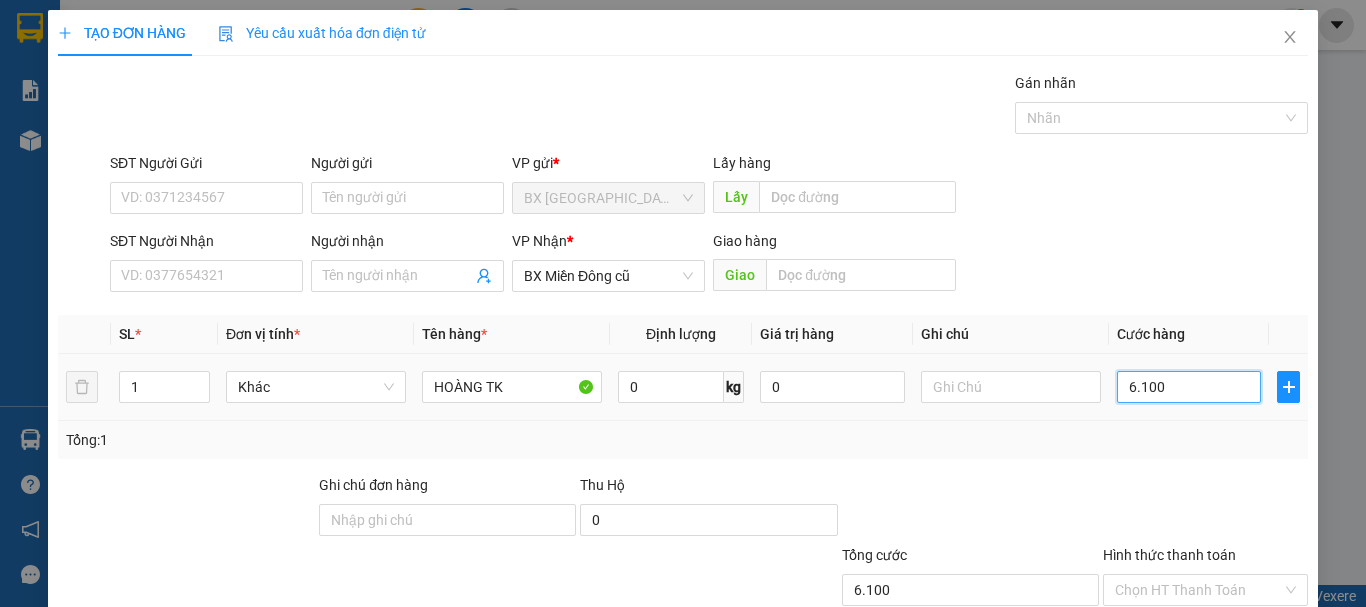 type on "61.000" 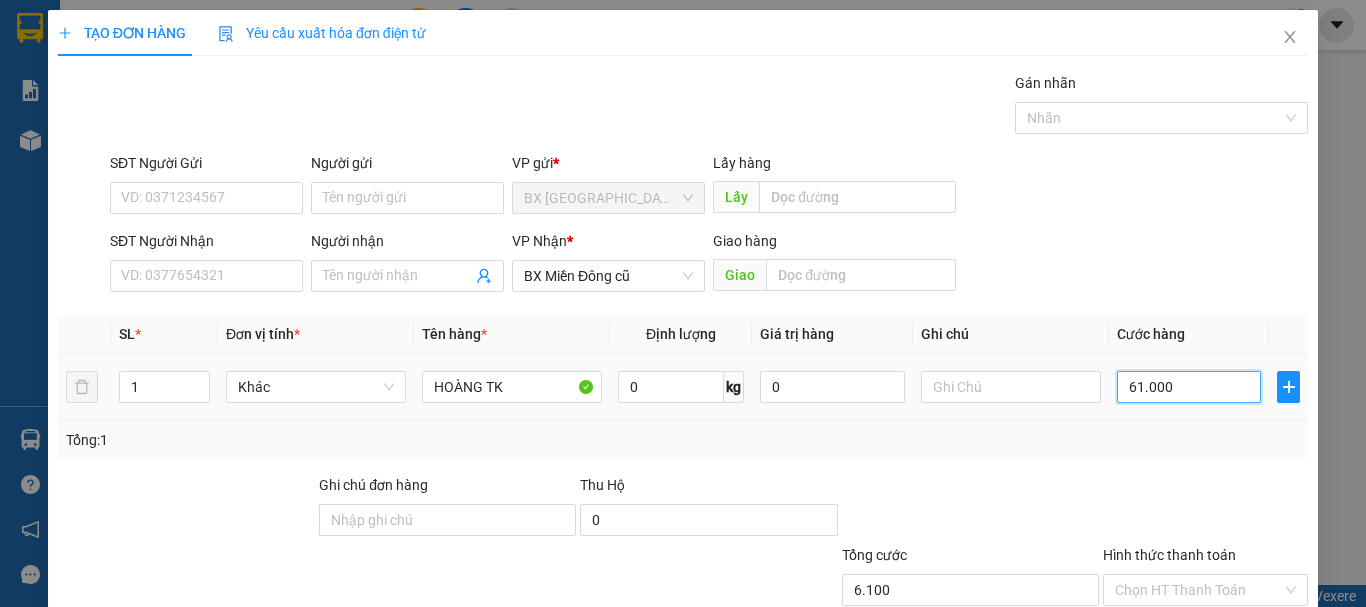 type on "61.000" 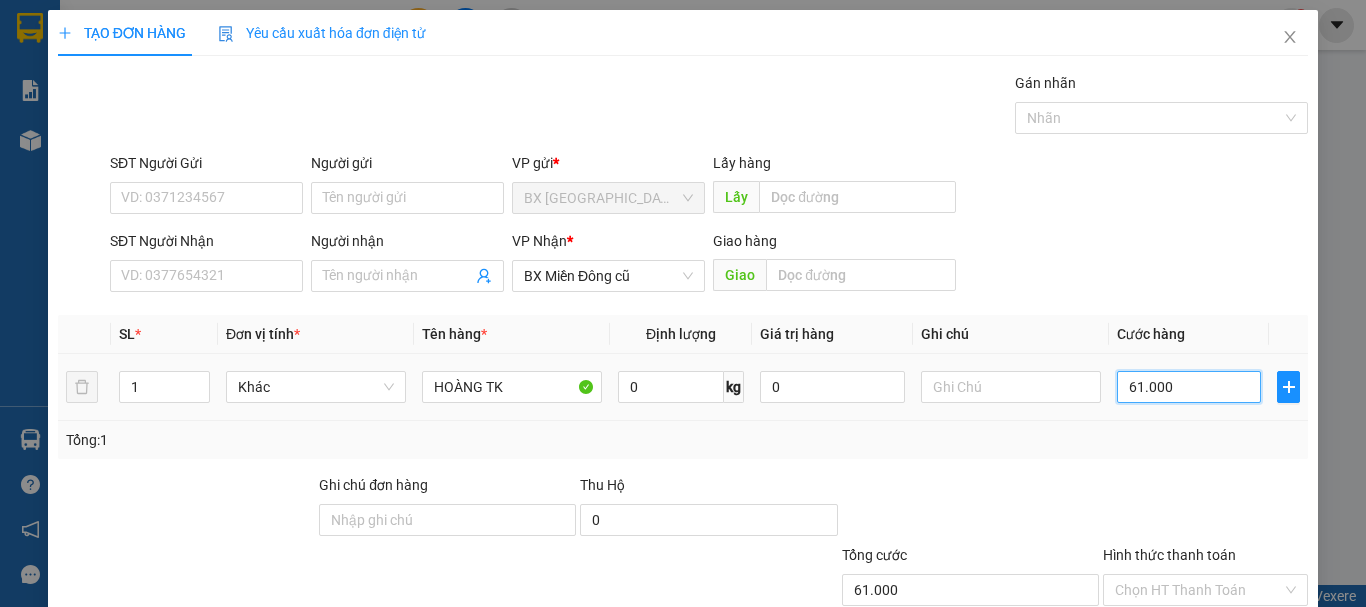 type on "610.000" 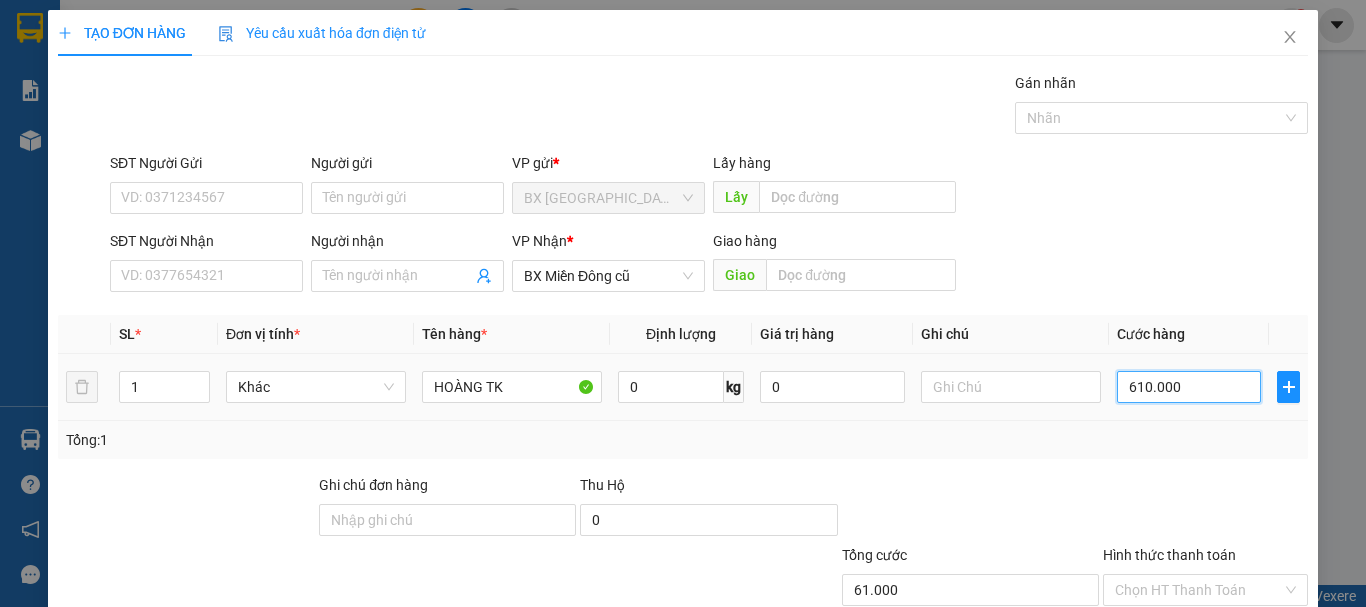 type on "610.000" 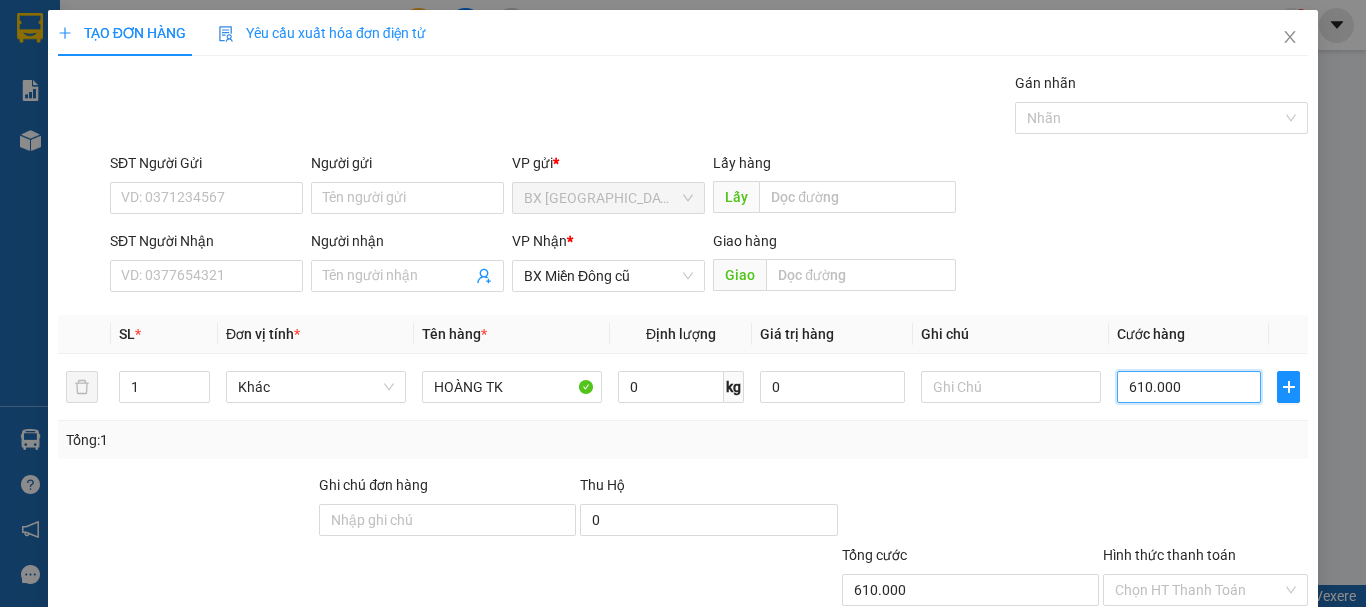 type on "610.000" 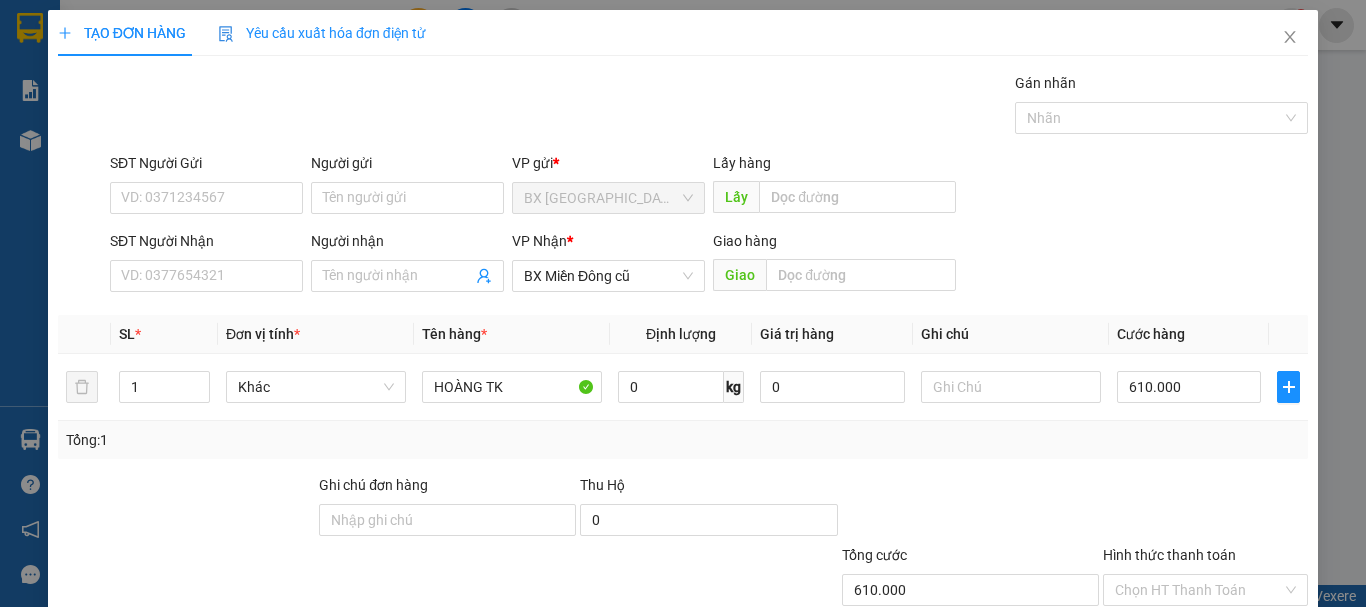 scroll, scrollTop: 133, scrollLeft: 0, axis: vertical 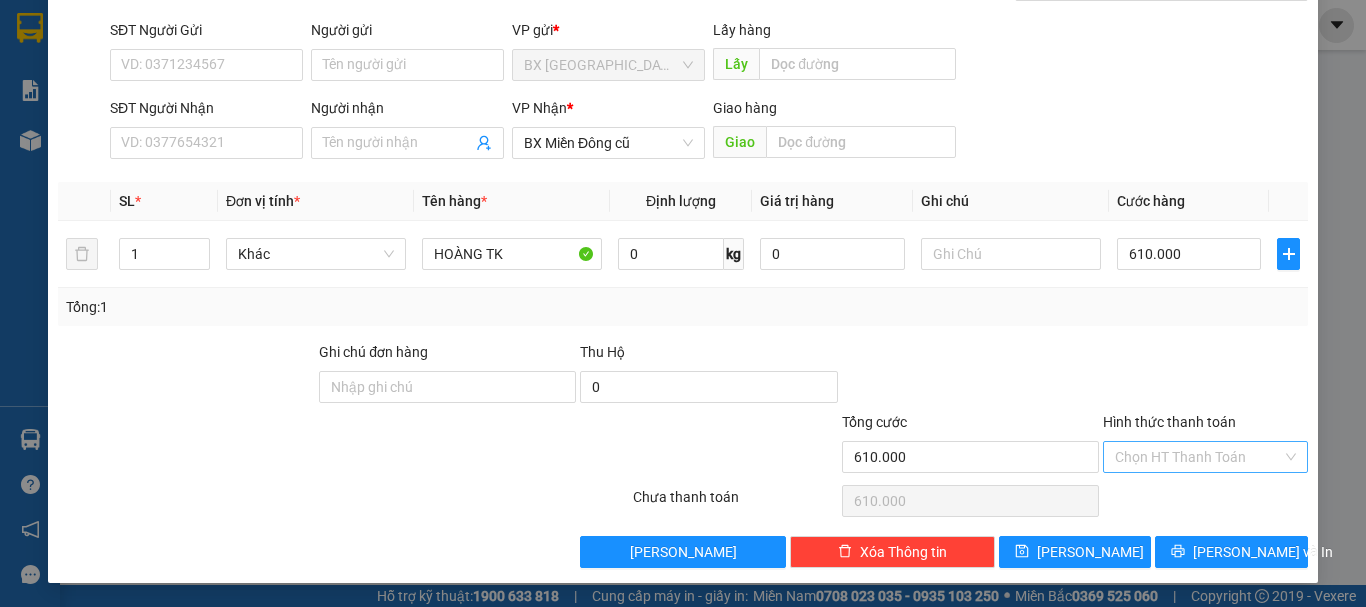 click on "Hình thức thanh toán" at bounding box center (1198, 457) 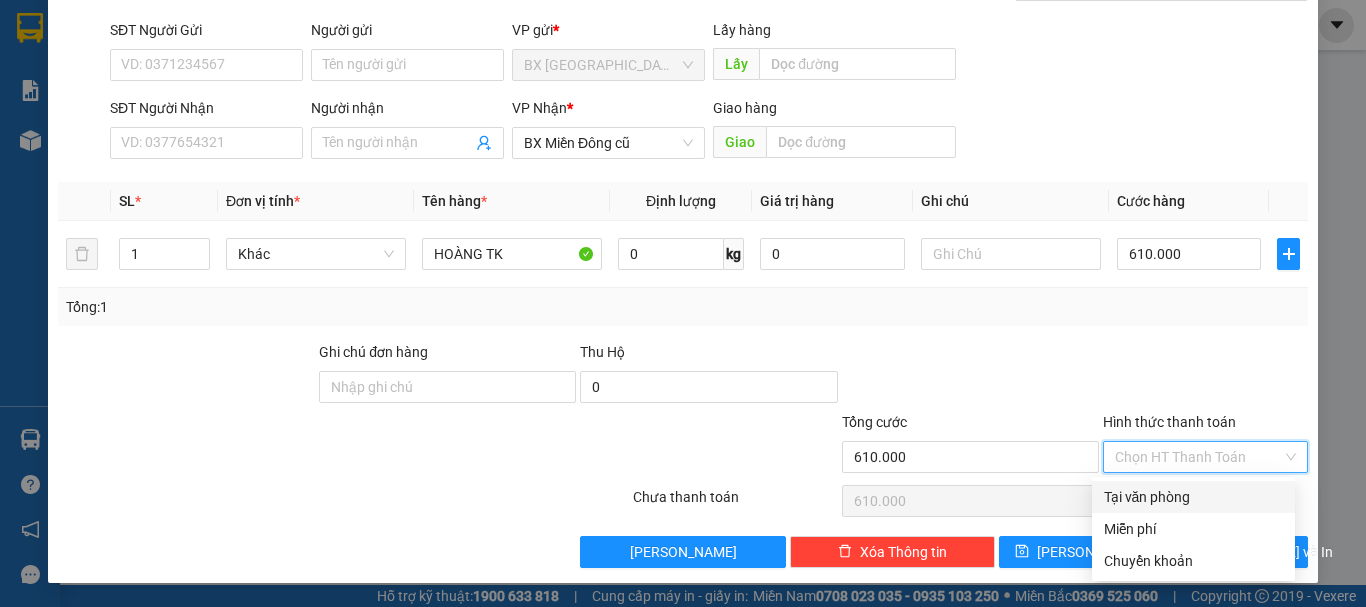 click on "Tại văn phòng" at bounding box center [1193, 497] 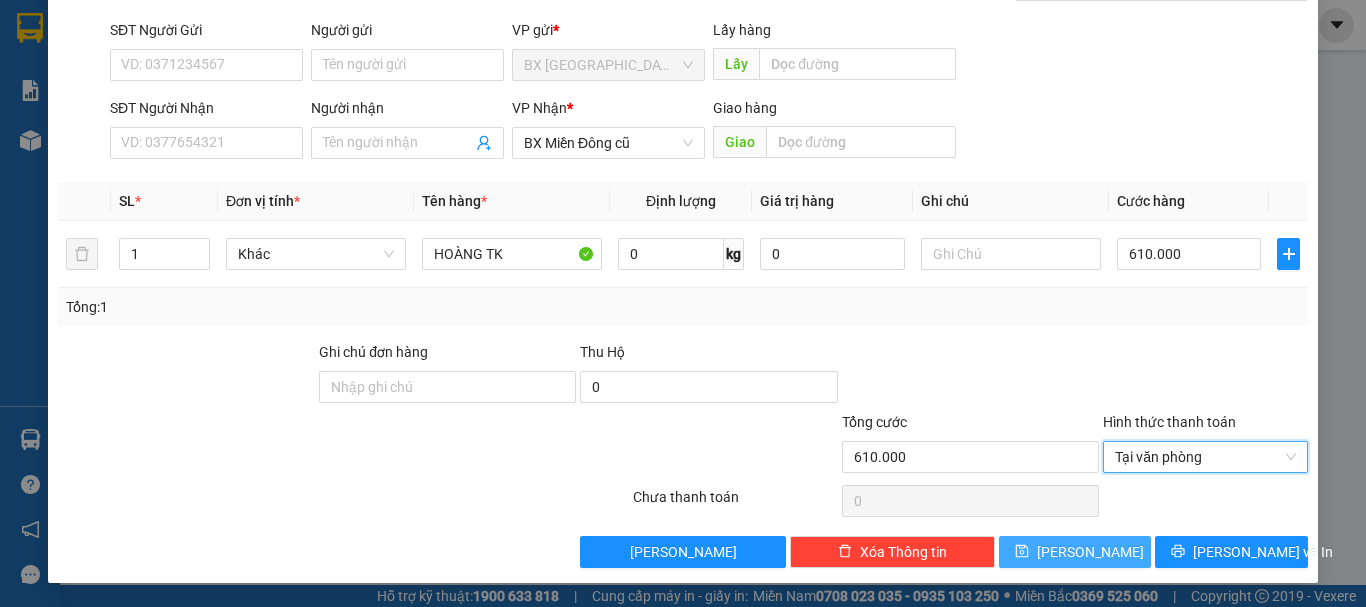 click on "[PERSON_NAME]" at bounding box center (1090, 552) 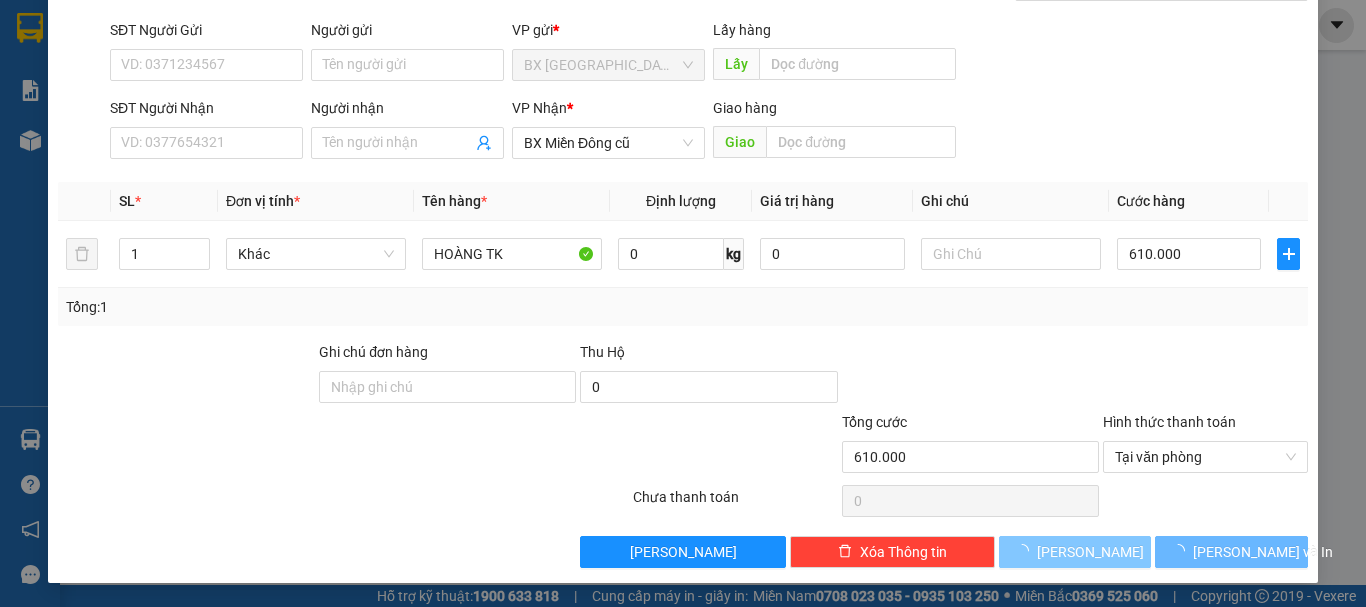 type 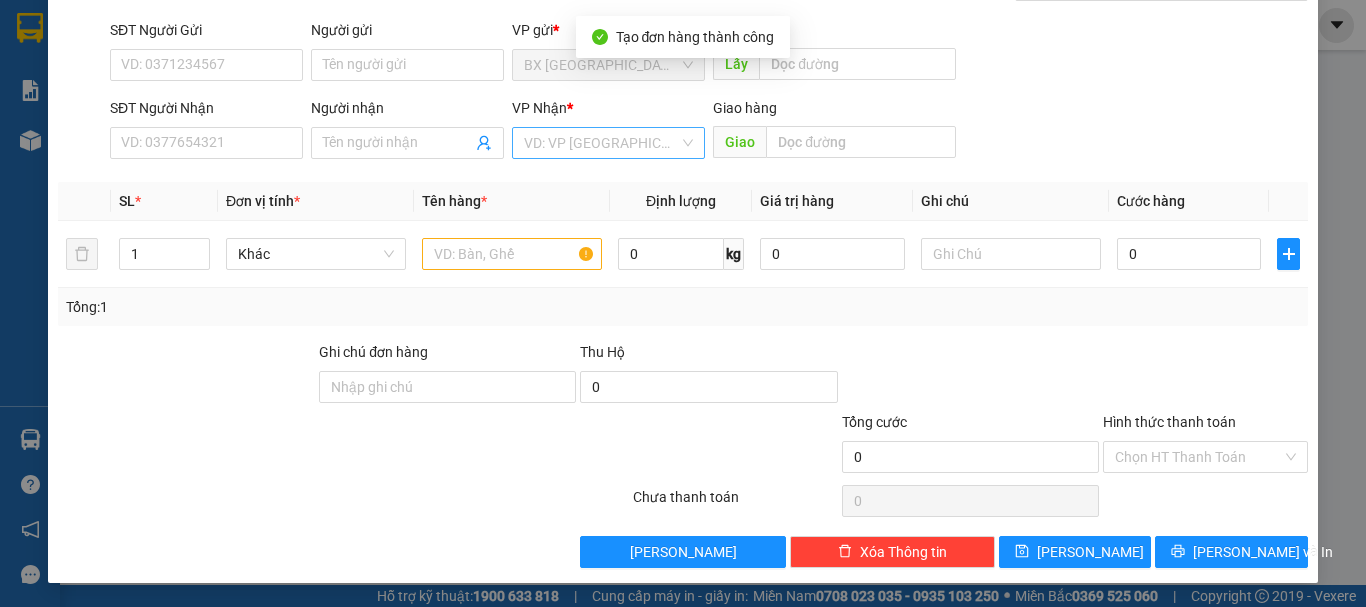 click at bounding box center (601, 143) 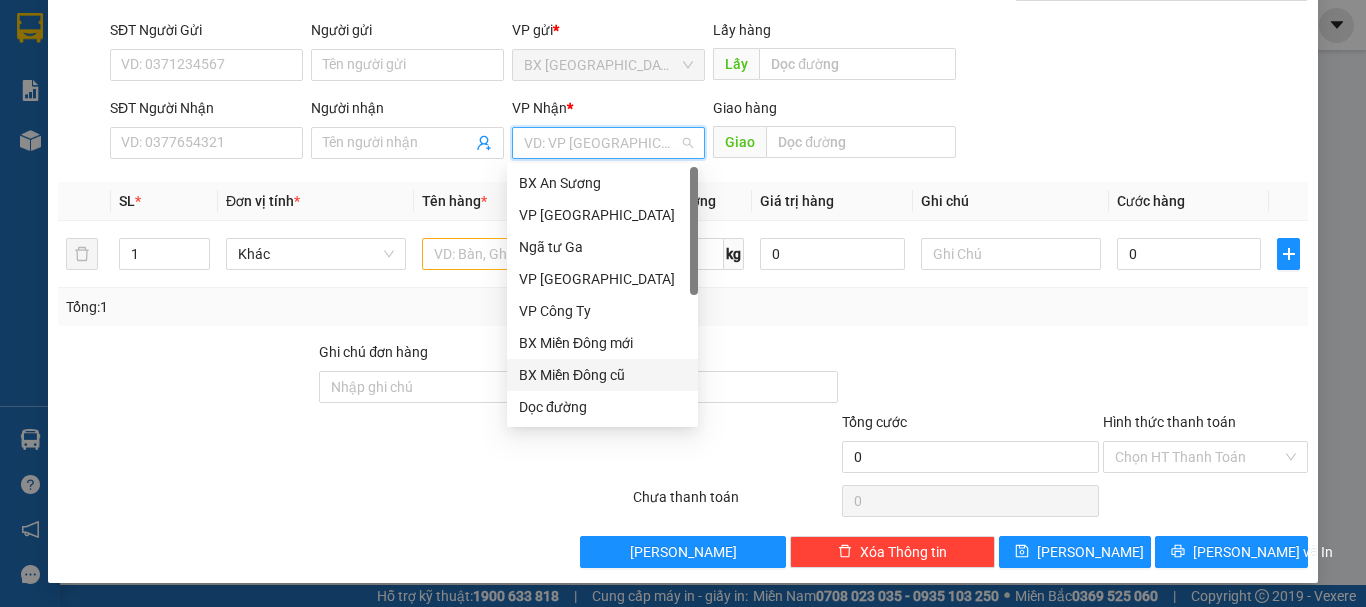 click on "BX Miền Đông cũ" at bounding box center [602, 375] 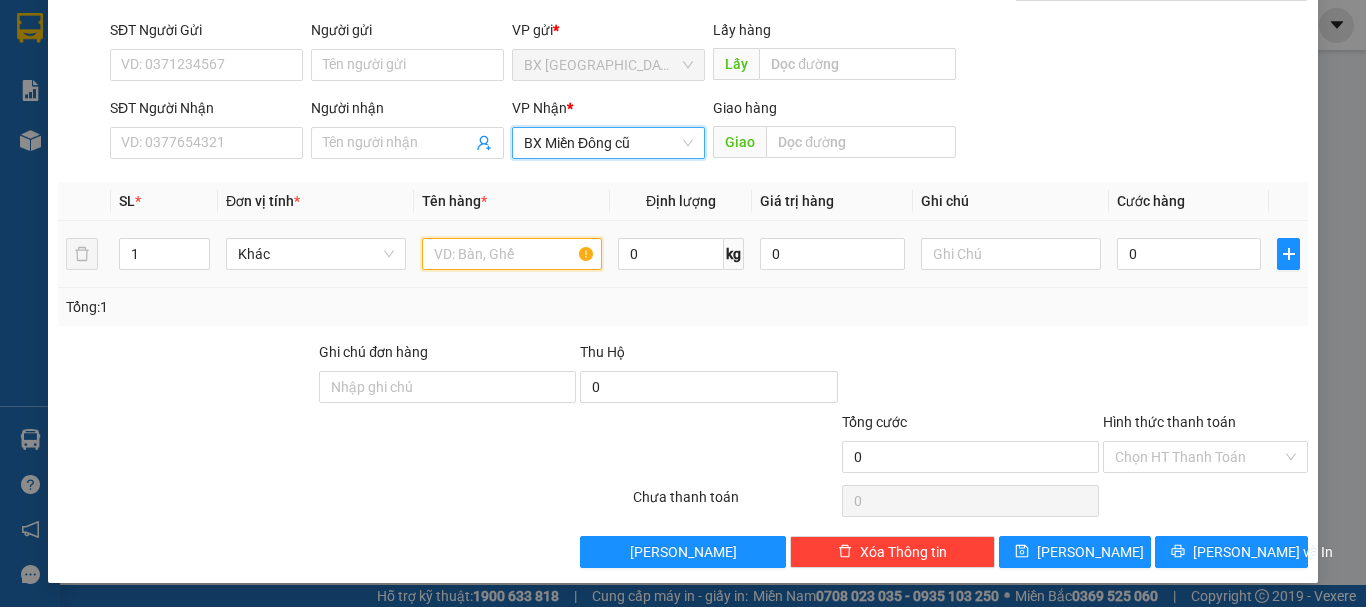 click at bounding box center (512, 254) 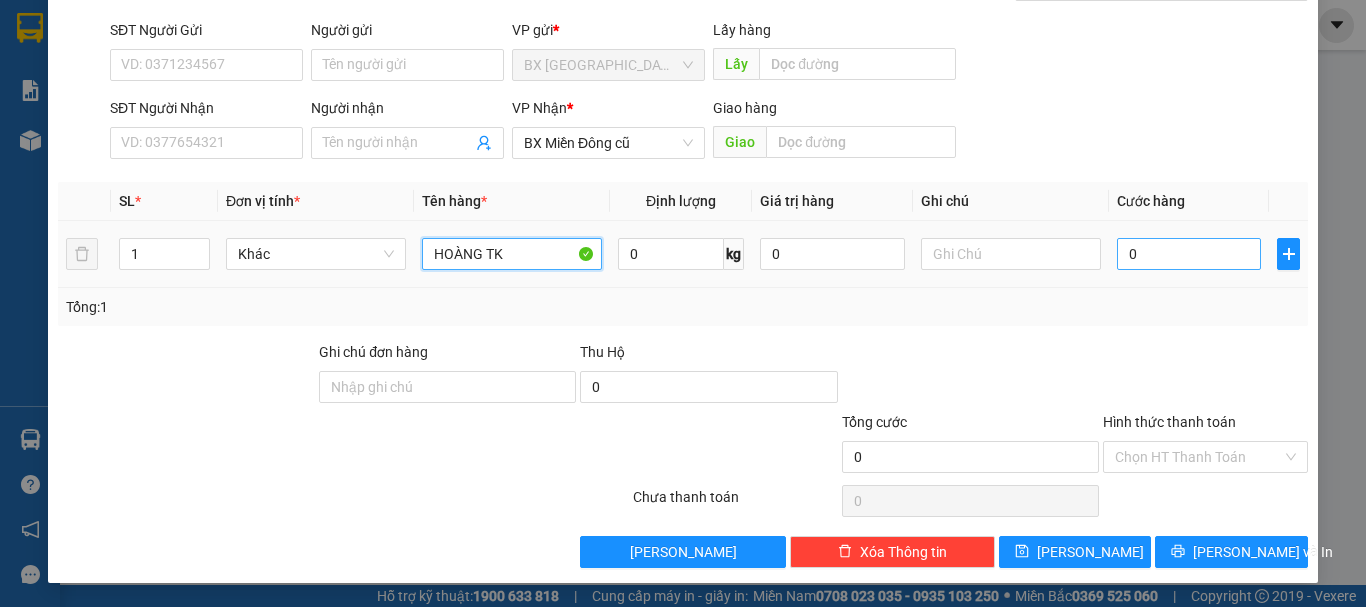 type on "HOÀNG TK" 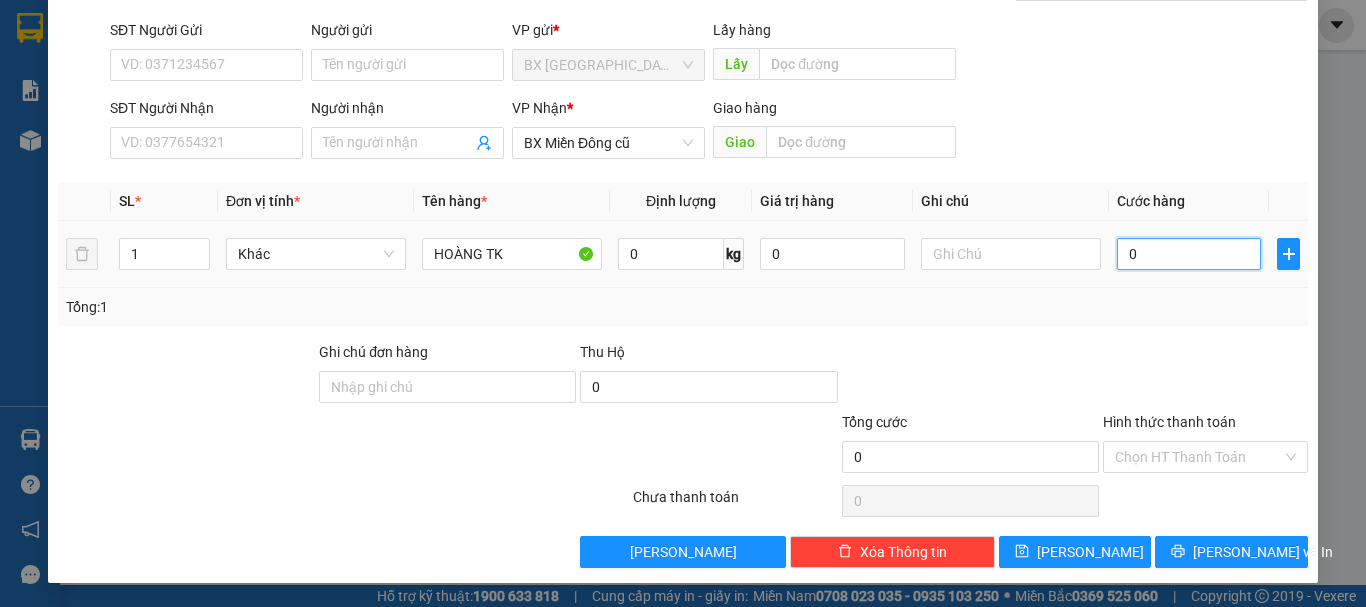 click on "0" at bounding box center (1189, 254) 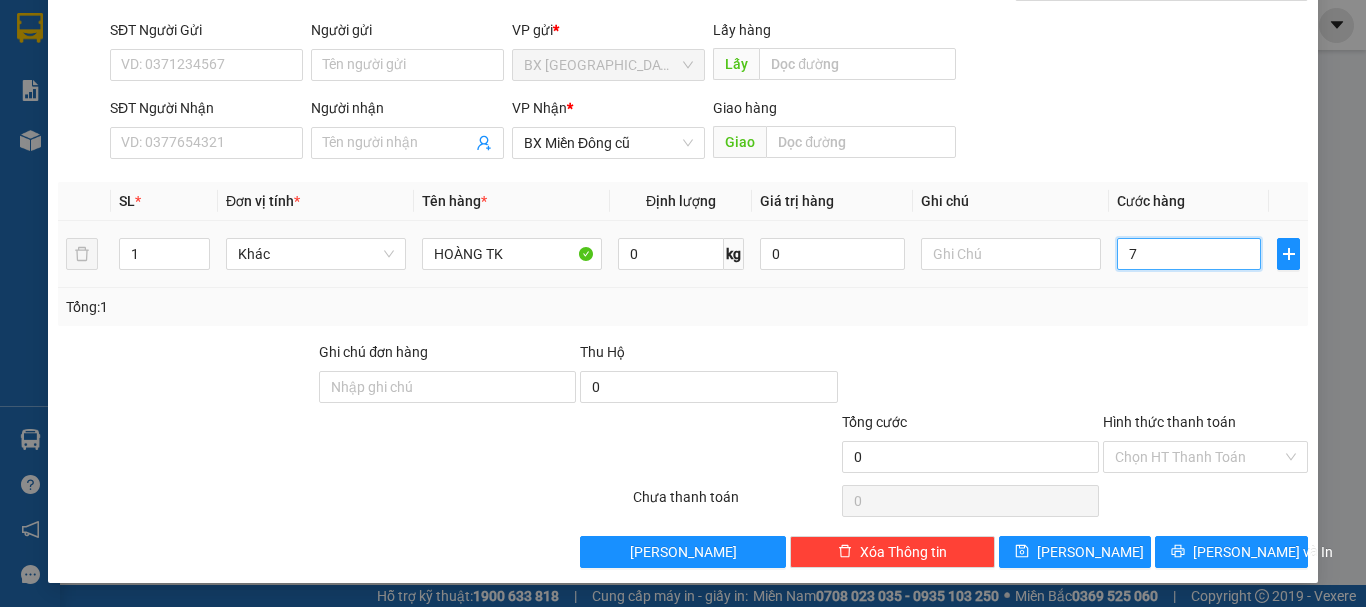 type on "7" 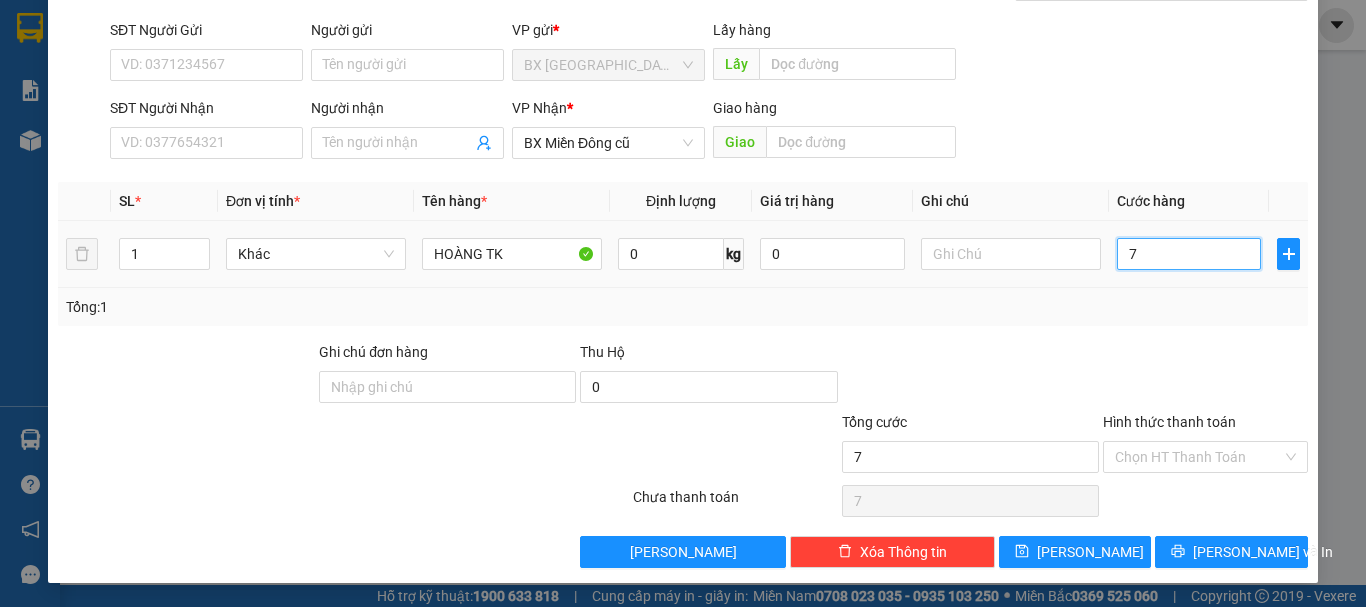 type on "70" 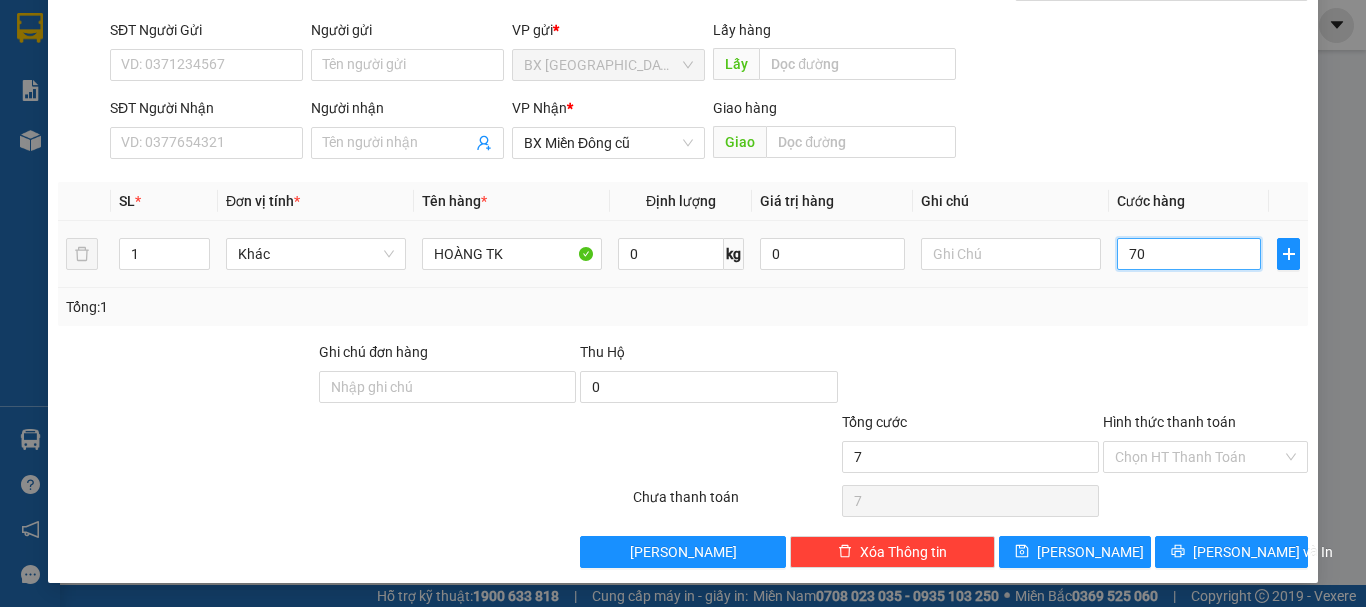 type on "70" 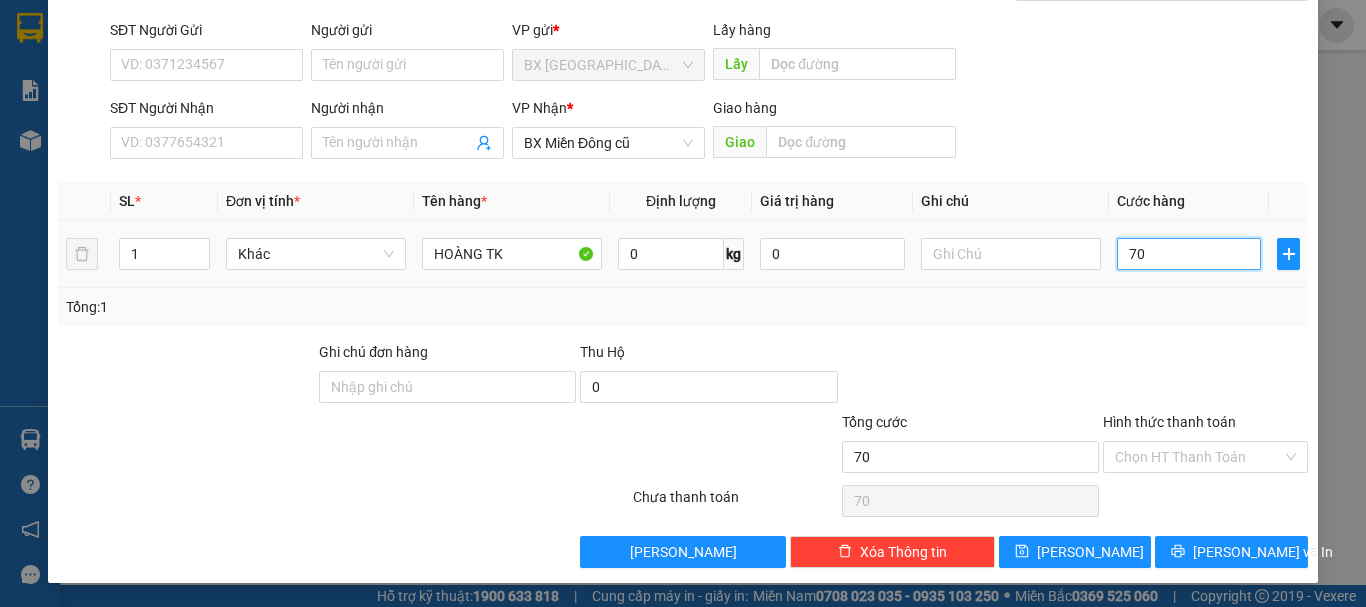type on "700" 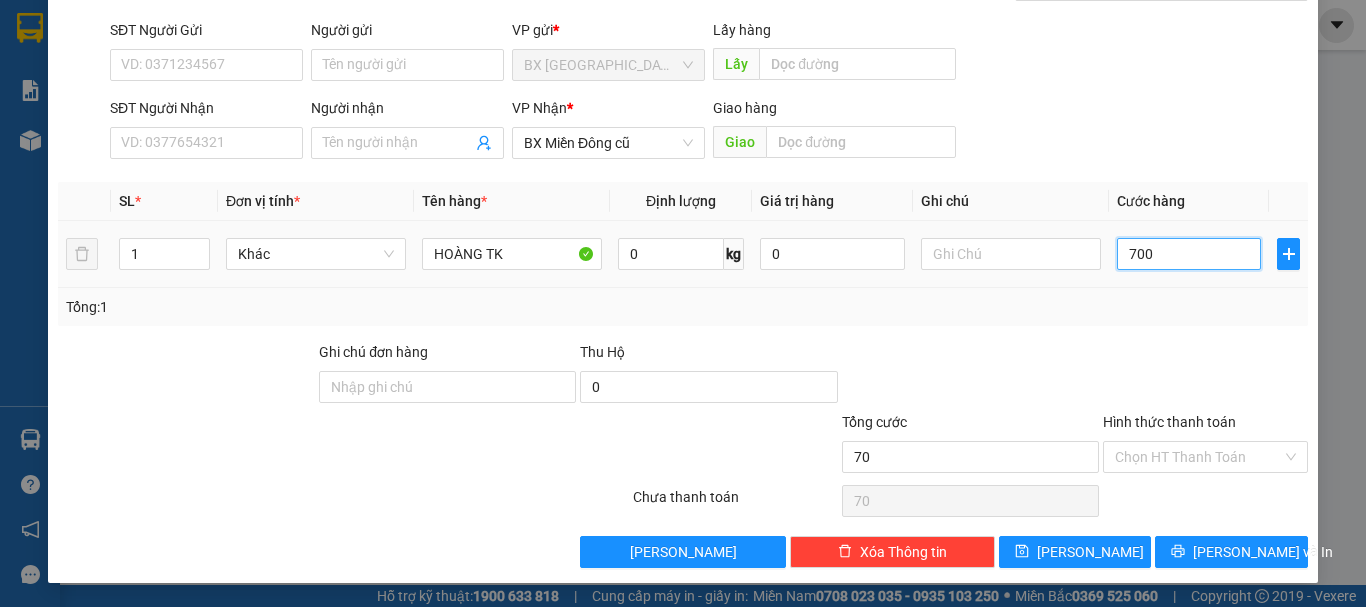 type on "700" 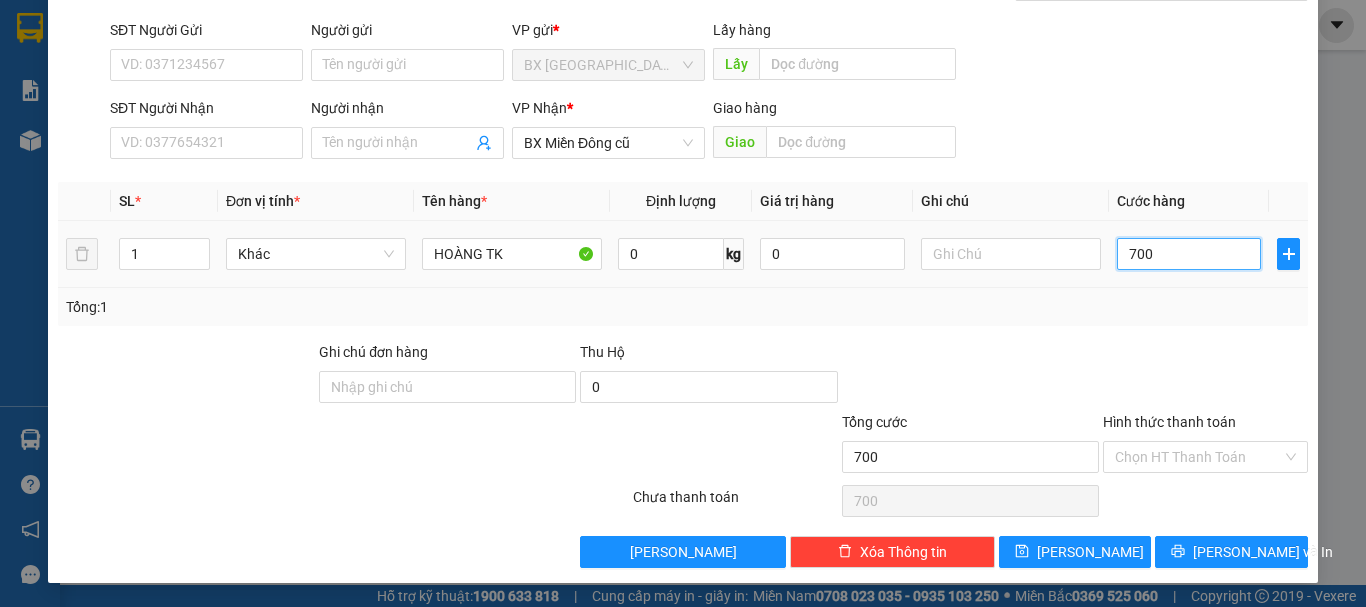 type on "7.000" 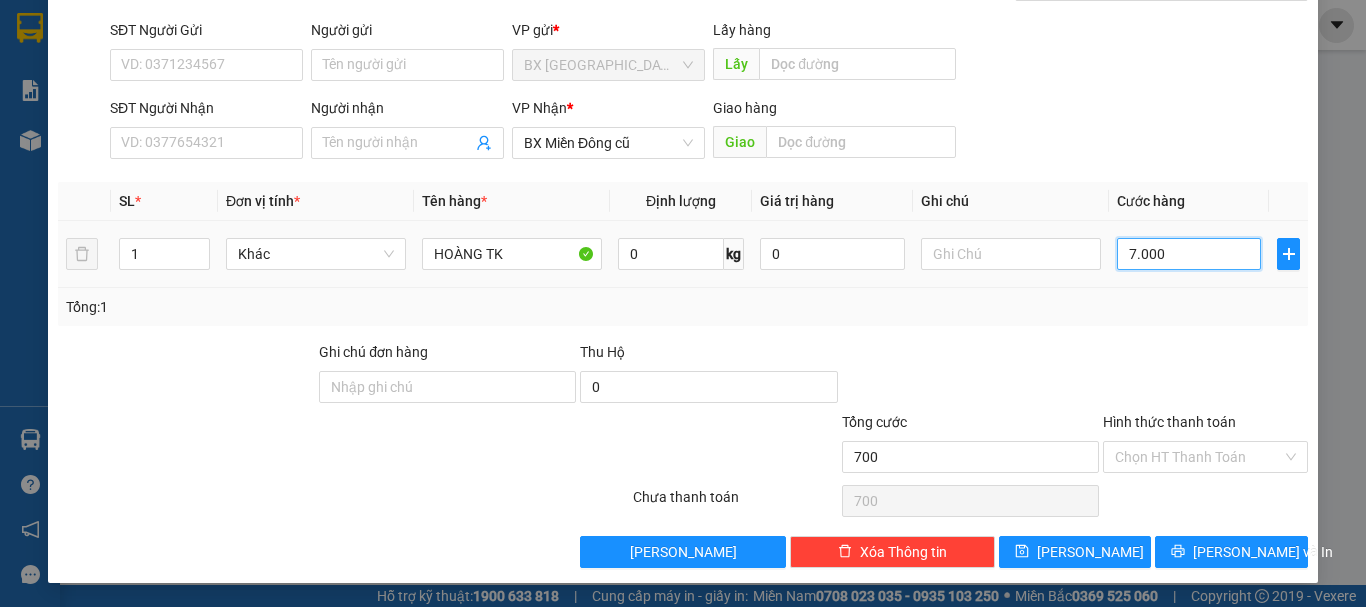 type on "7.000" 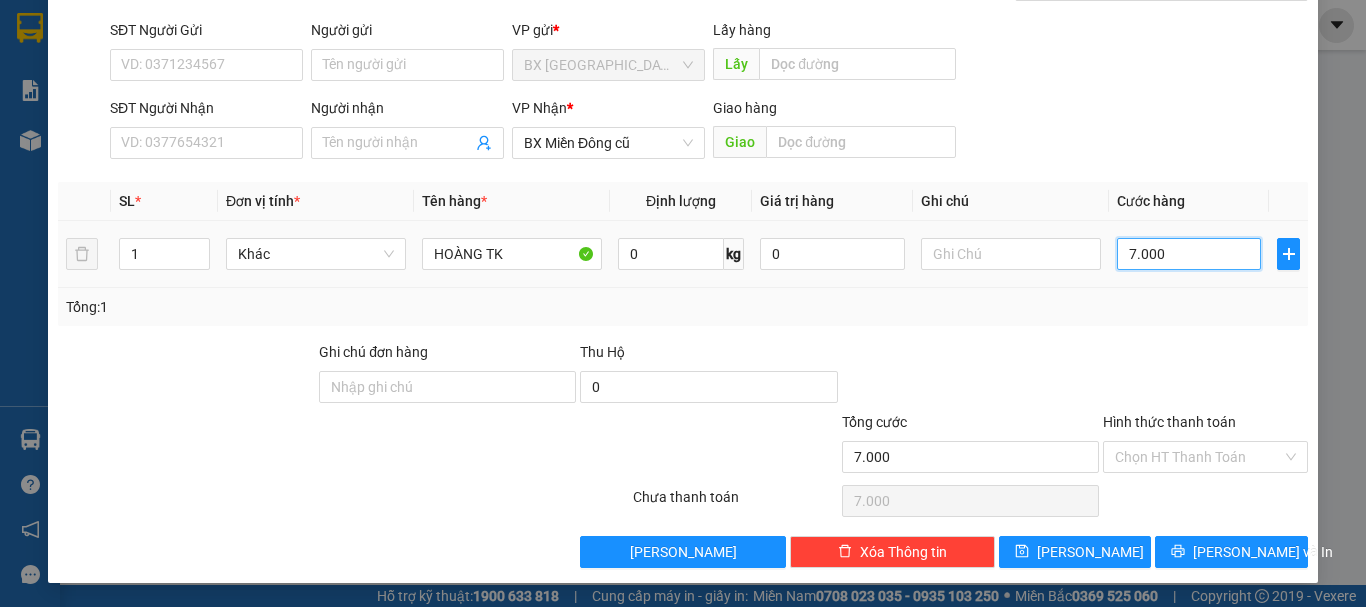 type on "70.000" 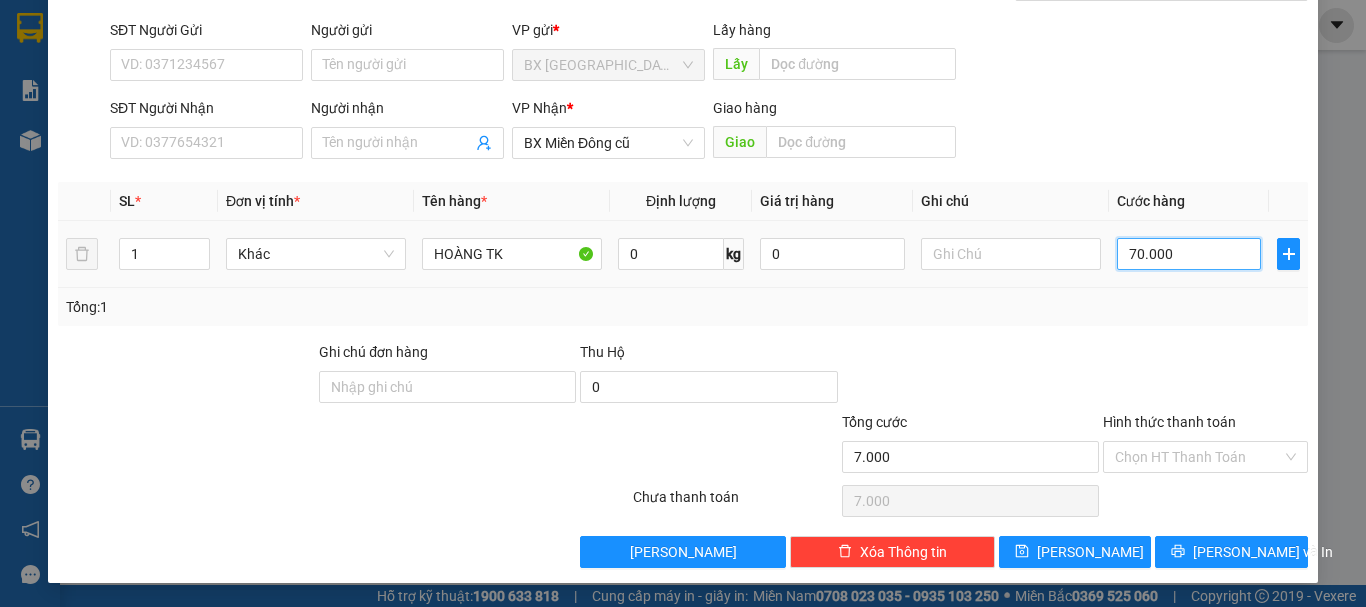 type on "70.000" 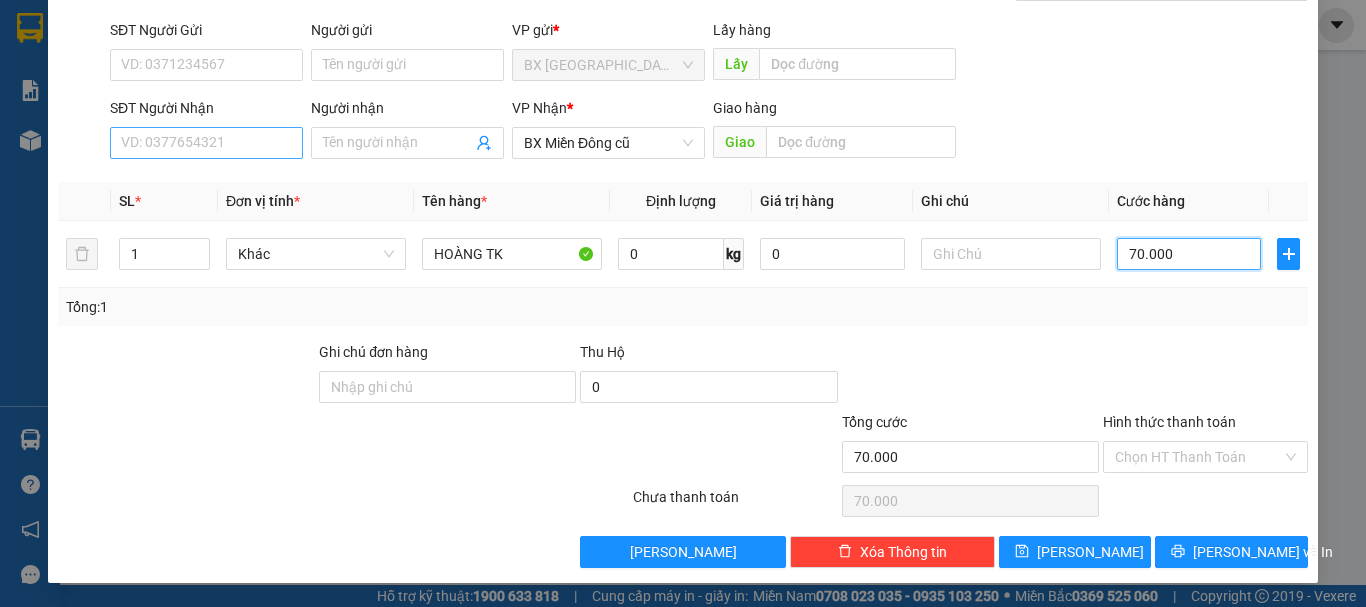 type on "70.000" 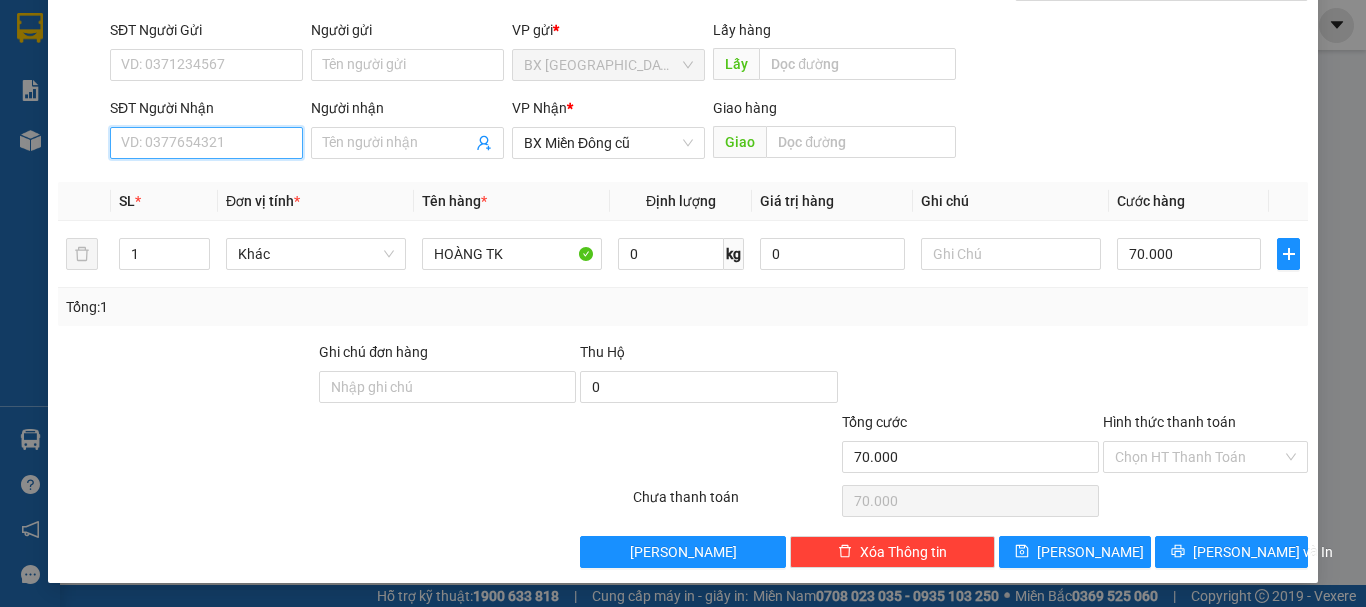 click on "SĐT Người Nhận" at bounding box center [206, 143] 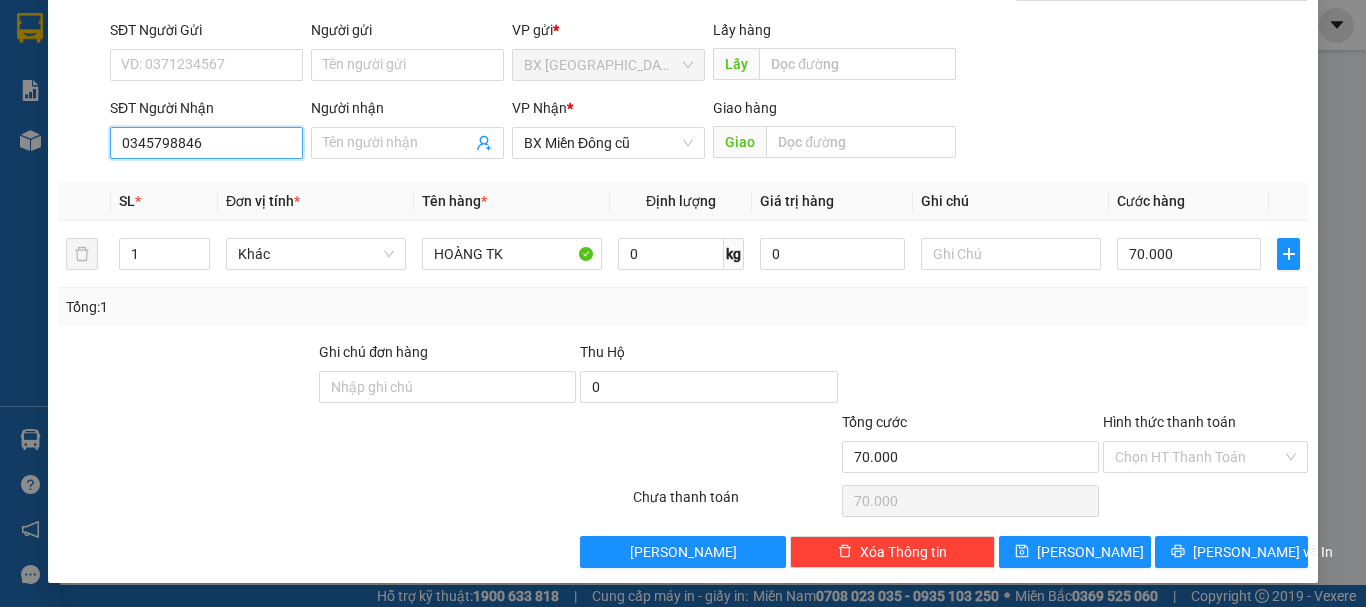 click on "0345798846" at bounding box center [206, 143] 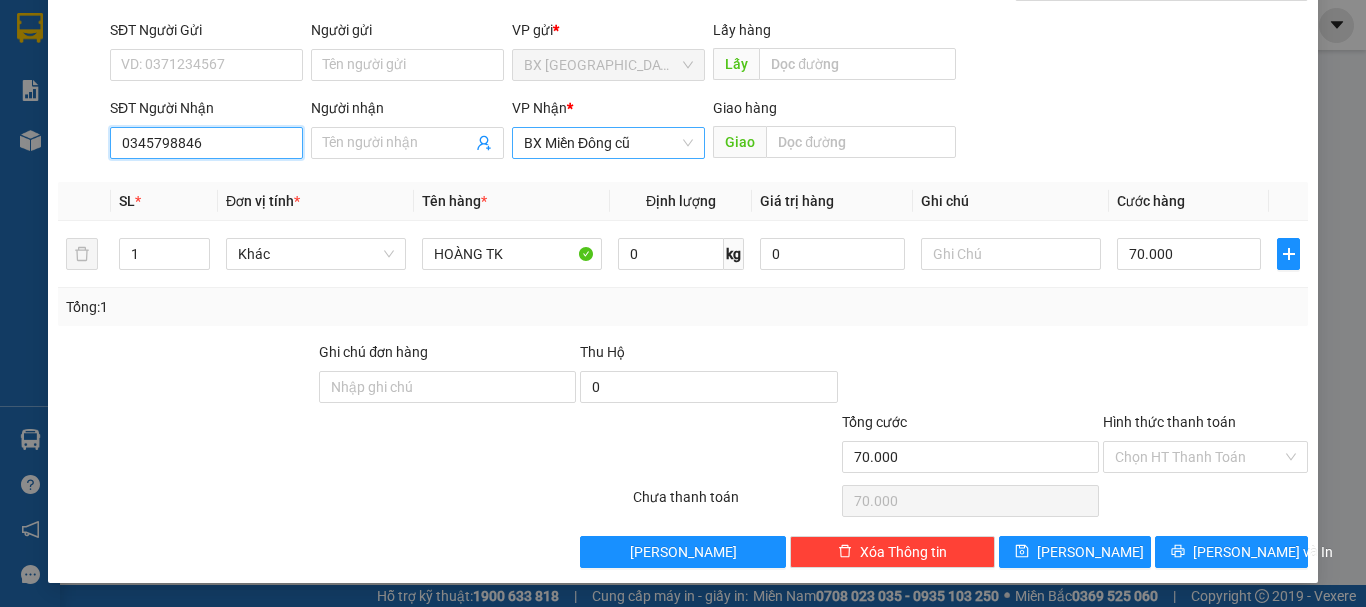 click on "BX Miền Đông cũ" at bounding box center (608, 143) 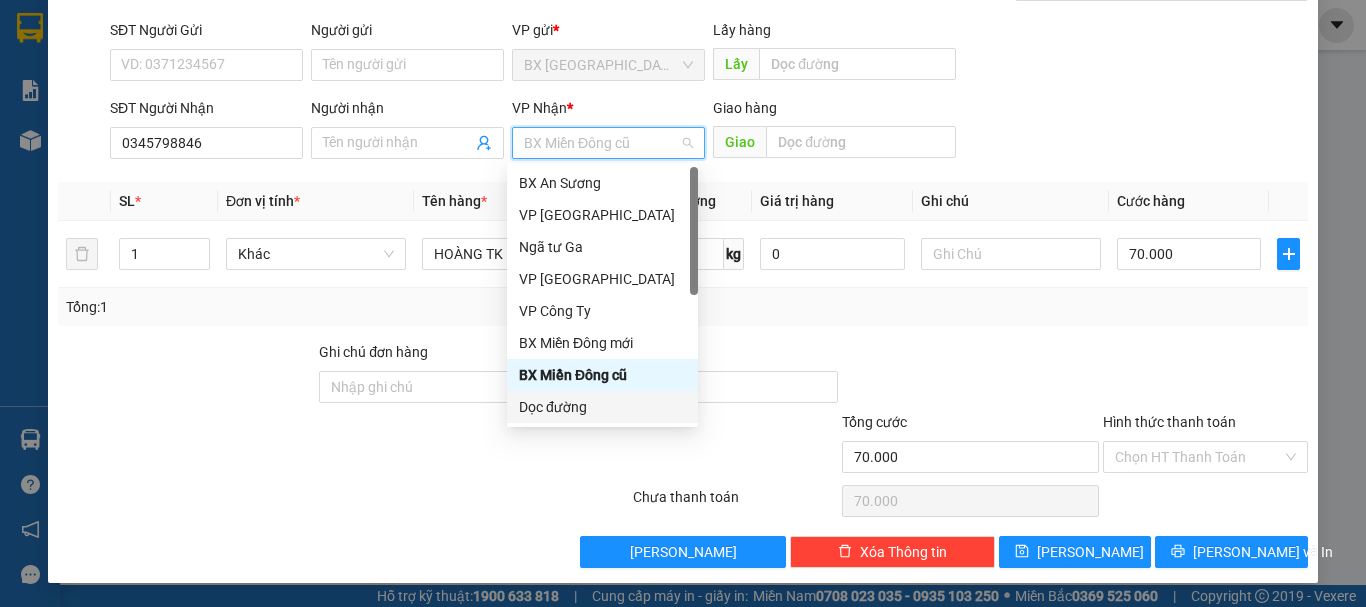 click on "Dọc đường" at bounding box center [602, 407] 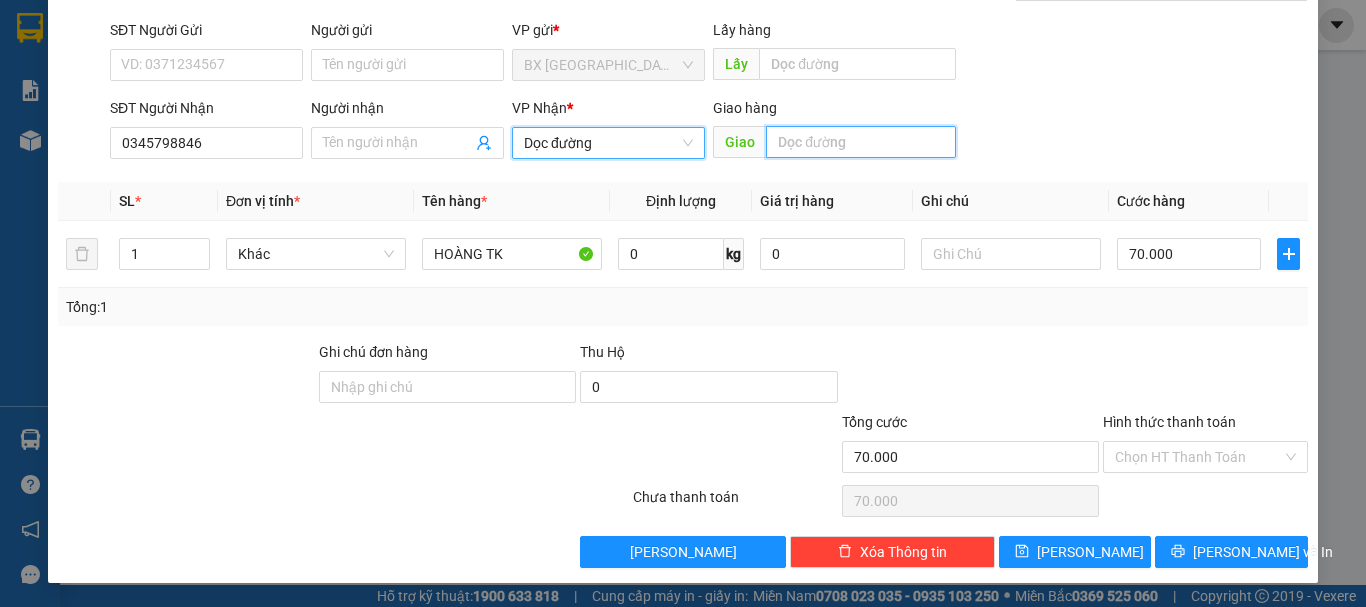 click at bounding box center [861, 142] 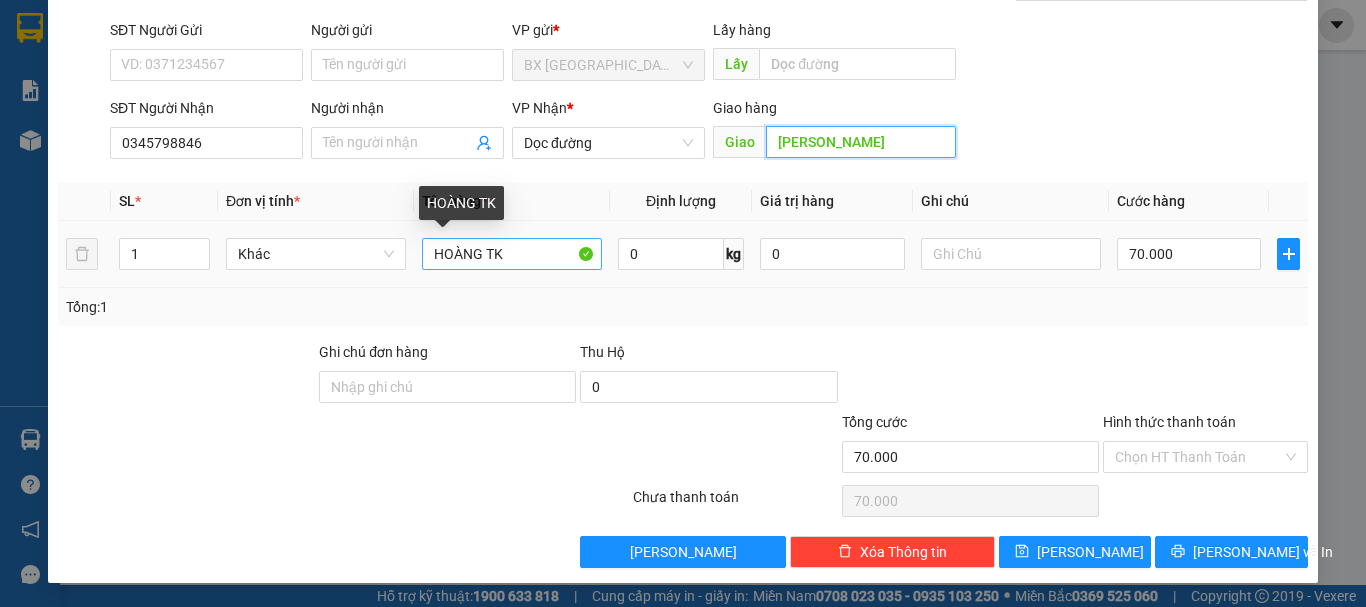 type on "[PERSON_NAME]" 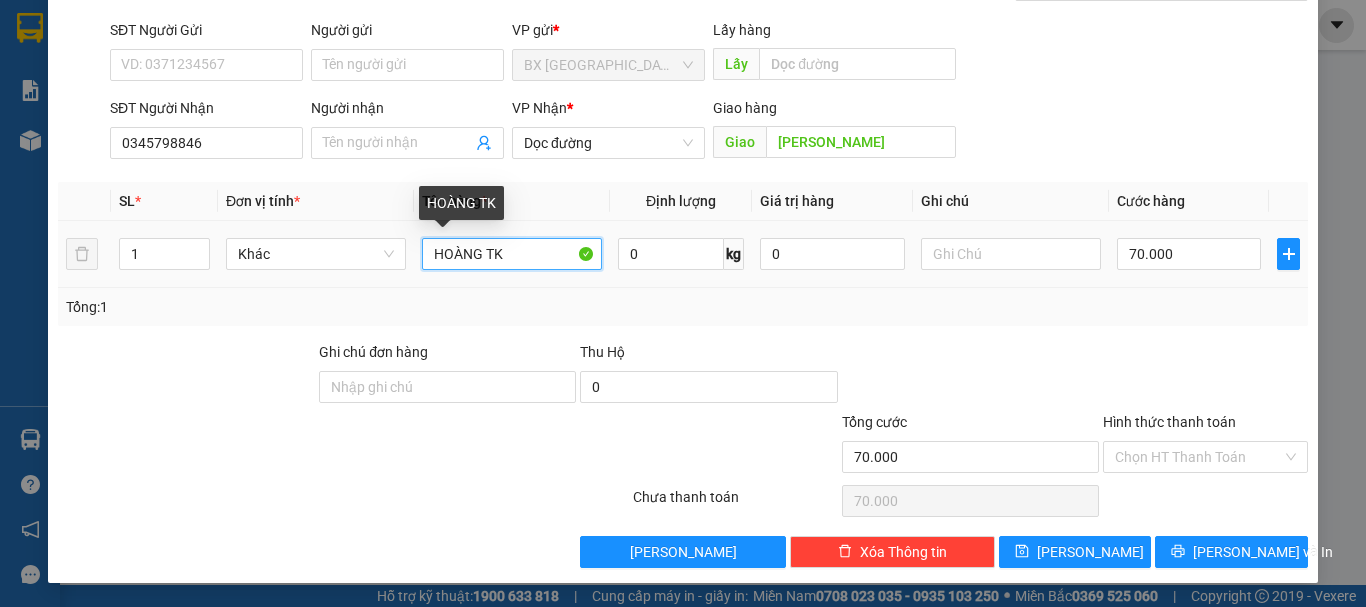 click on "HOÀNG TK" at bounding box center [512, 254] 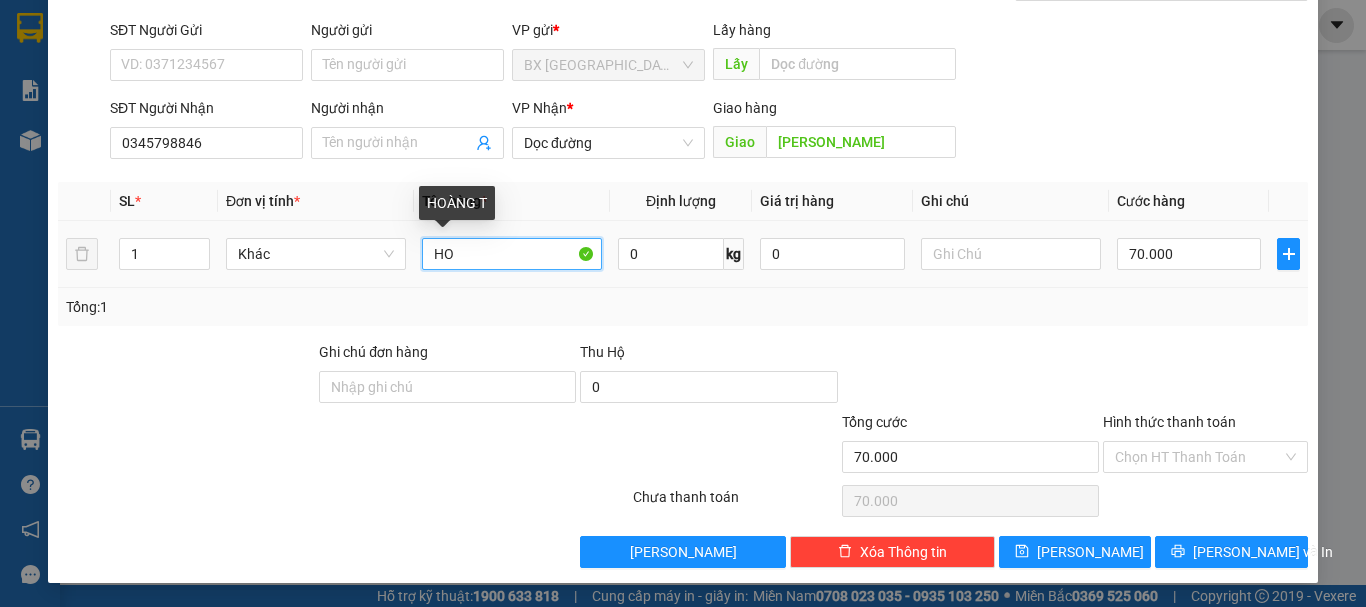 type on "H" 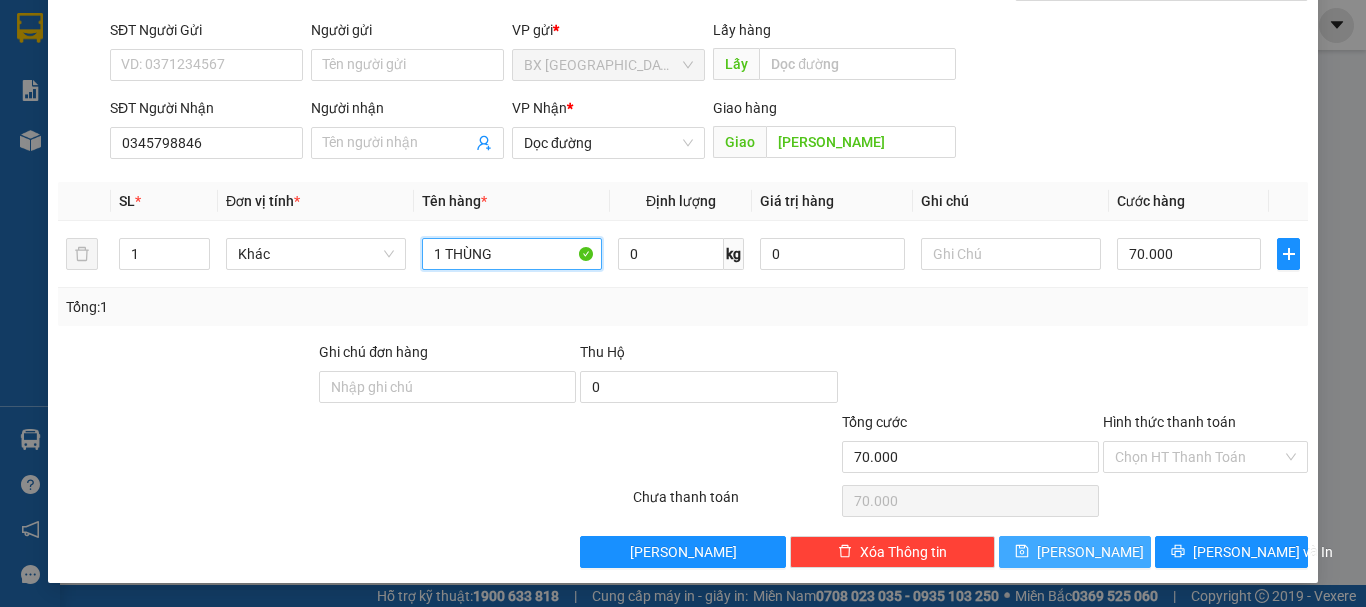 type on "1 THÙNG" 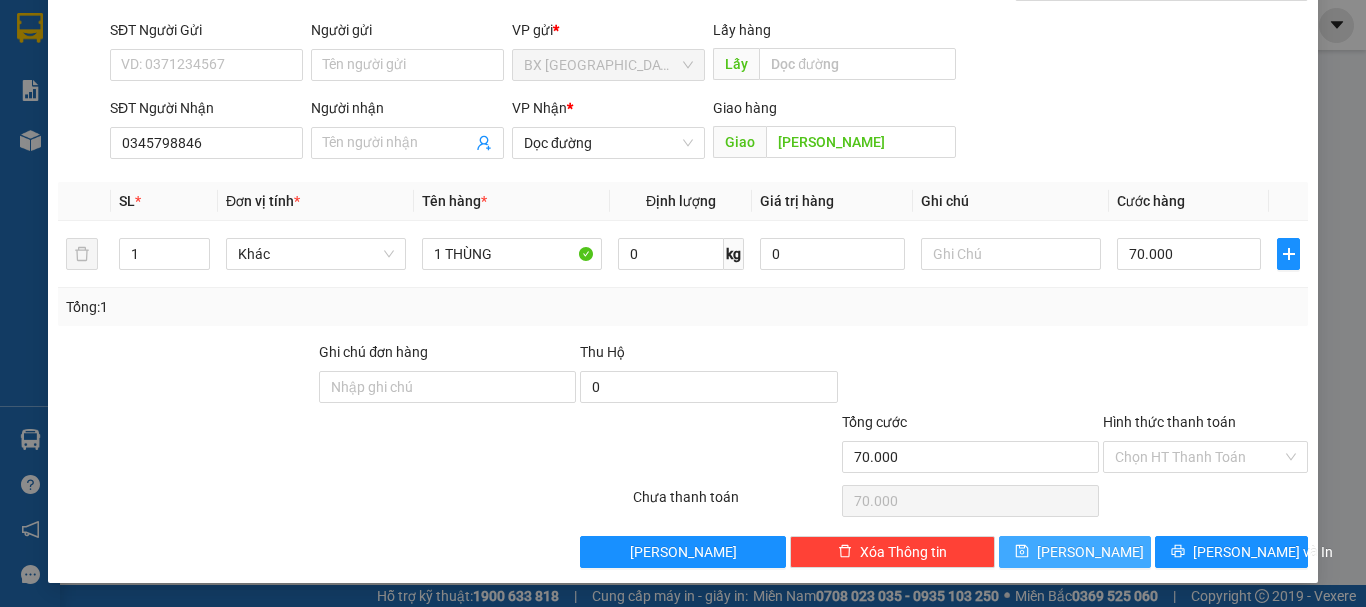 click on "[PERSON_NAME]" at bounding box center (1090, 552) 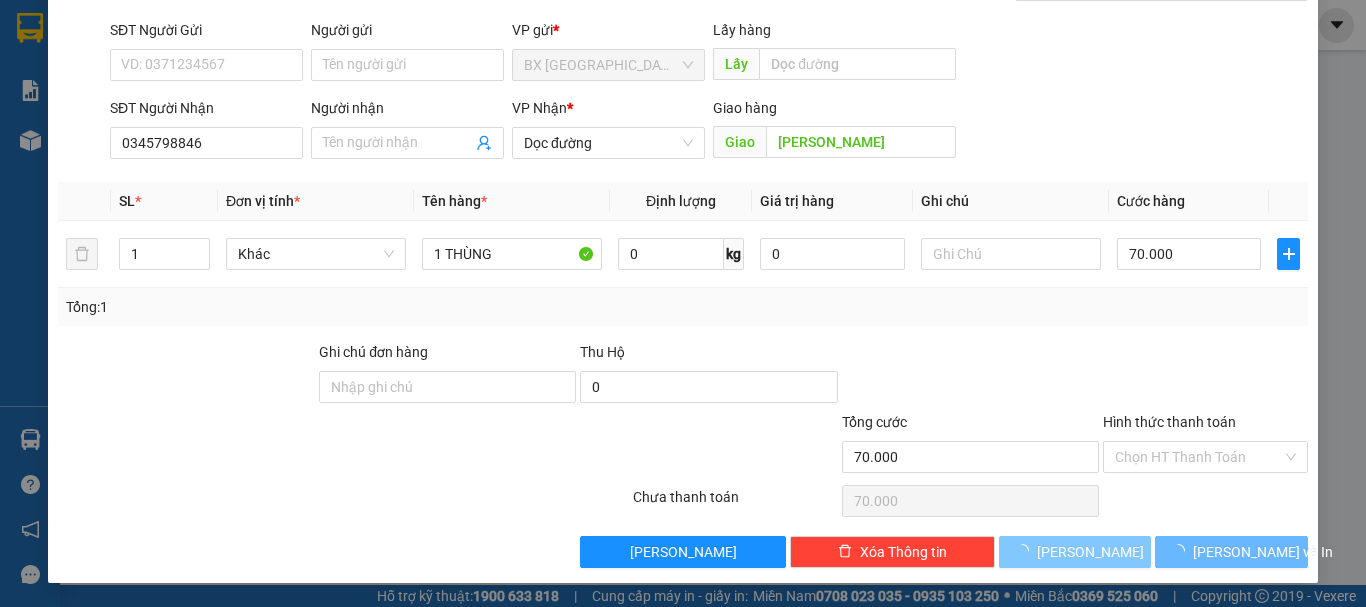 type 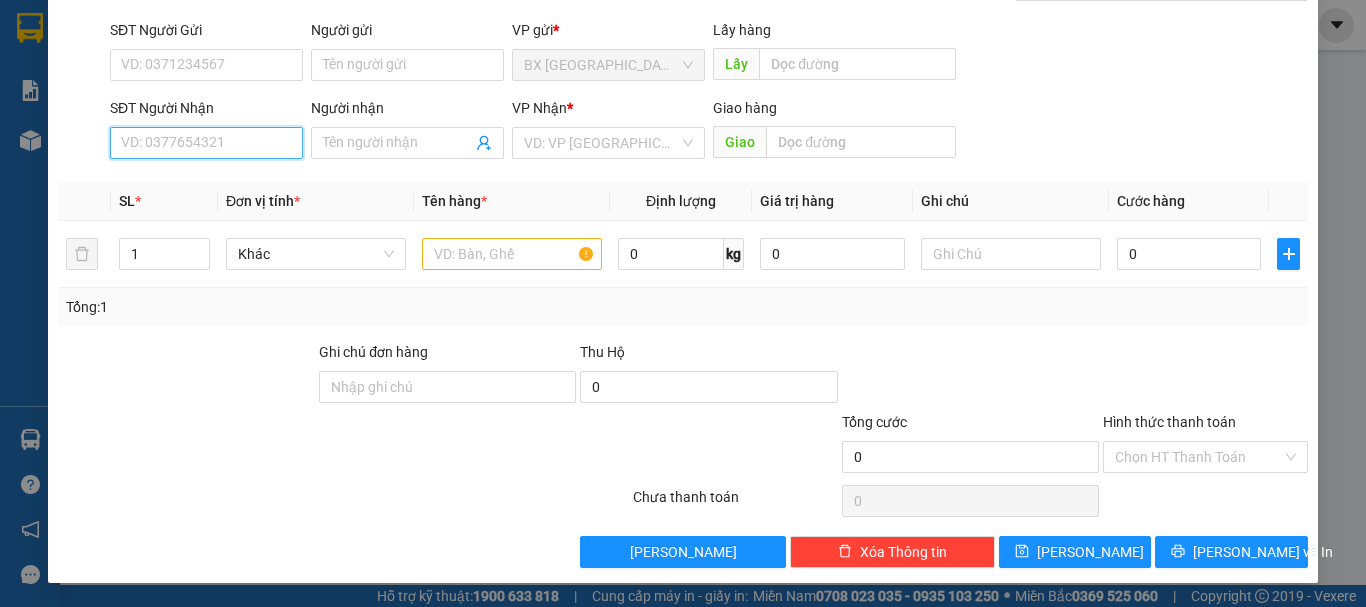 click on "SĐT Người Nhận" at bounding box center [206, 143] 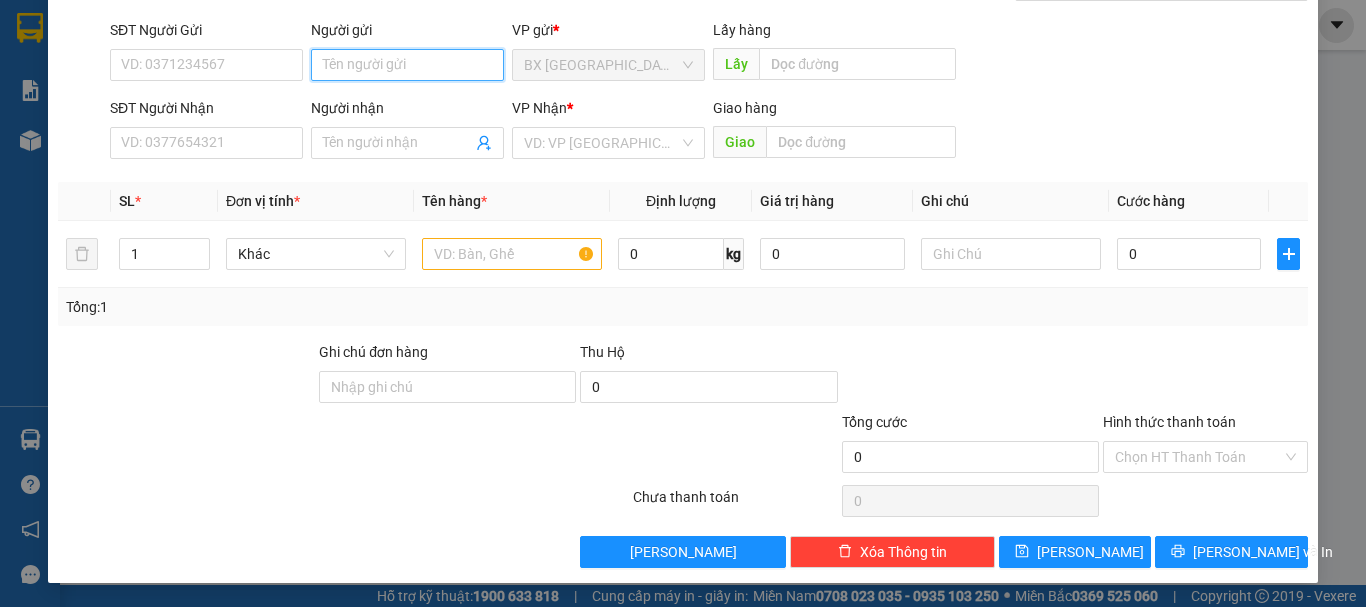 click on "Người gửi" at bounding box center [407, 65] 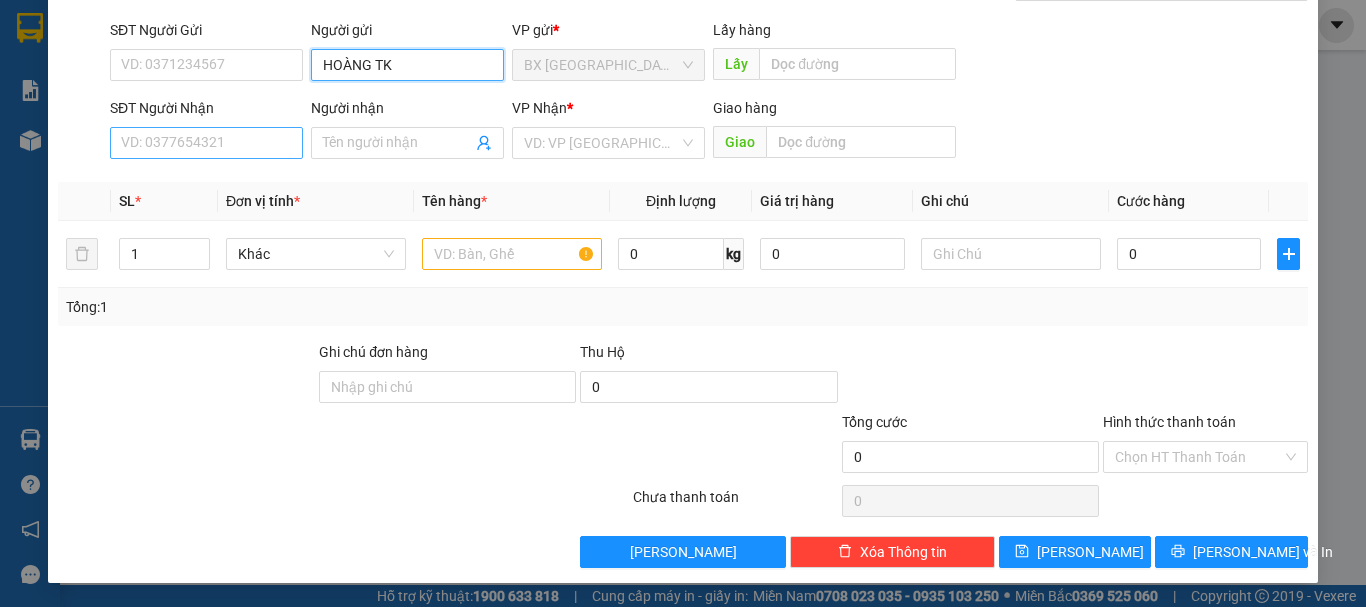 type on "HOÀNG TK" 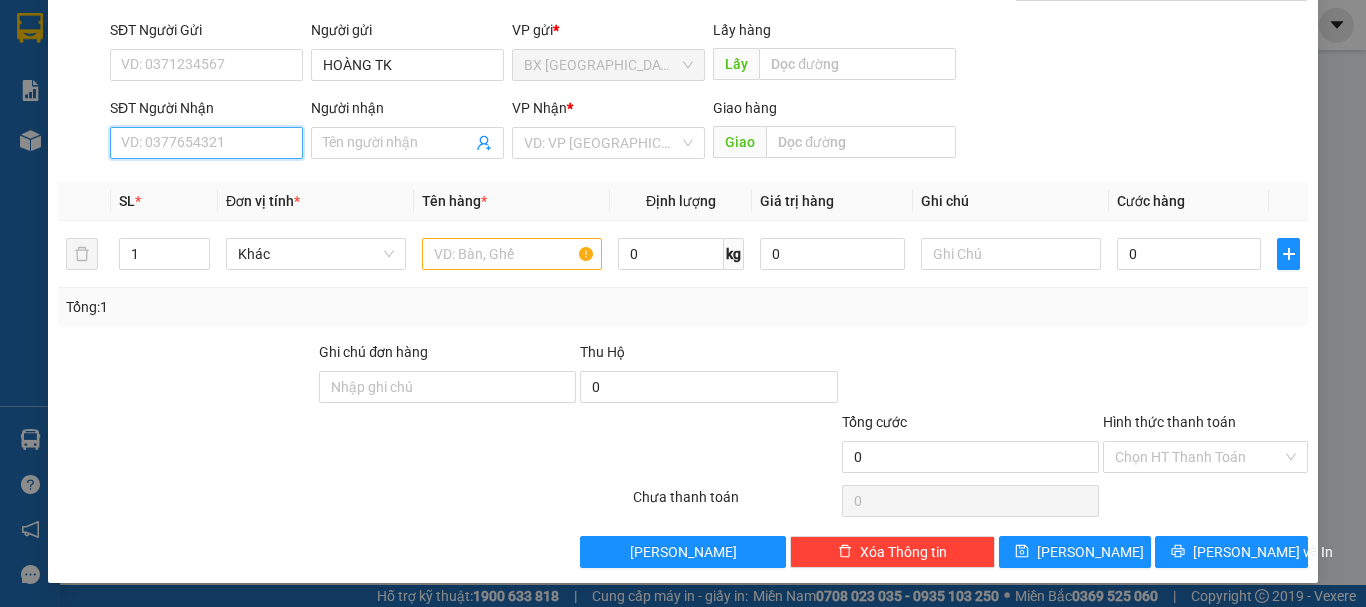 click on "SĐT Người Nhận" at bounding box center (206, 143) 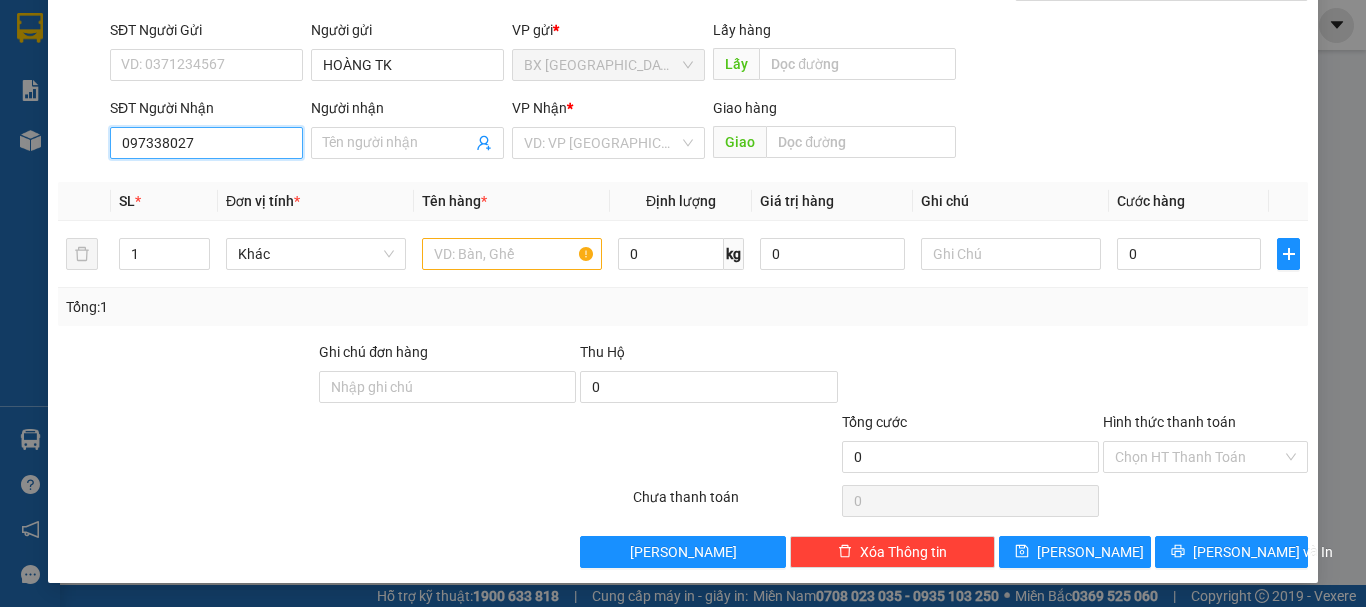 type on "0973380274" 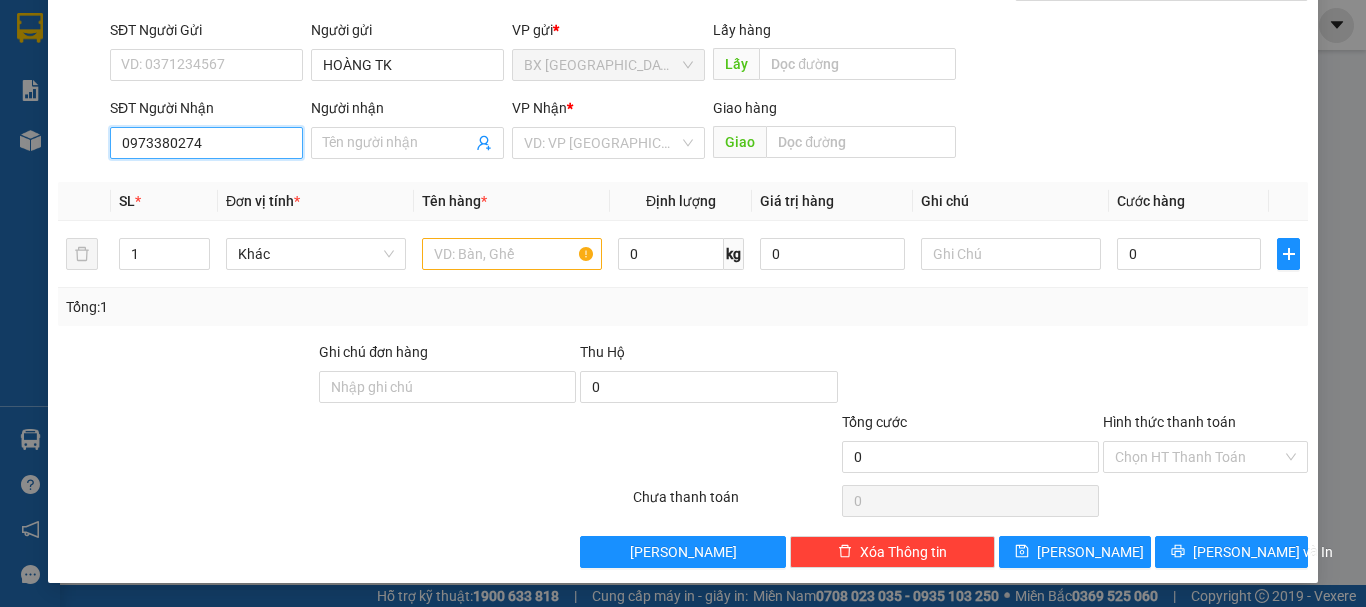 click on "0973380274" at bounding box center [206, 143] 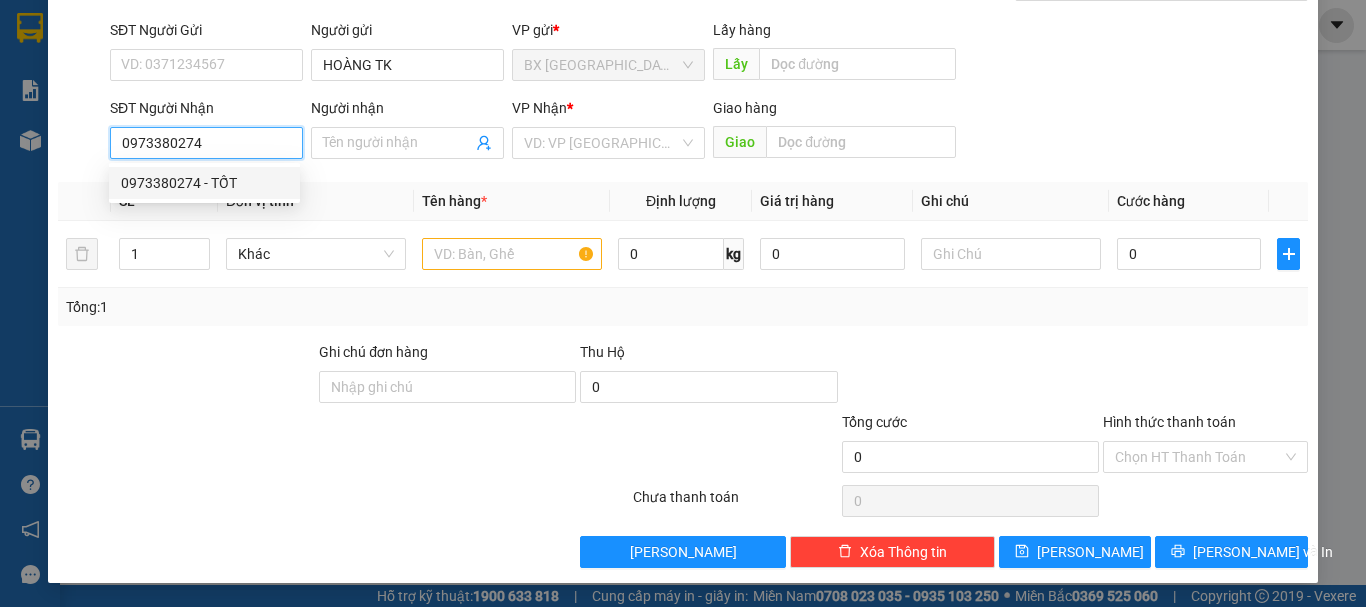 click on "0973380274 - TỐT" at bounding box center [204, 183] 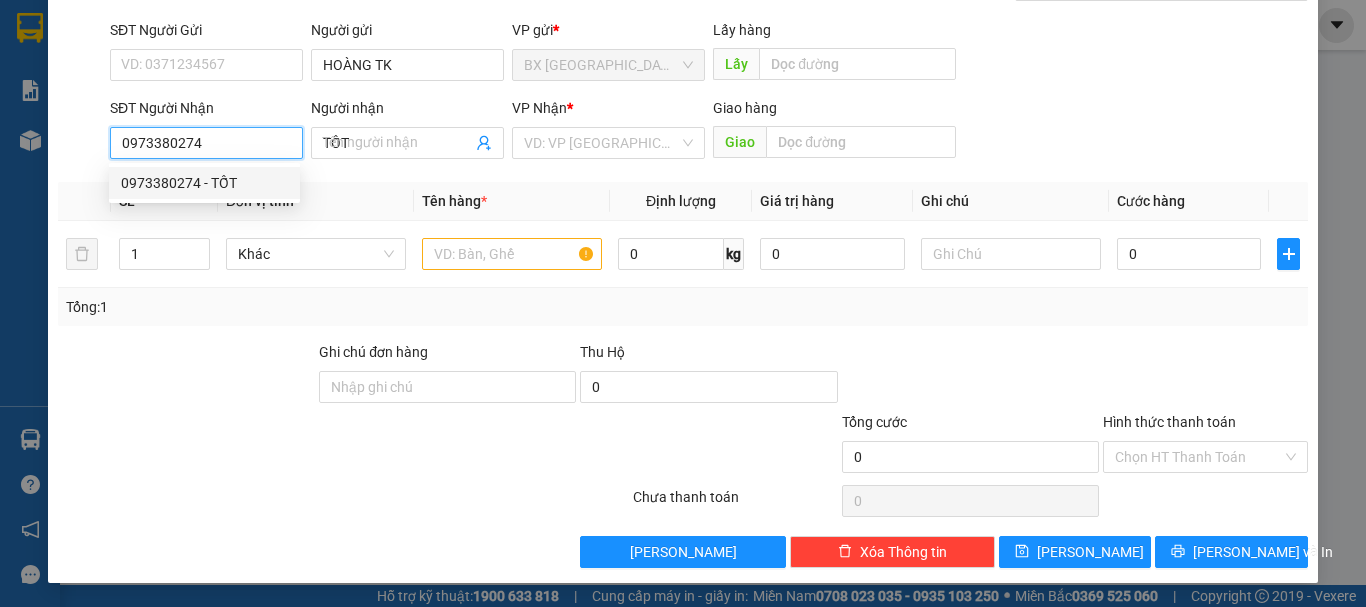 type on "420.000" 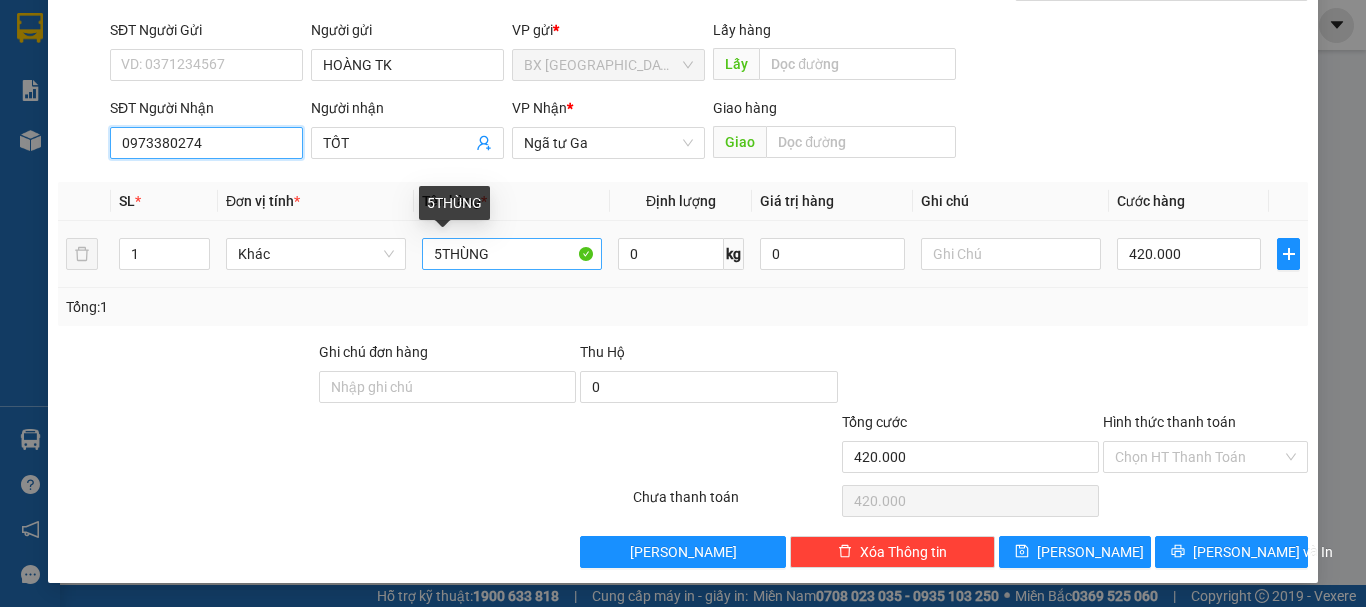 type on "0973380274" 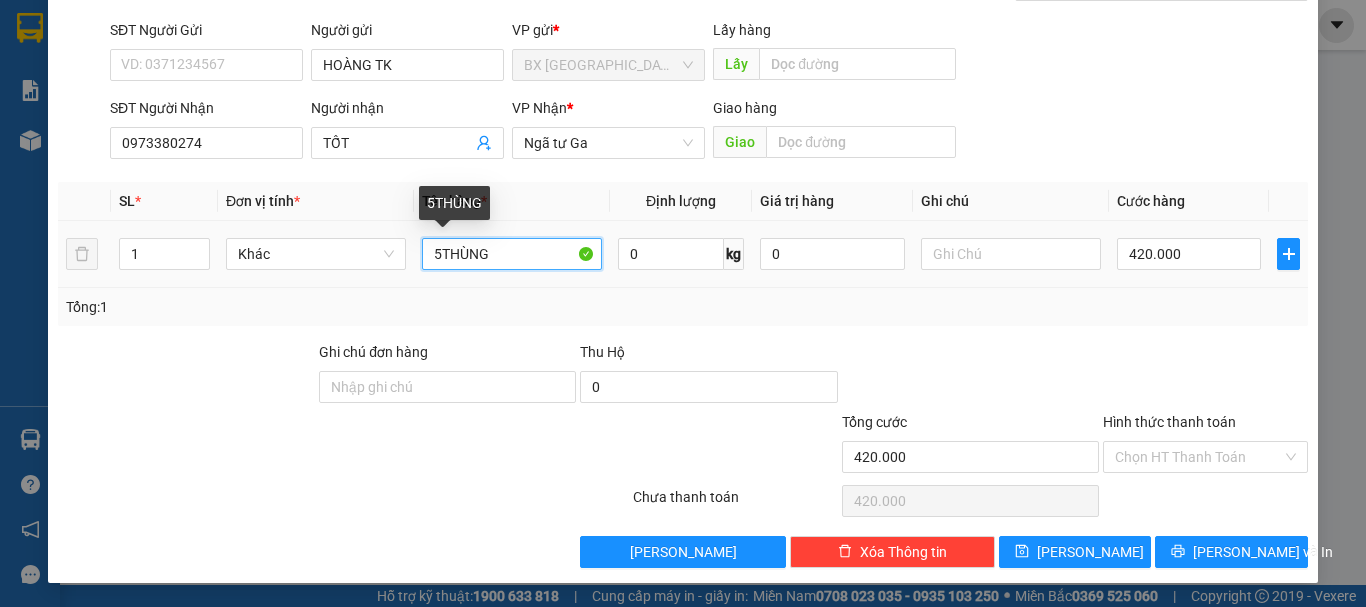 click on "5THÙNG" at bounding box center (512, 254) 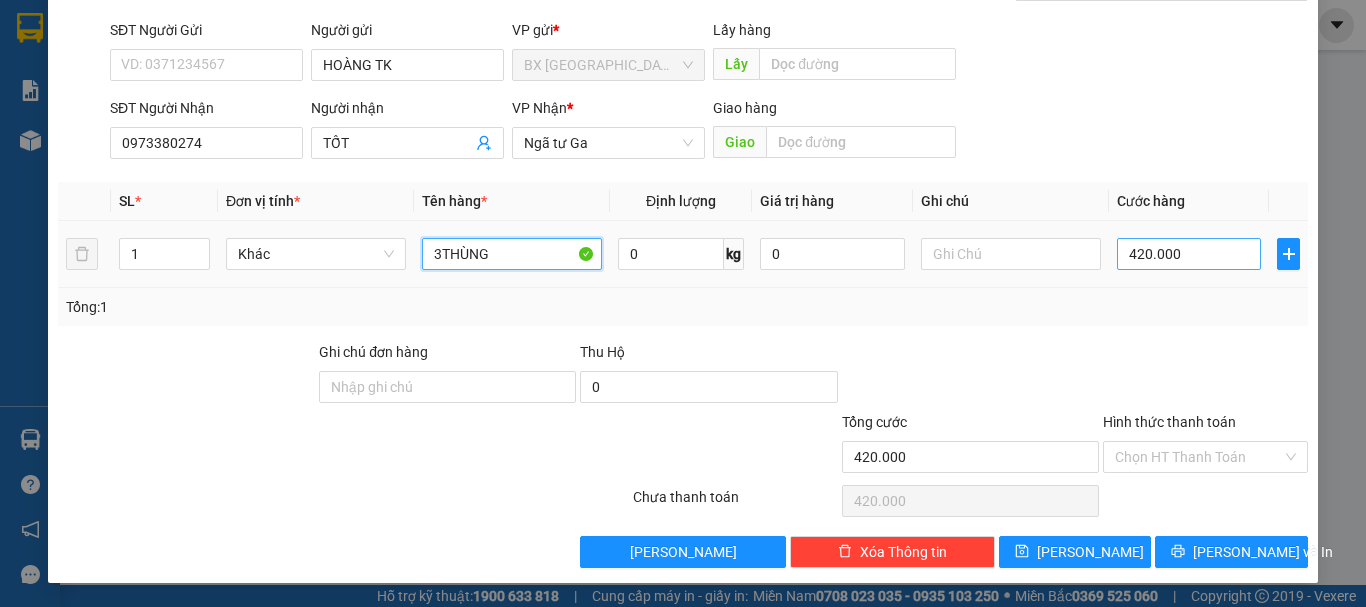 type on "3THÙNG" 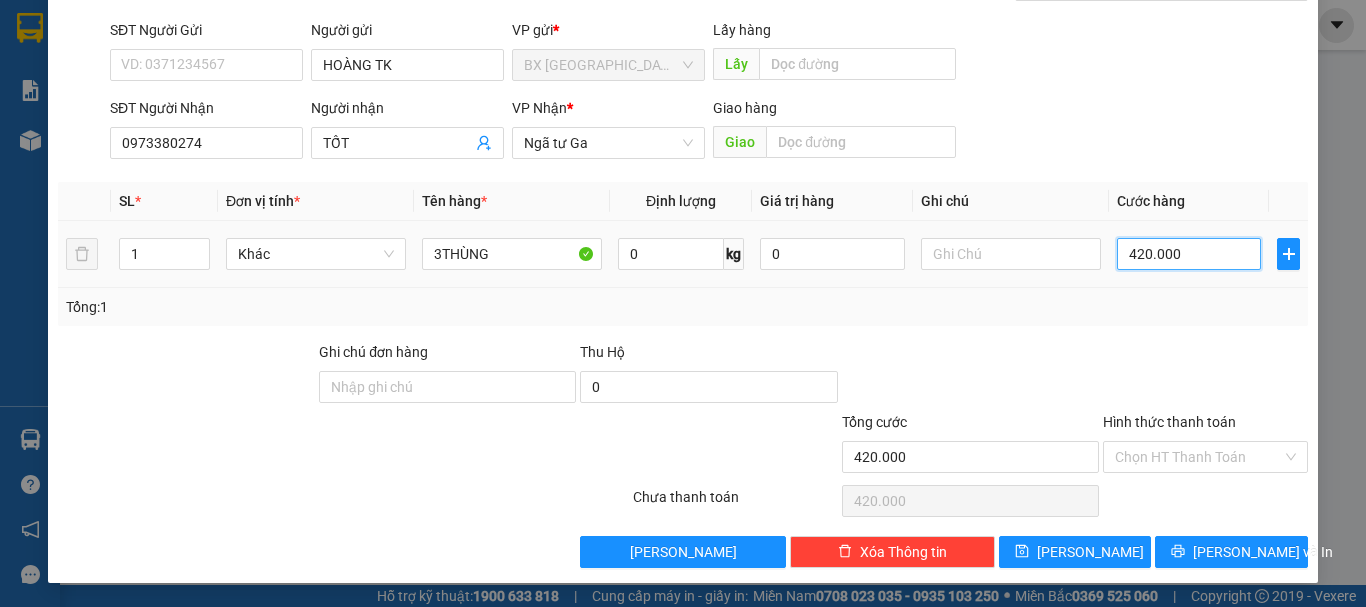 click on "420.000" at bounding box center (1189, 254) 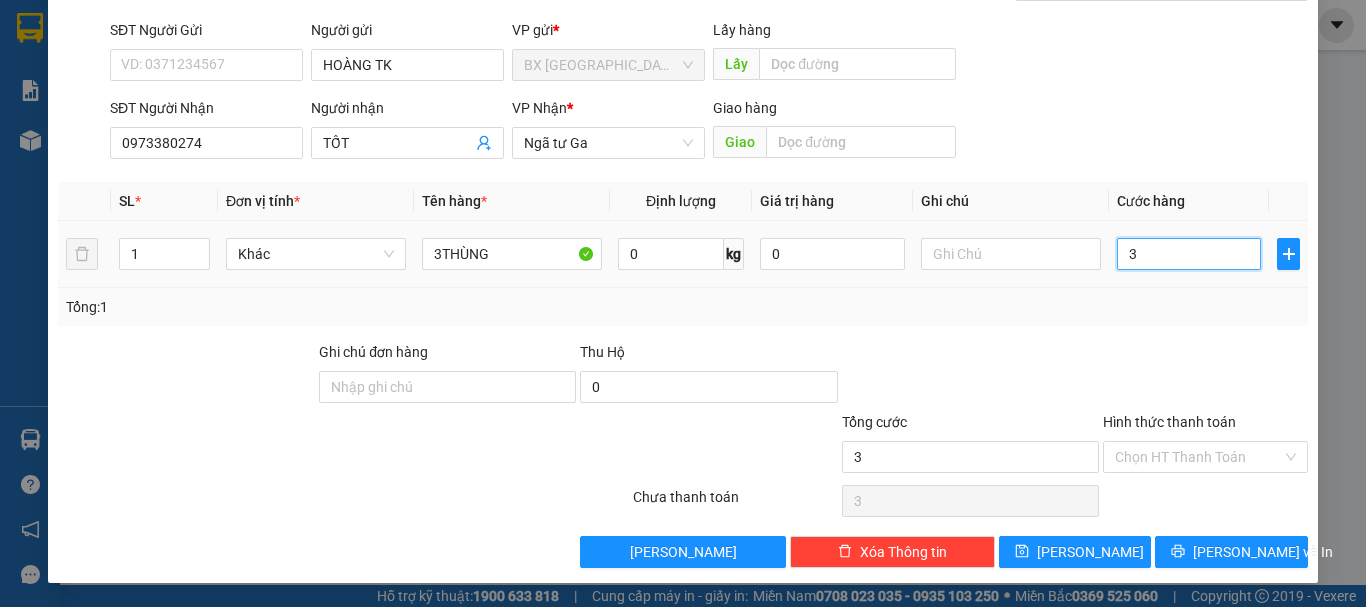 type on "30" 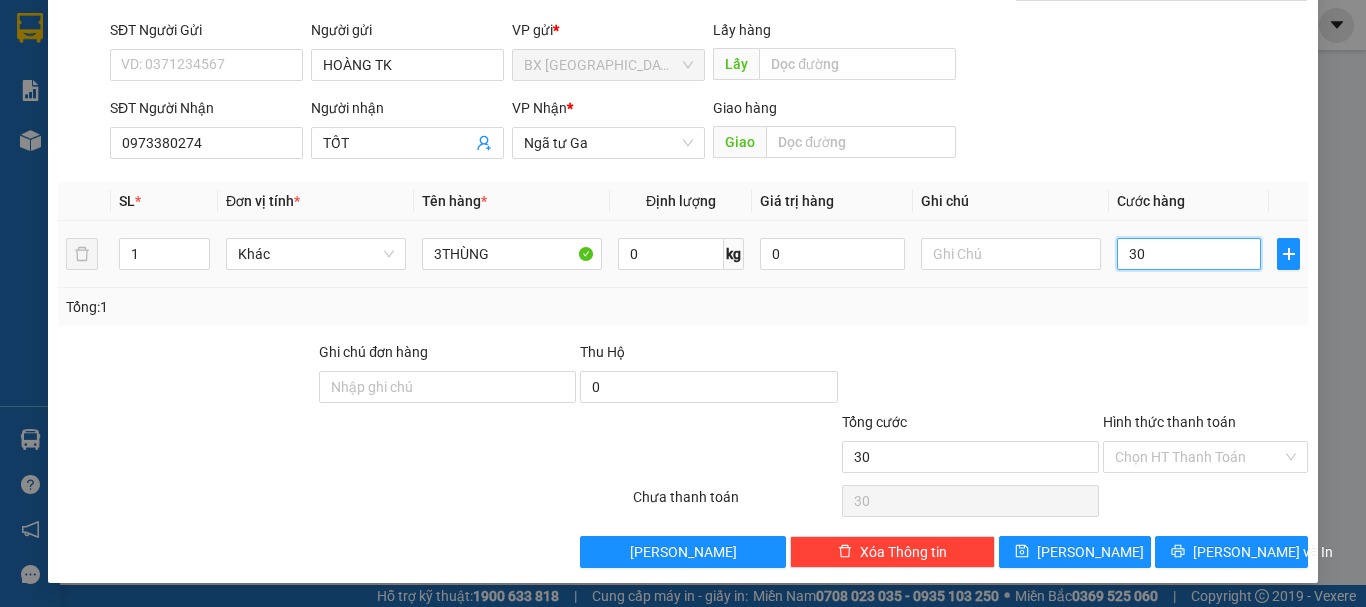 type on "300" 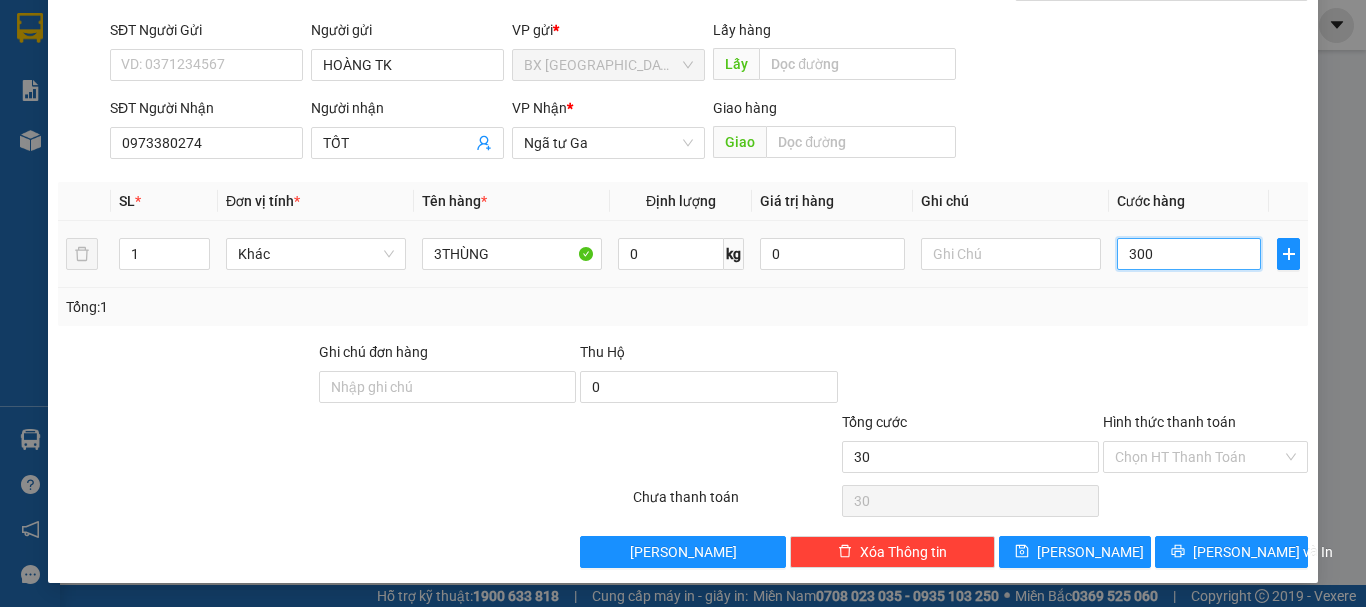 type on "300" 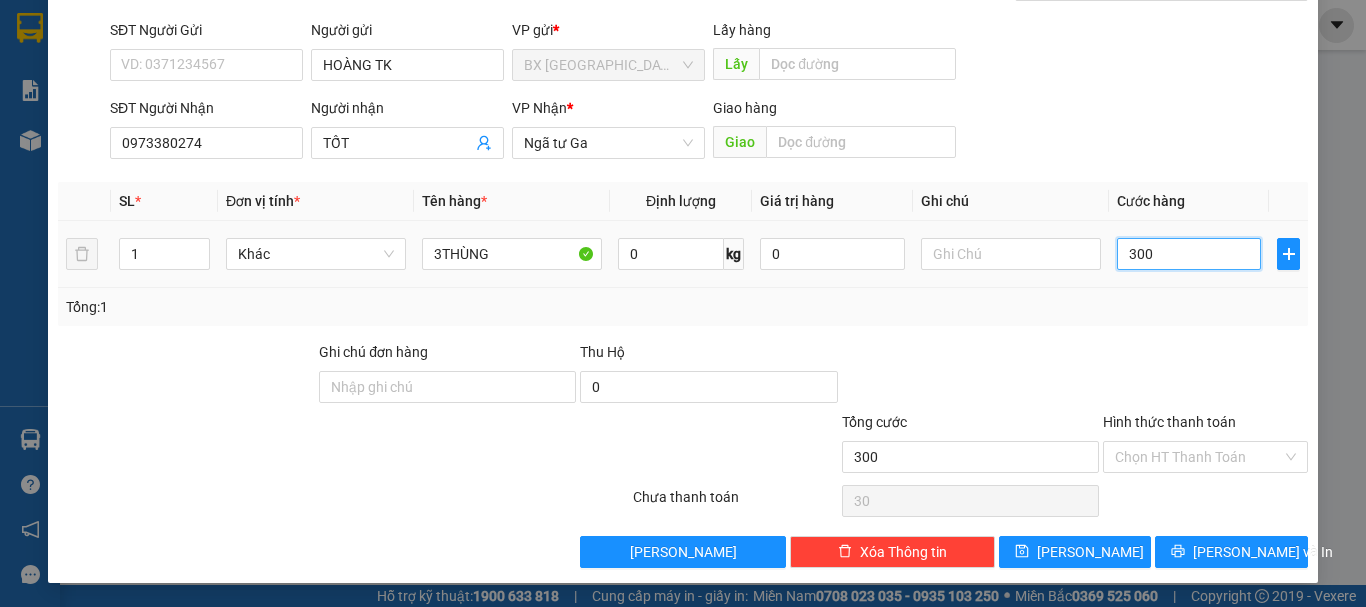 type on "300" 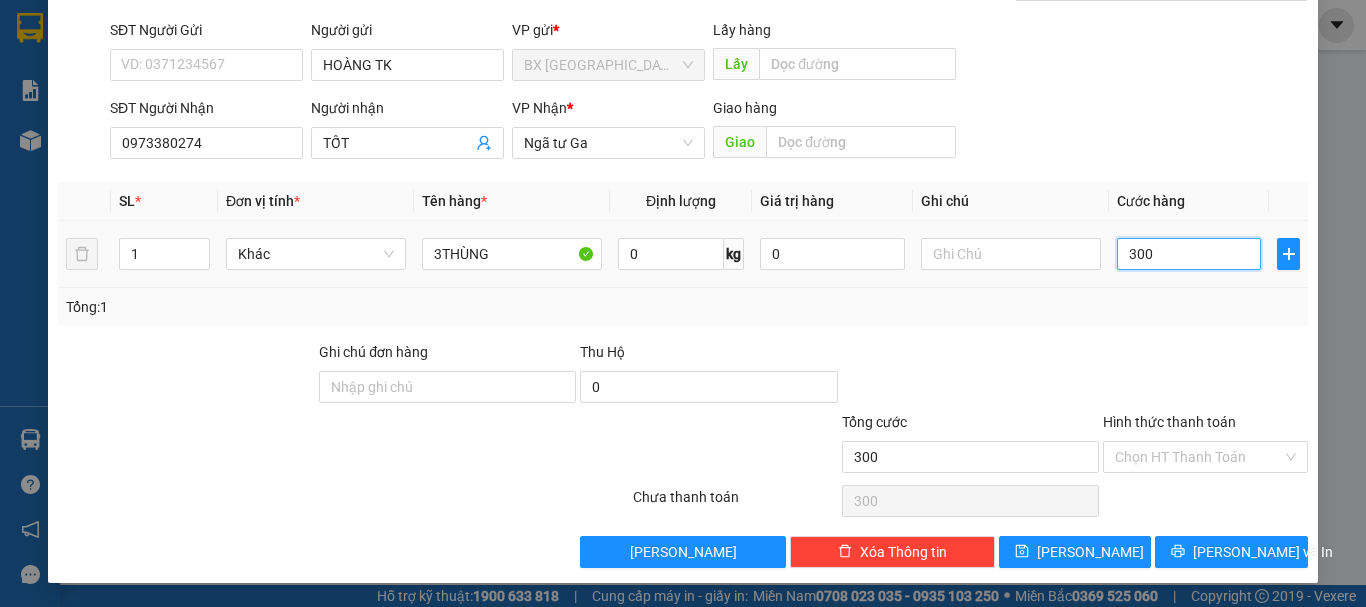 type on "3.000" 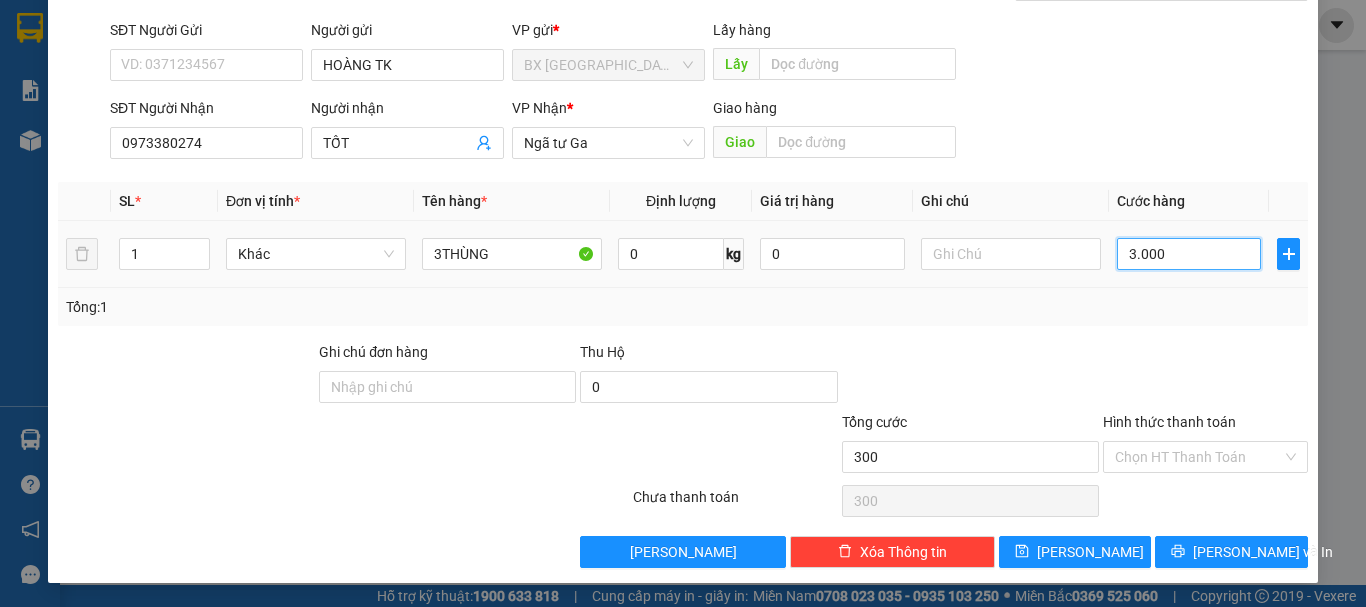 type on "3.000" 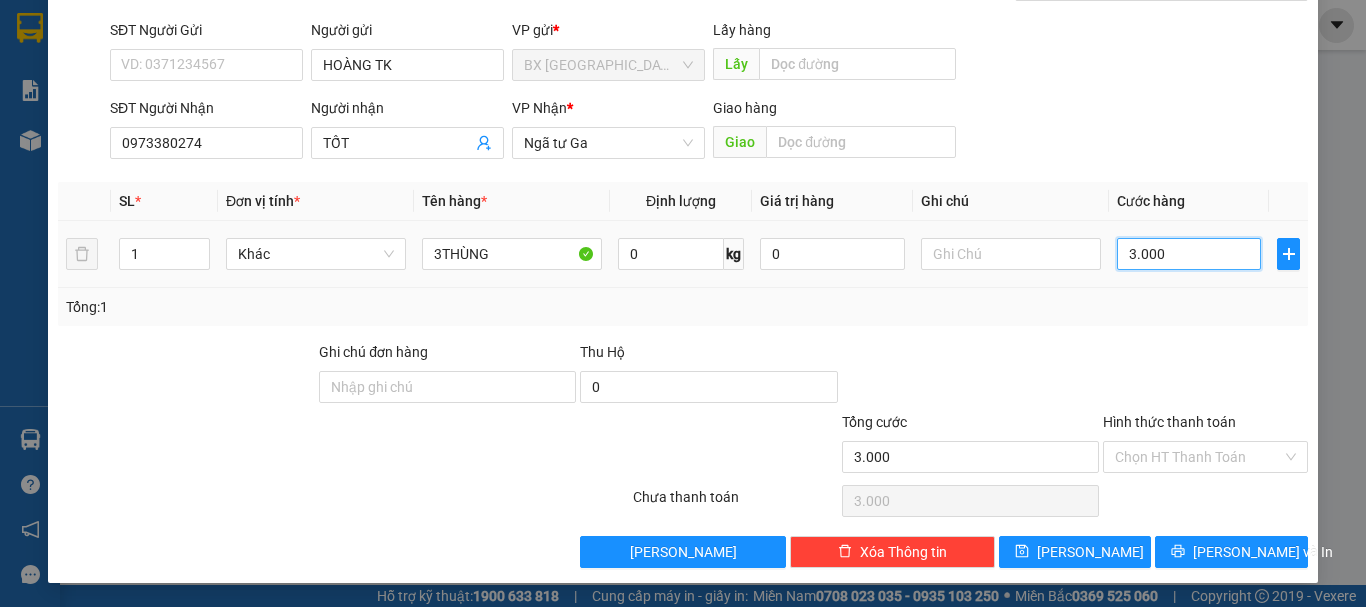 type on "30.000" 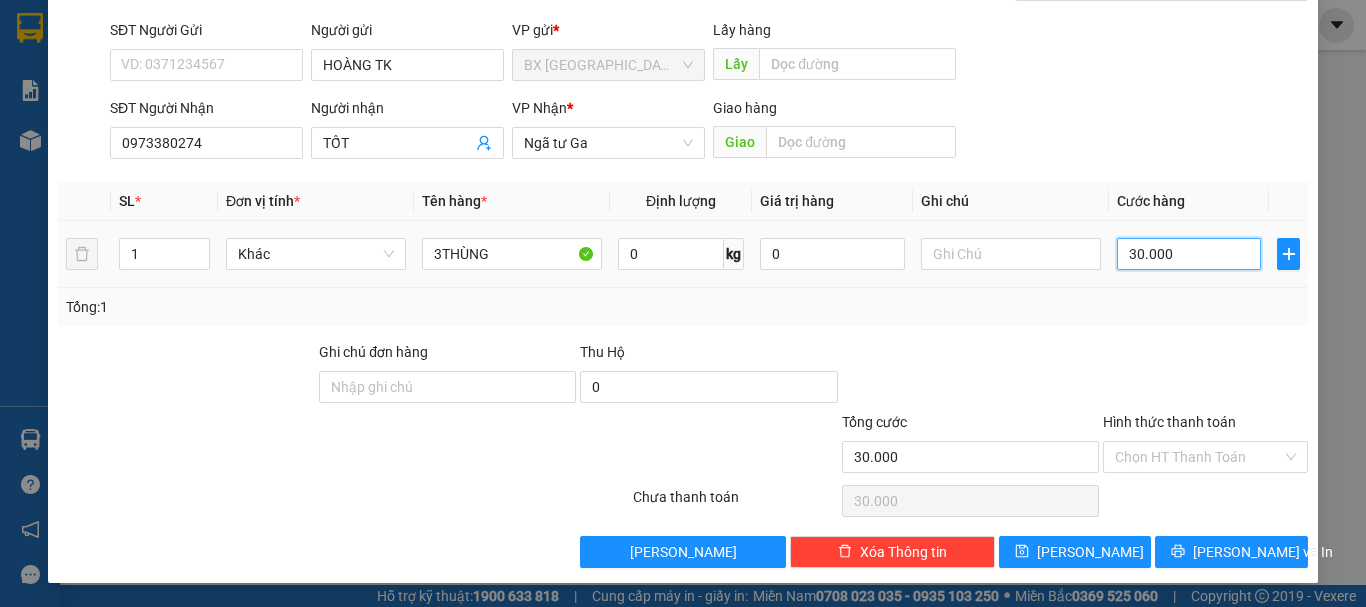 type on "300.000" 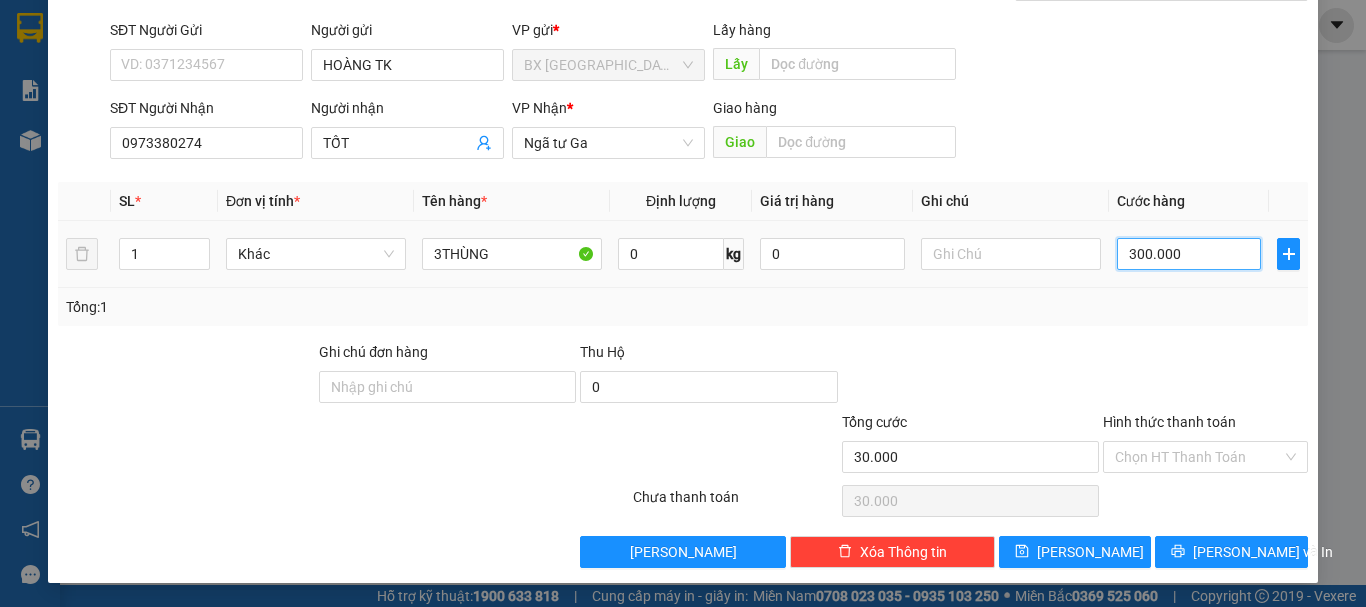 type on "300.000" 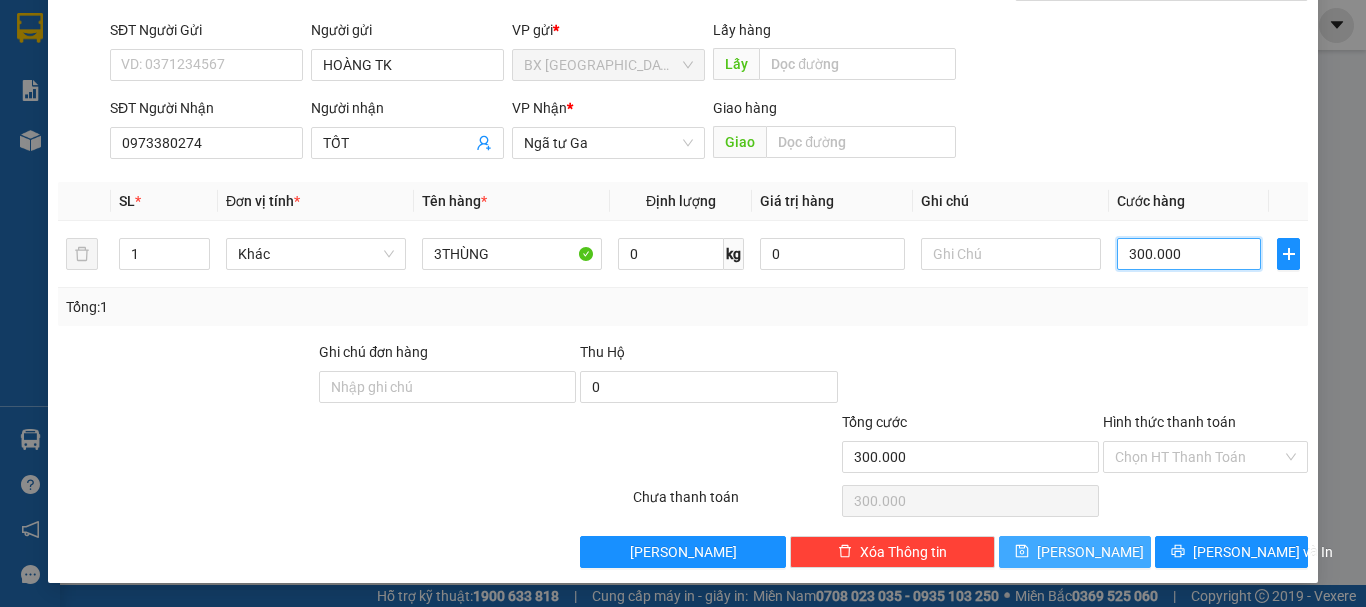 type on "300.000" 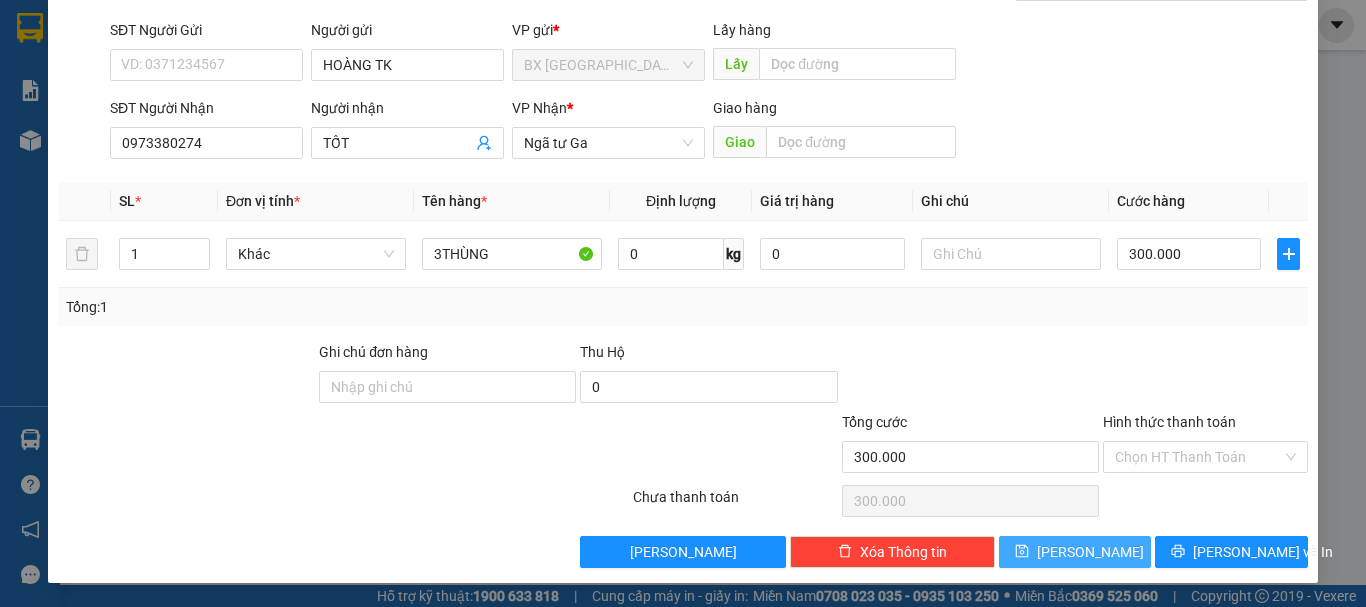 click on "[PERSON_NAME]" at bounding box center (1075, 552) 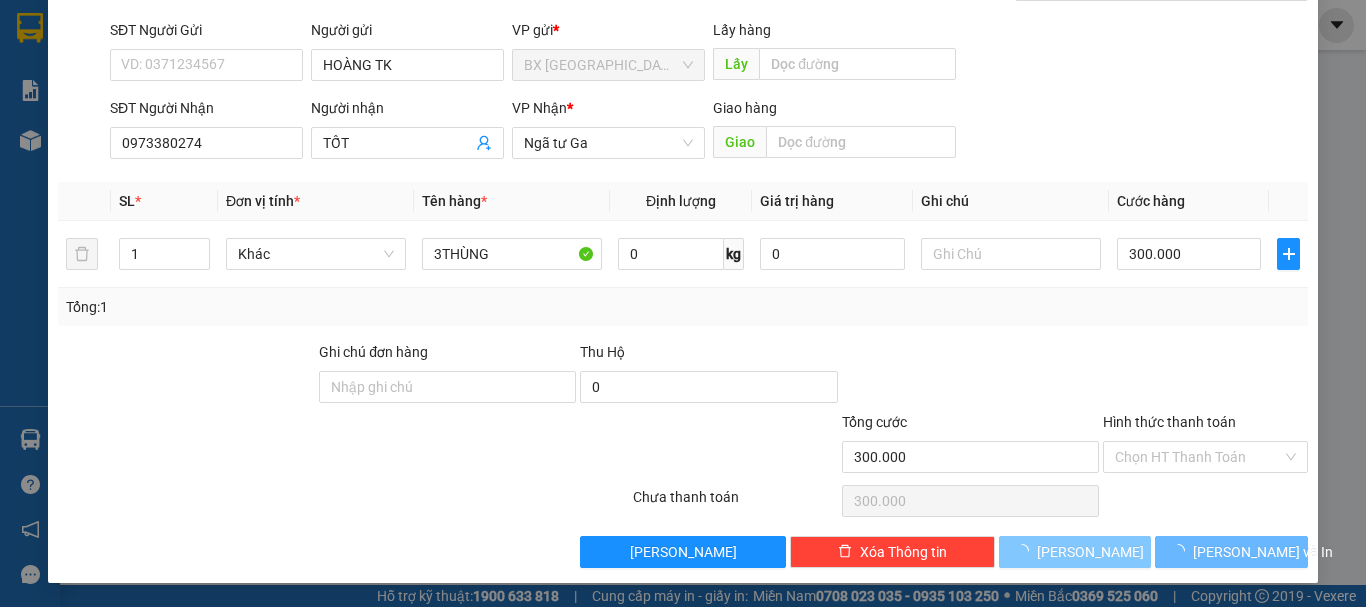type 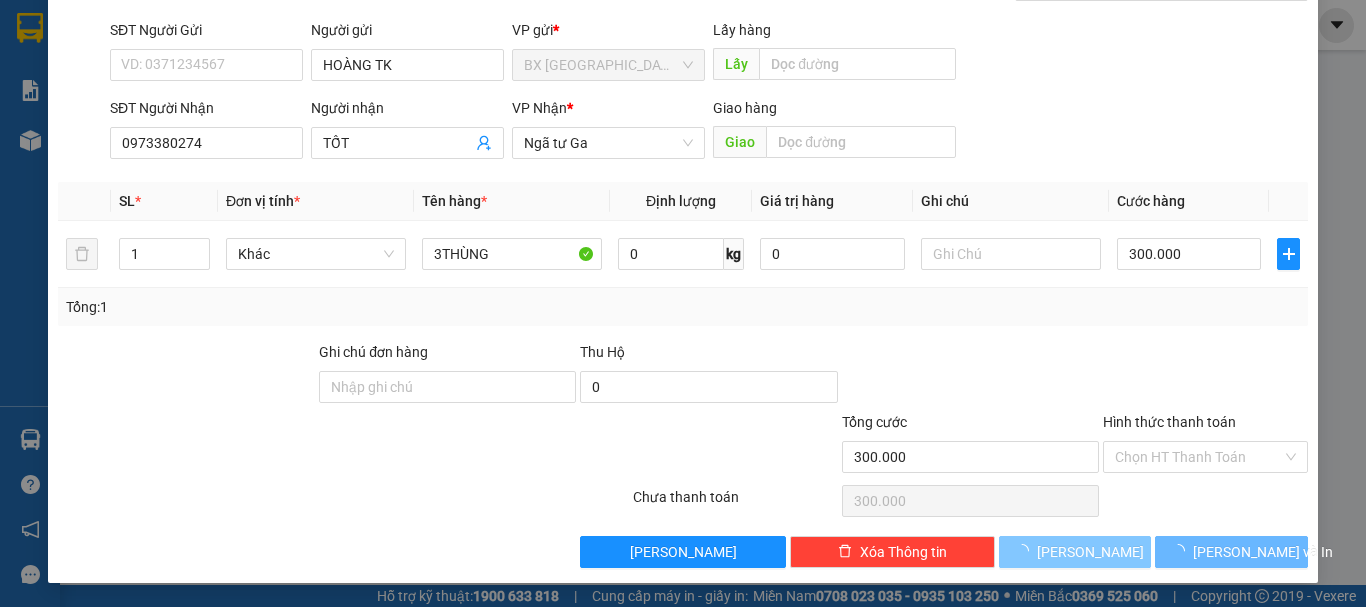 type 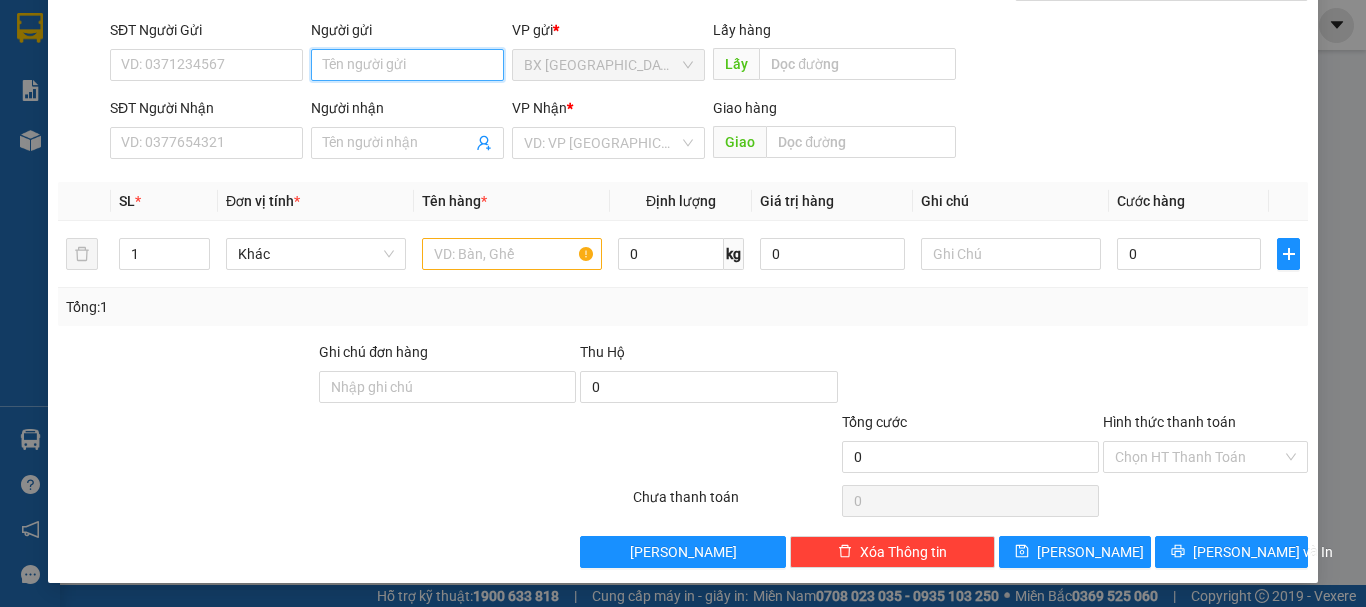 click on "Người gửi" at bounding box center [407, 65] 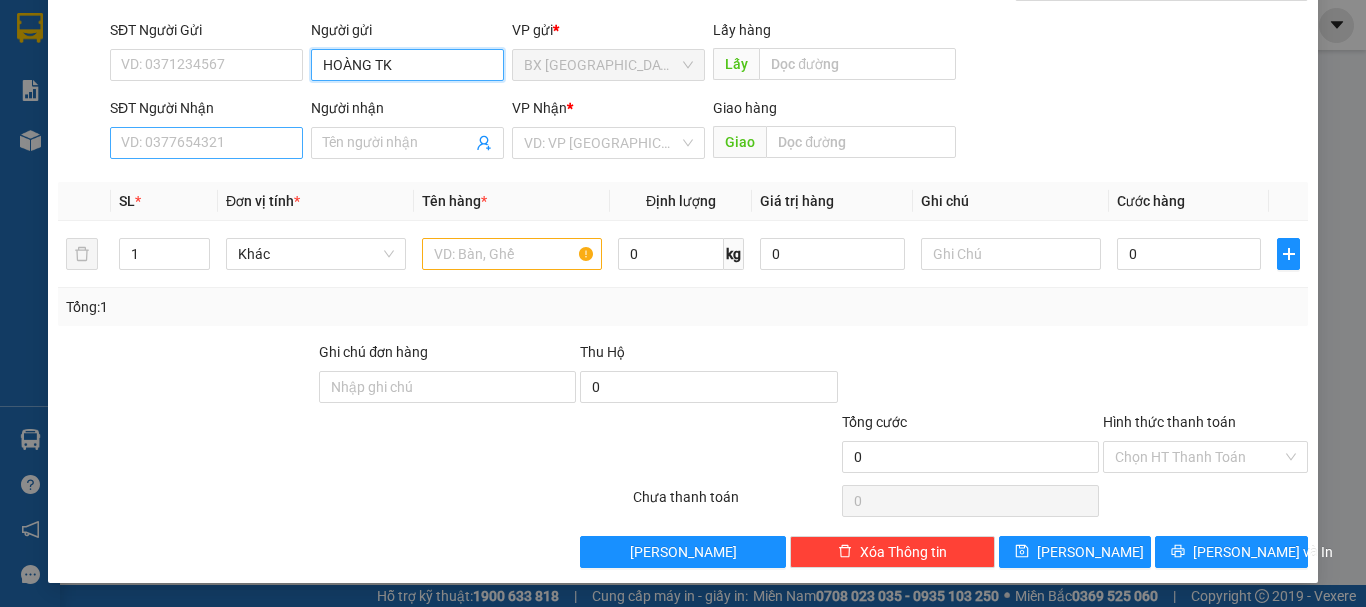 type on "HOÀNG TK" 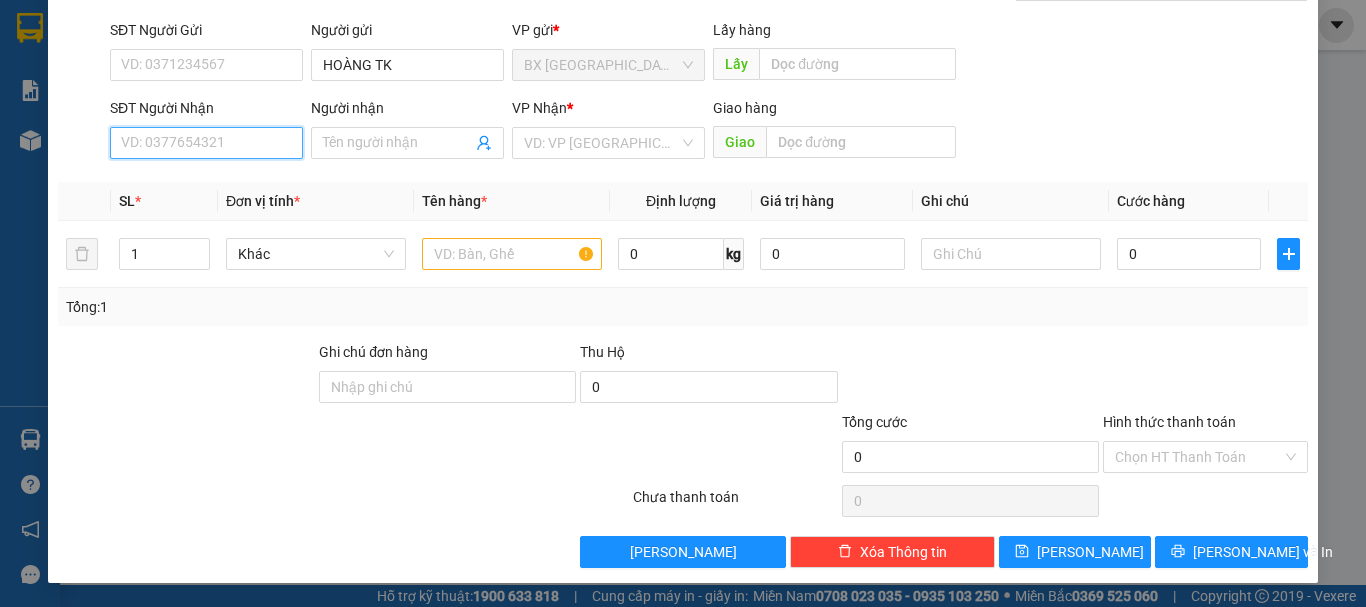 click on "SĐT Người Nhận" at bounding box center [206, 143] 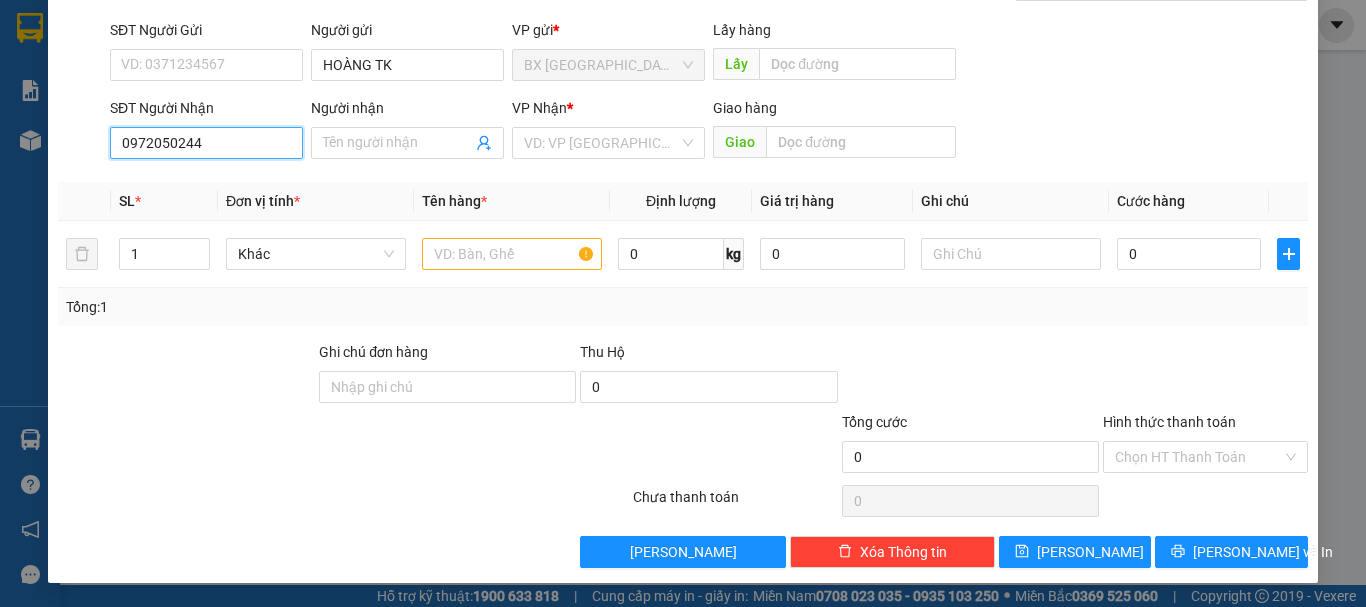 click on "0972050244" at bounding box center [206, 143] 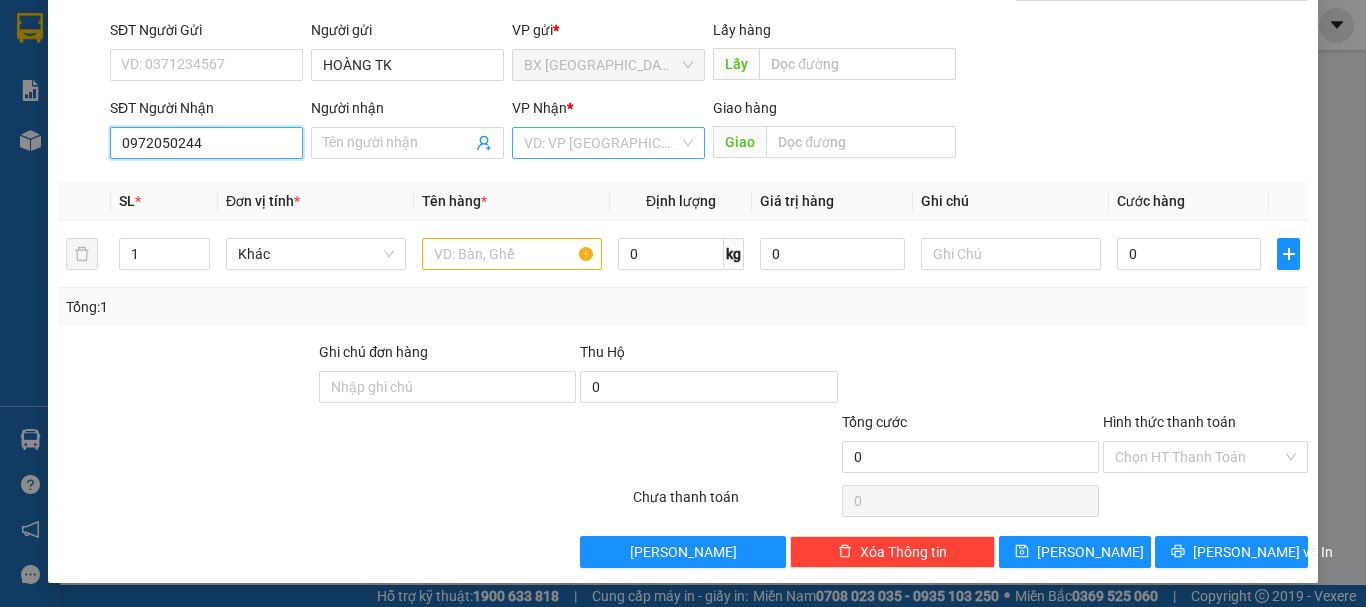 type on "0972050244" 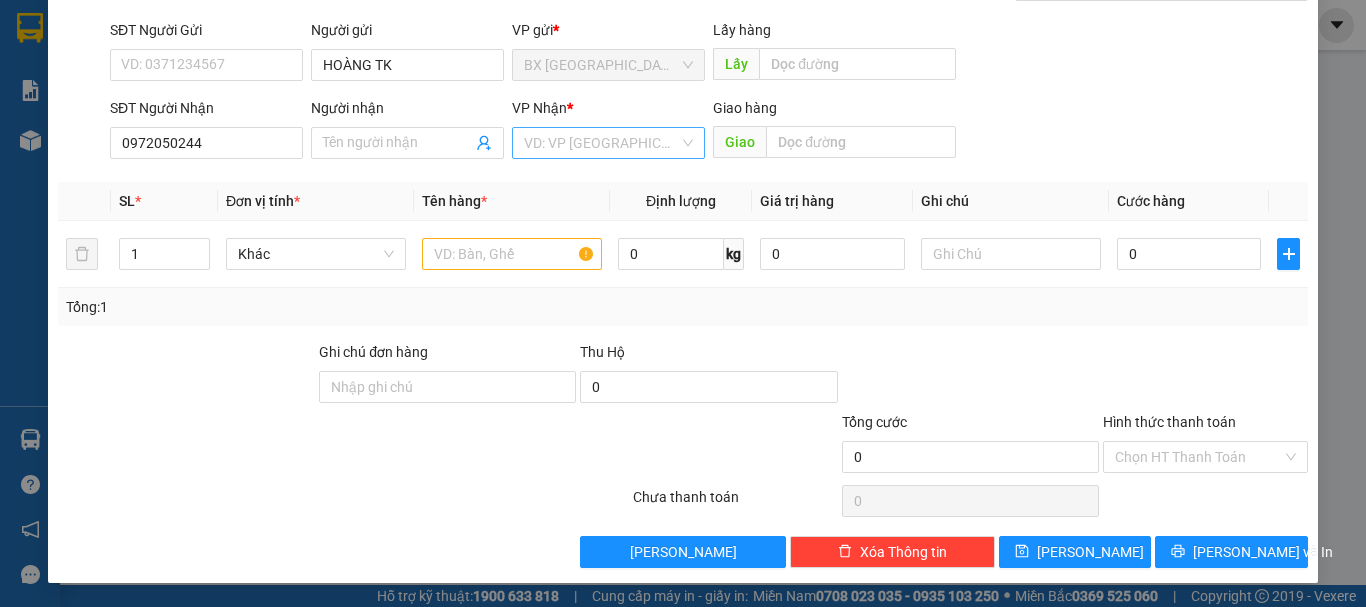 click at bounding box center (601, 143) 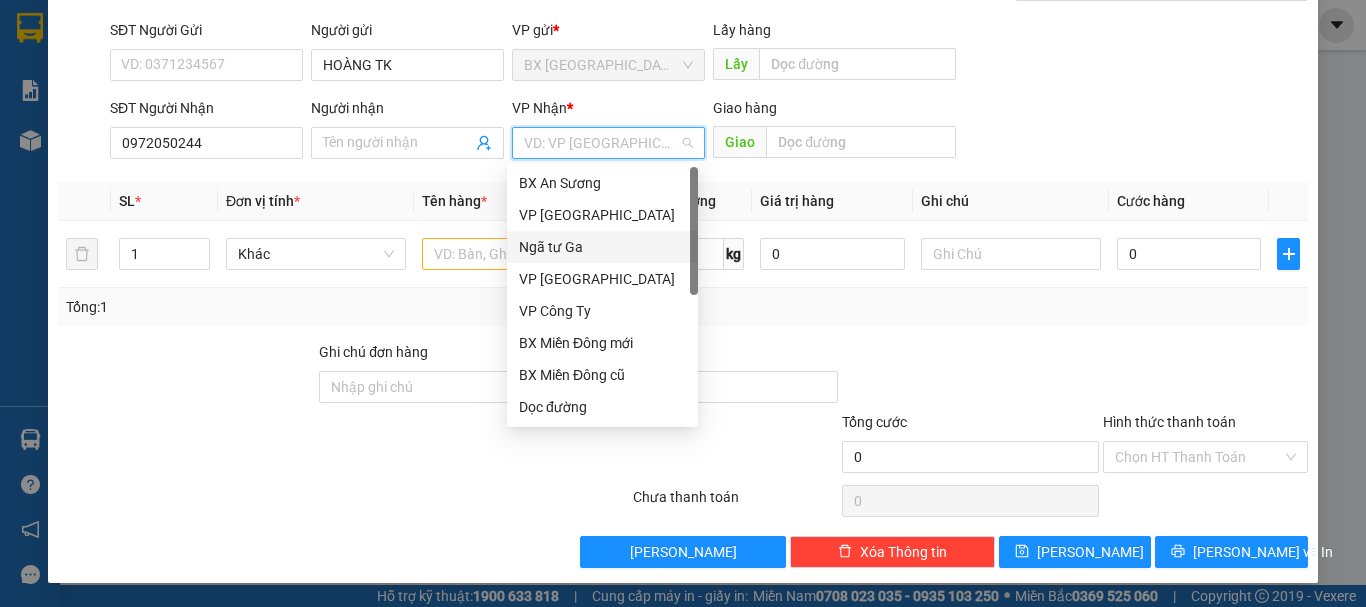 click on "Ngã tư Ga" at bounding box center [602, 247] 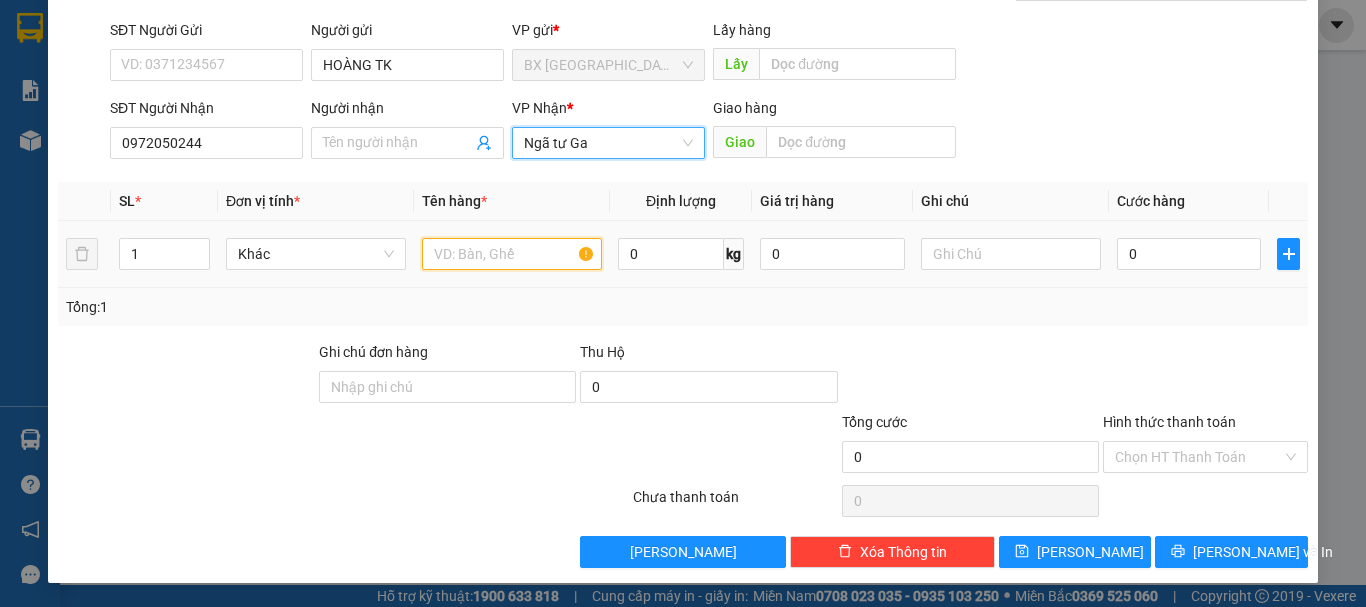 click at bounding box center [512, 254] 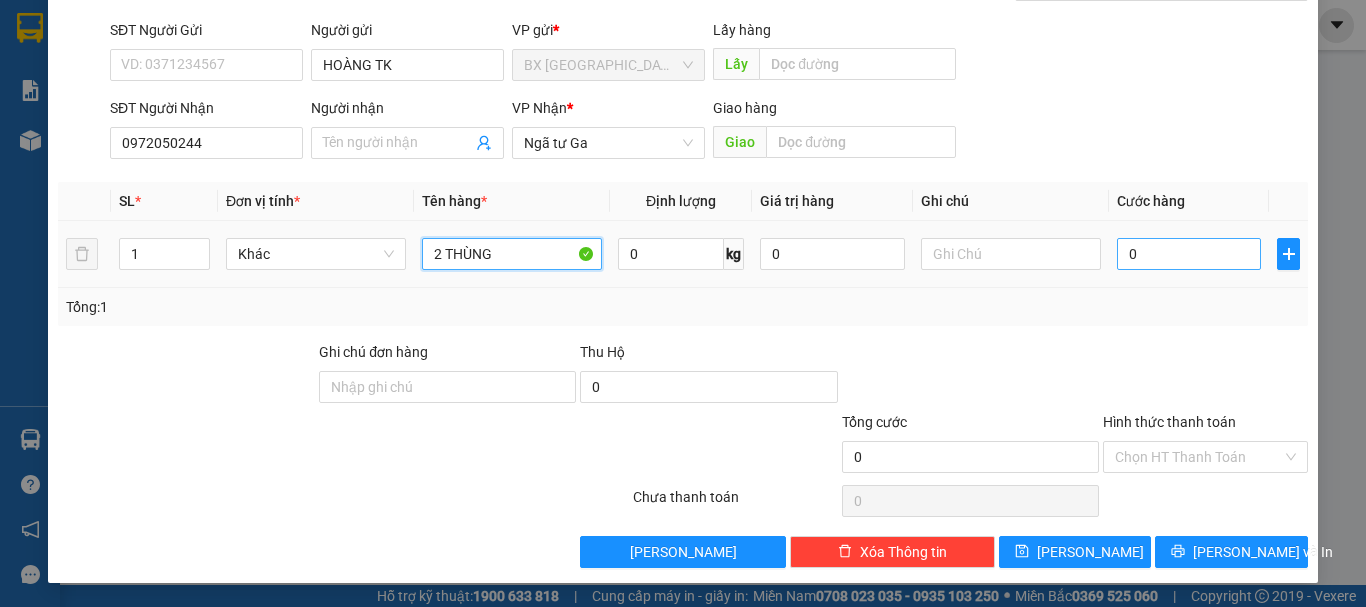 type on "2 THÙNG" 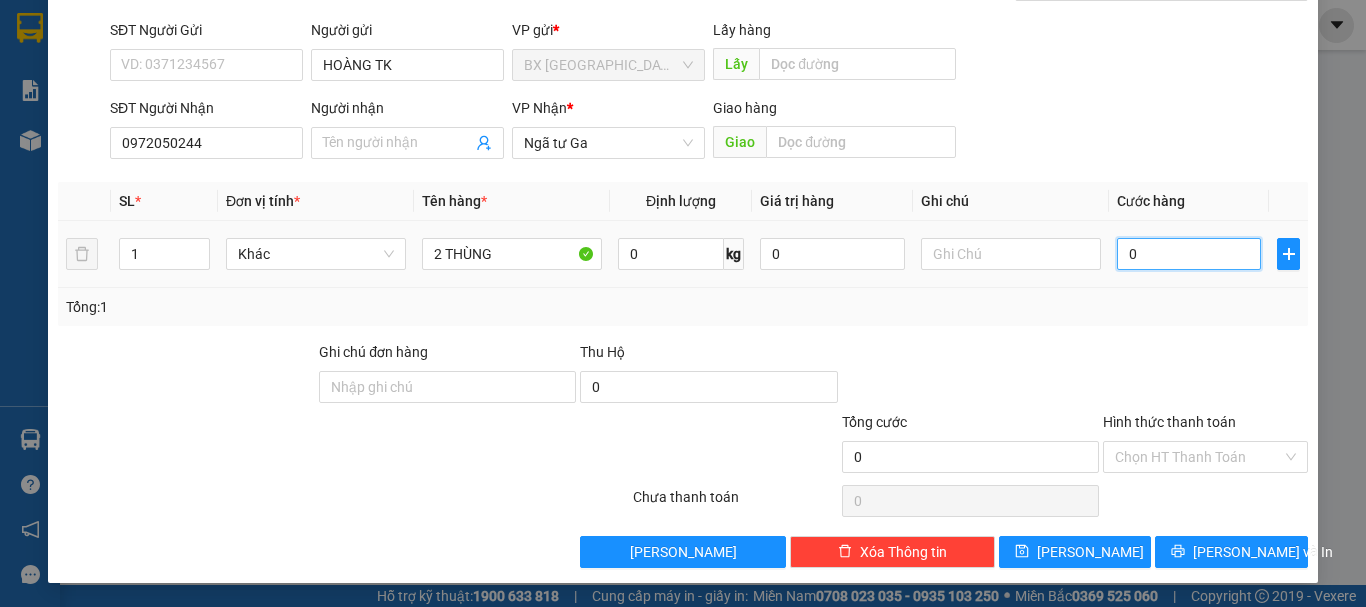 click on "0" at bounding box center (1189, 254) 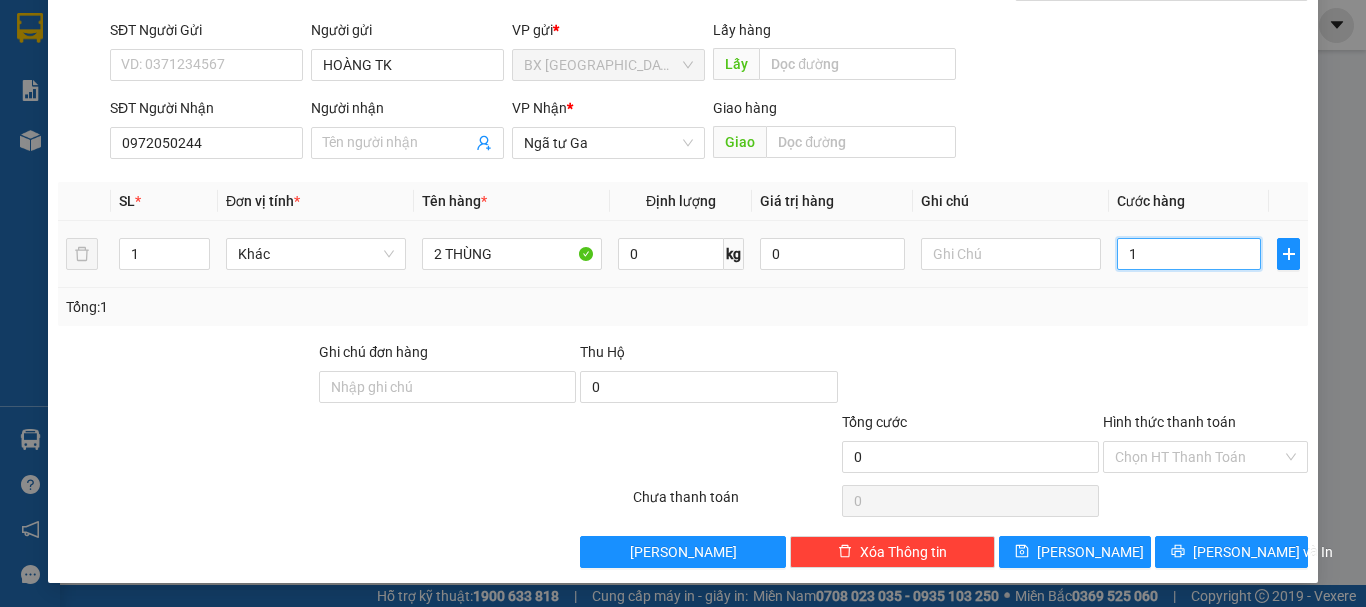 type on "1" 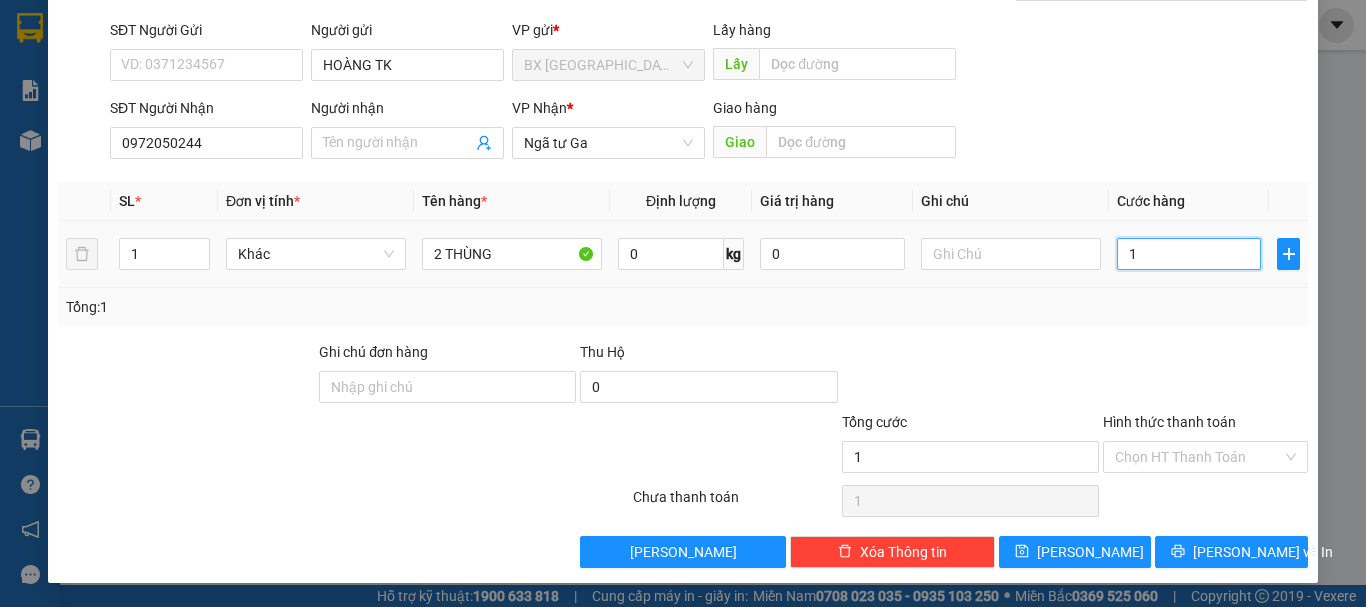 type on "13" 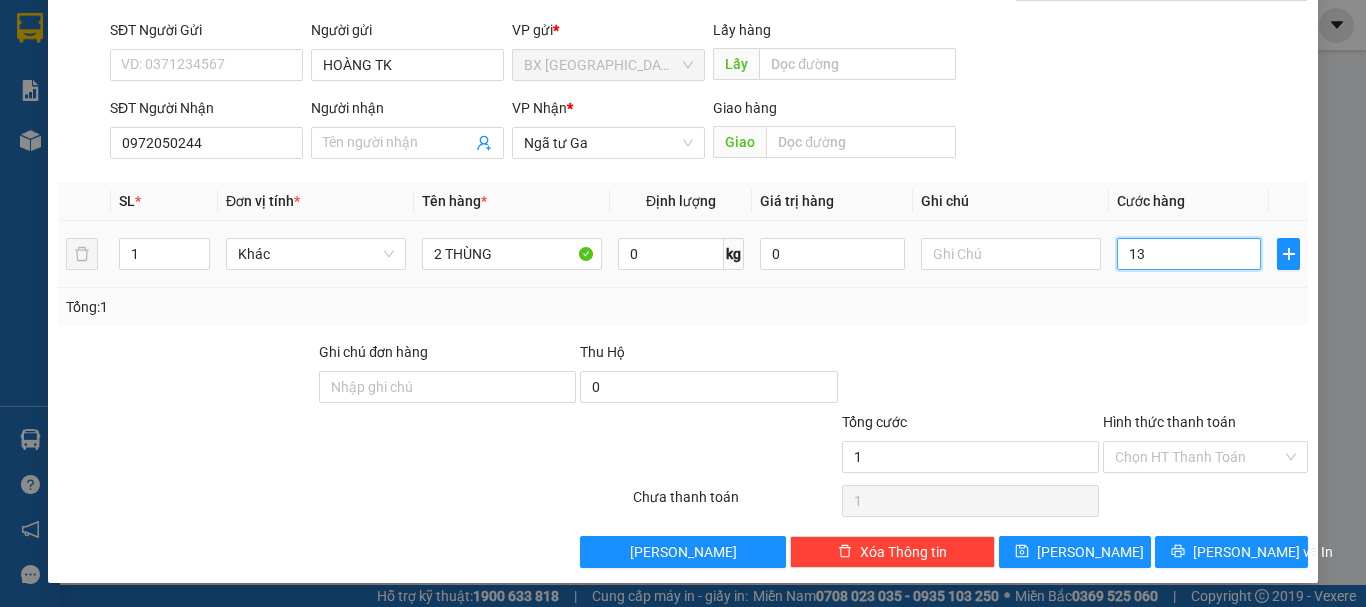 type on "13" 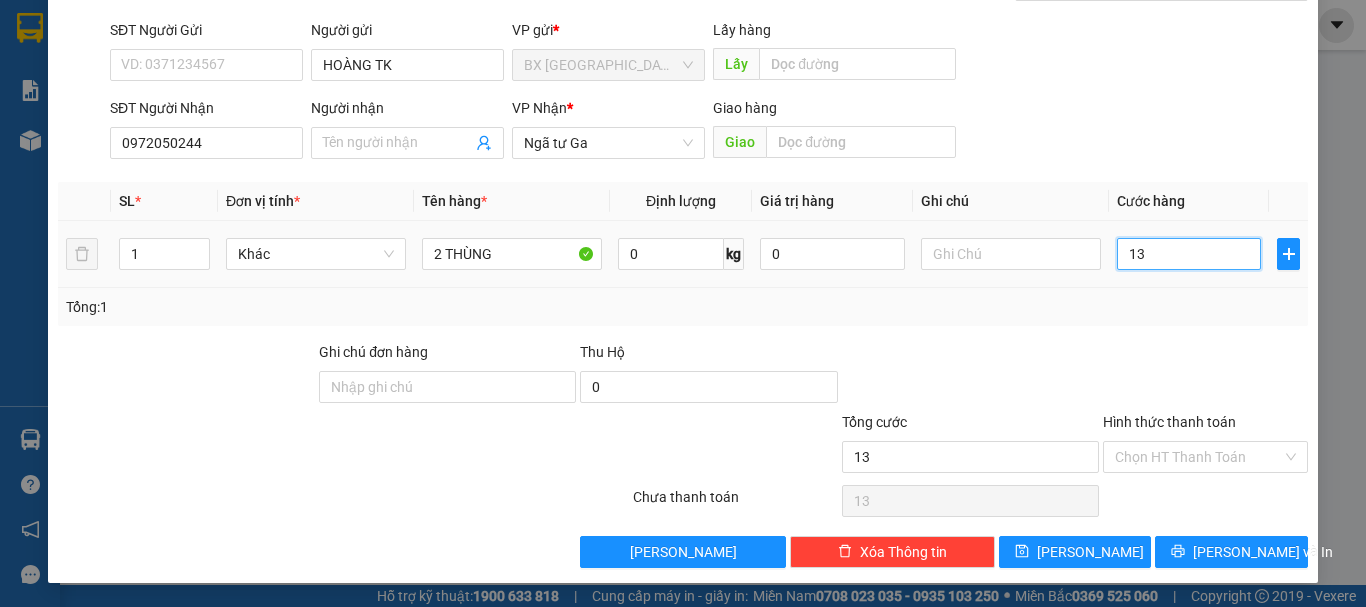 type on "130" 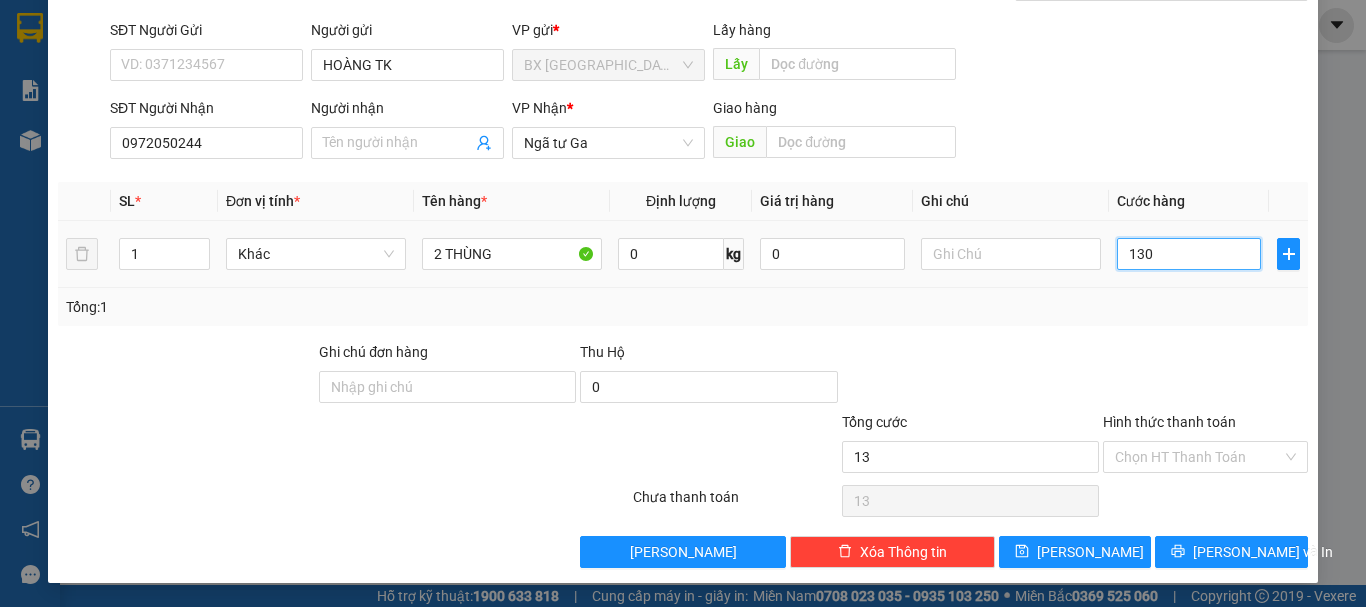 type on "130" 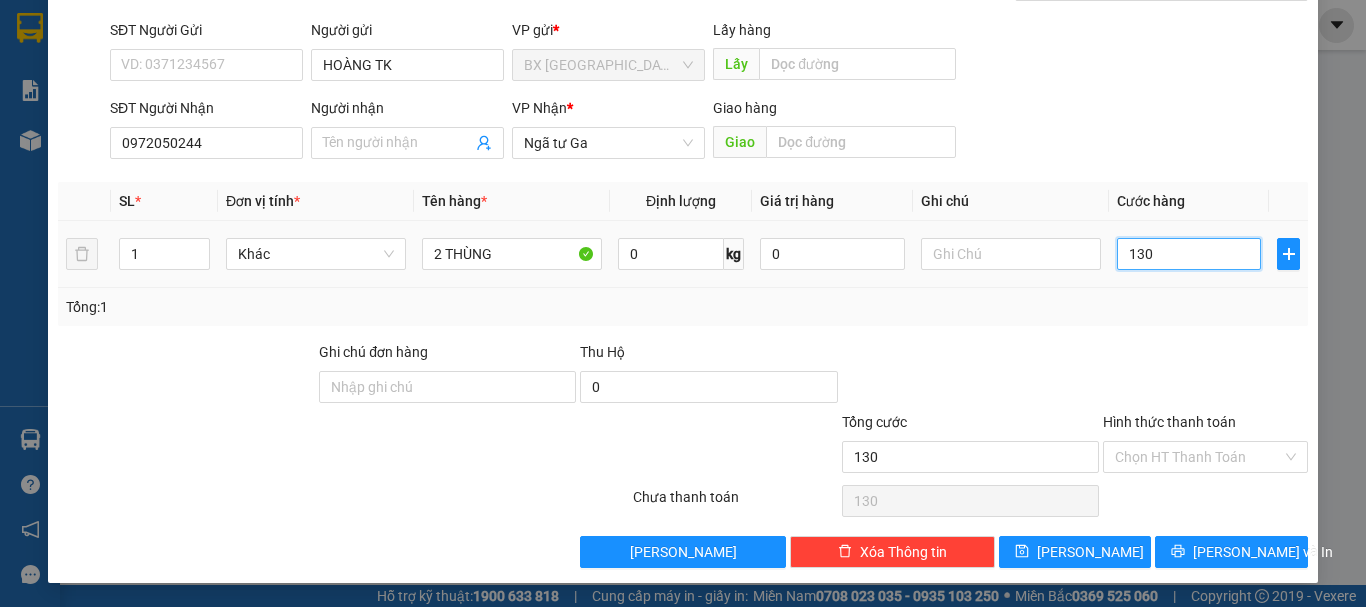 type on "1.300" 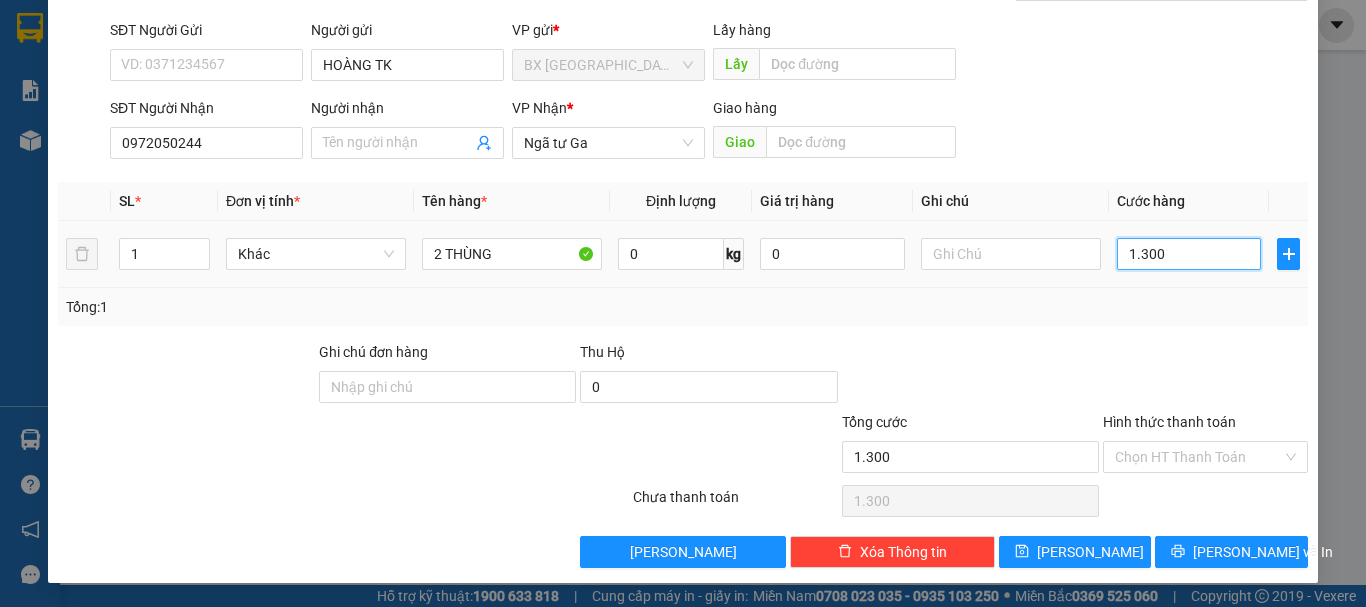 type on "13.000" 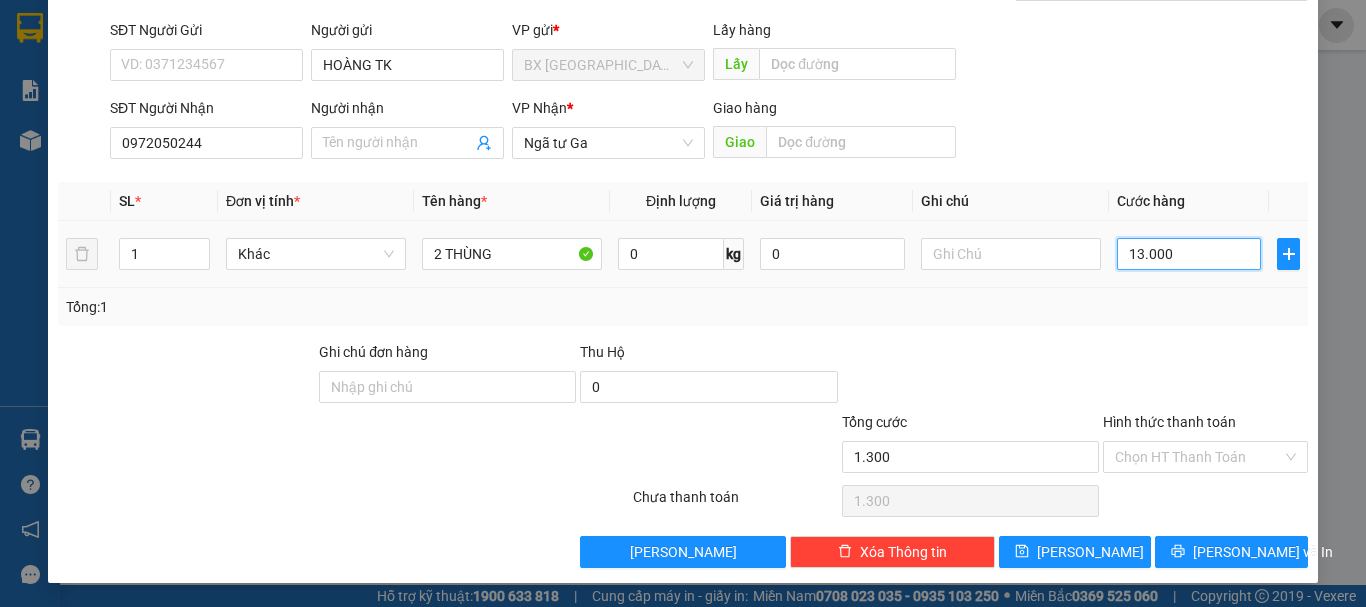 type on "13.000" 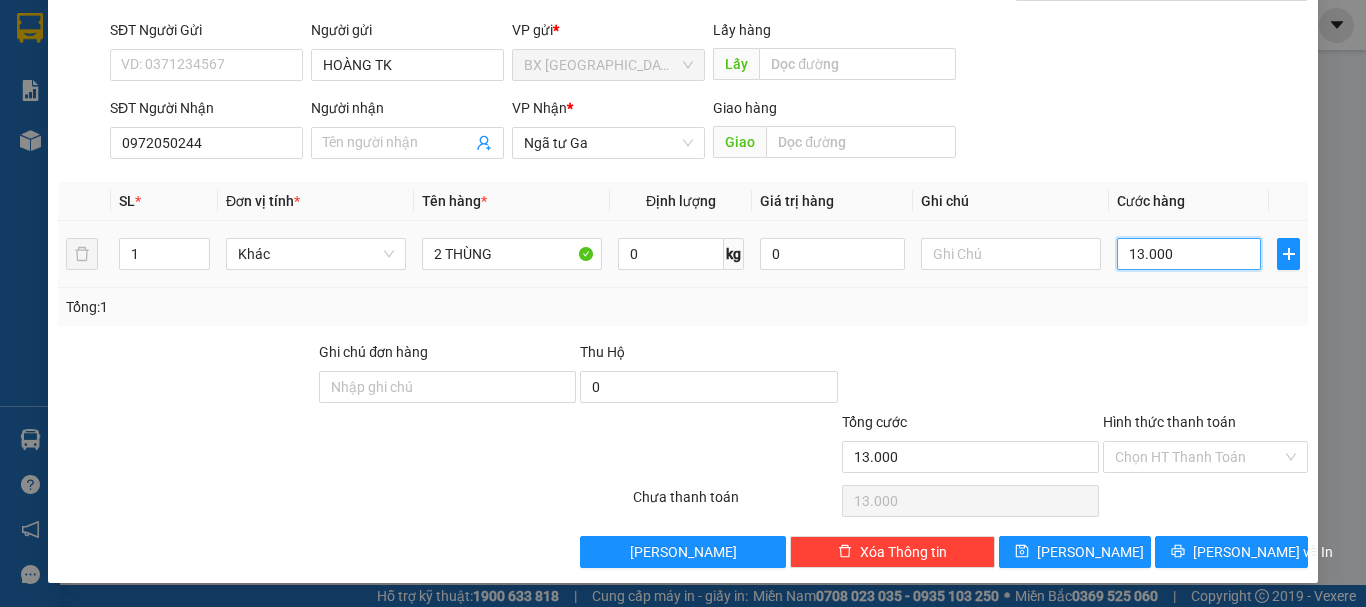 type on "130.000" 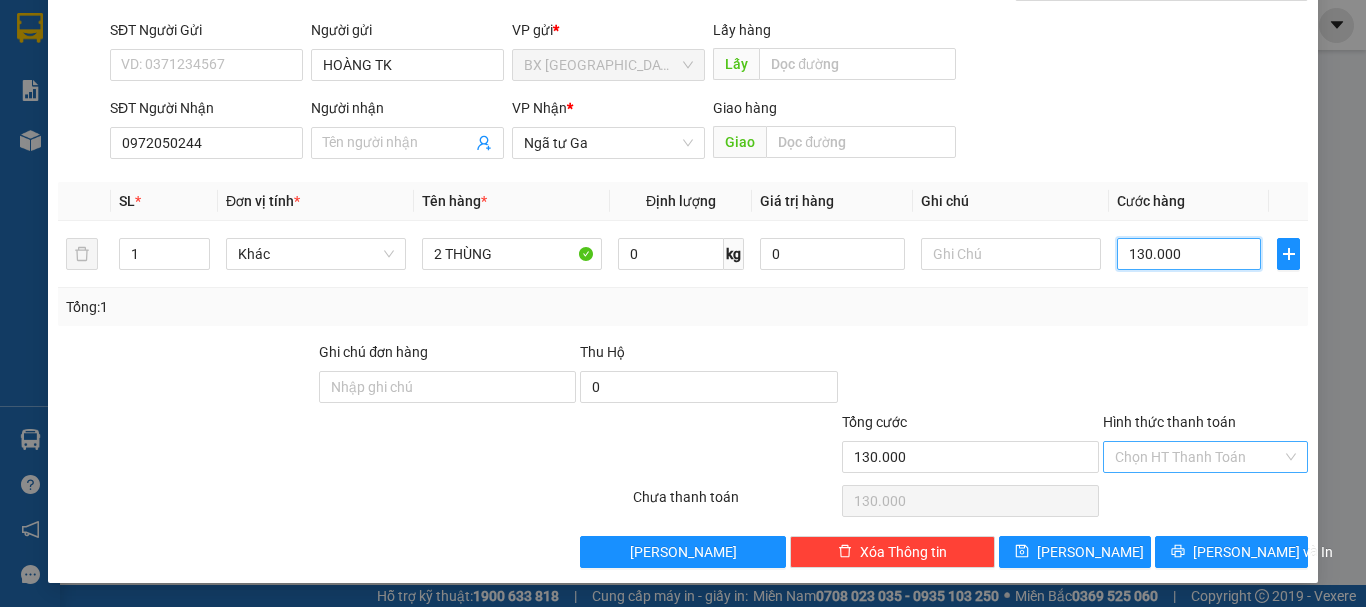 type on "130.000" 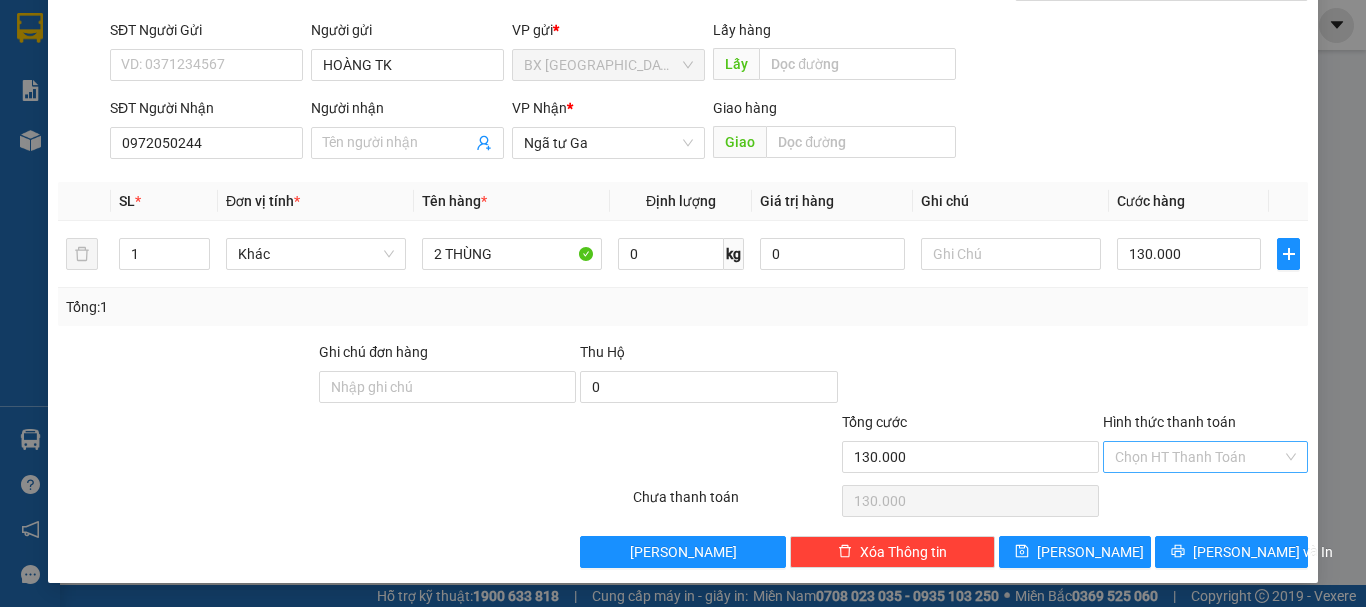 click on "Hình thức thanh toán" at bounding box center [1198, 457] 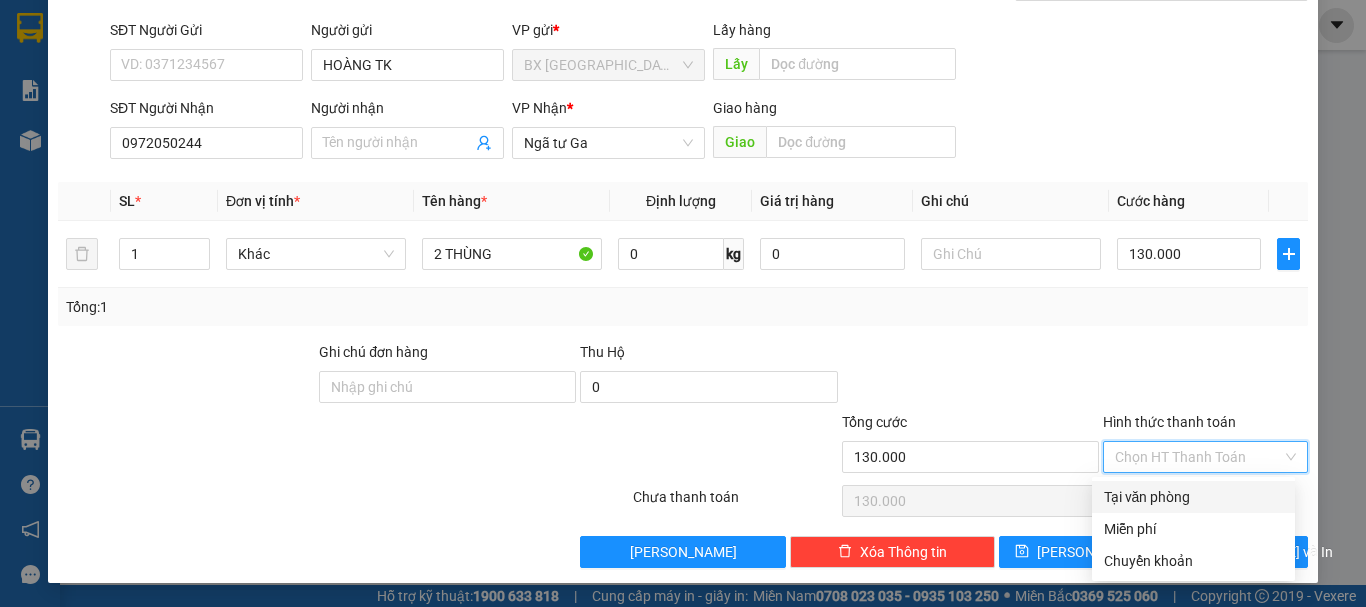 click on "Tại văn phòng" at bounding box center (1193, 497) 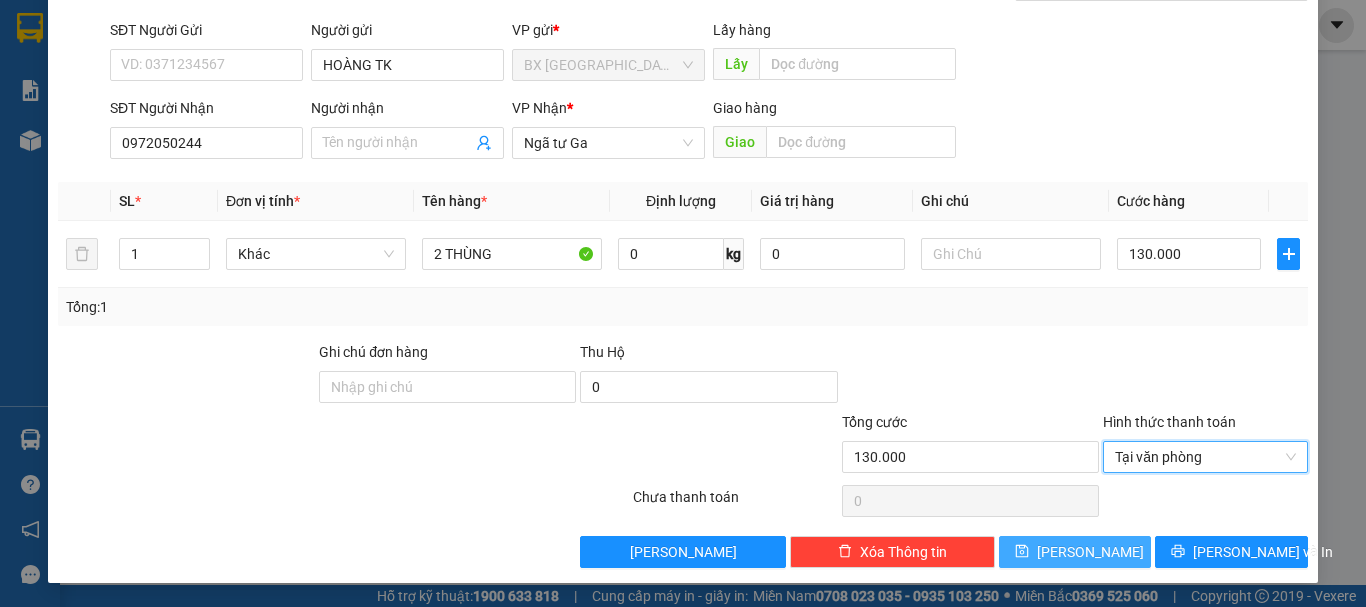 click on "[PERSON_NAME]" at bounding box center (1075, 552) 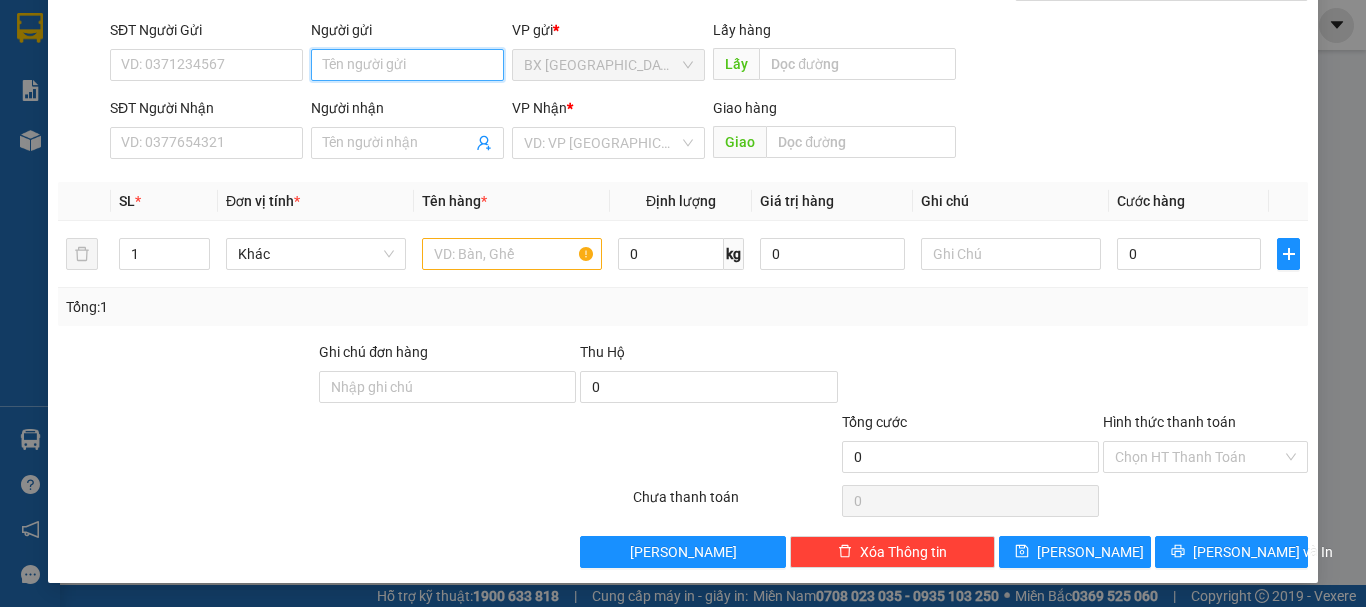 click on "Người gửi" at bounding box center [407, 65] 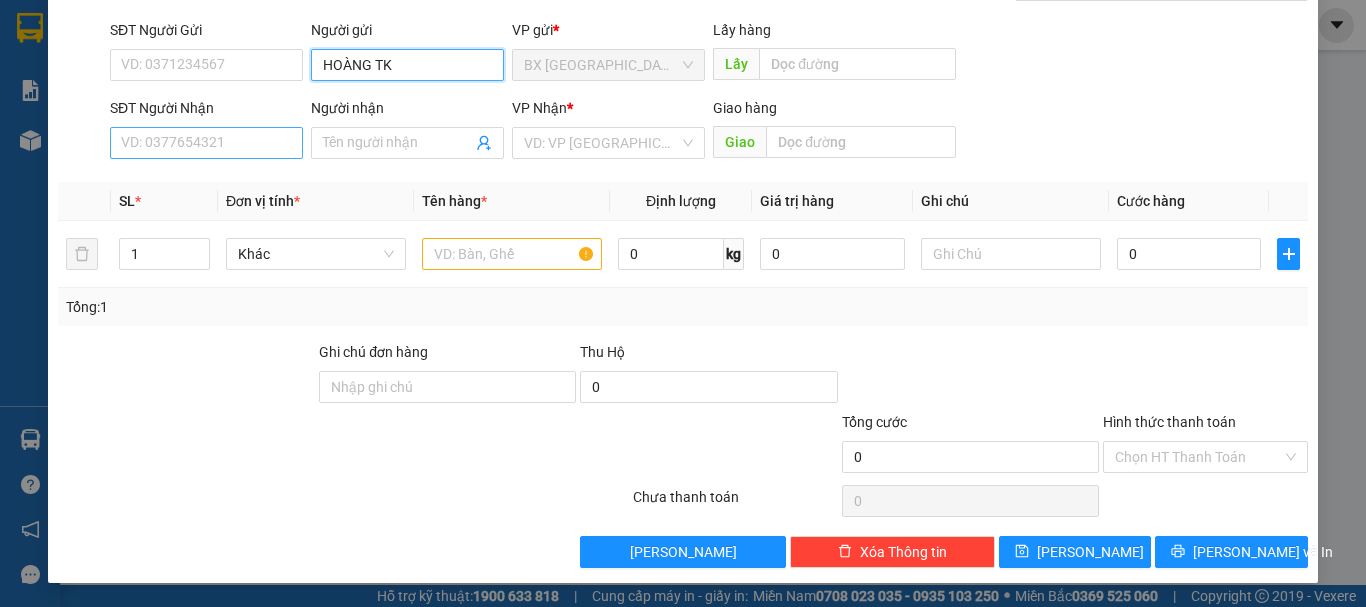 type on "HOÀNG TK" 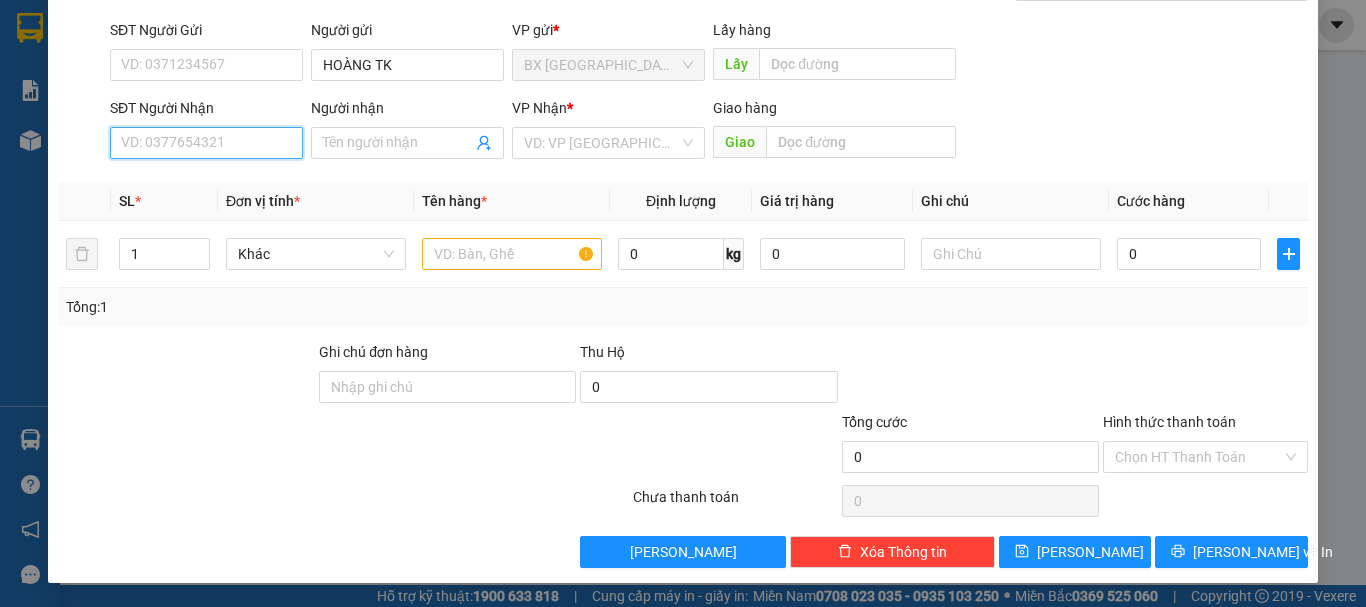 click on "SĐT Người Nhận" at bounding box center [206, 143] 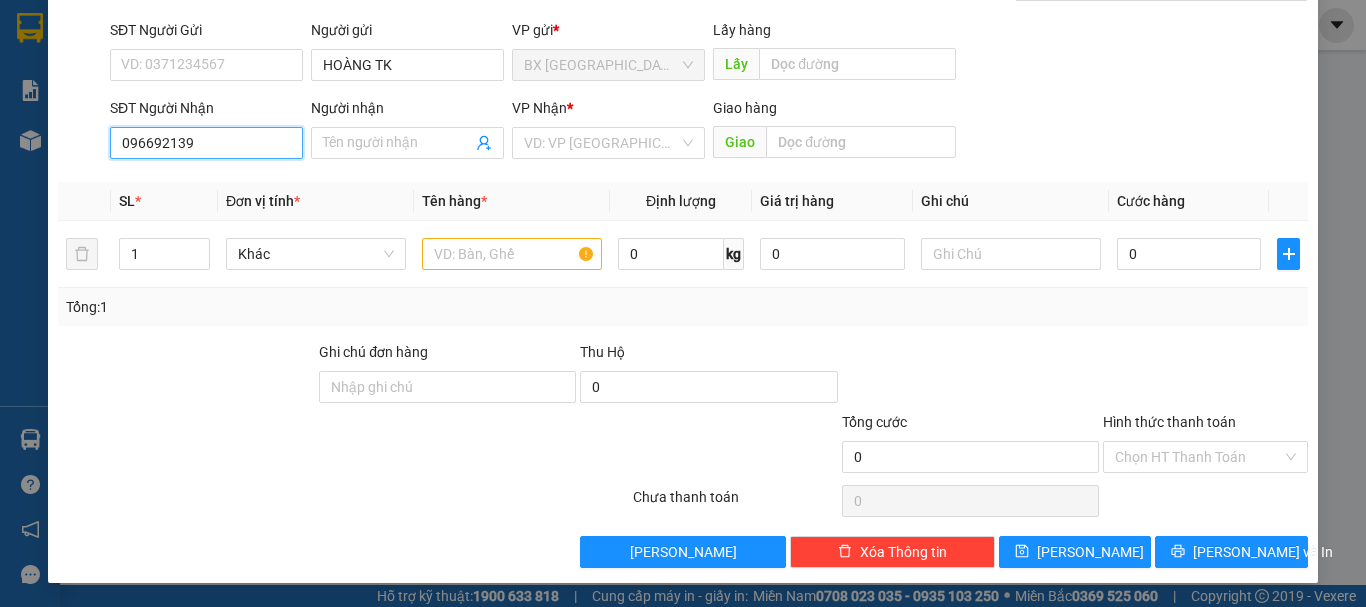 type on "0966921399" 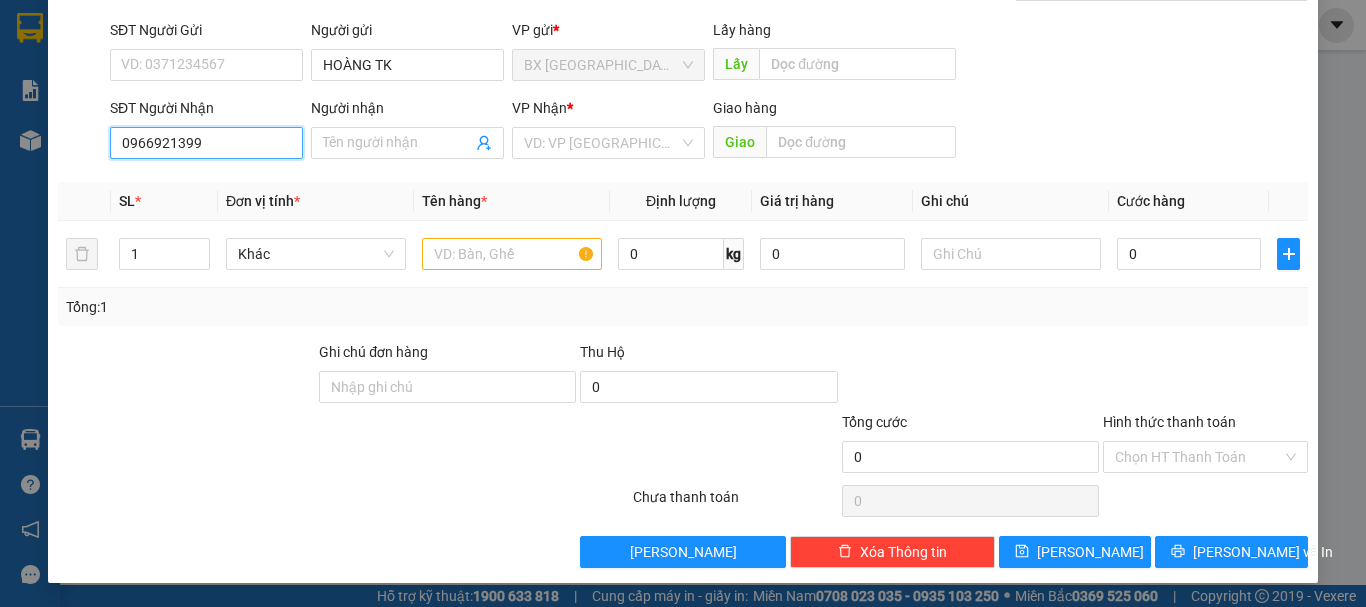 click on "0966921399" at bounding box center (206, 143) 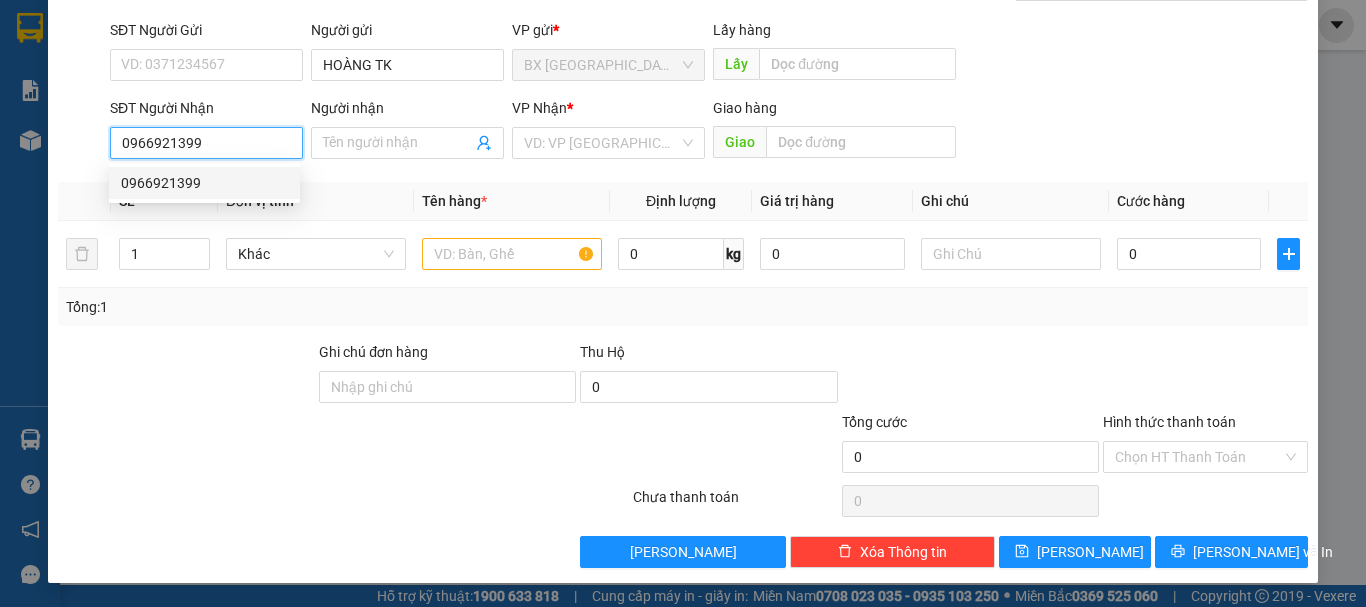 click on "0966921399" at bounding box center [204, 183] 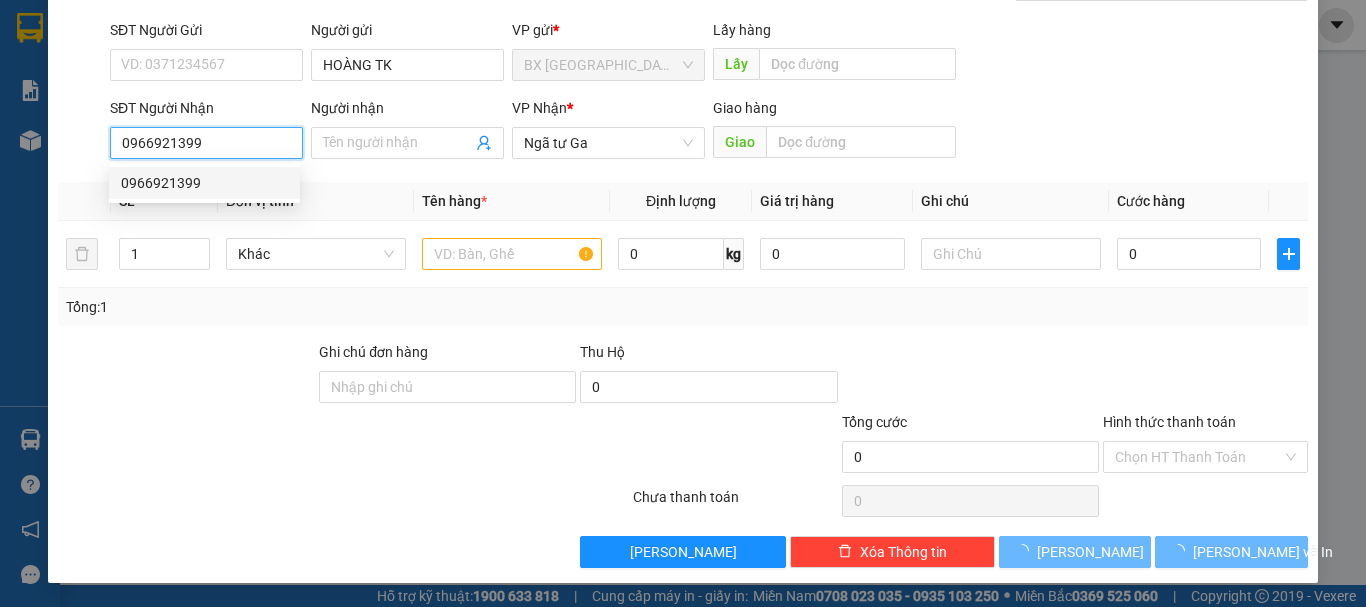 type on "50.000" 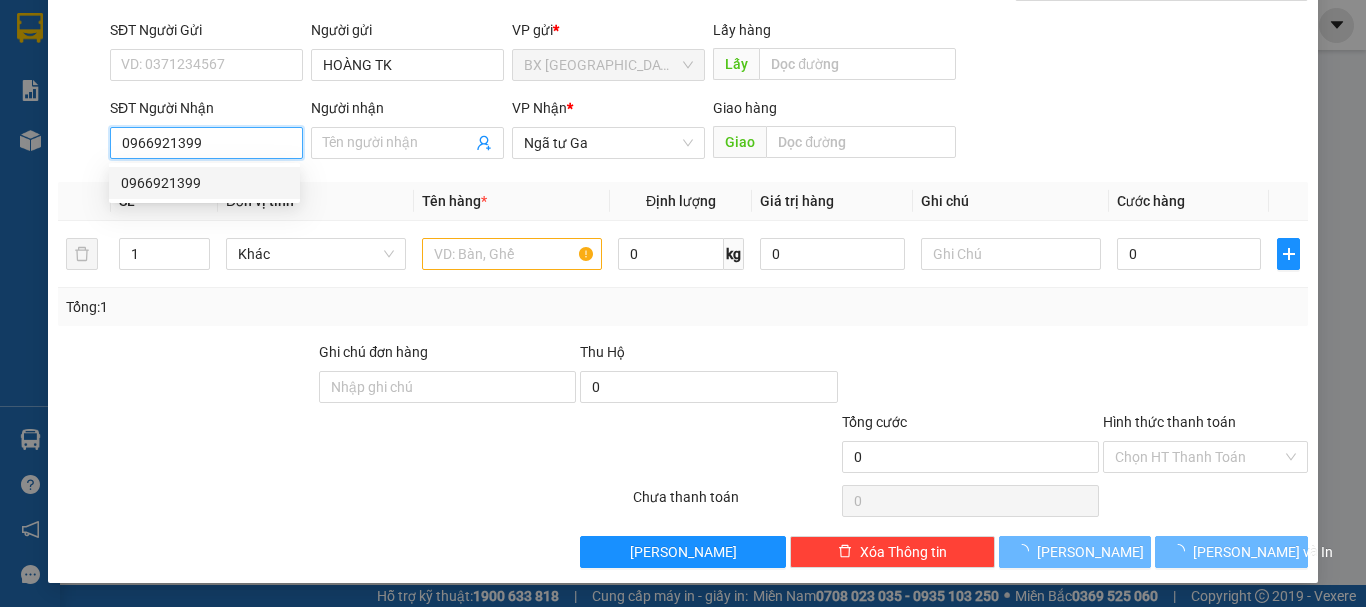 type on "50.000" 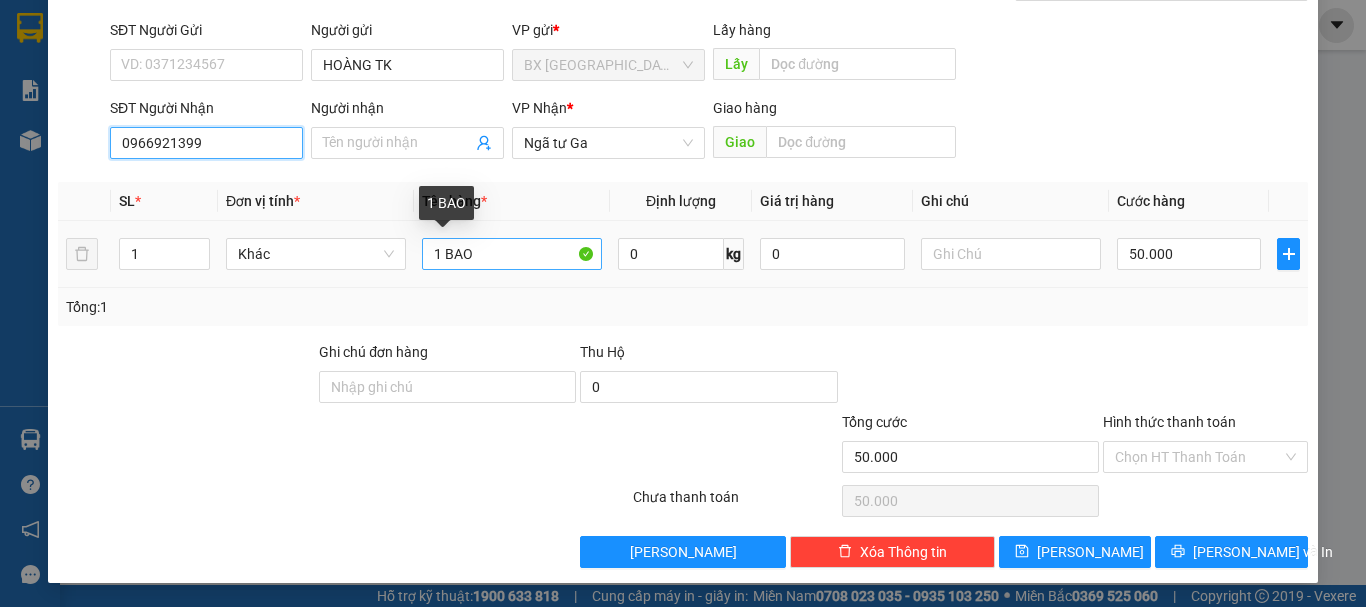 type on "0966921399" 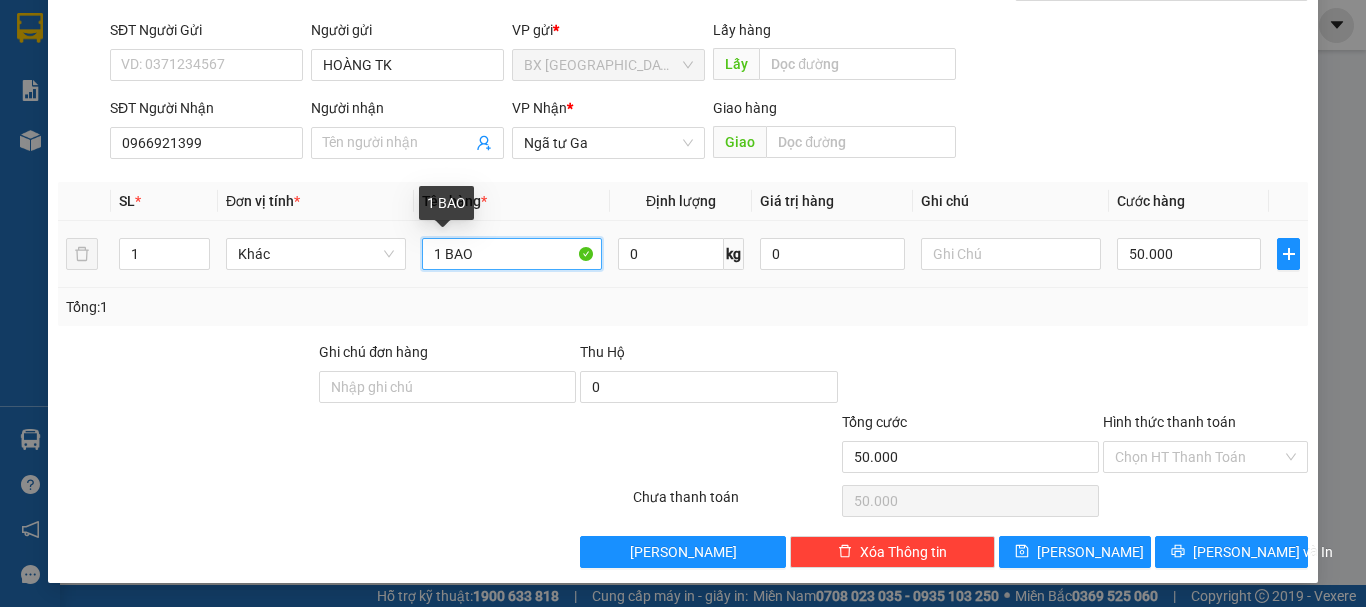 click on "1 BAO" at bounding box center (512, 254) 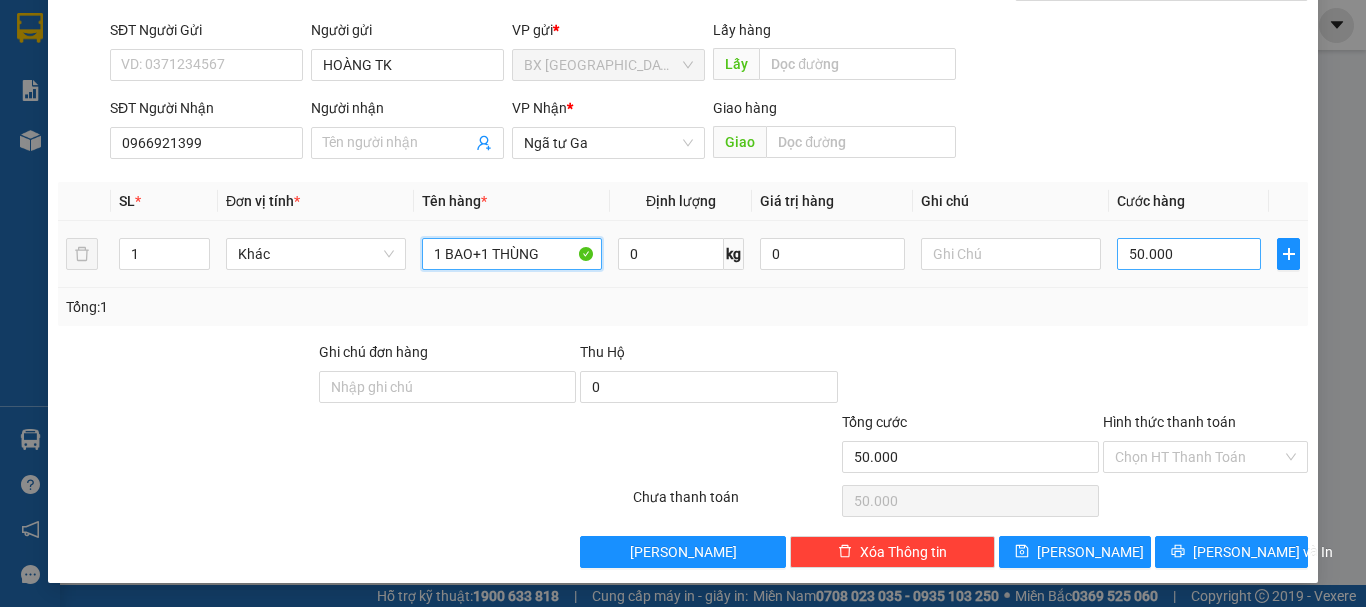 type on "1 BAO+1 THÙNG" 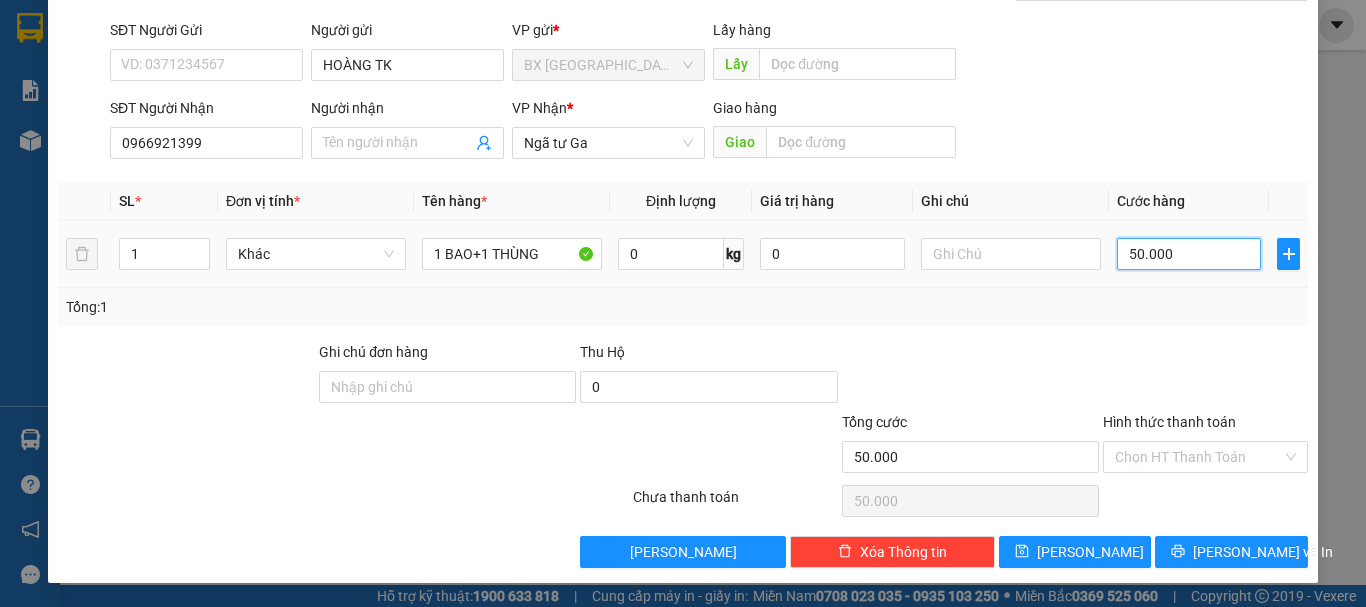 click on "50.000" at bounding box center [1189, 254] 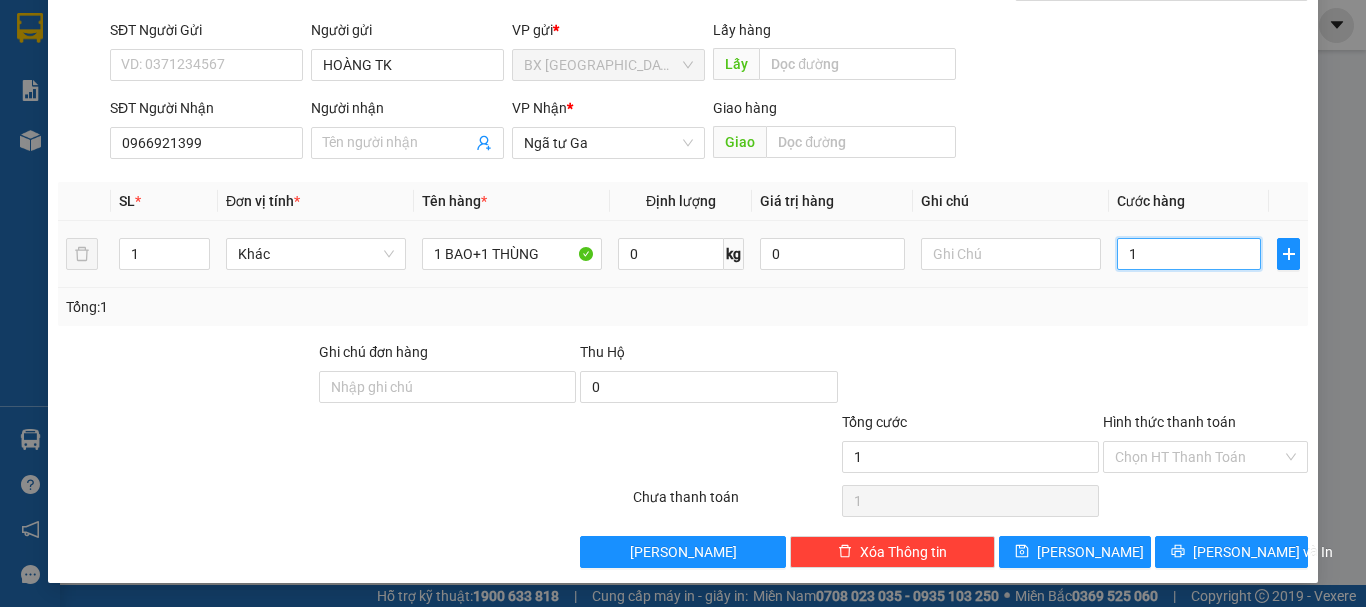 type on "13" 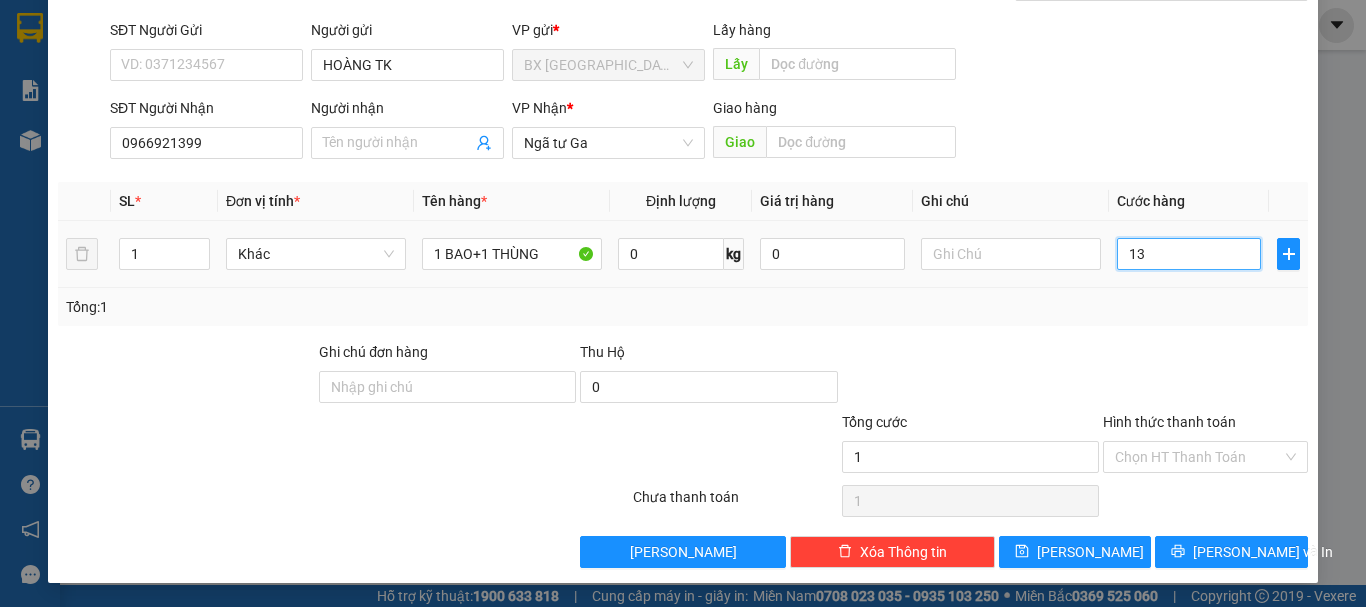 type on "13" 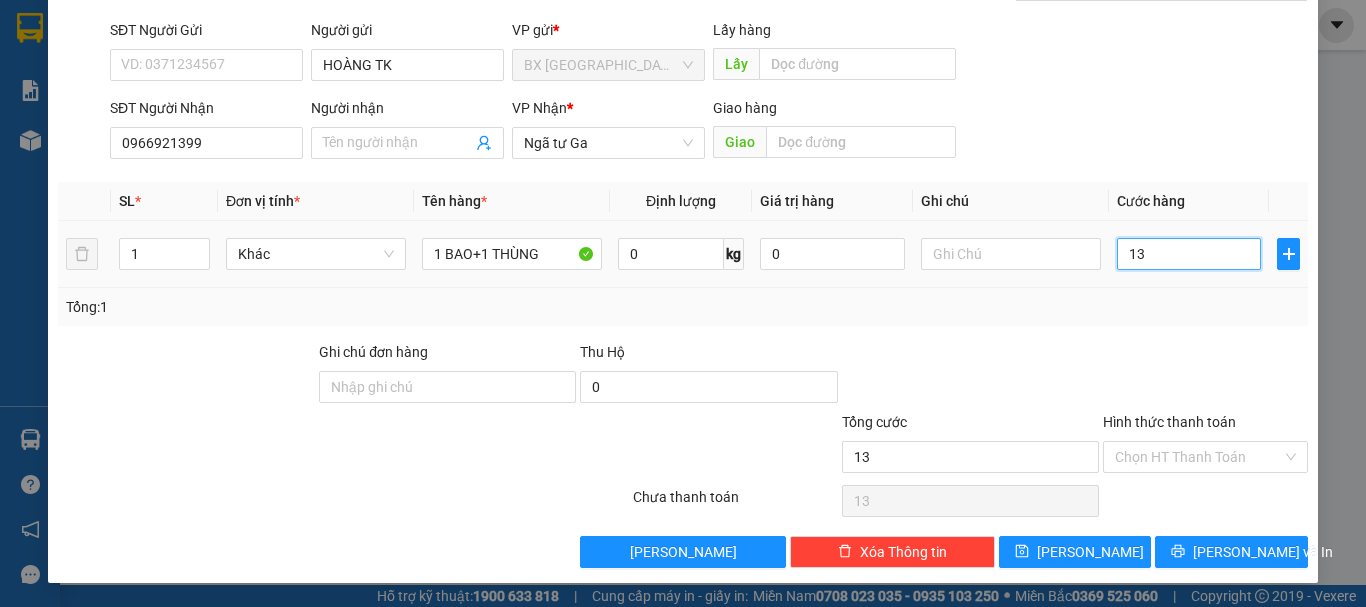 type on "130" 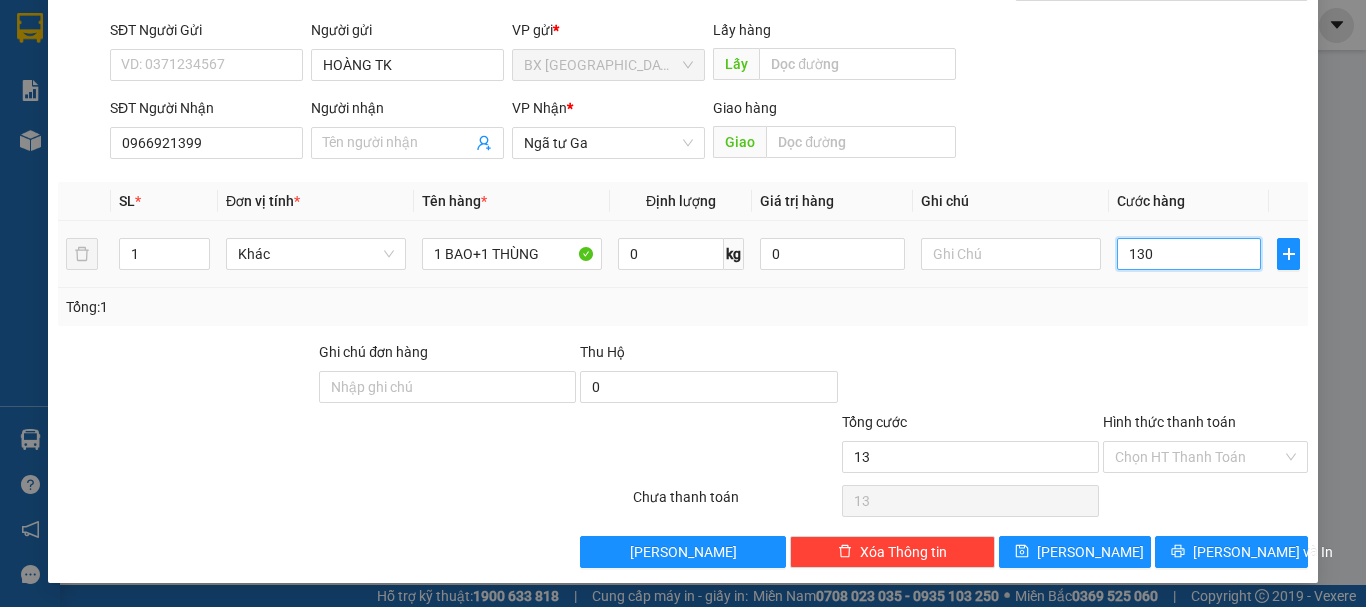 type on "130" 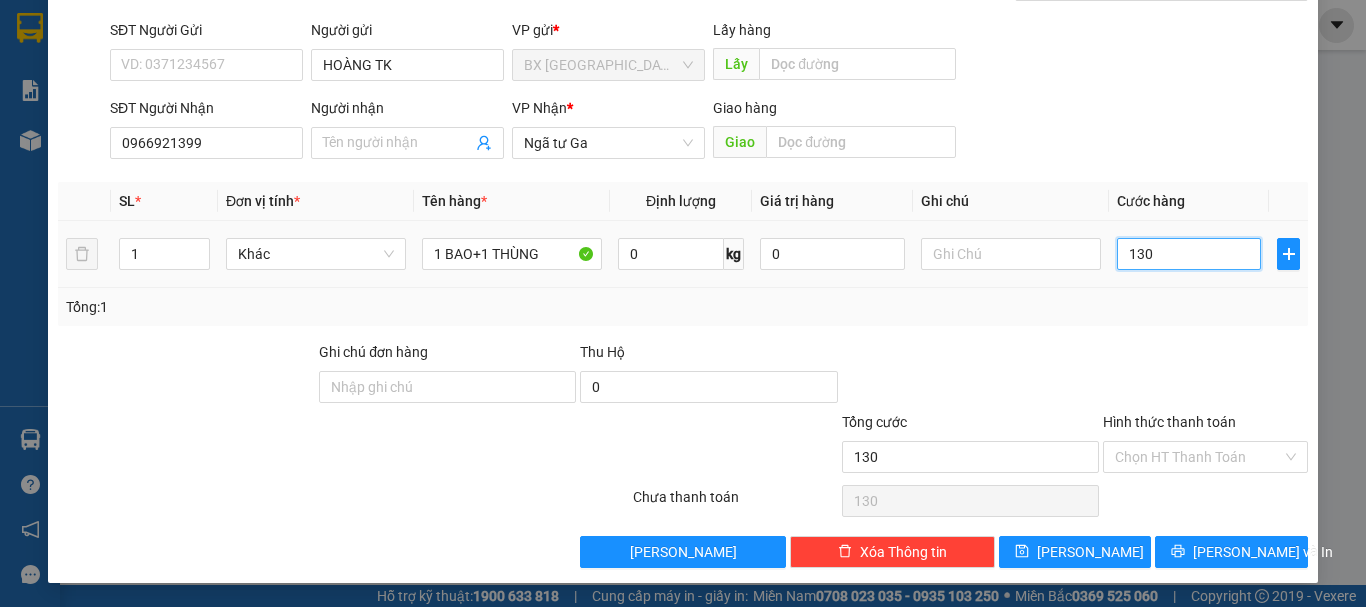 type on "1.300" 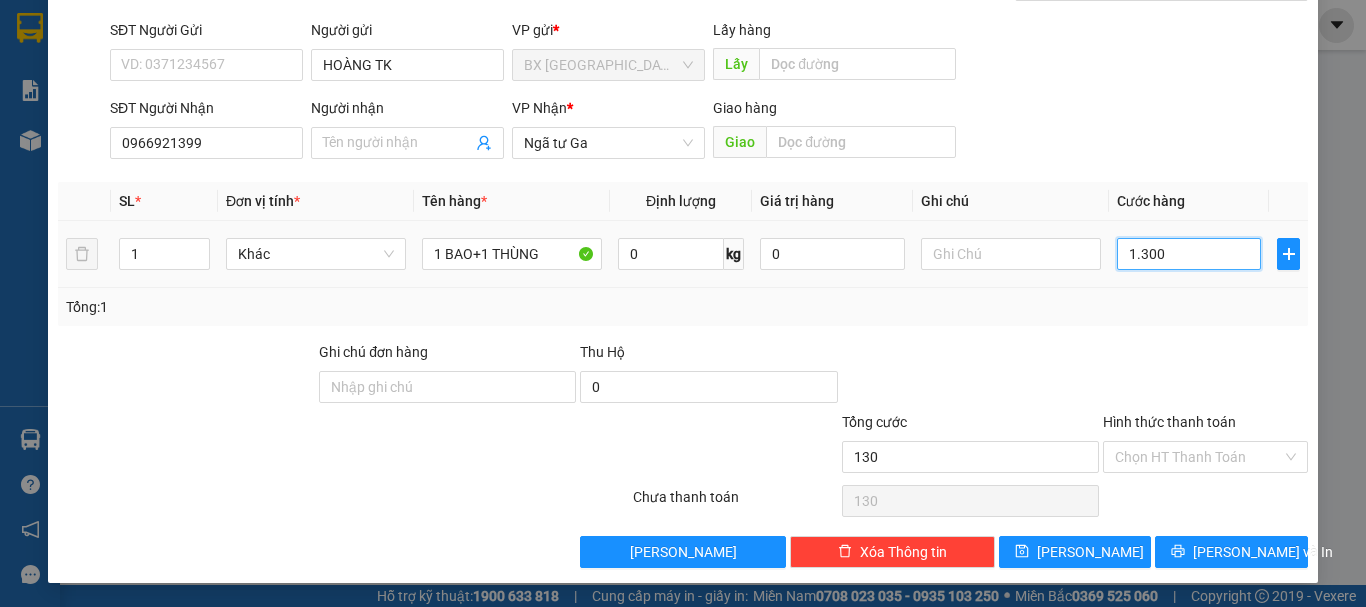 type on "1.300" 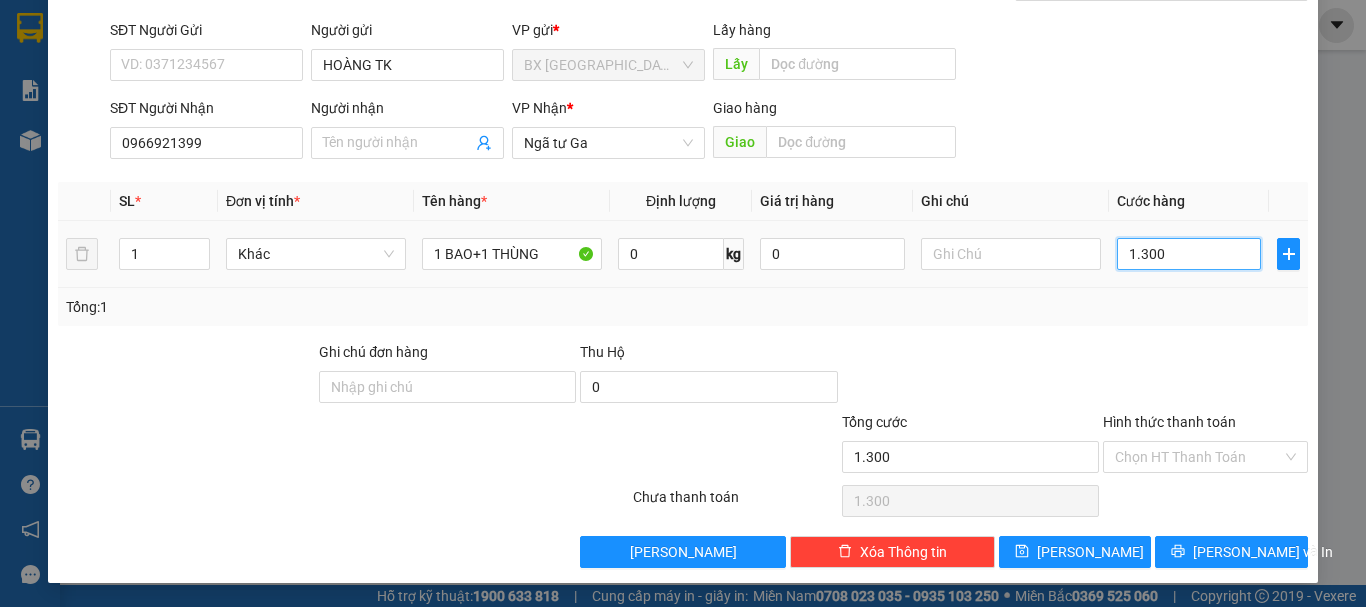 type on "13.000" 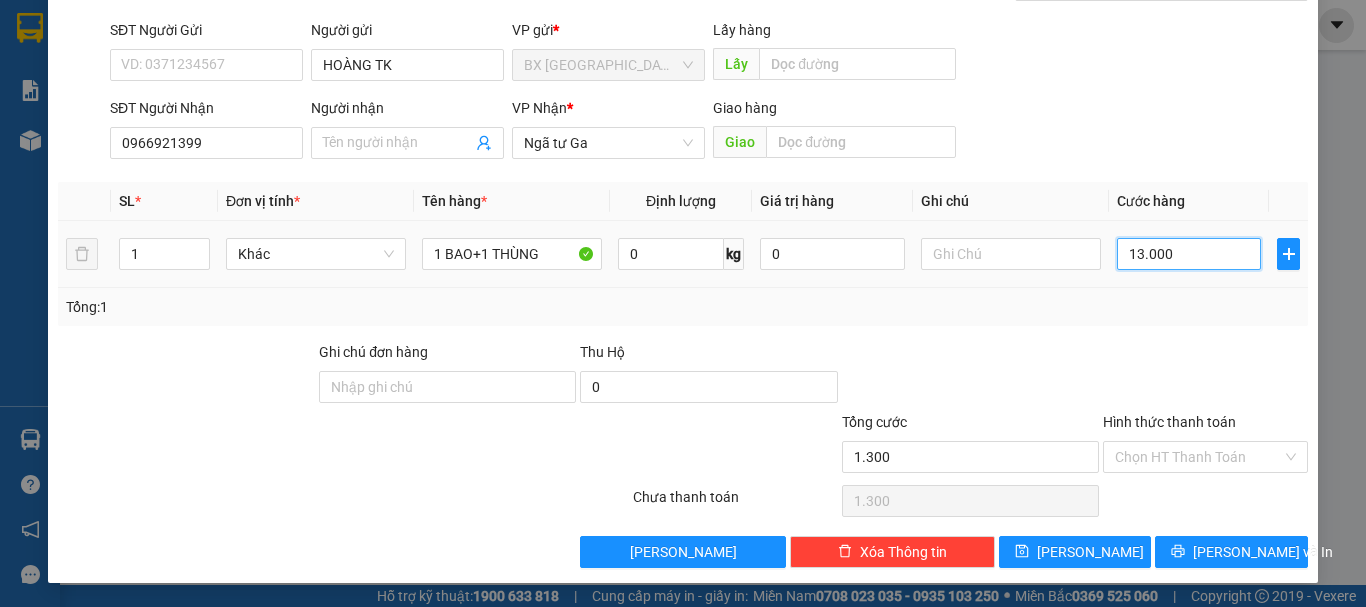 type on "13.000" 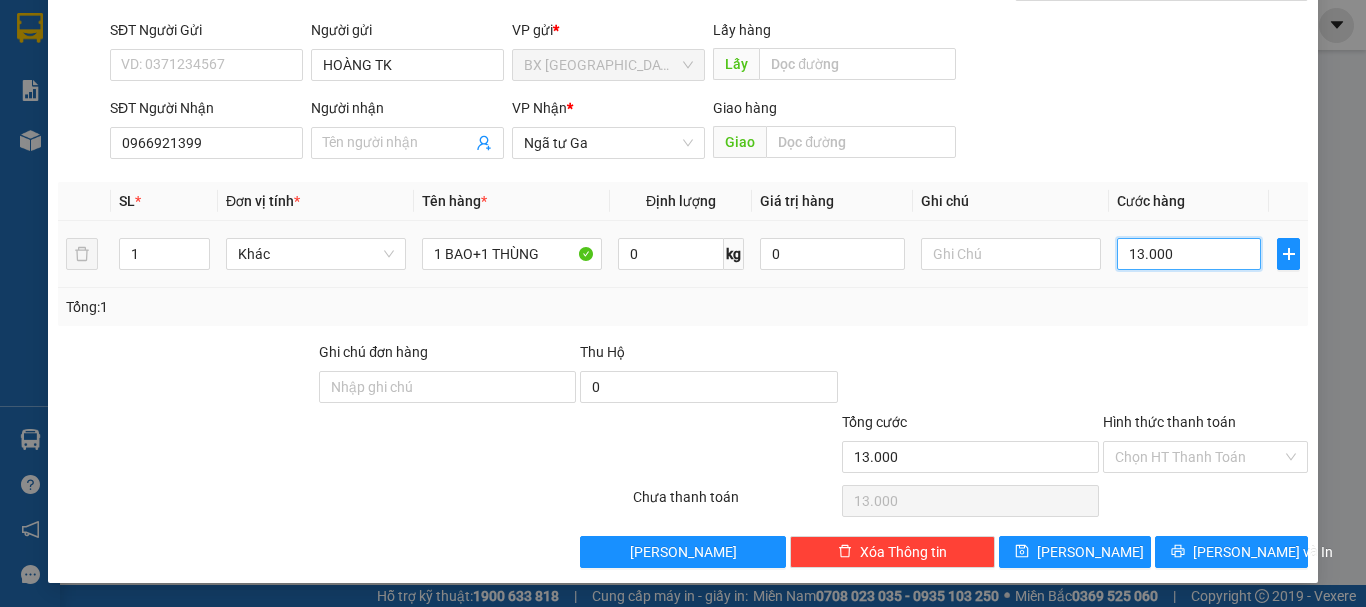 type on "130.000" 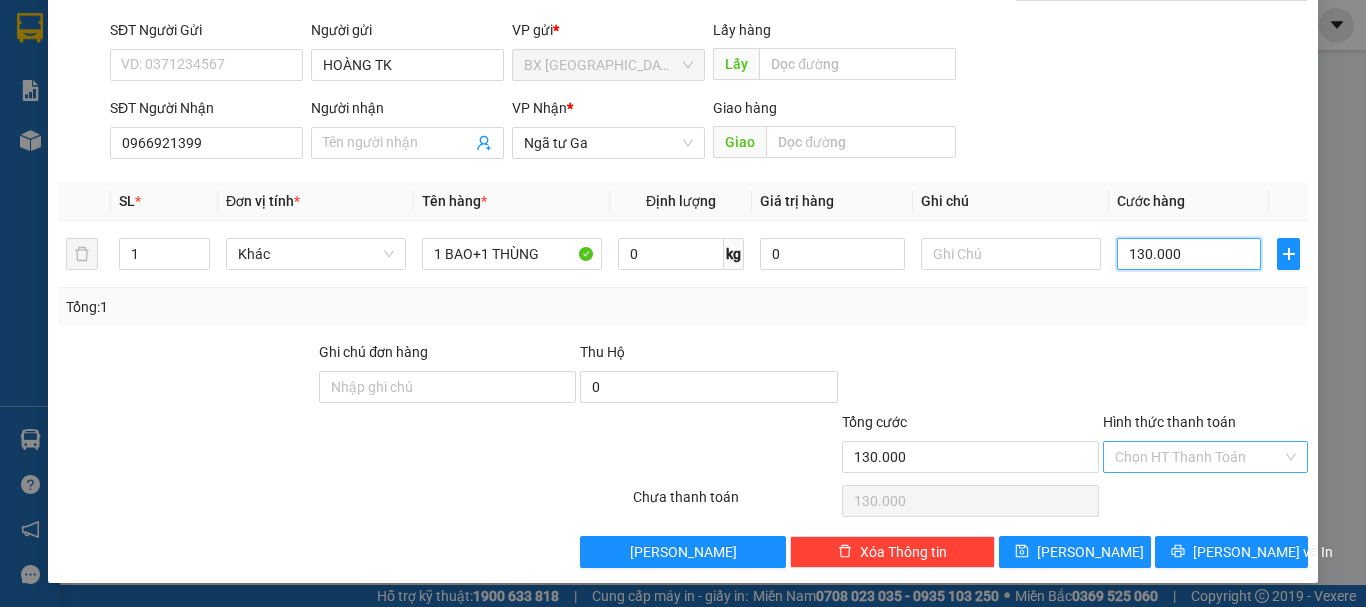 type on "130.000" 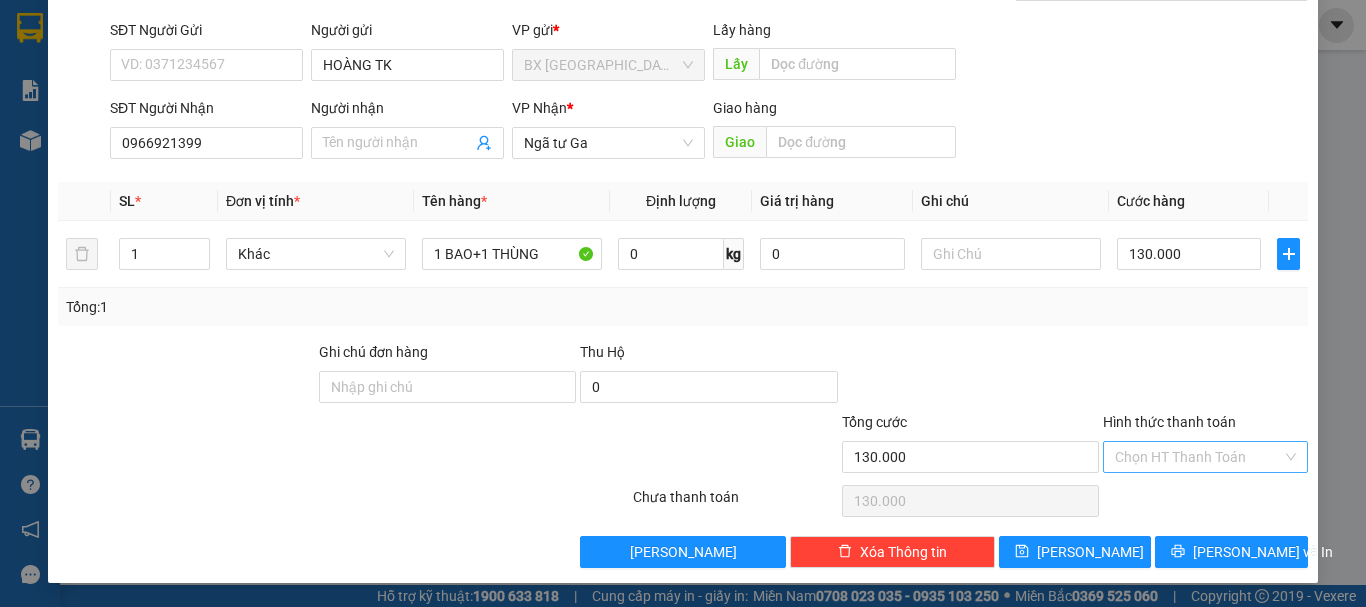 click on "Hình thức thanh toán" at bounding box center [1198, 457] 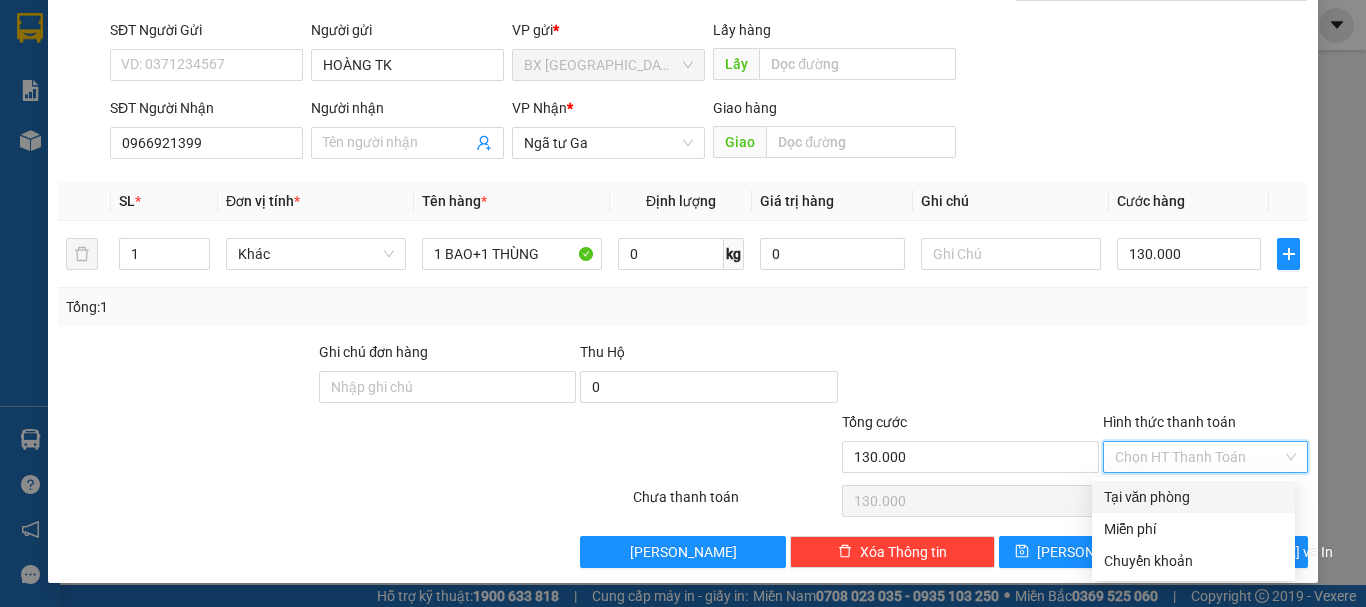 click on "Tại văn phòng" at bounding box center (1193, 497) 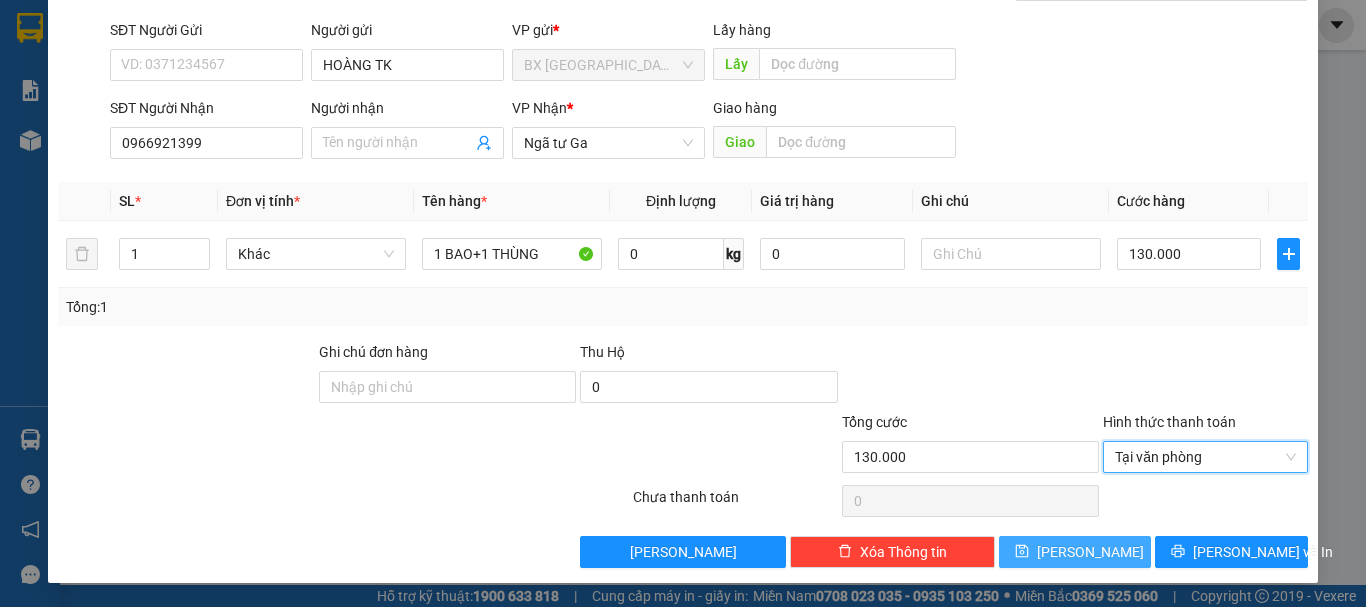 click on "[PERSON_NAME]" at bounding box center (1075, 552) 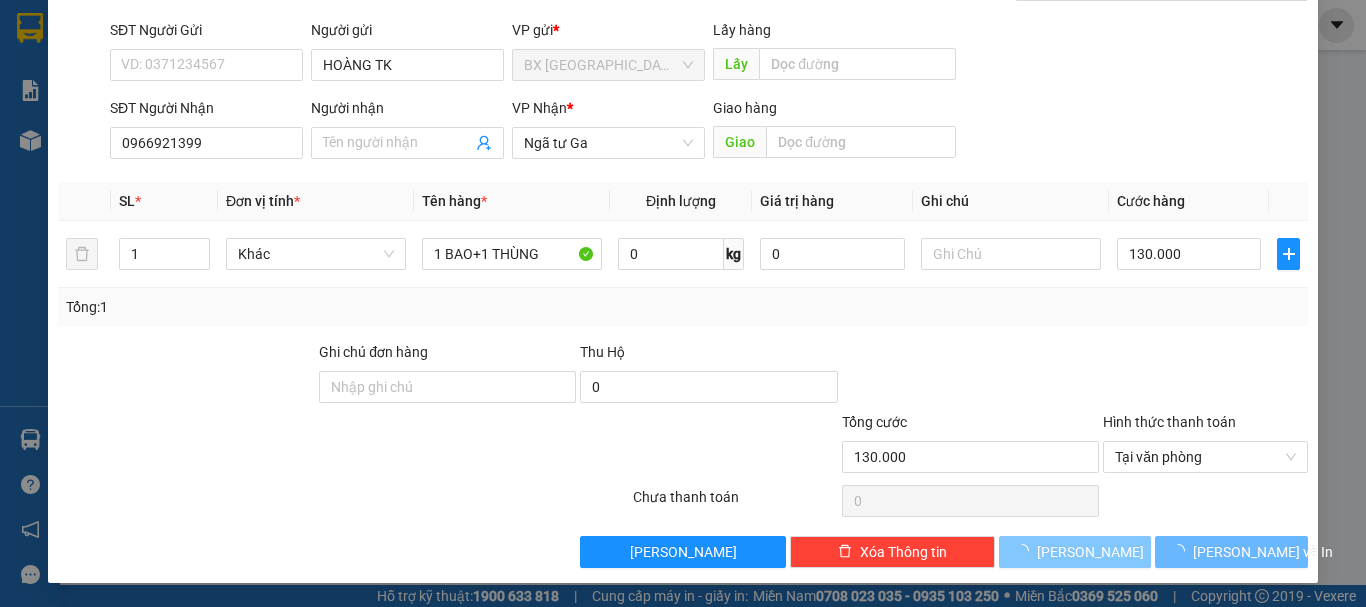 type 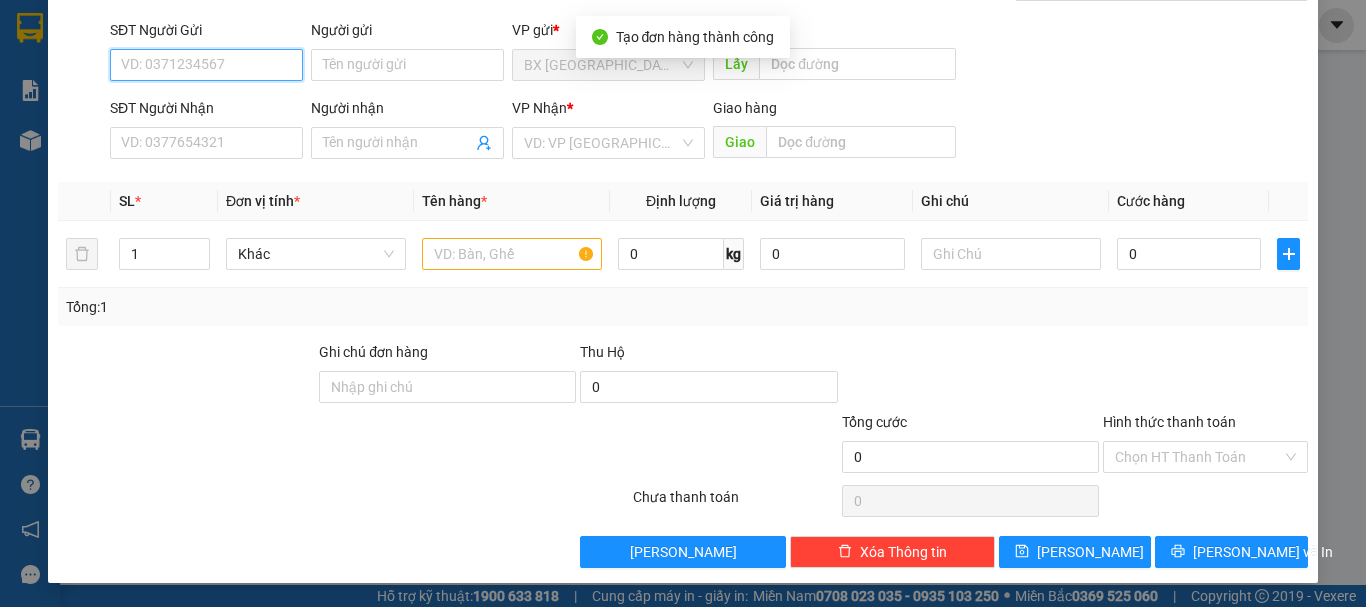 click on "SĐT Người Gửi" at bounding box center [206, 65] 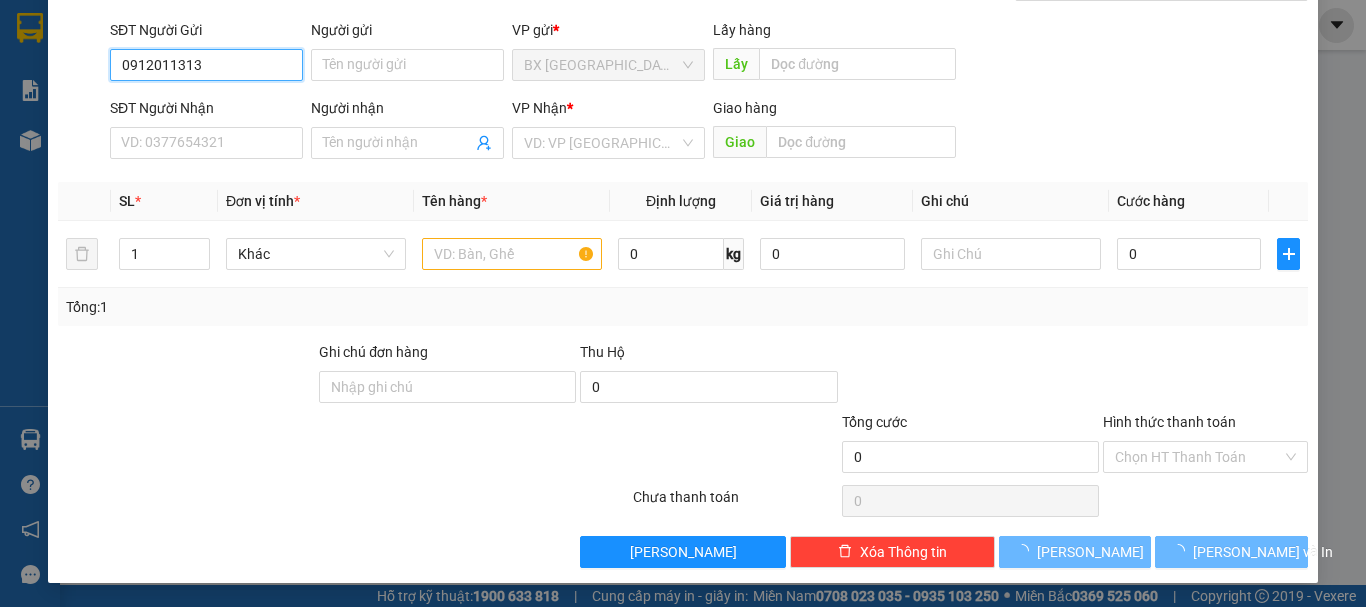 click on "0912011313" at bounding box center [206, 65] 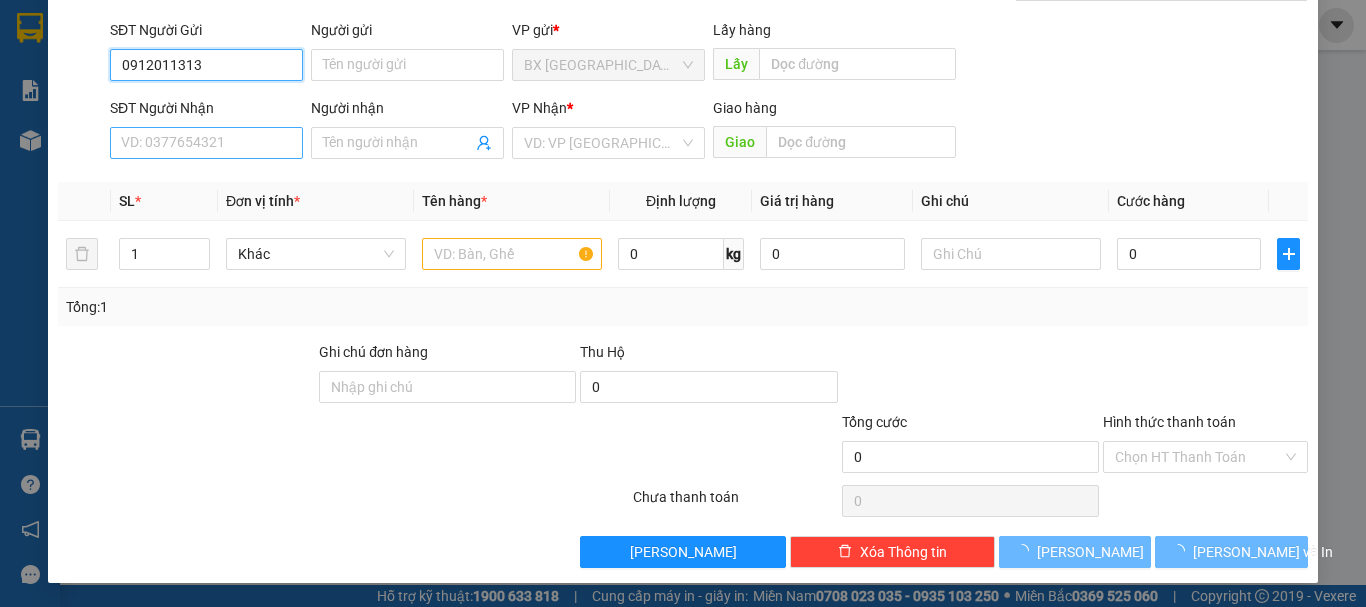 type on "0912011313" 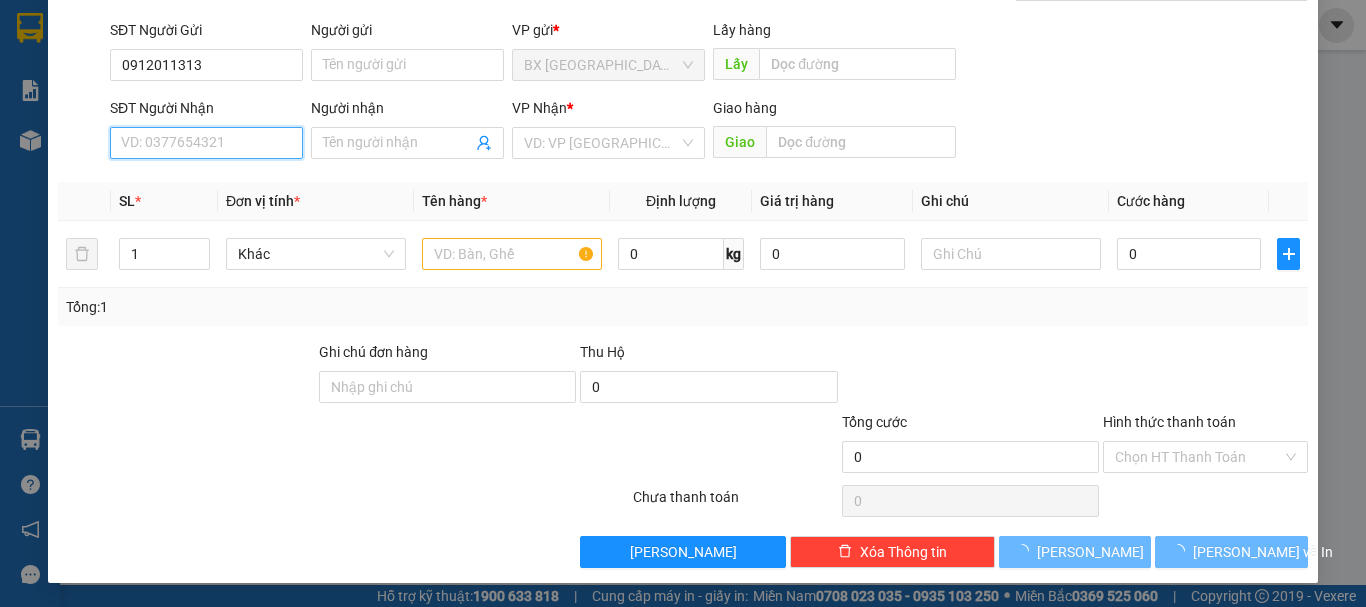 click on "SĐT Người Nhận" at bounding box center (206, 143) 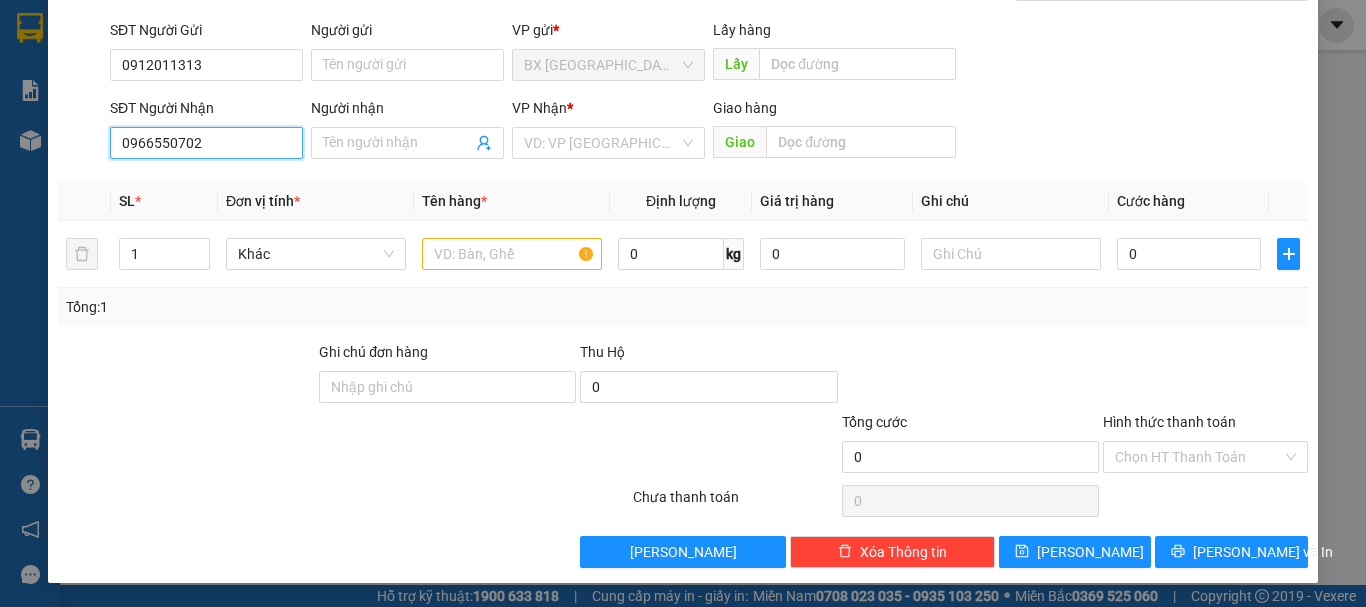 type on "0966550702" 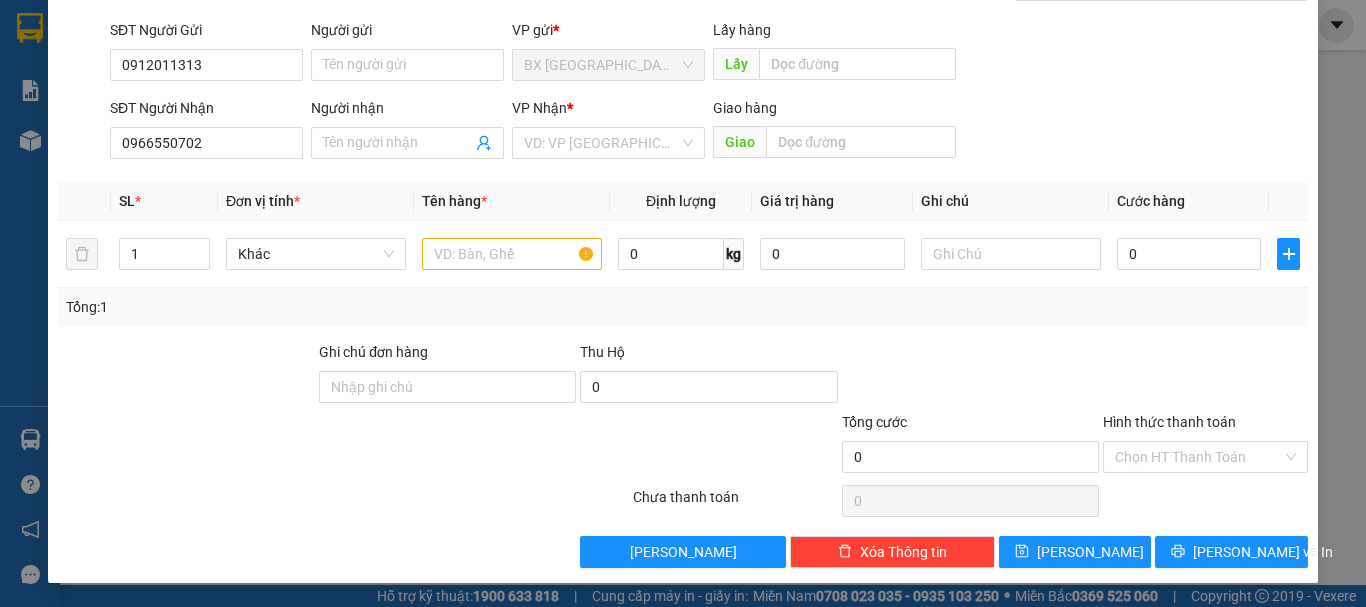 click on "SĐT Người Nhận 0966550702 0966550702" at bounding box center (206, 132) 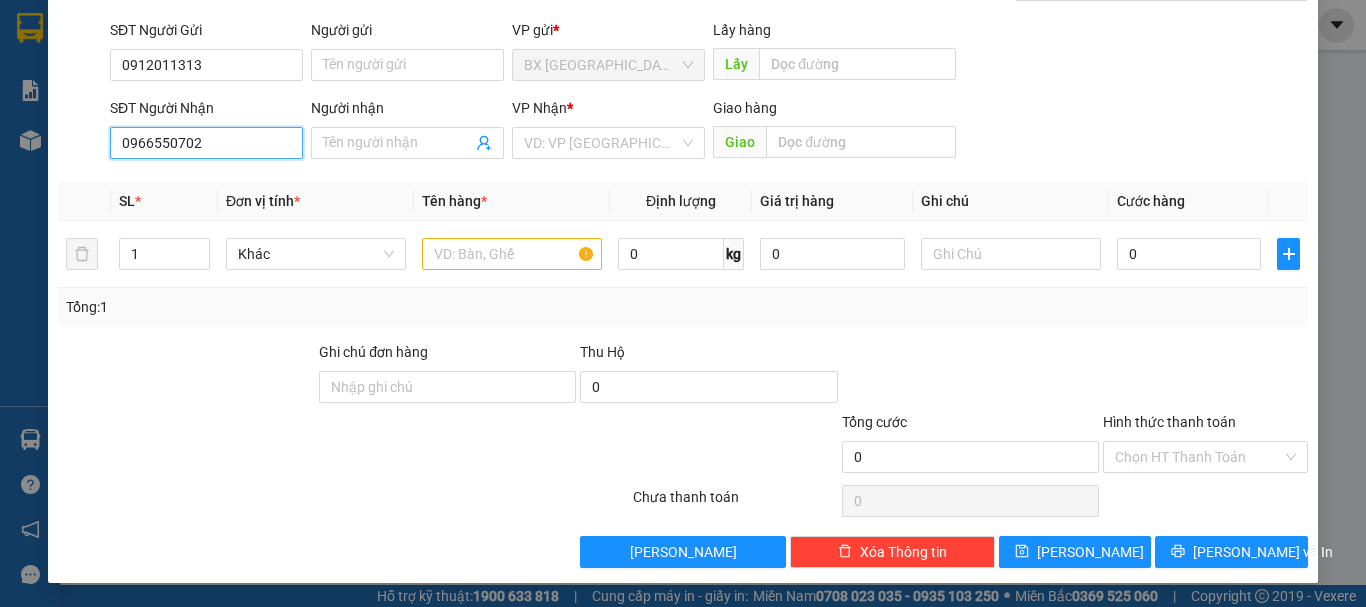 click on "0966550702" at bounding box center [206, 143] 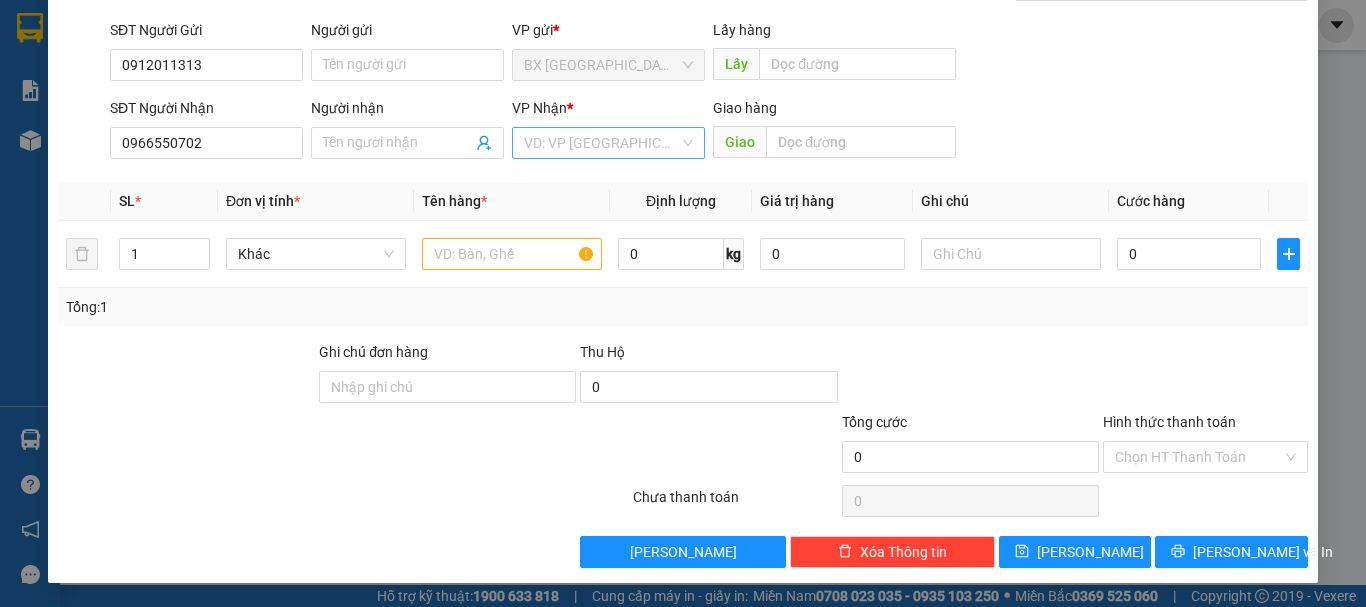 click at bounding box center [601, 143] 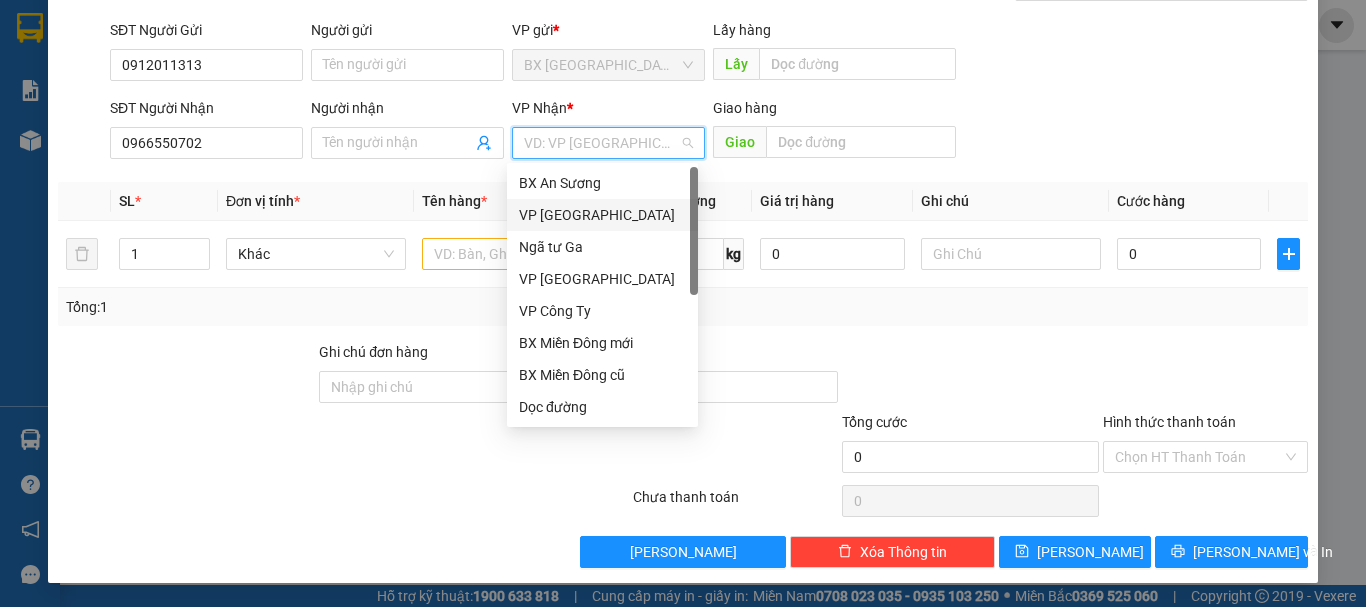 click on "VP [GEOGRAPHIC_DATA]" at bounding box center [602, 215] 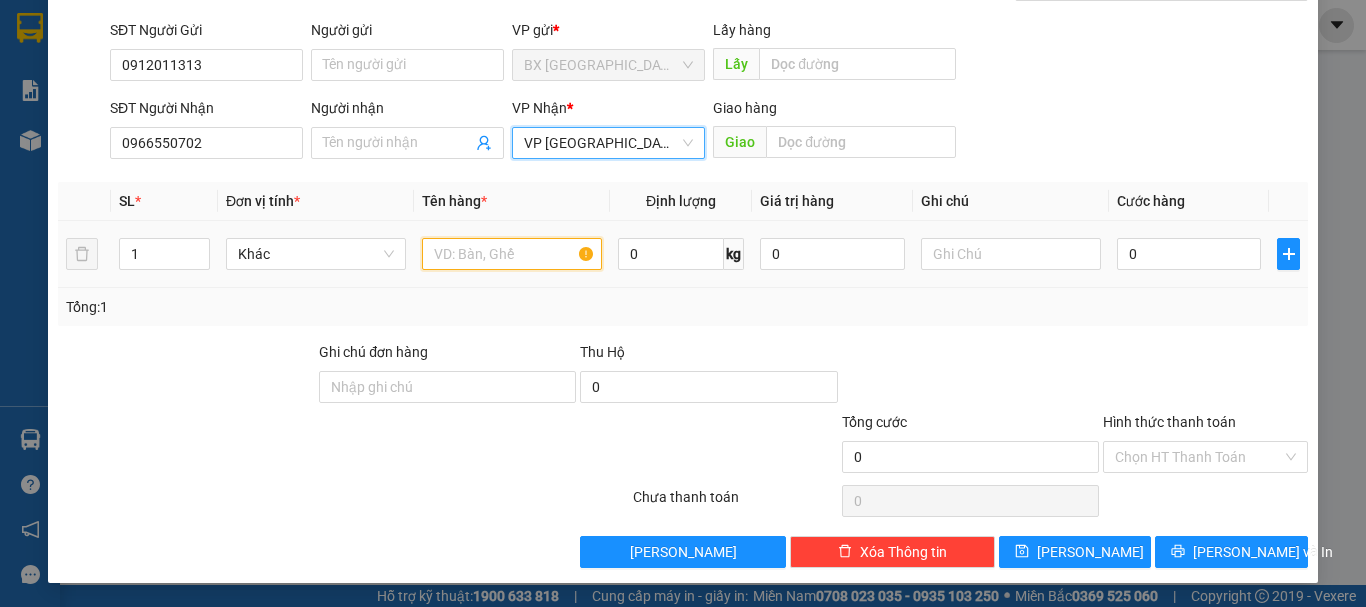 click at bounding box center [512, 254] 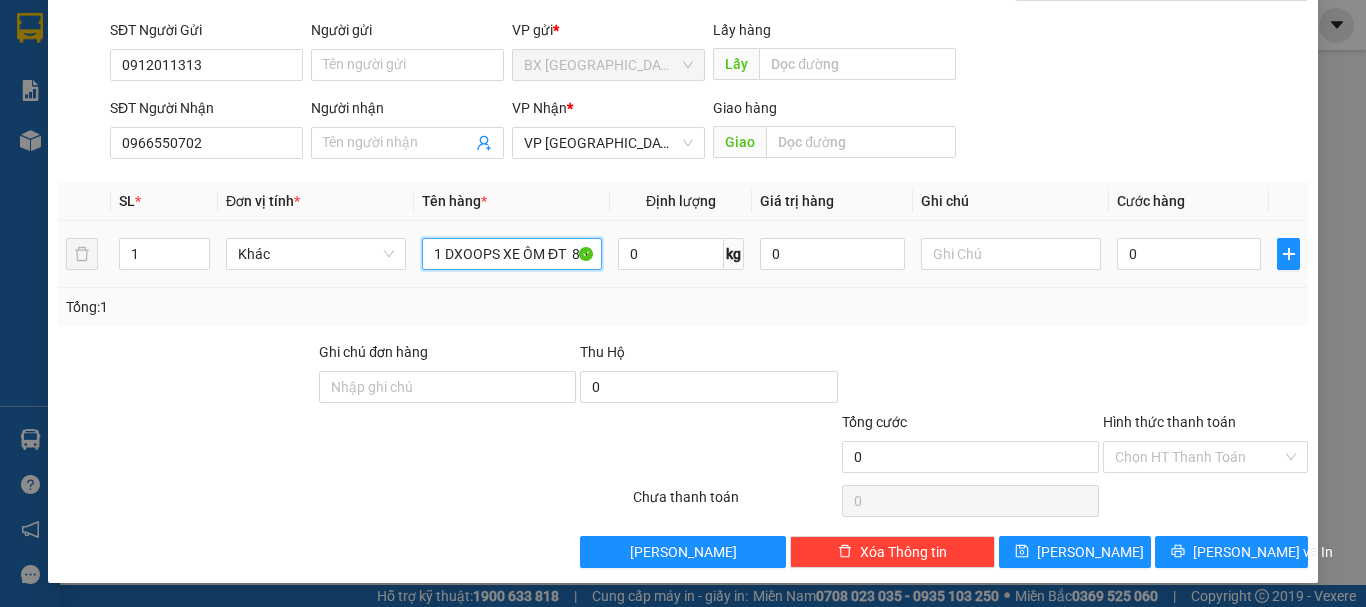 scroll, scrollTop: 0, scrollLeft: 1, axis: horizontal 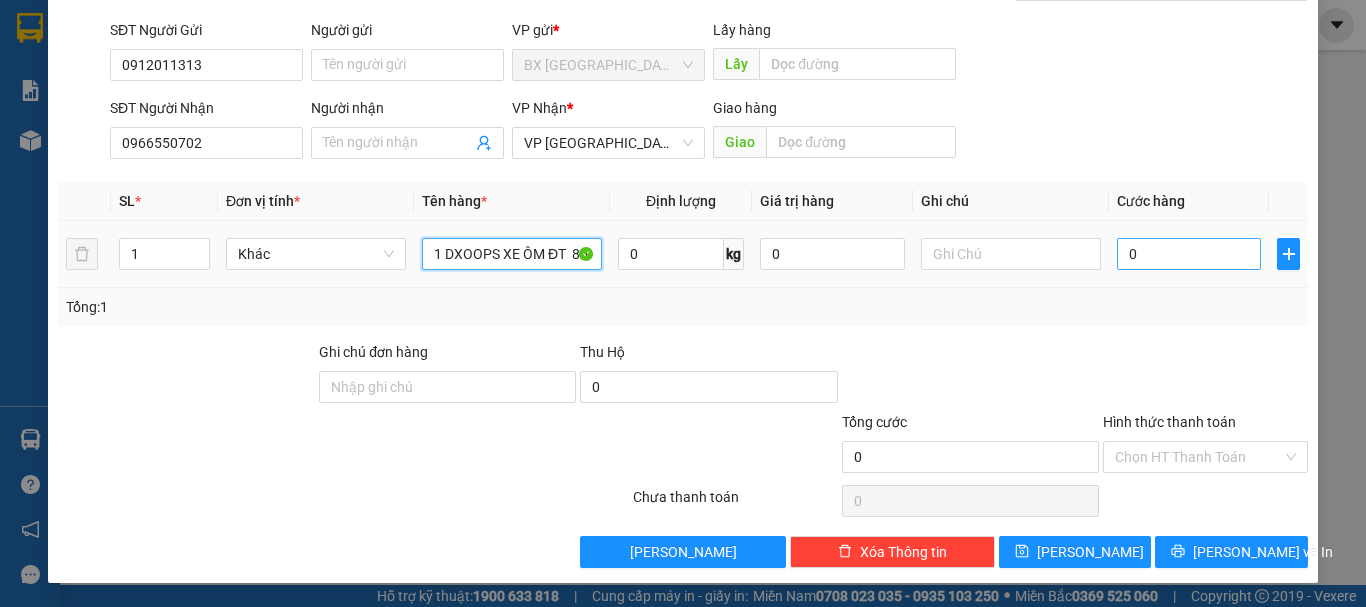 type on "1 DXOOPS XE ÔM ĐT  80" 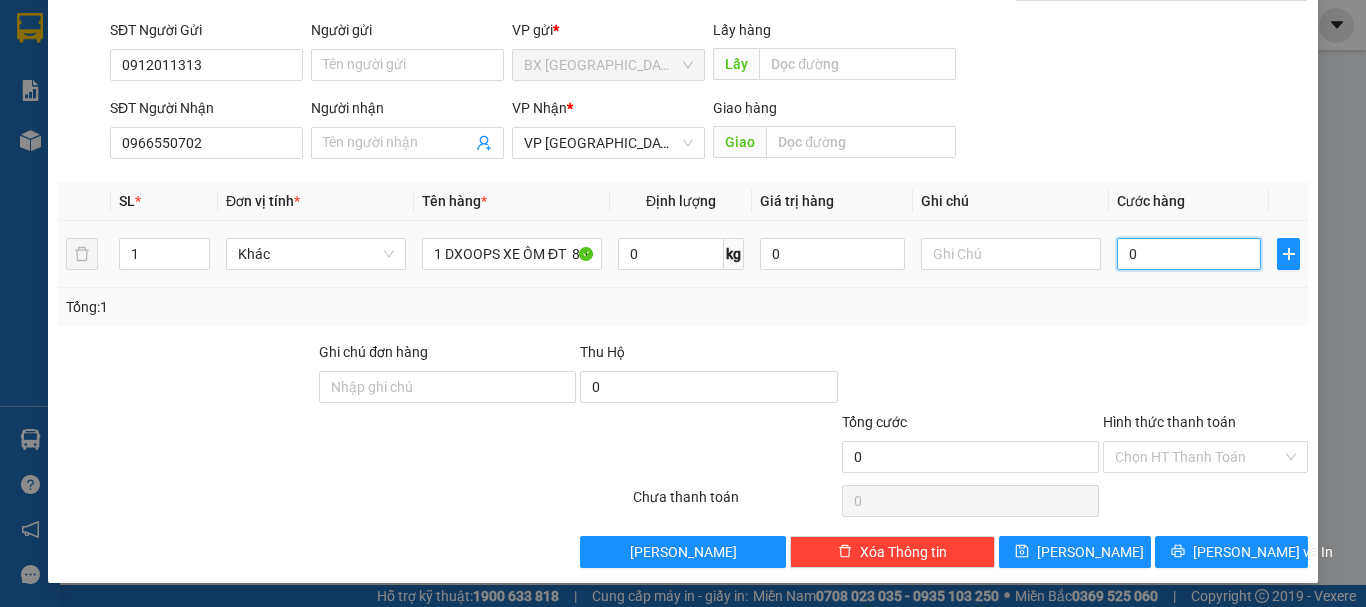 click on "0" at bounding box center (1189, 254) 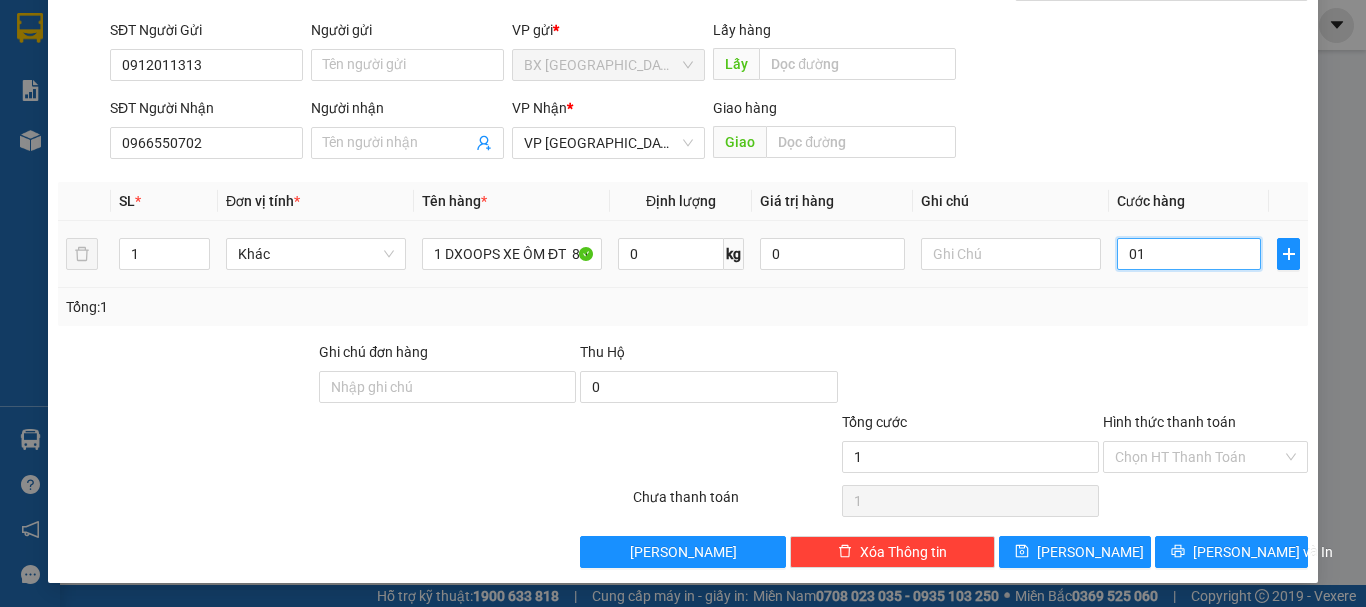 type on "013" 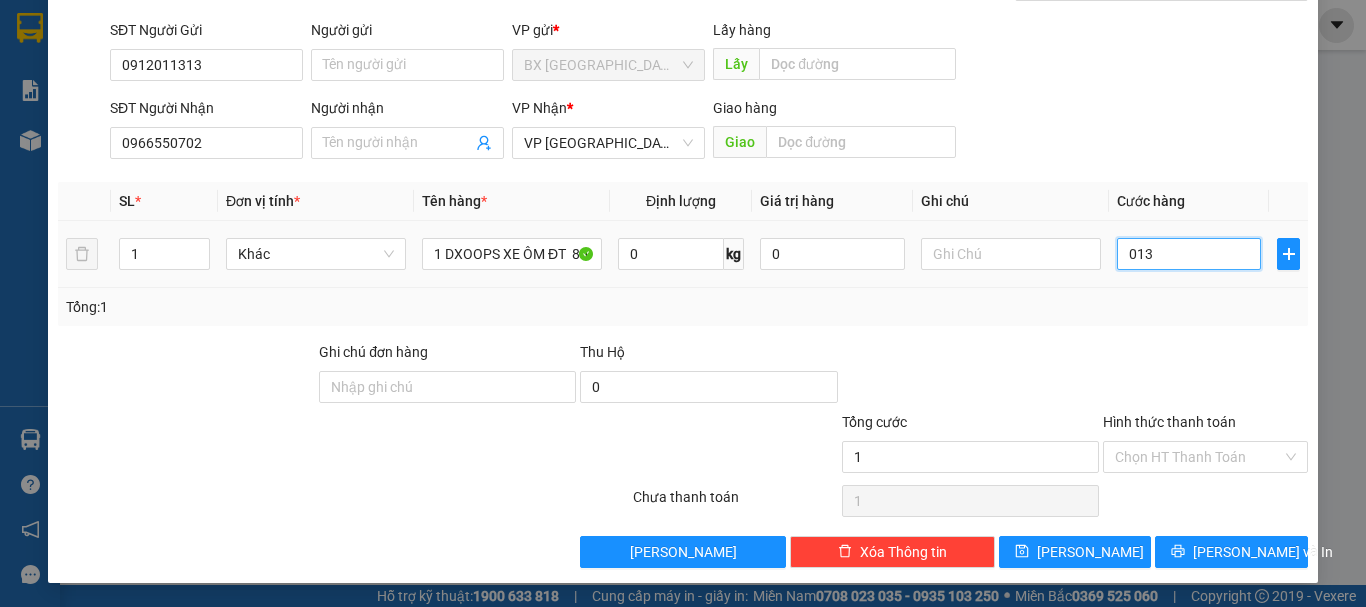 type on "13" 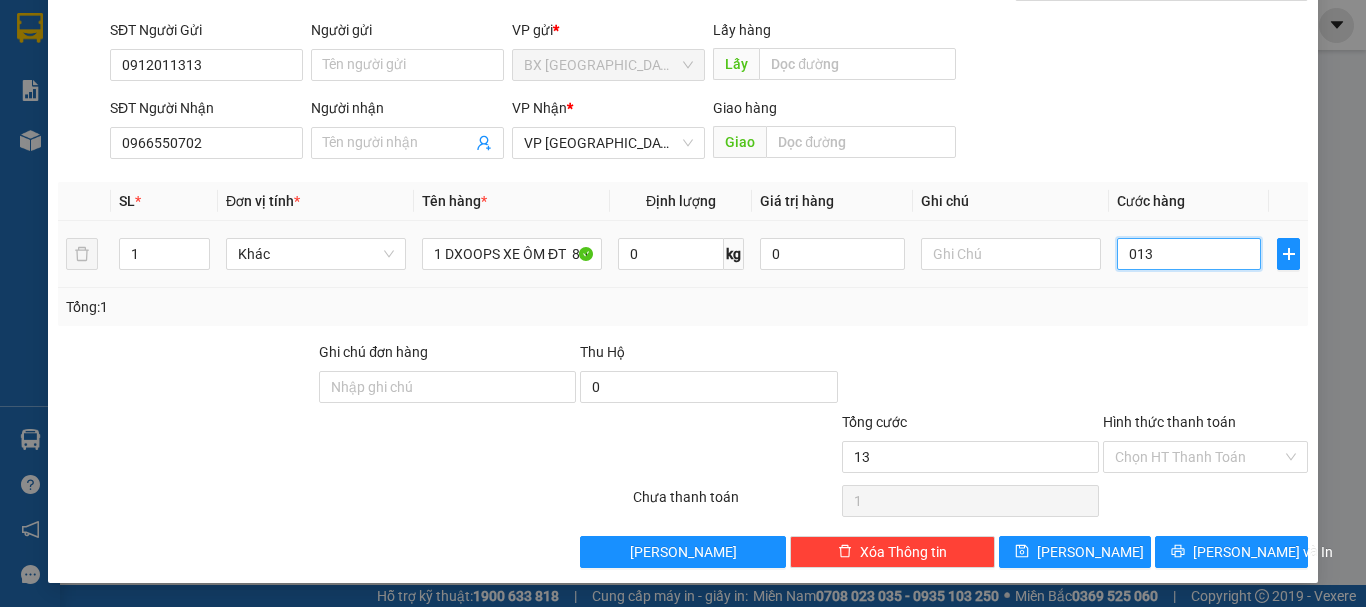 type on "13" 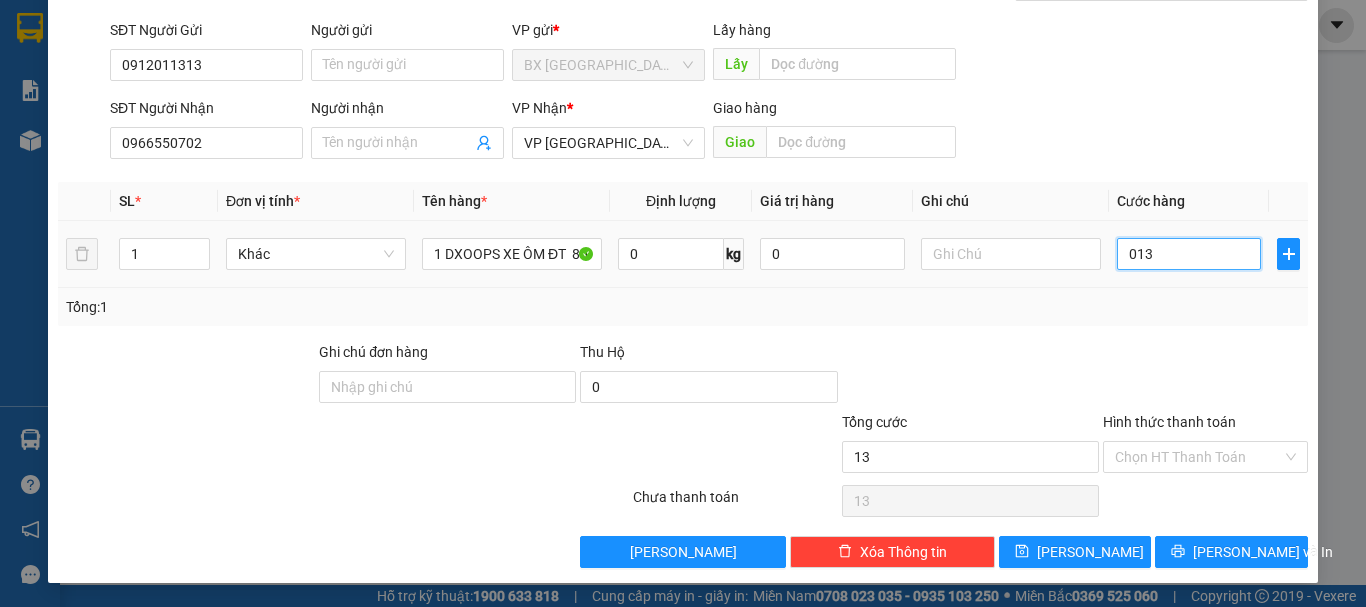 type on "01" 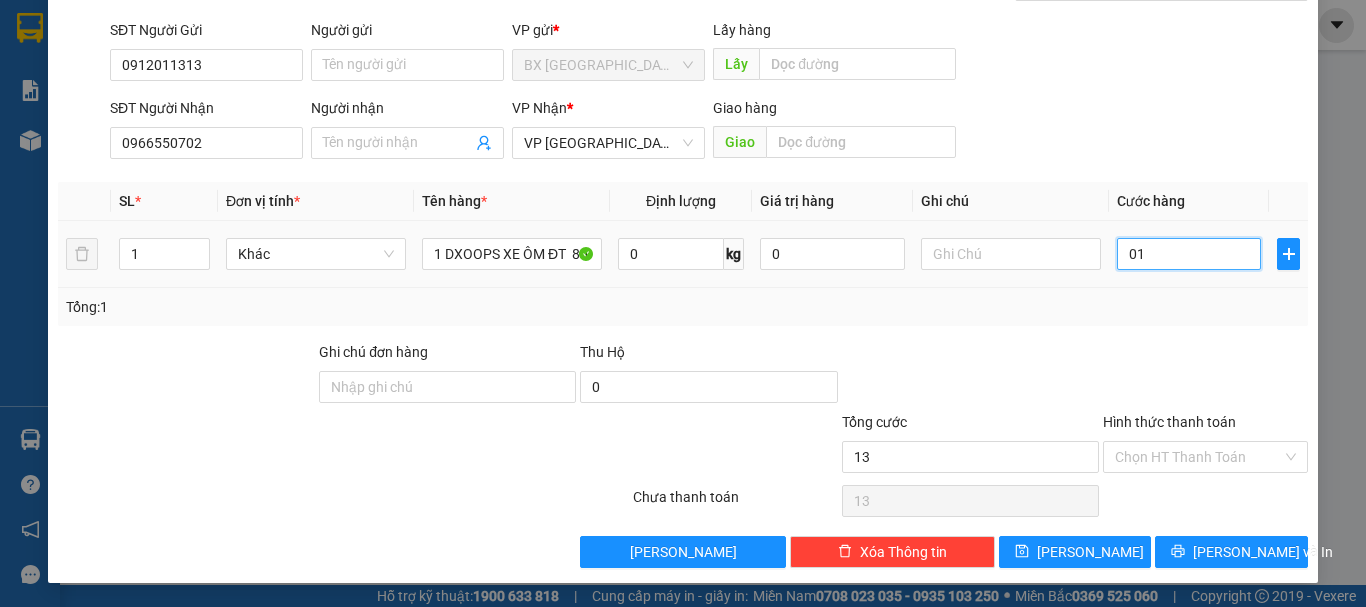type on "1" 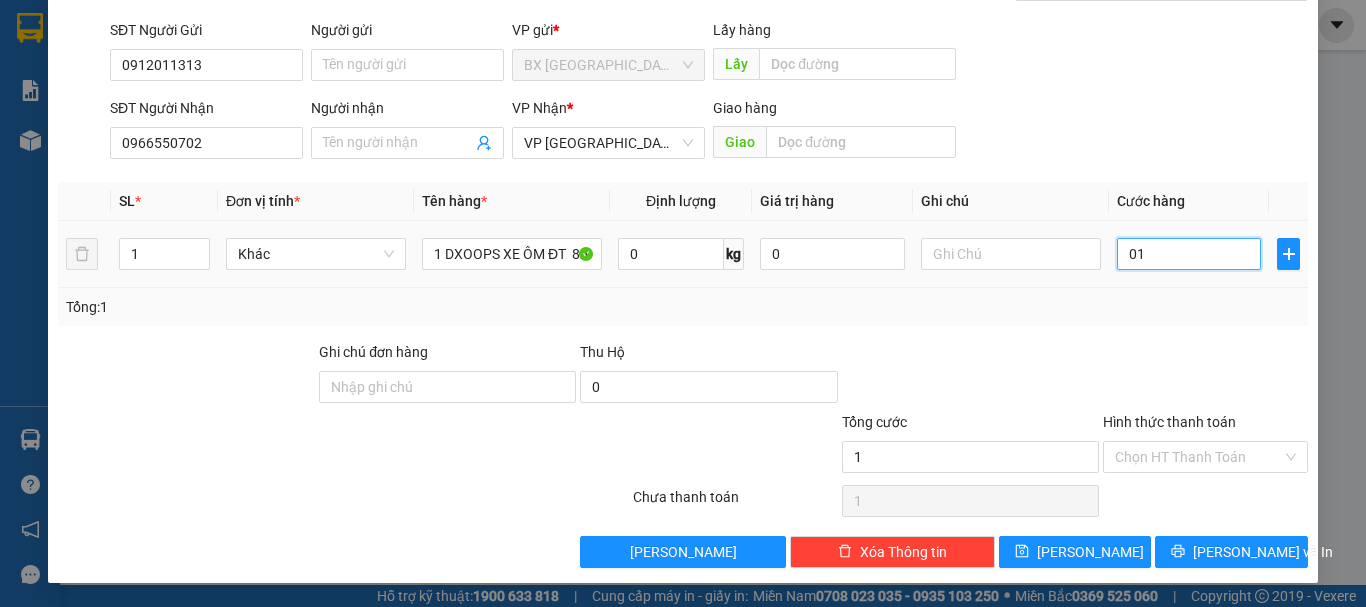 type on "010" 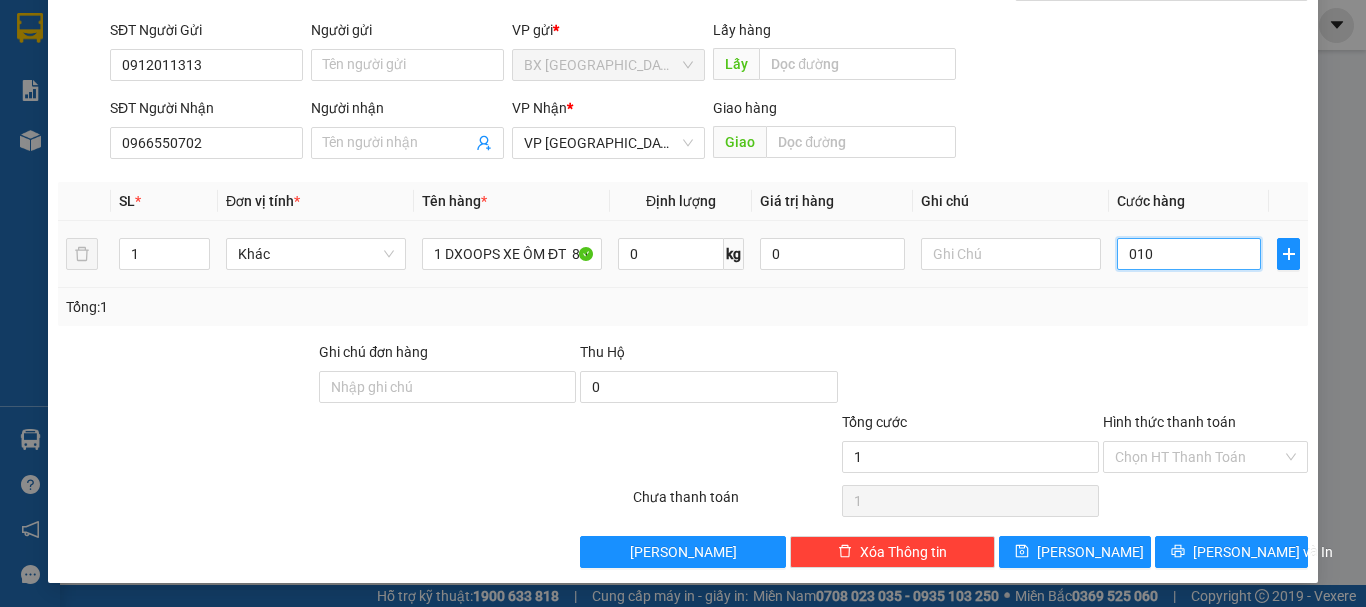 type on "10" 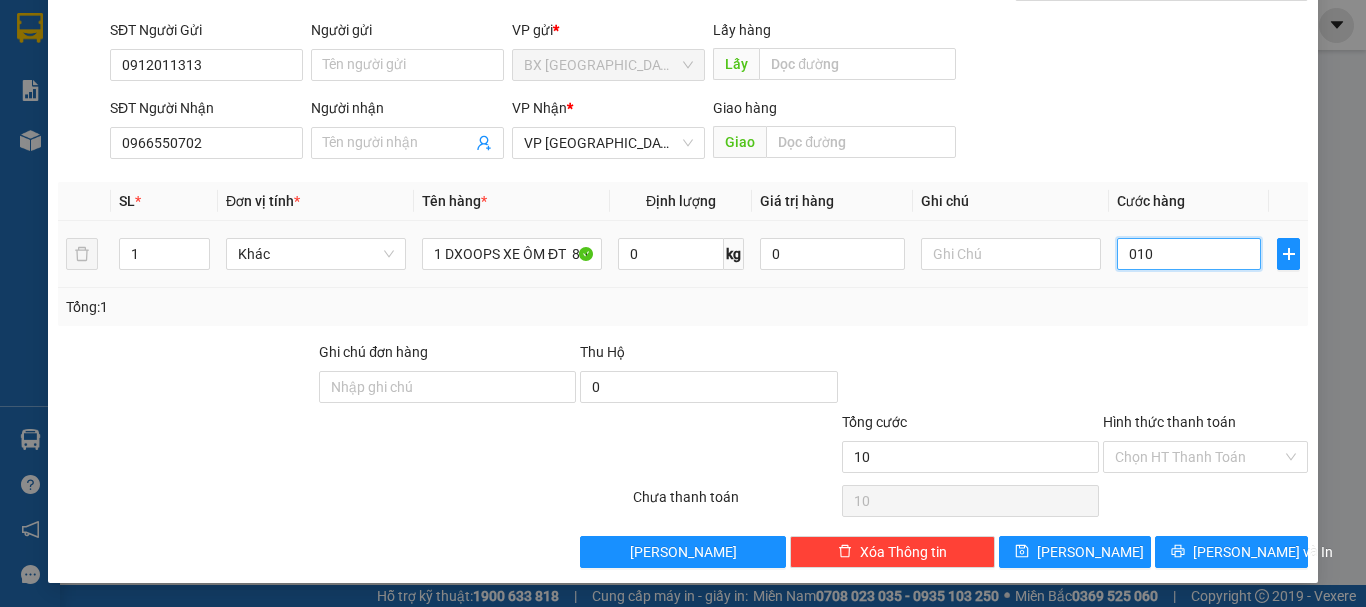 type on "100" 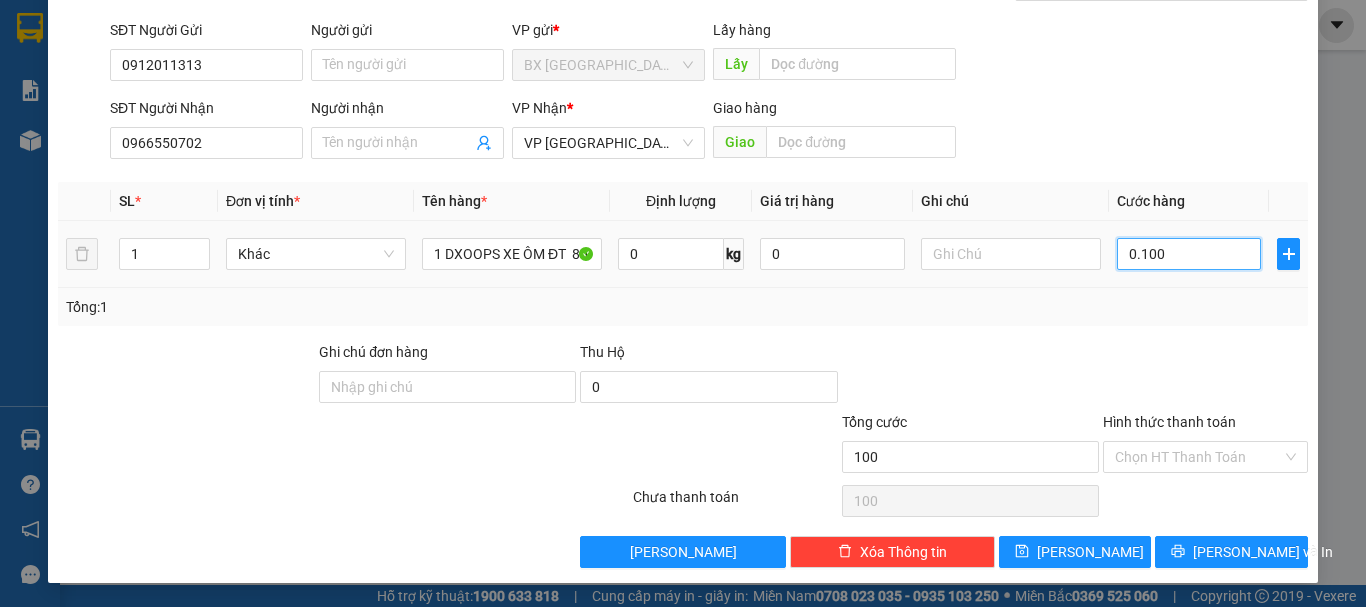 type on "01.000" 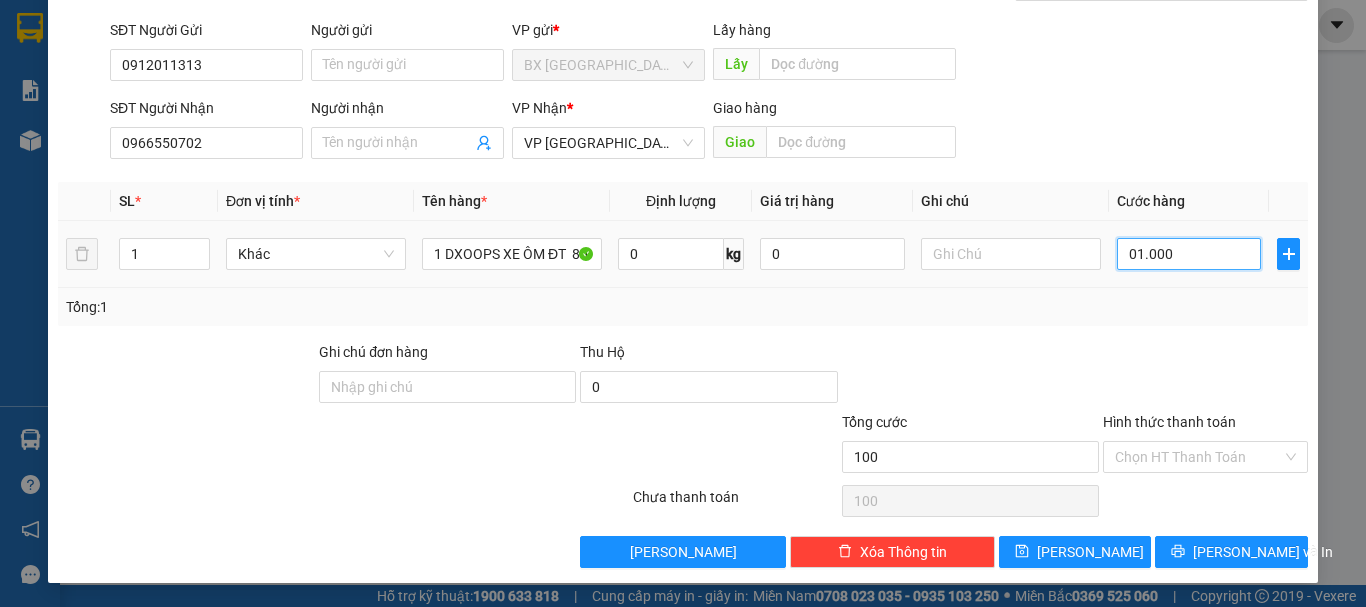 type on "1.000" 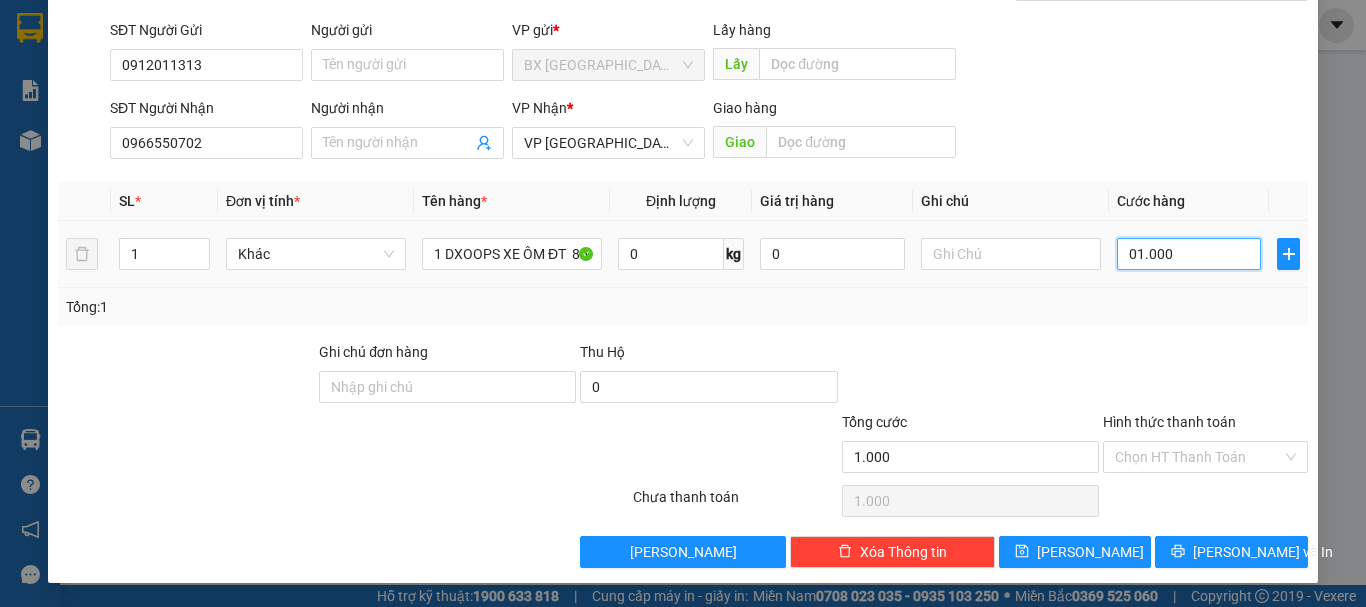 type on "10.000" 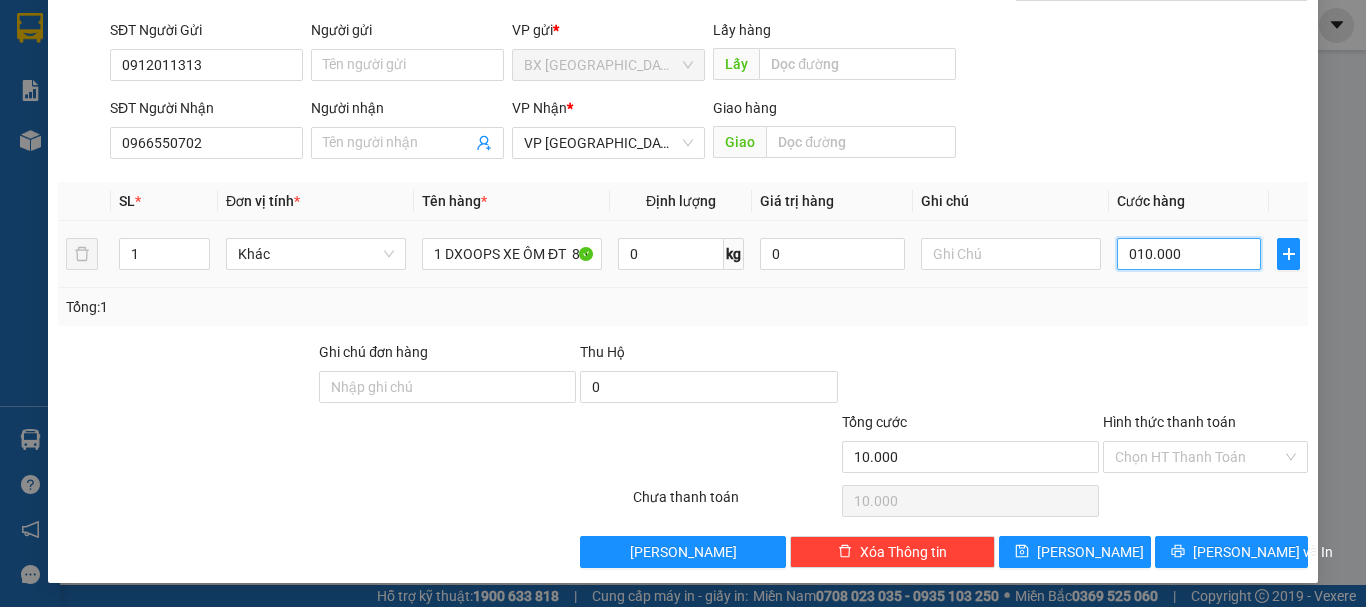 type on "0.100.000" 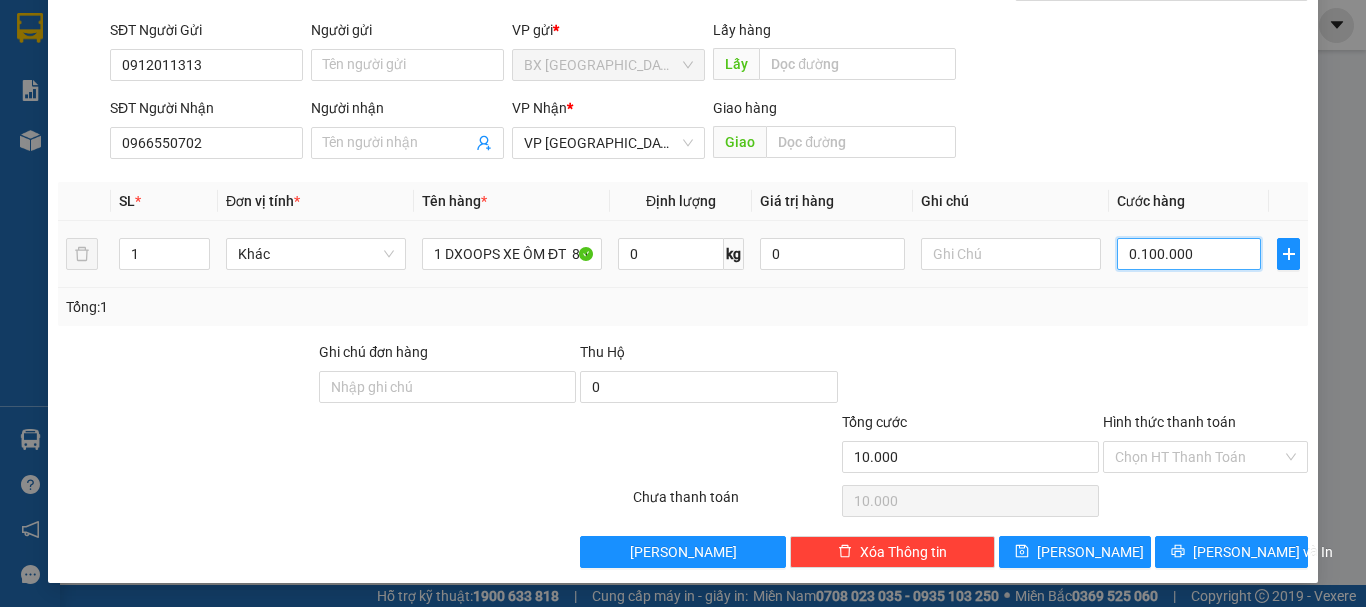 type on "100.000" 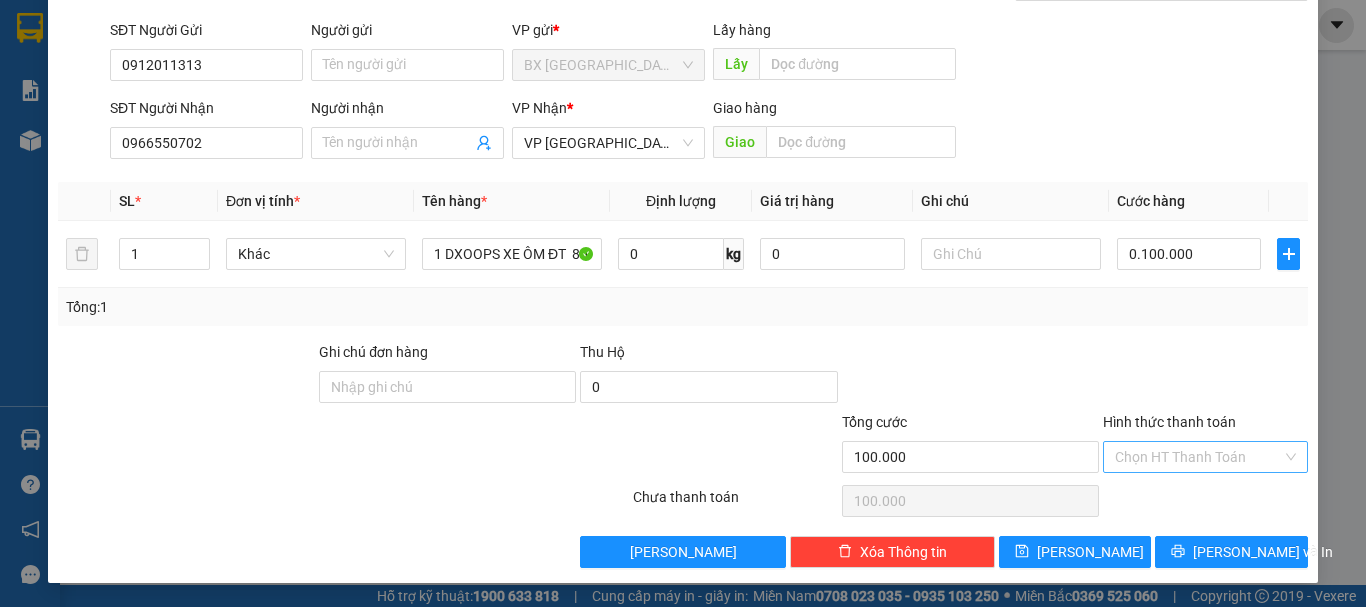 click on "Hình thức thanh toán" at bounding box center [1198, 457] 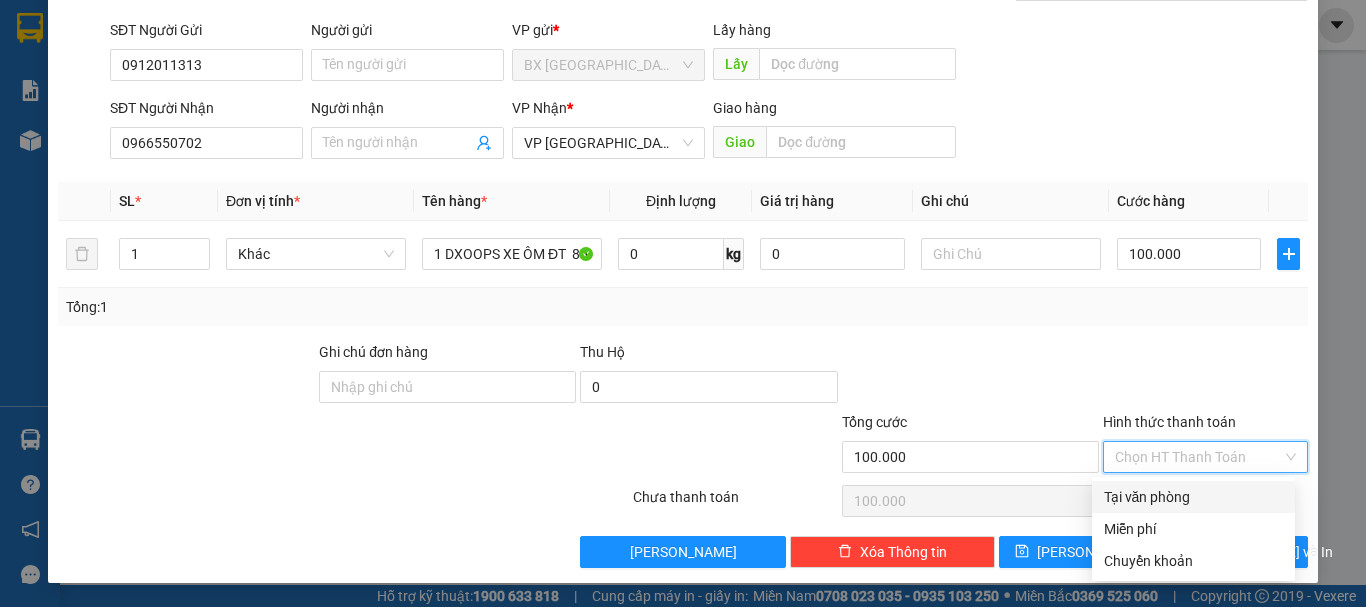 click on "Tại văn phòng" at bounding box center [1193, 497] 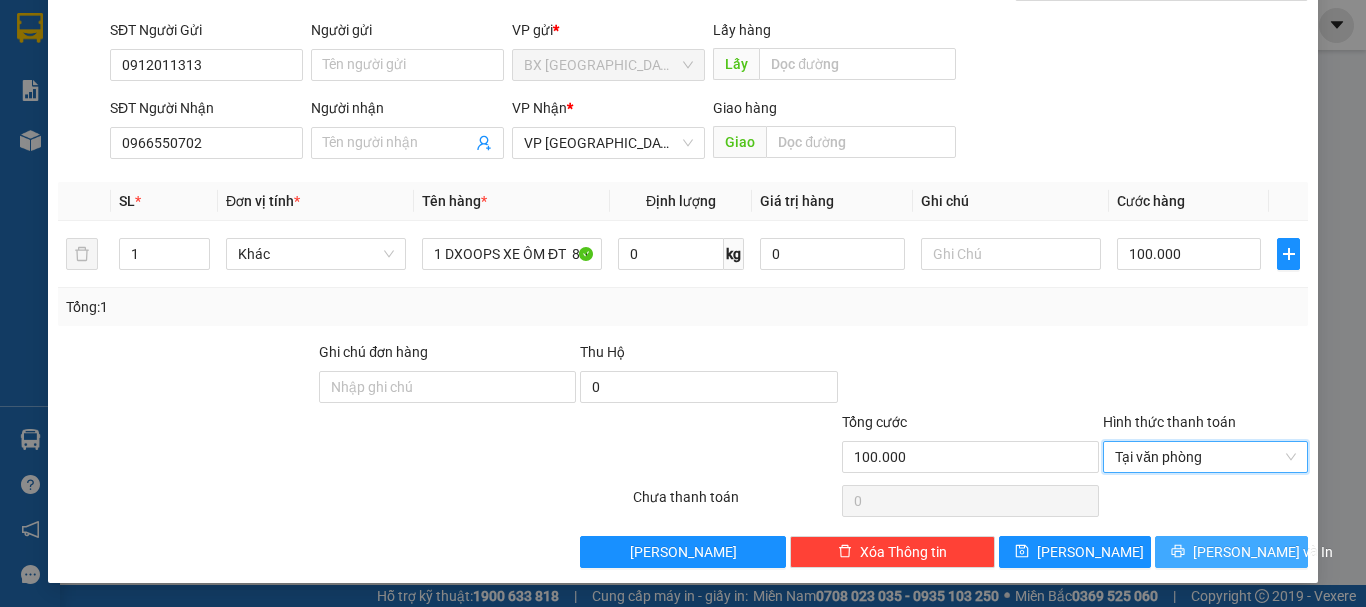 click on "[PERSON_NAME] và In" at bounding box center (1231, 552) 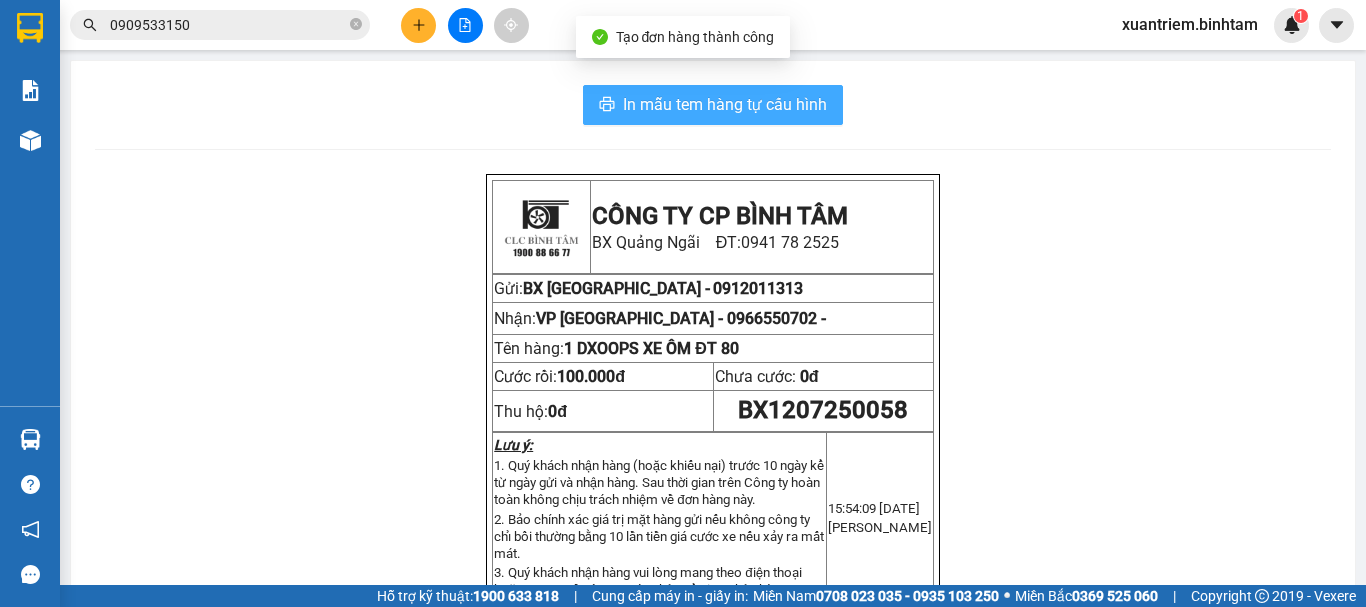 click on "In mẫu tem hàng tự cấu hình" at bounding box center (725, 104) 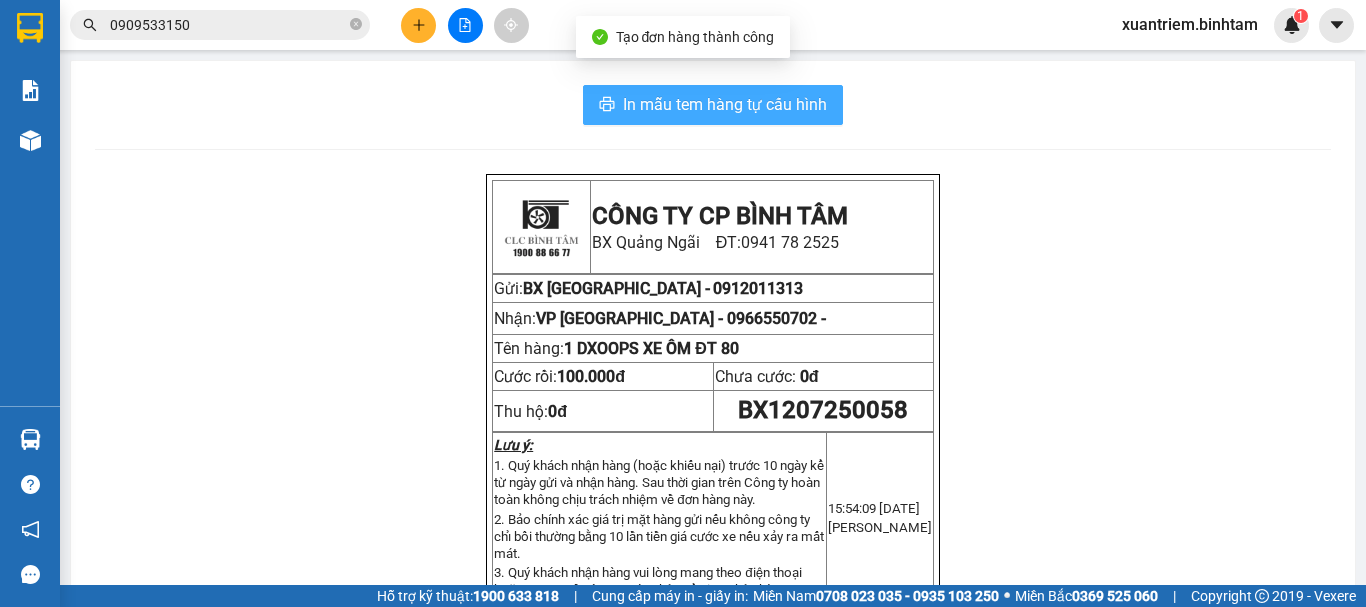 scroll, scrollTop: 0, scrollLeft: 0, axis: both 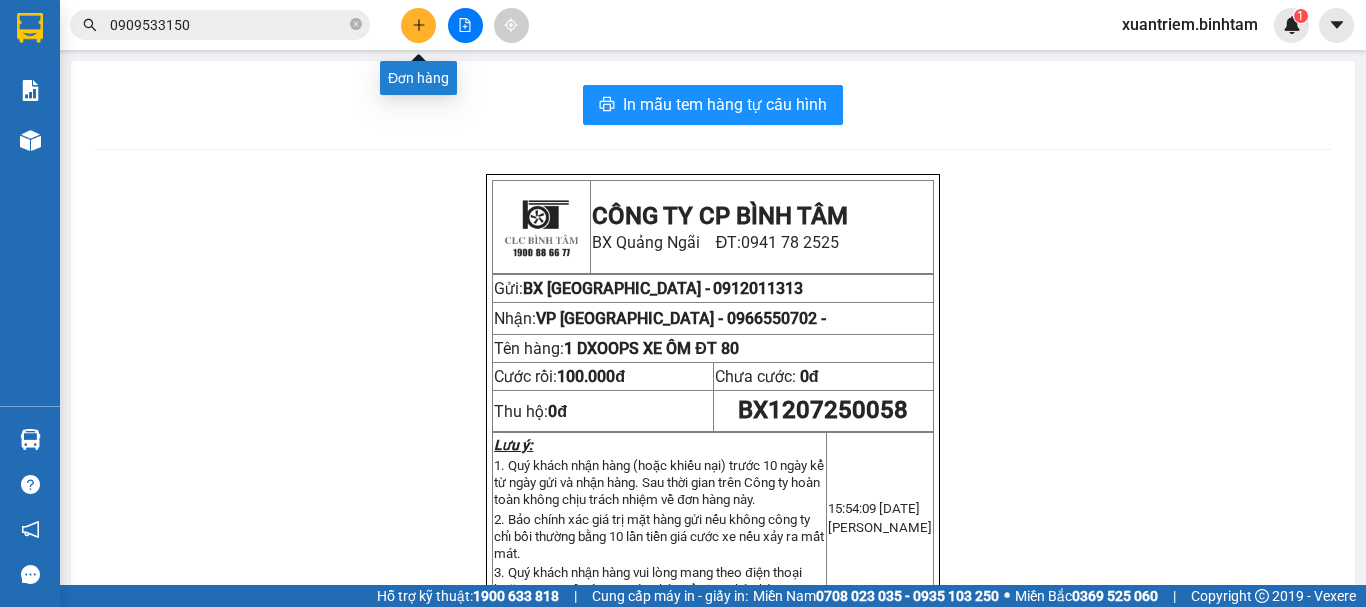 click at bounding box center (418, 25) 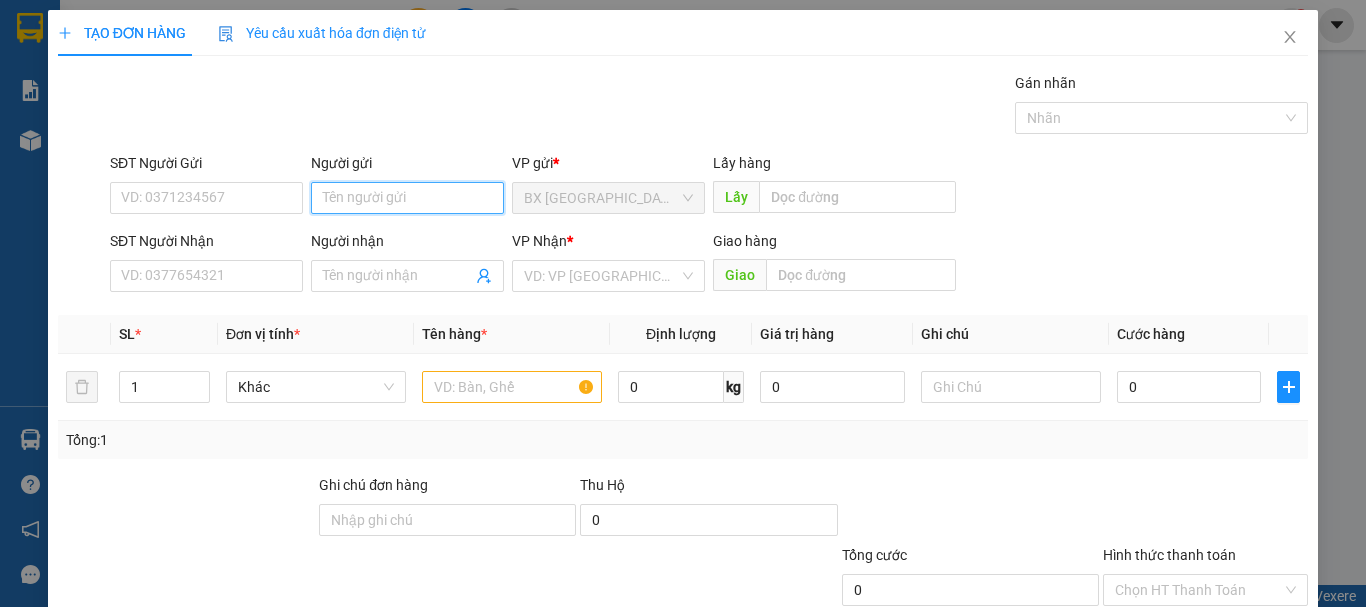 click on "Người gửi" at bounding box center [407, 198] 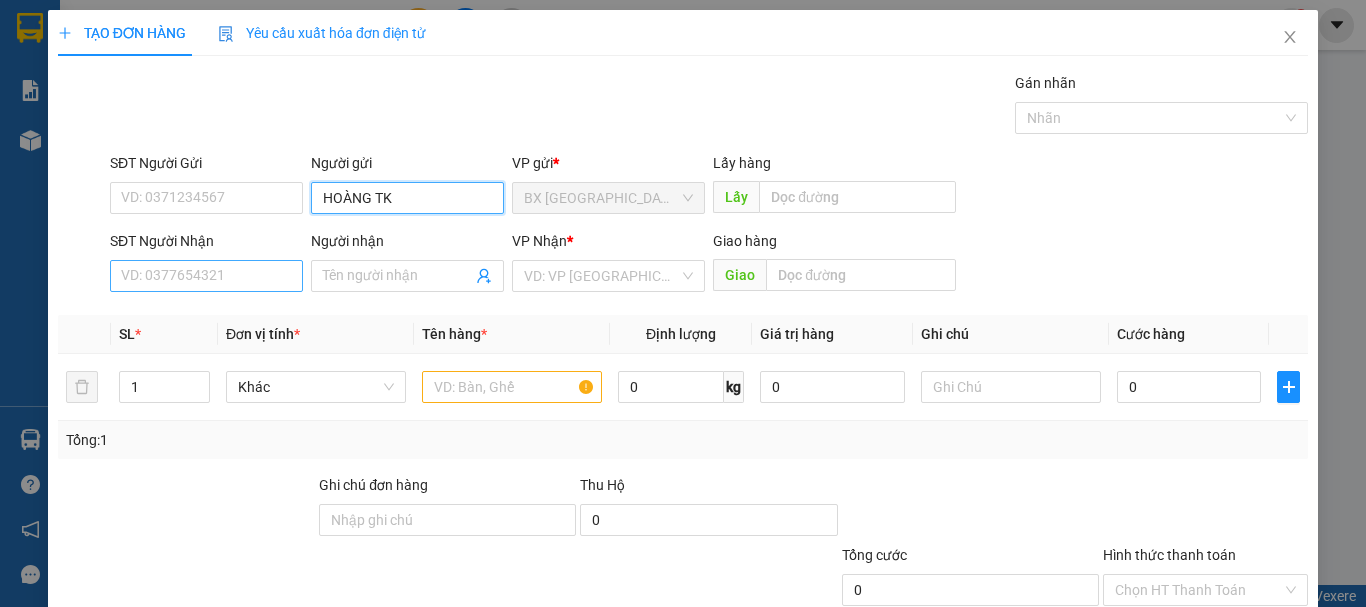 type on "HOÀNG TK" 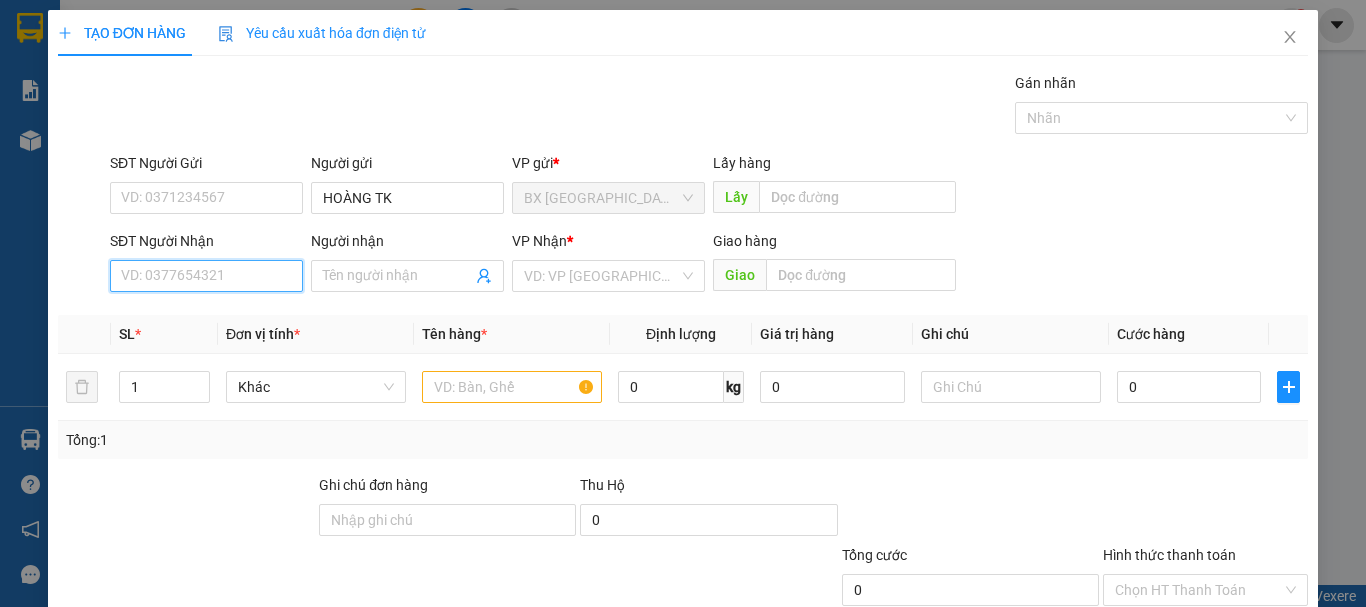 click on "SĐT Người Nhận" at bounding box center (206, 276) 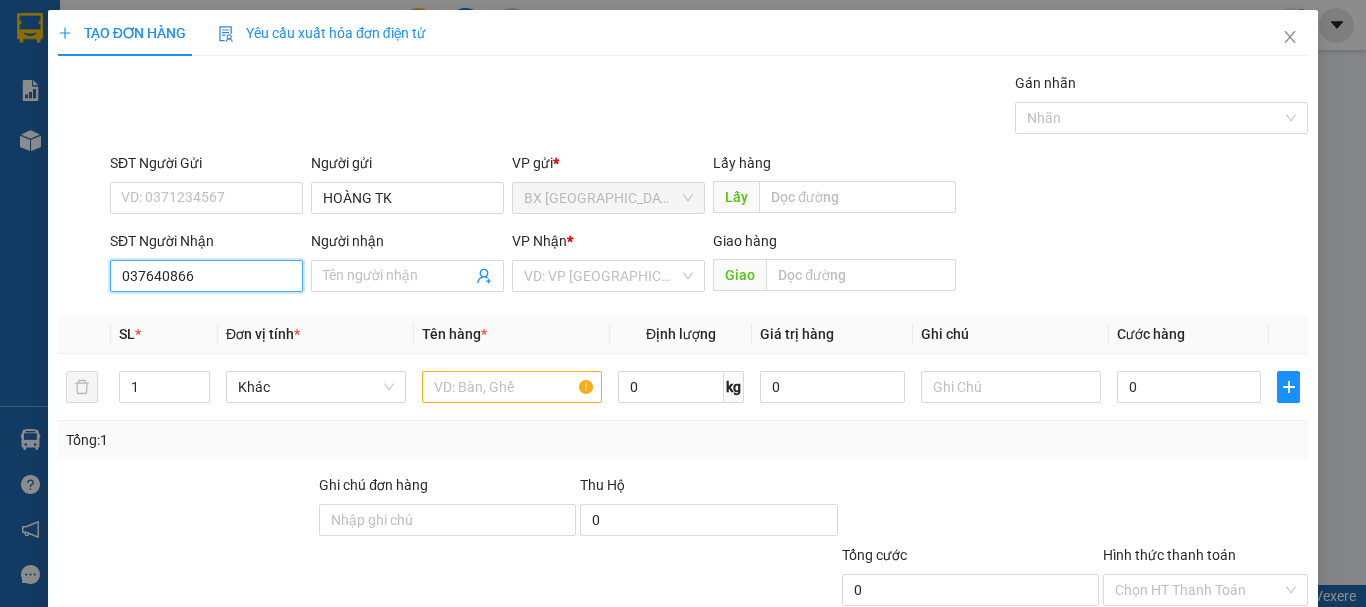 type on "0376408662" 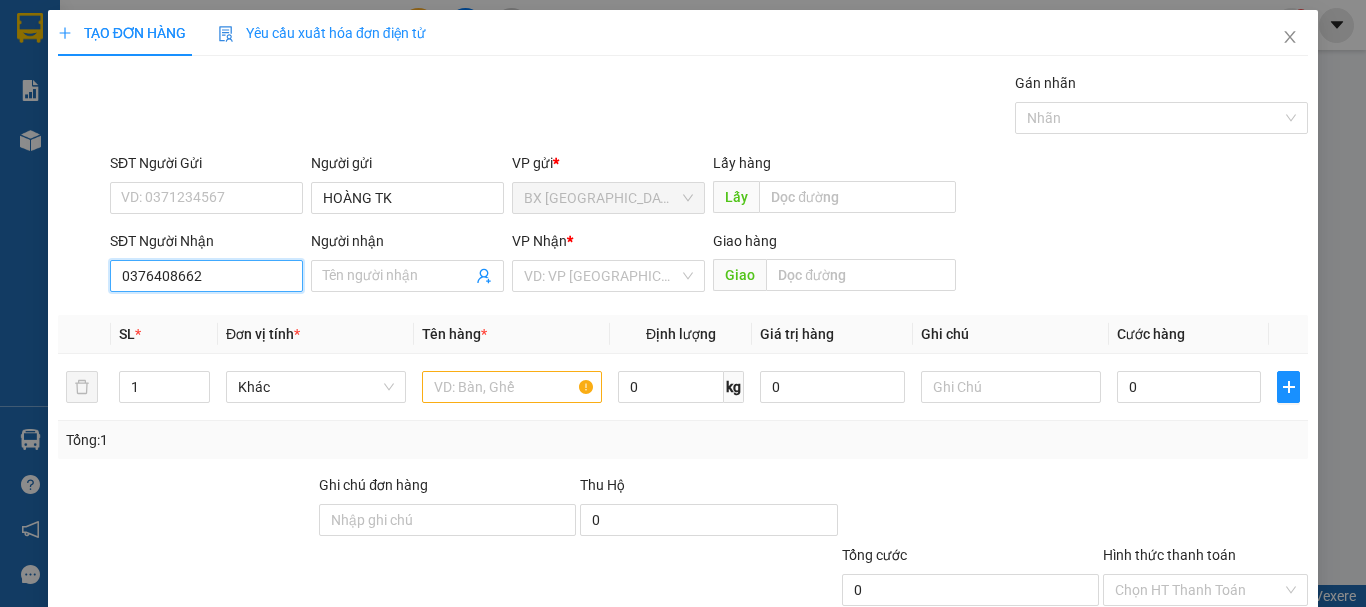click on "0376408662" at bounding box center [206, 276] 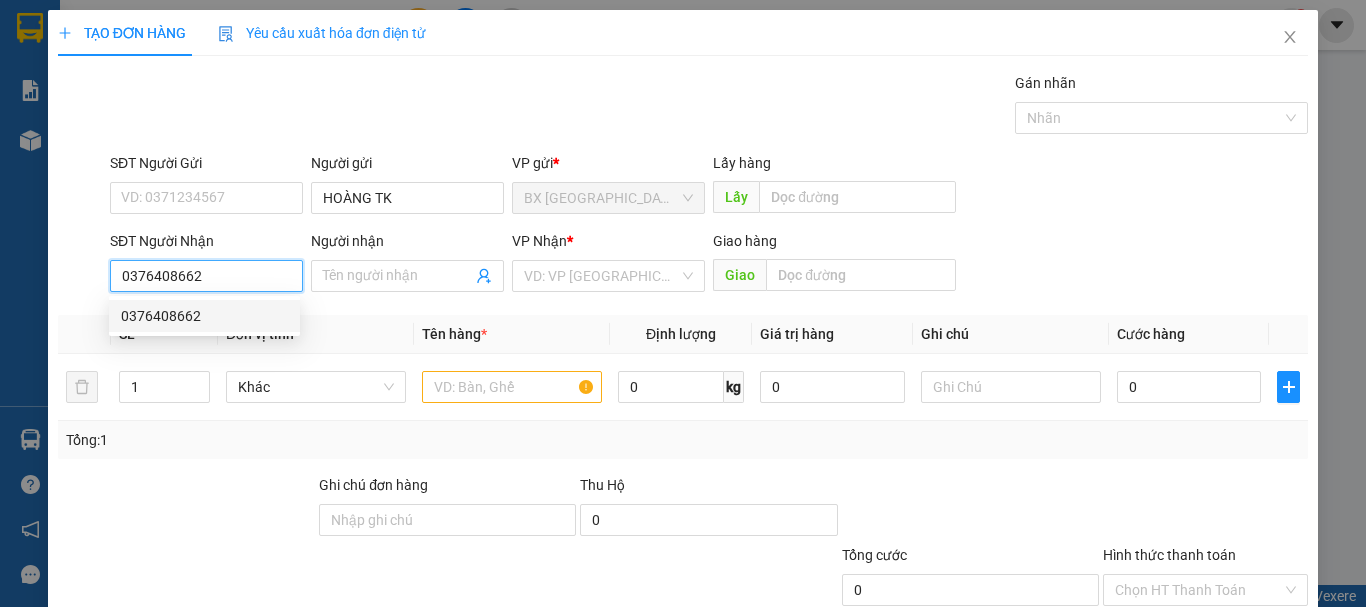 click on "0376408662" at bounding box center [204, 316] 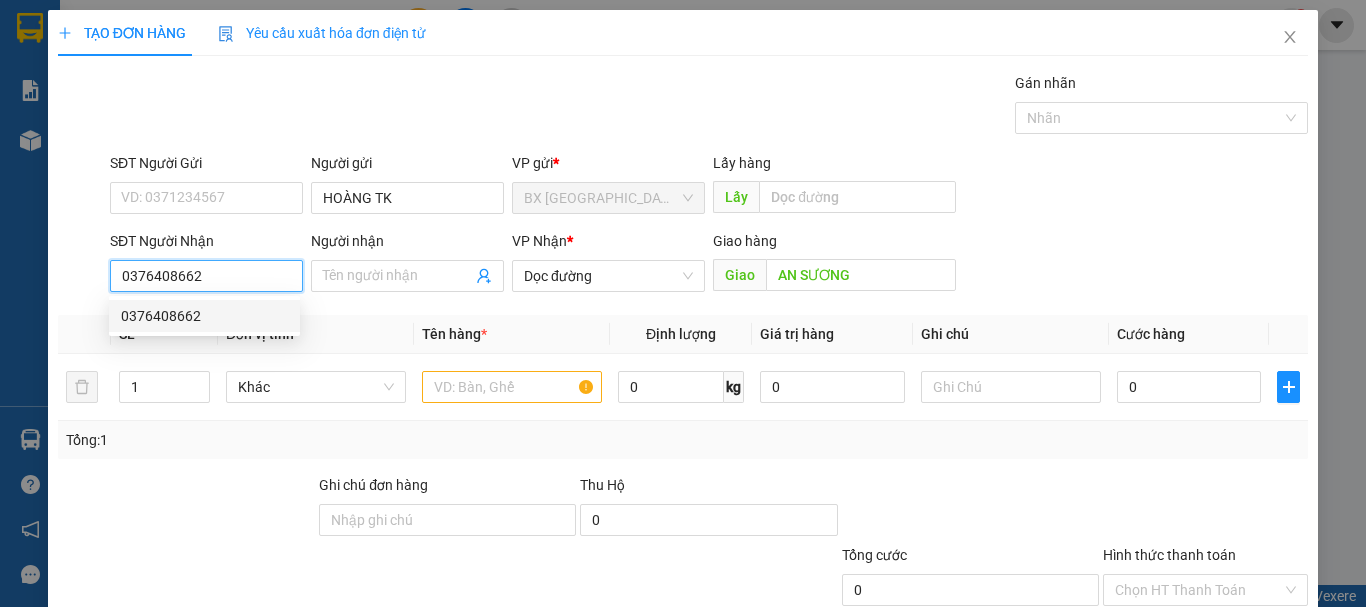 type on "70.000" 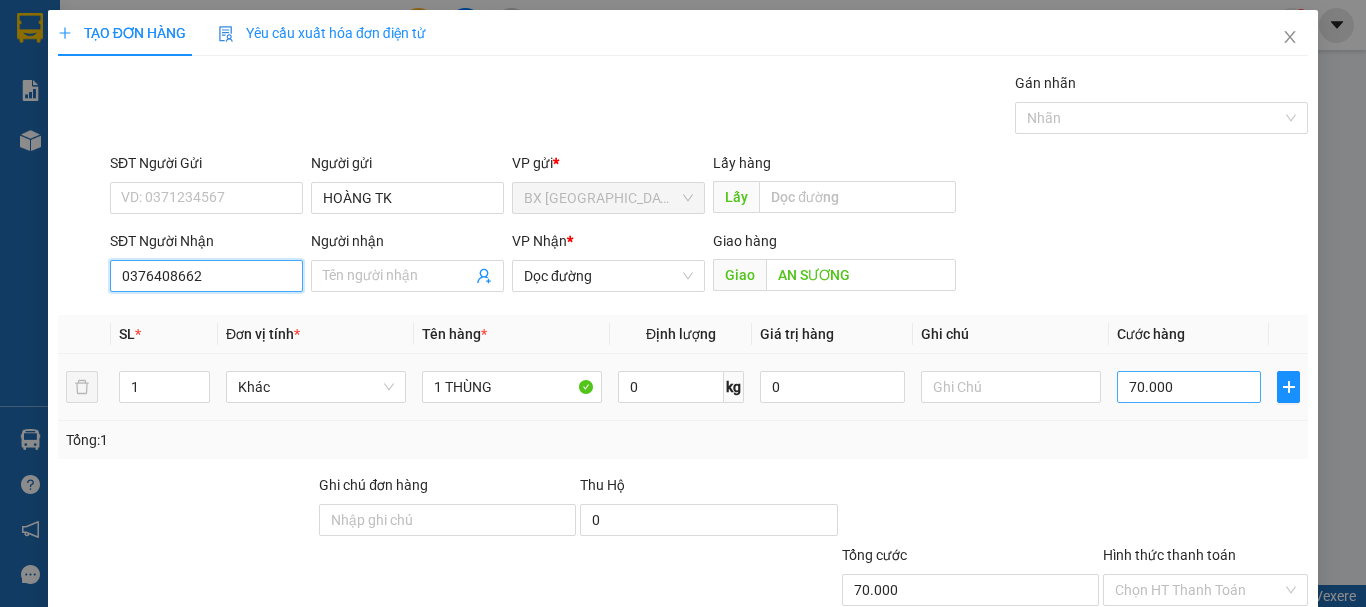 type 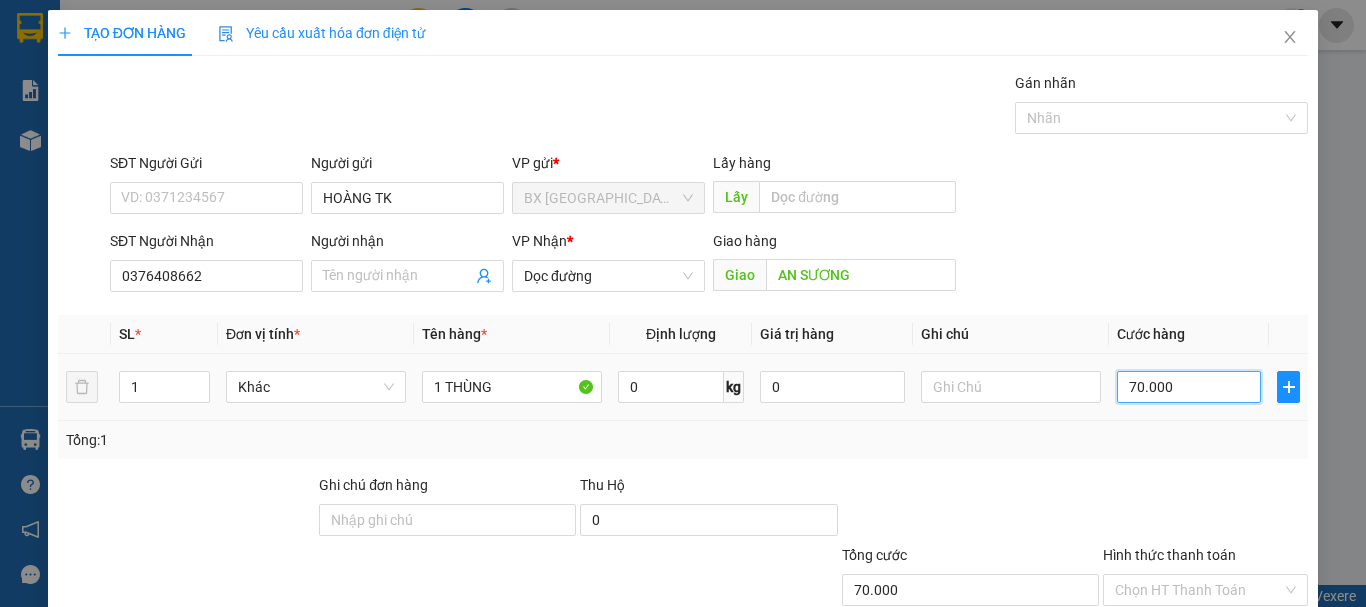click on "70.000" at bounding box center [1189, 387] 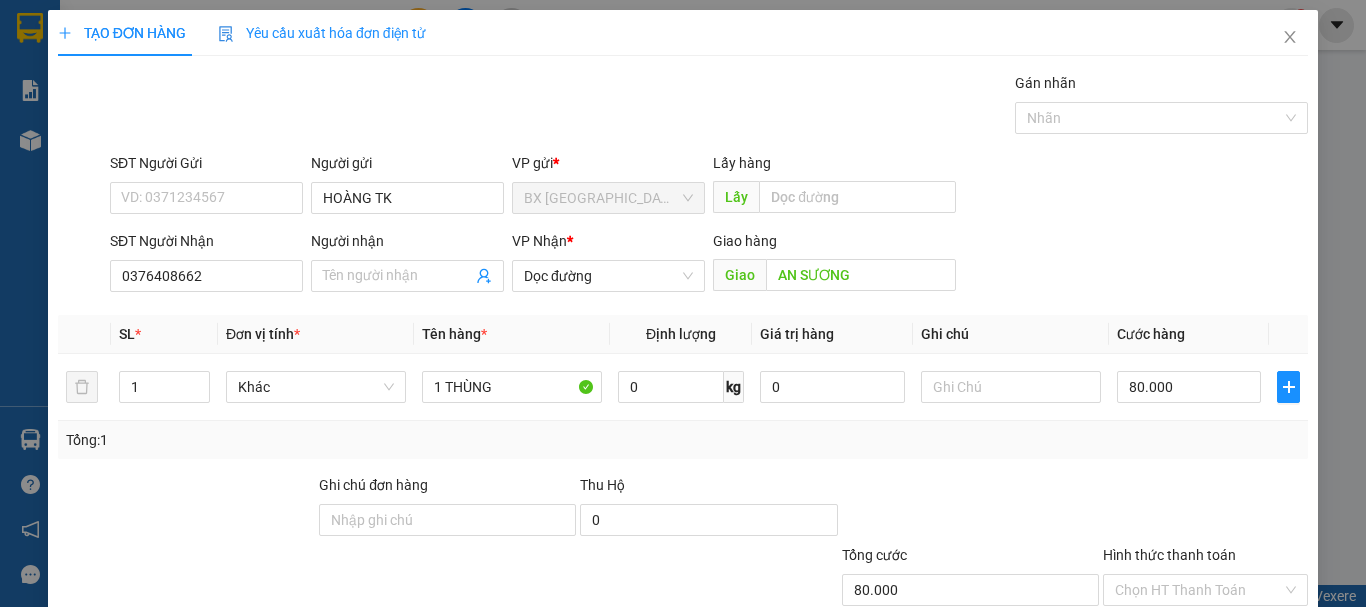 scroll, scrollTop: 133, scrollLeft: 0, axis: vertical 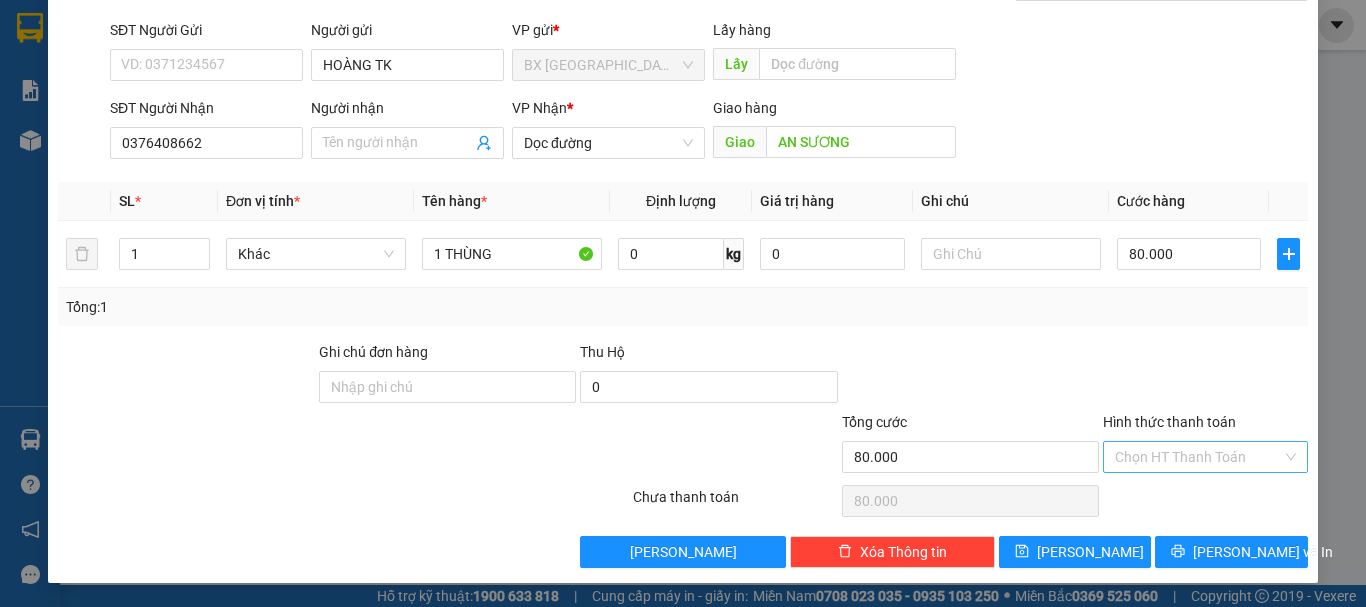 click on "Hình thức thanh toán" at bounding box center (1198, 457) 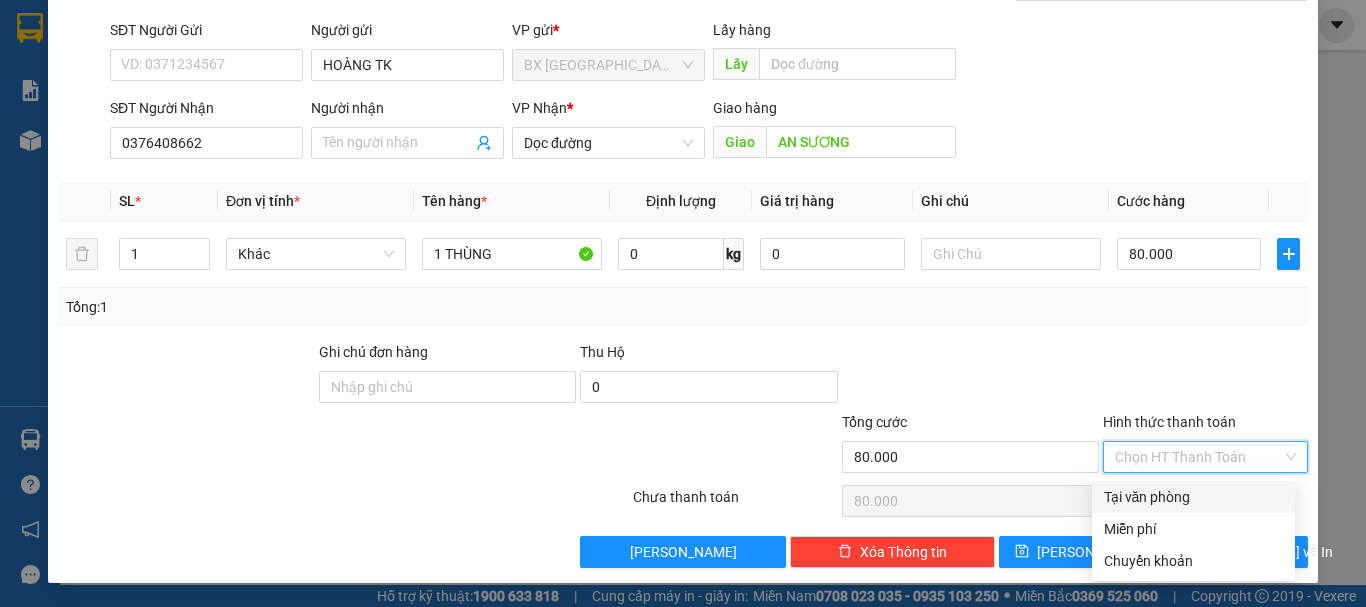 click on "Tại văn phòng" at bounding box center [1193, 497] 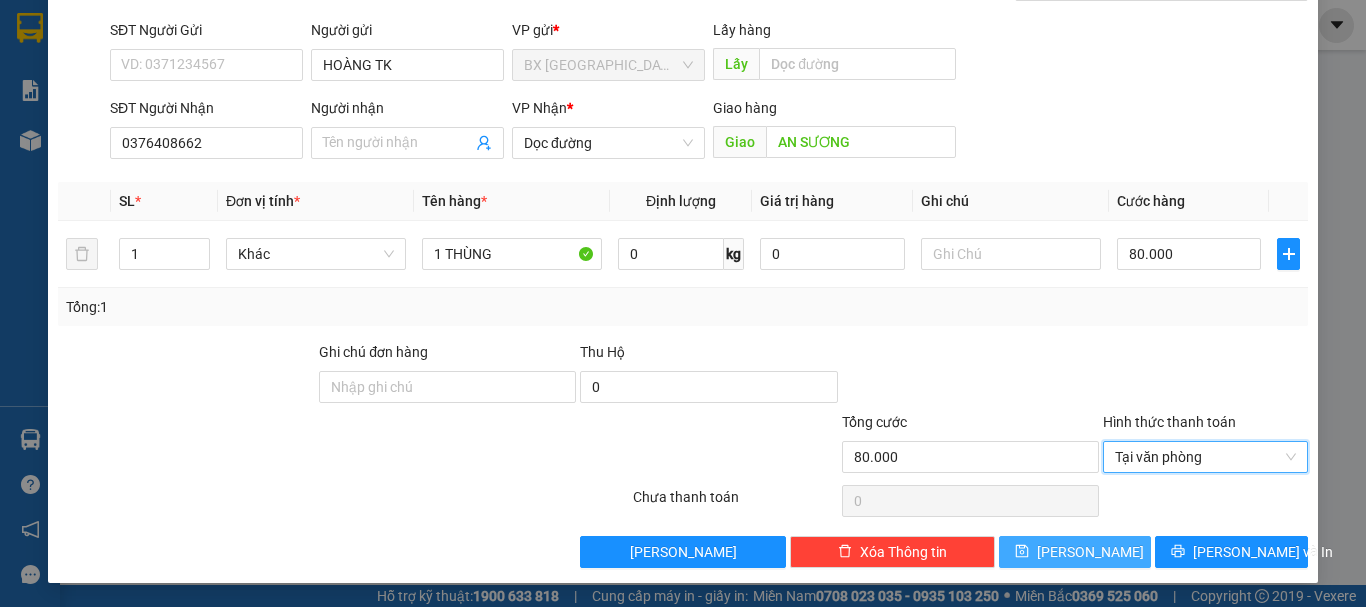 click on "[PERSON_NAME]" at bounding box center (1090, 552) 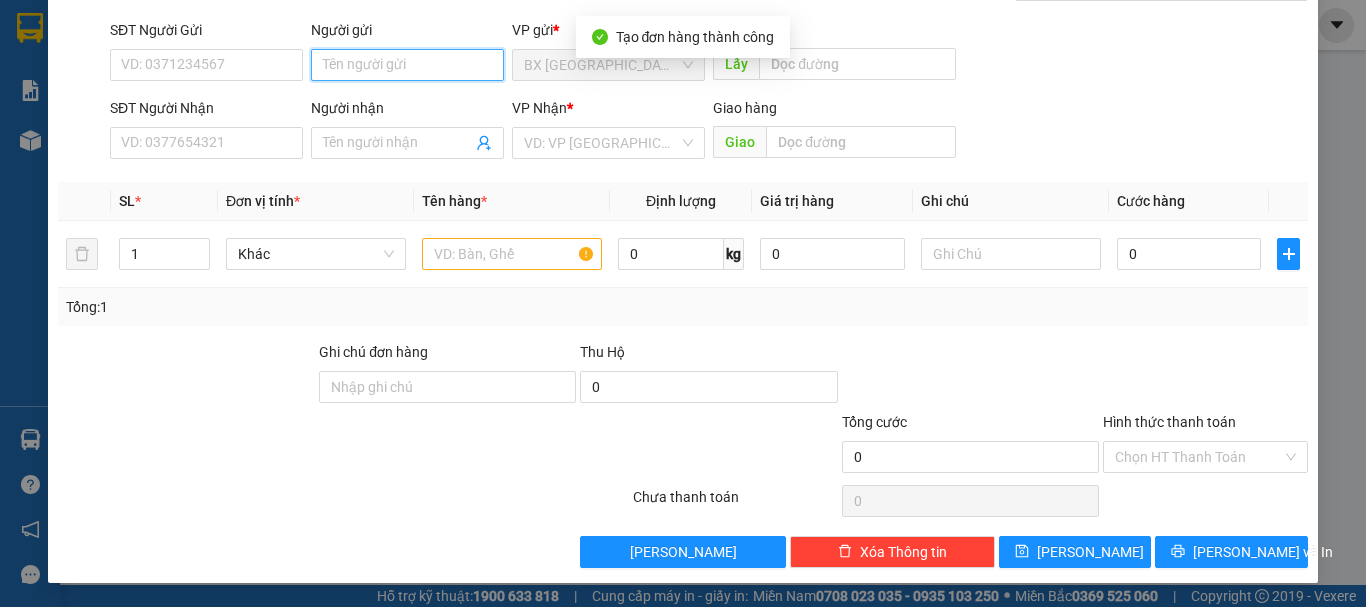 click on "Người gửi" at bounding box center (407, 65) 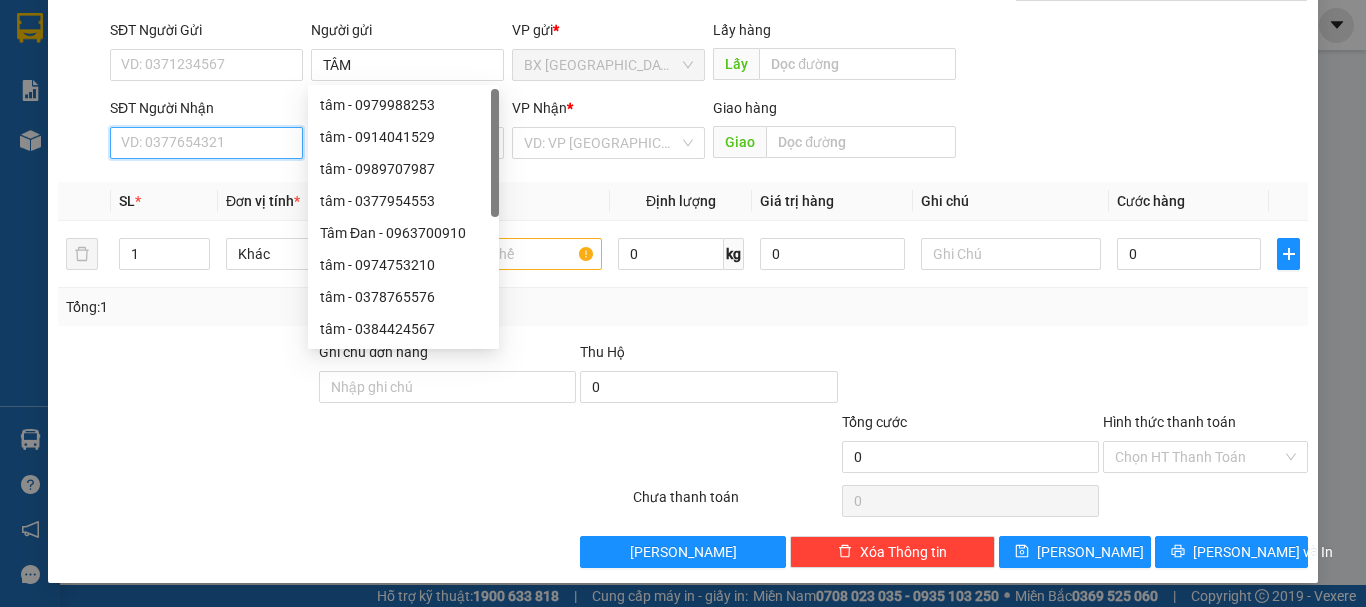 click on "SĐT Người Nhận" at bounding box center [206, 143] 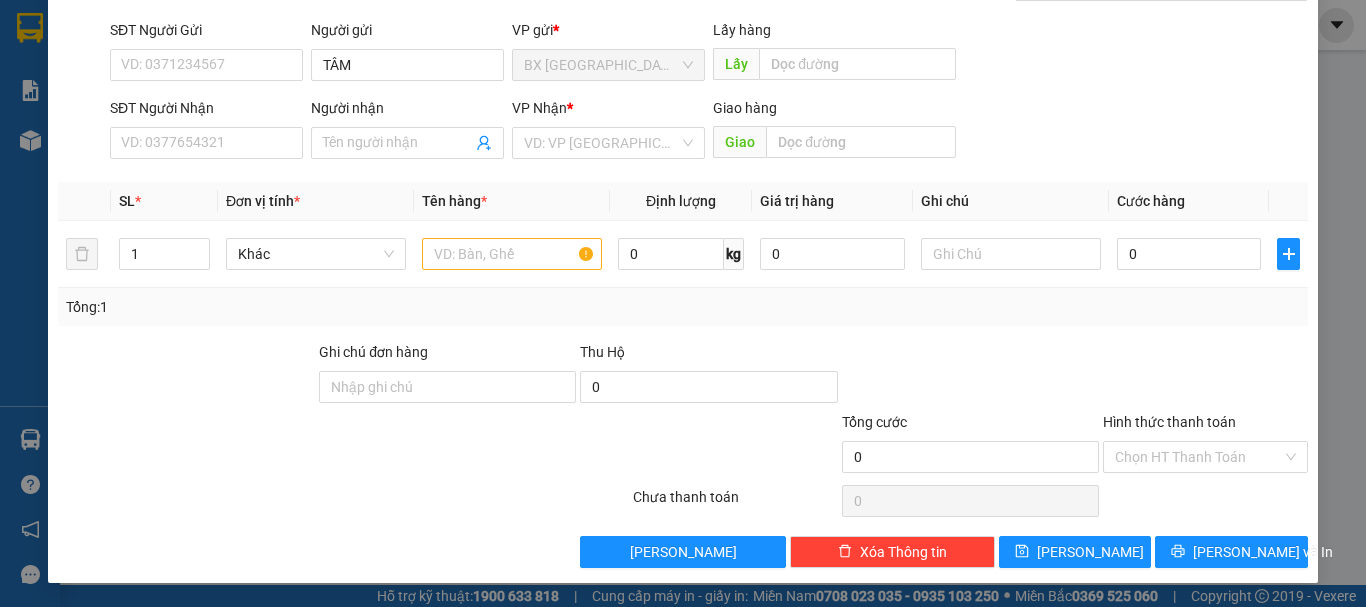 click on "Người nhận" at bounding box center [407, 112] 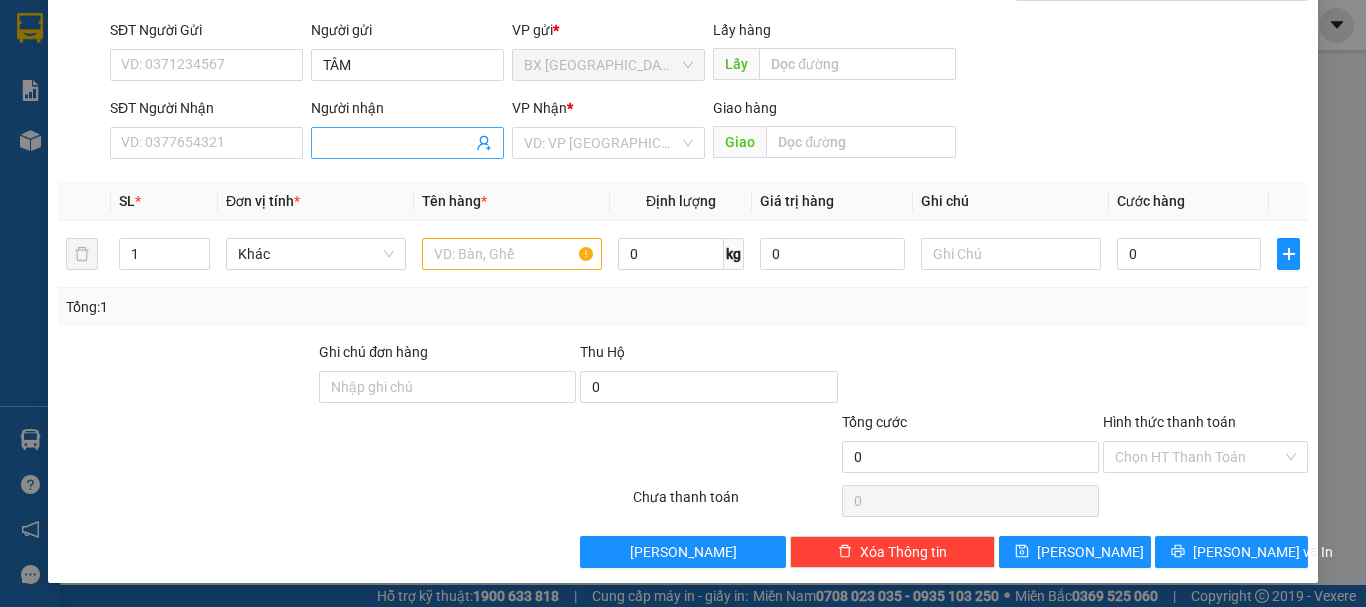 click on "Người nhận" at bounding box center [397, 143] 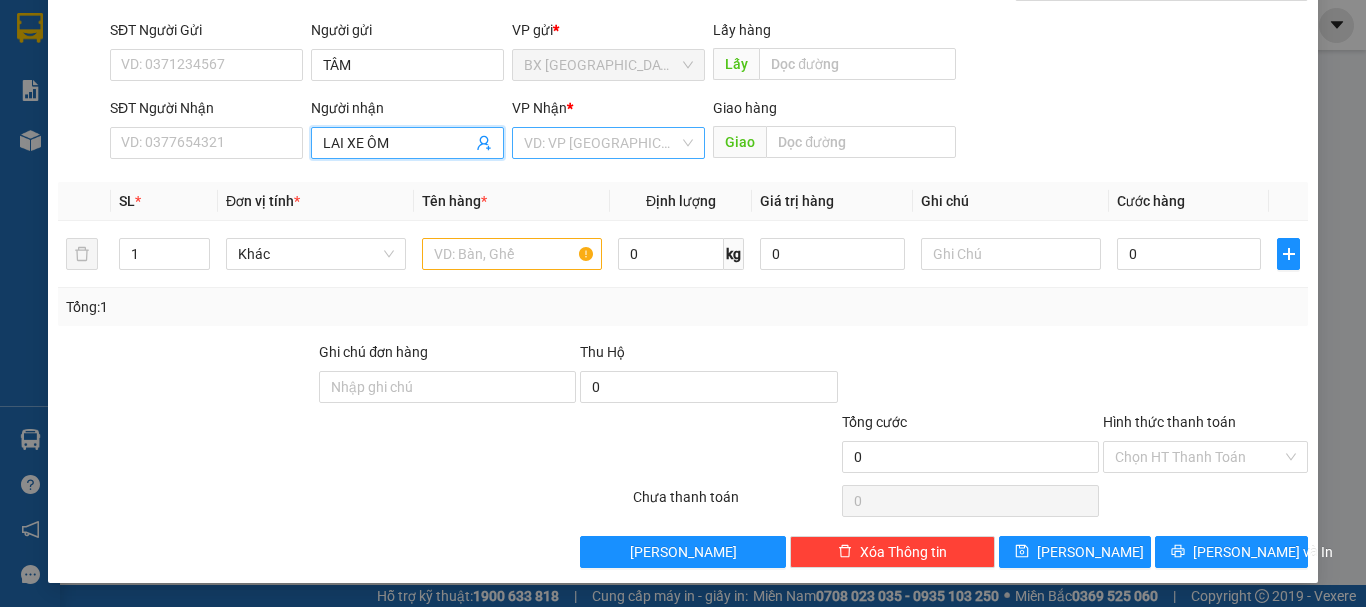 click at bounding box center [601, 143] 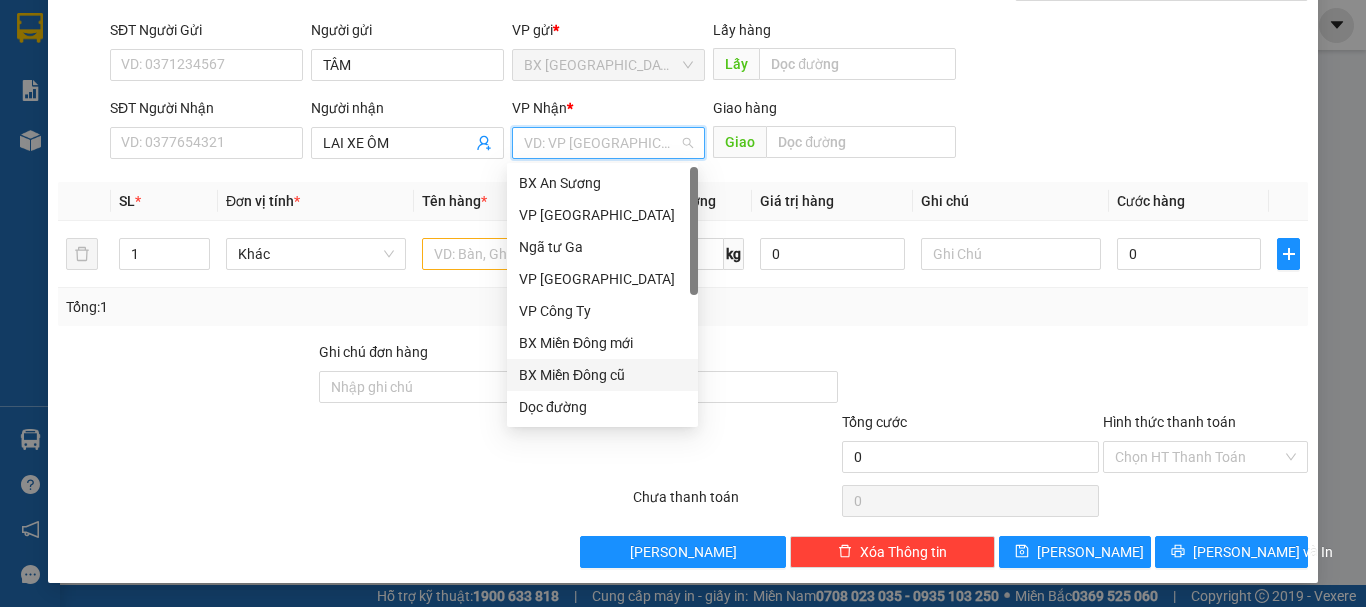 click on "BX Miền Đông cũ" at bounding box center [602, 375] 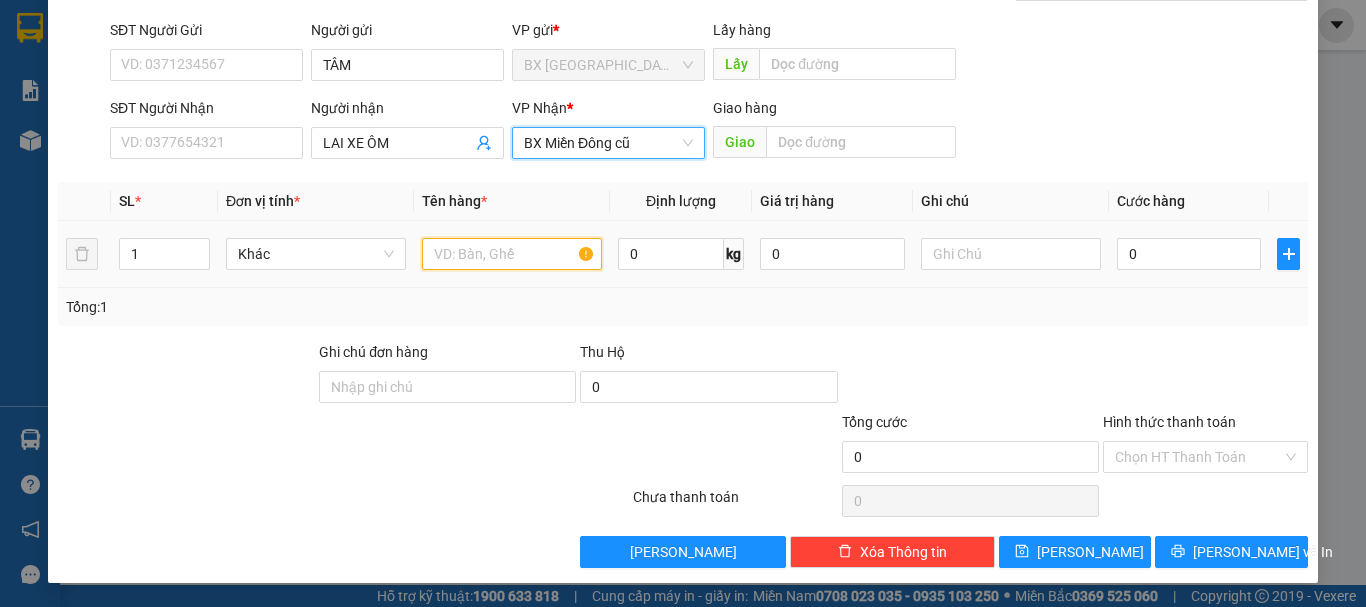 click at bounding box center [512, 254] 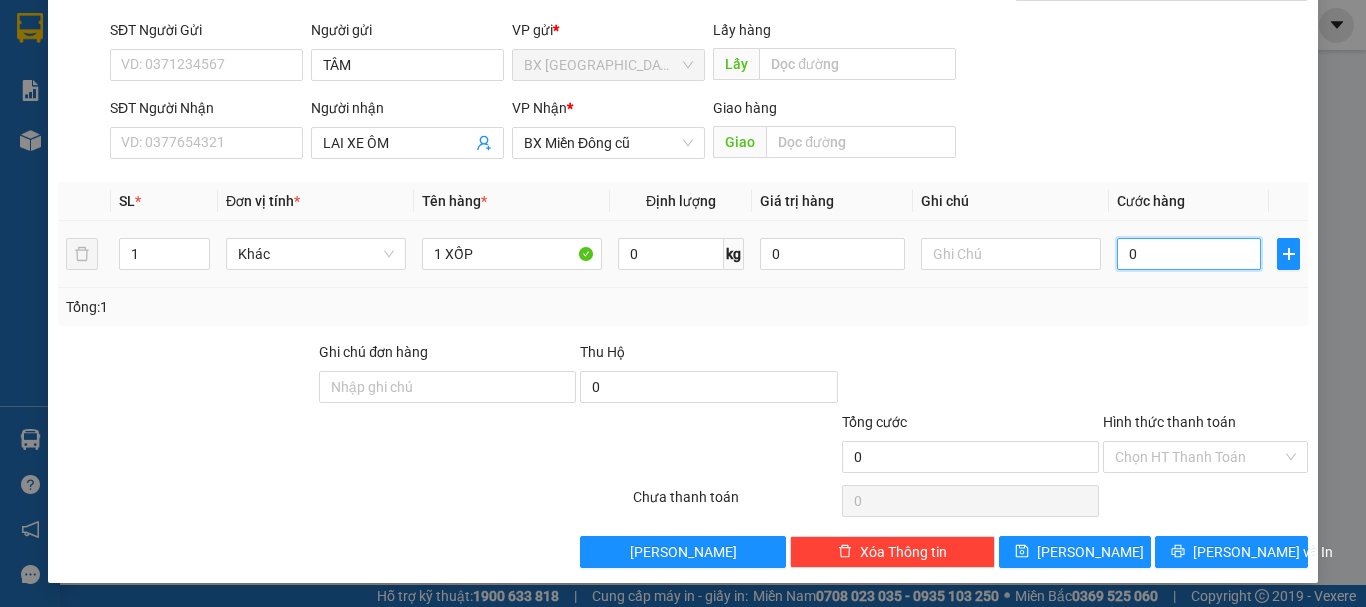 click on "0" at bounding box center [1189, 254] 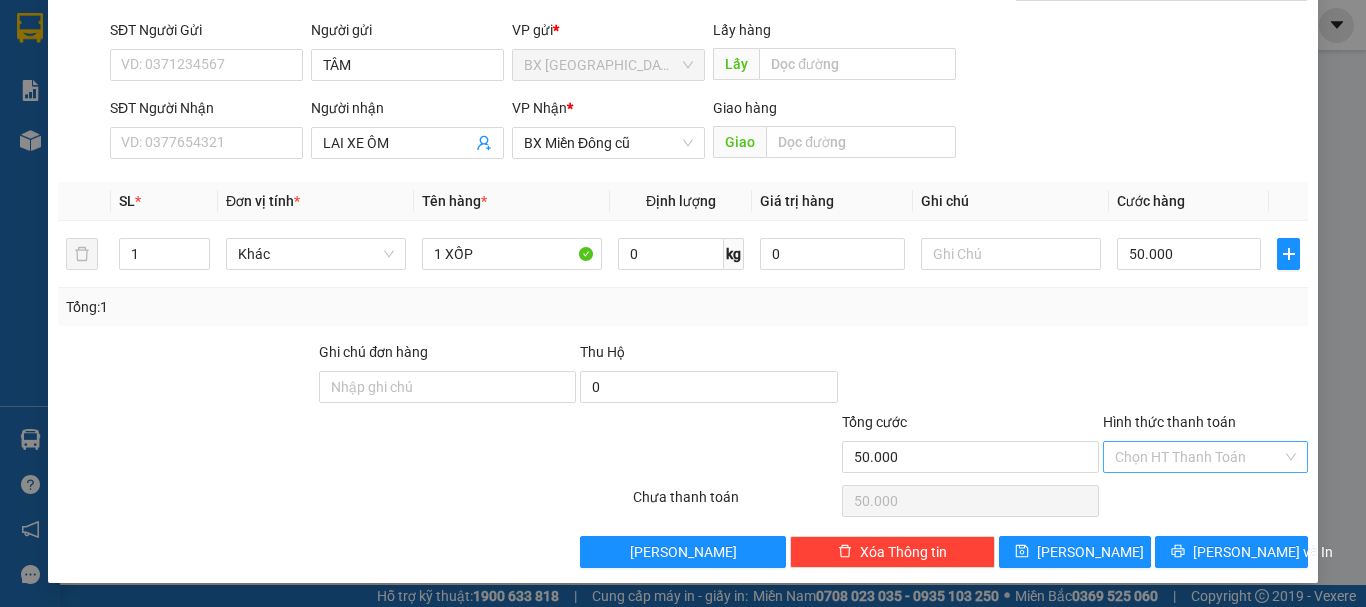 click on "Hình thức thanh toán" at bounding box center [1198, 457] 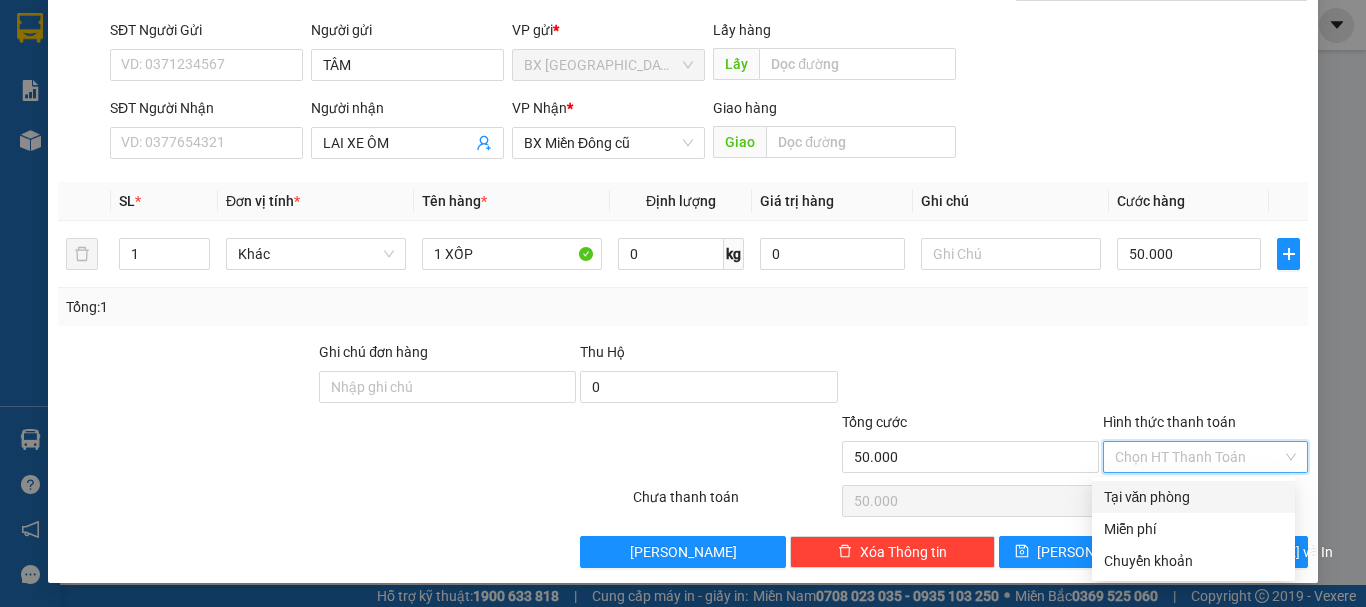 click on "Tại văn phòng" at bounding box center (1193, 497) 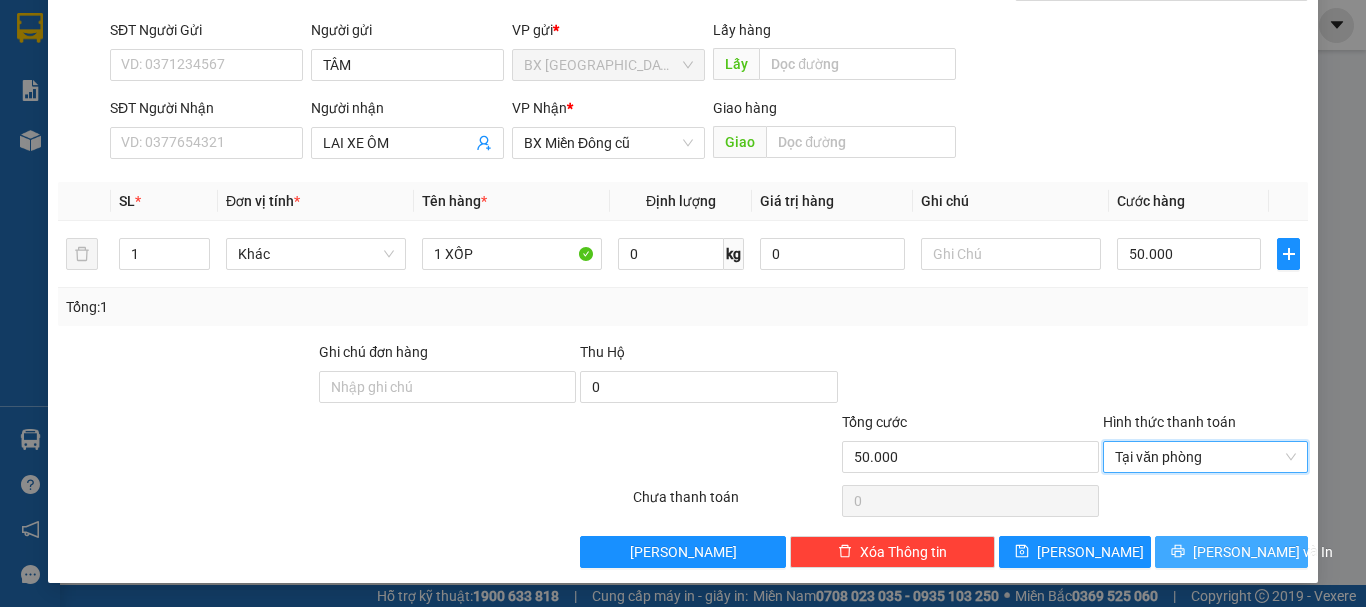 click on "[PERSON_NAME] và In" at bounding box center (1231, 552) 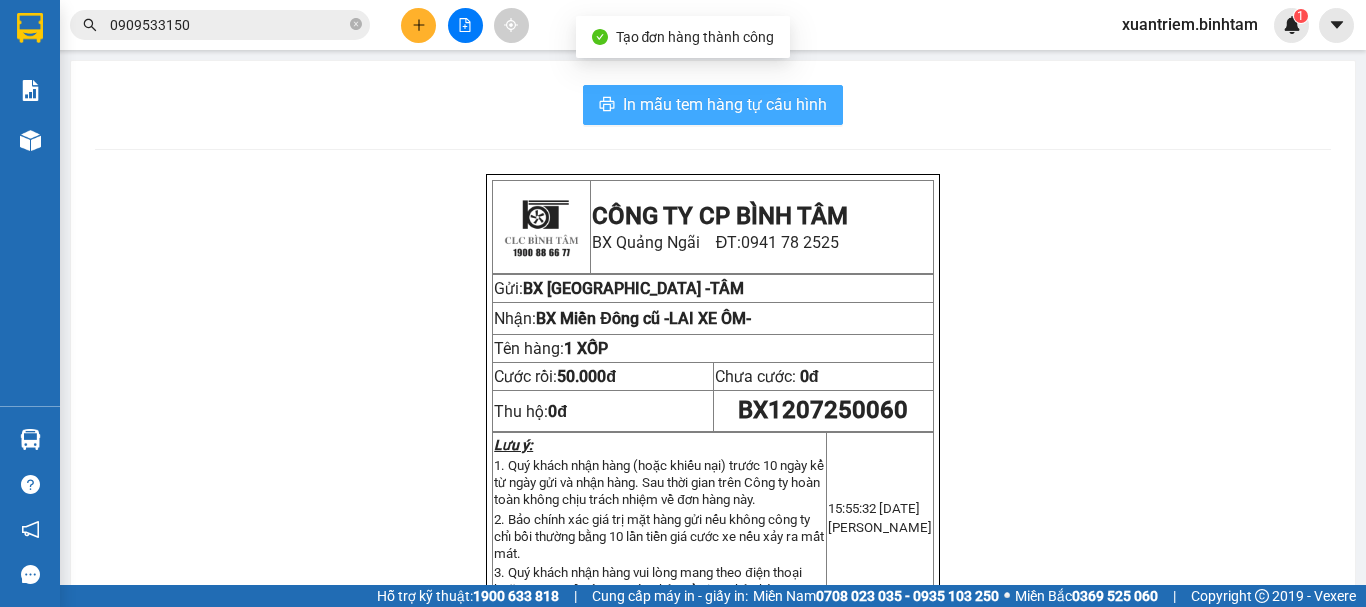 click on "In mẫu tem hàng tự cấu hình" at bounding box center [725, 104] 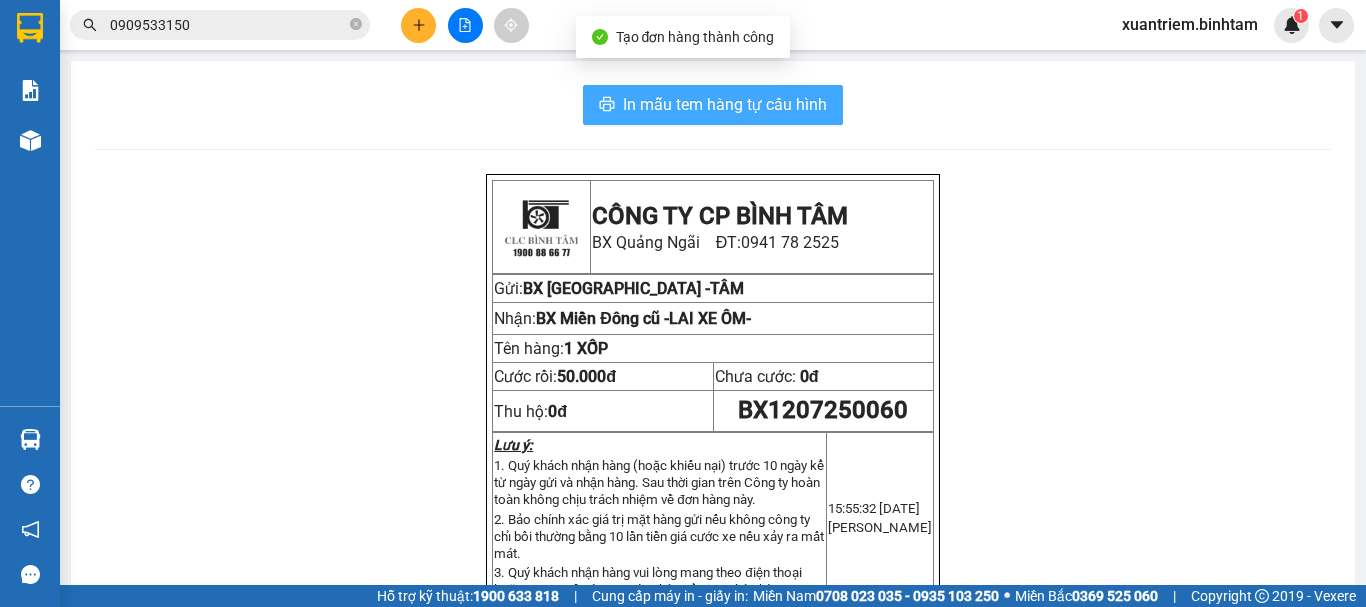 scroll, scrollTop: 0, scrollLeft: 0, axis: both 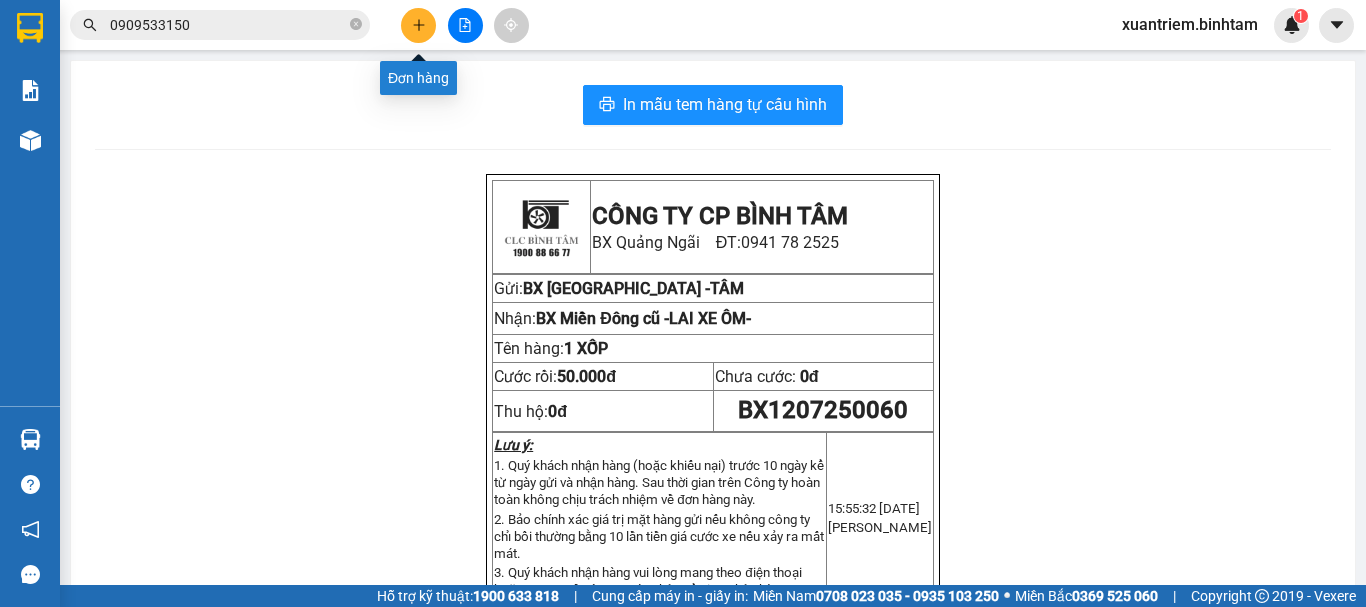 click 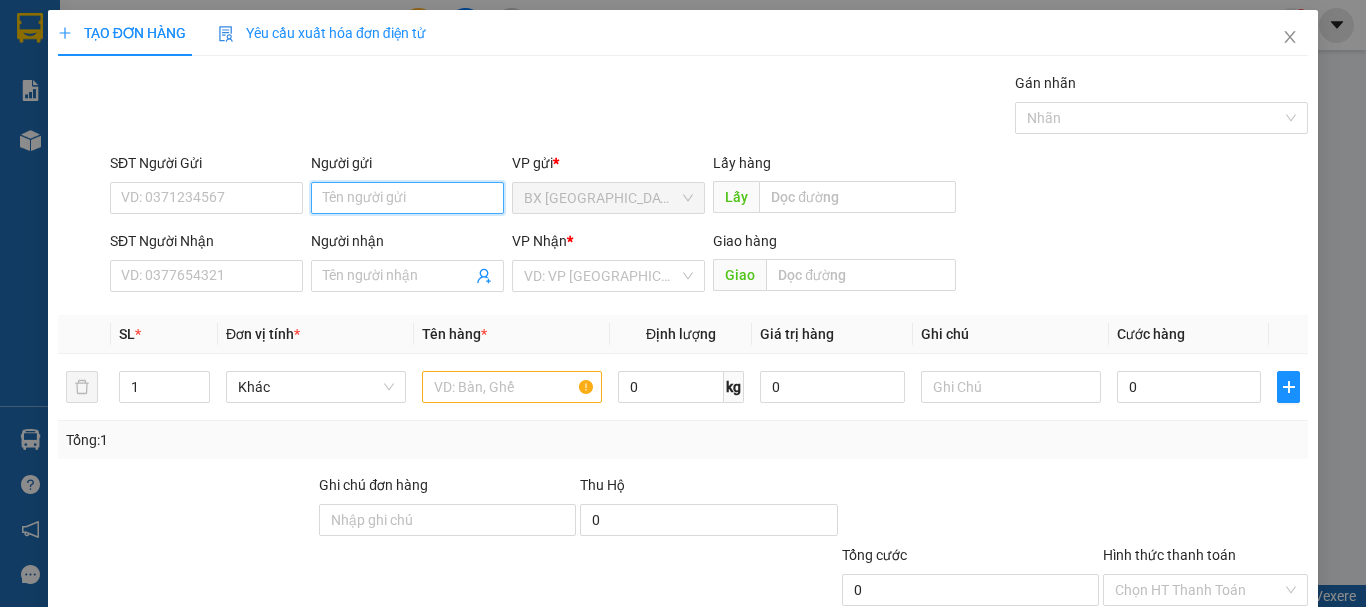 click on "Người gửi" at bounding box center (407, 198) 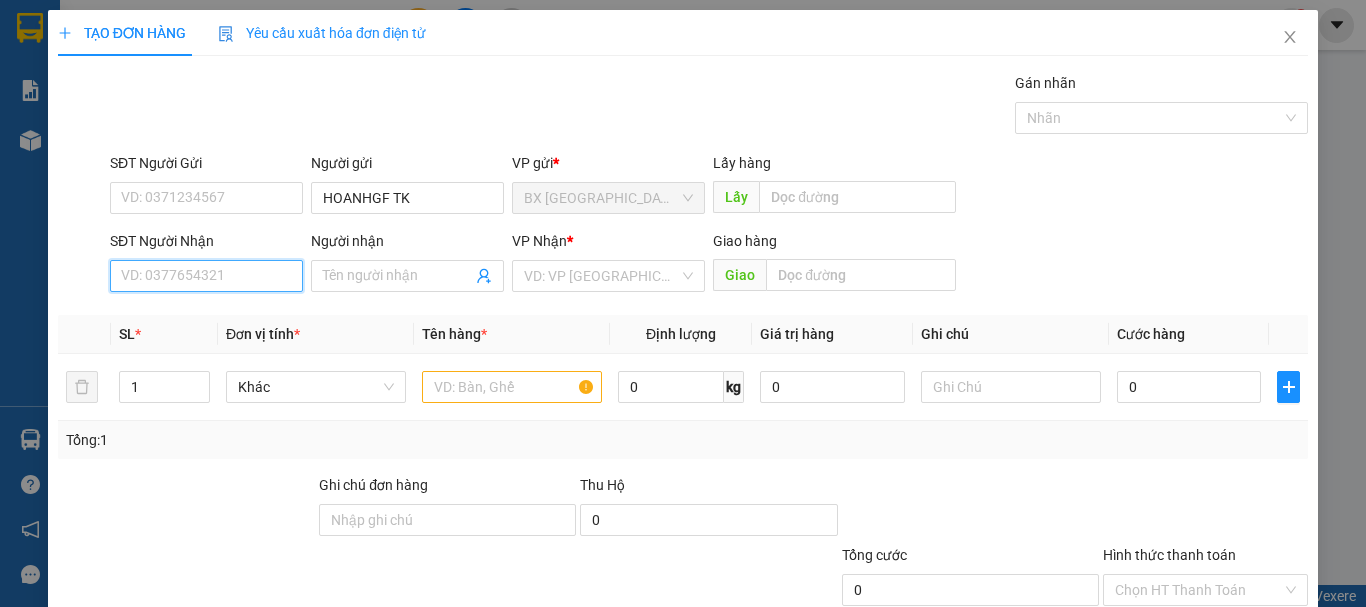 click on "SĐT Người Nhận" at bounding box center (206, 276) 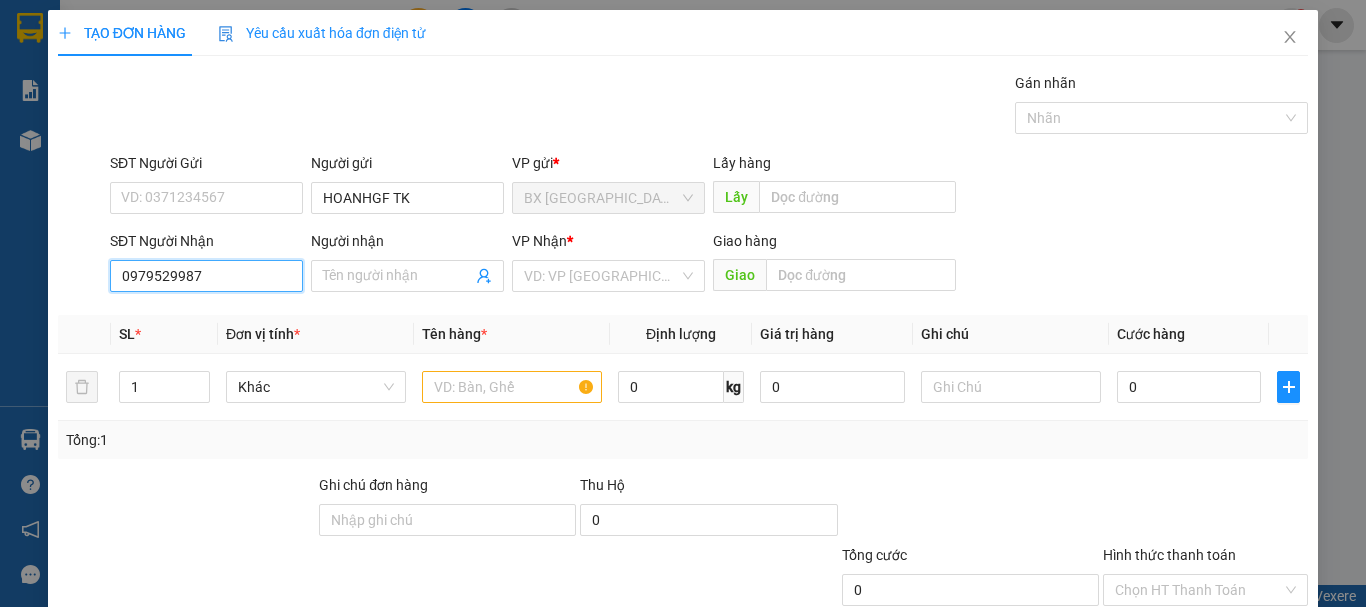 click on "0979529987" at bounding box center (206, 276) 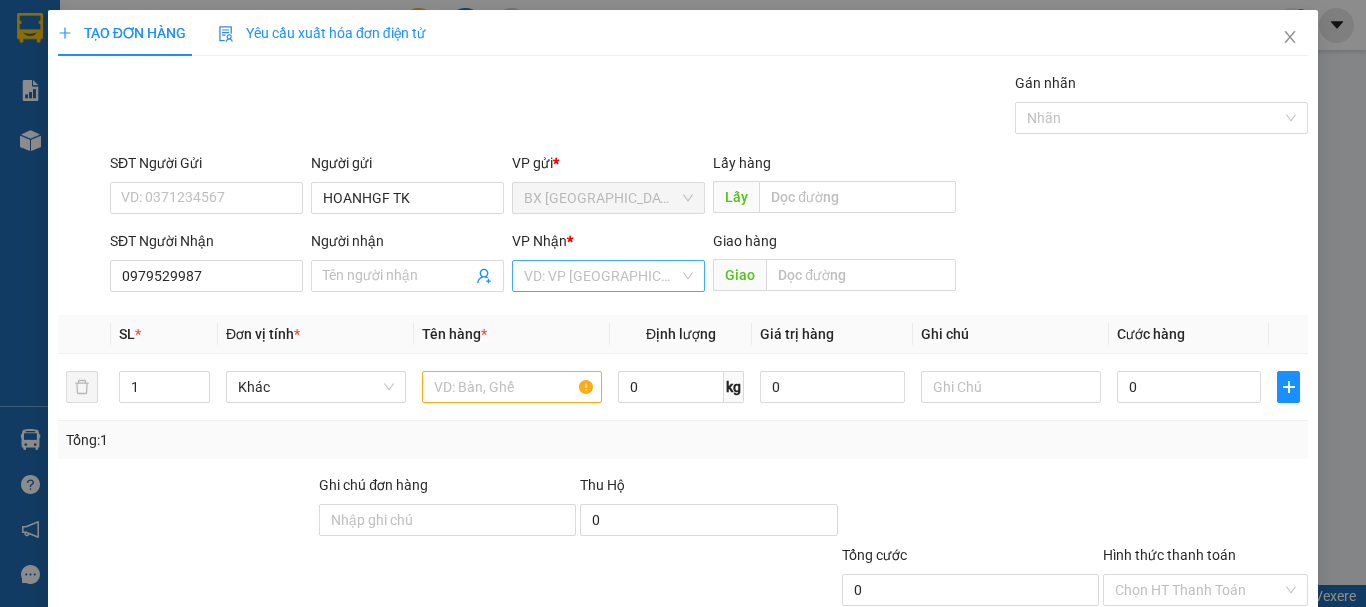 click at bounding box center [601, 276] 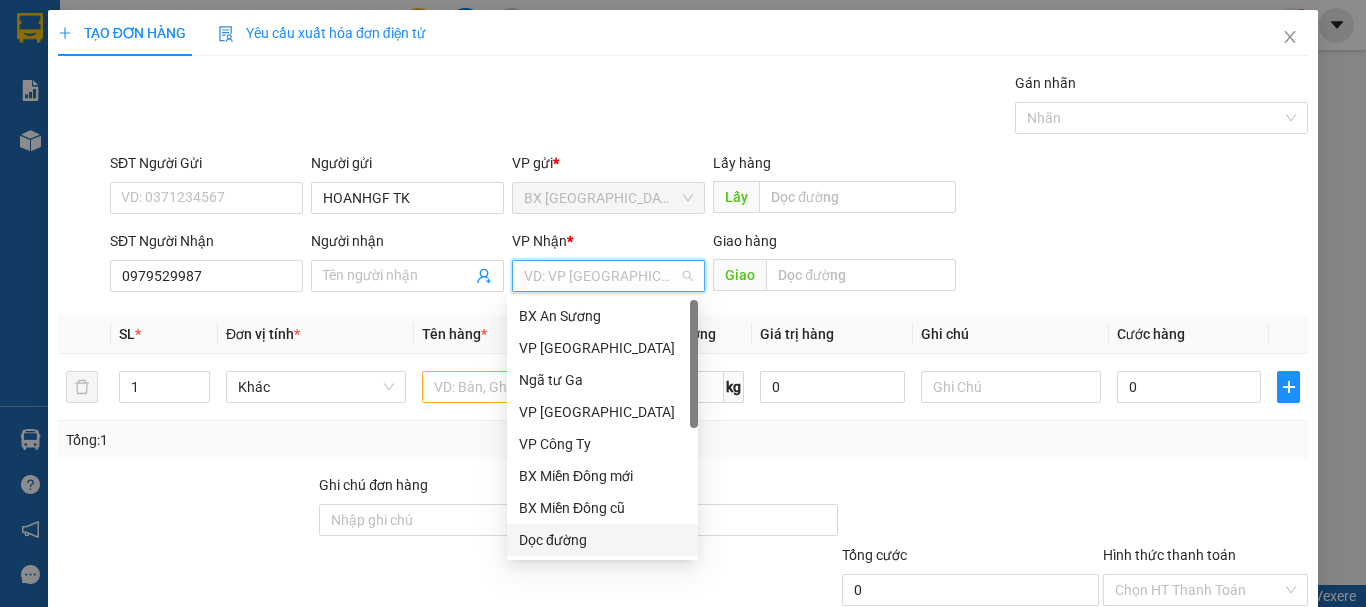 click on "Dọc đường" at bounding box center [602, 540] 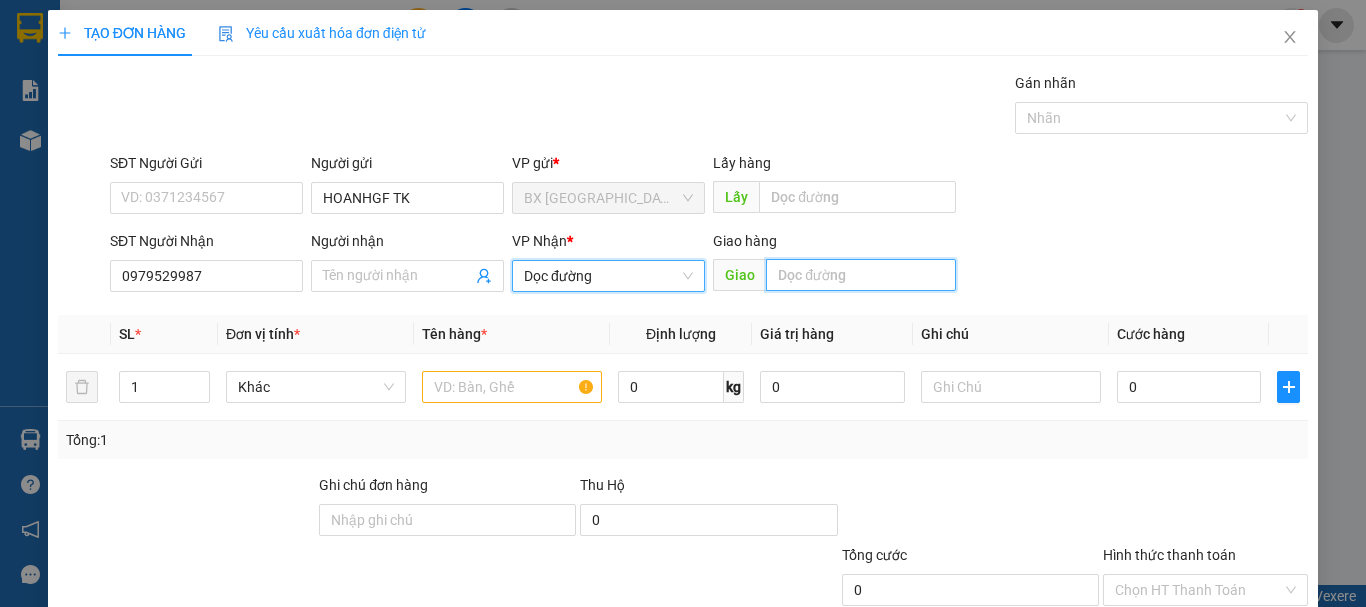 click at bounding box center [861, 275] 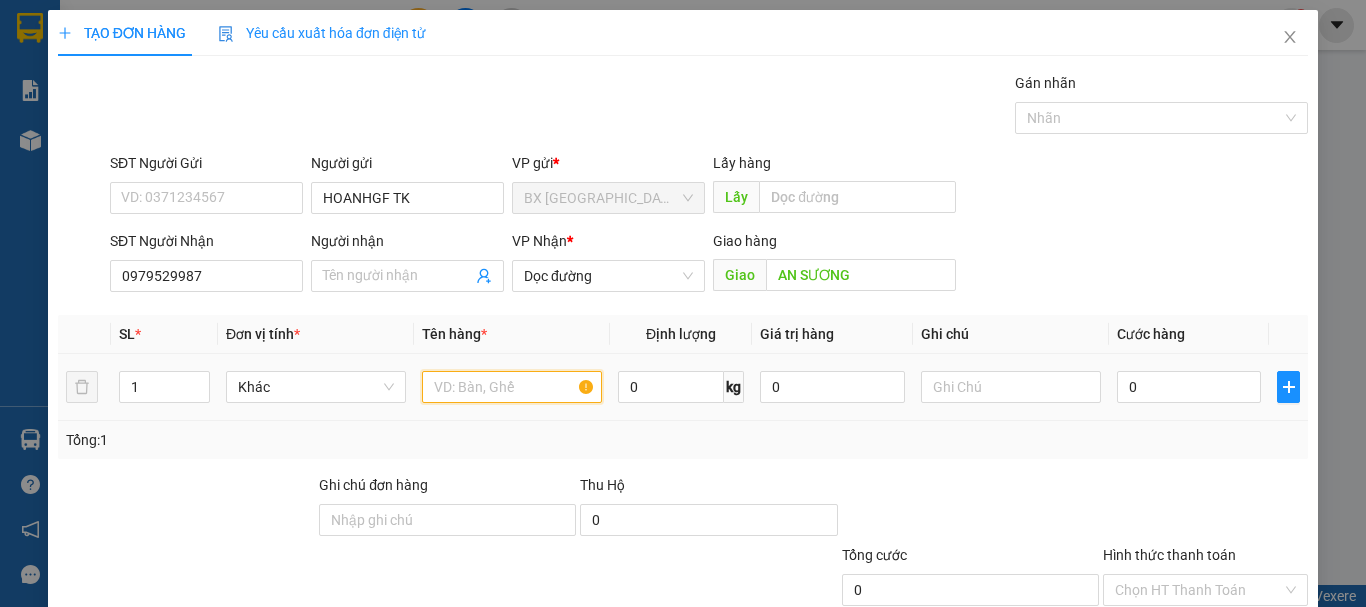 click at bounding box center [512, 387] 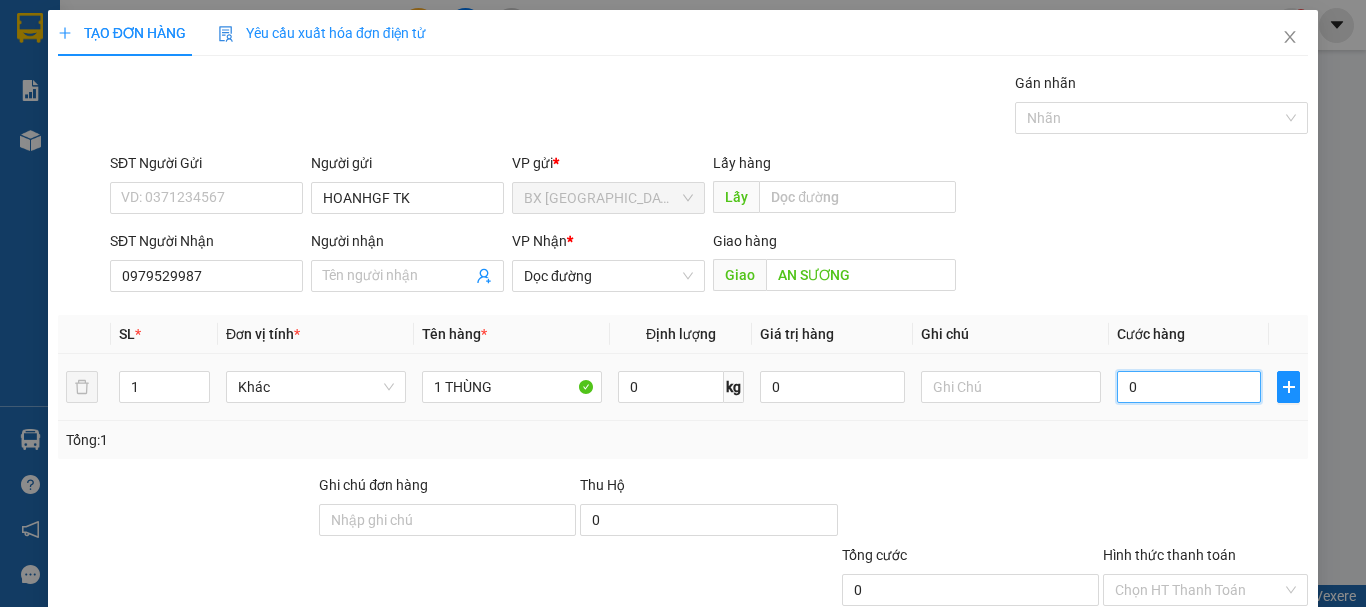 click on "0" at bounding box center [1189, 387] 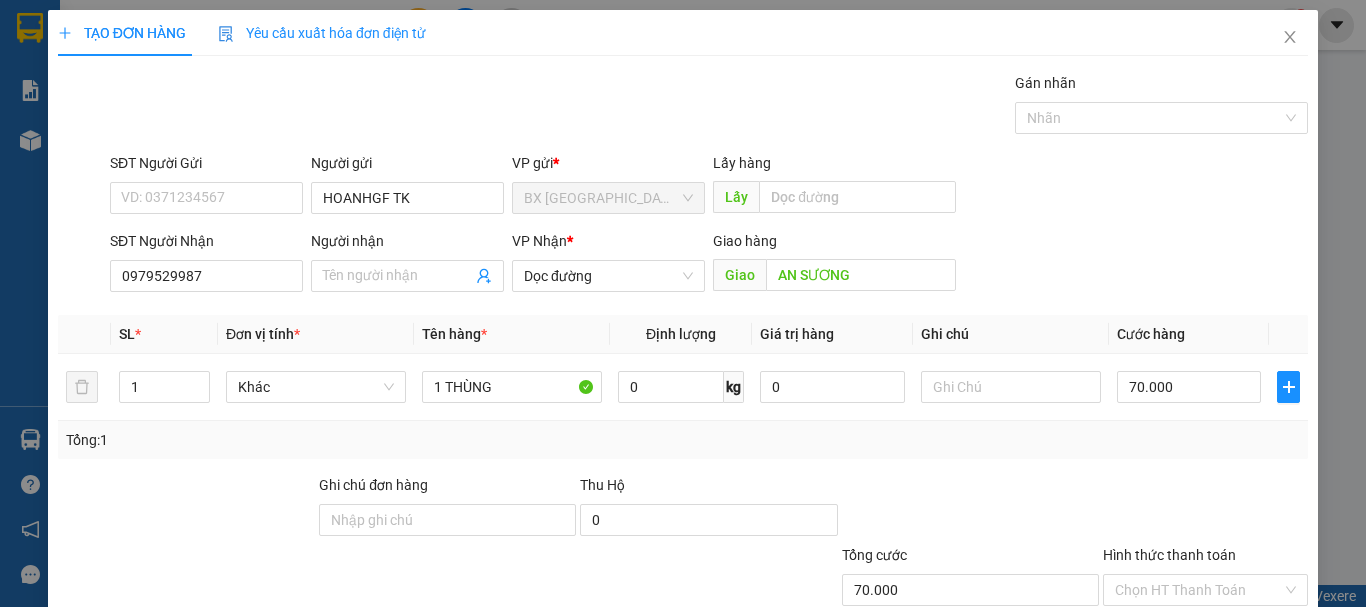 scroll, scrollTop: 133, scrollLeft: 0, axis: vertical 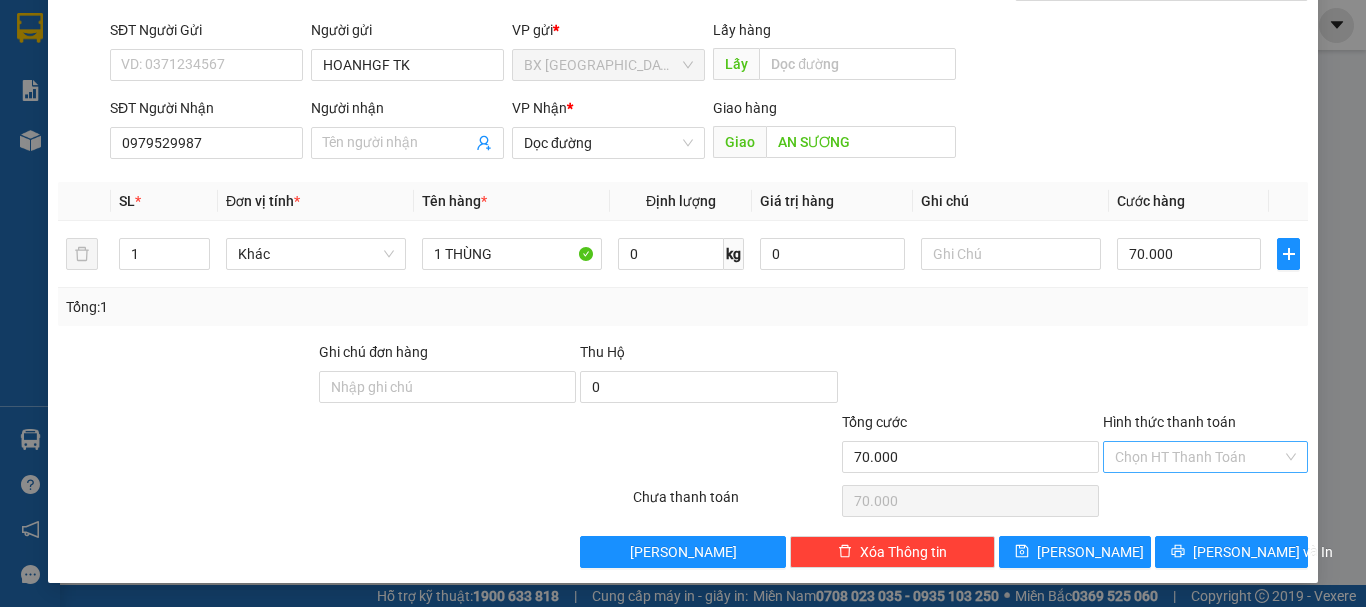 click on "Hình thức thanh toán" at bounding box center [1198, 457] 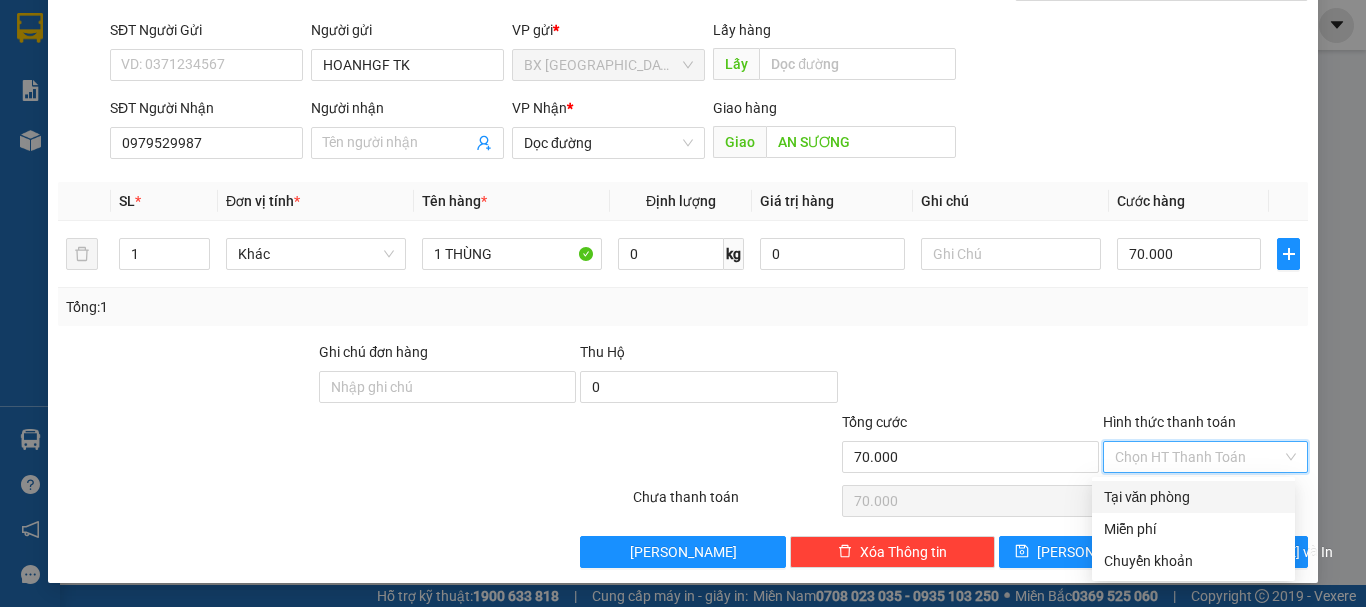 click on "Tại văn phòng" at bounding box center [1193, 497] 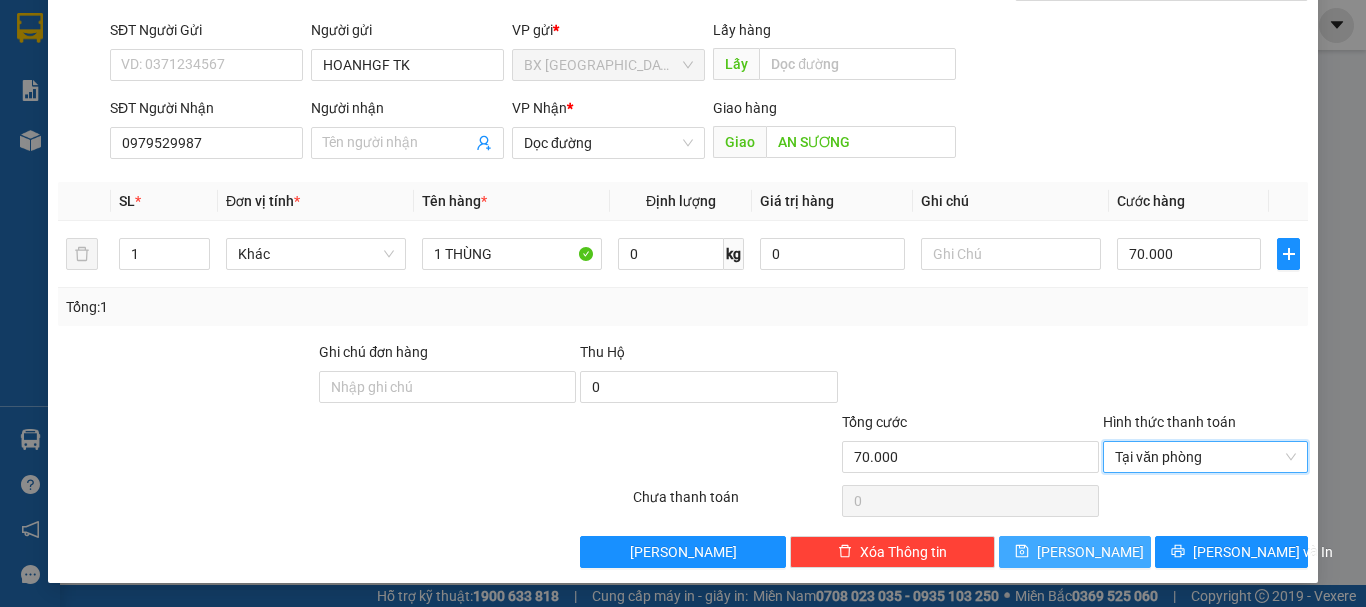 click on "[PERSON_NAME]" at bounding box center [1075, 552] 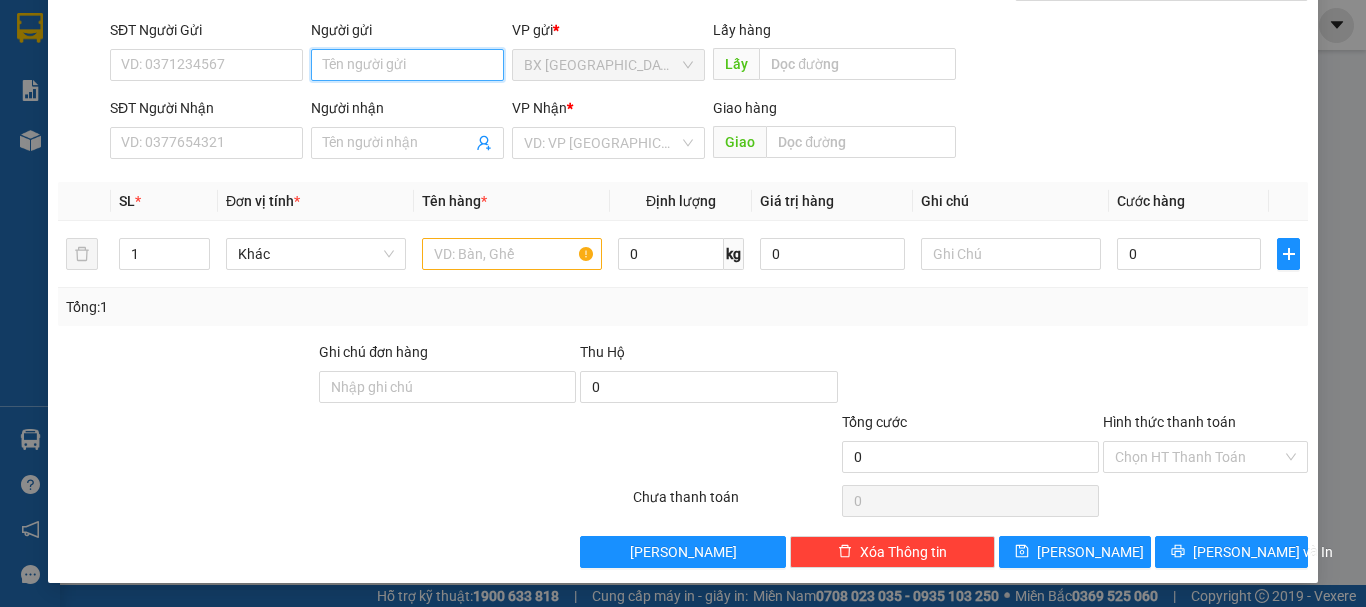 click on "Người gửi" at bounding box center (407, 65) 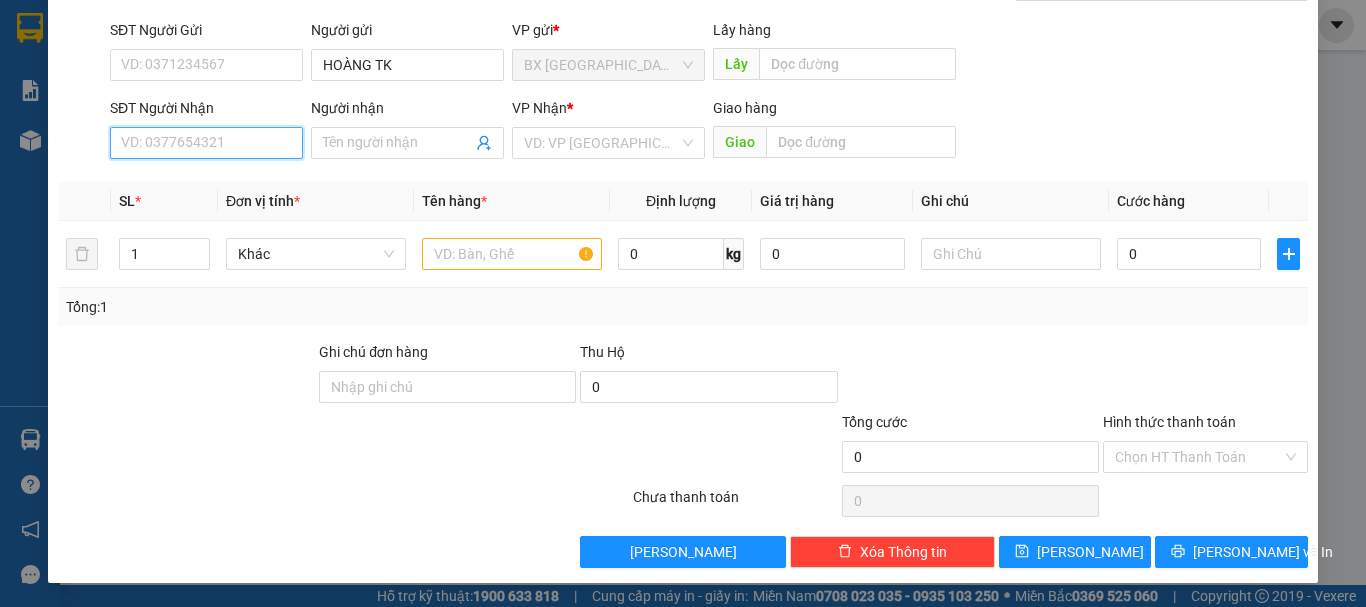 click on "SĐT Người Nhận" at bounding box center [206, 143] 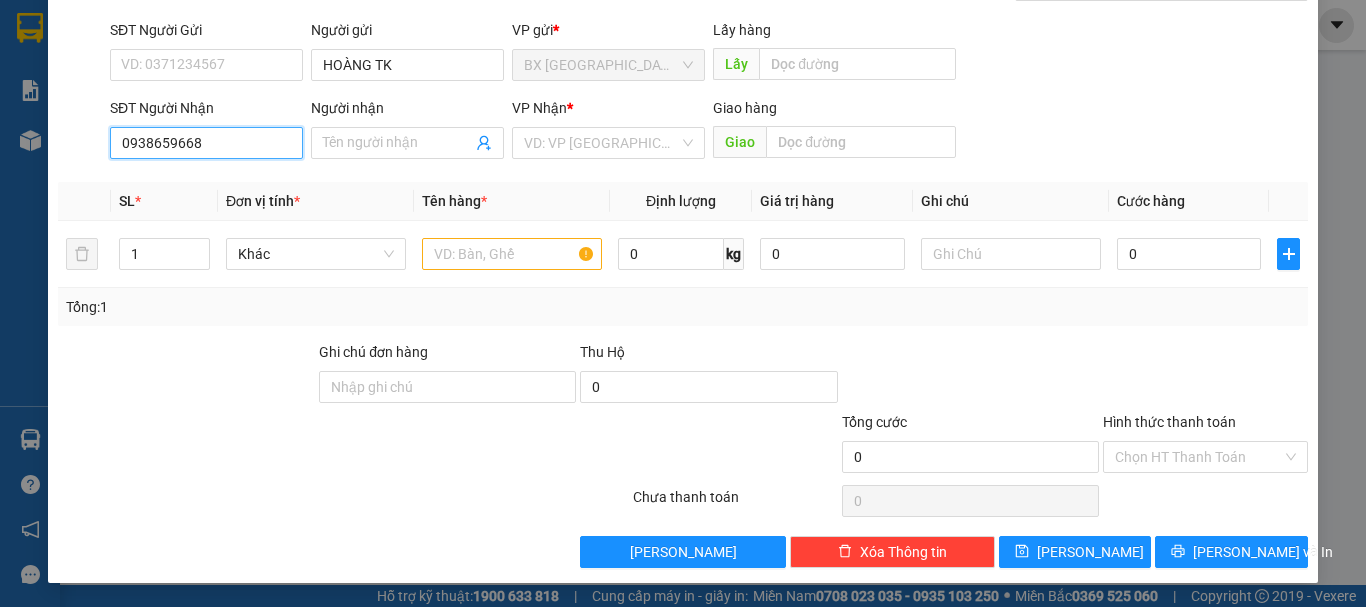 click on "0938659668" at bounding box center (206, 143) 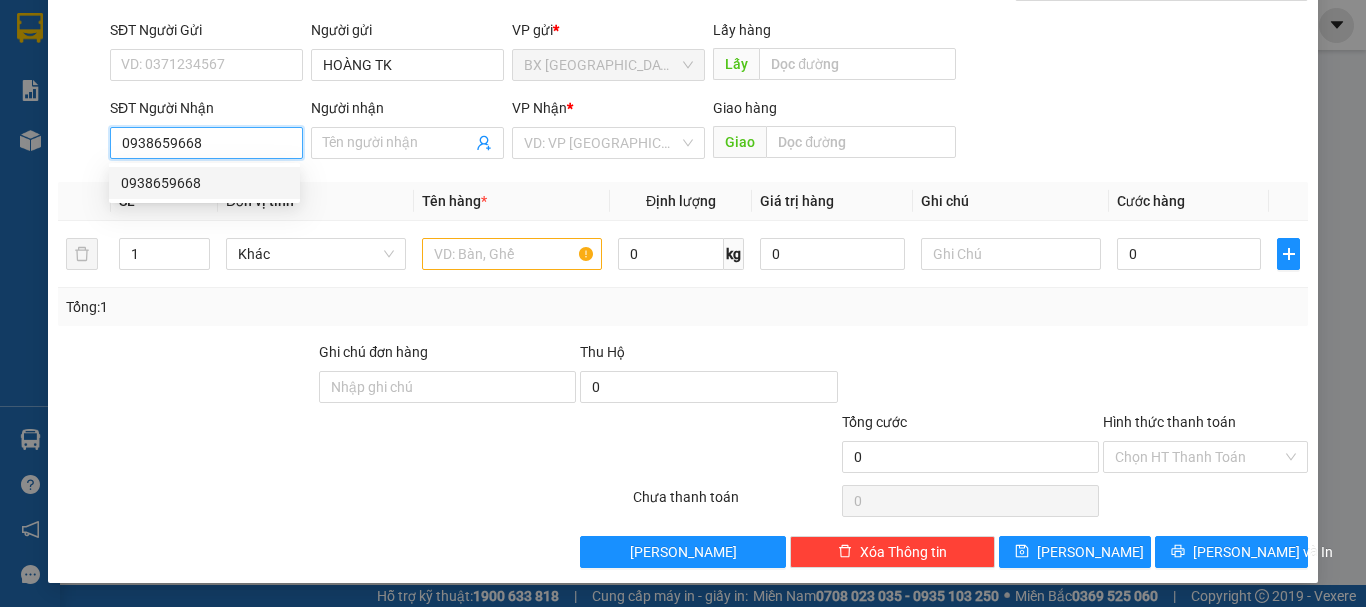 click on "0938659668" at bounding box center (204, 183) 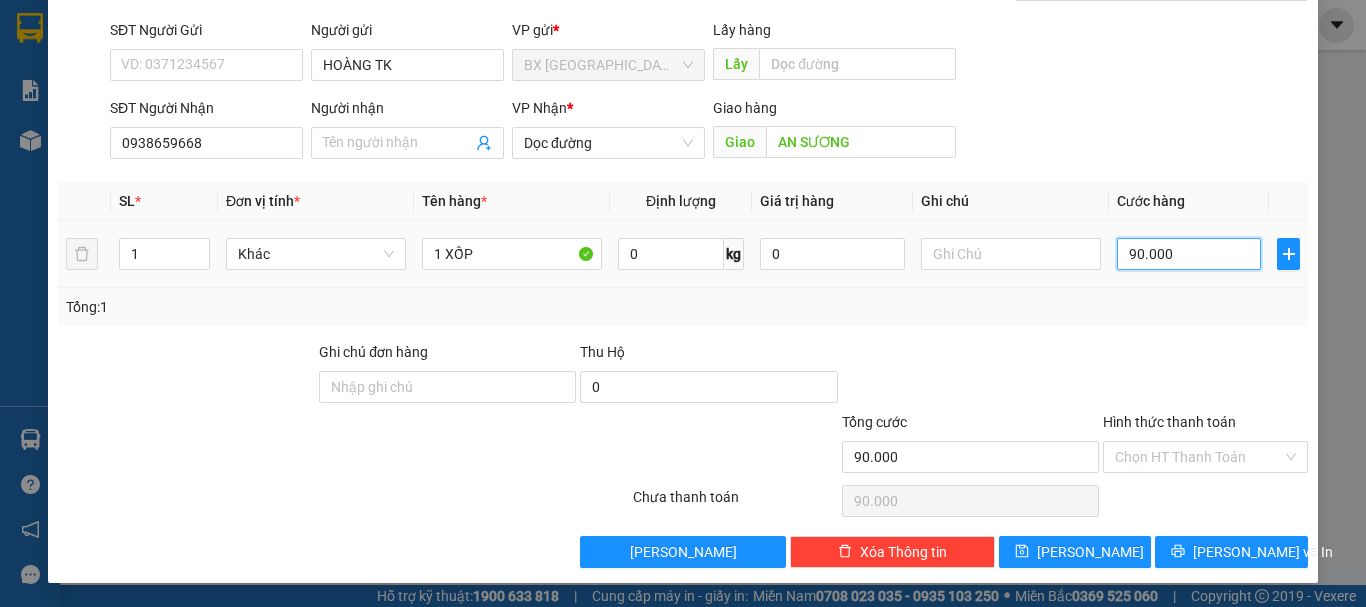 click on "90.000" at bounding box center (1189, 254) 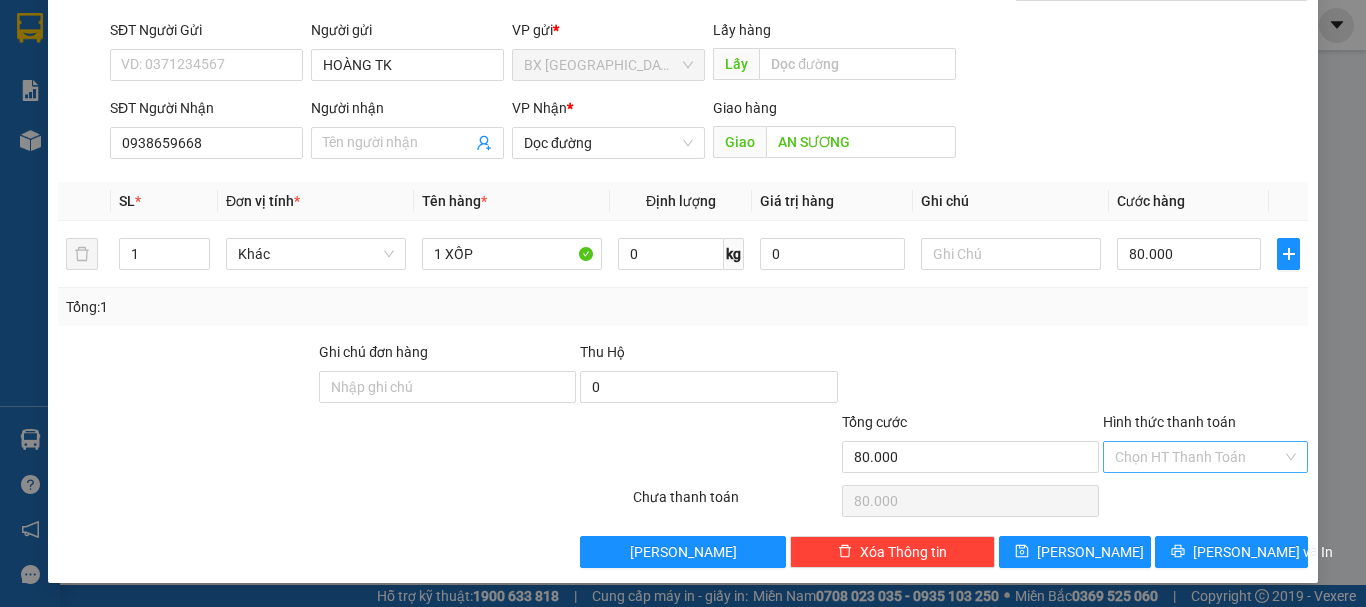 click on "Hình thức thanh toán" at bounding box center (1198, 457) 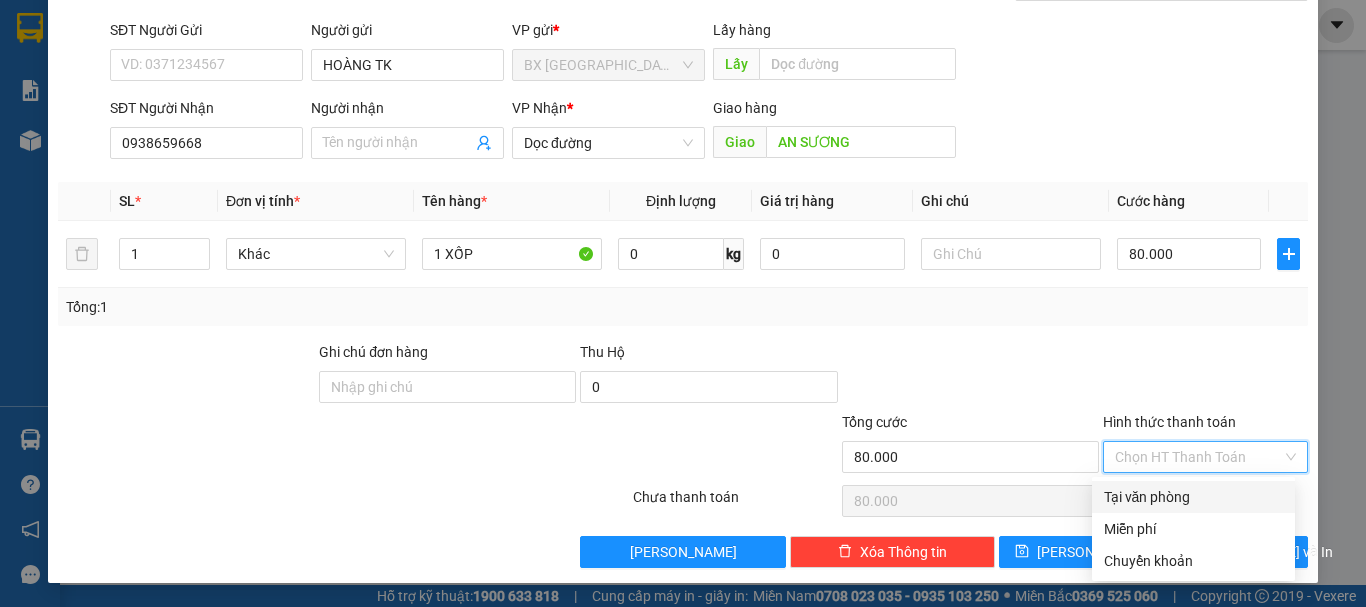 click on "Tại văn phòng" at bounding box center [1193, 497] 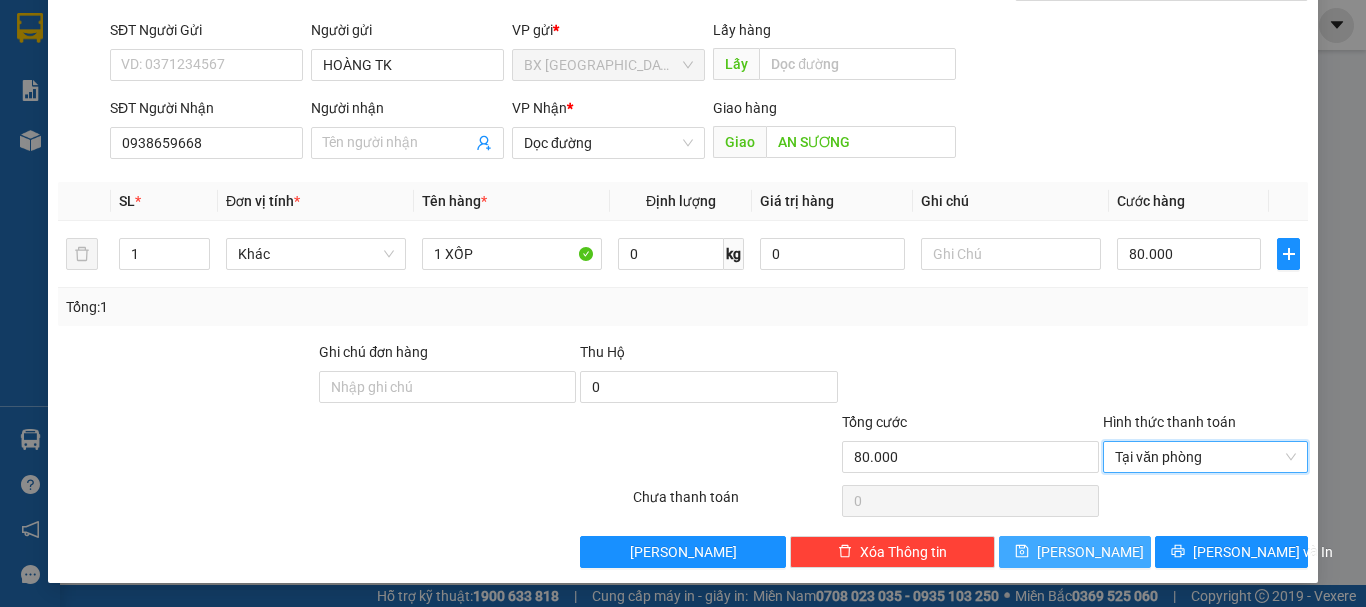 click on "[PERSON_NAME]" at bounding box center [1075, 552] 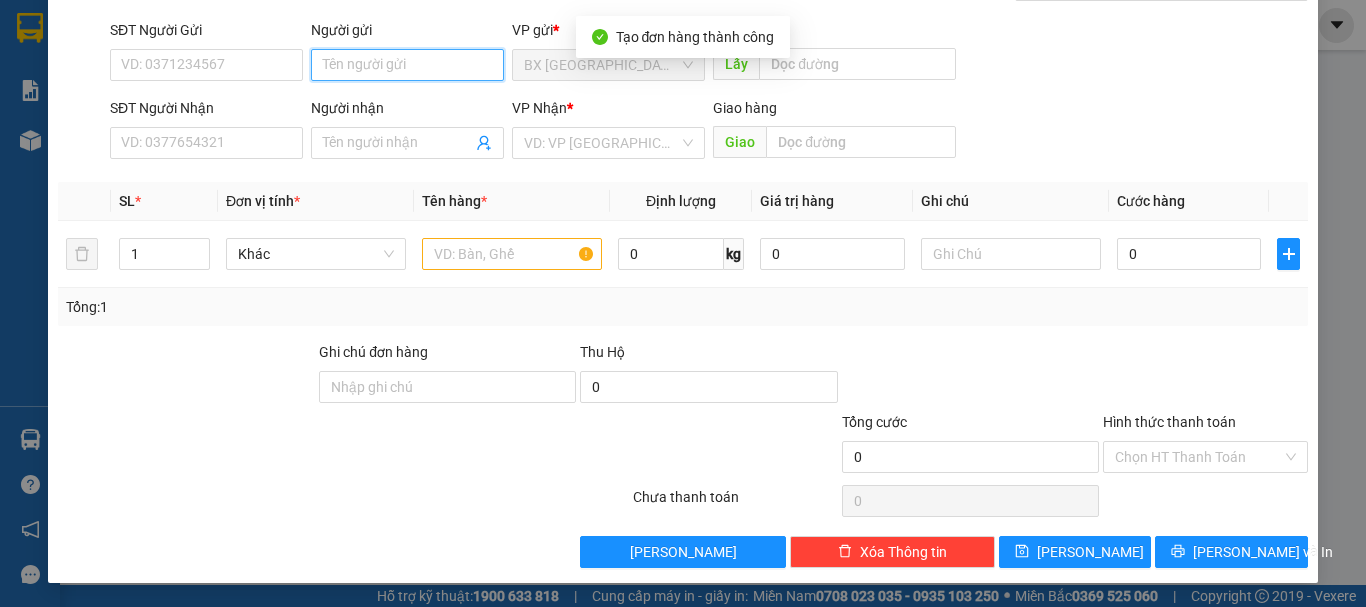 click on "Người gửi" at bounding box center [407, 65] 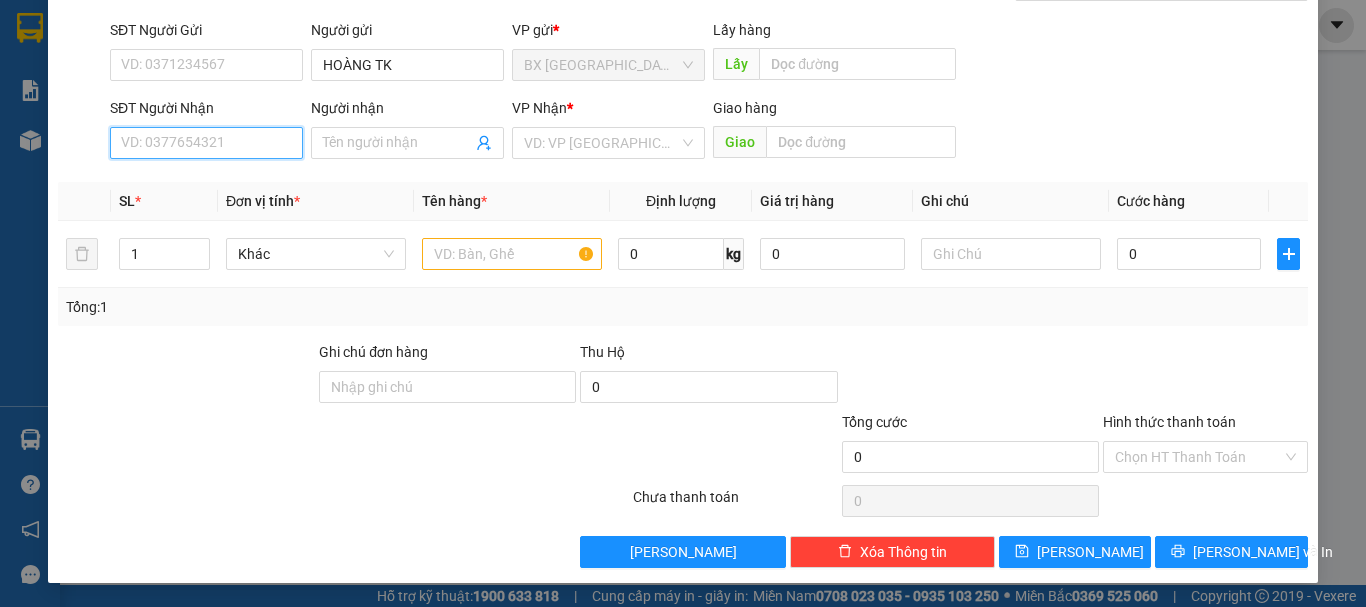 click on "SĐT Người Nhận" at bounding box center (206, 143) 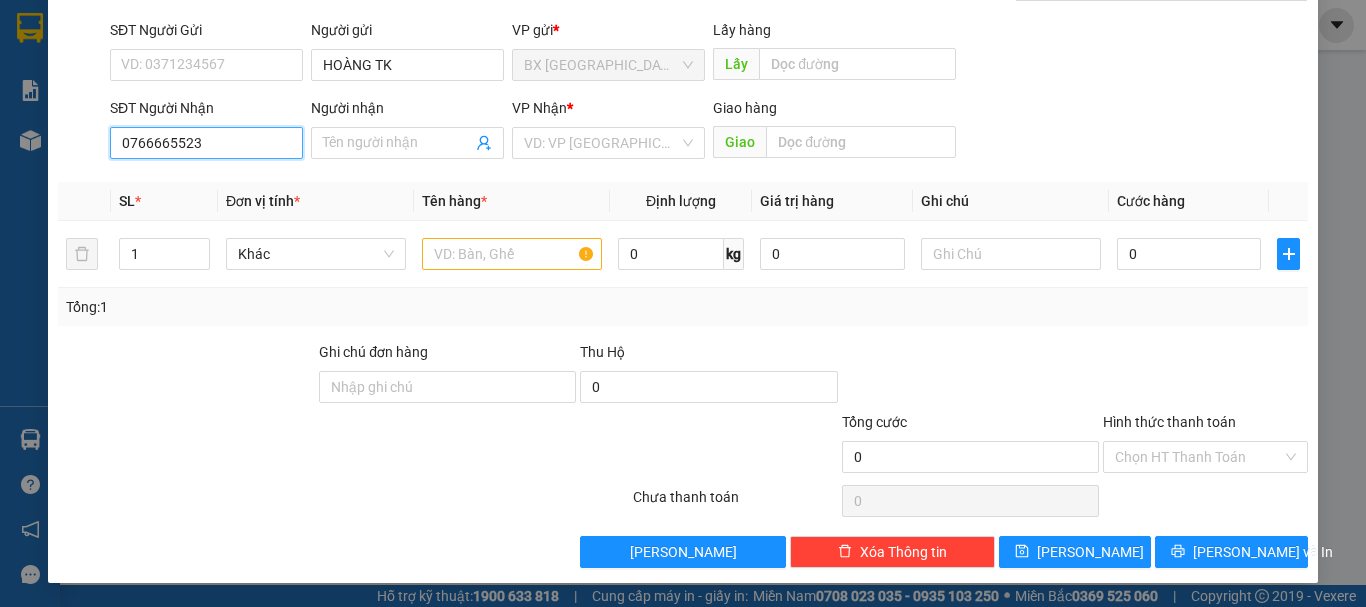 click on "0766665523" at bounding box center (206, 143) 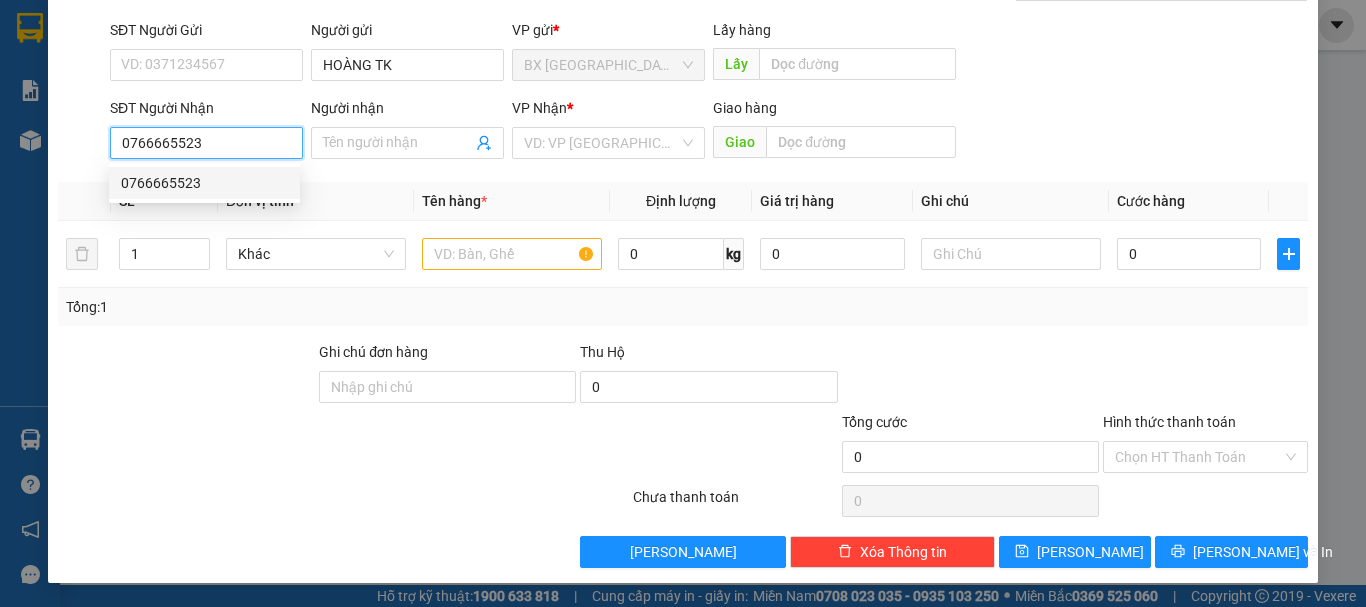 click on "0766665523" at bounding box center [204, 183] 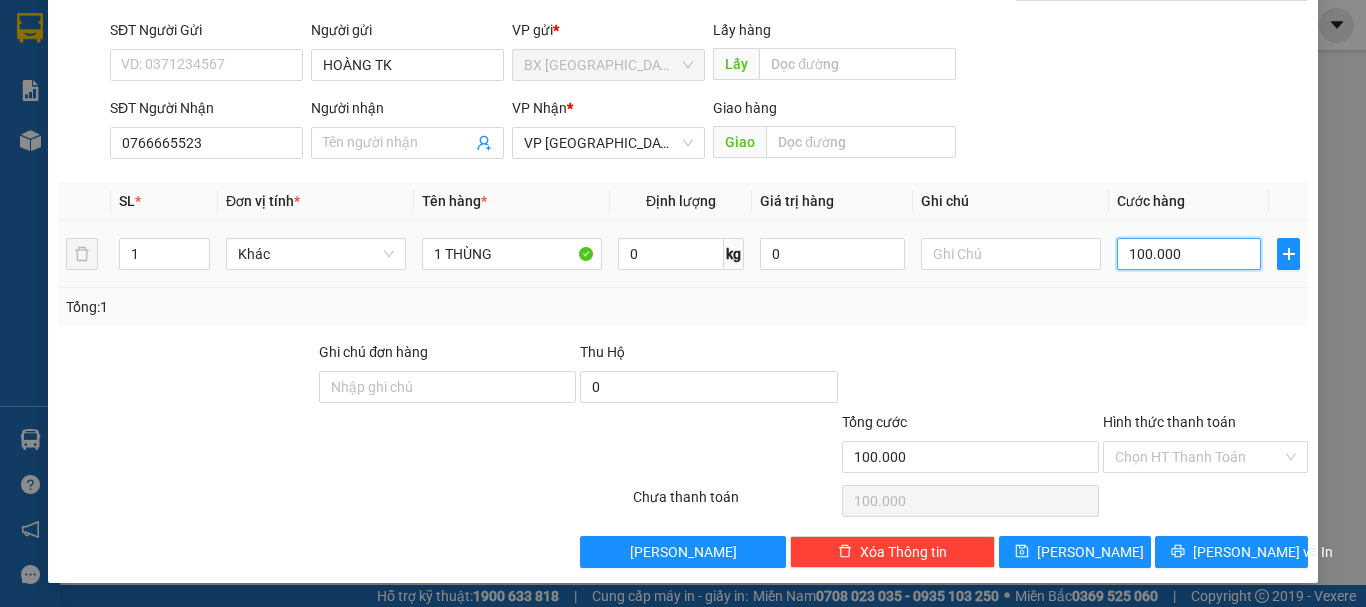 click on "100.000" at bounding box center (1189, 254) 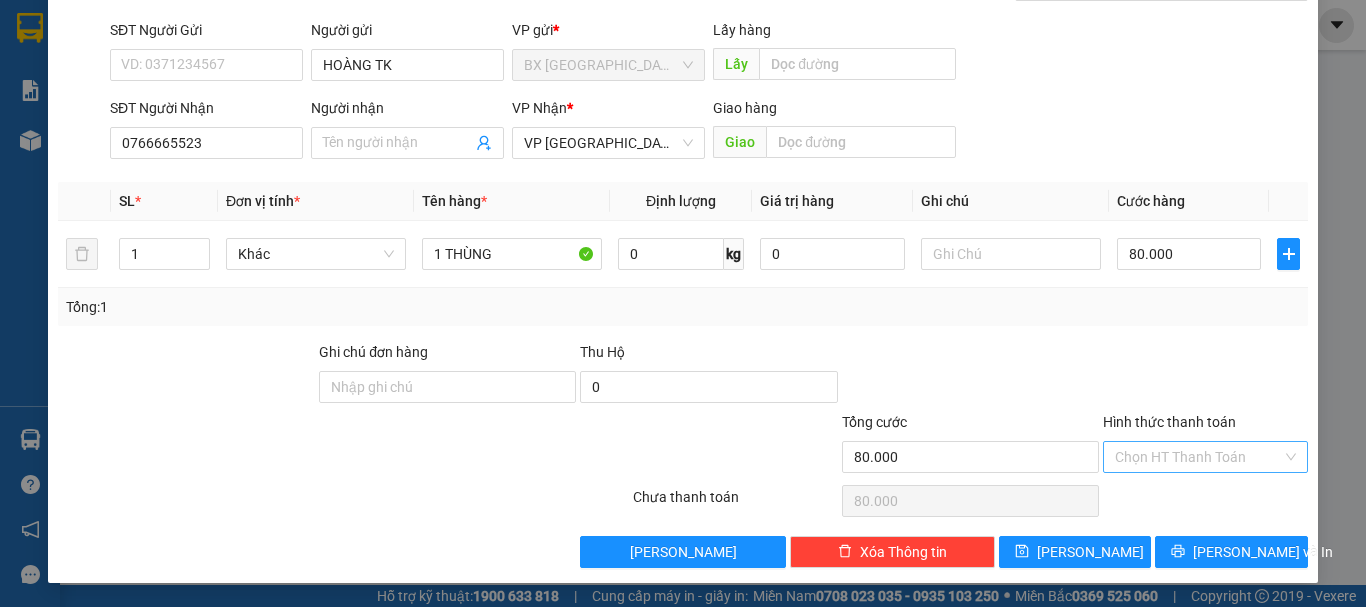 click on "Hình thức thanh toán" at bounding box center (1198, 457) 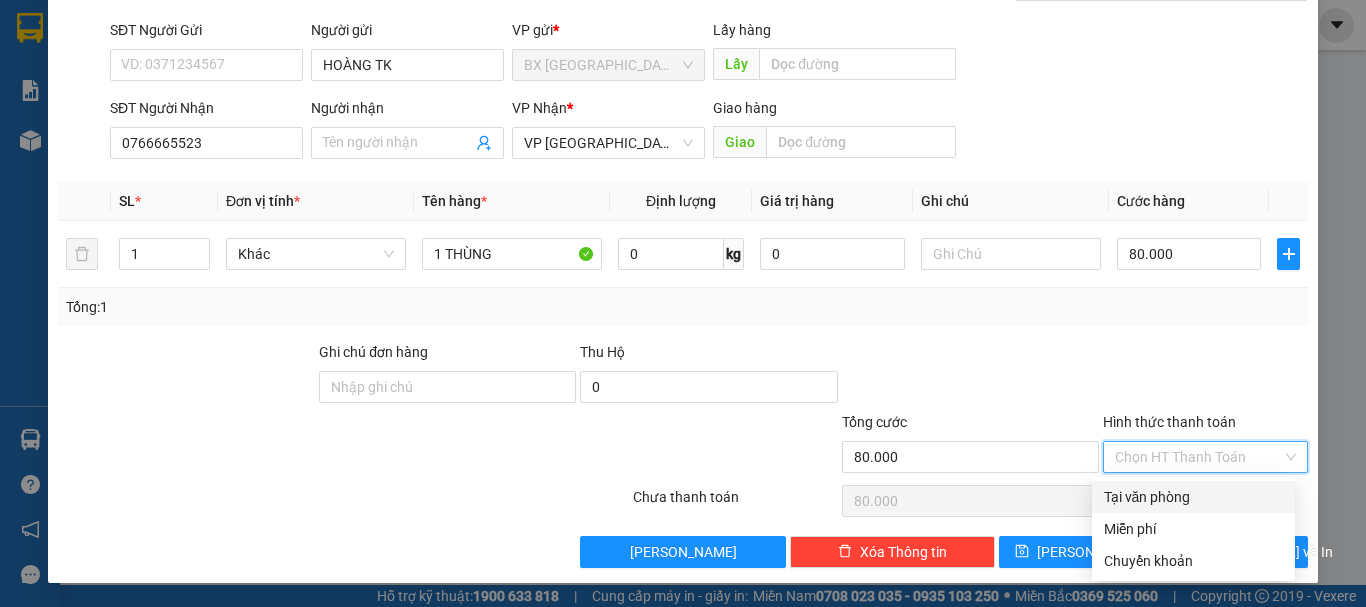 click on "Tại văn phòng" at bounding box center [1193, 497] 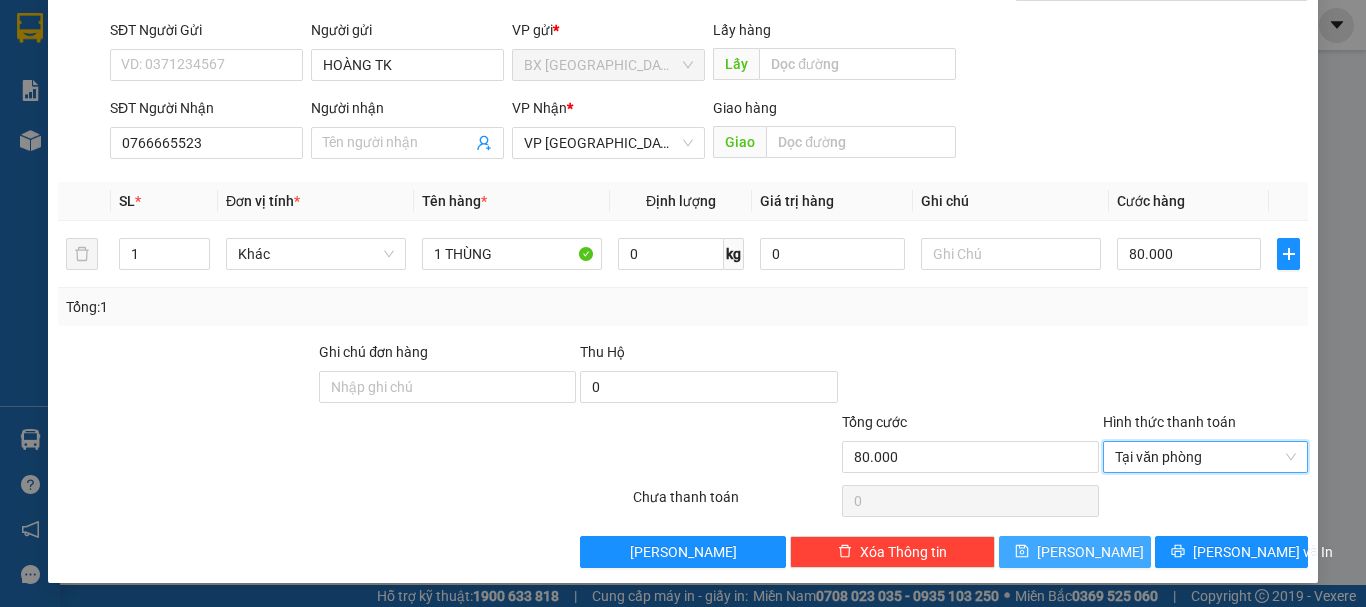 click on "[PERSON_NAME]" at bounding box center [1090, 552] 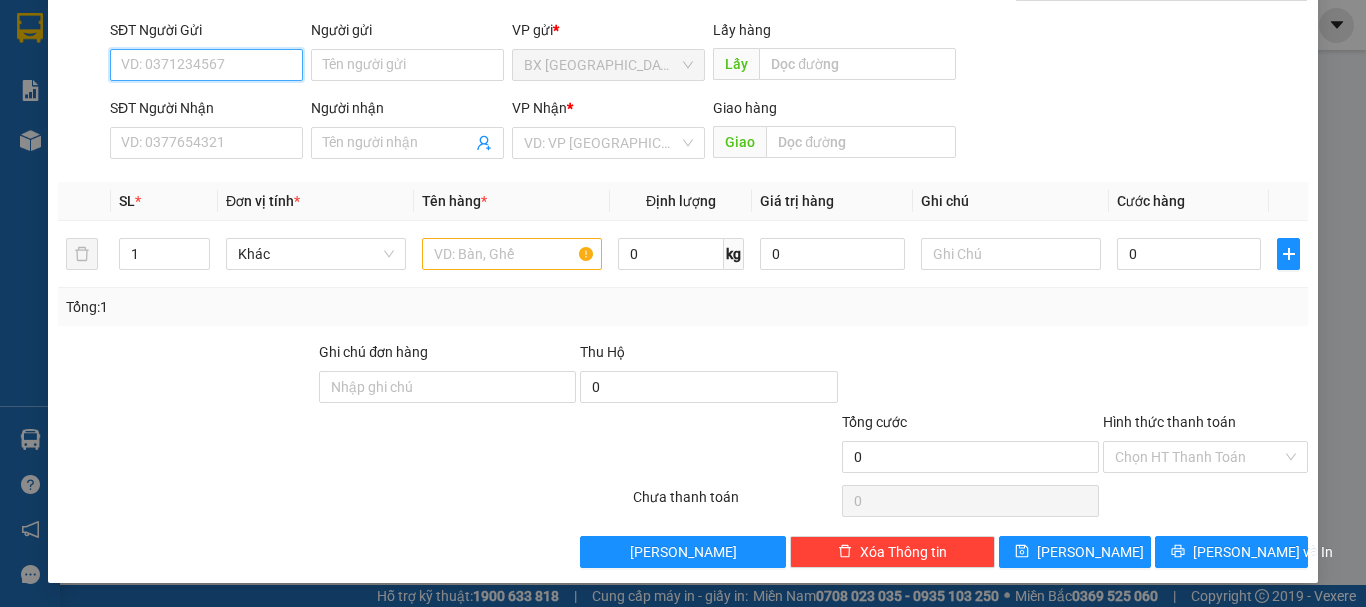 click on "SĐT Người Gửi" at bounding box center (206, 65) 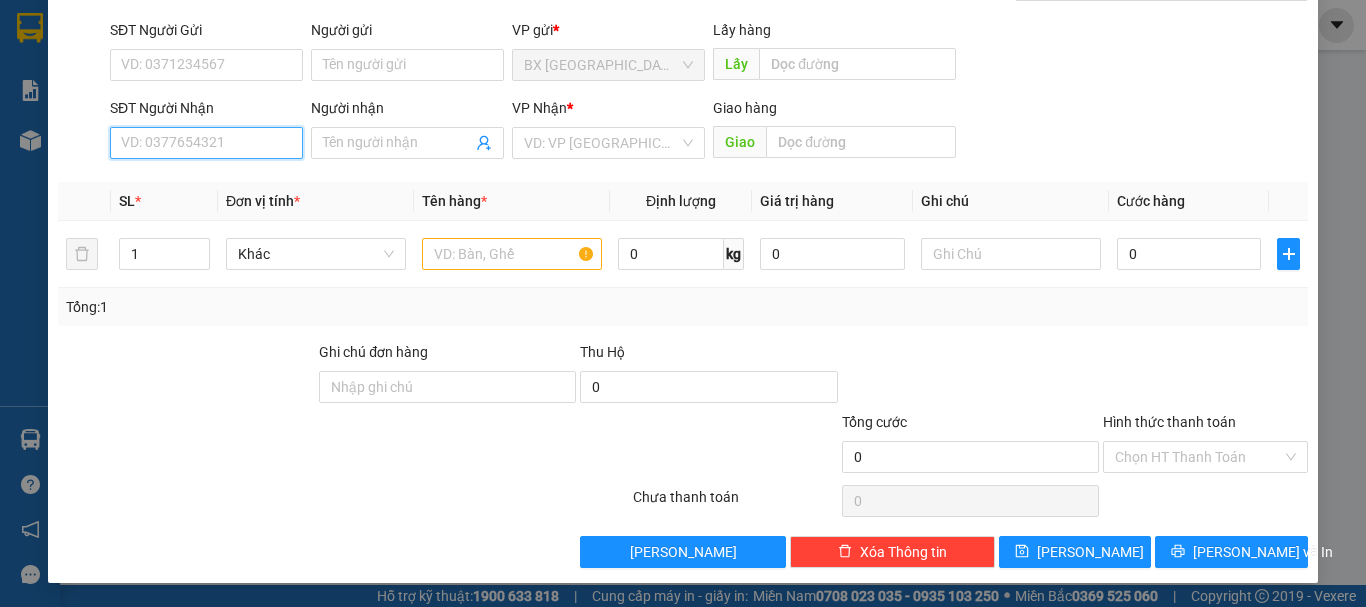 click on "SĐT Người Nhận" at bounding box center (206, 143) 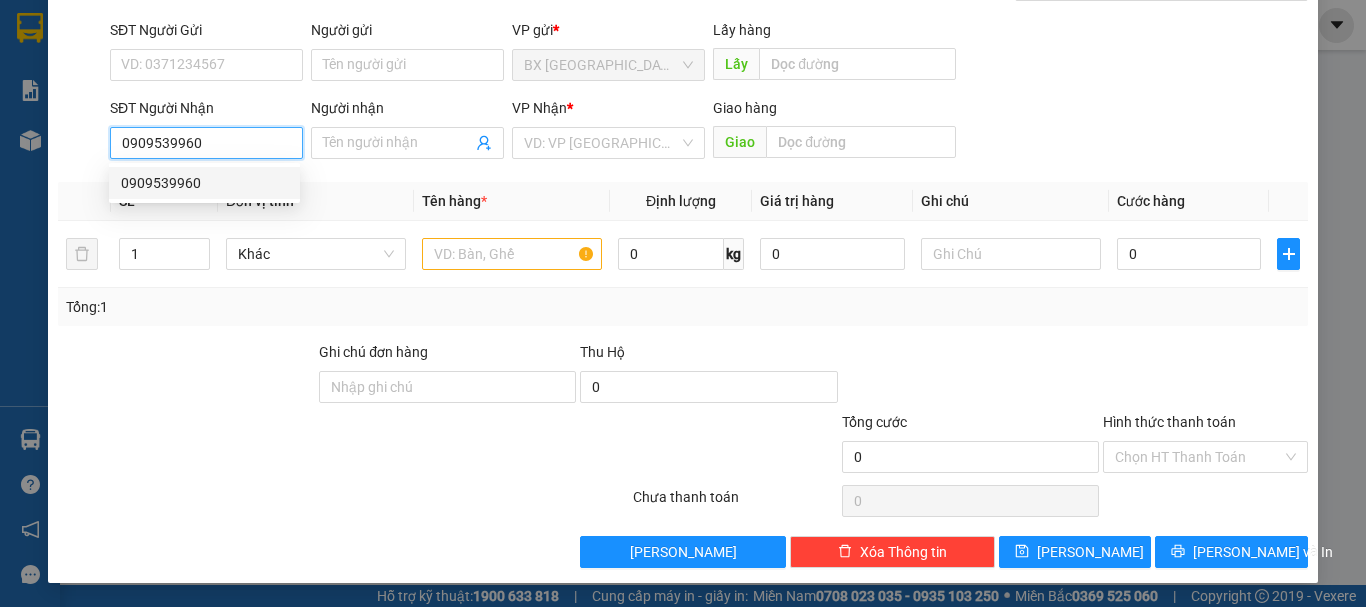 click on "0909539960" at bounding box center [204, 183] 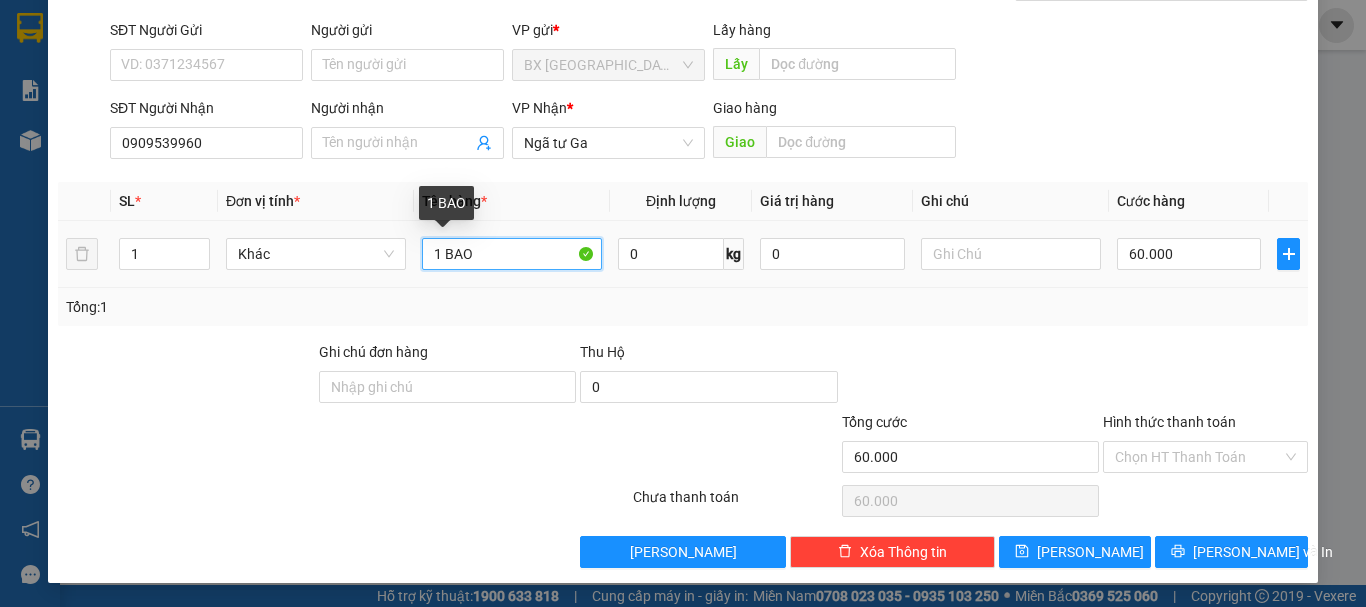 click on "1 BAO" at bounding box center (512, 254) 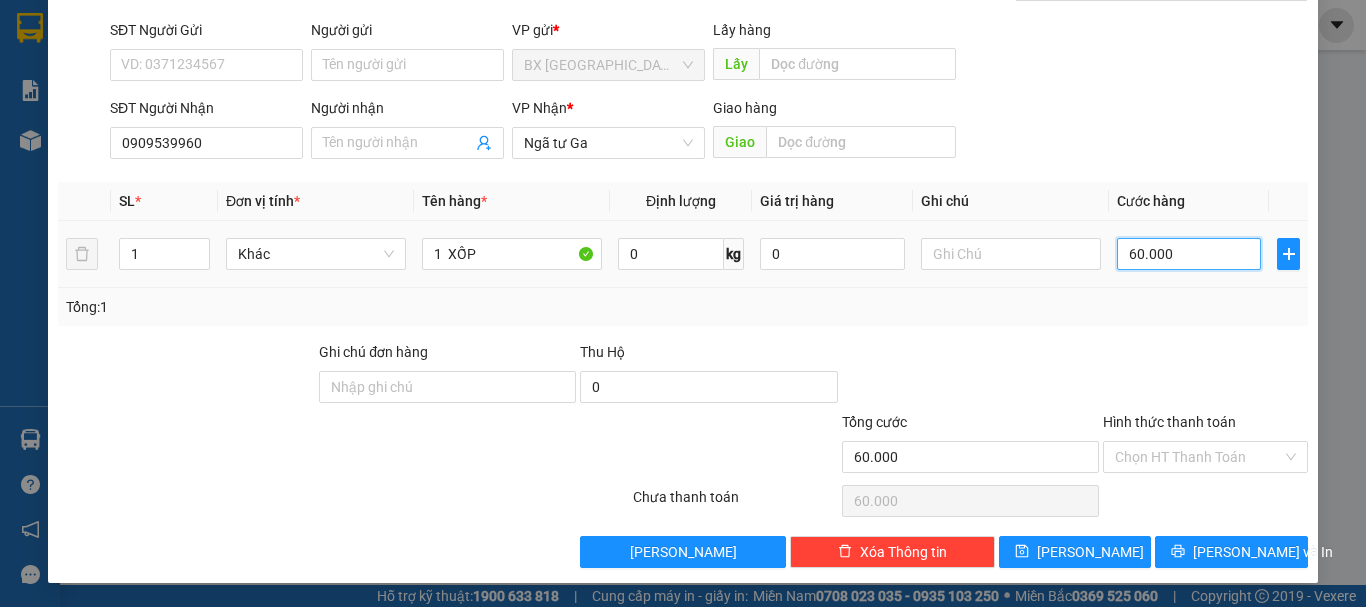click on "60.000" at bounding box center [1189, 254] 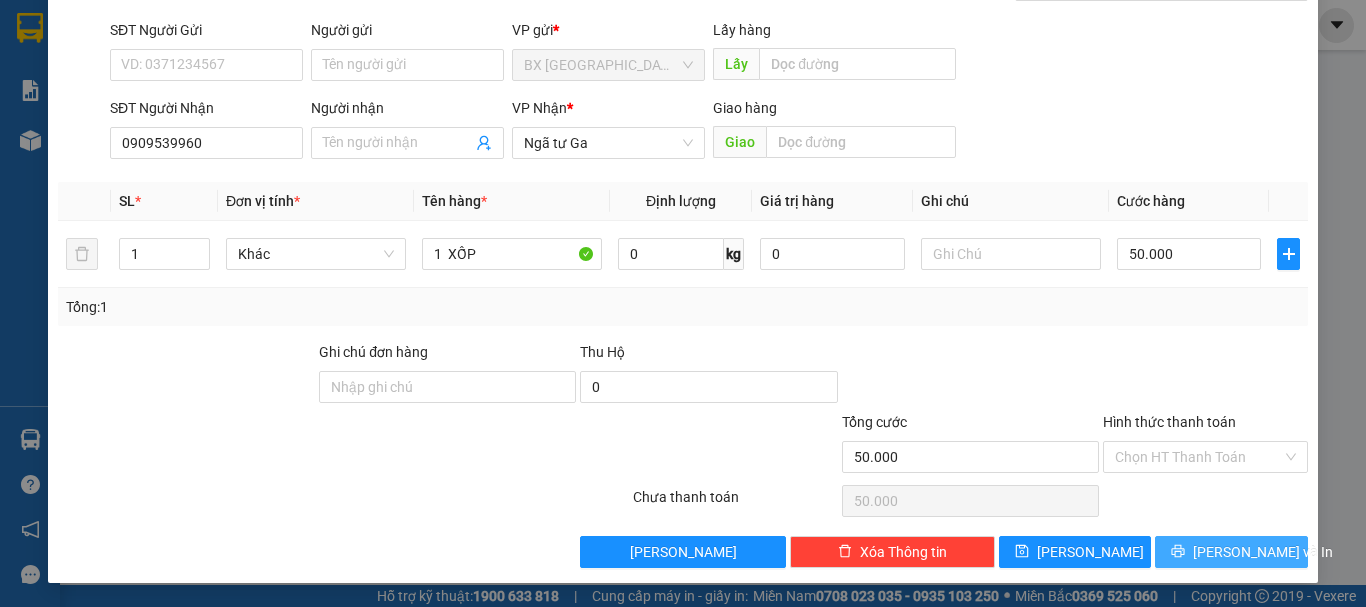 click on "[PERSON_NAME] và In" at bounding box center [1263, 552] 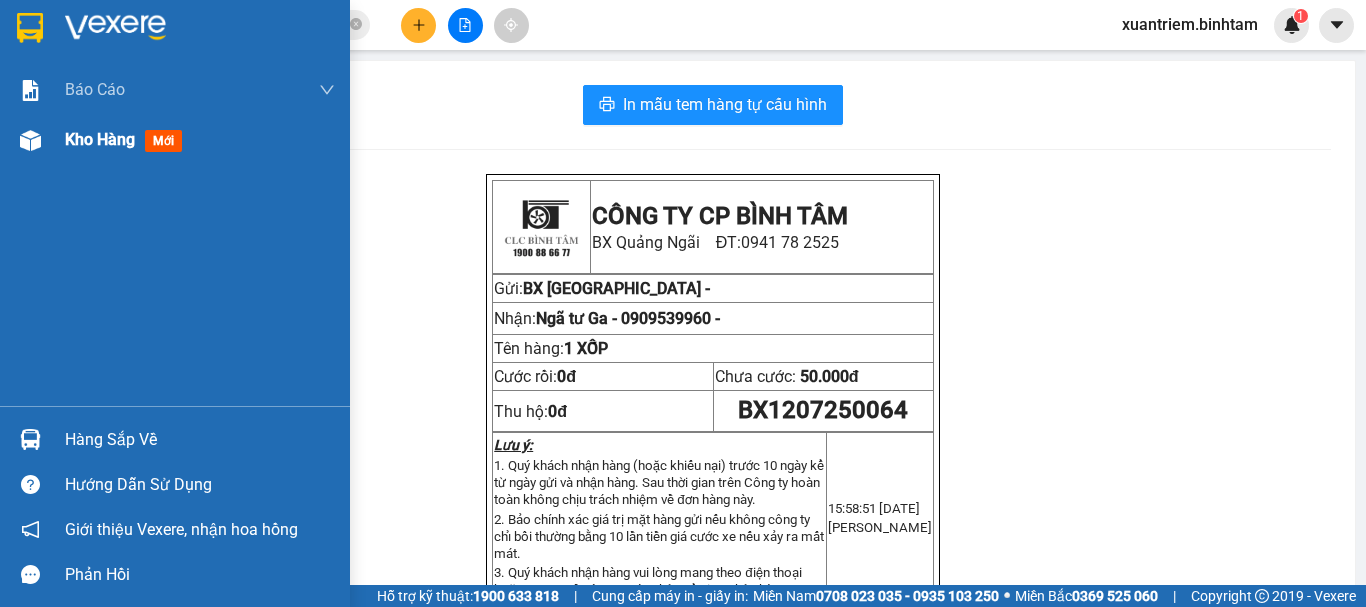 click on "Kho hàng" at bounding box center (100, 139) 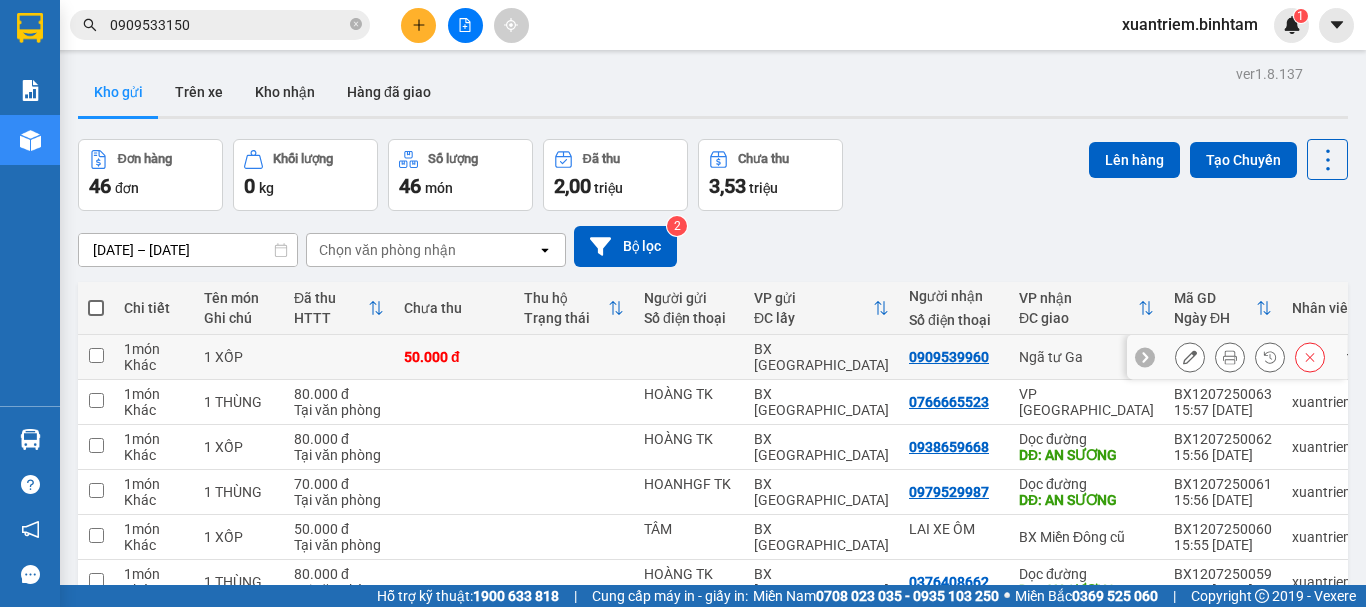 click at bounding box center (1310, 357) 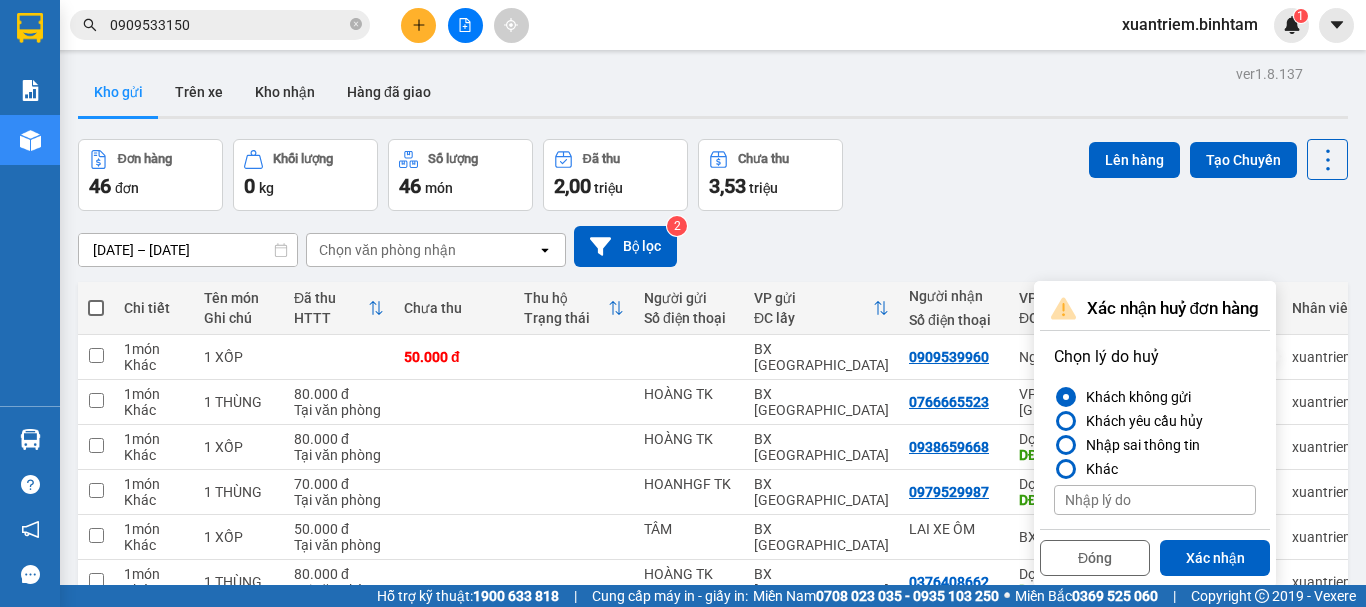 click at bounding box center [1155, 500] 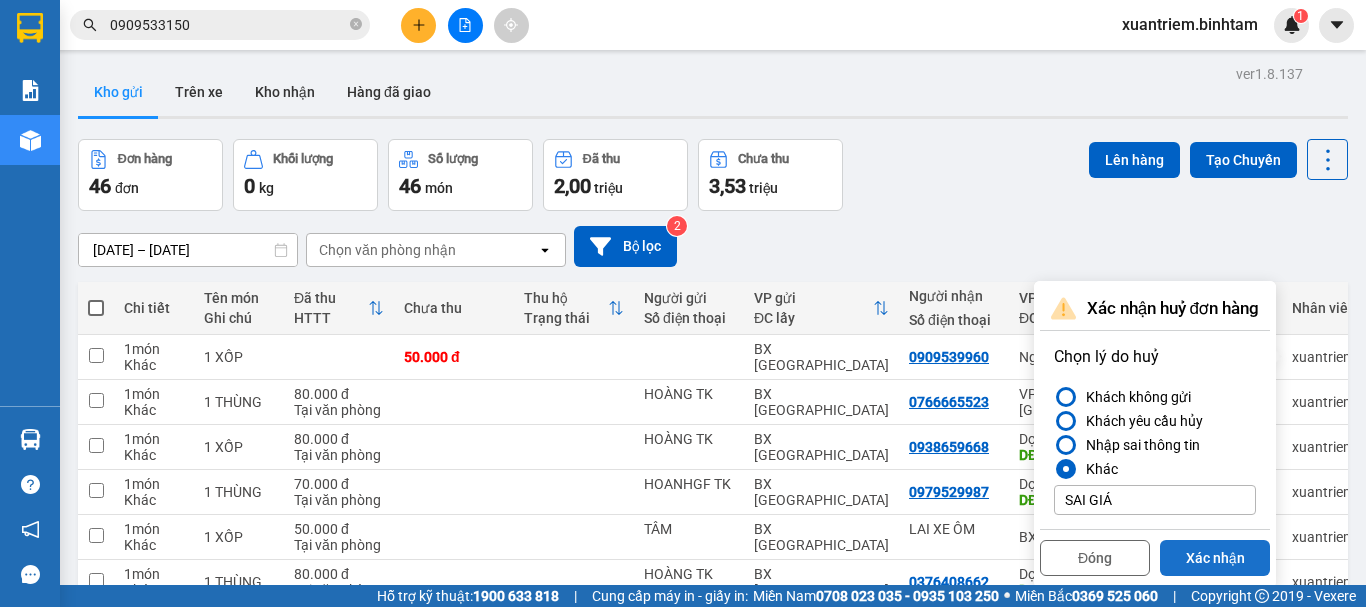 click on "Xác nhận" at bounding box center [1215, 558] 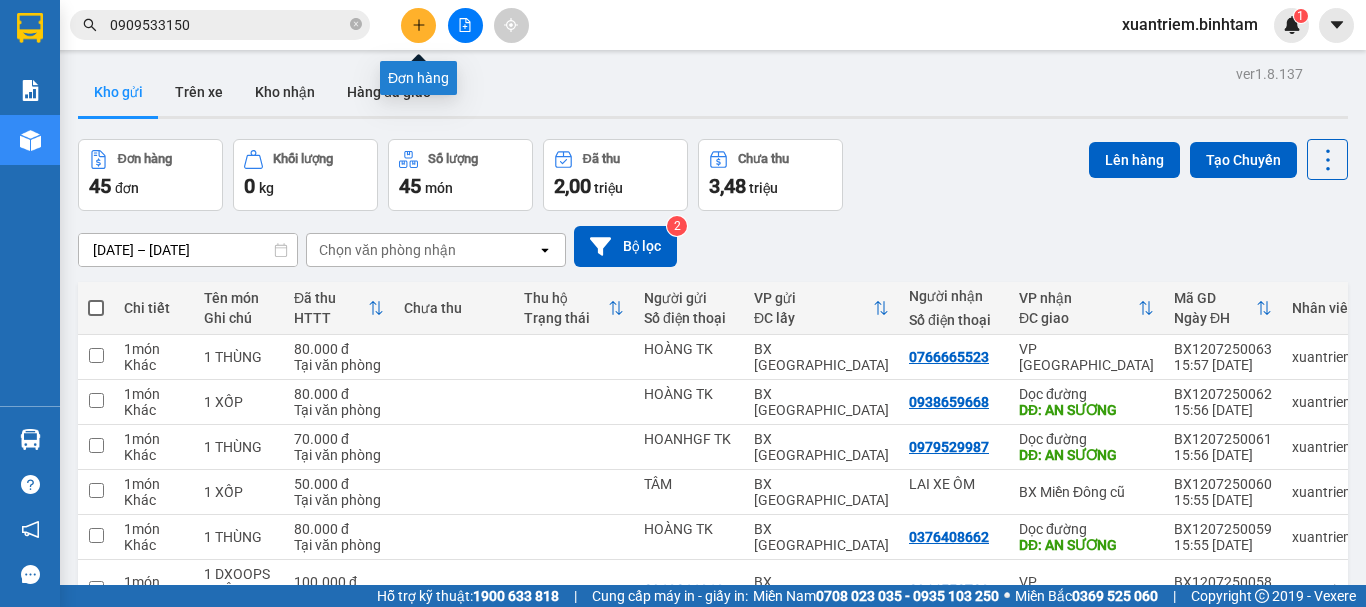 click at bounding box center [418, 25] 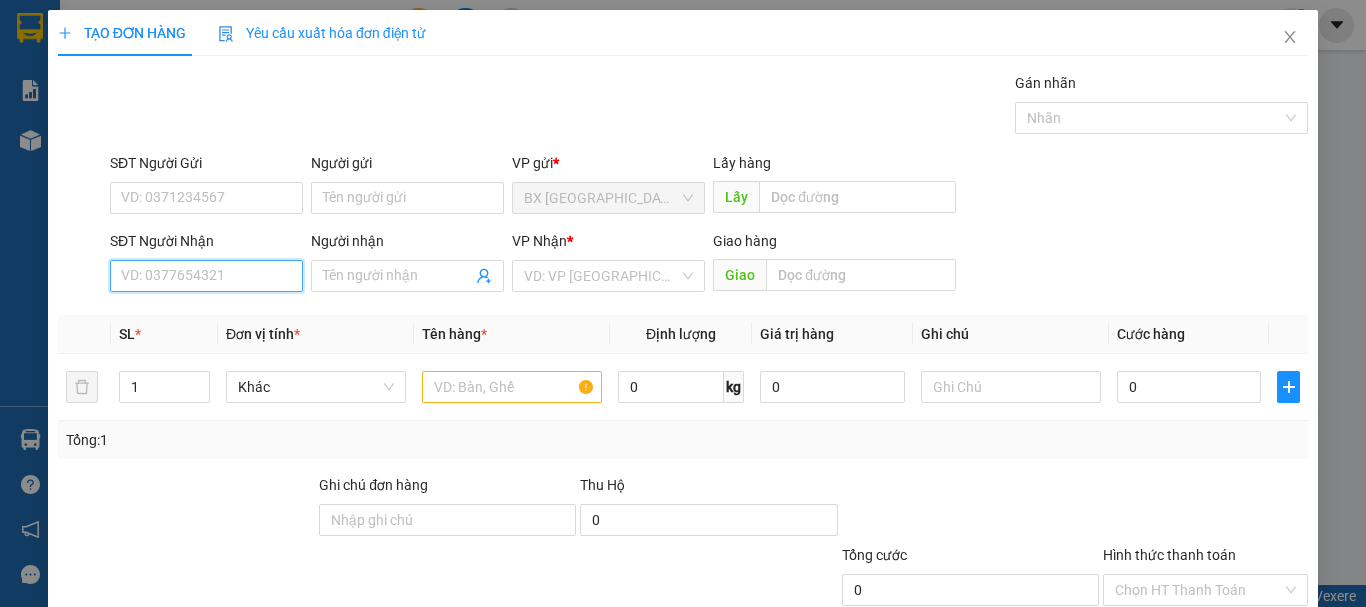click on "SĐT Người Nhận" at bounding box center (206, 276) 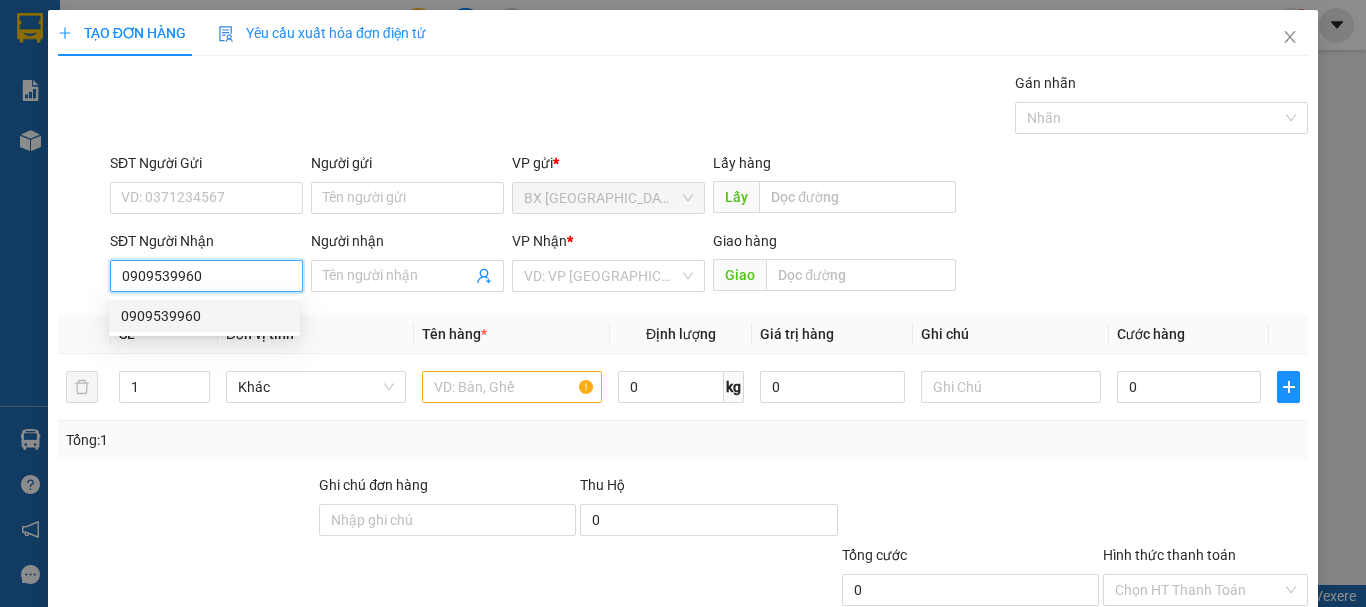 click on "0909539960" at bounding box center (206, 276) 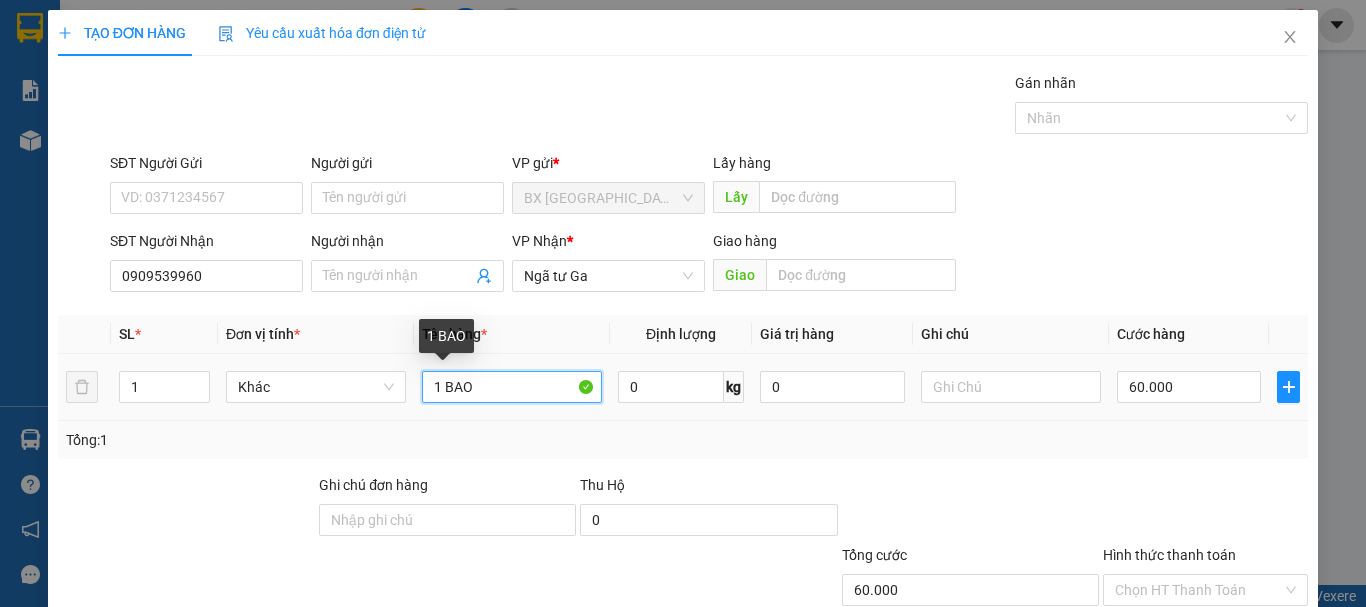 click on "1 BAO" at bounding box center (512, 387) 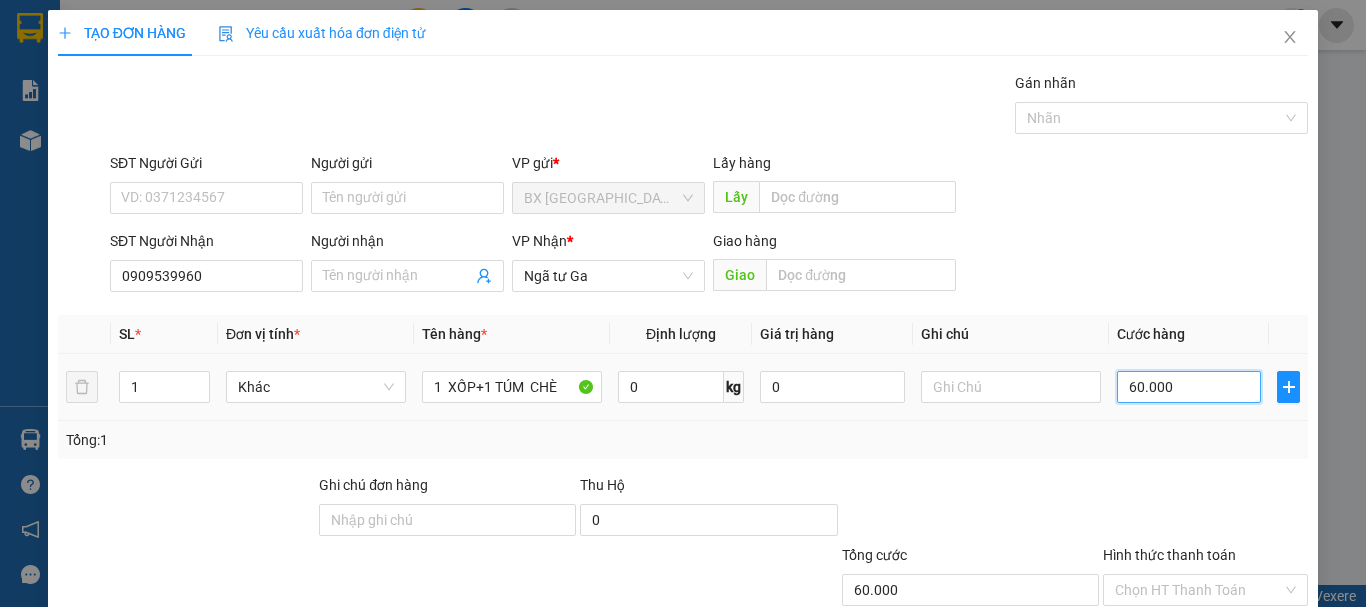 click on "60.000" at bounding box center (1189, 387) 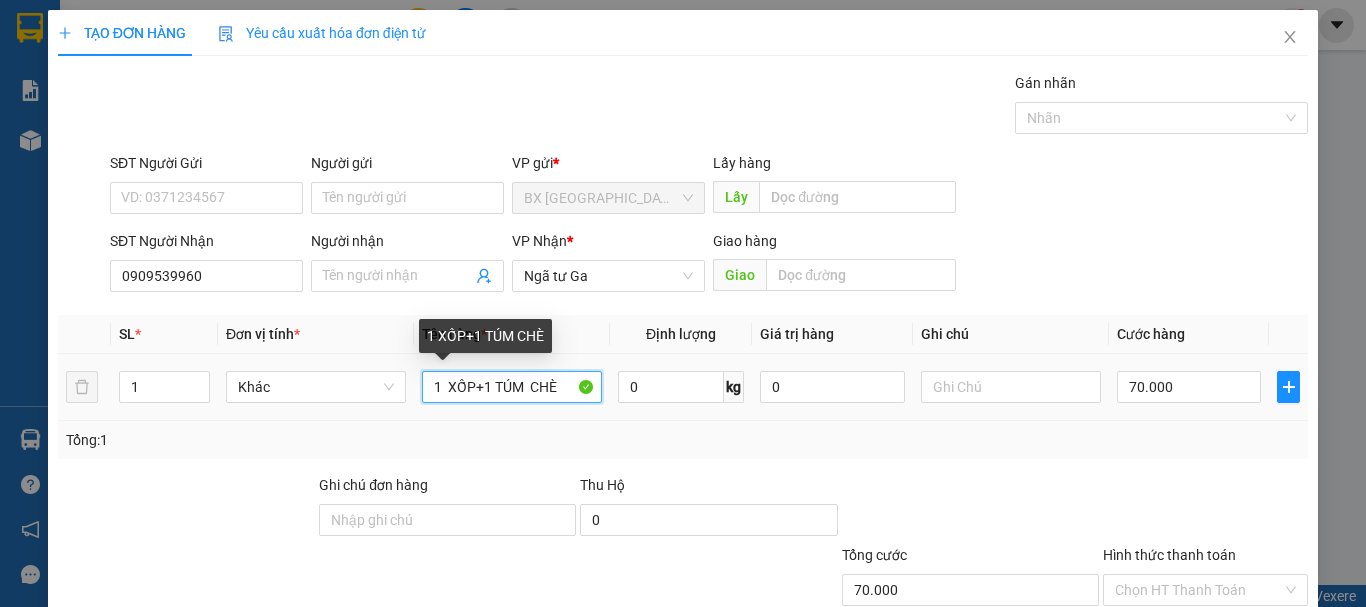 click on "1  XỐP+1 TÚM  CHÈ" at bounding box center (512, 387) 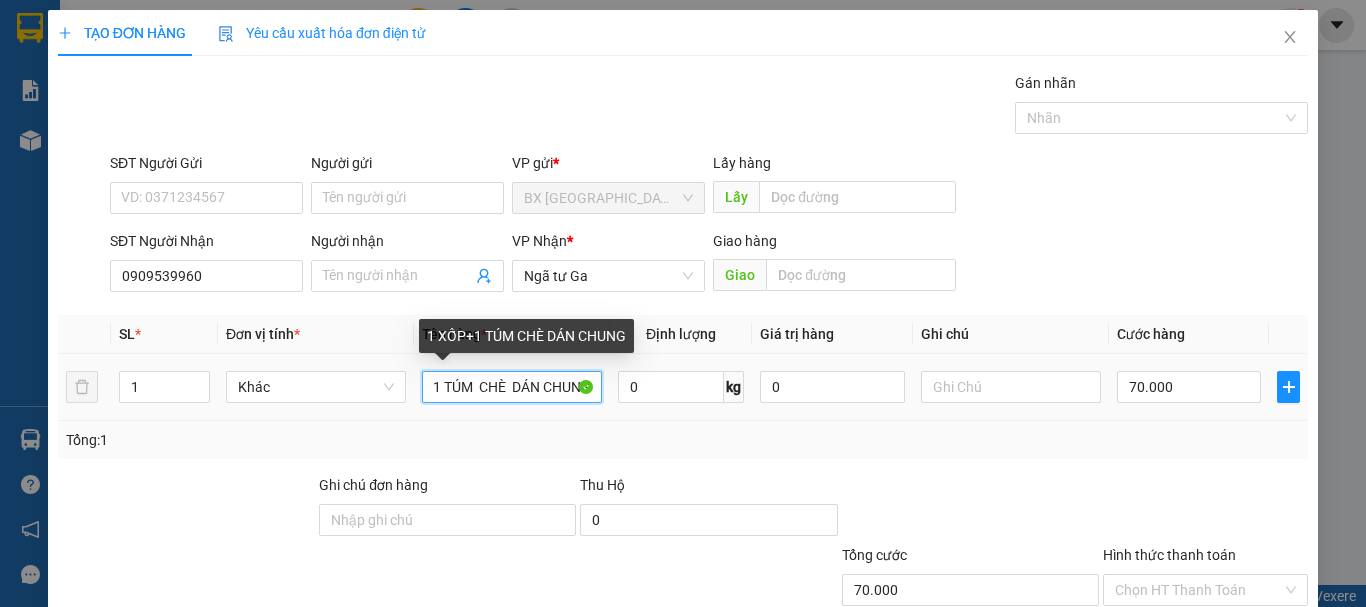 scroll, scrollTop: 0, scrollLeft: 61, axis: horizontal 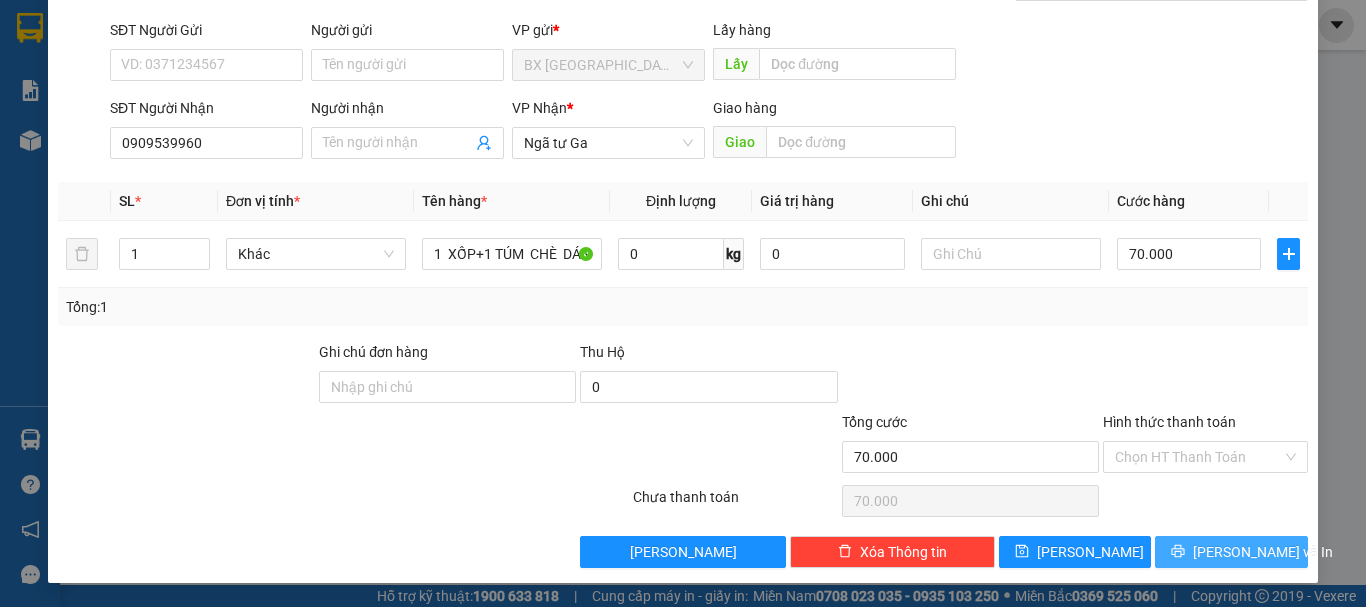 click on "[PERSON_NAME] và In" at bounding box center [1263, 552] 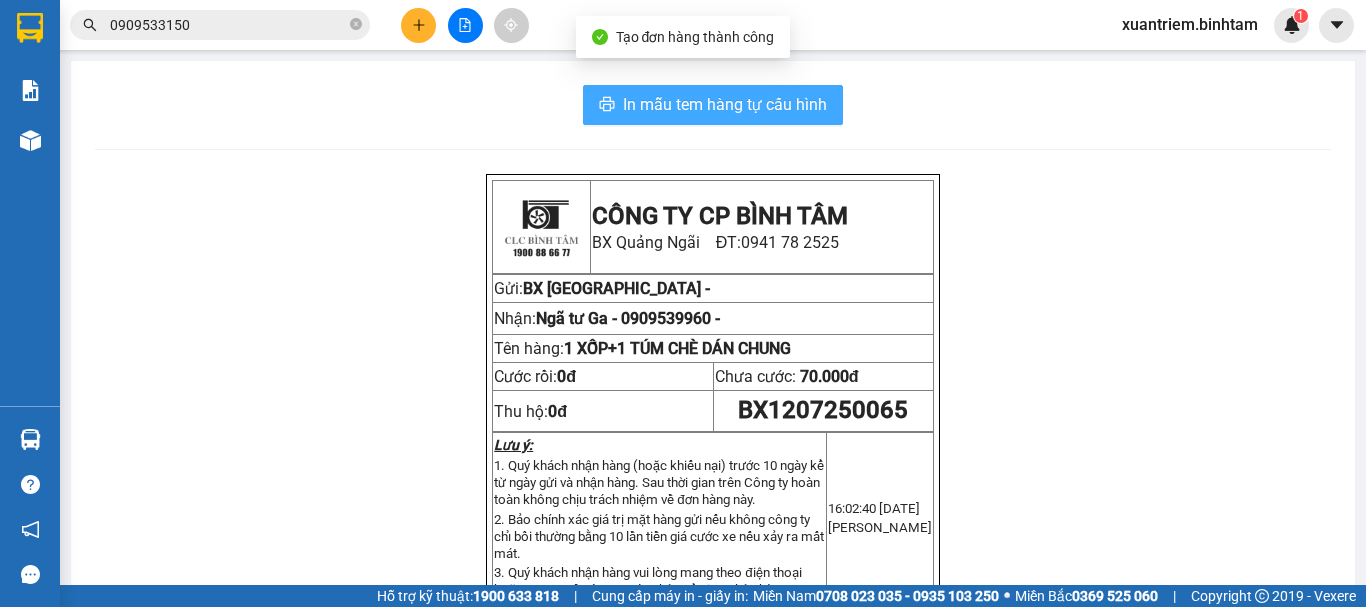 click on "In mẫu tem hàng tự cấu hình" at bounding box center [725, 104] 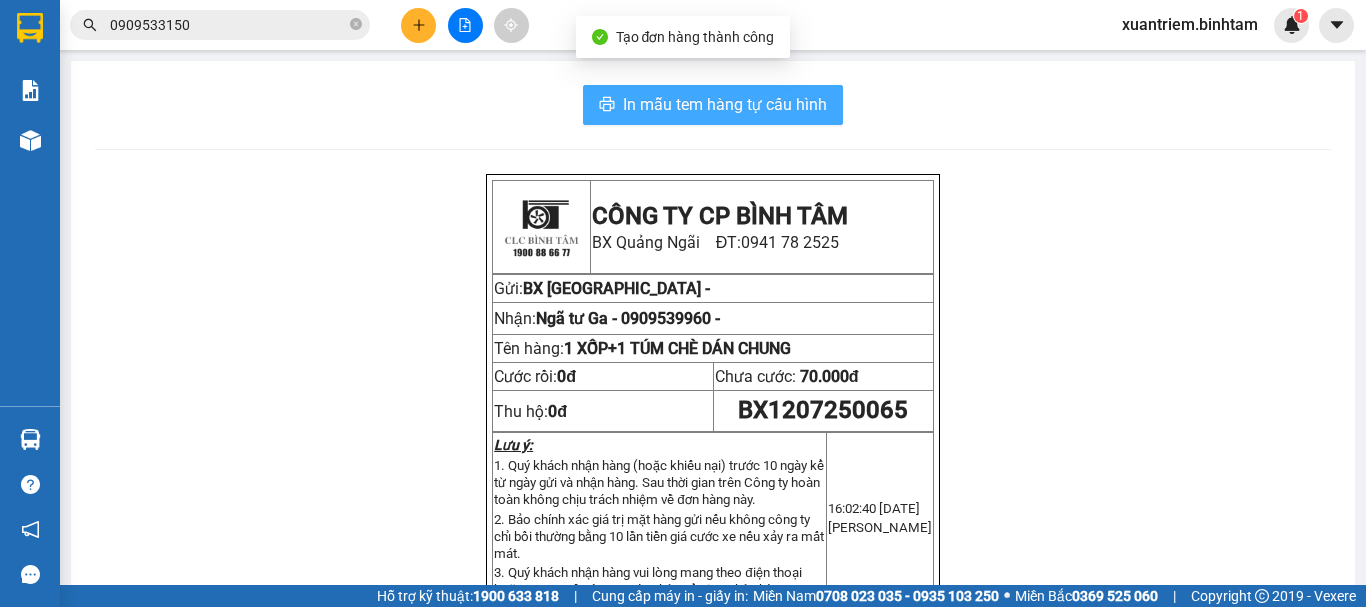 scroll, scrollTop: 0, scrollLeft: 0, axis: both 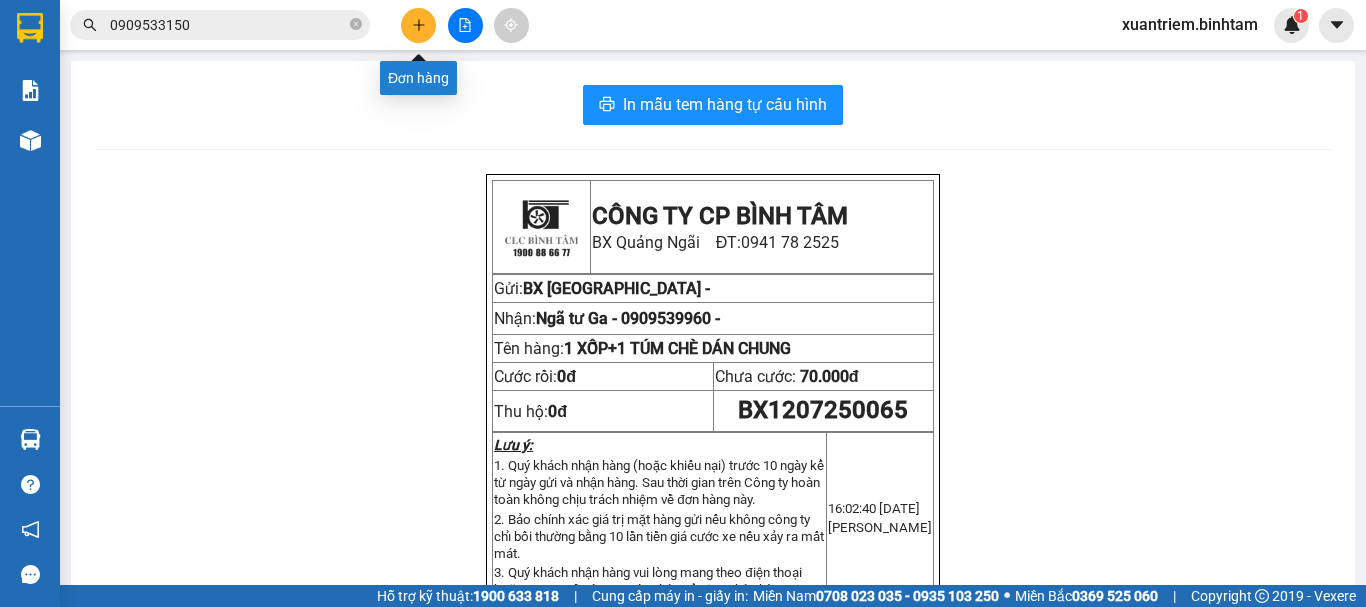 click at bounding box center [418, 25] 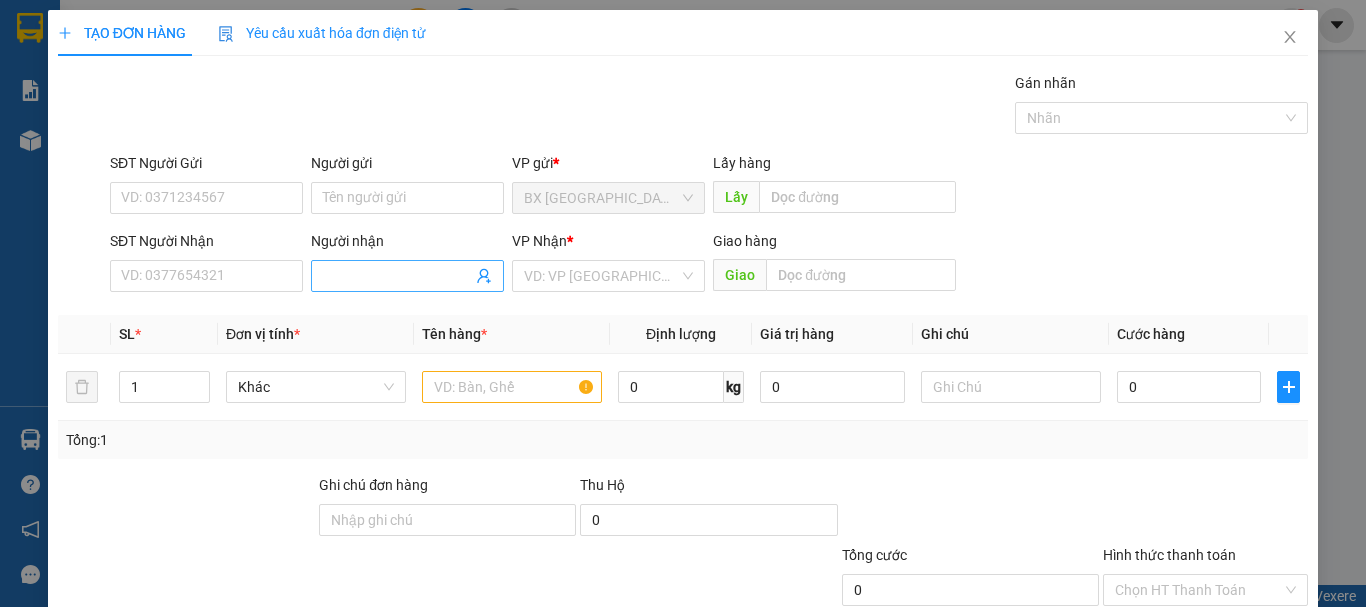 click on "Người nhận" at bounding box center [397, 276] 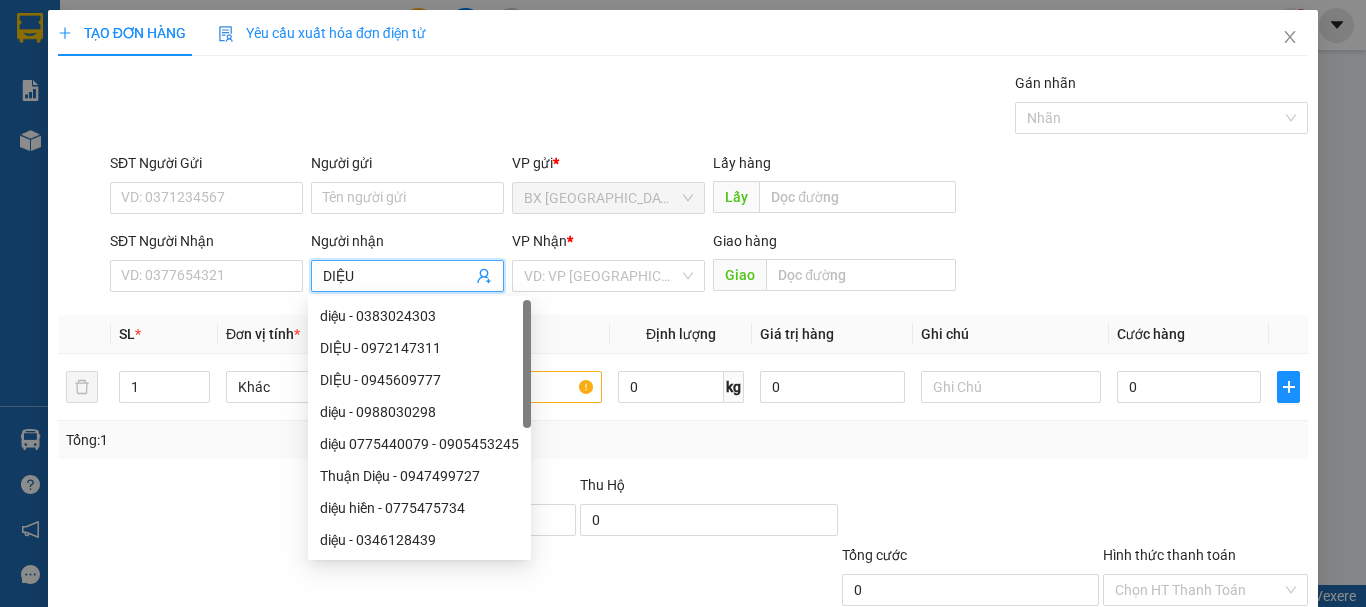 click on "VP Nhận  * VD: VP [GEOGRAPHIC_DATA]" at bounding box center [608, 265] 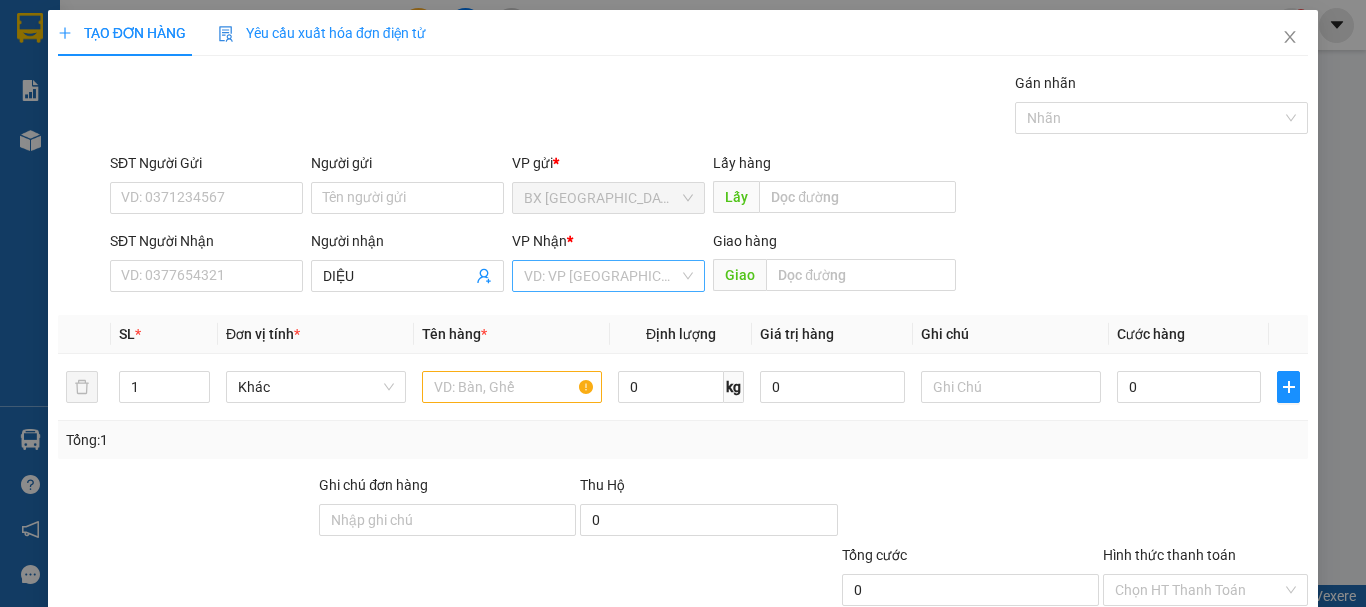 click at bounding box center [601, 276] 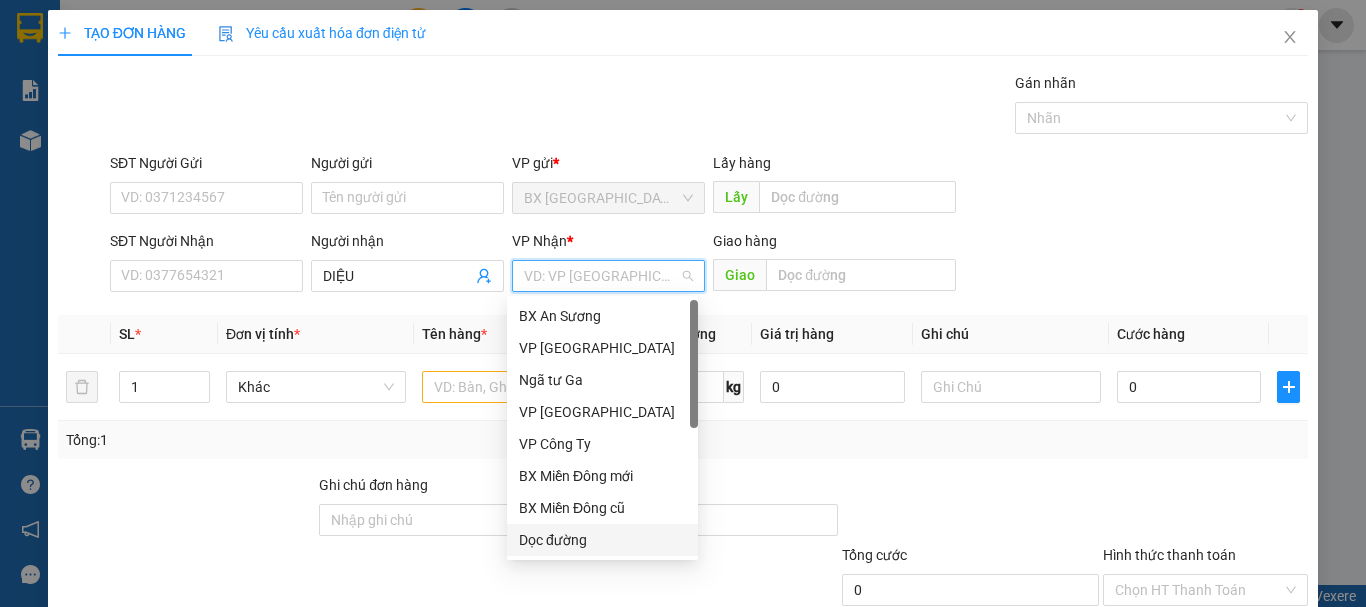 click on "Dọc đường" at bounding box center [602, 540] 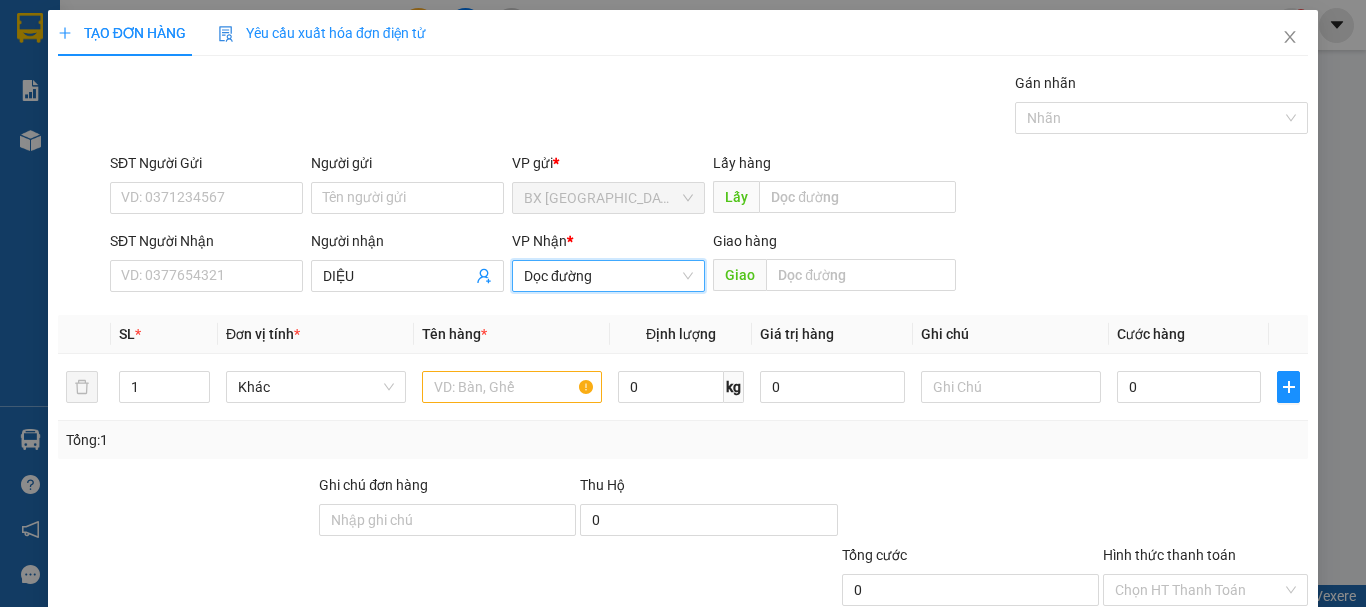 click on "Giao" at bounding box center [834, 276] 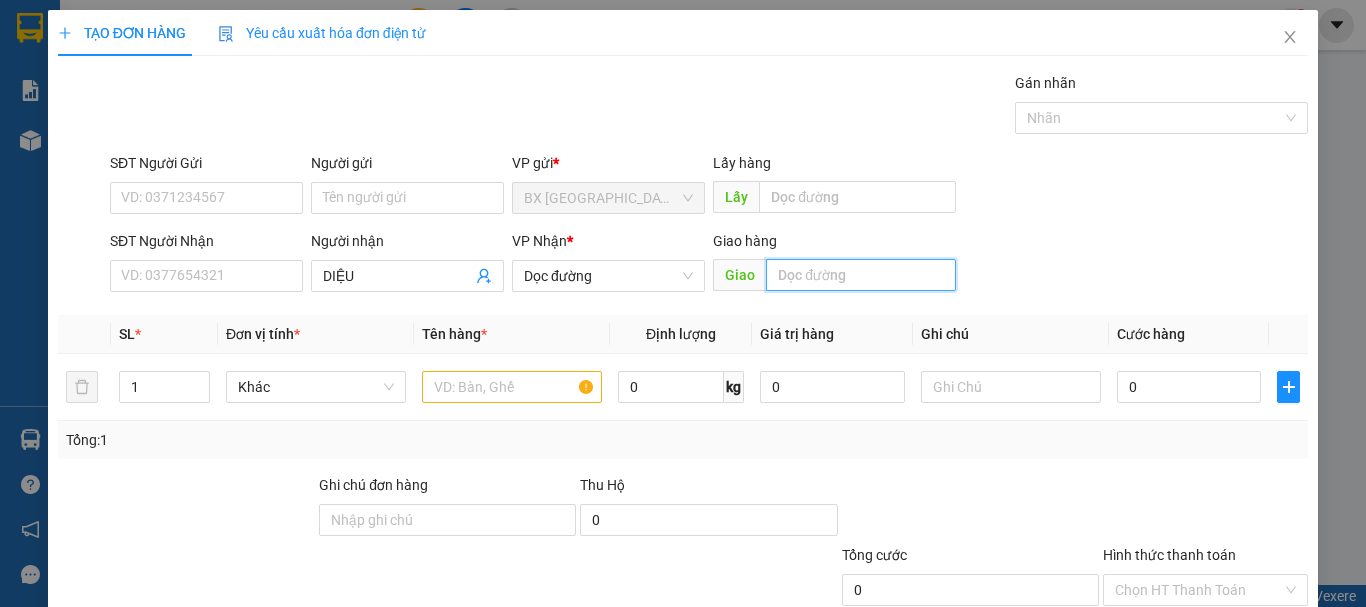 click at bounding box center (861, 275) 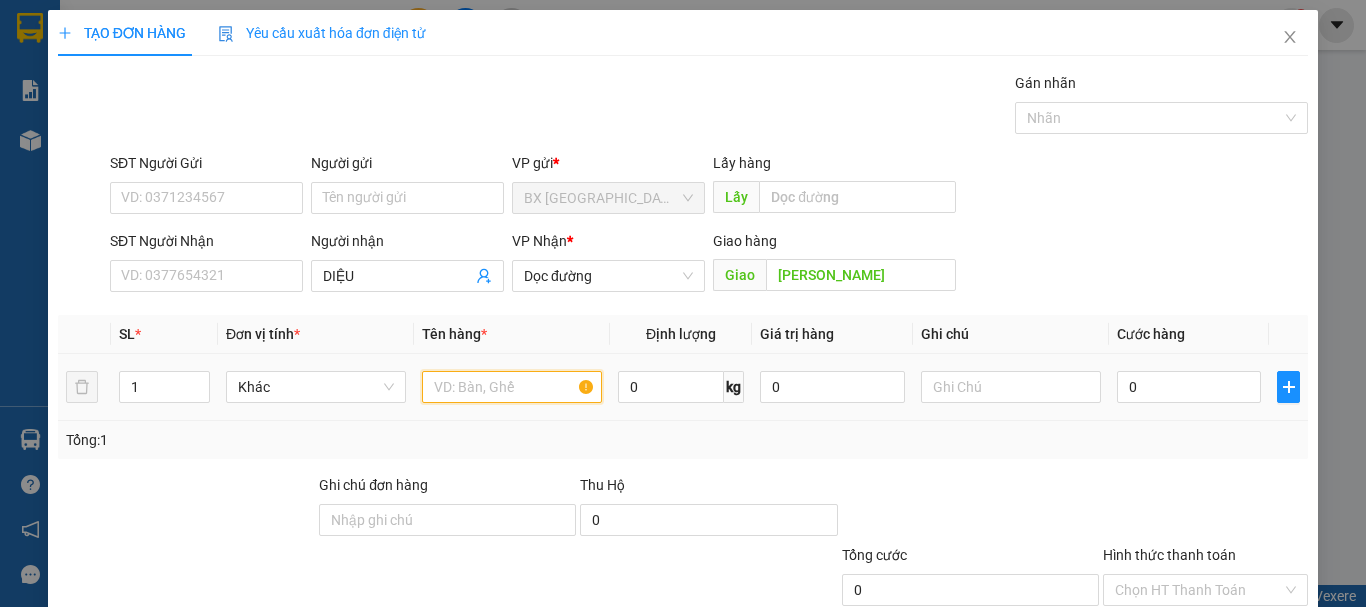 click at bounding box center [512, 387] 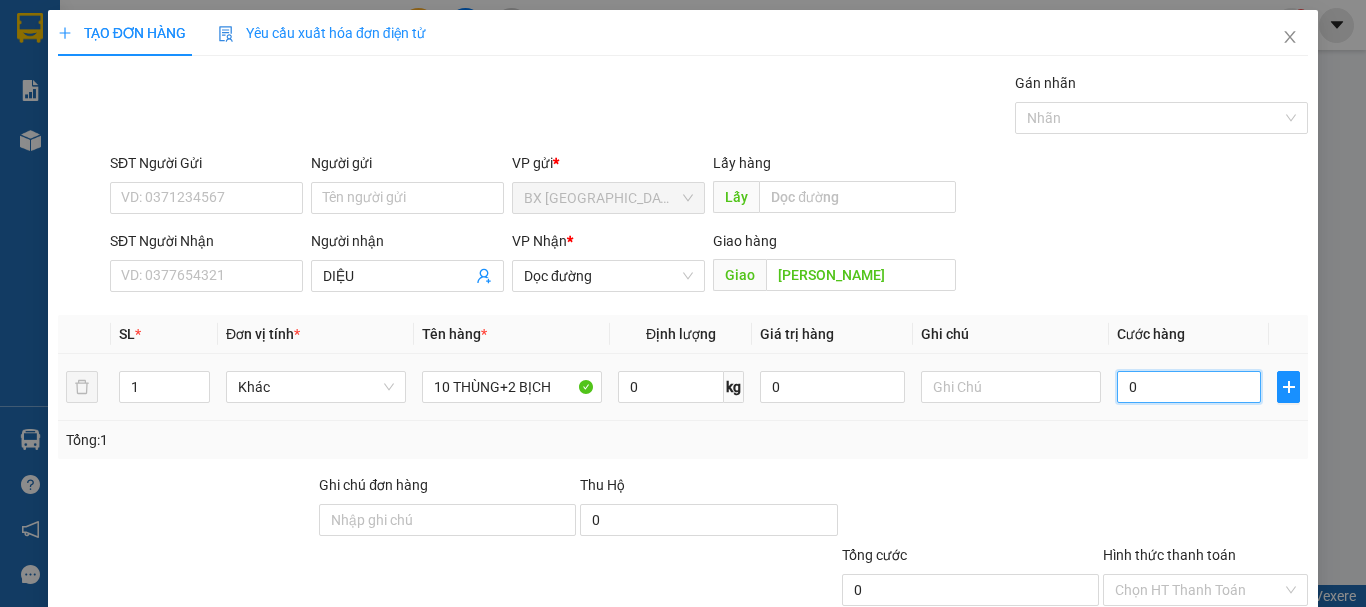 click on "0" at bounding box center (1189, 387) 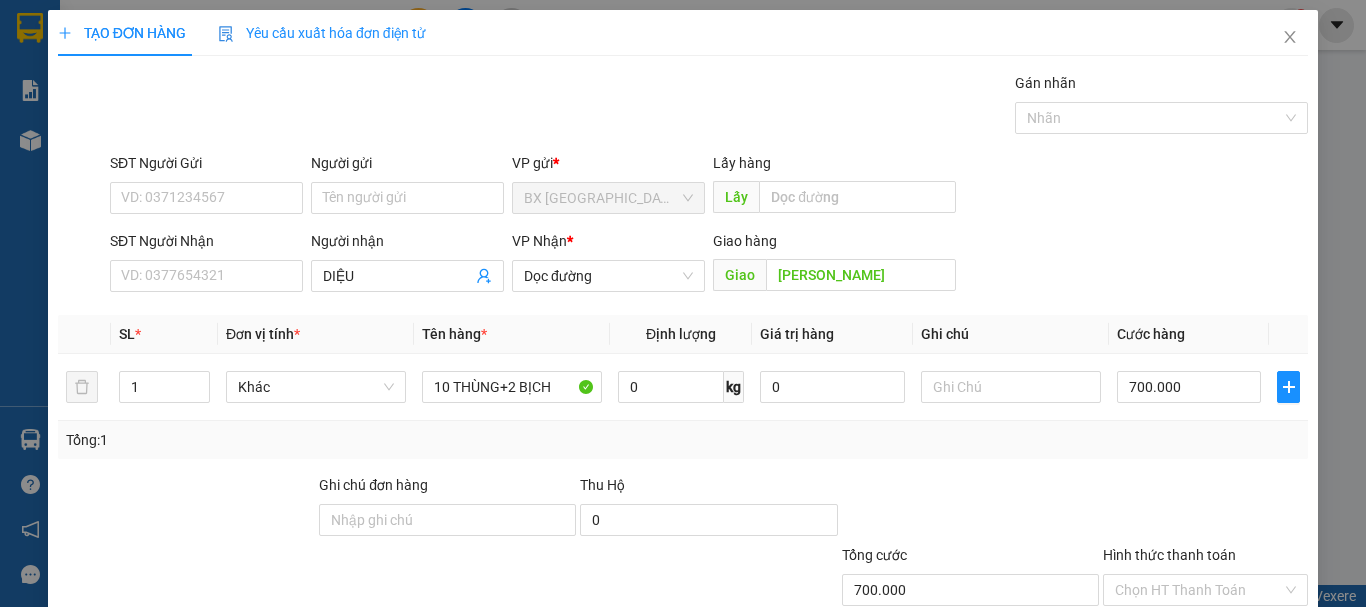 scroll, scrollTop: 133, scrollLeft: 0, axis: vertical 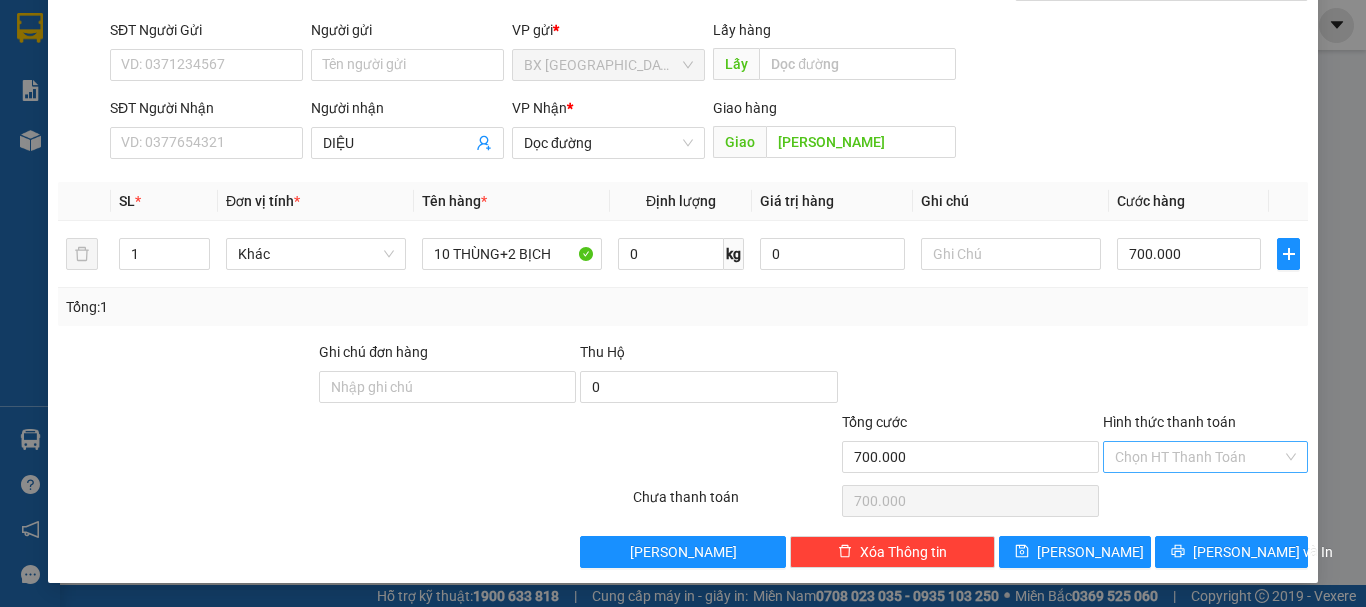 click on "Hình thức thanh toán" at bounding box center [1198, 457] 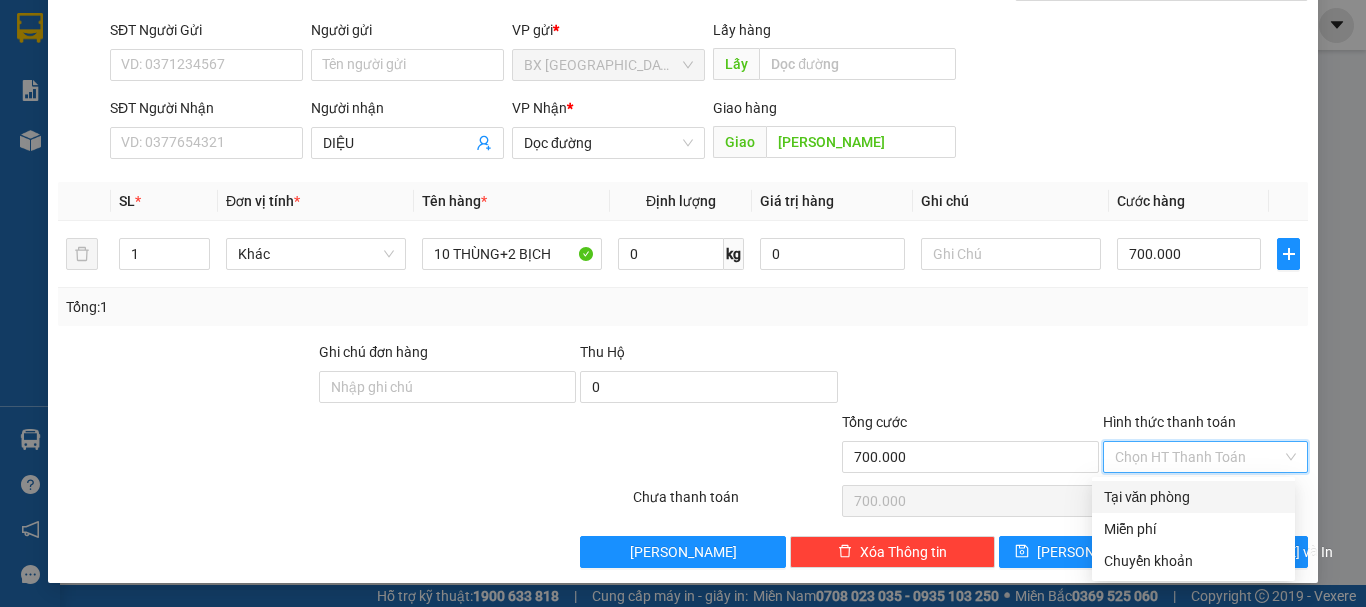 click on "Tại văn phòng" at bounding box center (1193, 497) 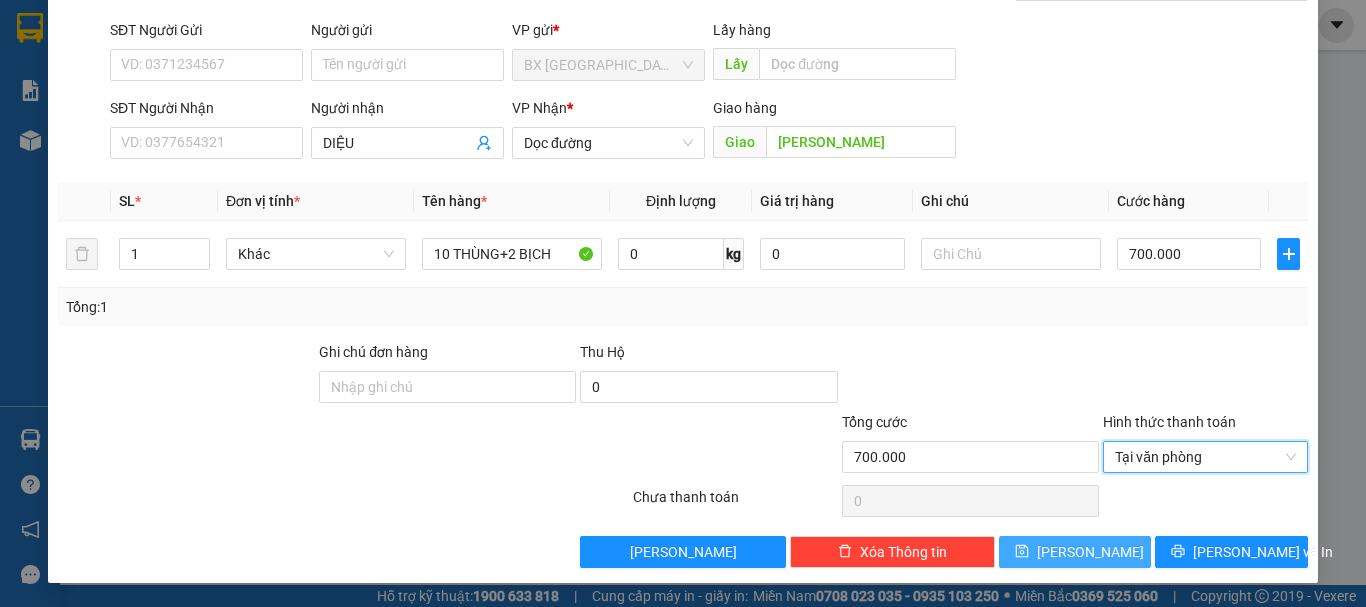 click on "[PERSON_NAME]" at bounding box center (1090, 552) 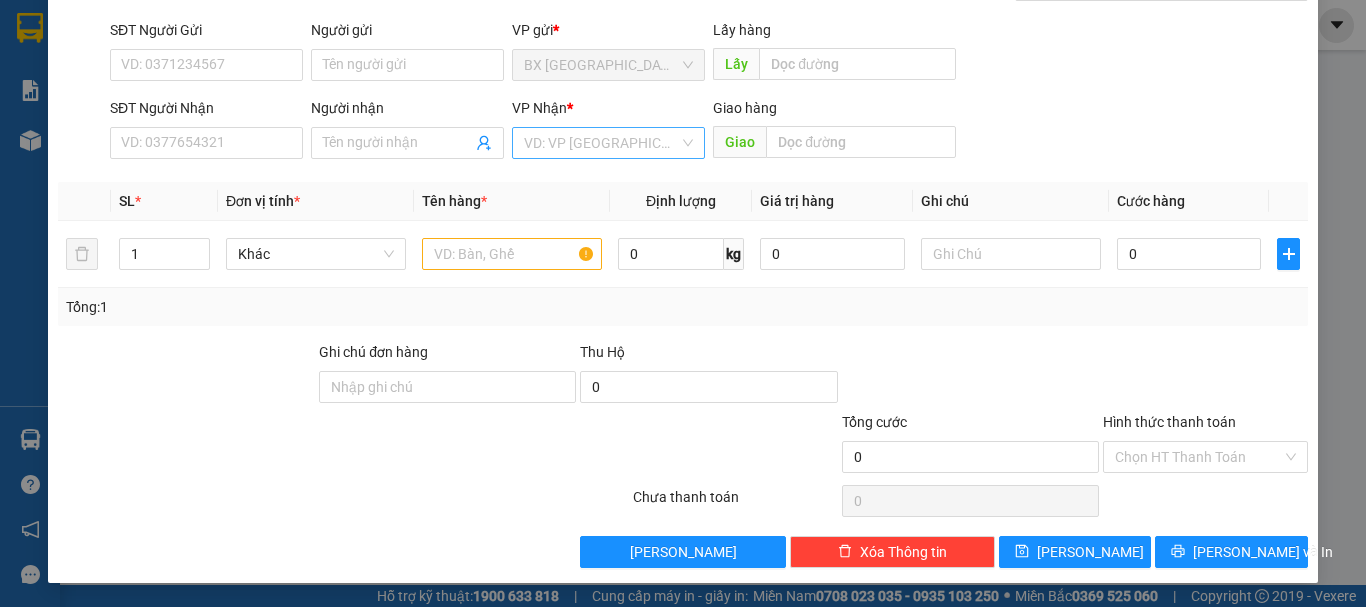 click at bounding box center (601, 143) 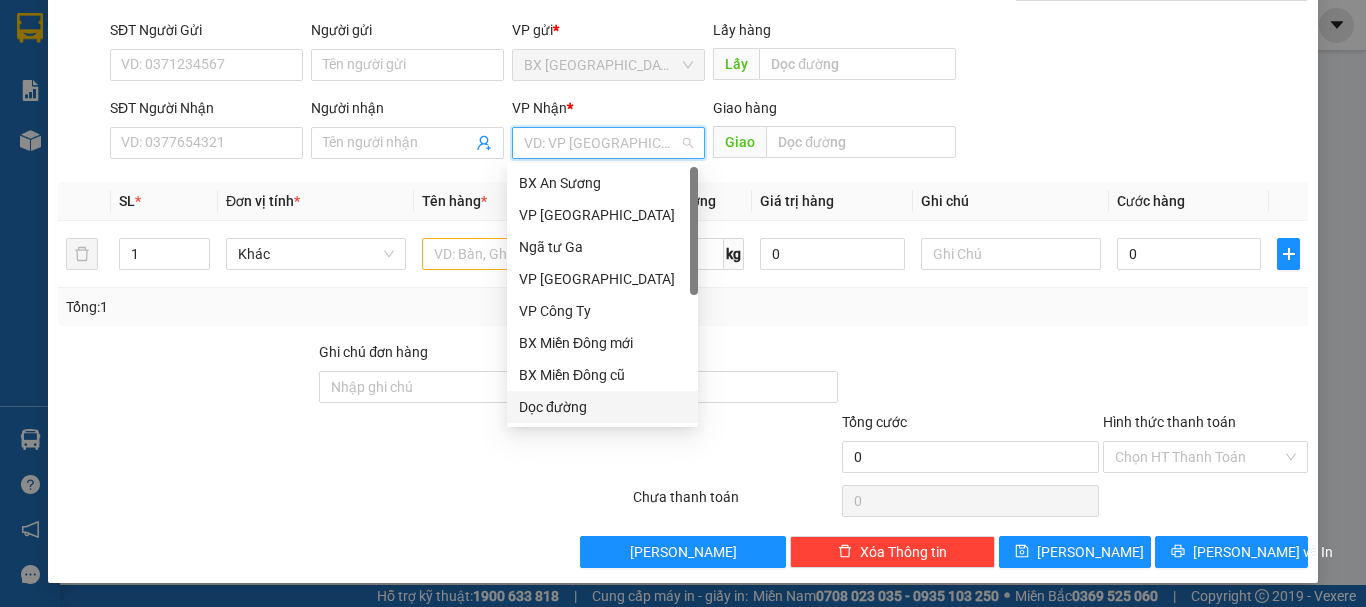 click on "Dọc đường" at bounding box center (602, 407) 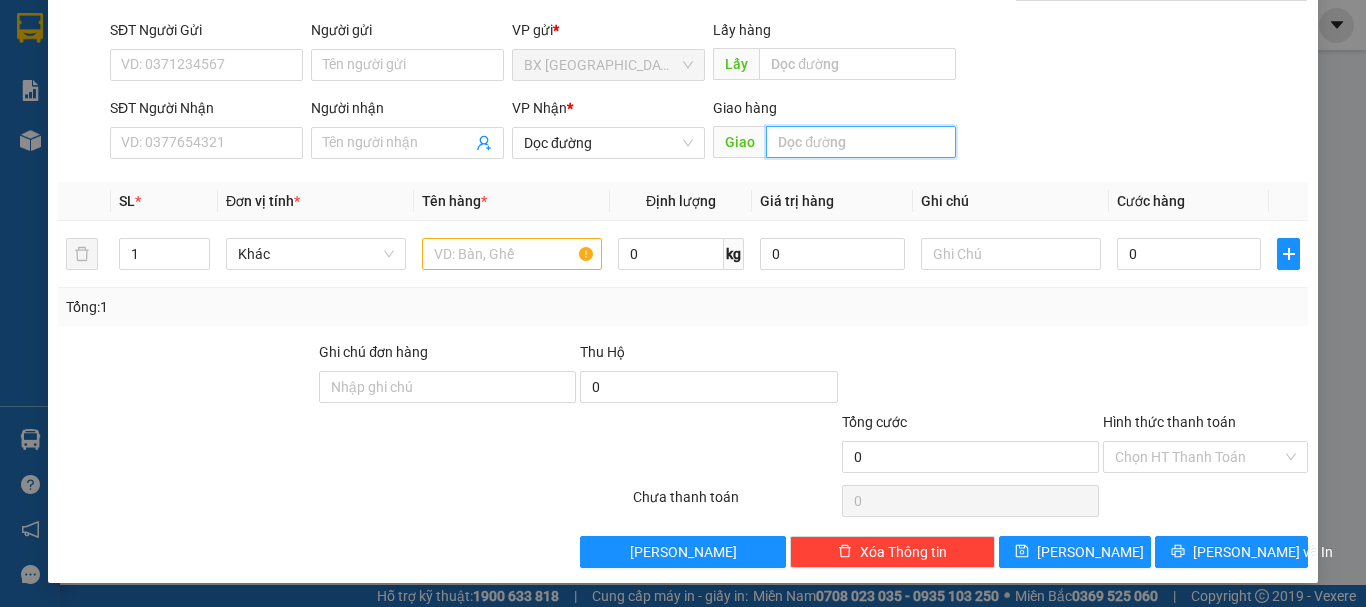 click at bounding box center [861, 142] 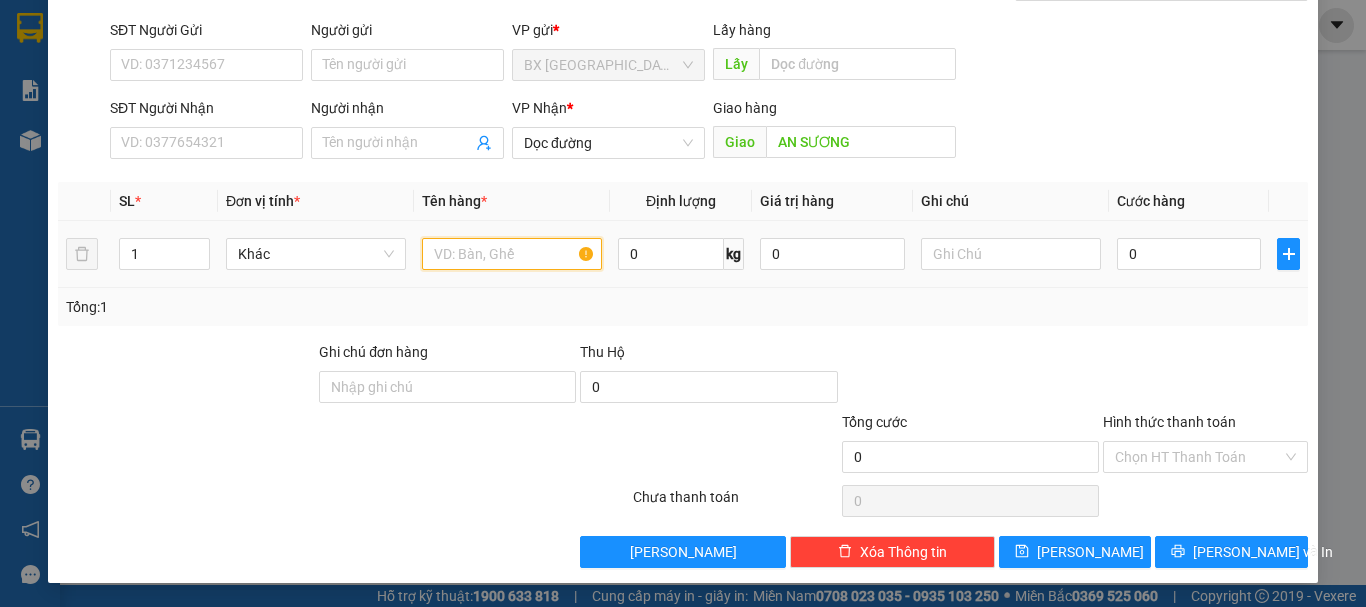 click at bounding box center [512, 254] 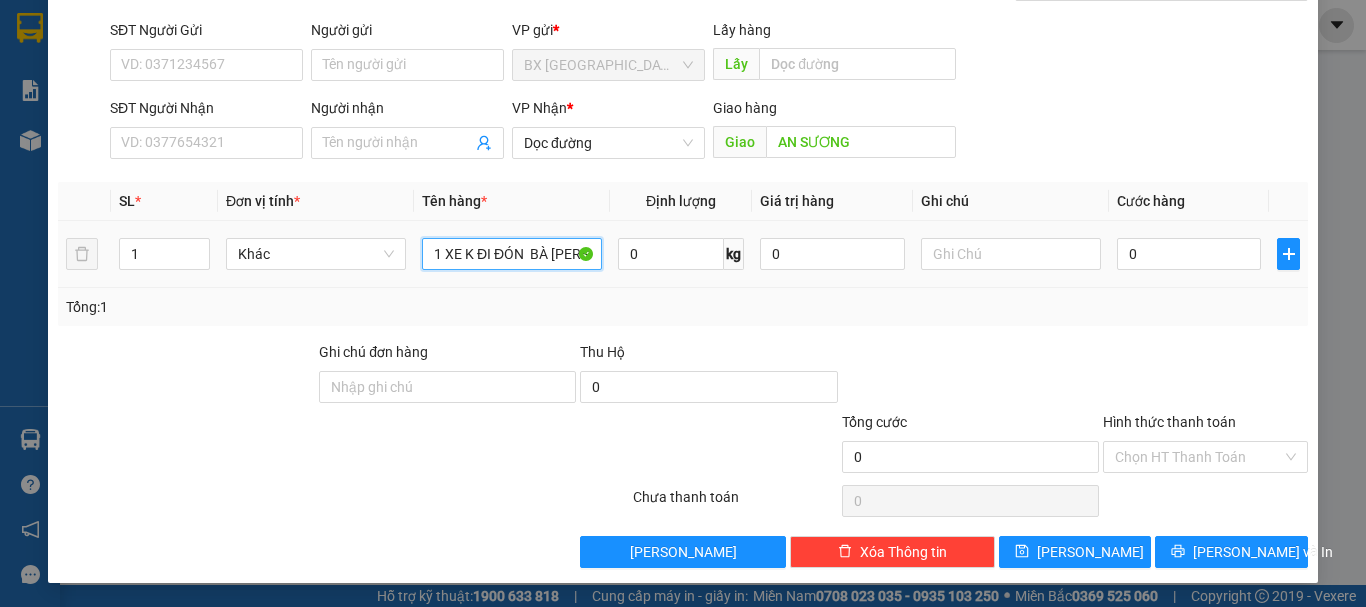 scroll, scrollTop: 0, scrollLeft: 4, axis: horizontal 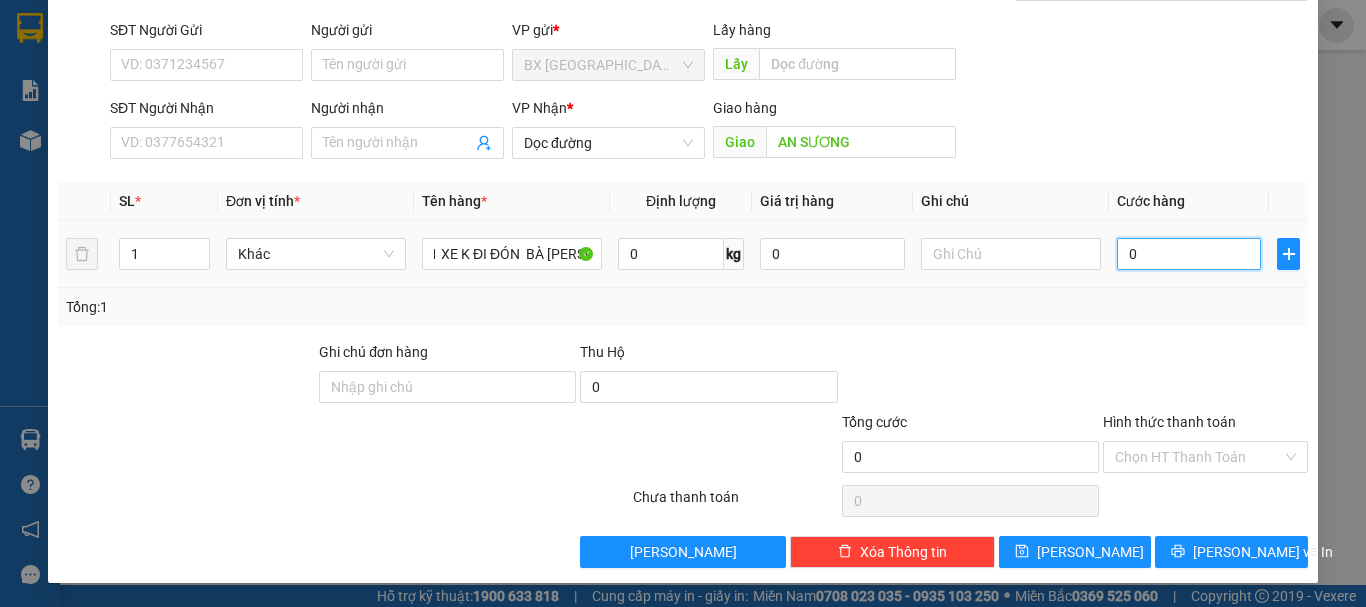 click on "0" at bounding box center (1189, 254) 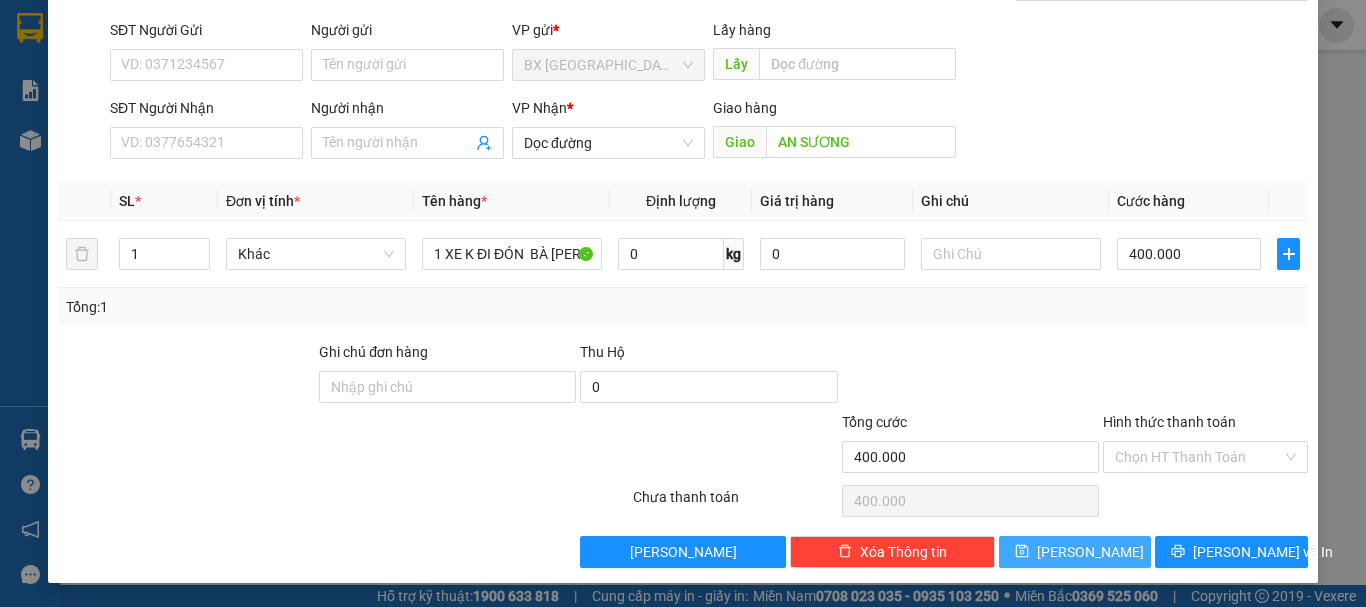 click on "[PERSON_NAME]" at bounding box center (1090, 552) 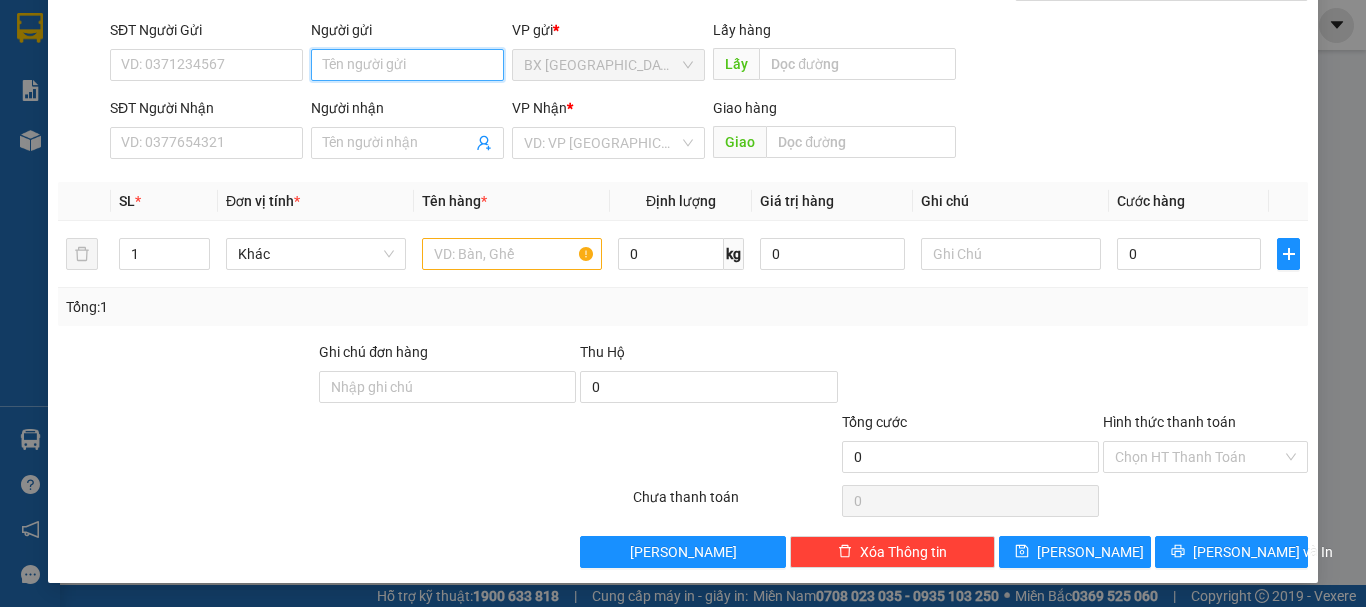 click on "Người gửi" at bounding box center (407, 65) 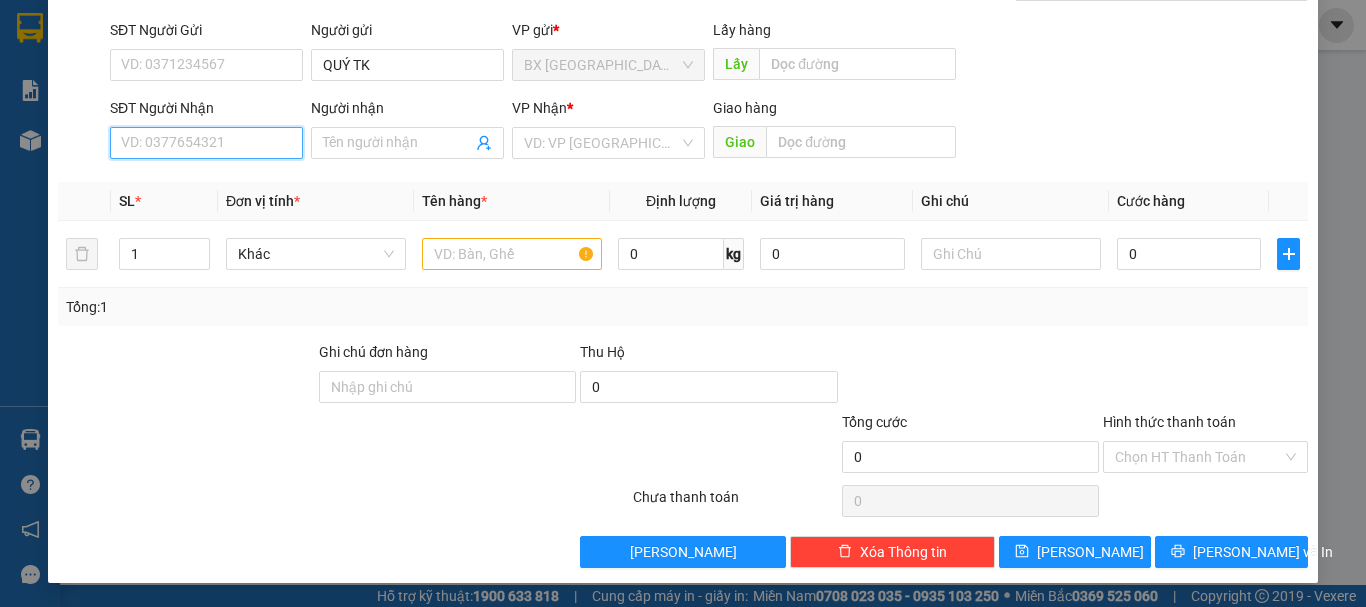 click on "SĐT Người Nhận" at bounding box center (206, 143) 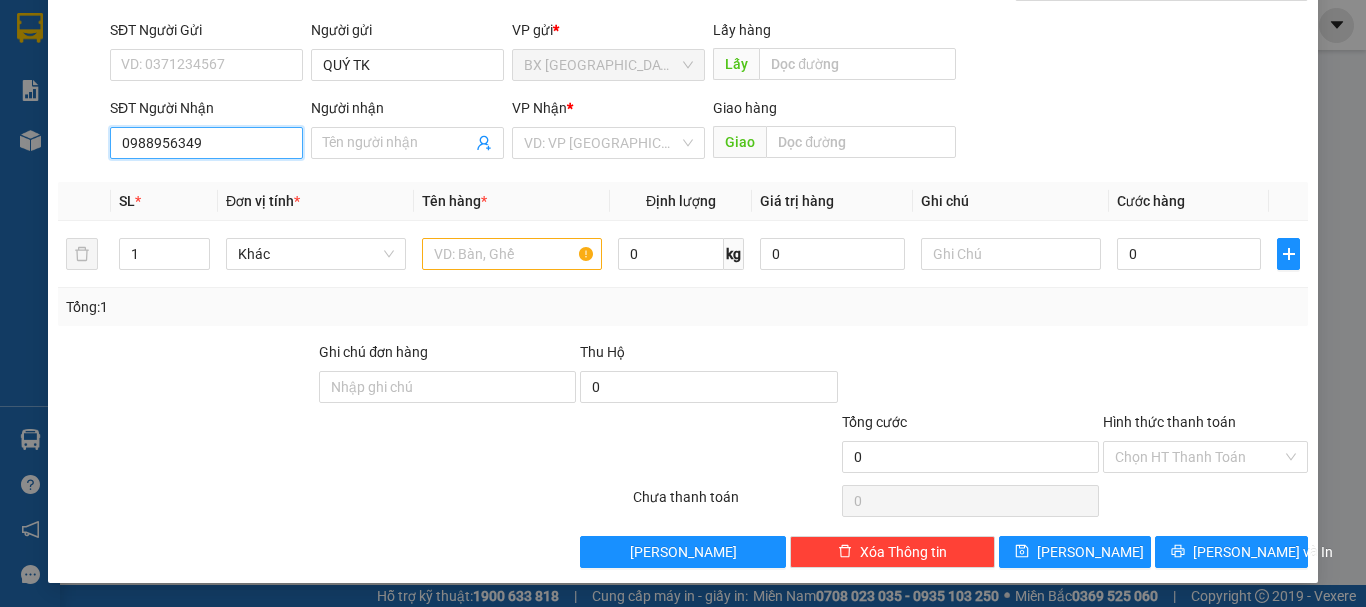 click on "0988956349" at bounding box center (206, 143) 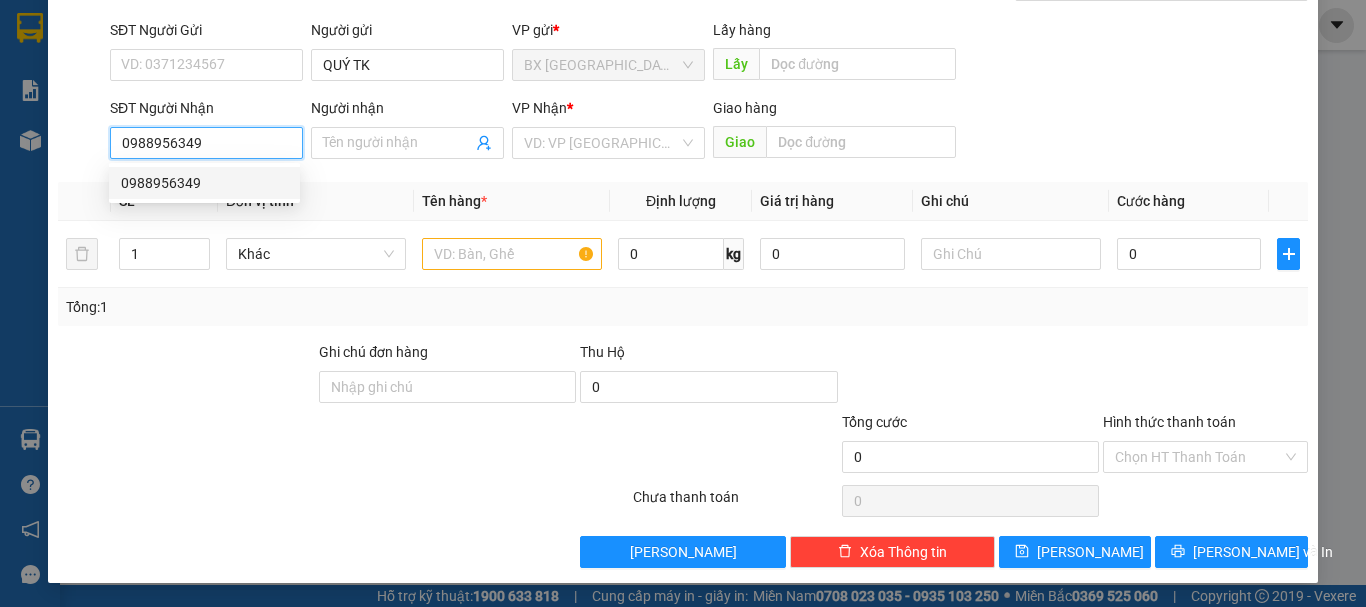 click on "0988956349" at bounding box center (204, 183) 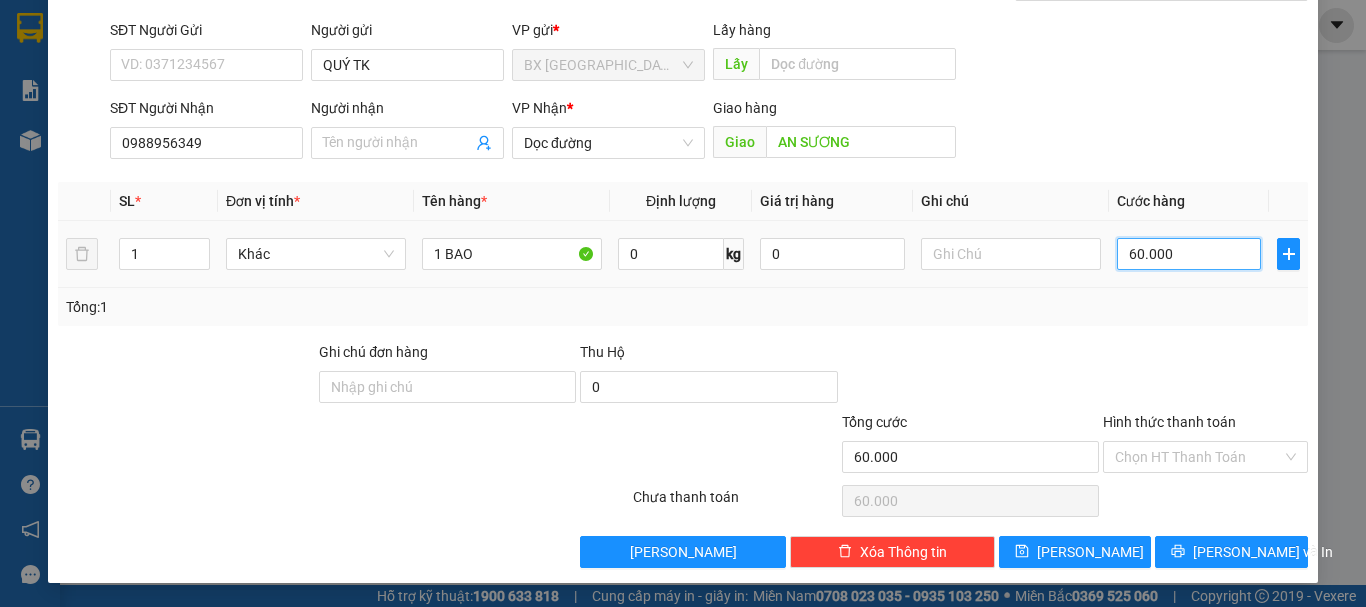 click on "60.000" at bounding box center [1189, 254] 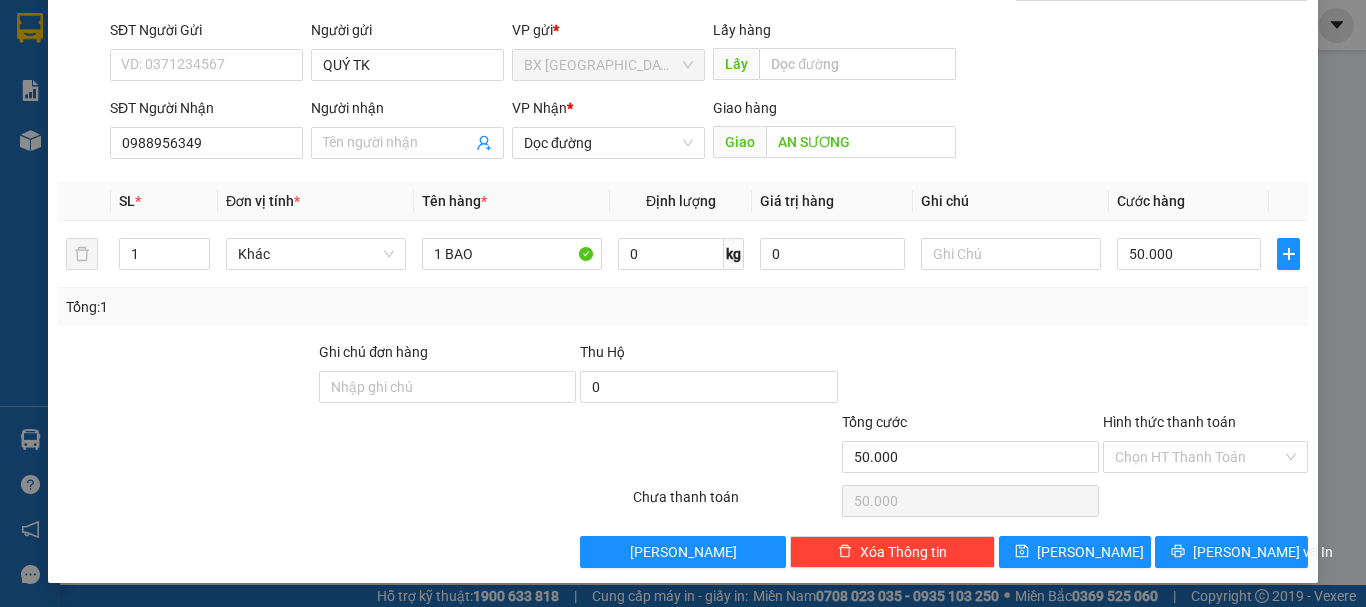 click on "Hình thức thanh toán Chọn HT Thanh Toán" at bounding box center (1205, 446) 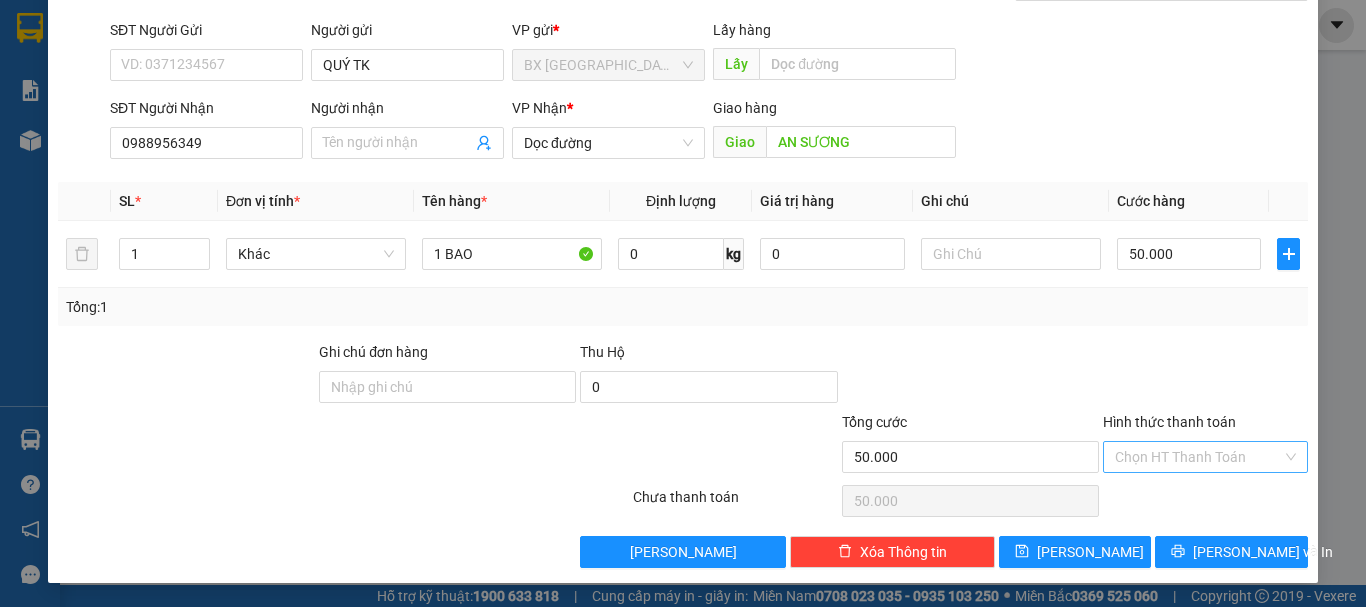 click on "Hình thức thanh toán" at bounding box center (1198, 457) 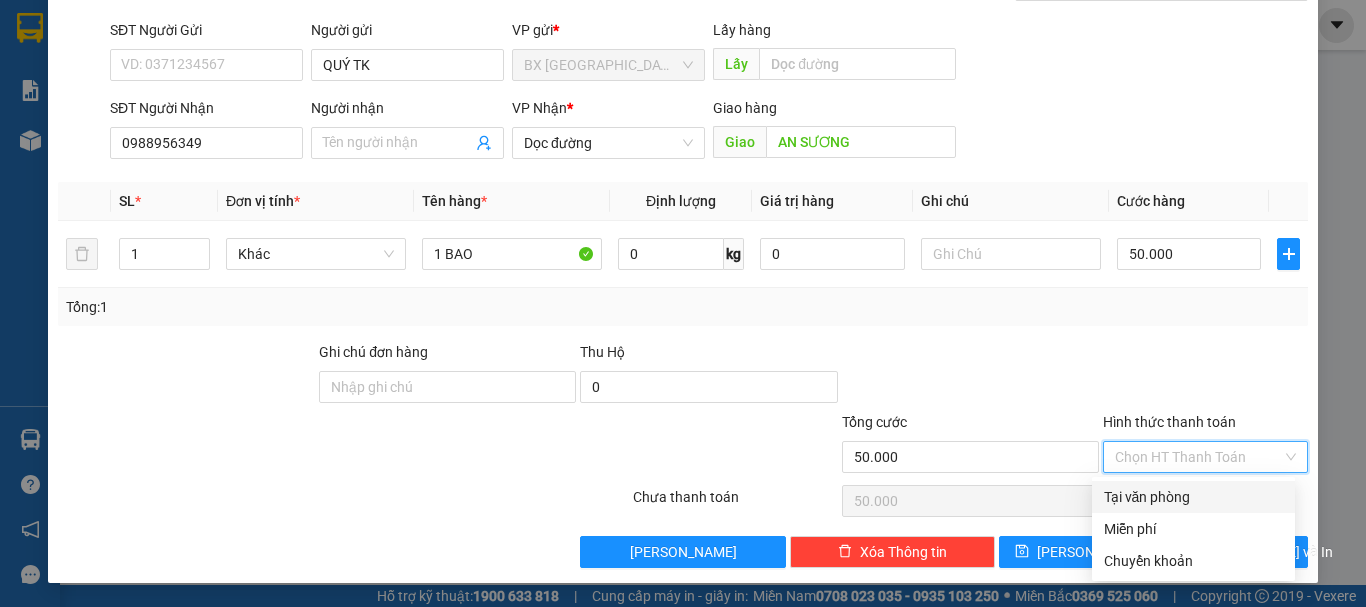 click on "Tại văn phòng" at bounding box center (1193, 497) 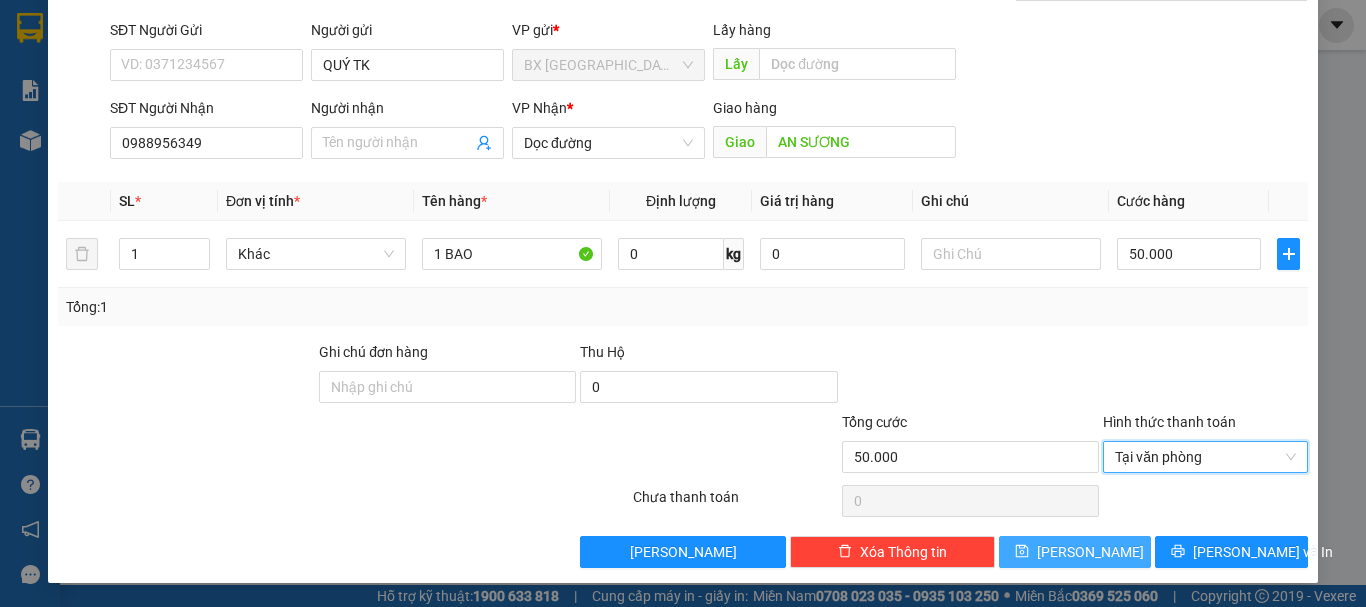 click on "[PERSON_NAME]" at bounding box center [1075, 552] 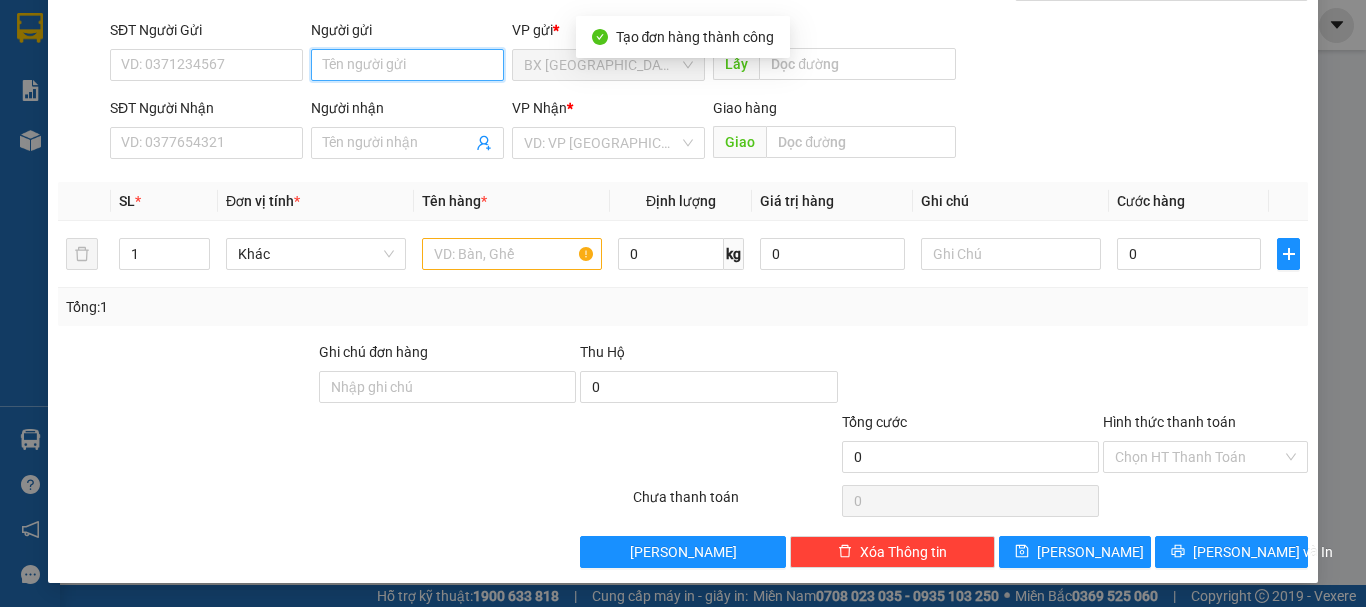 click on "Người gửi" at bounding box center (407, 65) 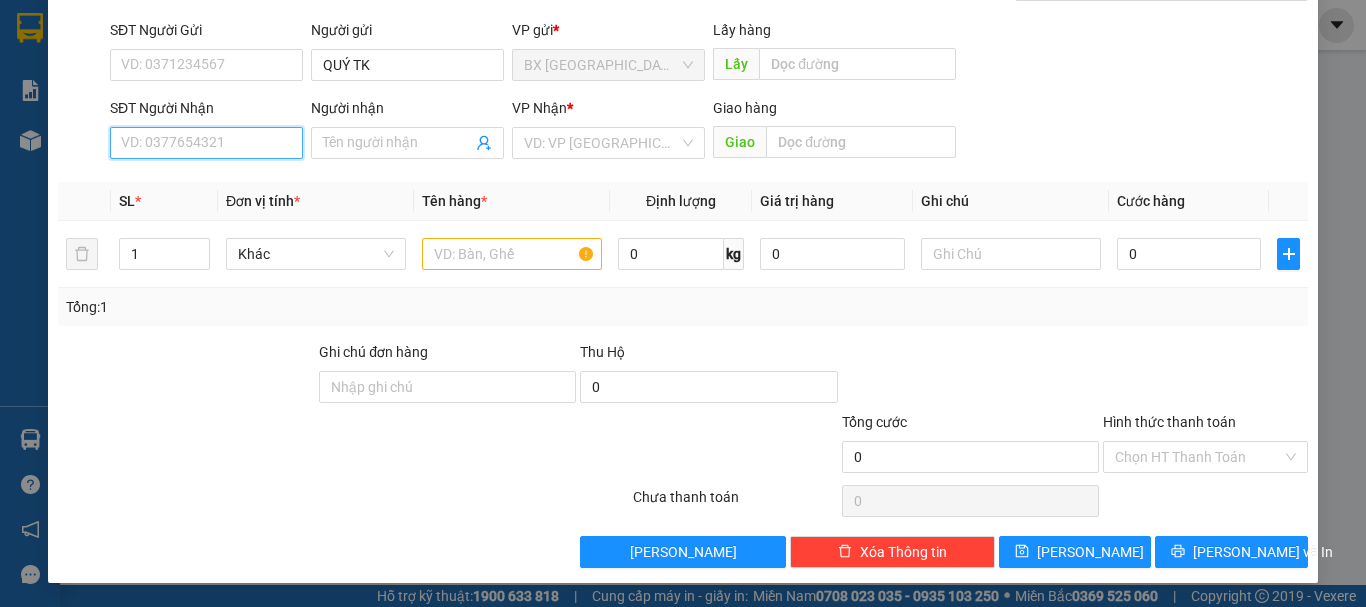 click on "SĐT Người Nhận" at bounding box center [206, 143] 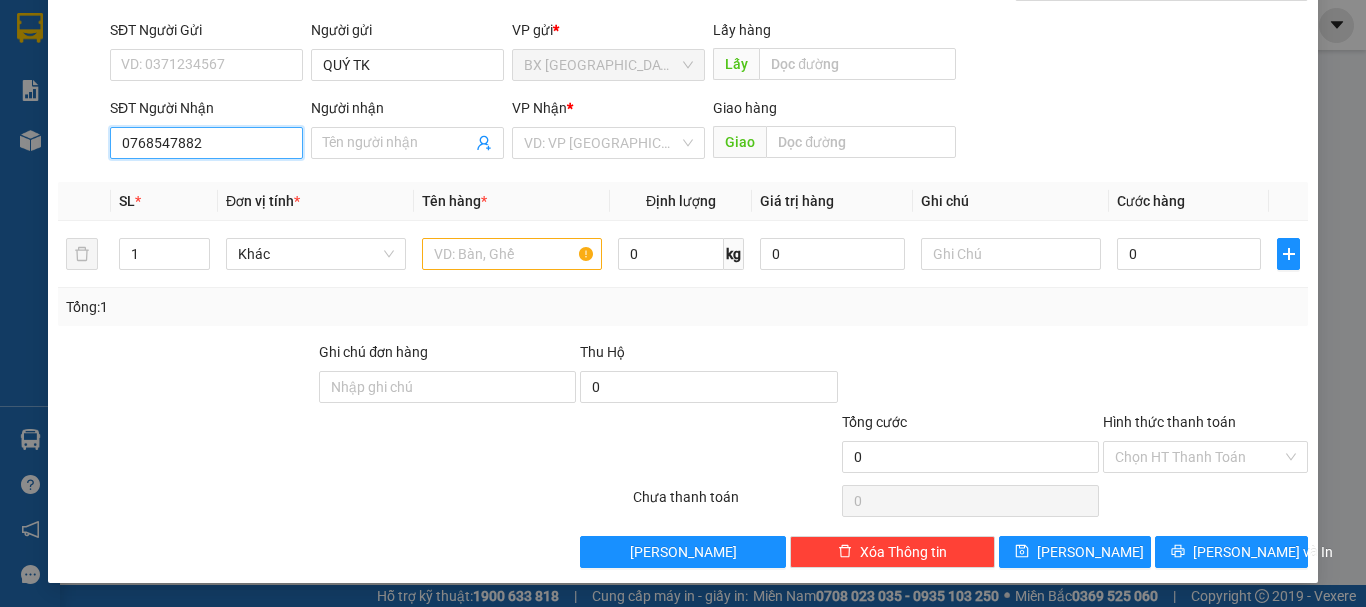 click on "0768547882" at bounding box center [206, 143] 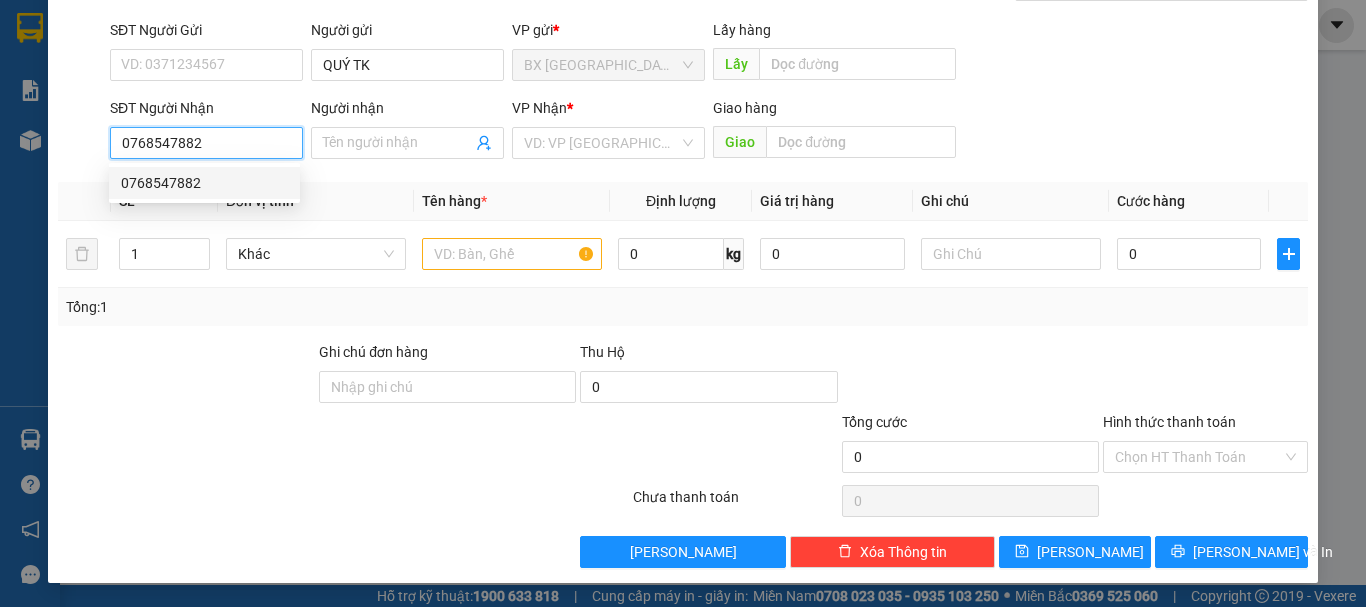 click on "0768547882" at bounding box center (204, 183) 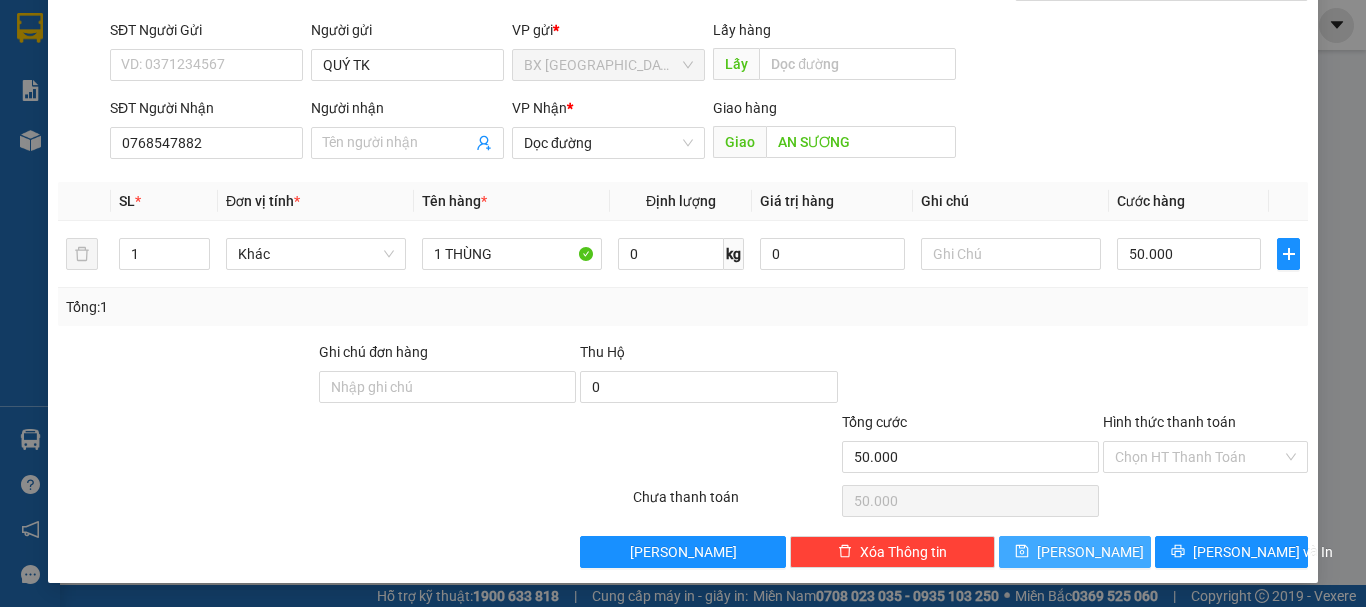 click on "[PERSON_NAME]" at bounding box center (1075, 552) 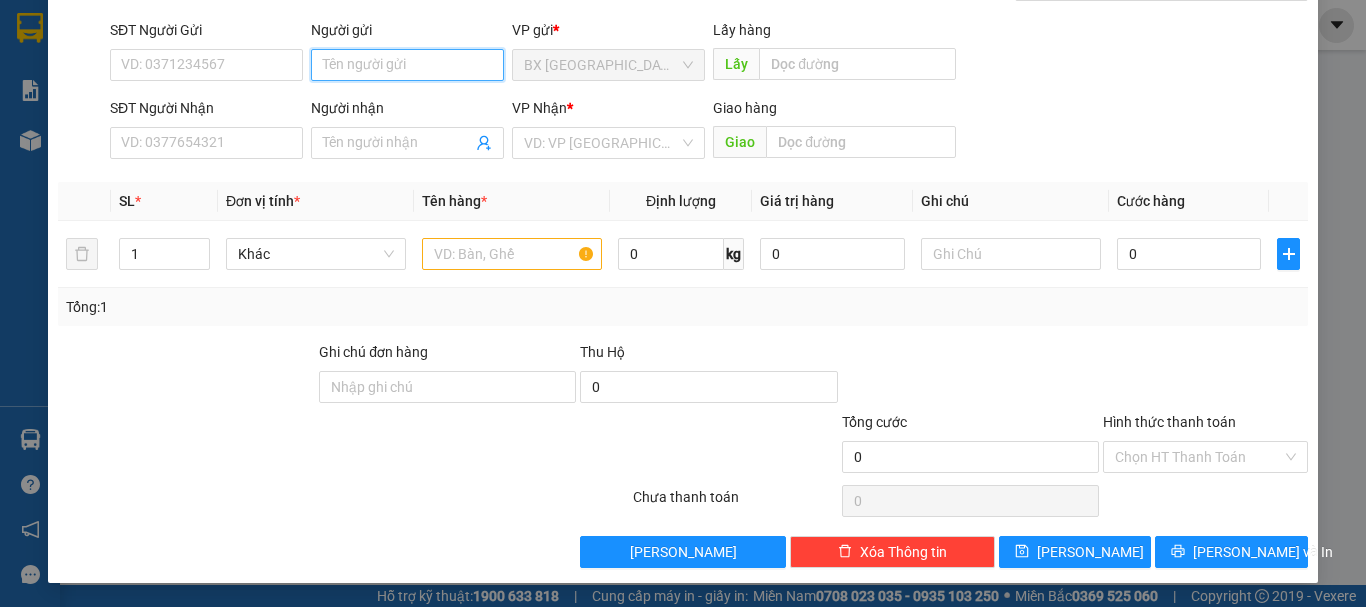 click on "Người gửi" at bounding box center [407, 65] 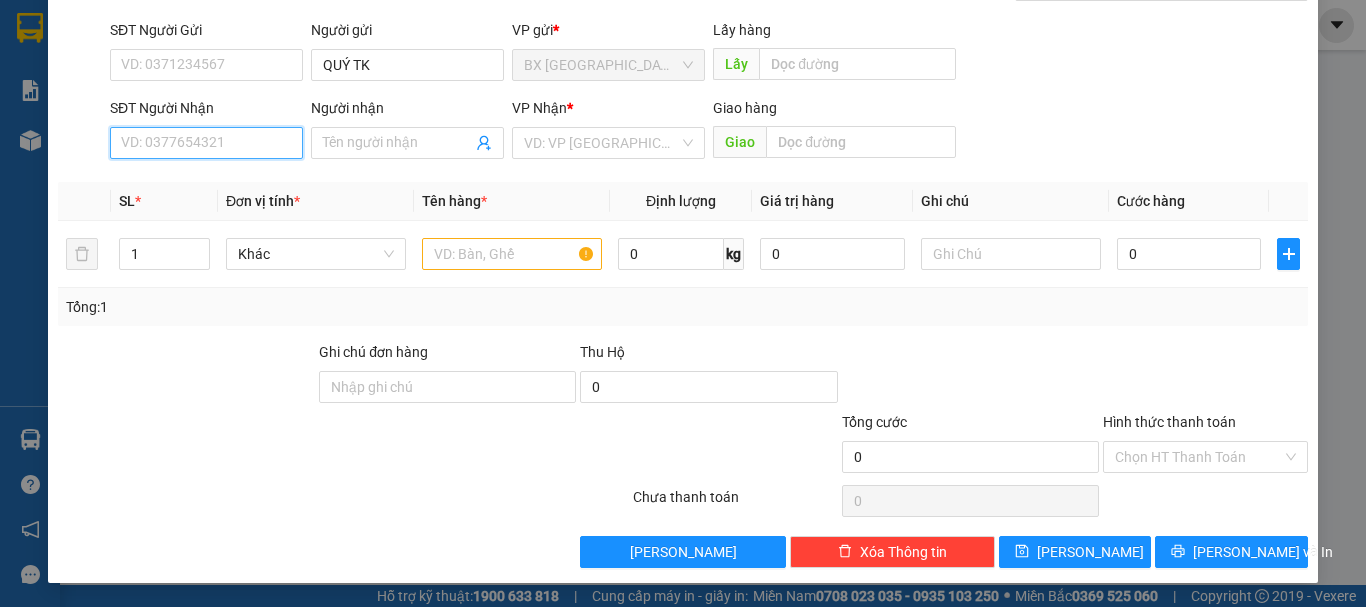 click on "SĐT Người Nhận" at bounding box center [206, 143] 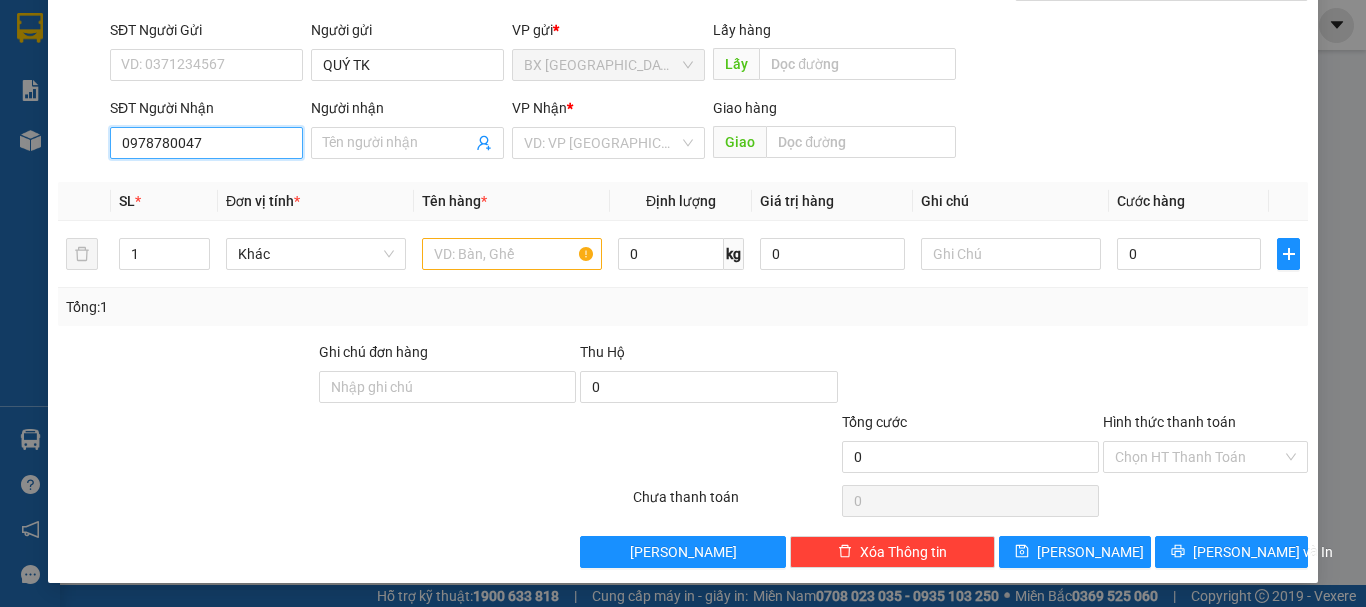 click on "0978780047" at bounding box center (206, 143) 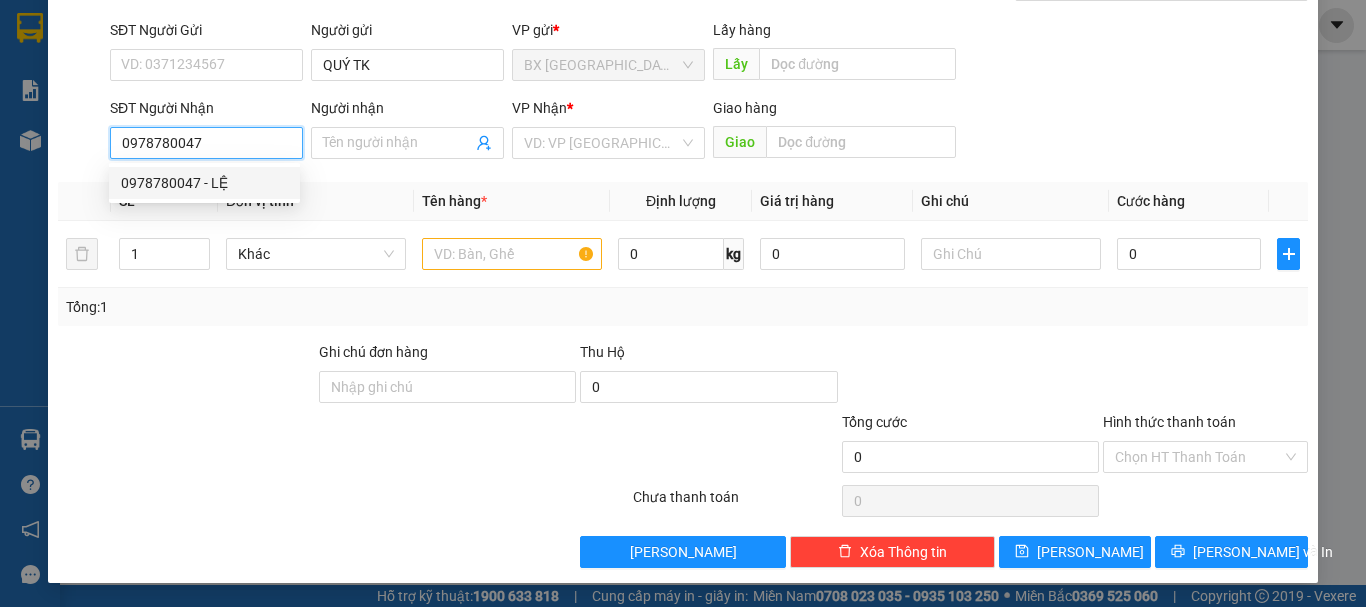 click on "0978780047 - LỆ" at bounding box center (204, 183) 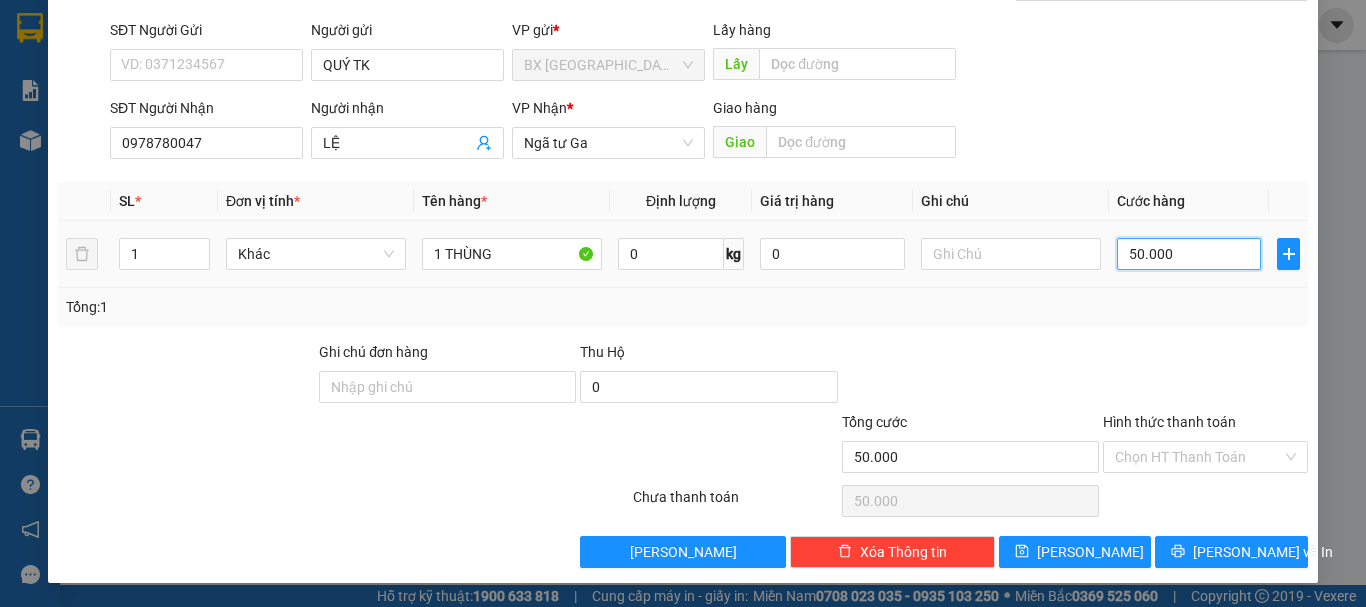click on "50.000" at bounding box center [1189, 254] 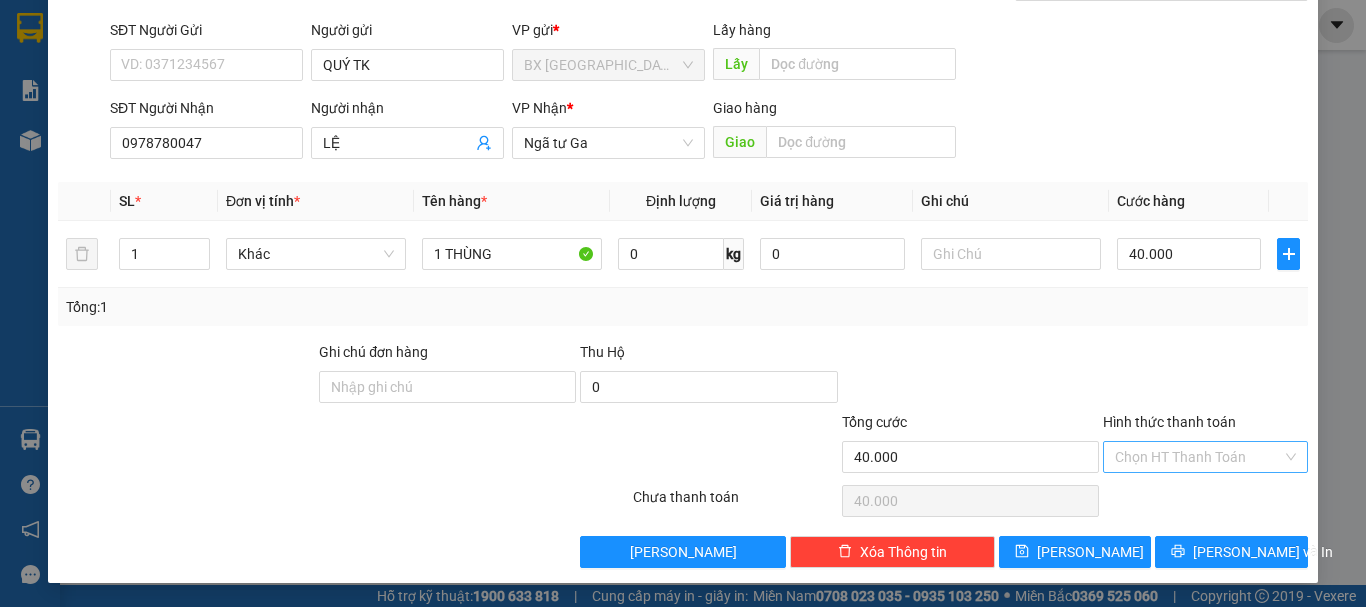 click on "Hình thức thanh toán" at bounding box center [1198, 457] 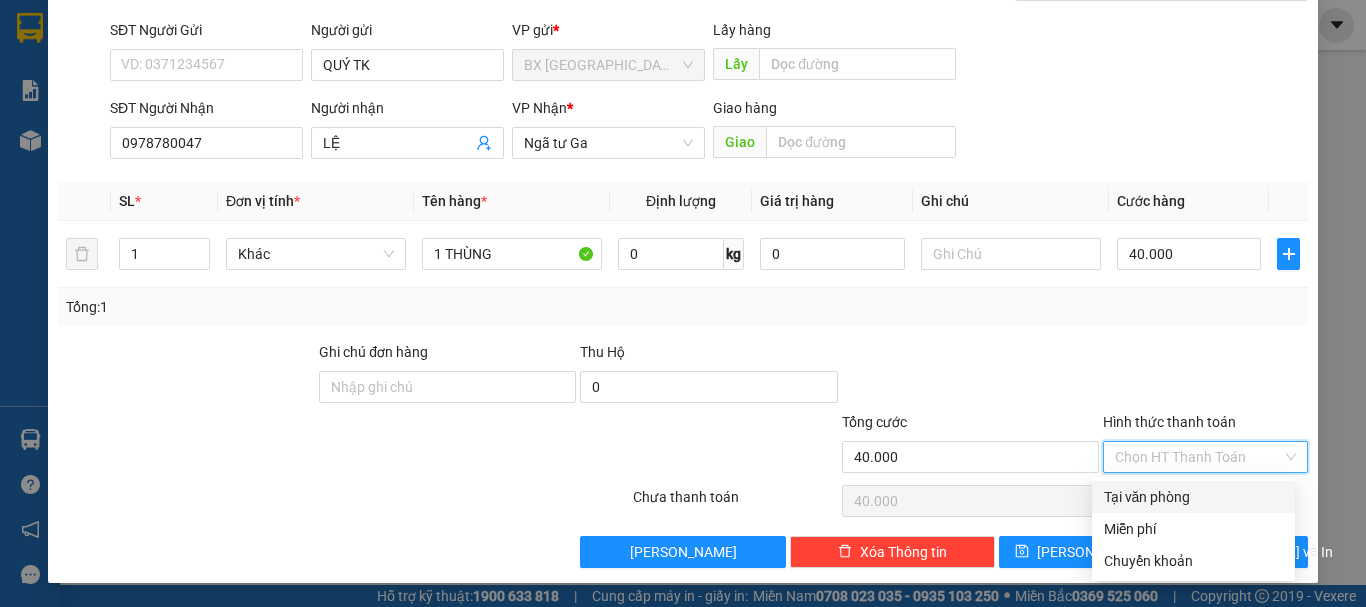 click on "Tại văn phòng" at bounding box center [1193, 497] 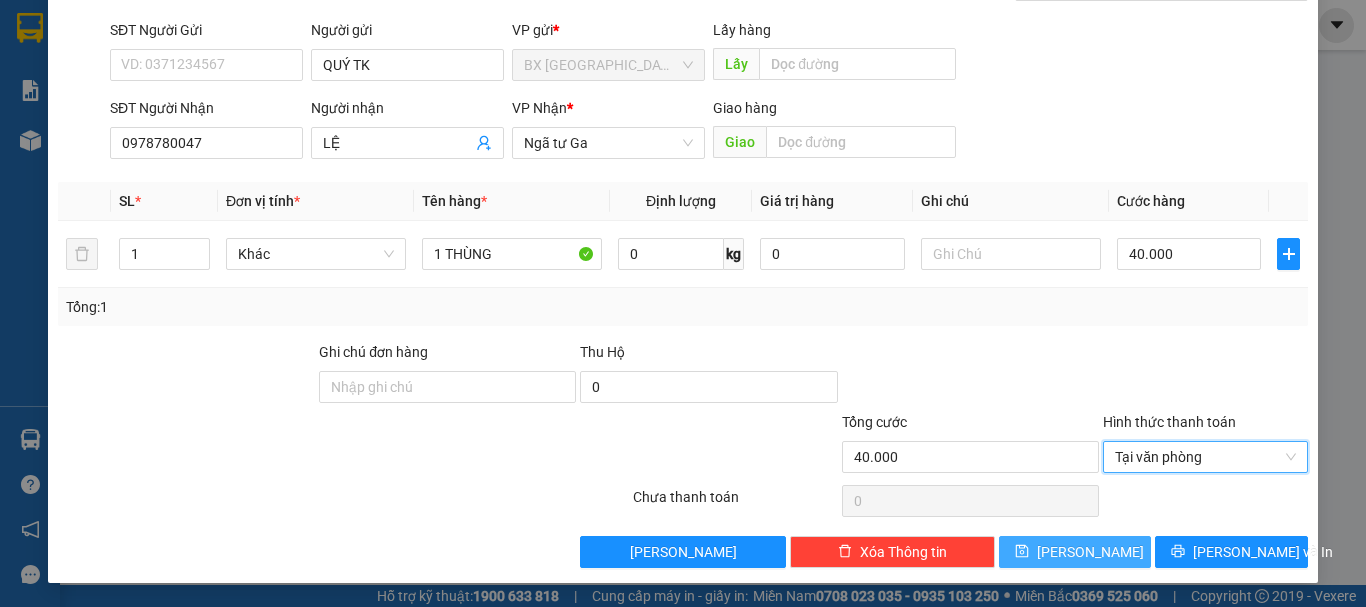 click on "[PERSON_NAME]" at bounding box center (1090, 552) 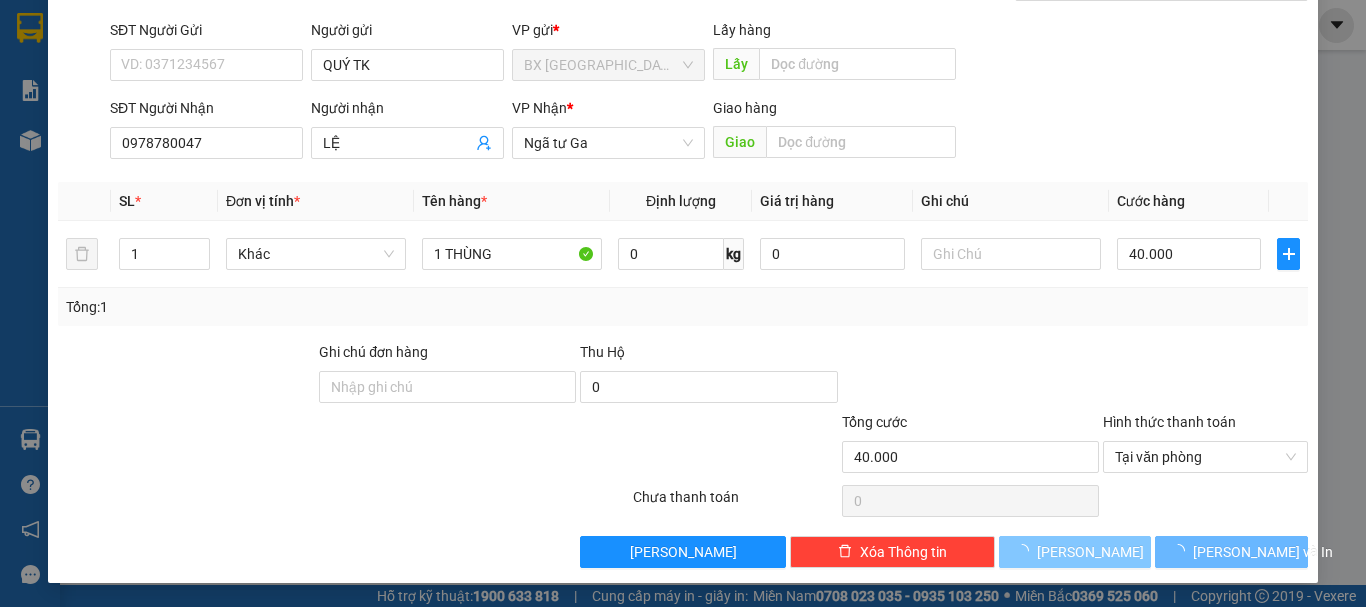 click on "[PERSON_NAME]" at bounding box center (1090, 552) 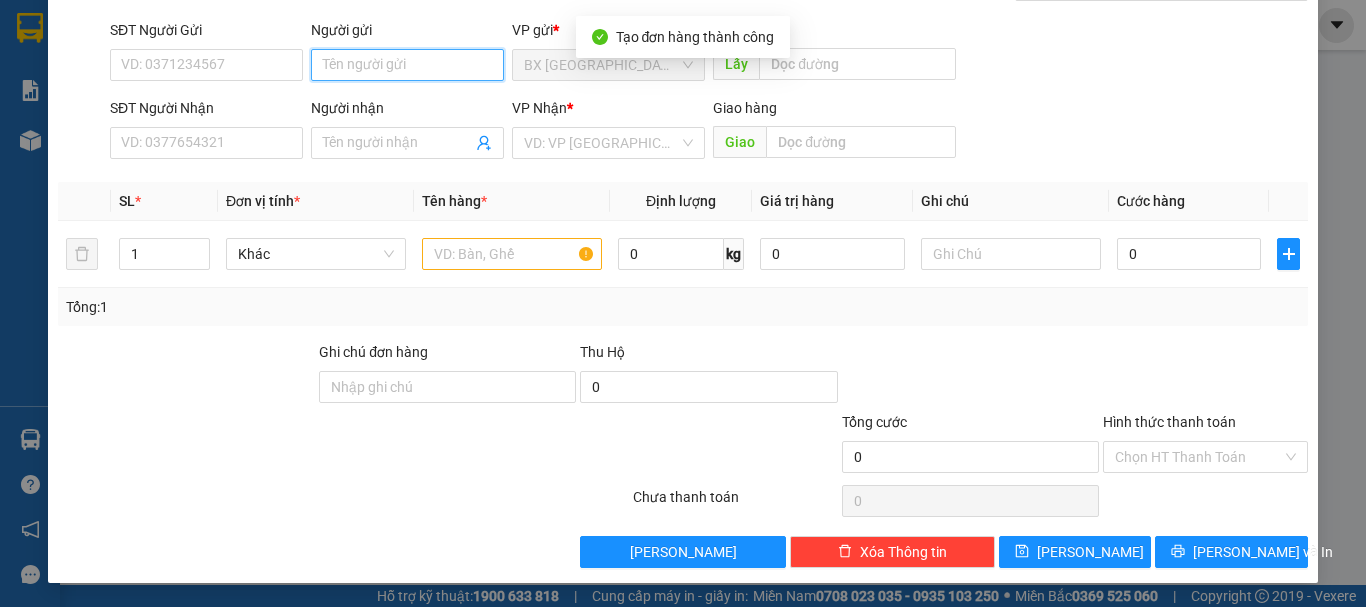 click on "Người gửi" at bounding box center (407, 65) 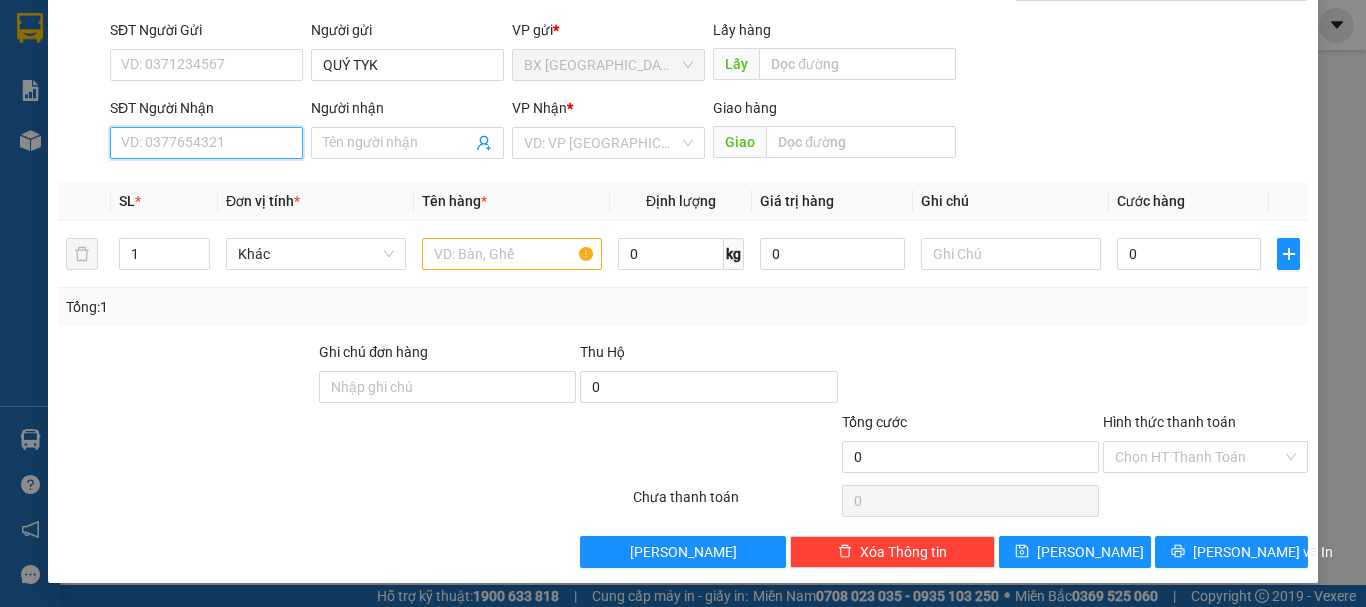 click on "SĐT Người Nhận" at bounding box center (206, 143) 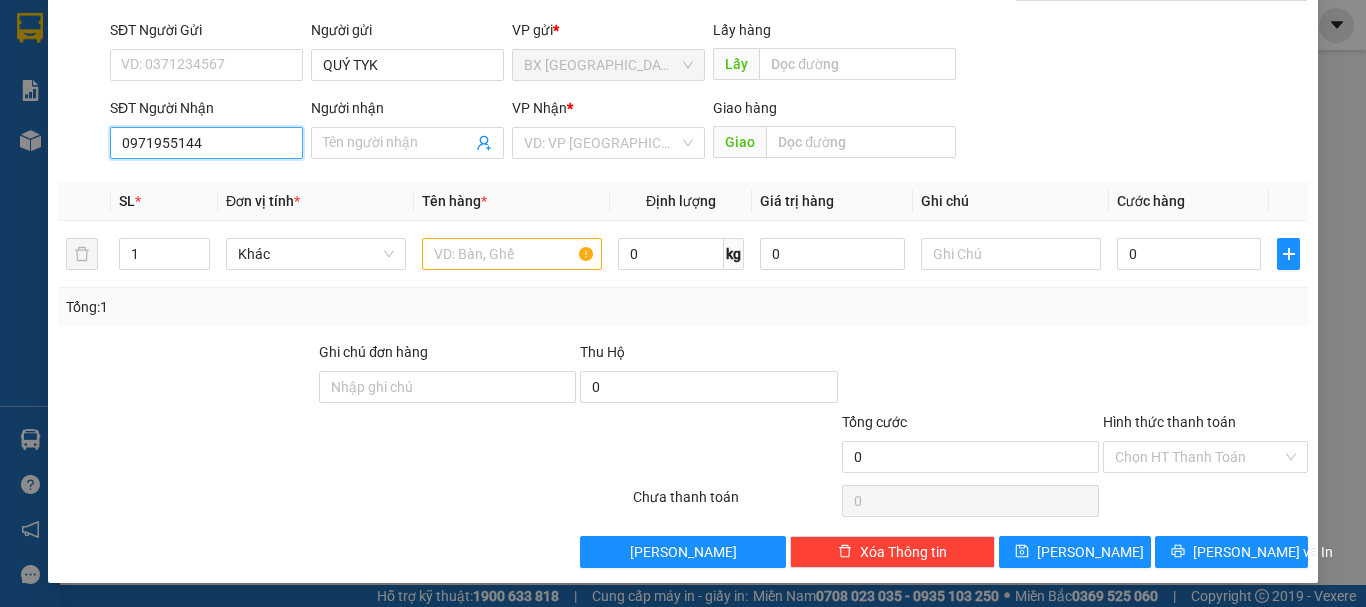 click on "0971955144" at bounding box center (206, 143) 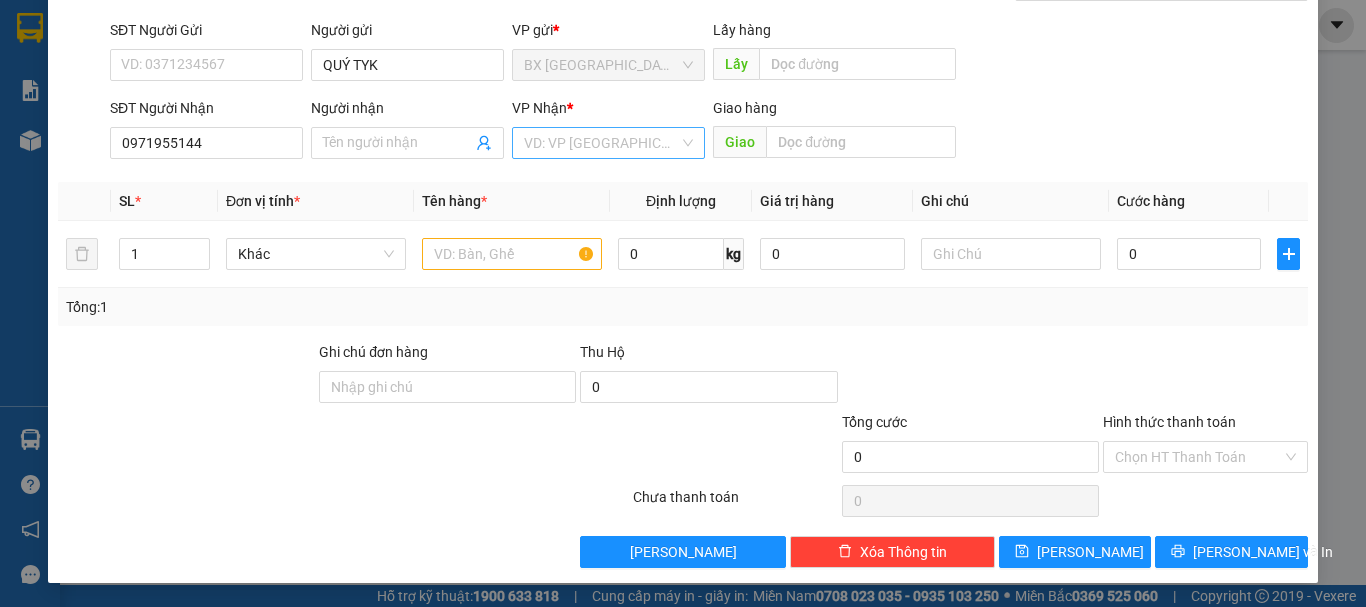 click at bounding box center (601, 143) 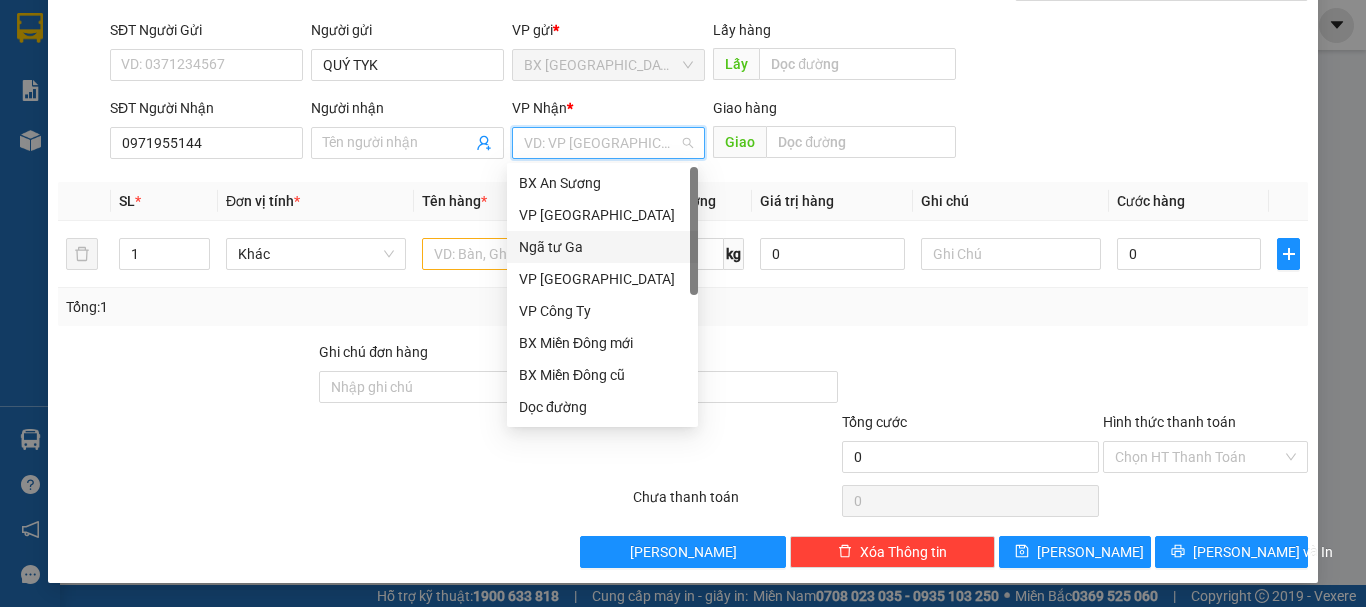 click on "Ngã tư Ga" at bounding box center [602, 247] 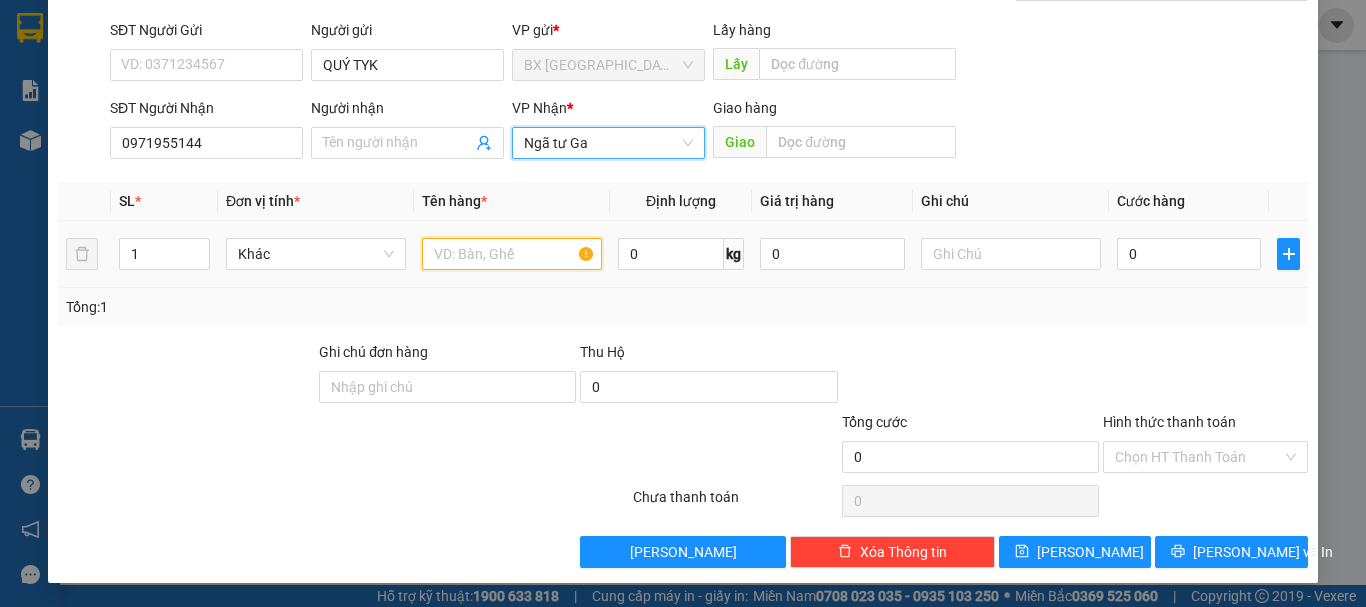 click at bounding box center [512, 254] 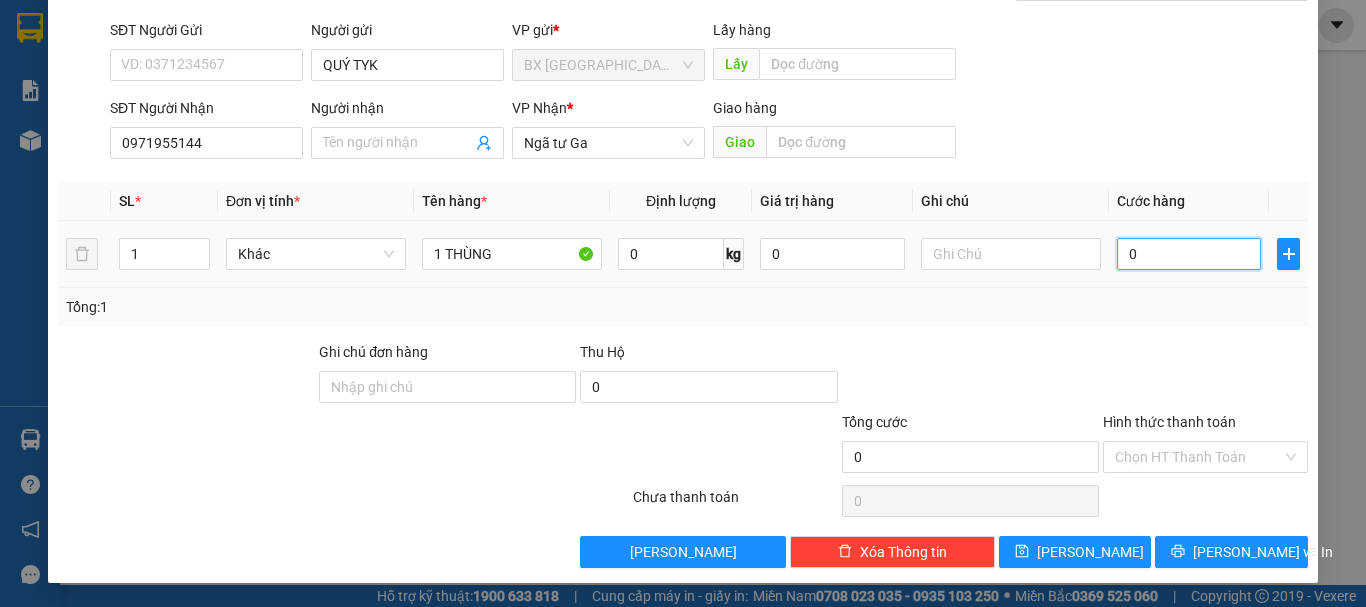 click on "0" at bounding box center [1189, 254] 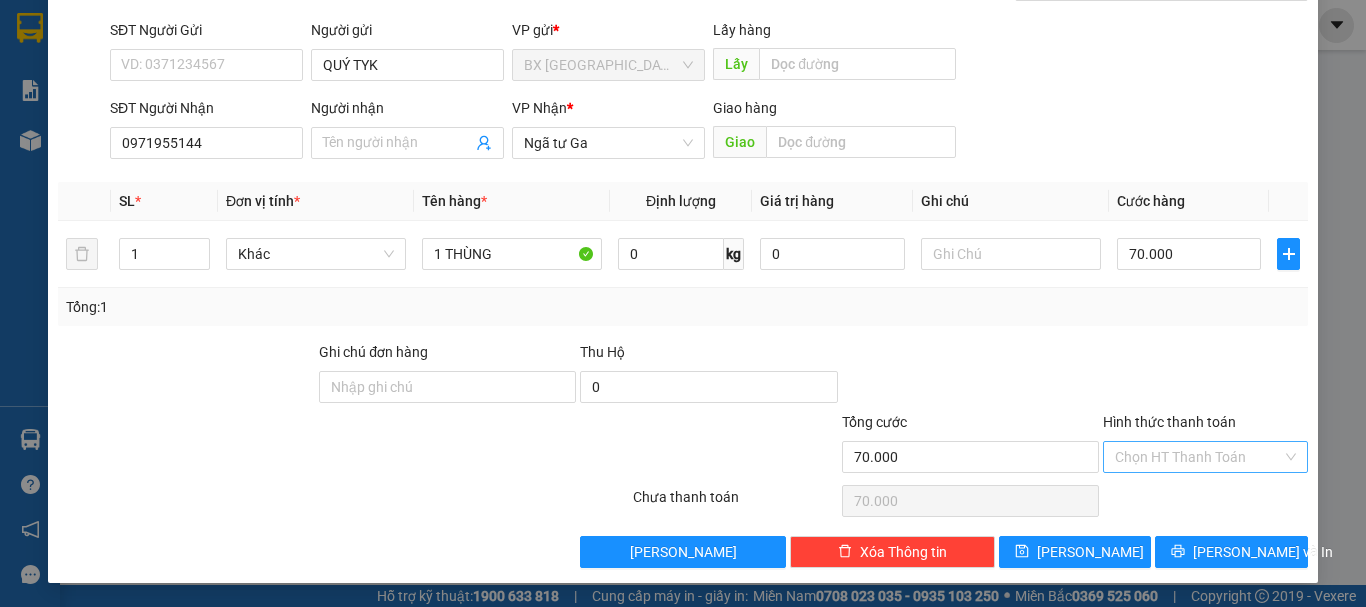 click on "Hình thức thanh toán" at bounding box center [1198, 457] 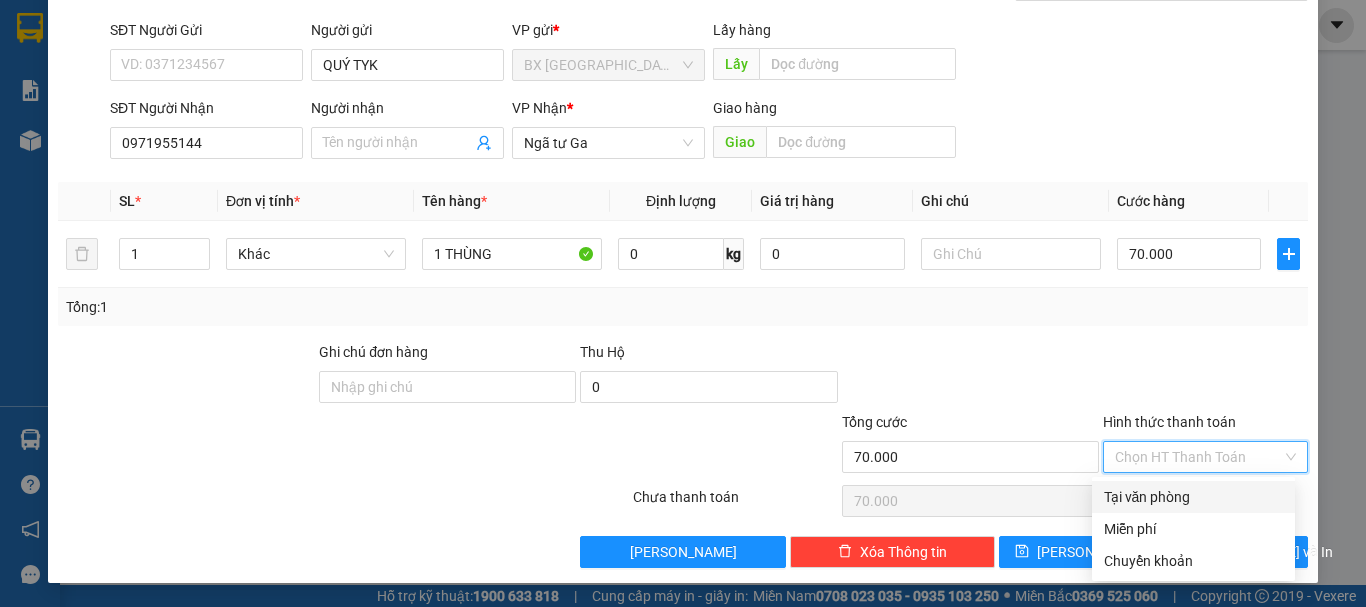click on "Tại văn phòng" at bounding box center (1193, 497) 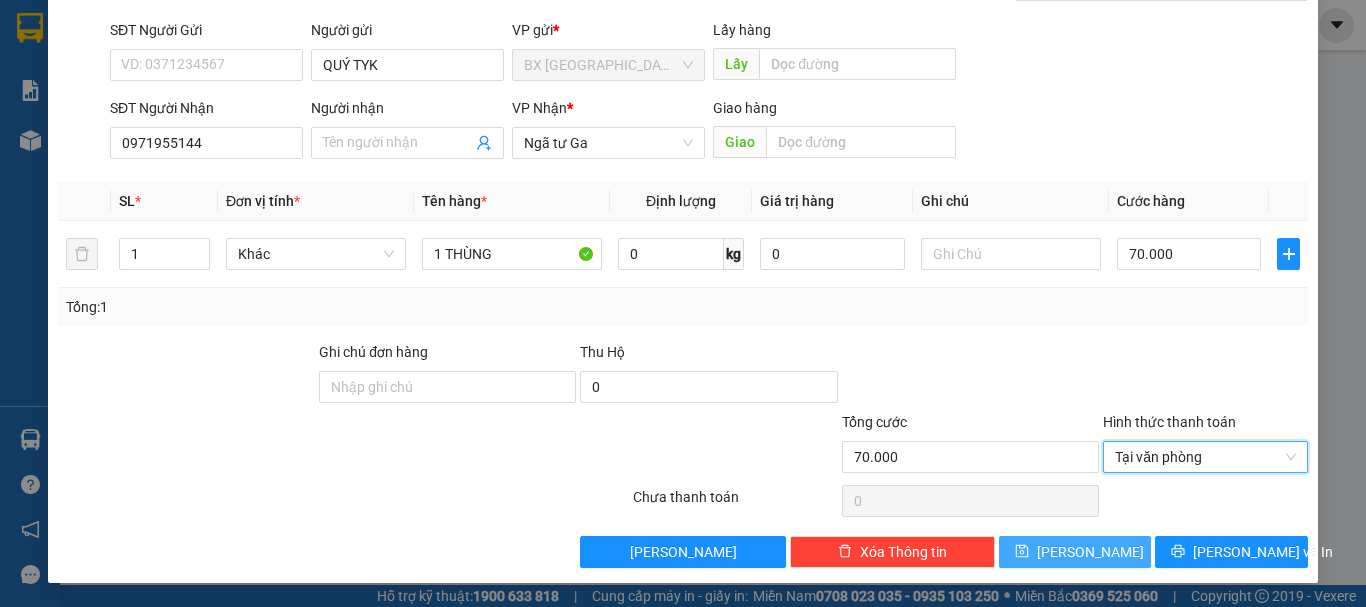 click 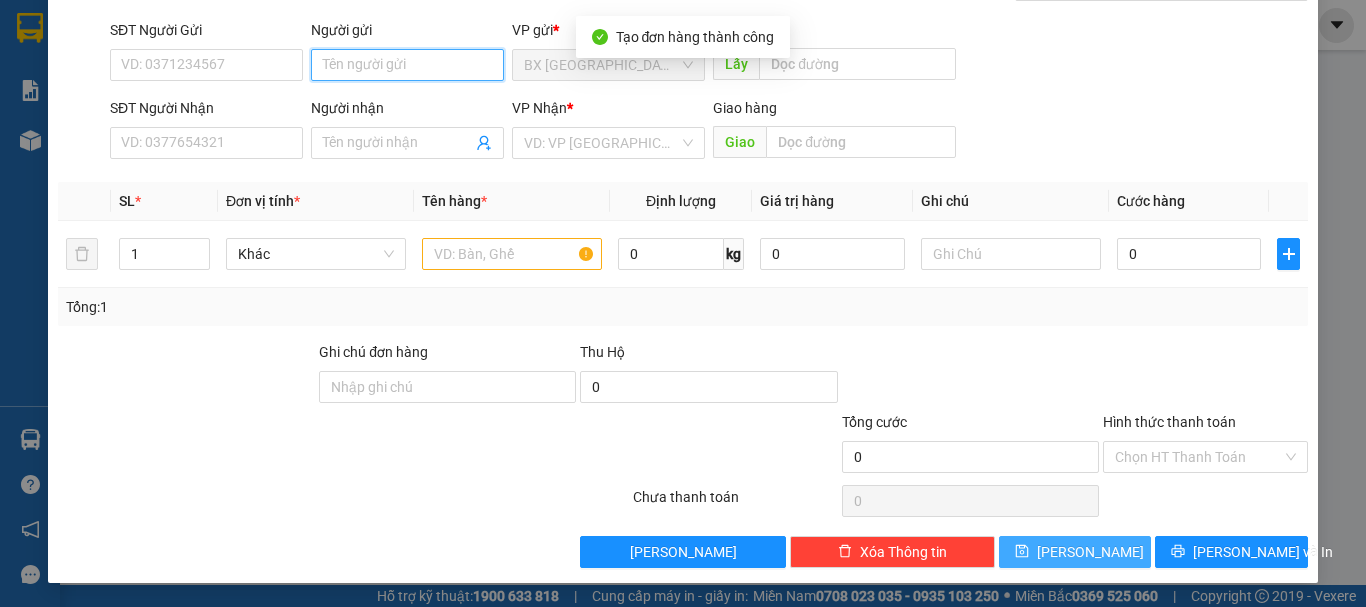 click on "Người gửi" at bounding box center [407, 65] 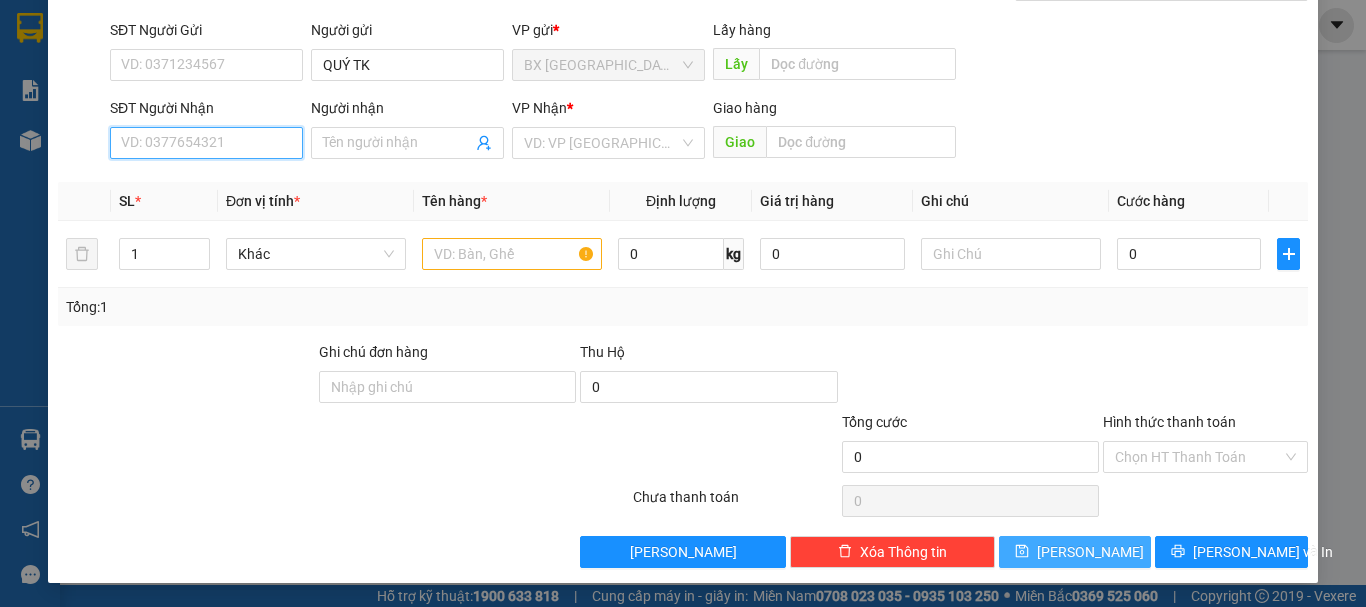 click on "SĐT Người Nhận" at bounding box center (206, 143) 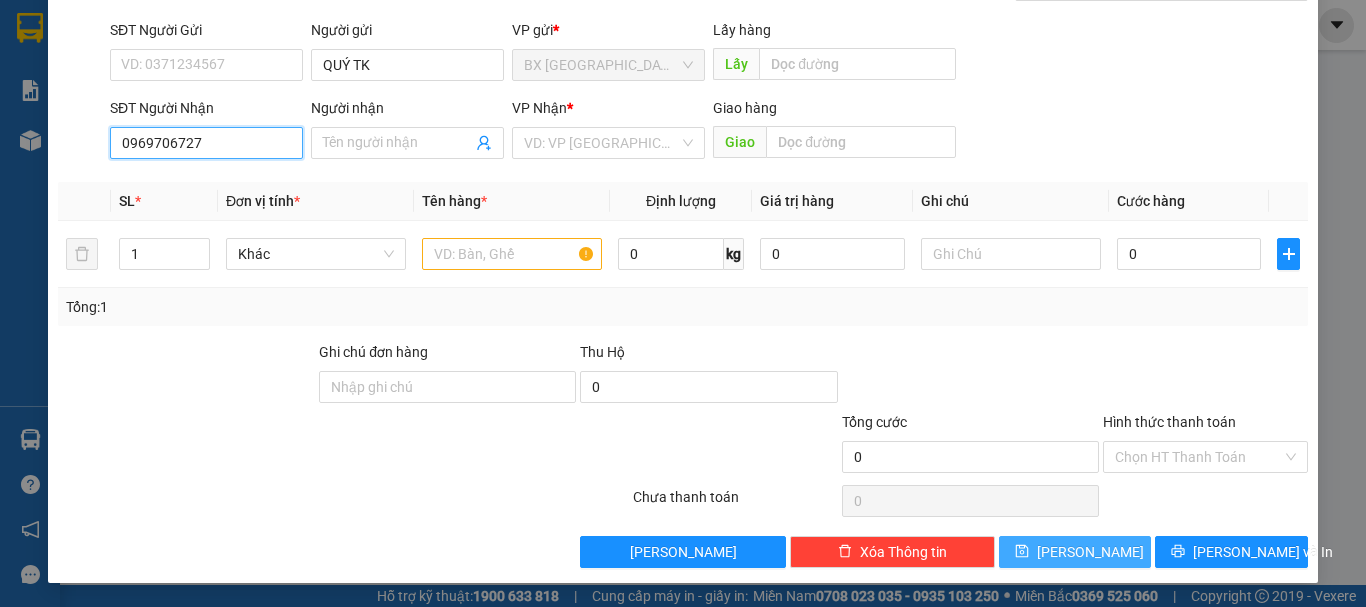 click on "0969706727" at bounding box center [206, 143] 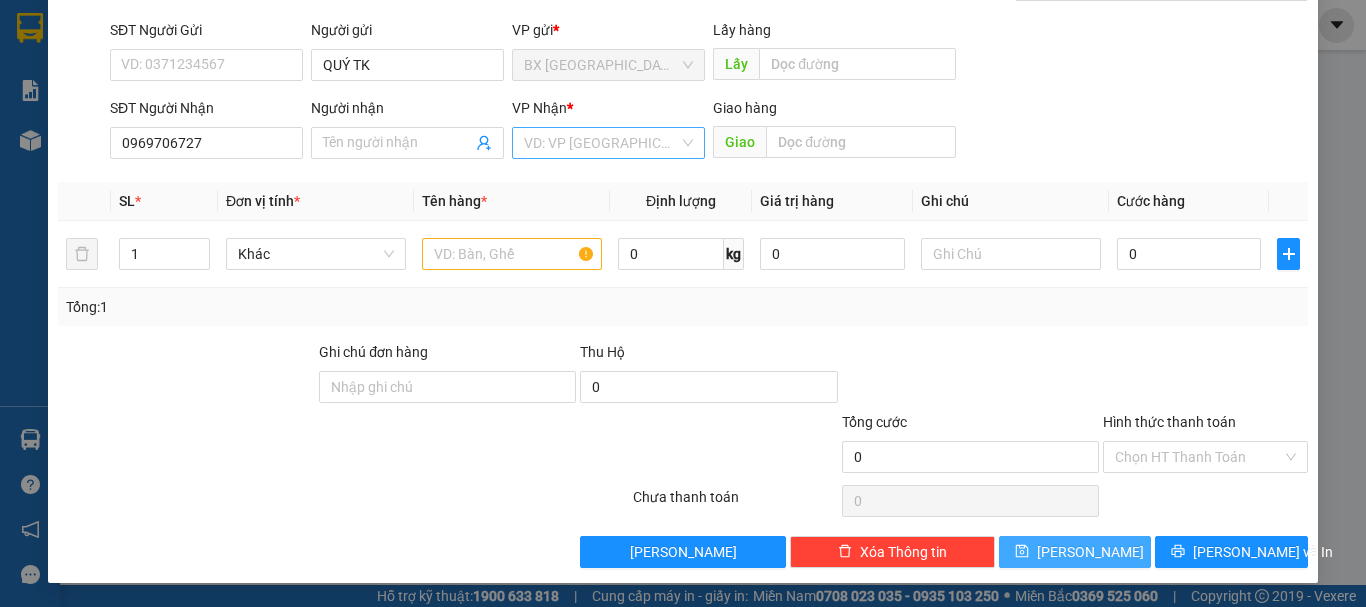 click at bounding box center [601, 143] 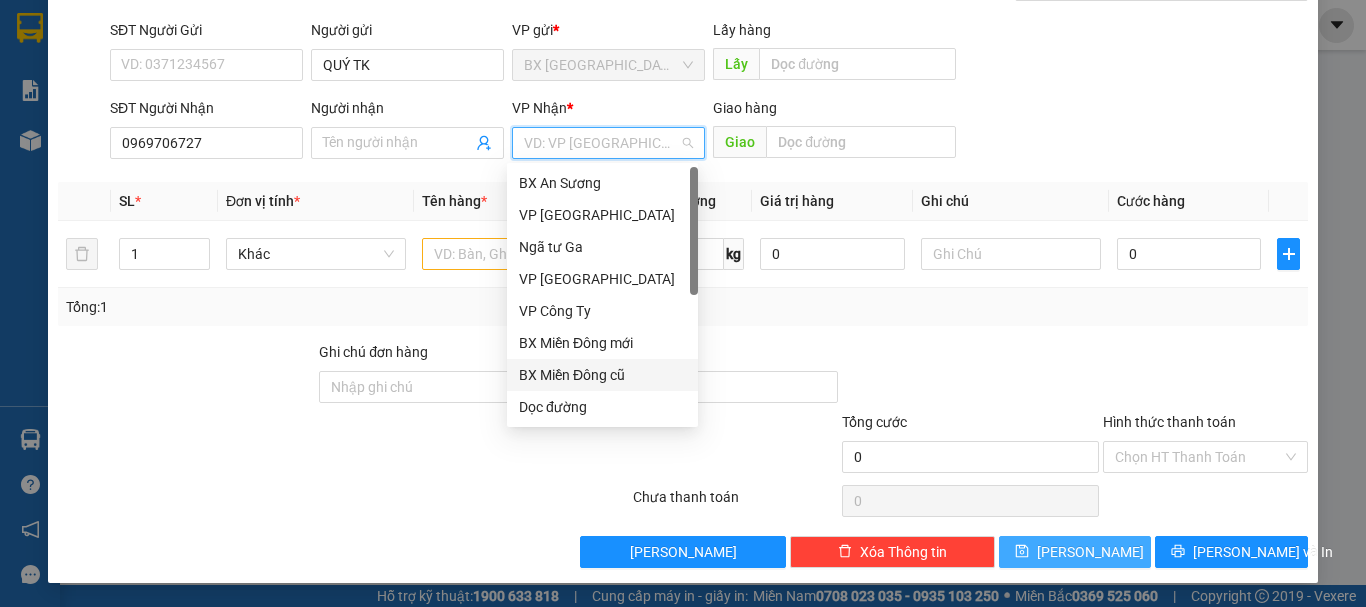 click on "BX Miền Đông cũ" at bounding box center [602, 375] 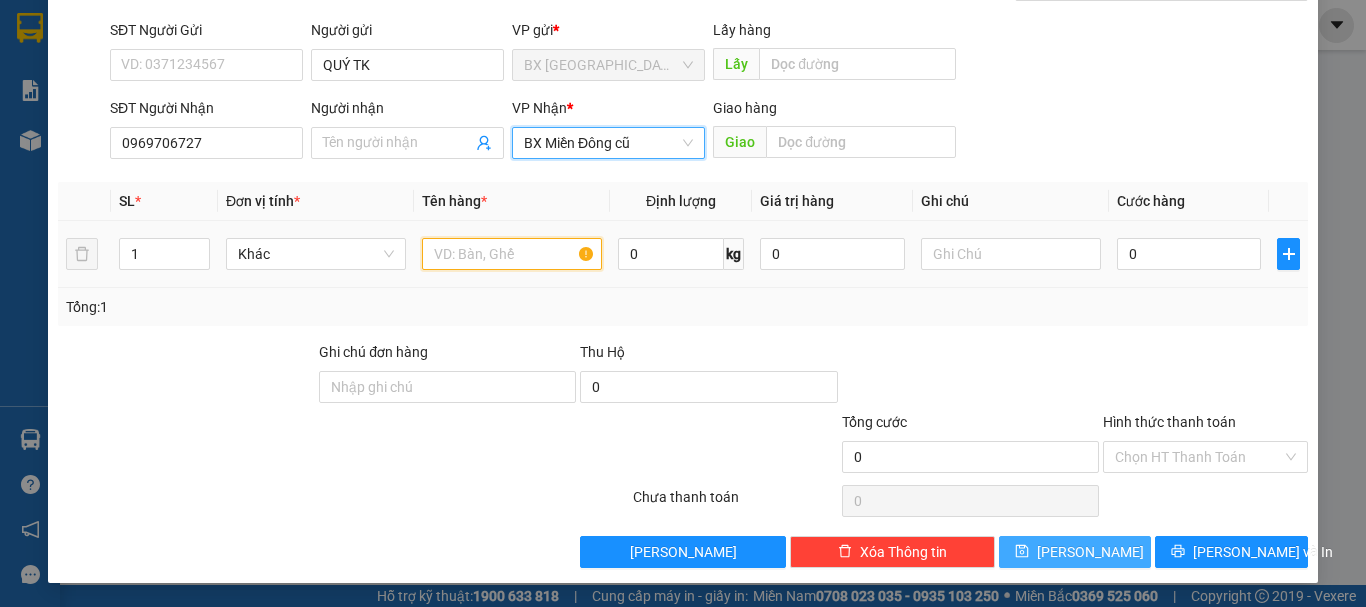 click at bounding box center (512, 254) 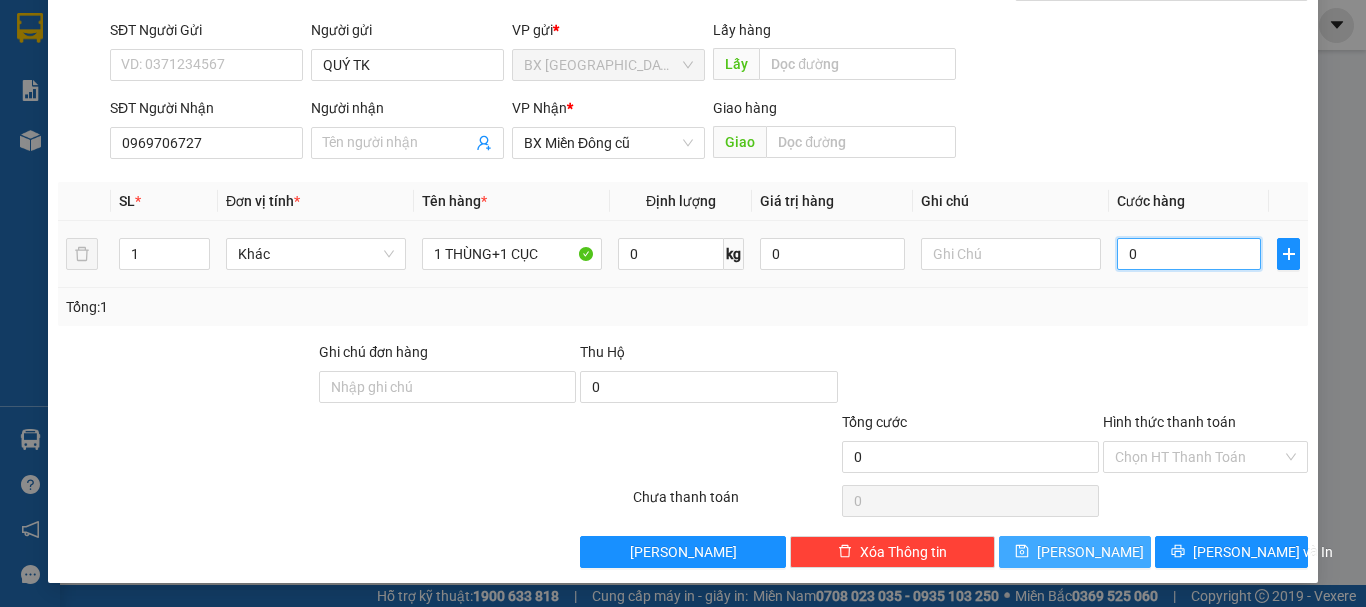 click on "0" at bounding box center (1189, 254) 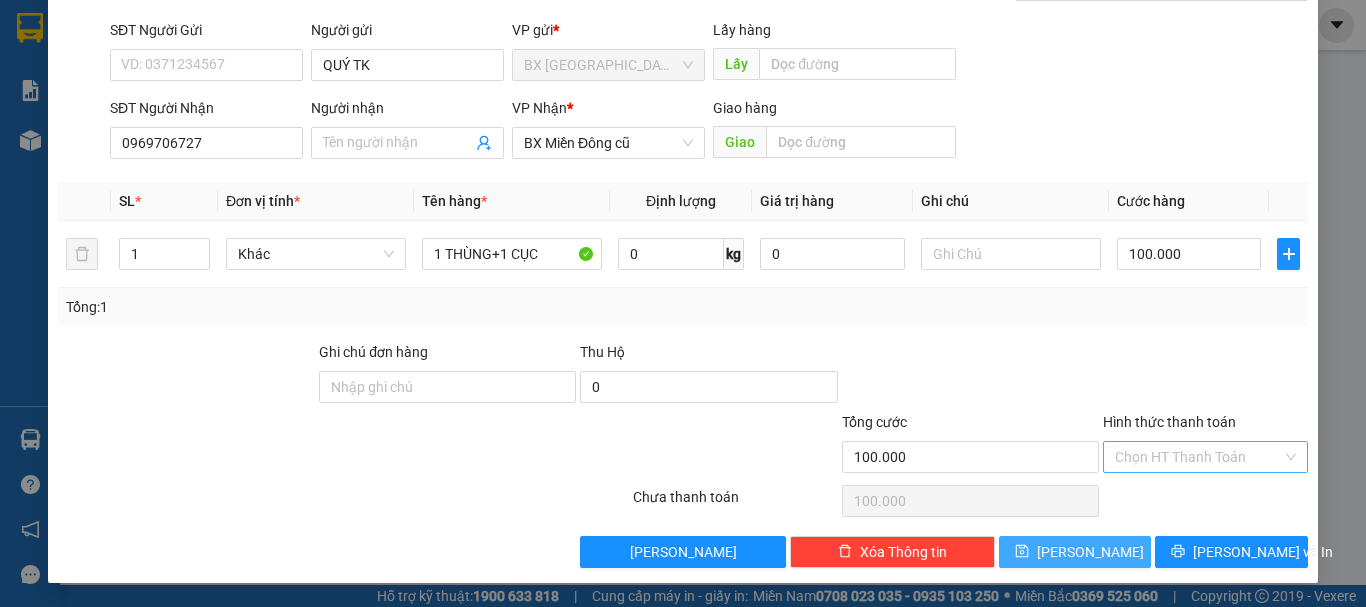 click on "Hình thức thanh toán" at bounding box center (1198, 457) 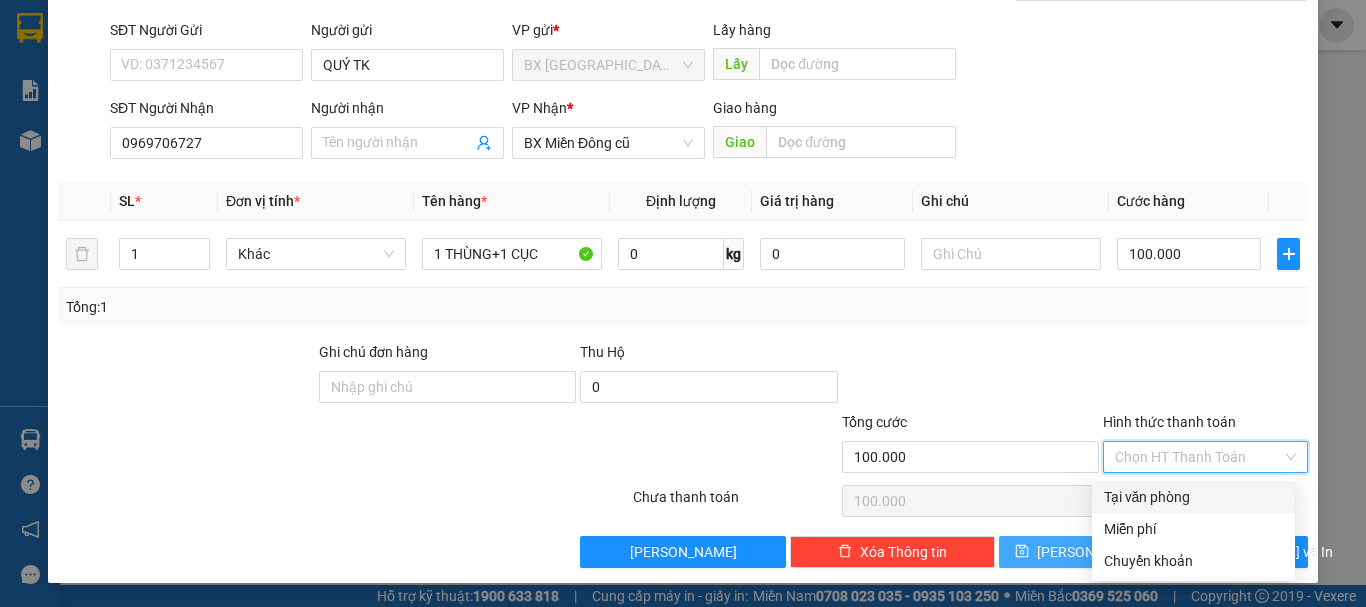 click on "Tại văn phòng" at bounding box center [1193, 497] 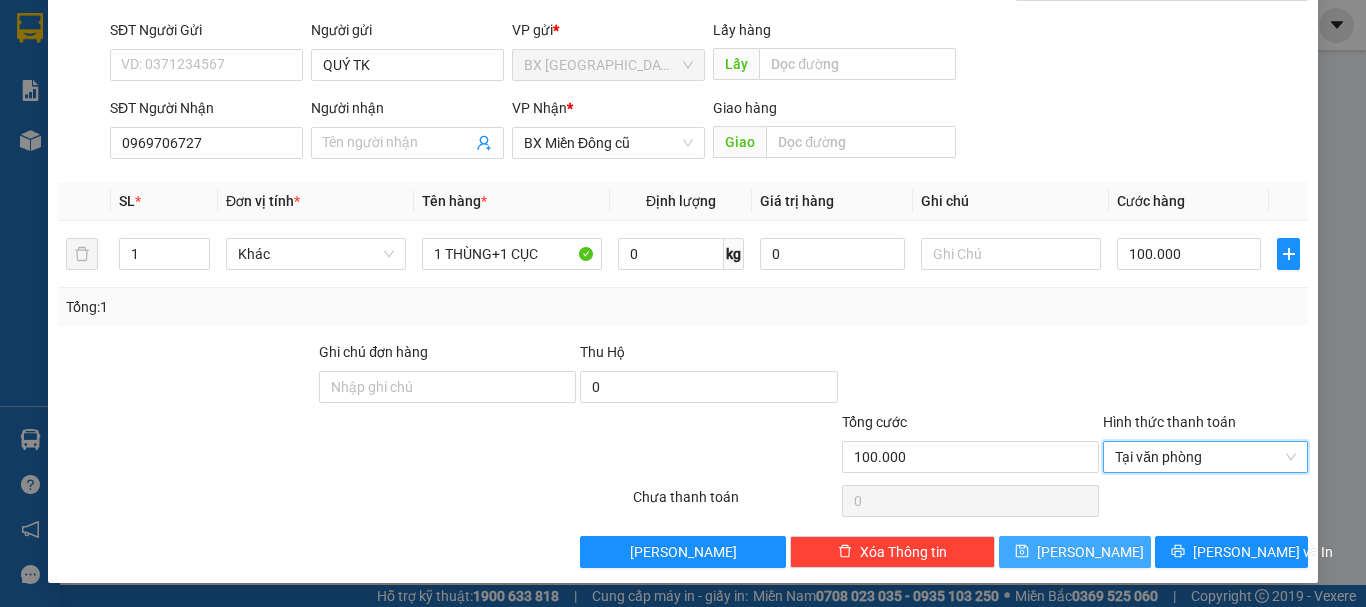 click on "[PERSON_NAME]" at bounding box center [1075, 552] 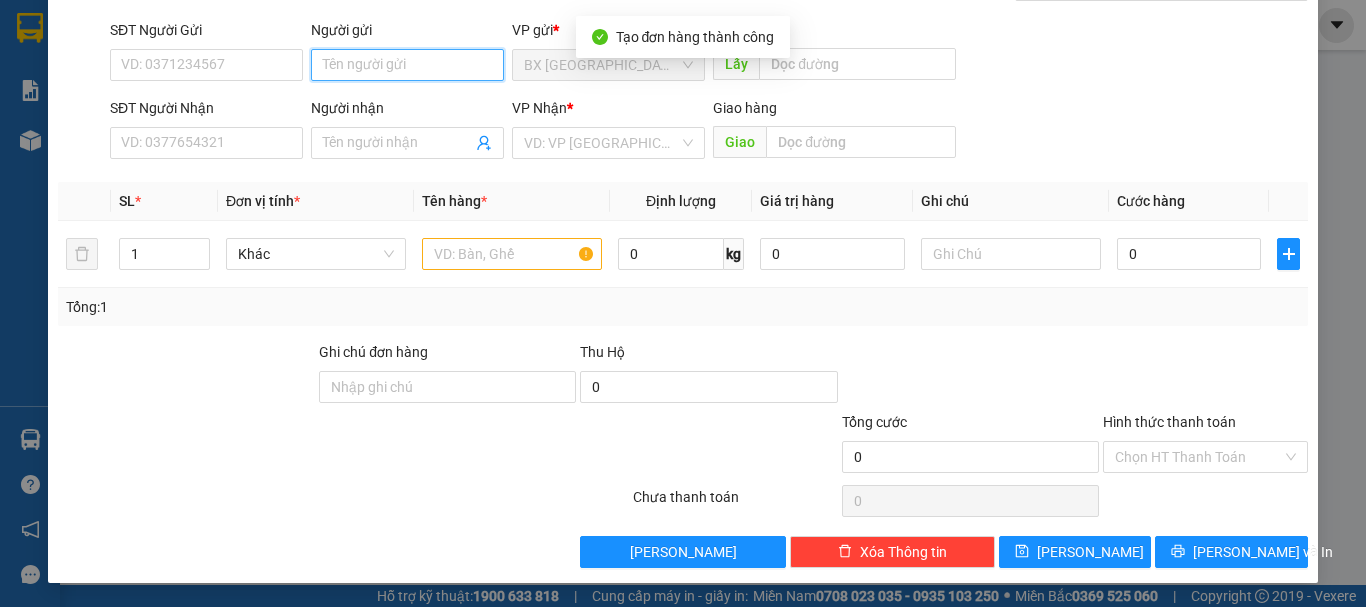 click on "Người gửi" at bounding box center (407, 65) 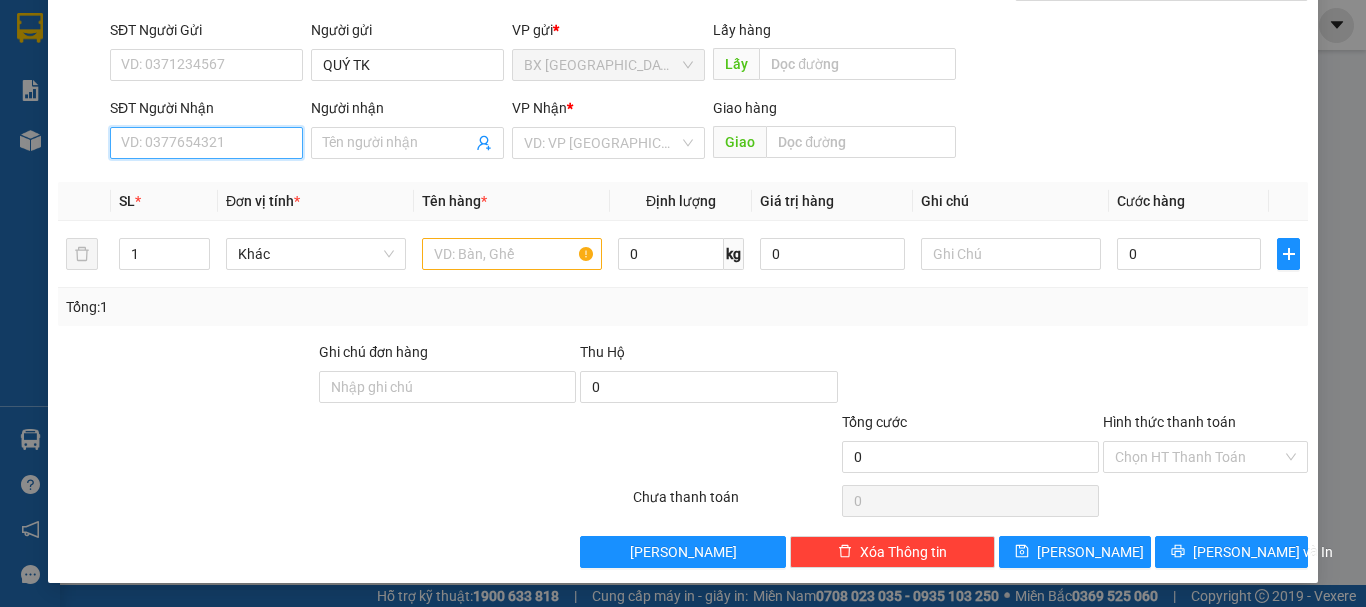 click on "SĐT Người Nhận" at bounding box center [206, 143] 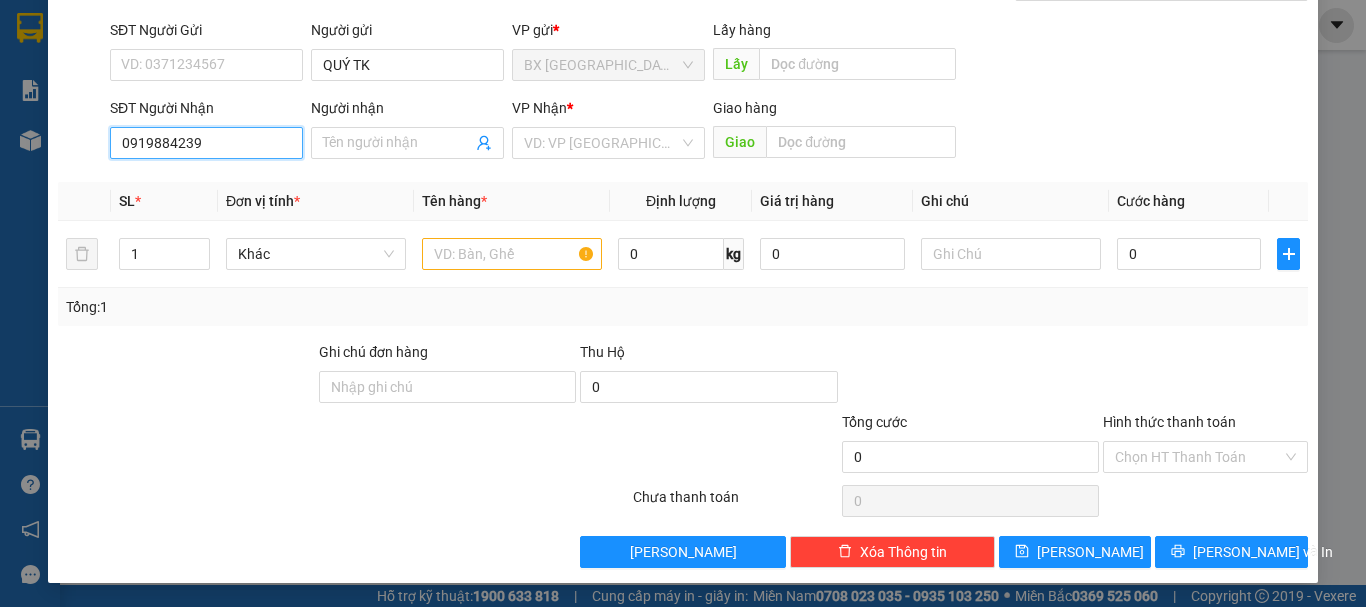 click on "0919884239" at bounding box center [206, 143] 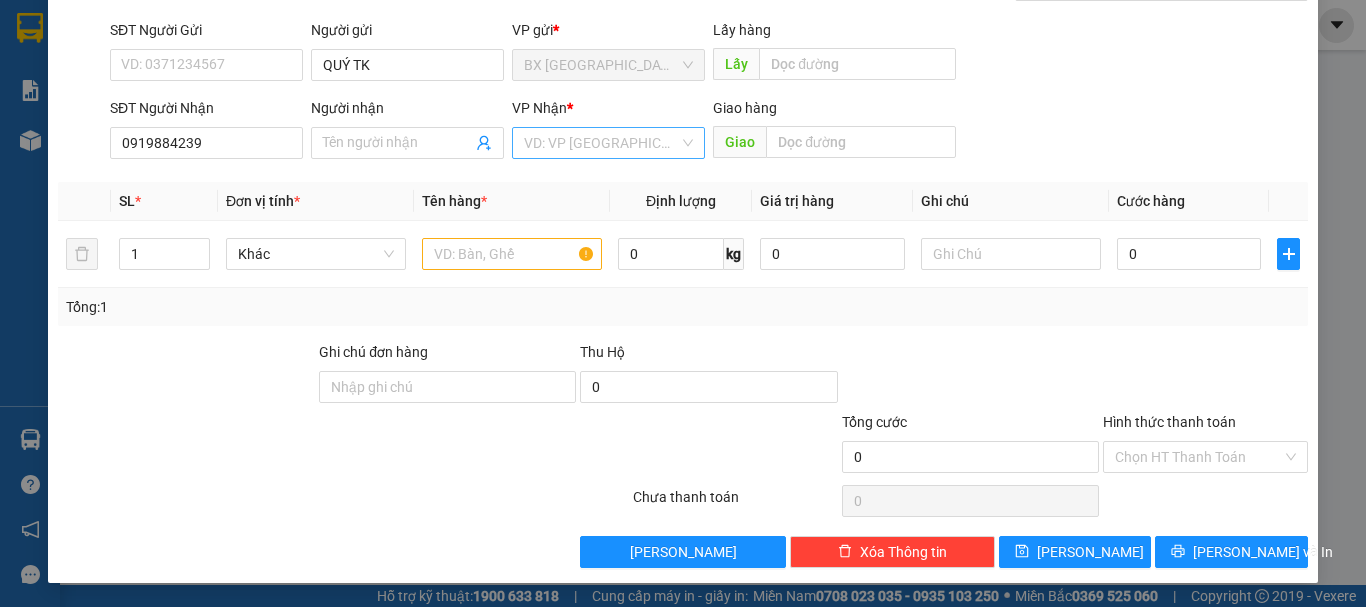 click at bounding box center [601, 143] 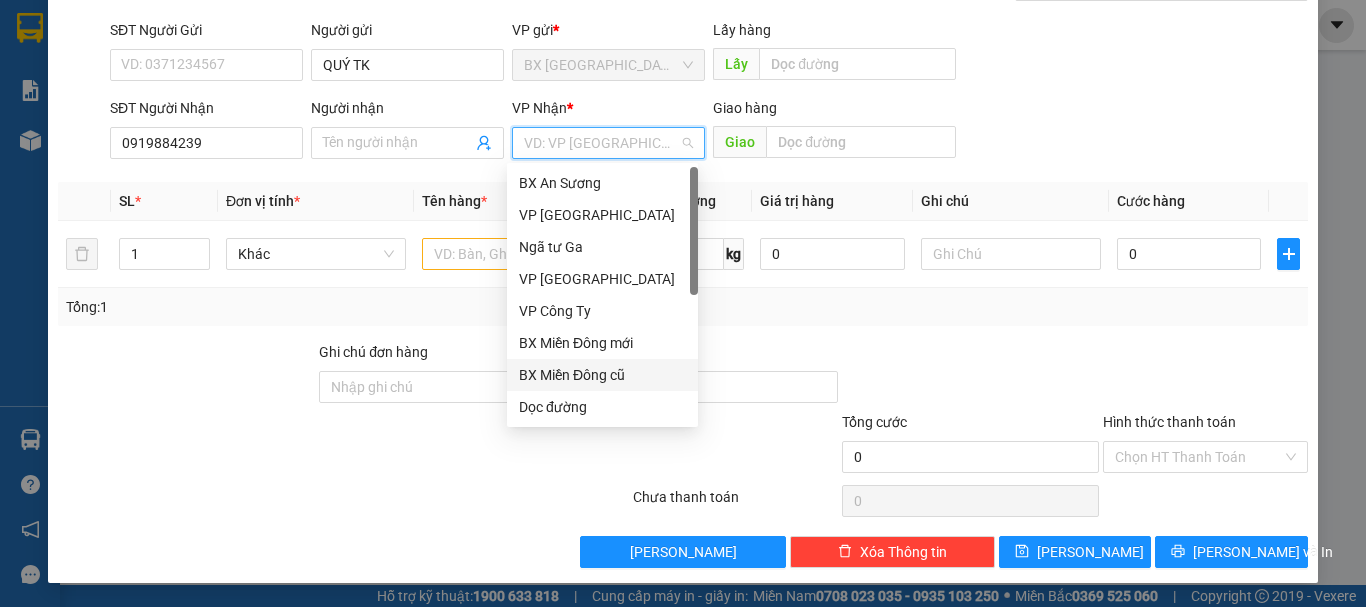 click on "BX Miền Đông cũ" at bounding box center (602, 375) 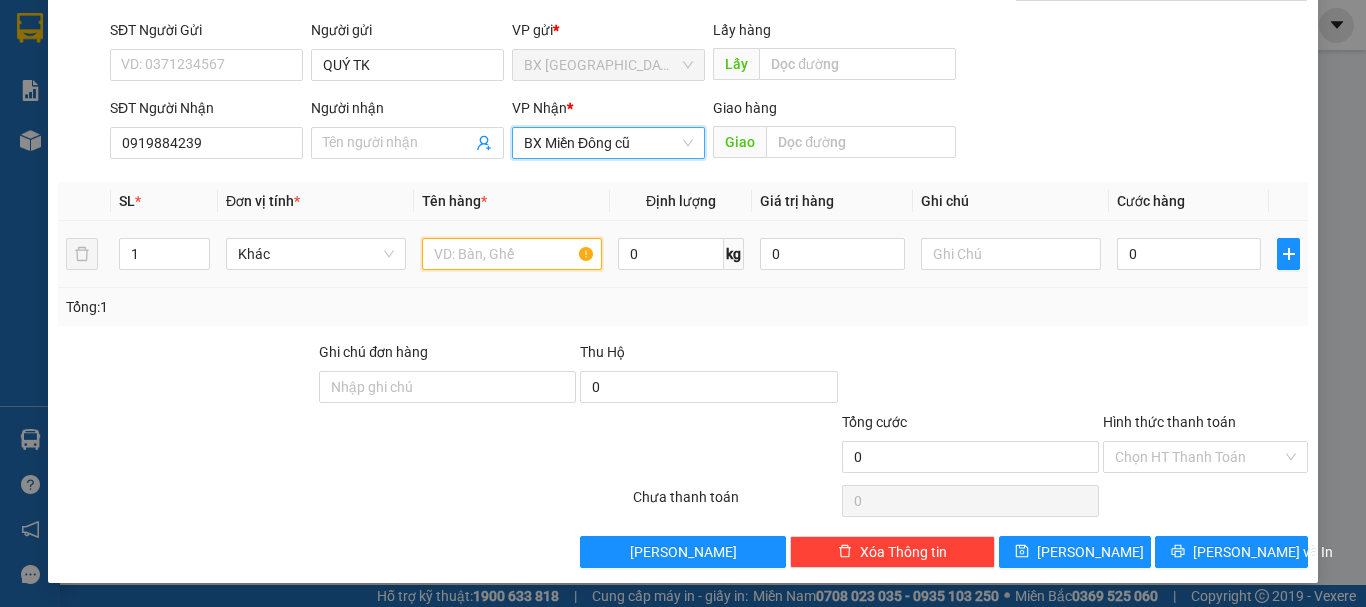 click at bounding box center (512, 254) 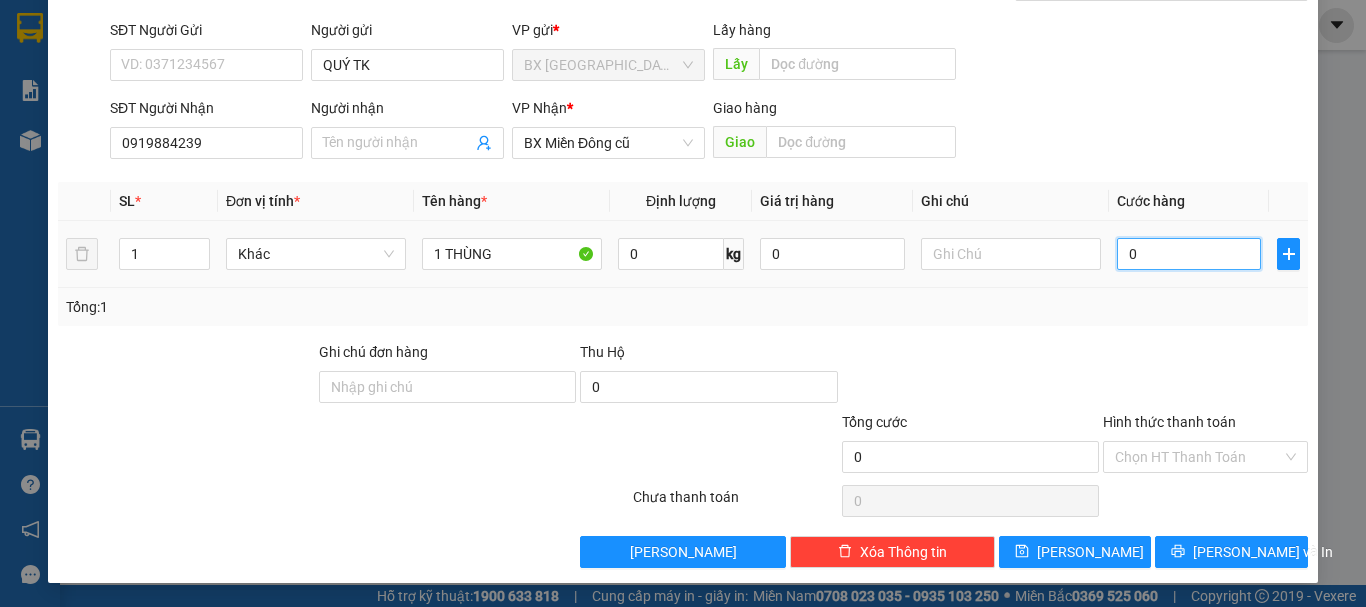 click on "0" at bounding box center (1189, 254) 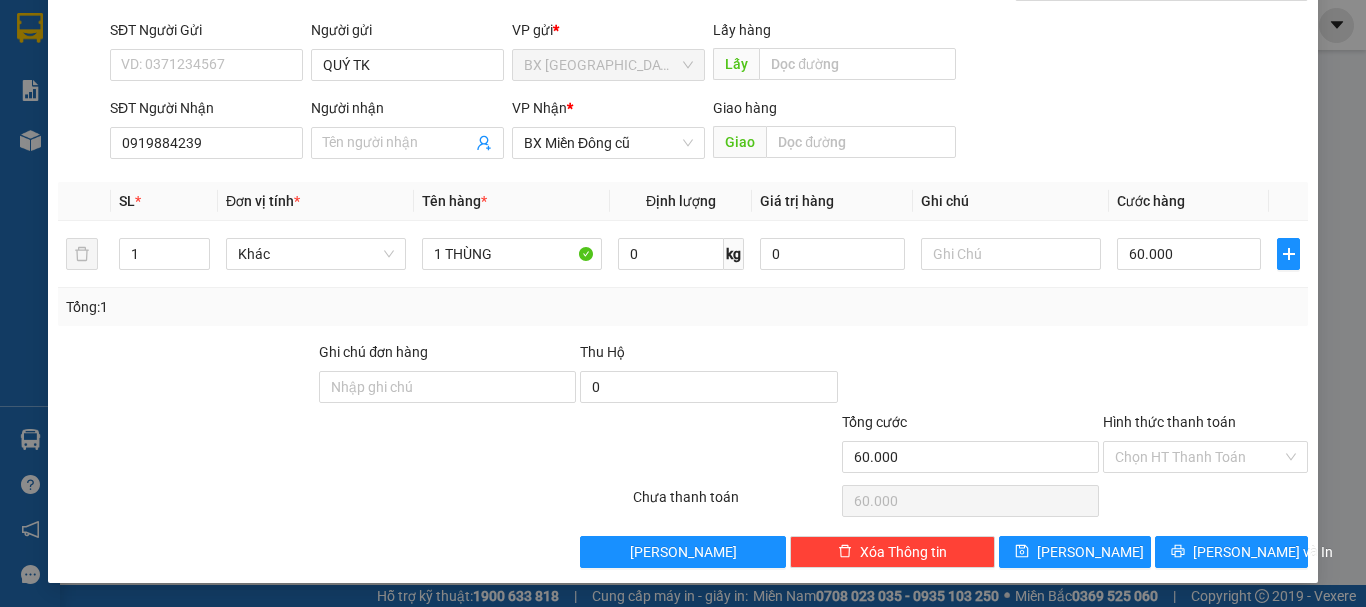 click on "Hình thức thanh toán Chọn HT Thanh Toán" at bounding box center [1205, 446] 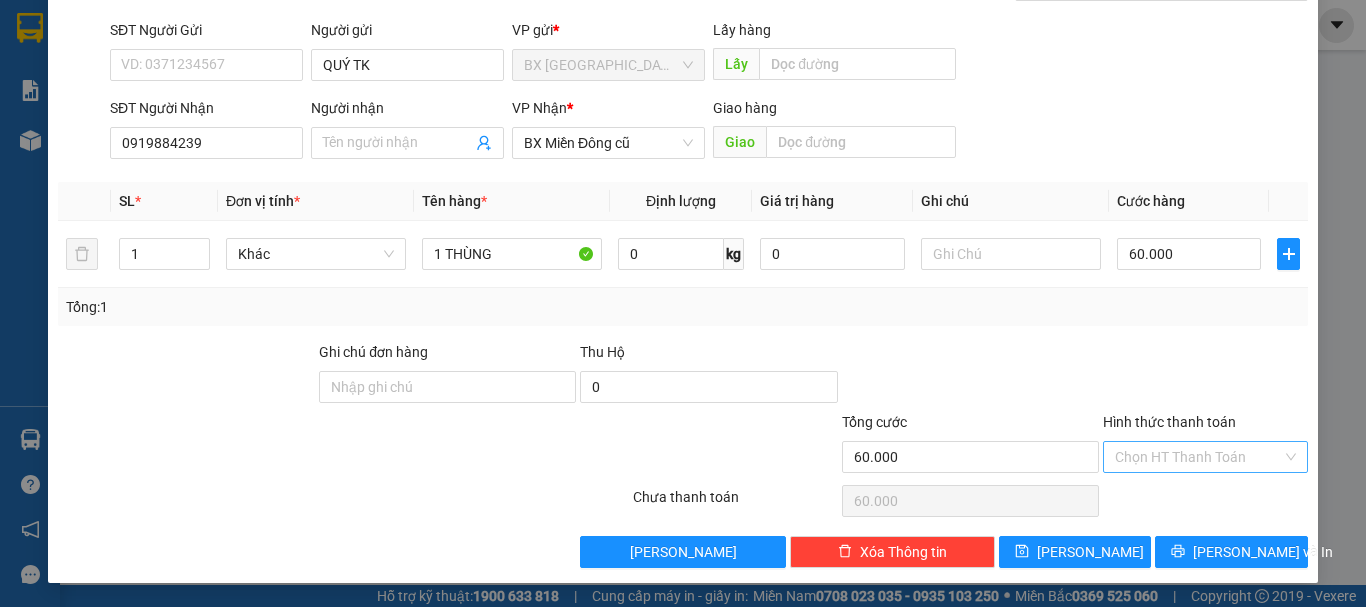 click on "Hình thức thanh toán" at bounding box center (1198, 457) 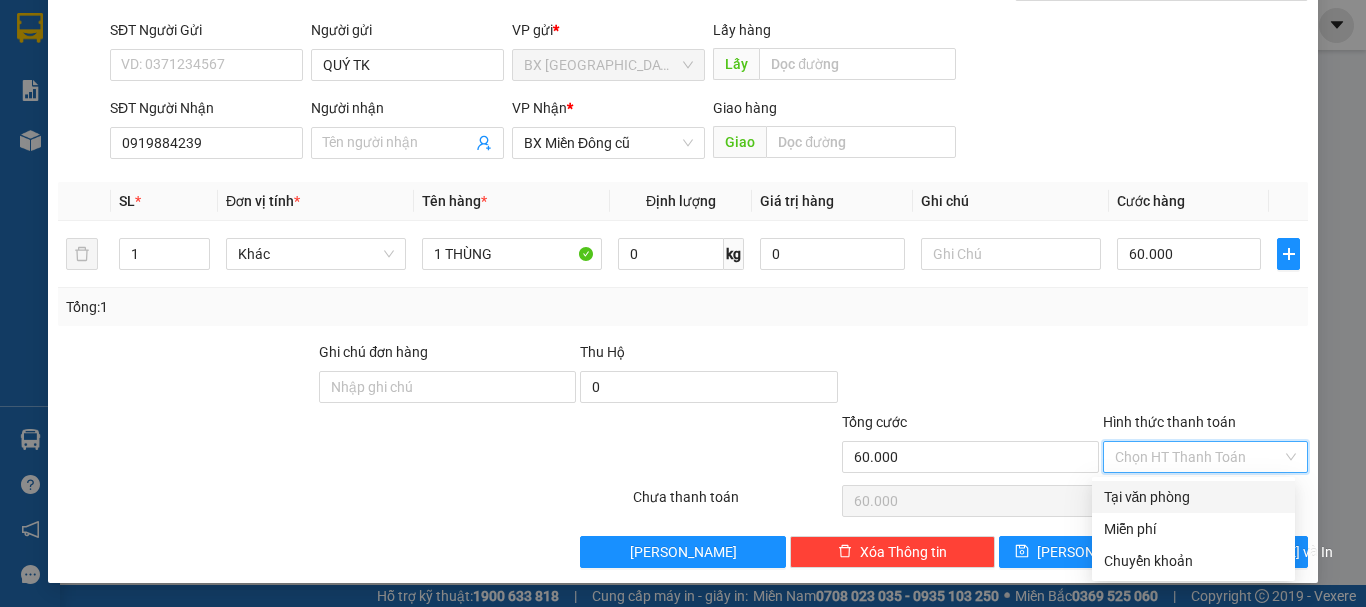 click on "Tại văn phòng" at bounding box center [1193, 497] 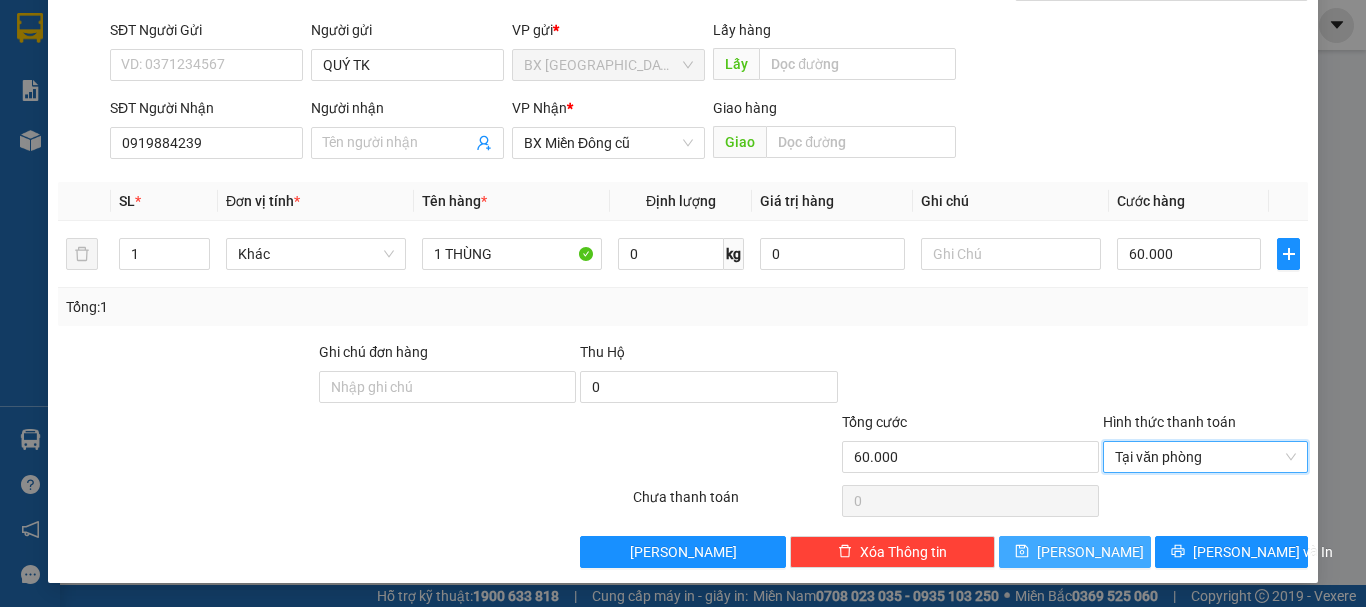 click on "[PERSON_NAME]" at bounding box center [1090, 552] 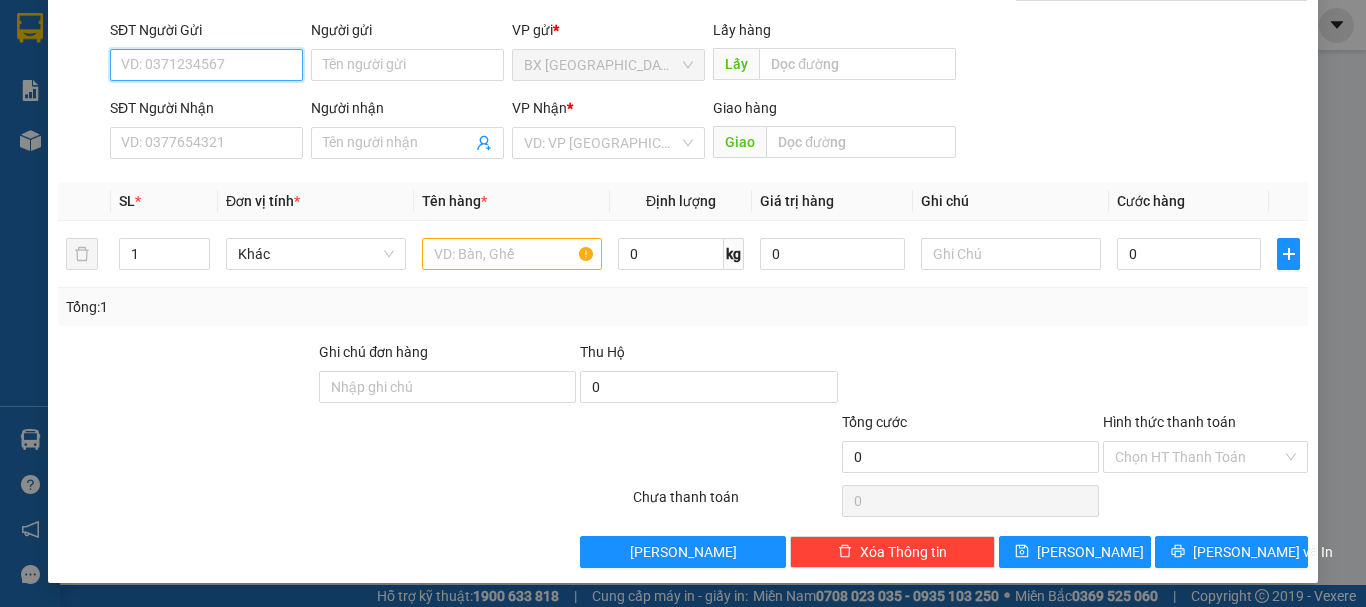 click on "SĐT Người Gửi" at bounding box center (206, 65) 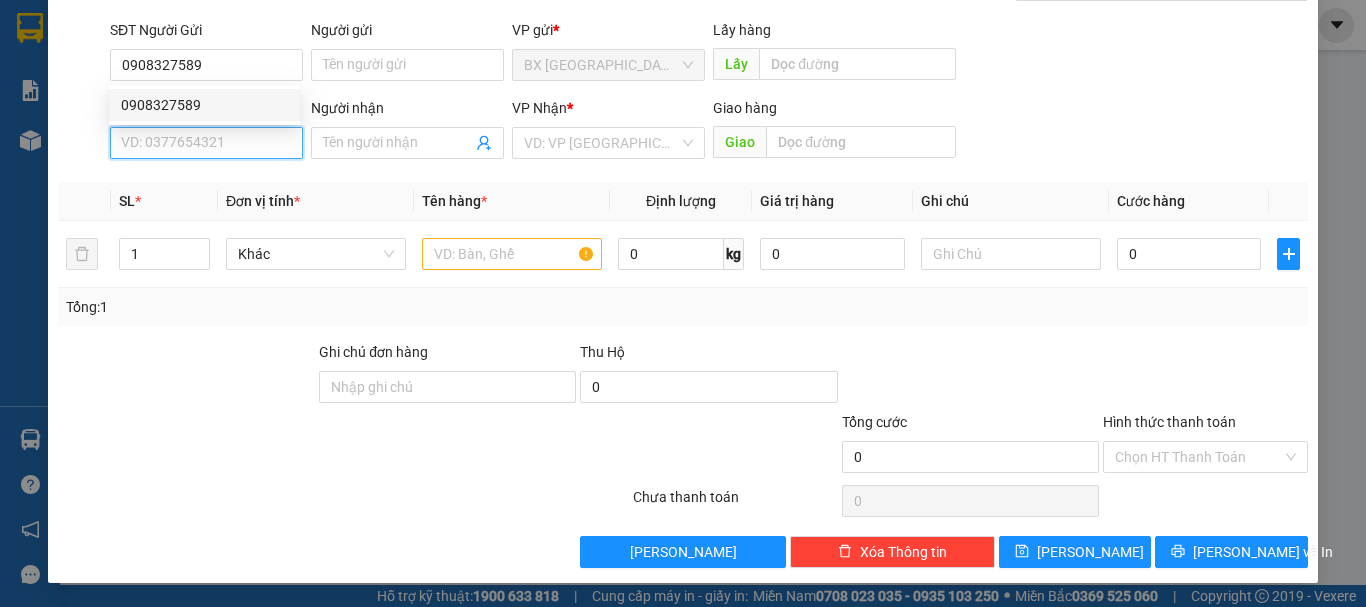 click on "SĐT Người Nhận" at bounding box center [206, 143] 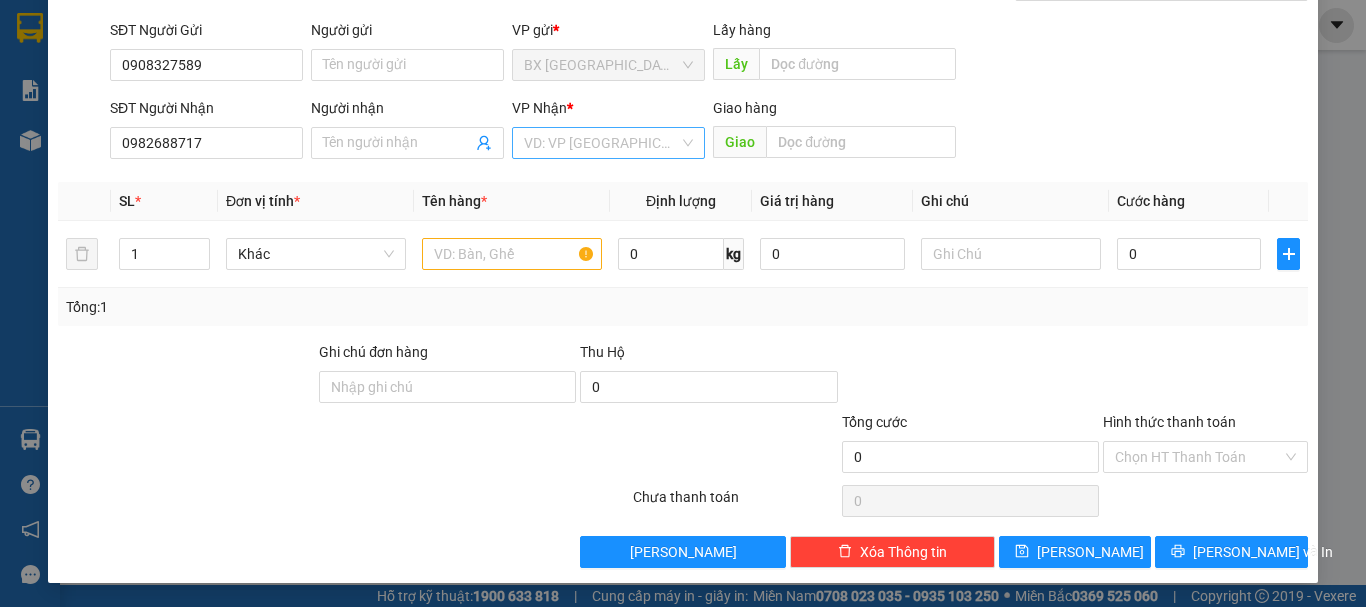 click at bounding box center (601, 143) 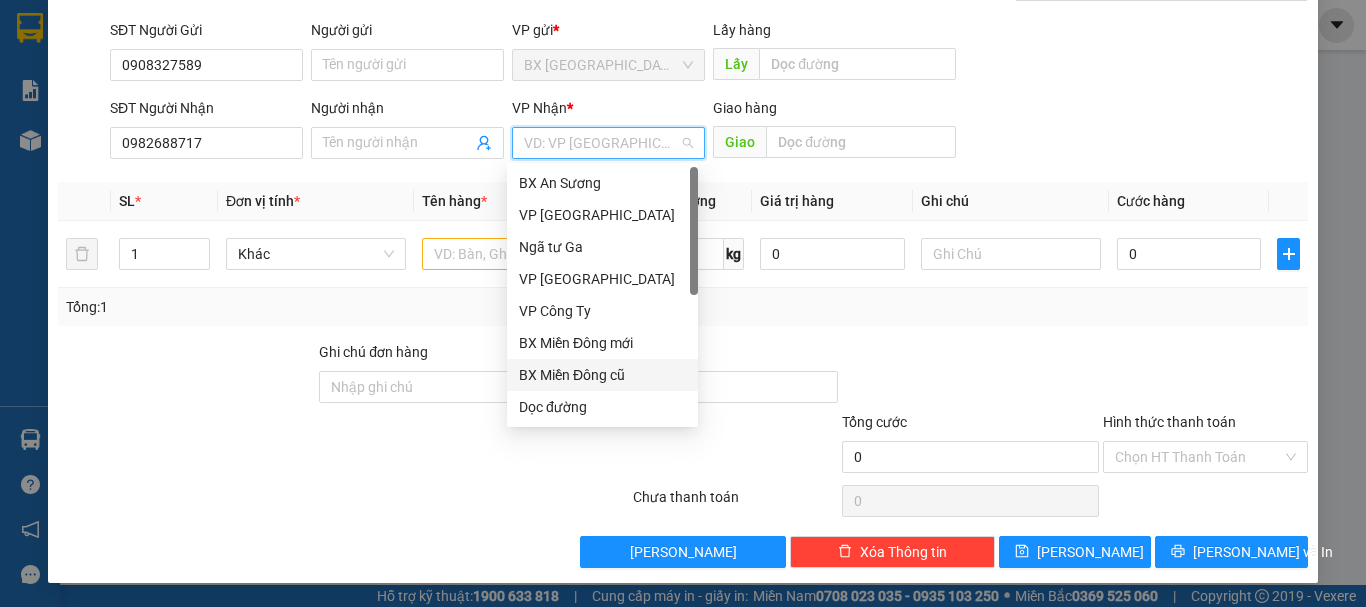 click on "BX Miền Đông cũ" at bounding box center (602, 375) 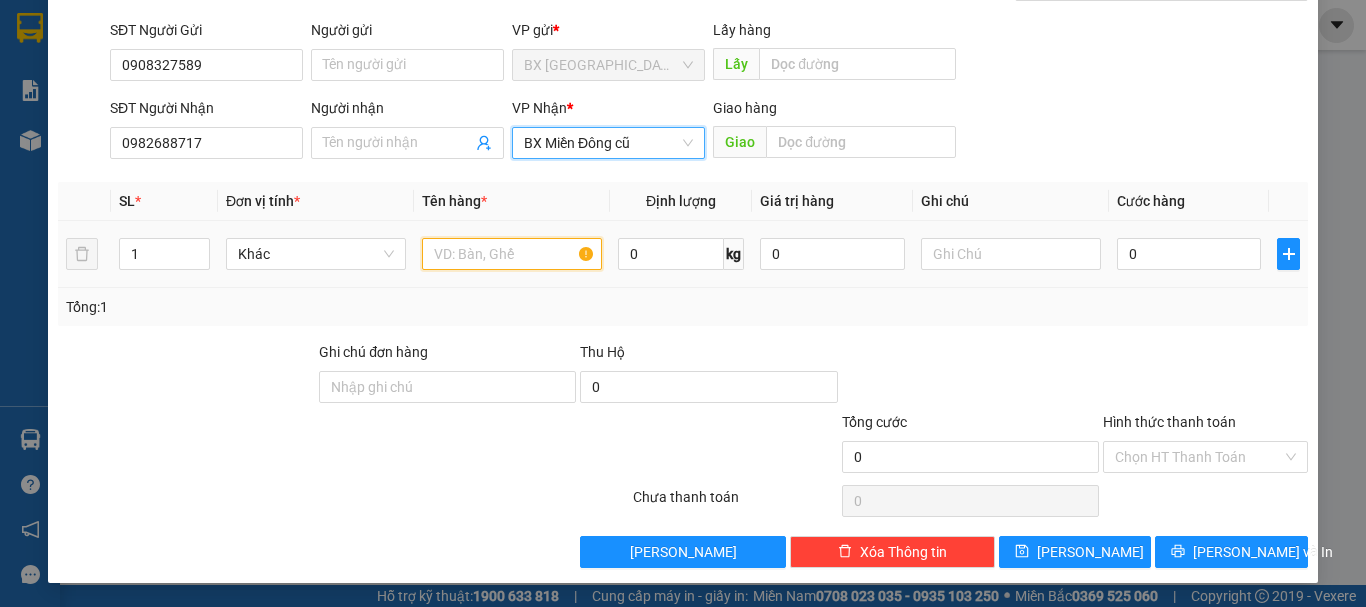 click at bounding box center (512, 254) 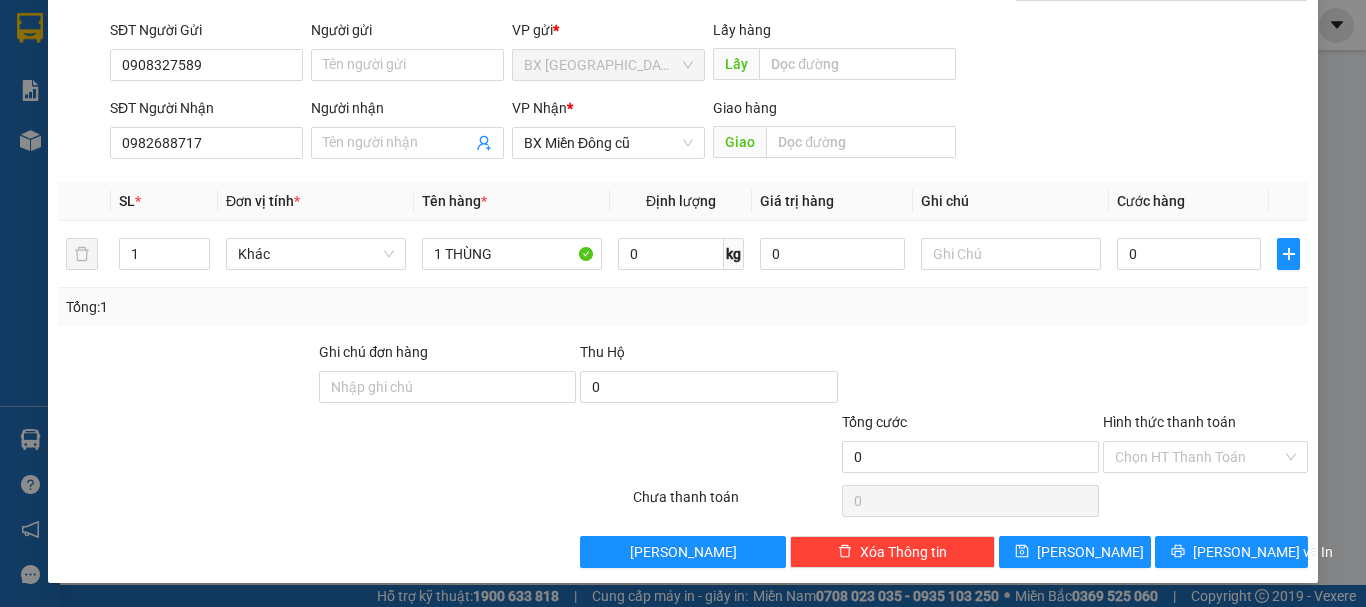 click on "Tổng:  1" at bounding box center [683, 307] 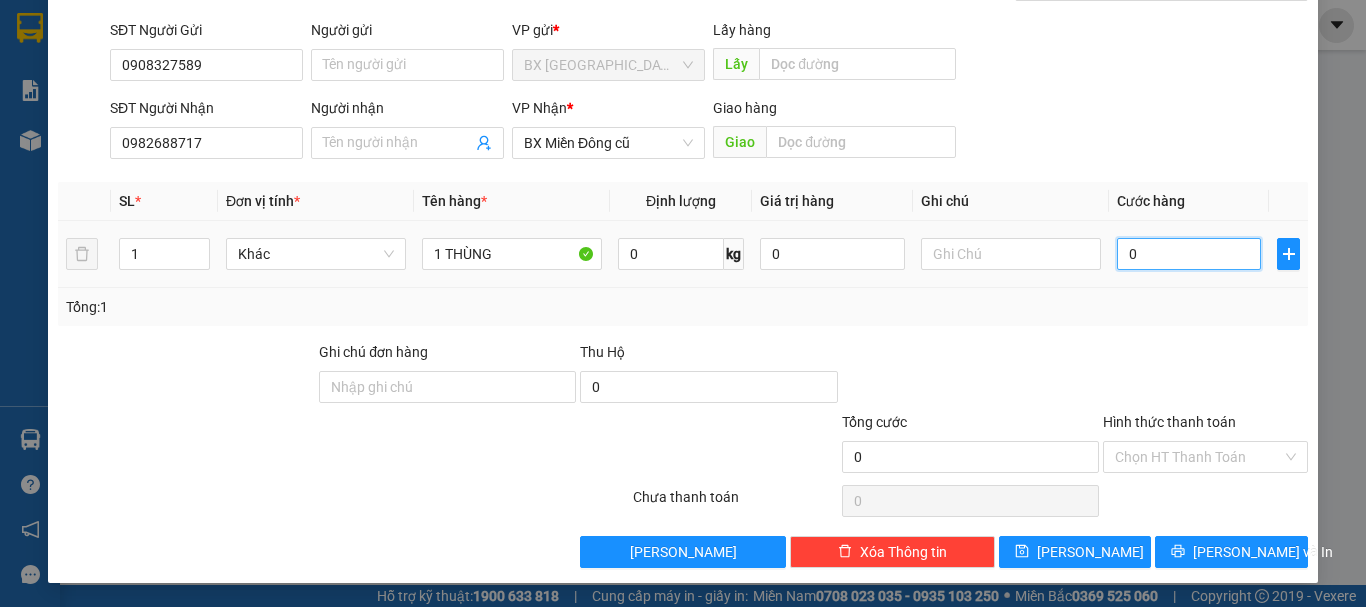 click on "0" at bounding box center [1189, 254] 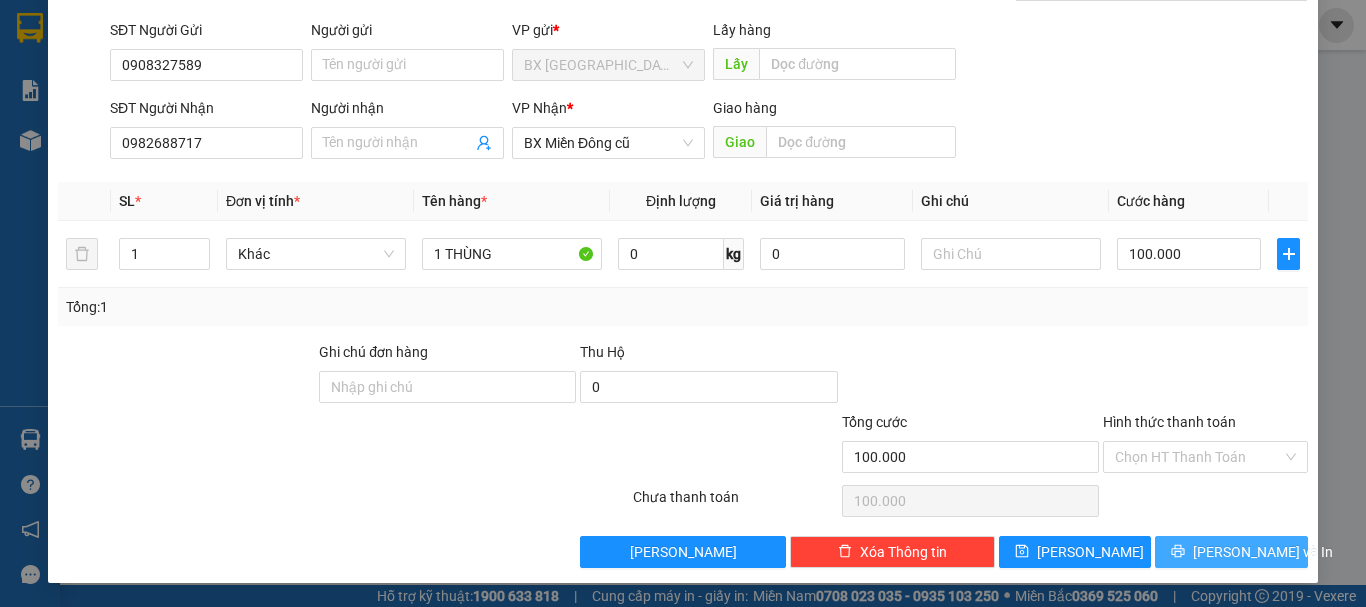 drag, startPoint x: 1277, startPoint y: 492, endPoint x: 1266, endPoint y: 553, distance: 61.983868 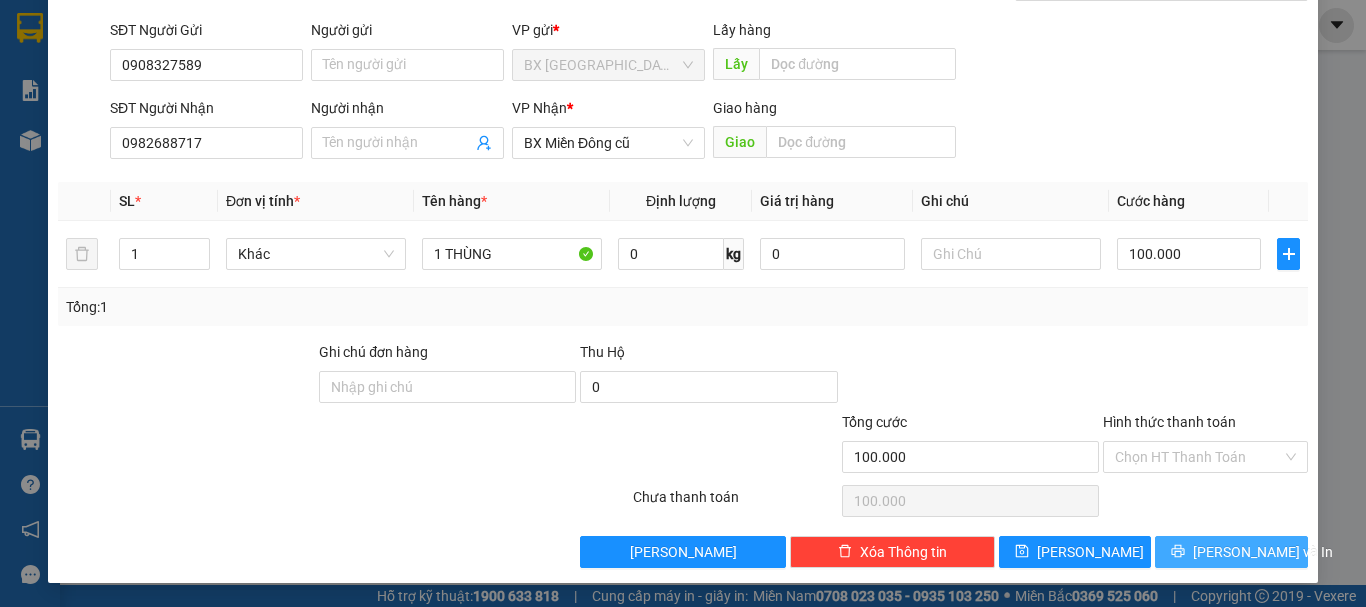 click on "[PERSON_NAME] và In" at bounding box center (1231, 552) 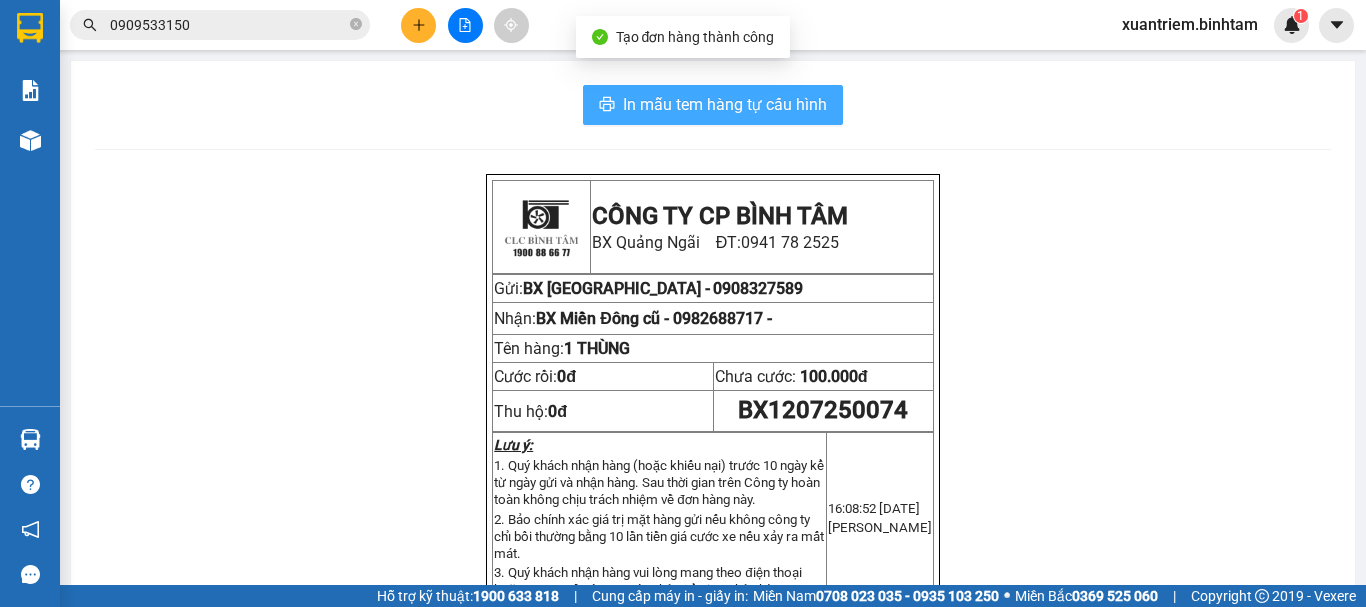 click on "In mẫu tem hàng tự cấu hình" at bounding box center [725, 104] 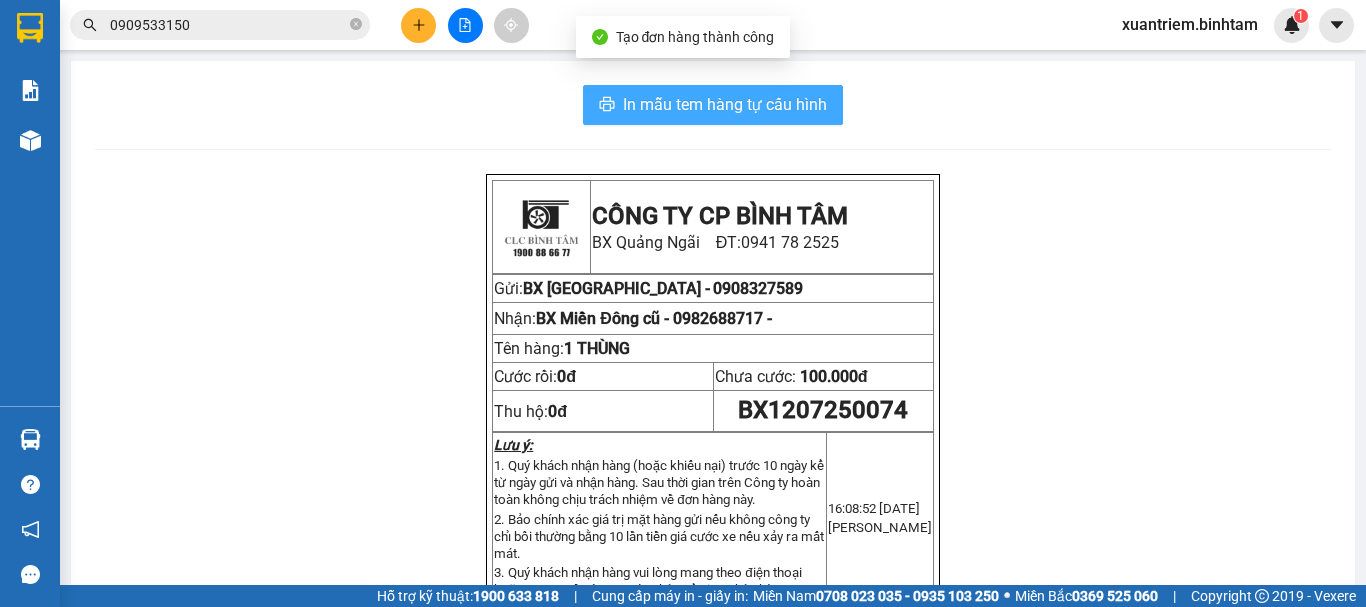 scroll, scrollTop: 0, scrollLeft: 0, axis: both 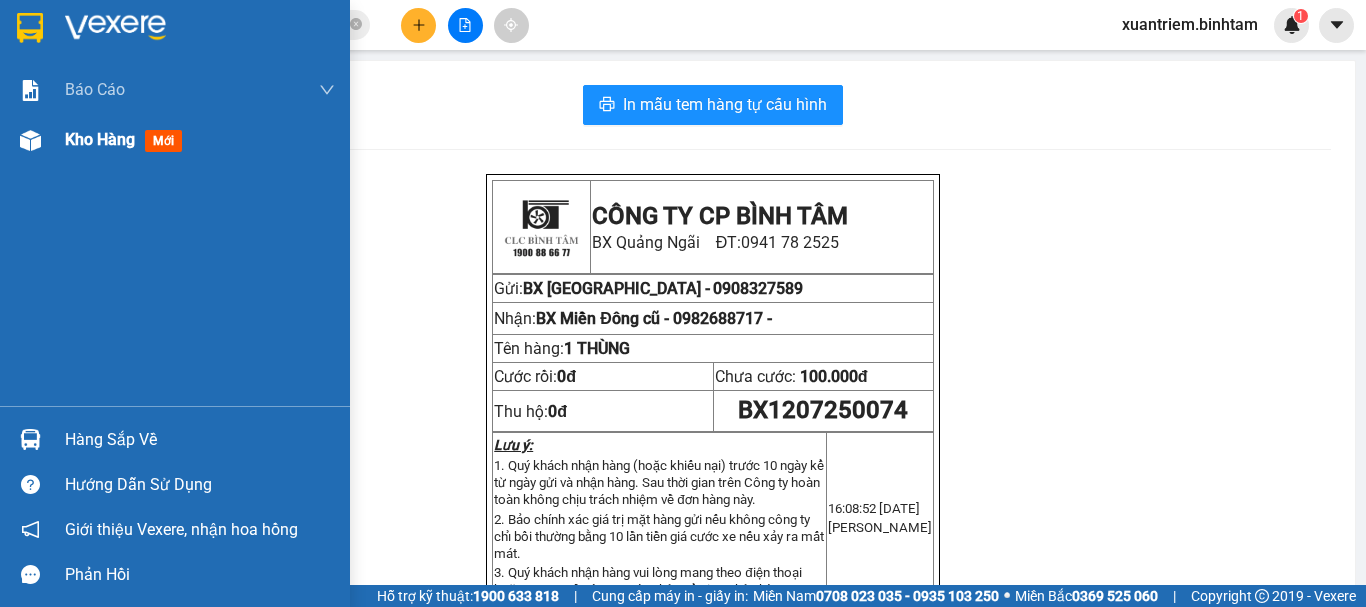 click at bounding box center (30, 140) 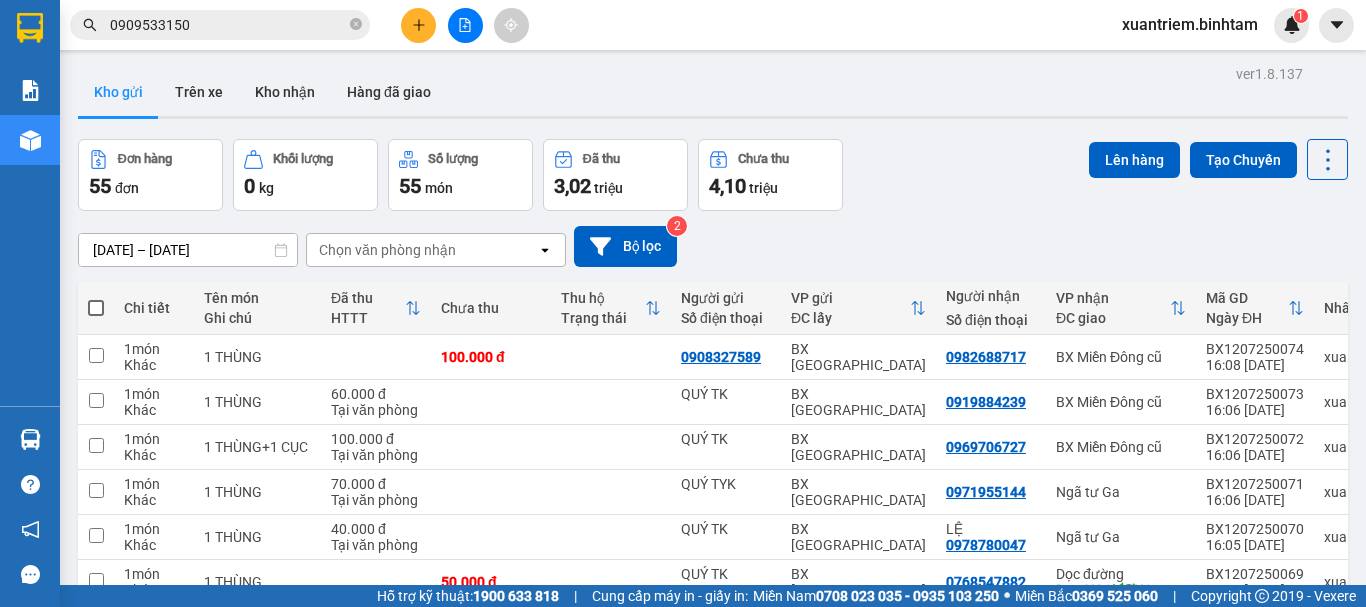 scroll, scrollTop: 354, scrollLeft: 0, axis: vertical 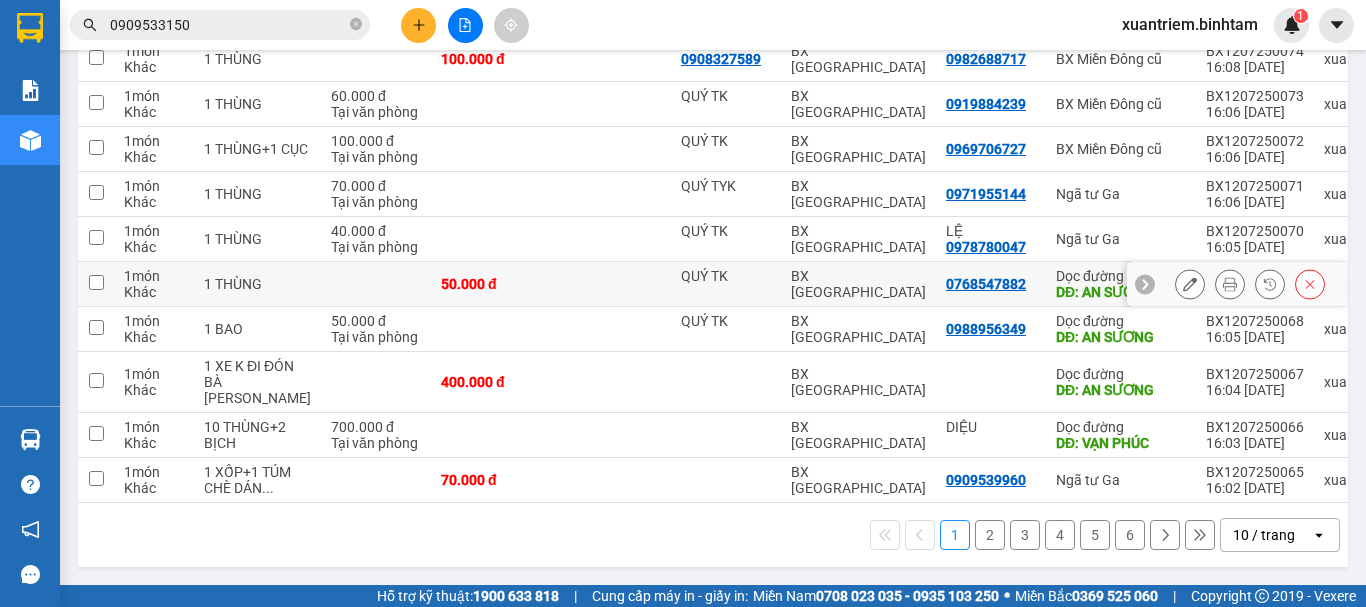 click on "50.000 đ" at bounding box center [491, 284] 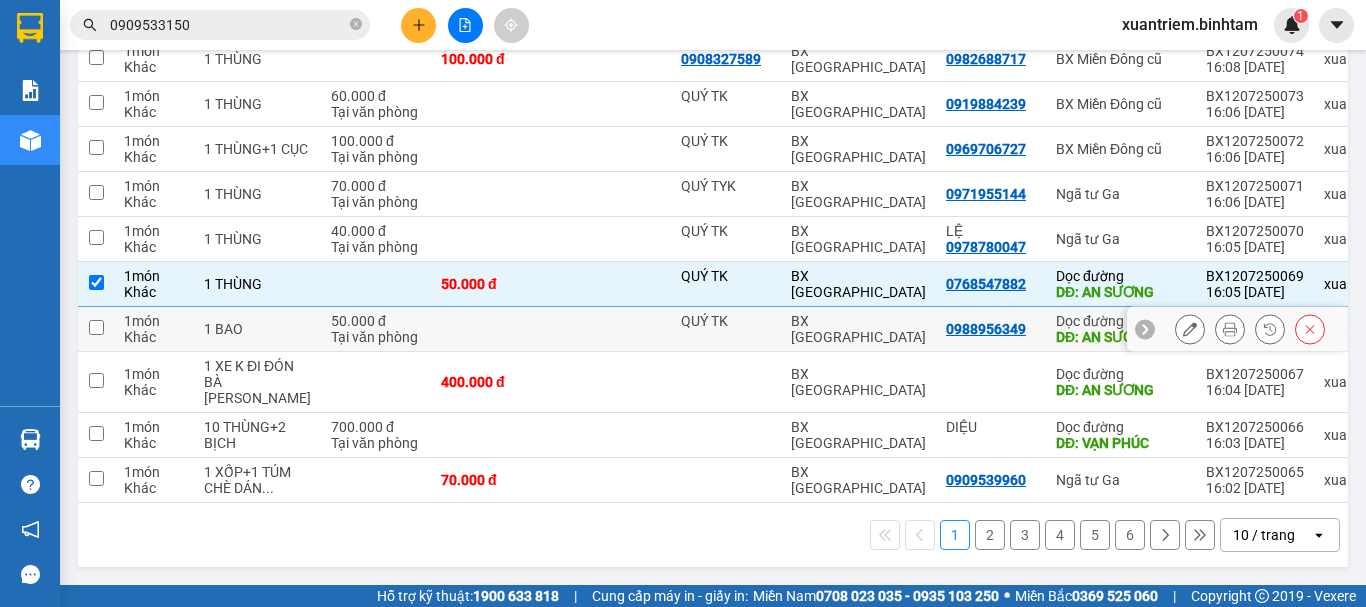 click at bounding box center (491, 329) 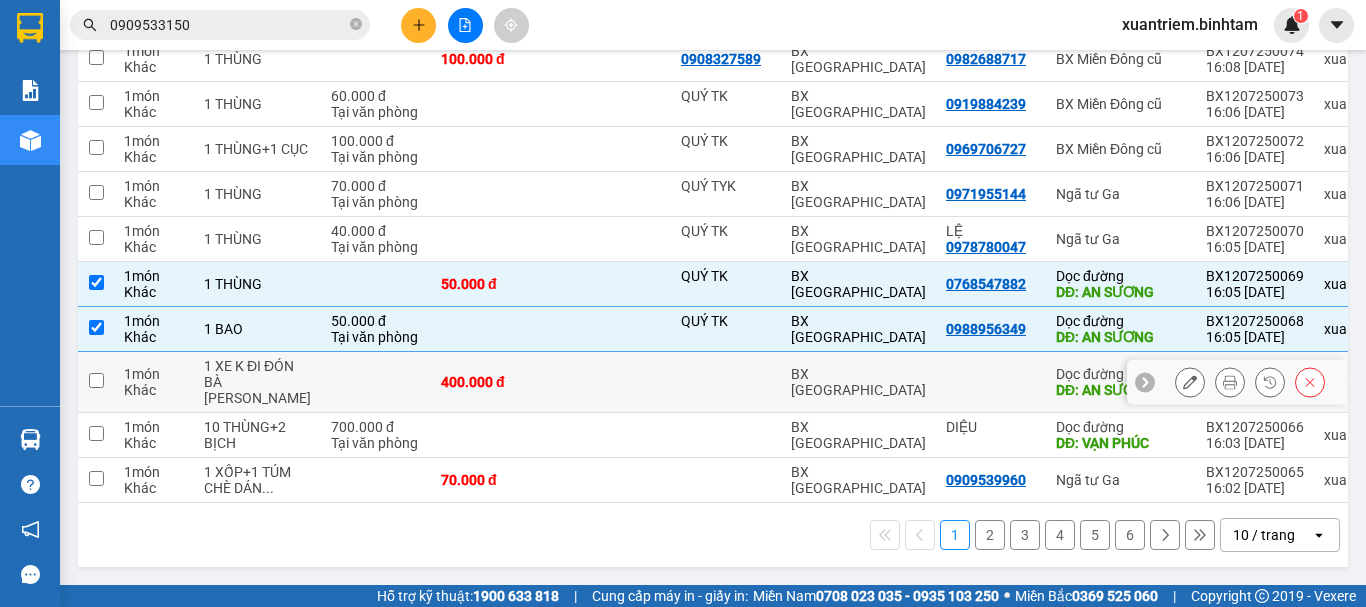 click on "400.000 đ" at bounding box center [491, 382] 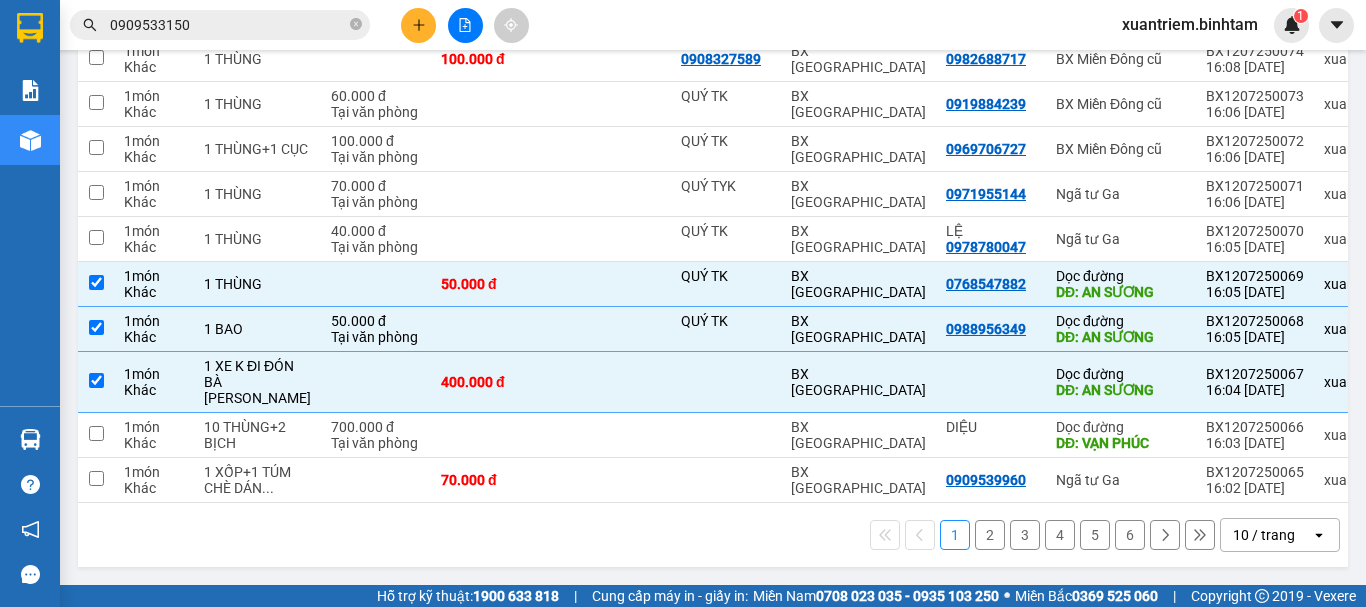 scroll, scrollTop: 0, scrollLeft: 0, axis: both 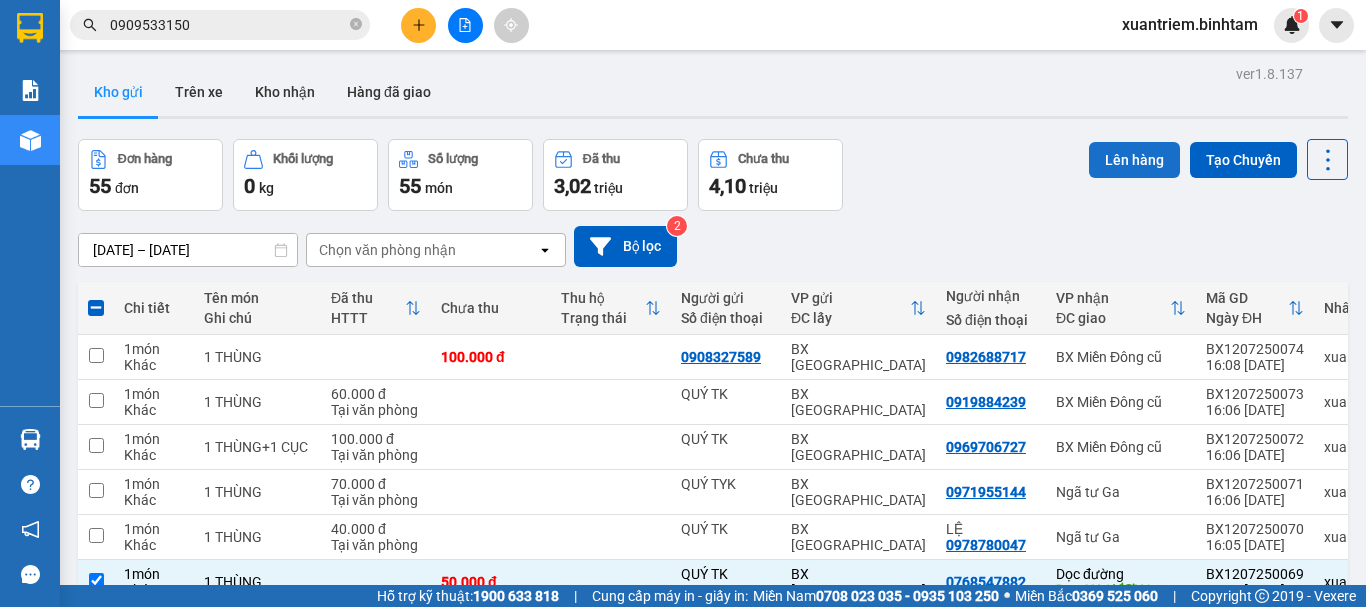 click on "Lên hàng" at bounding box center [1134, 160] 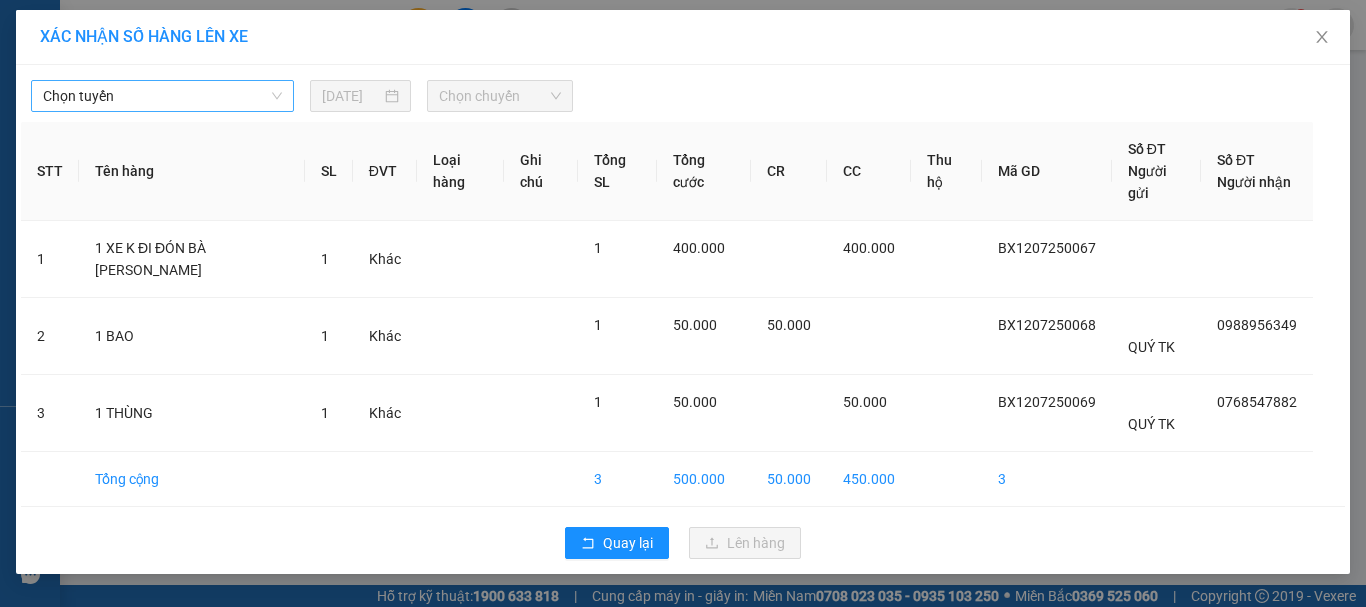 click on "Chọn tuyến" at bounding box center (162, 96) 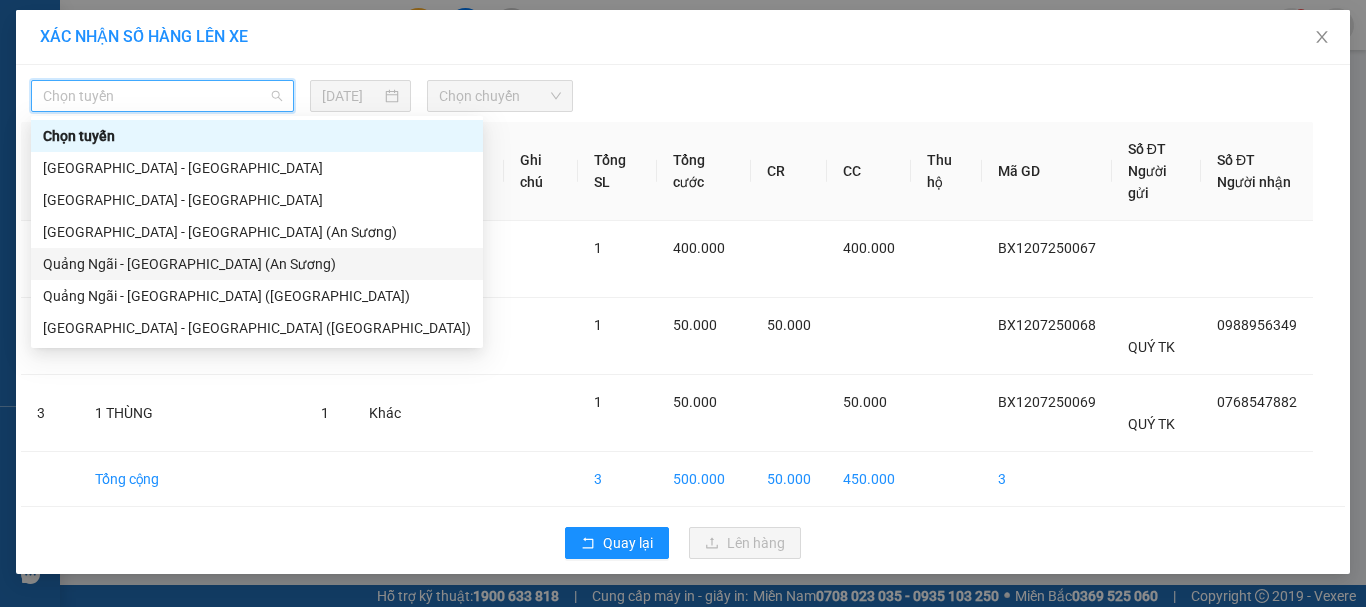 click on "Quảng Ngãi - [GEOGRAPHIC_DATA] (An Sương)" at bounding box center [257, 264] 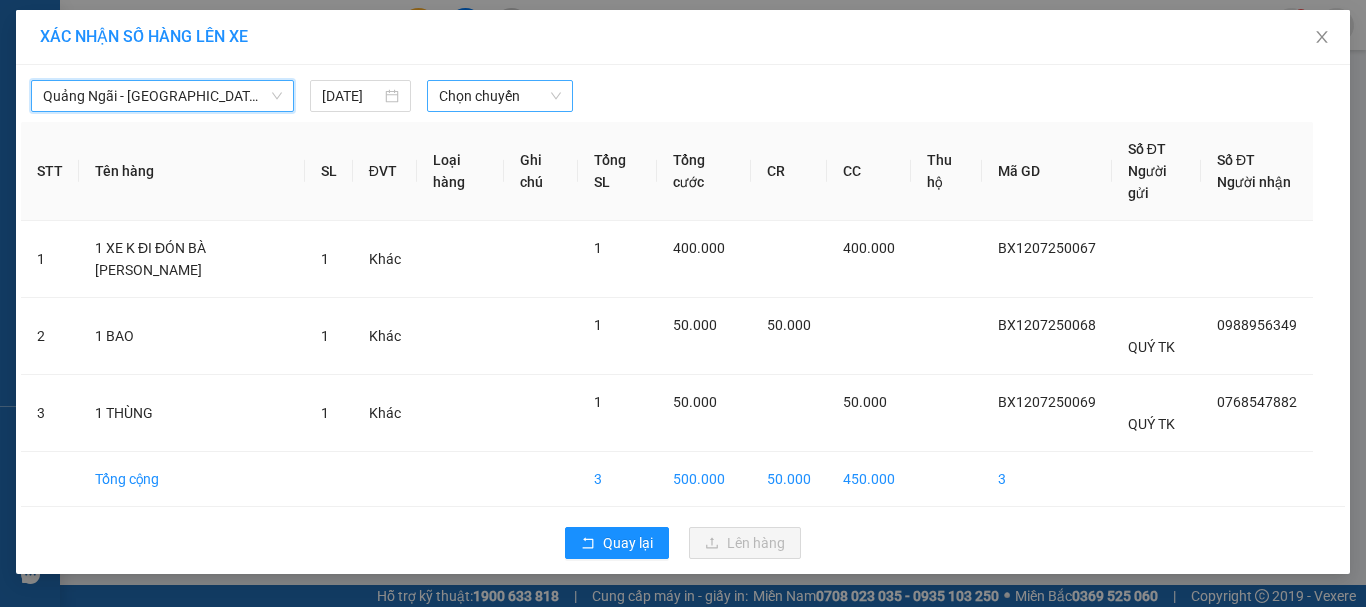 click on "Chọn chuyến" at bounding box center (500, 96) 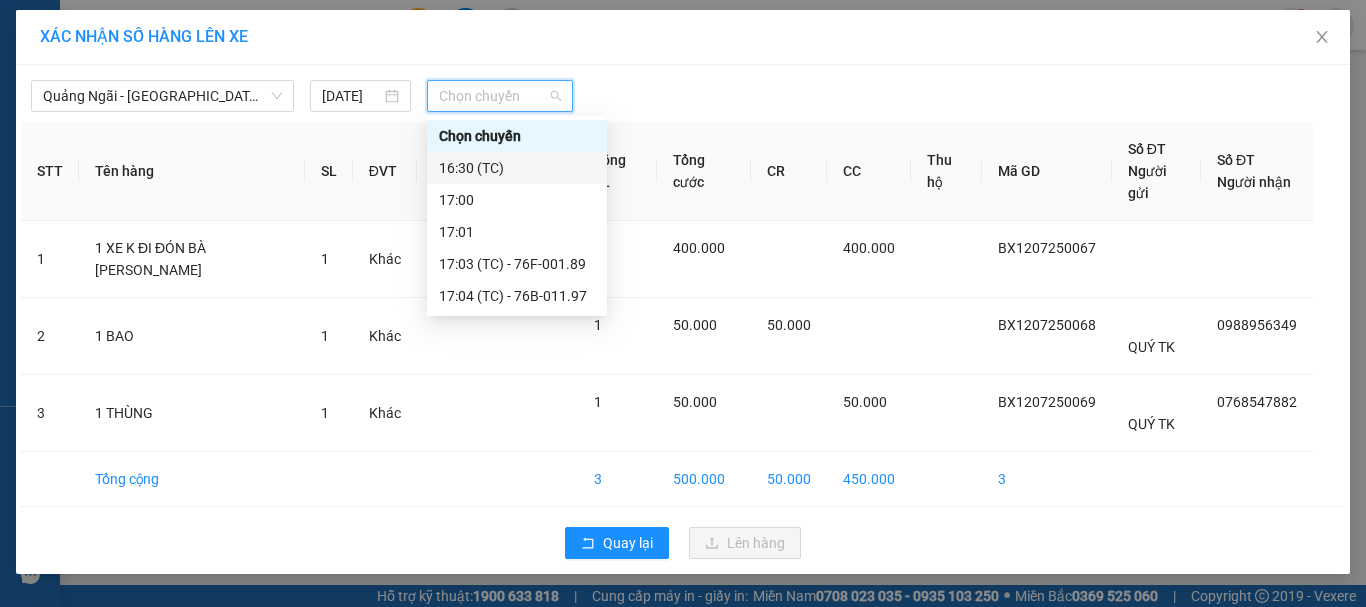 click on "16:30   (TC)" at bounding box center (517, 168) 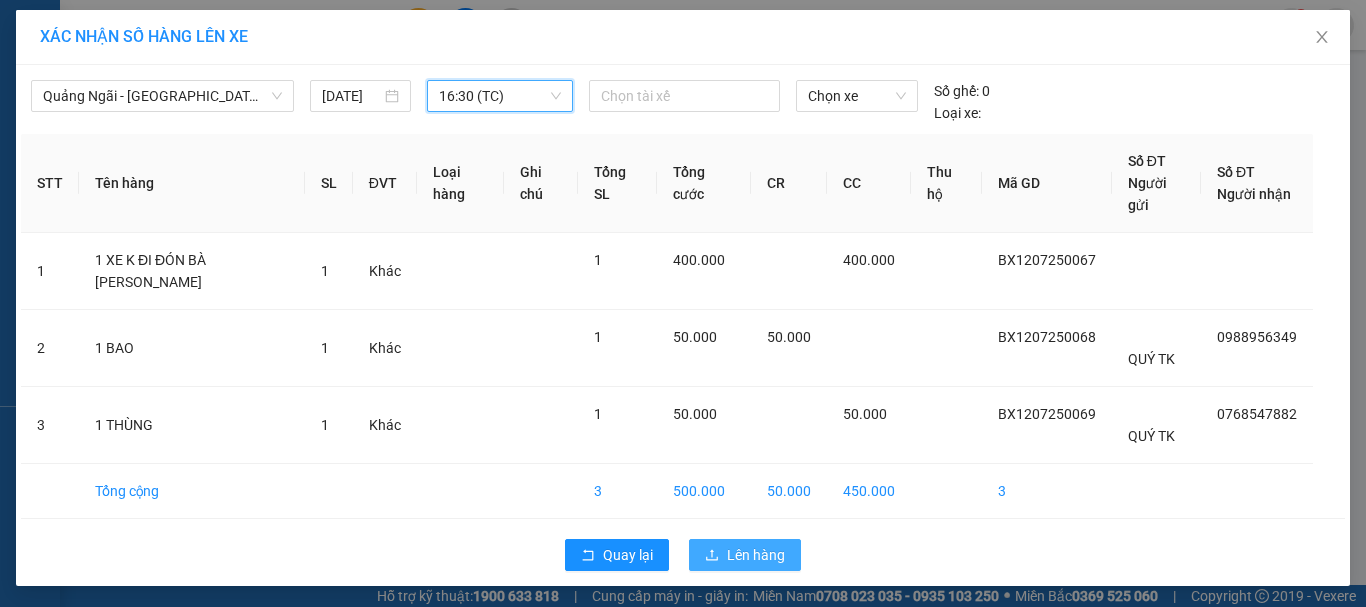 click on "Lên hàng" at bounding box center (756, 555) 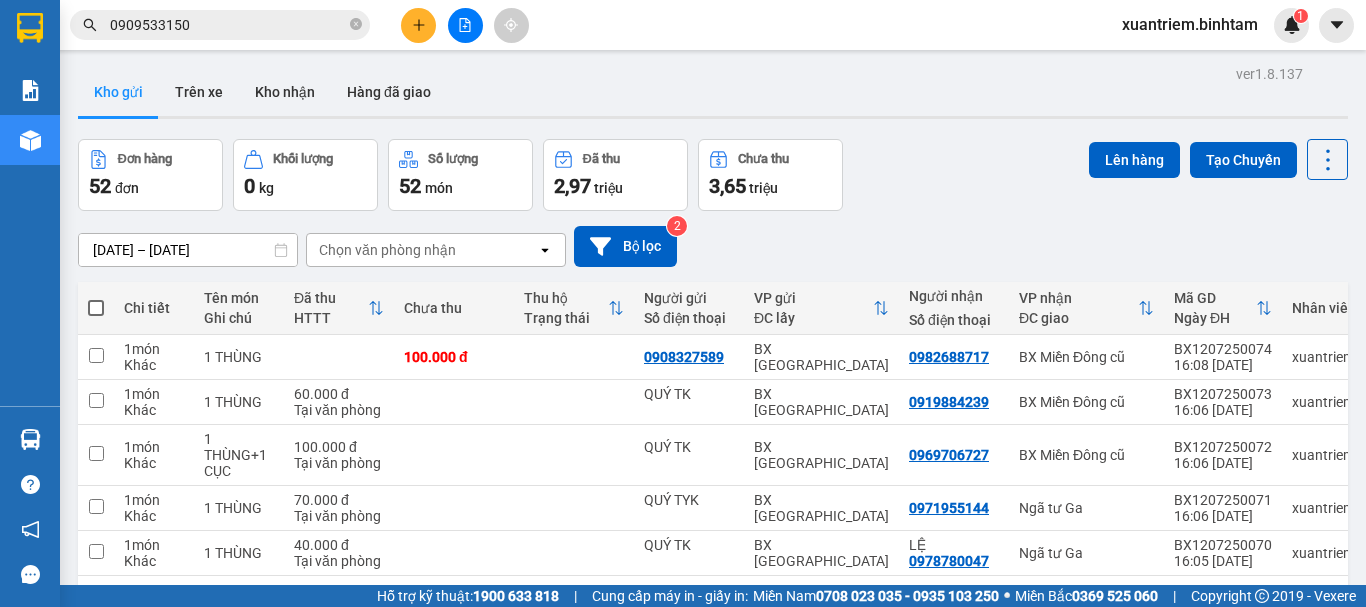 scroll, scrollTop: 338, scrollLeft: 0, axis: vertical 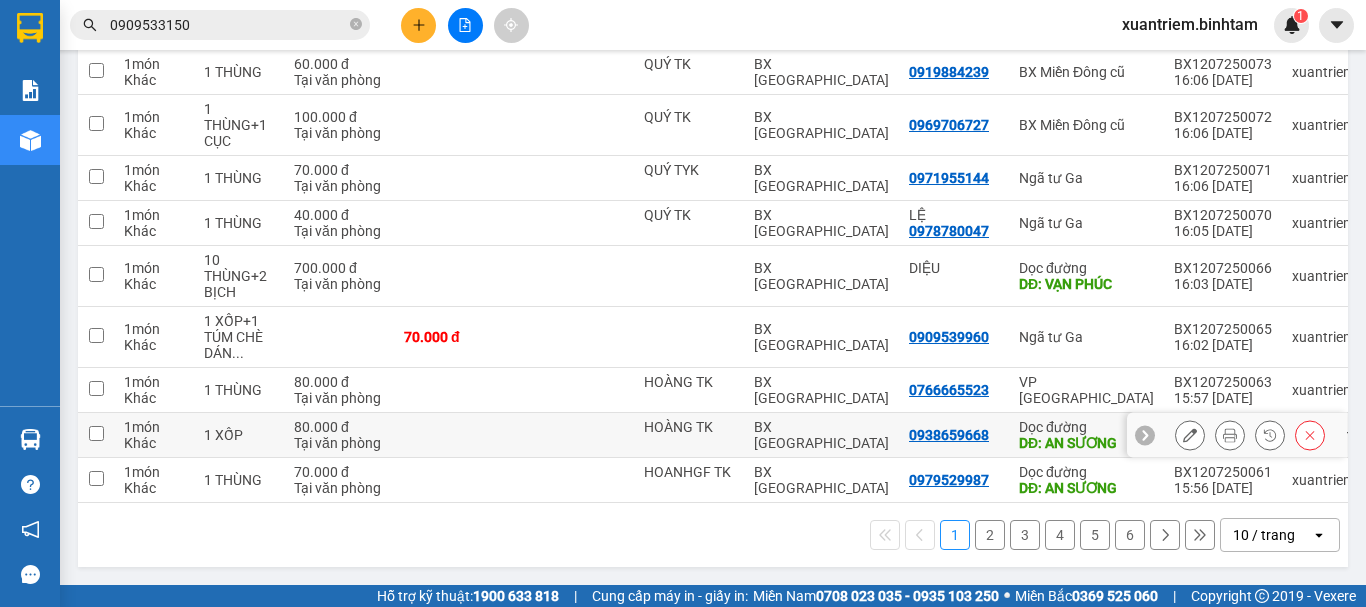 click at bounding box center [454, 435] 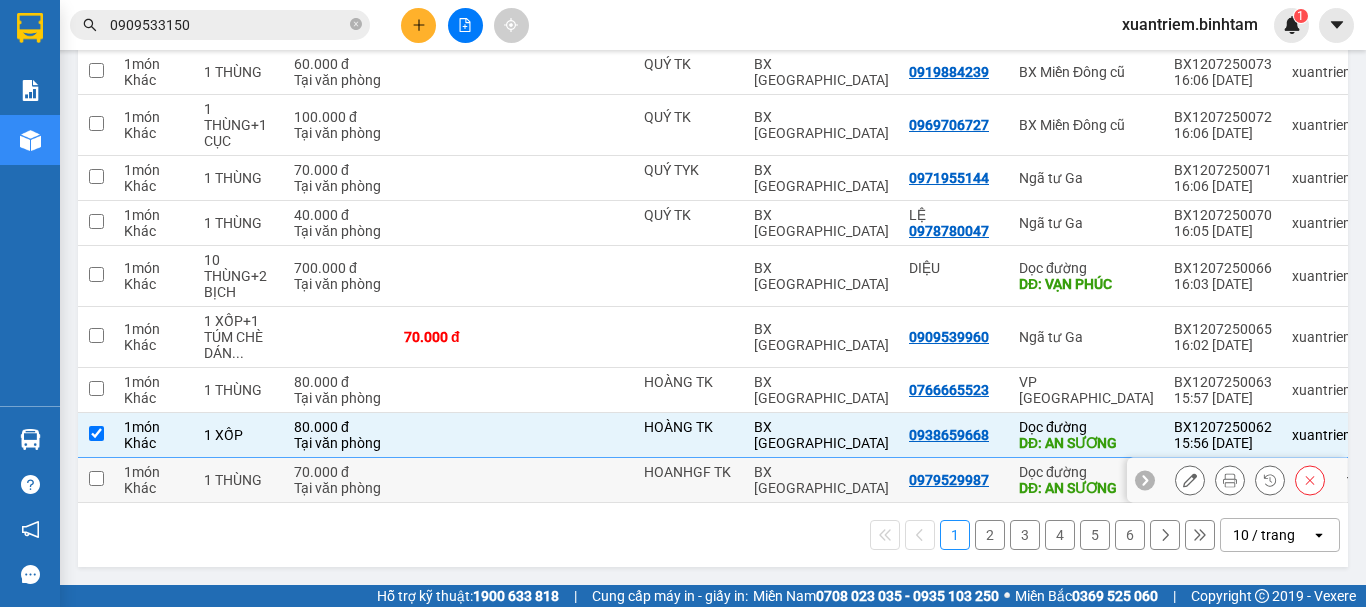 click at bounding box center [454, 480] 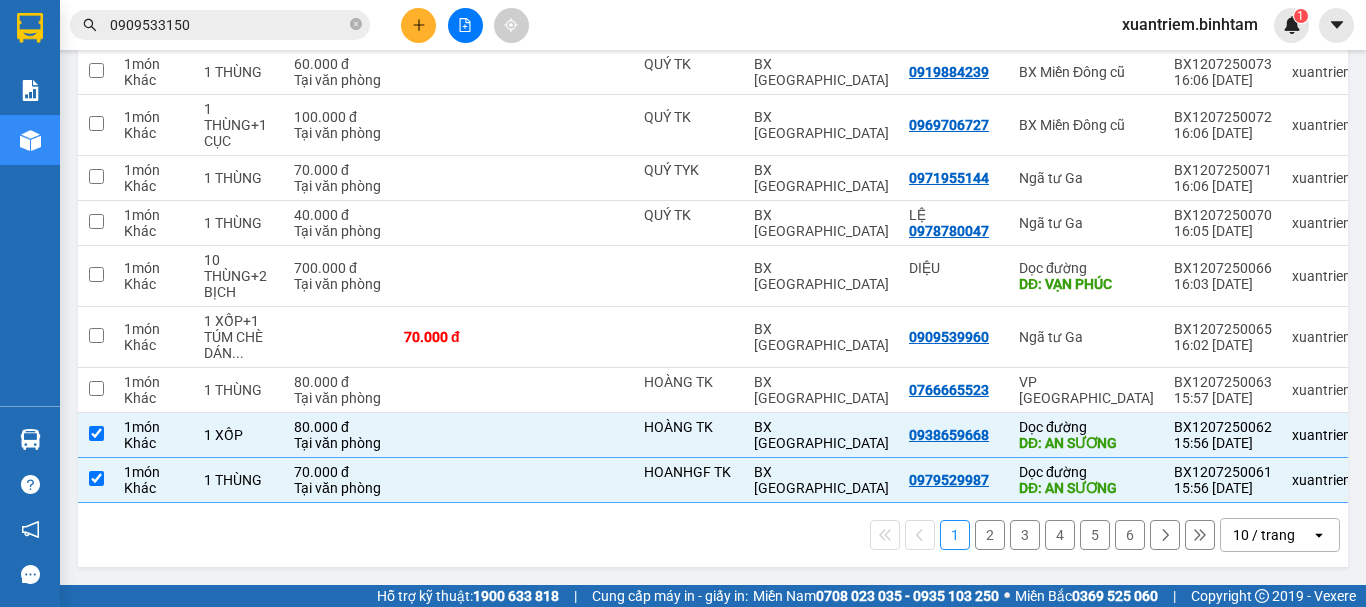 scroll, scrollTop: 0, scrollLeft: 0, axis: both 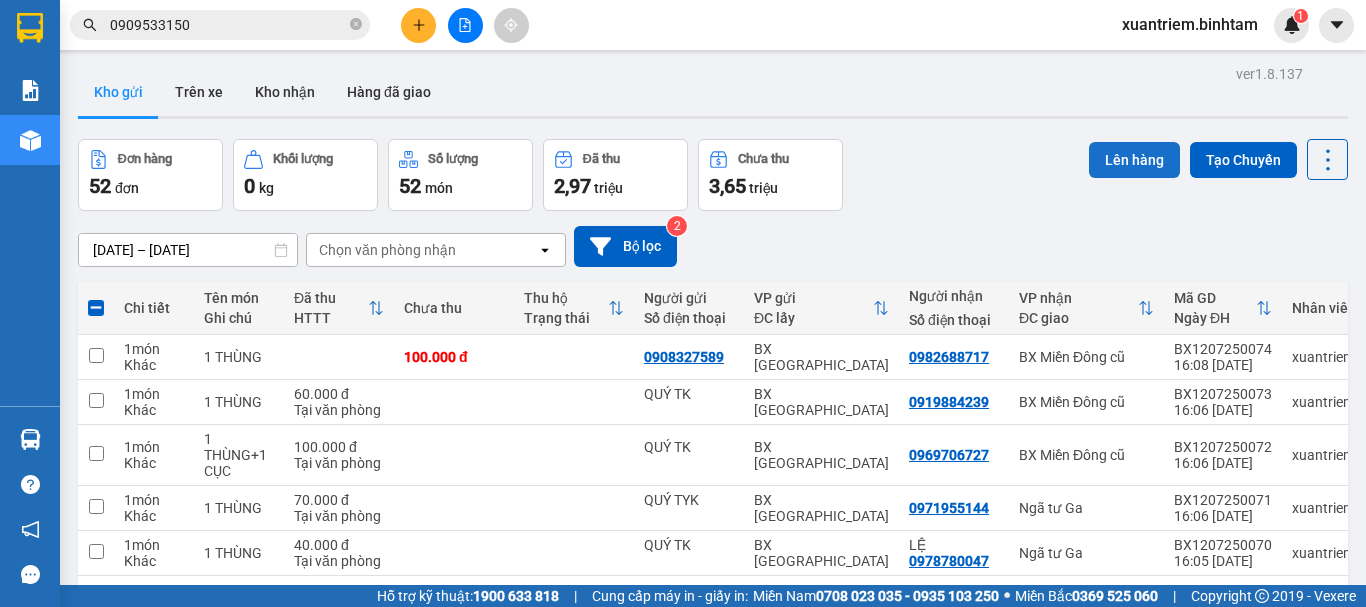 click on "Lên hàng" at bounding box center [1134, 160] 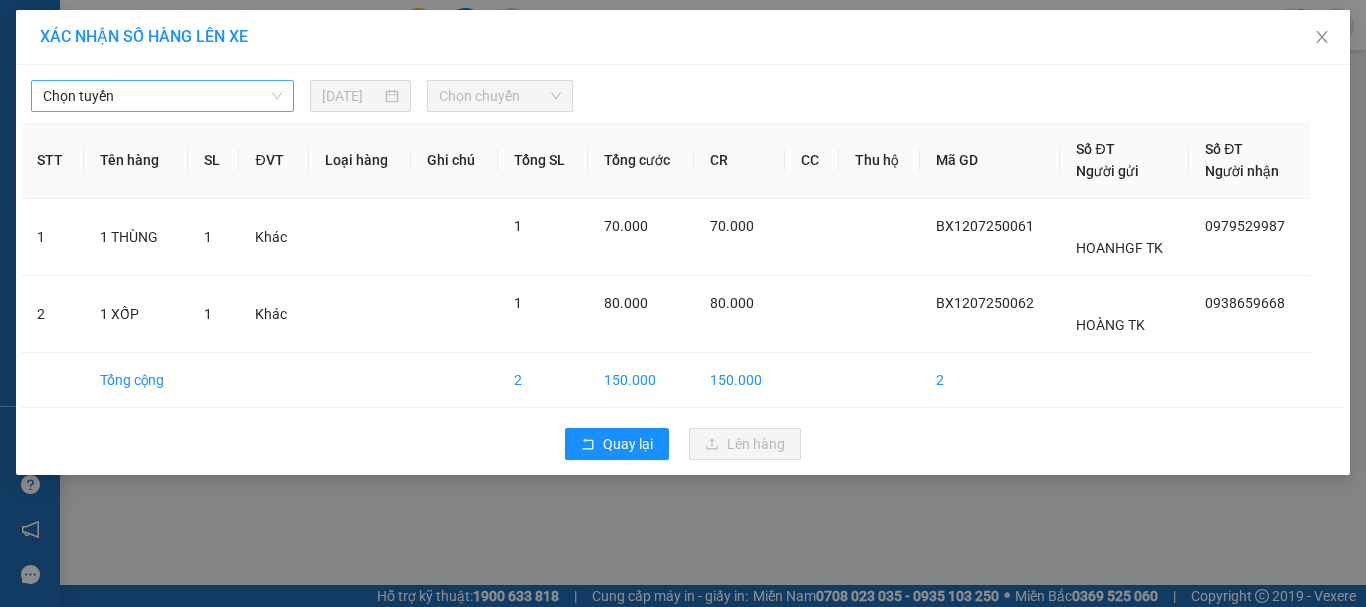 click on "Chọn tuyến" at bounding box center (162, 96) 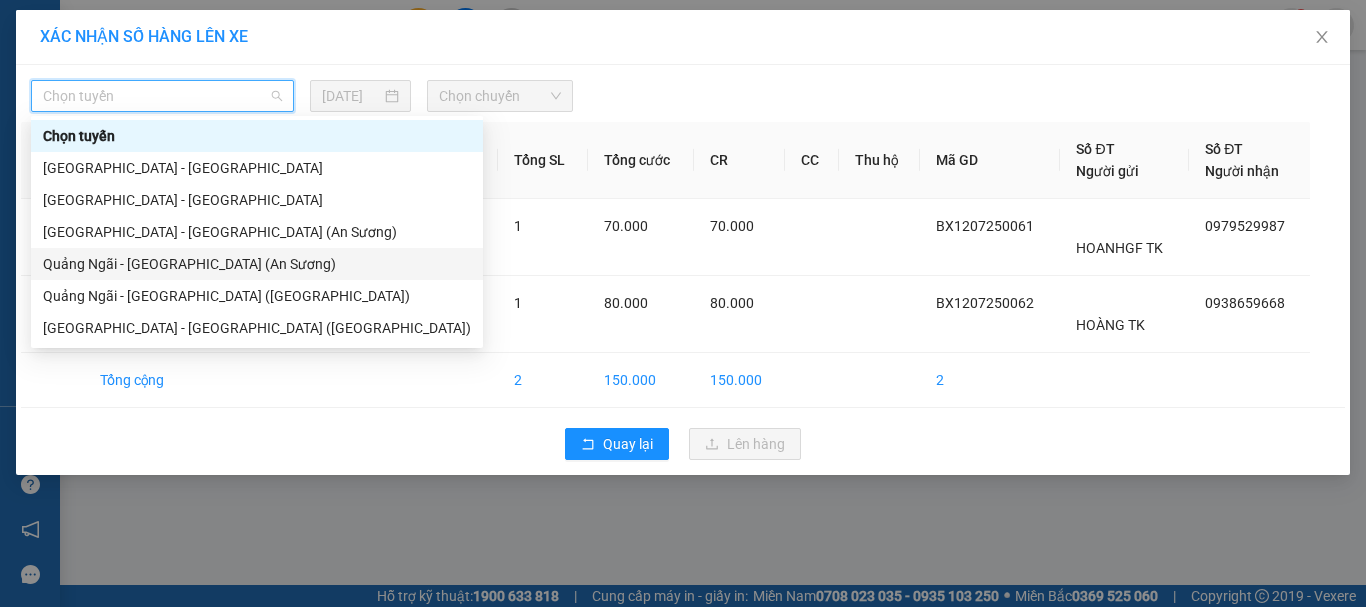 click on "Quảng Ngãi - [GEOGRAPHIC_DATA] (An Sương)" at bounding box center [257, 264] 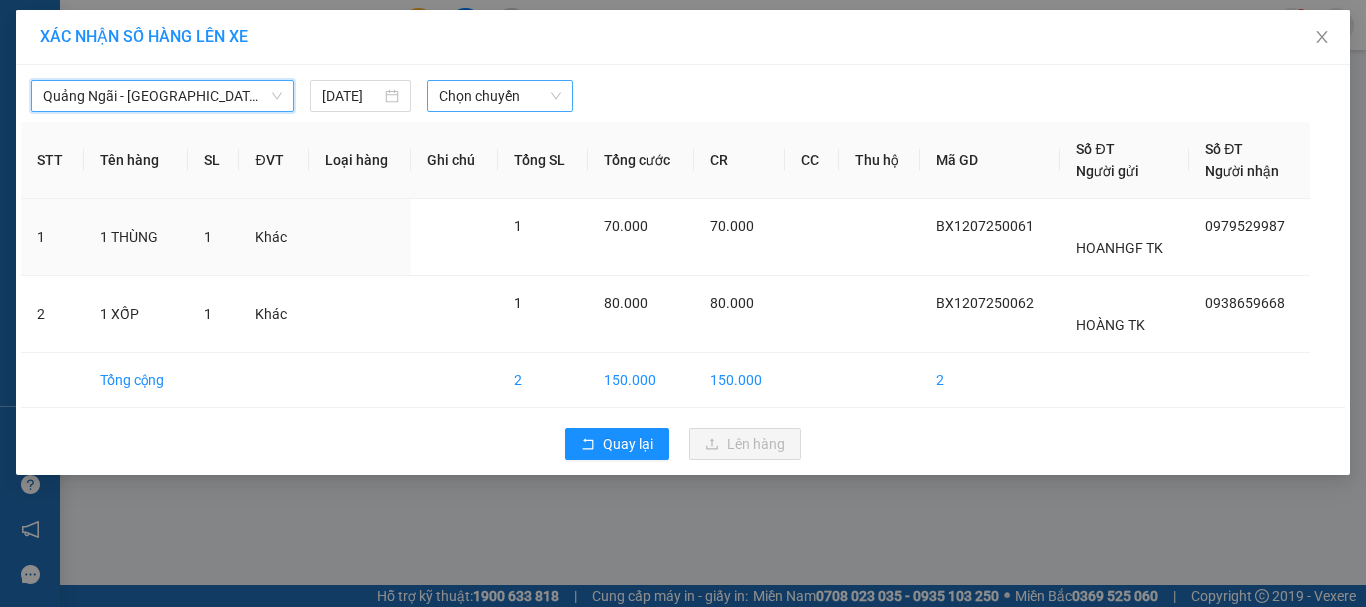 click on "Chọn chuyến" at bounding box center [500, 96] 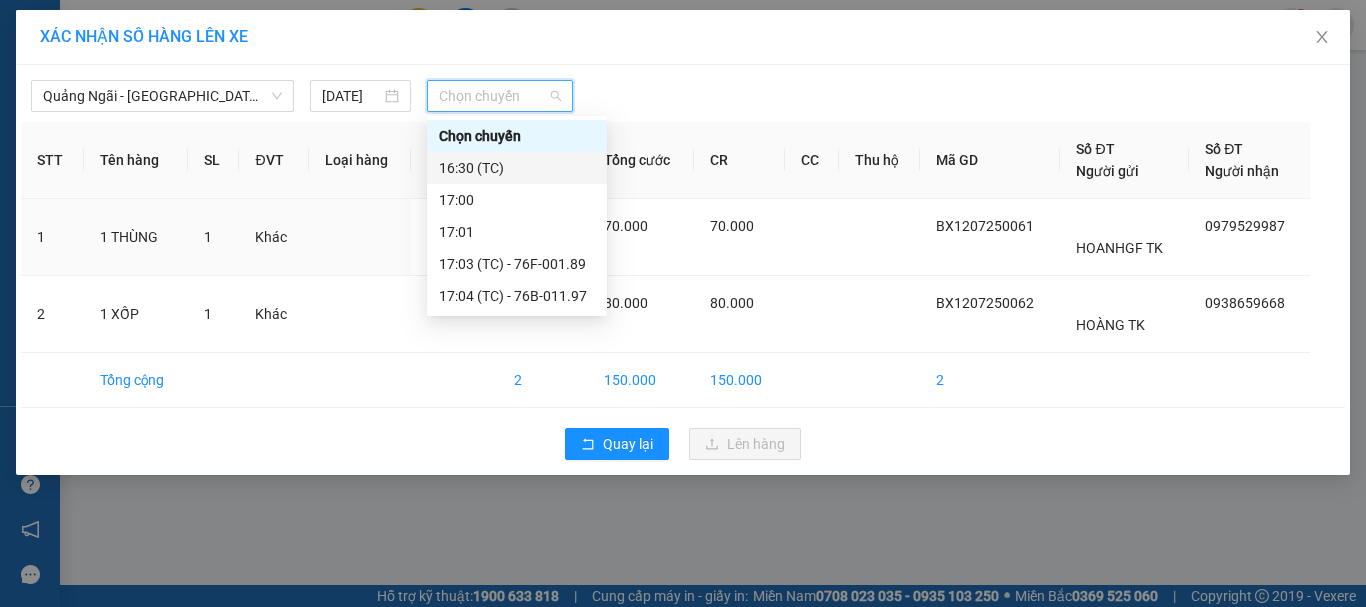 click on "16:30   (TC)" at bounding box center (517, 168) 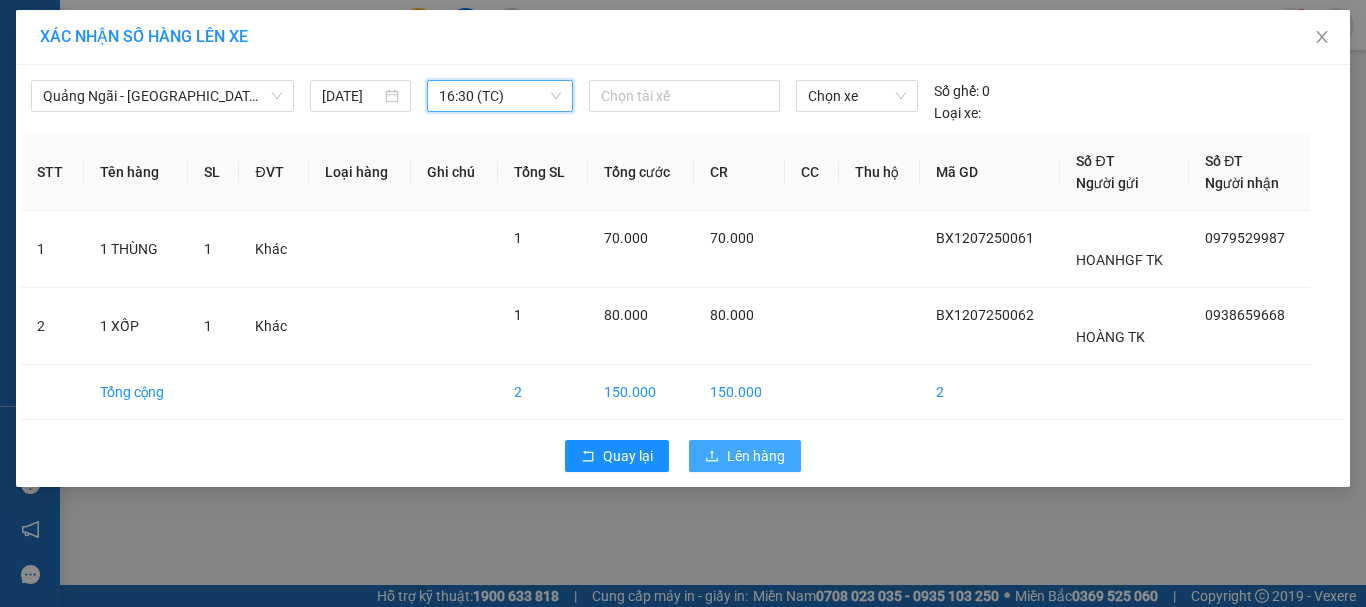 click on "Lên hàng" at bounding box center (756, 456) 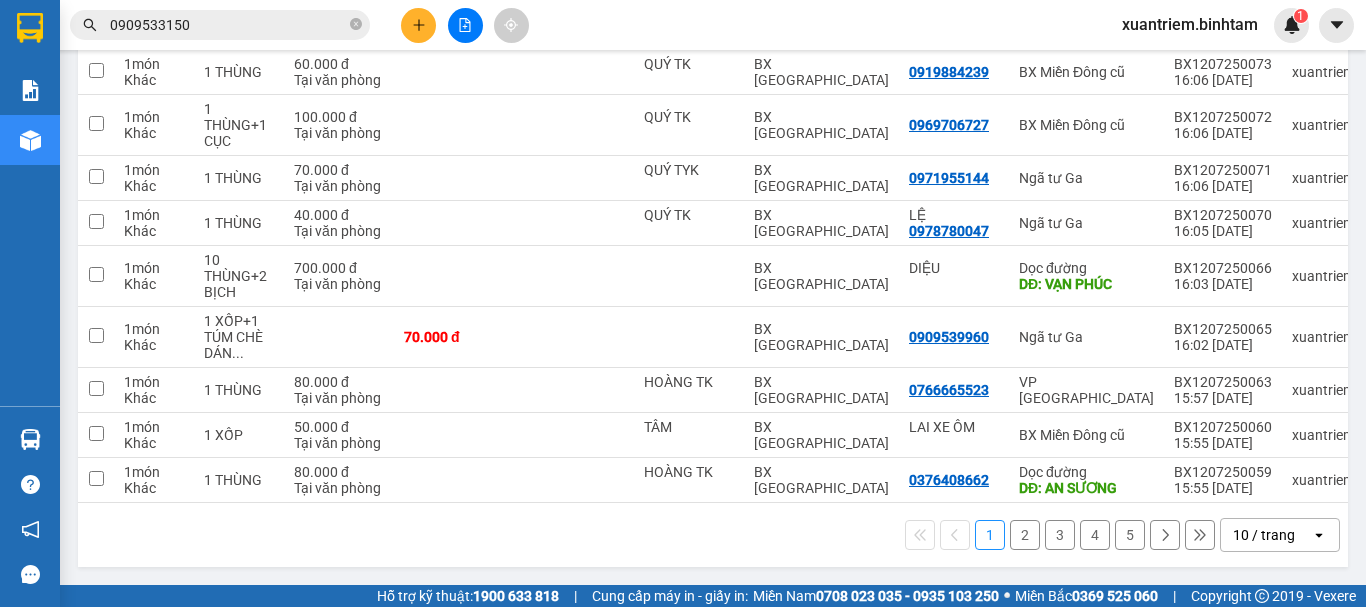 scroll, scrollTop: 0, scrollLeft: 0, axis: both 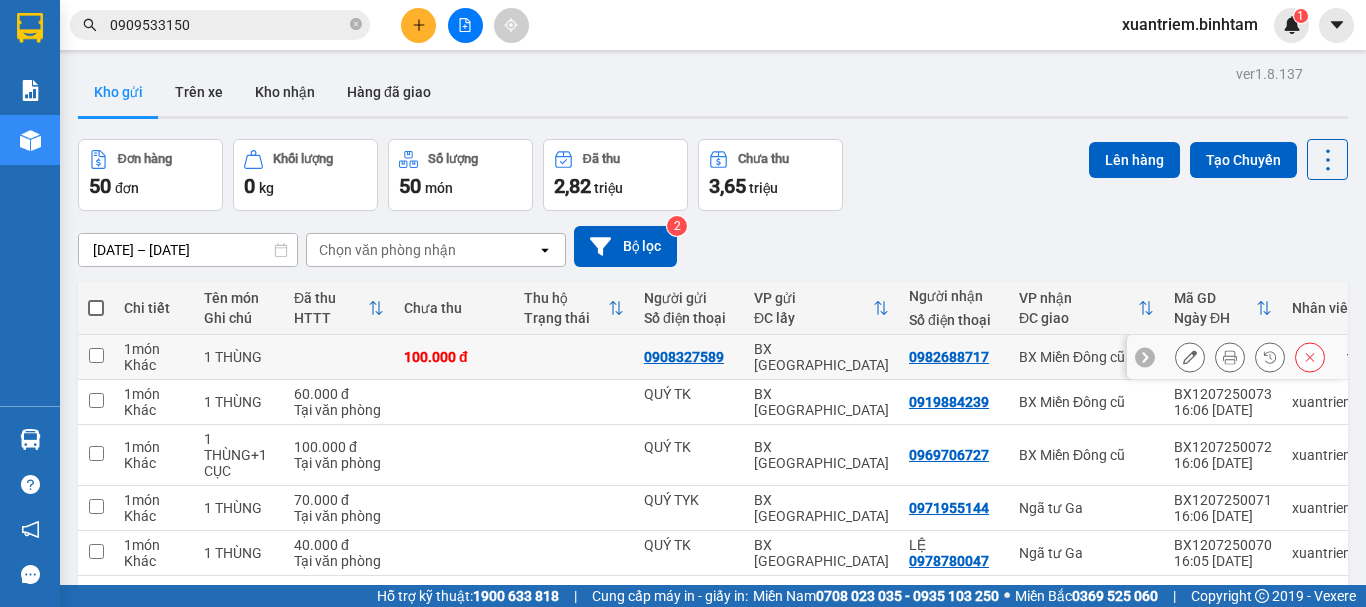 click at bounding box center (339, 357) 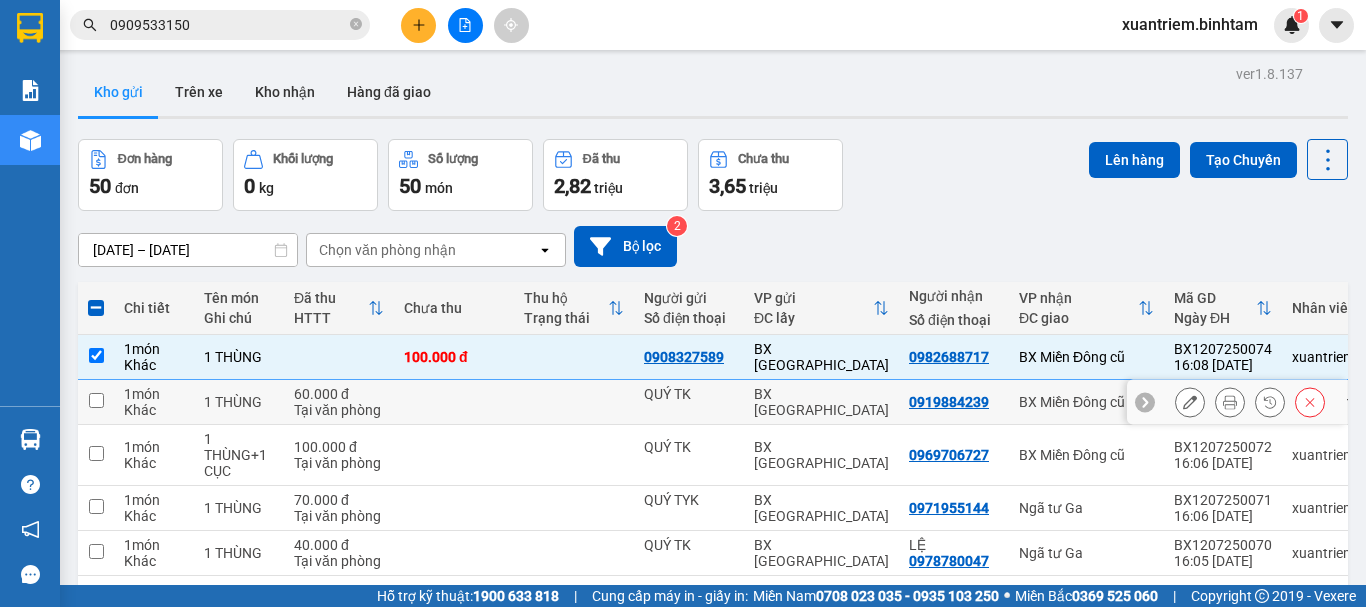 click on "Tại văn phòng" at bounding box center (339, 410) 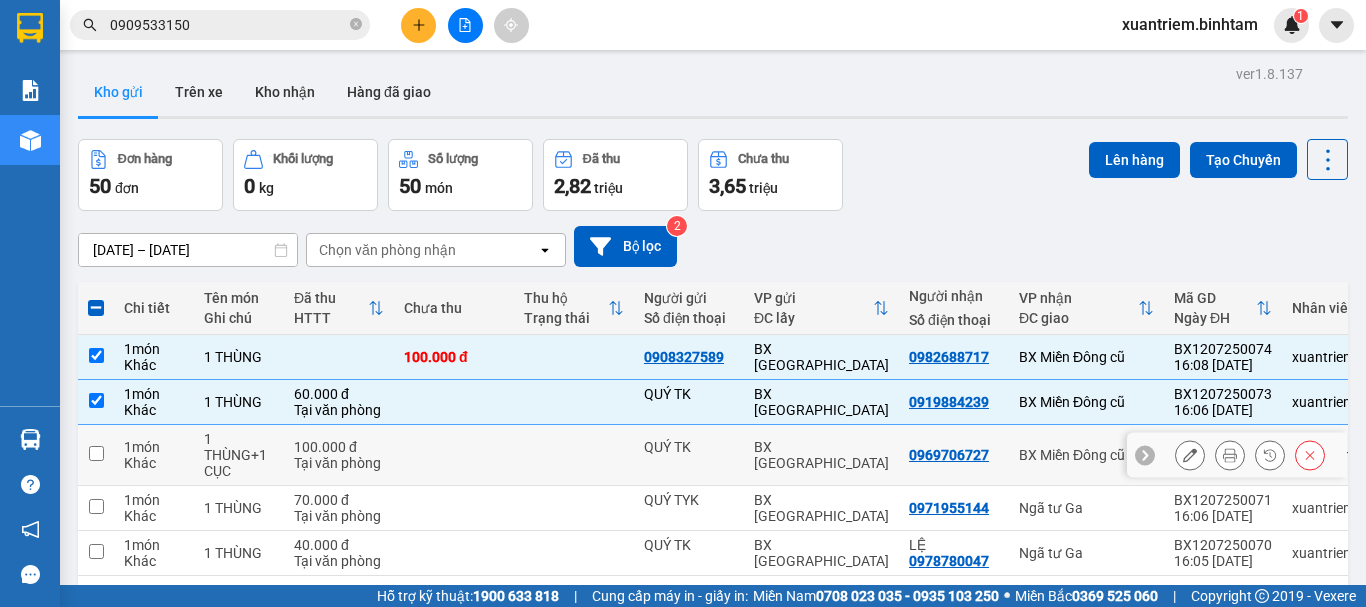 click on "100.000 đ" at bounding box center (339, 447) 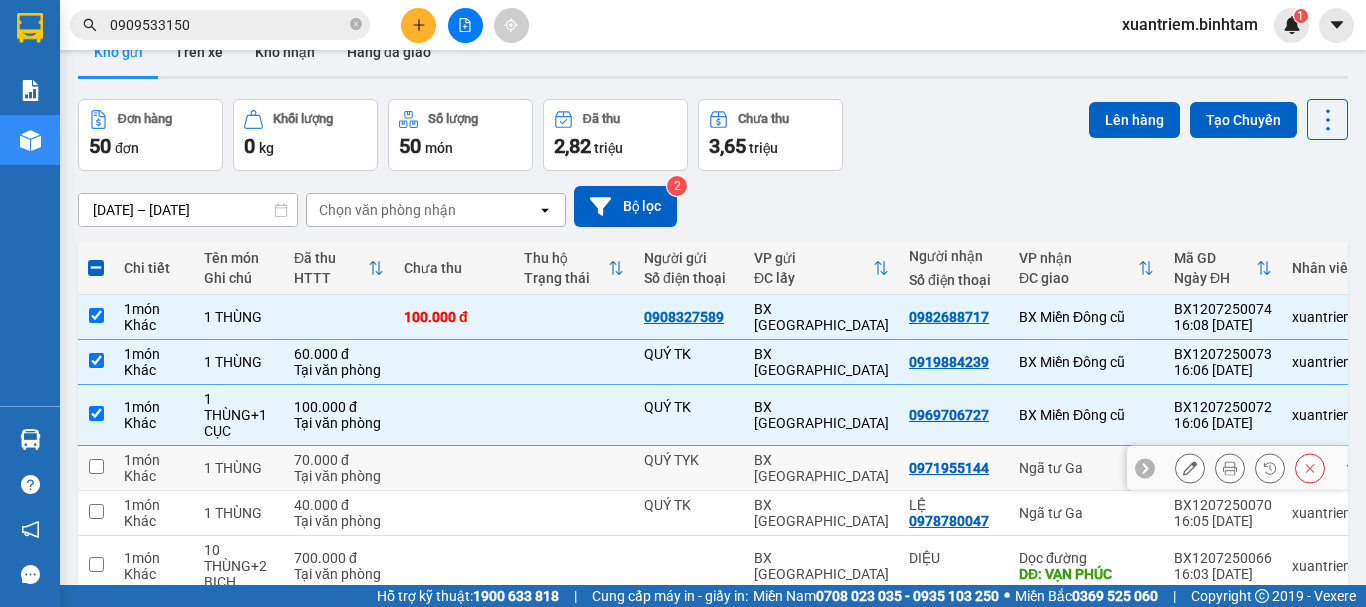 scroll, scrollTop: 240, scrollLeft: 0, axis: vertical 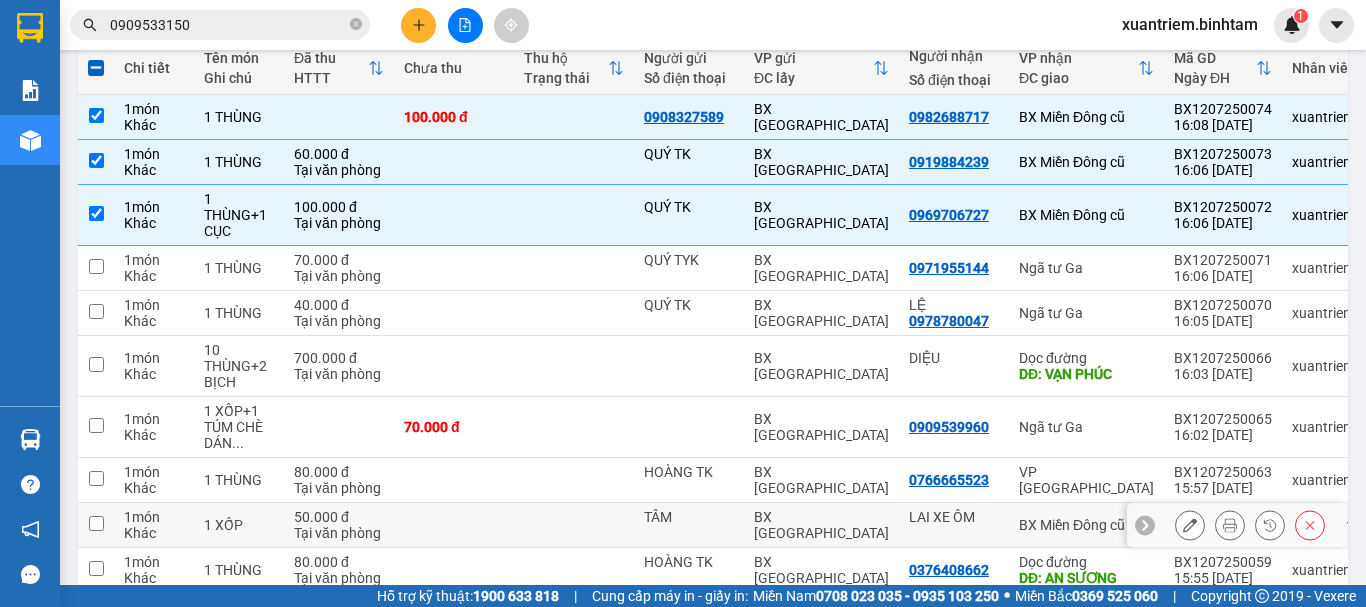 click at bounding box center (574, 525) 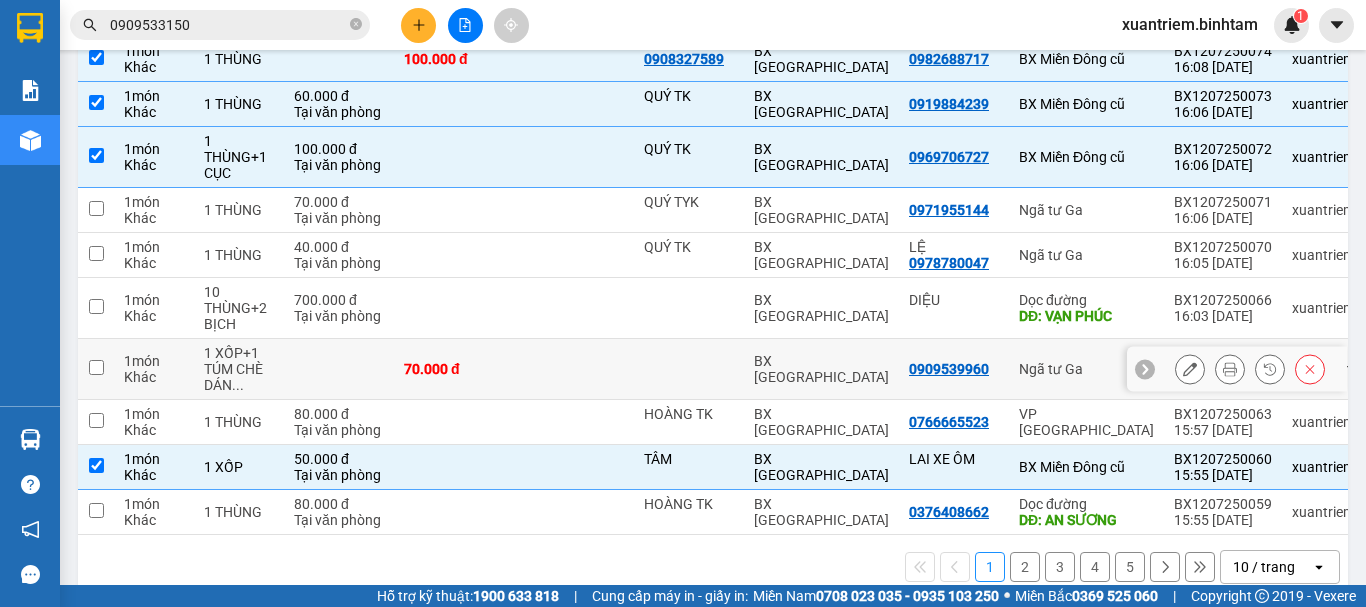 scroll, scrollTop: 0, scrollLeft: 0, axis: both 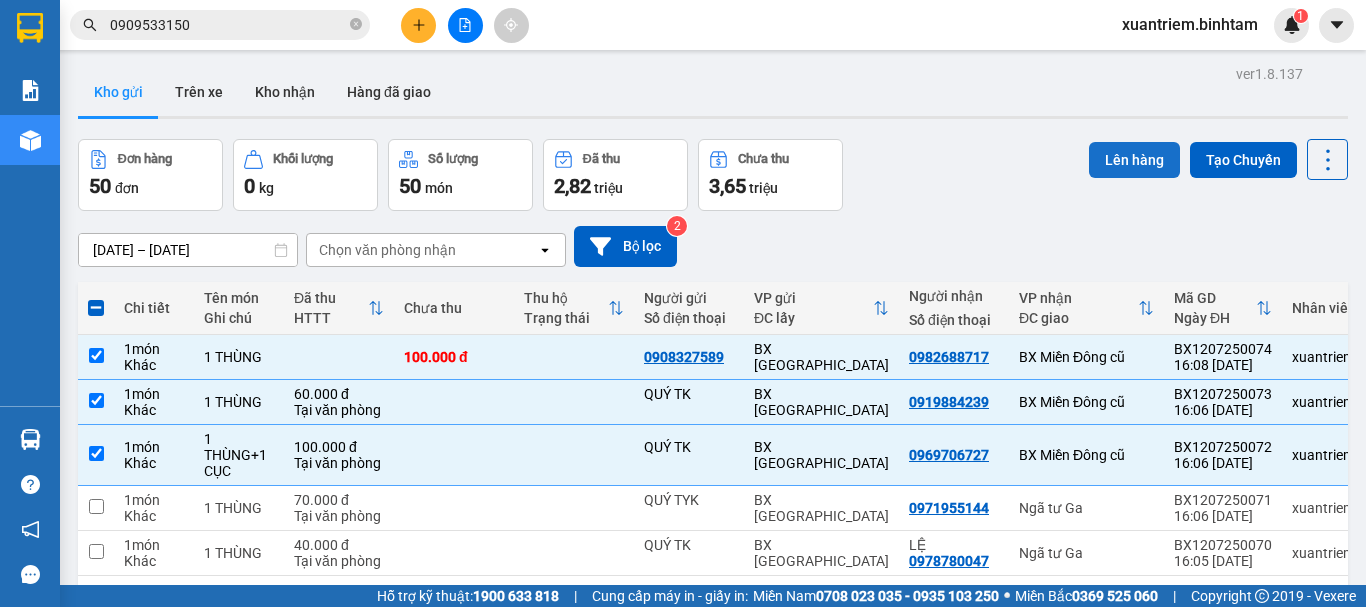 click on "Lên hàng" at bounding box center (1134, 160) 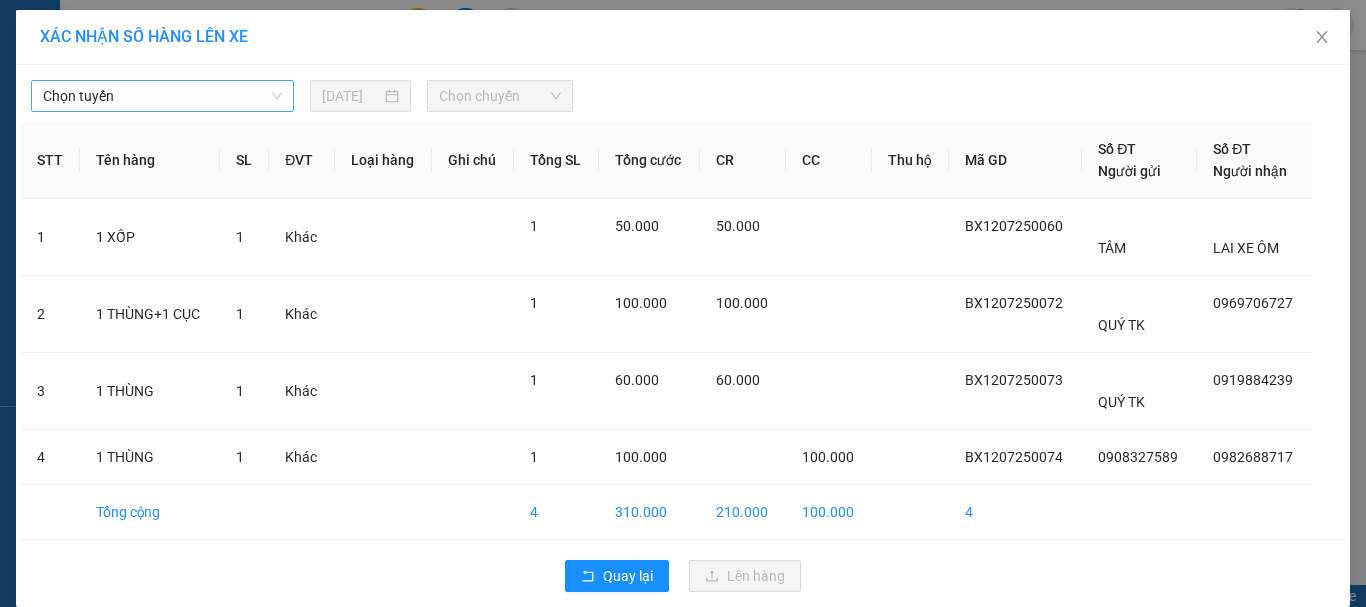 click on "Chọn tuyến" at bounding box center (162, 96) 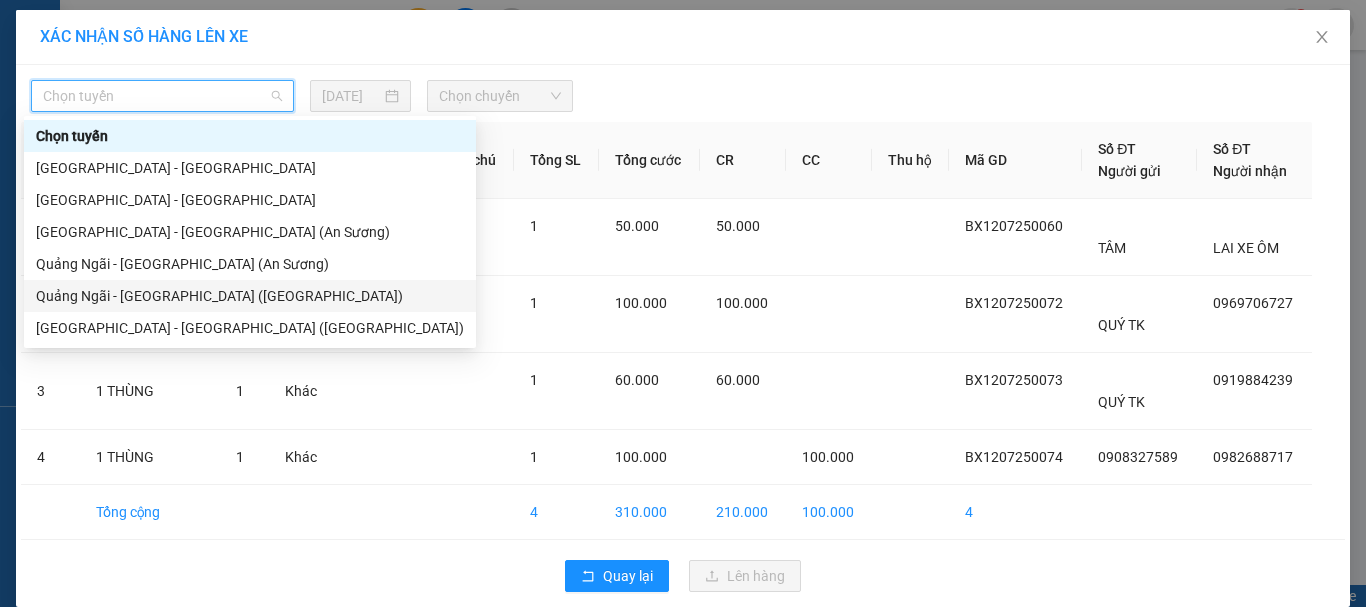 click on "Quảng Ngãi - [GEOGRAPHIC_DATA] ([GEOGRAPHIC_DATA])" at bounding box center [250, 296] 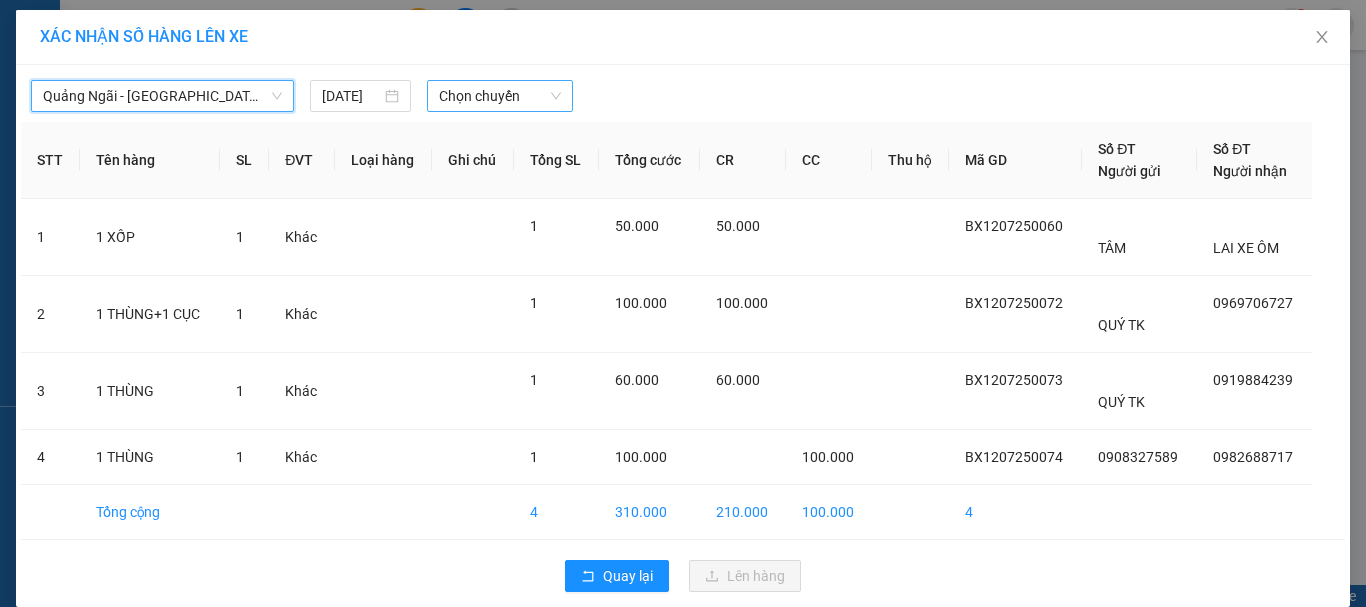 click on "Chọn chuyến" at bounding box center [500, 96] 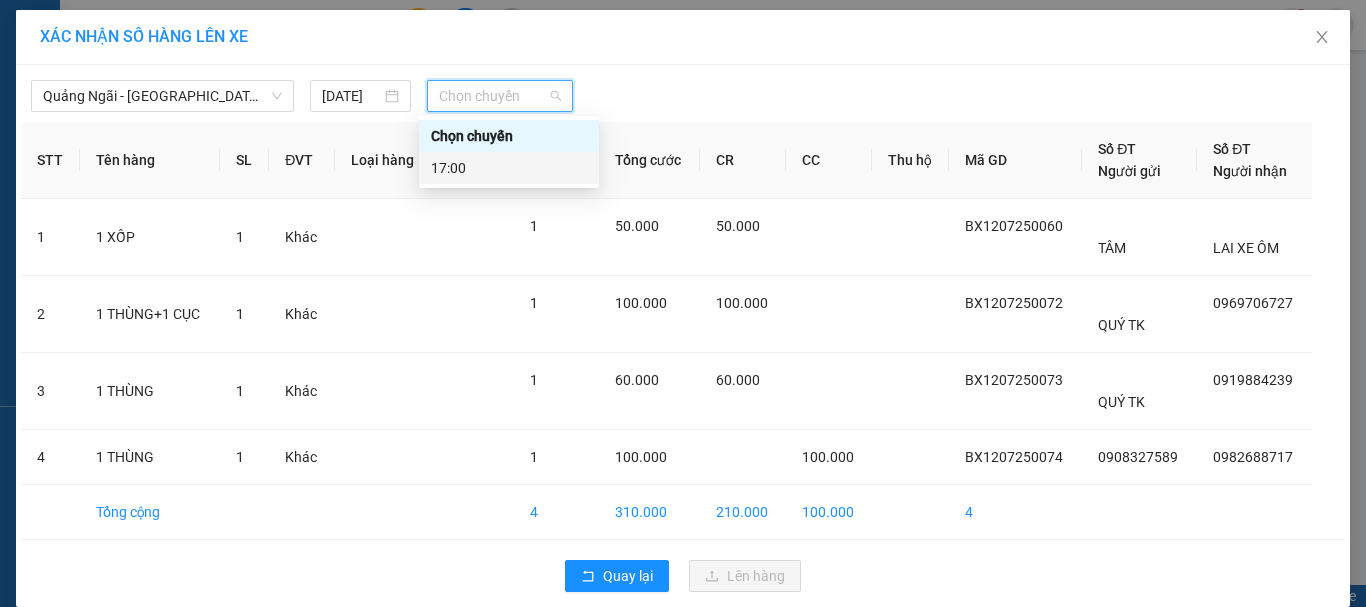 click on "17:00" at bounding box center (509, 168) 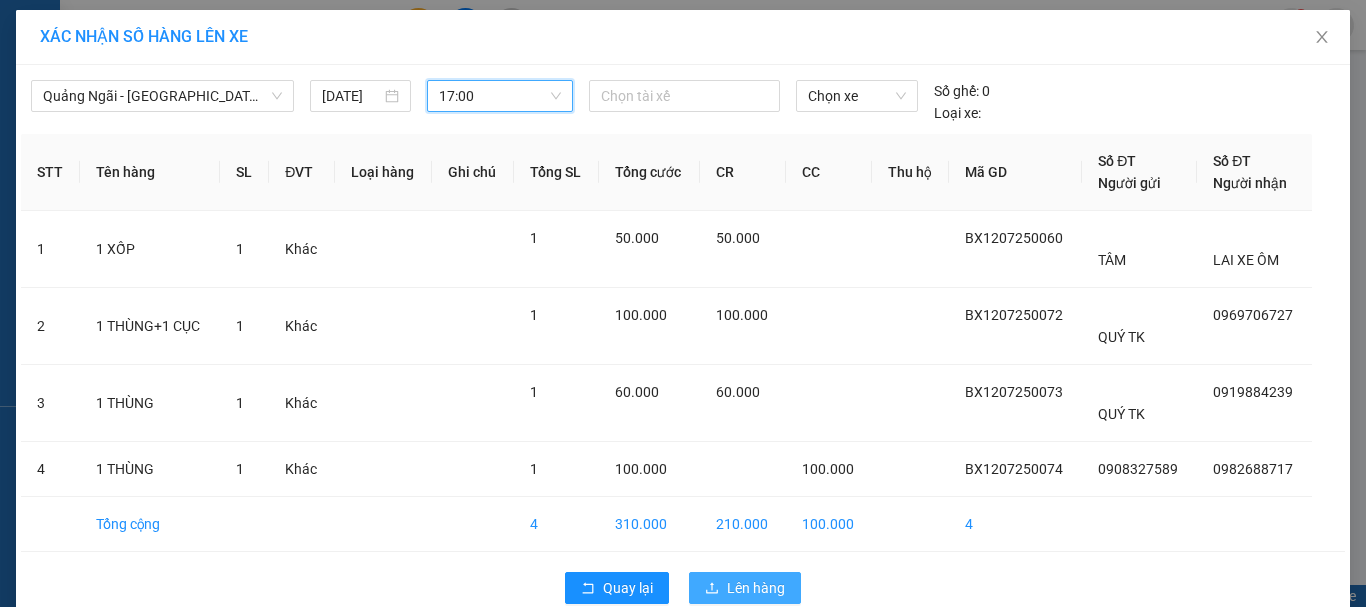click 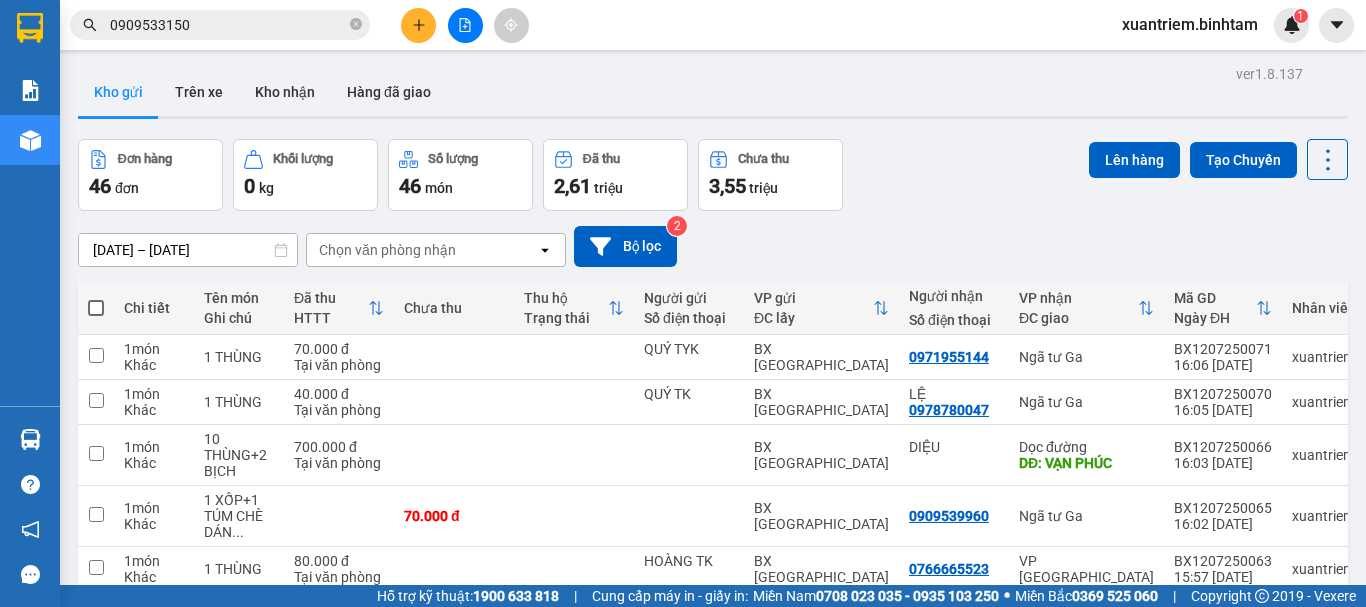 scroll, scrollTop: 338, scrollLeft: 0, axis: vertical 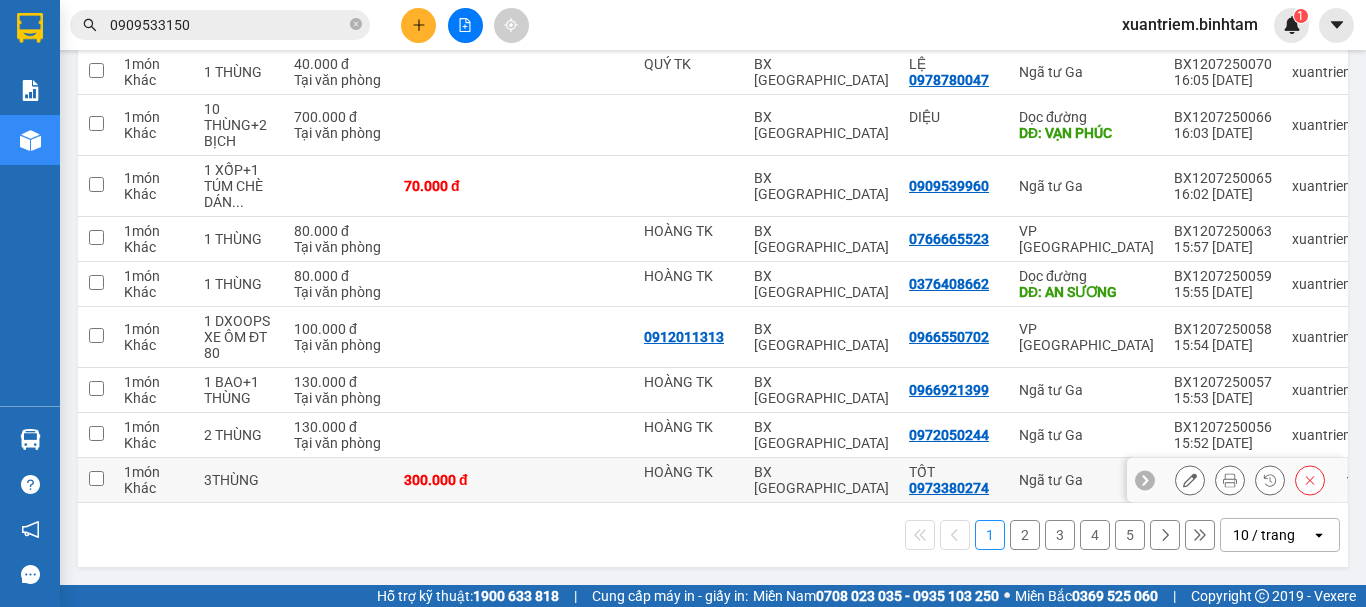 click on "300.000 đ" at bounding box center (454, 480) 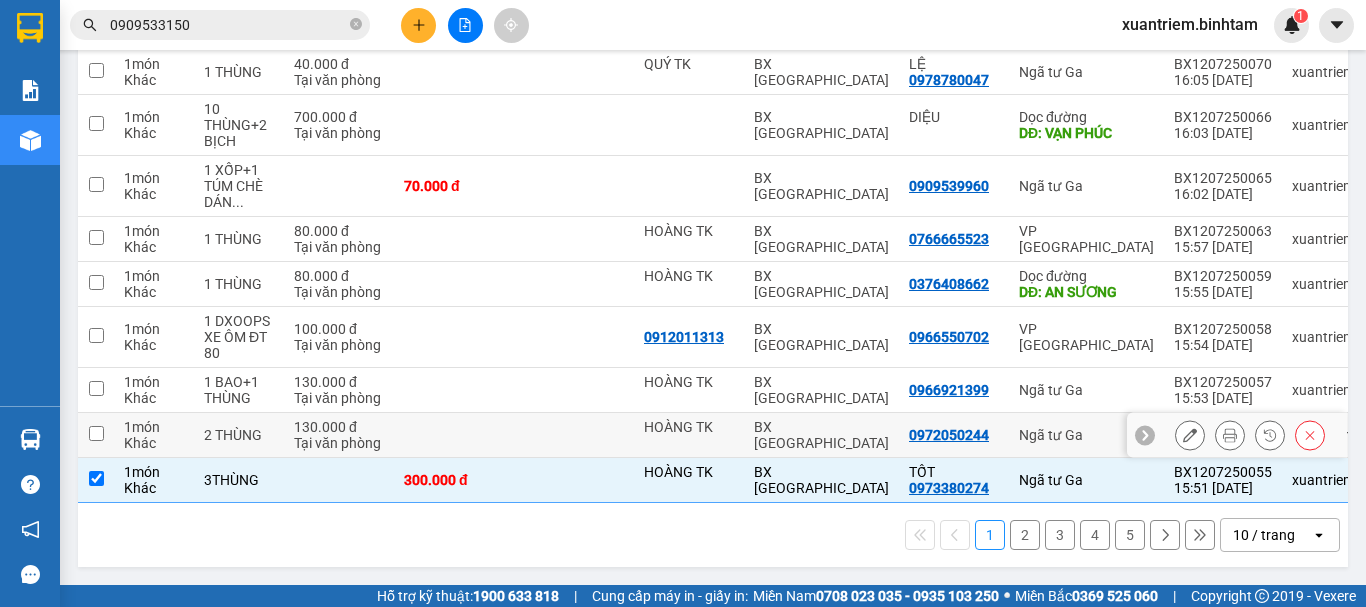 click at bounding box center (454, 435) 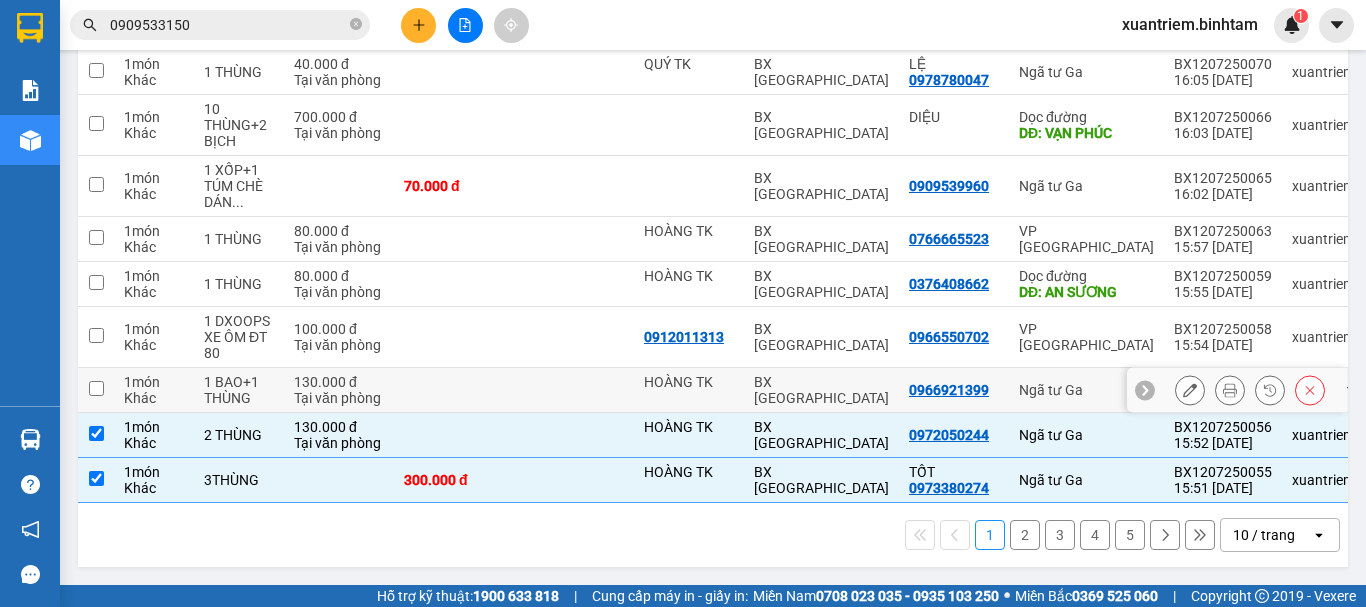 click at bounding box center [454, 390] 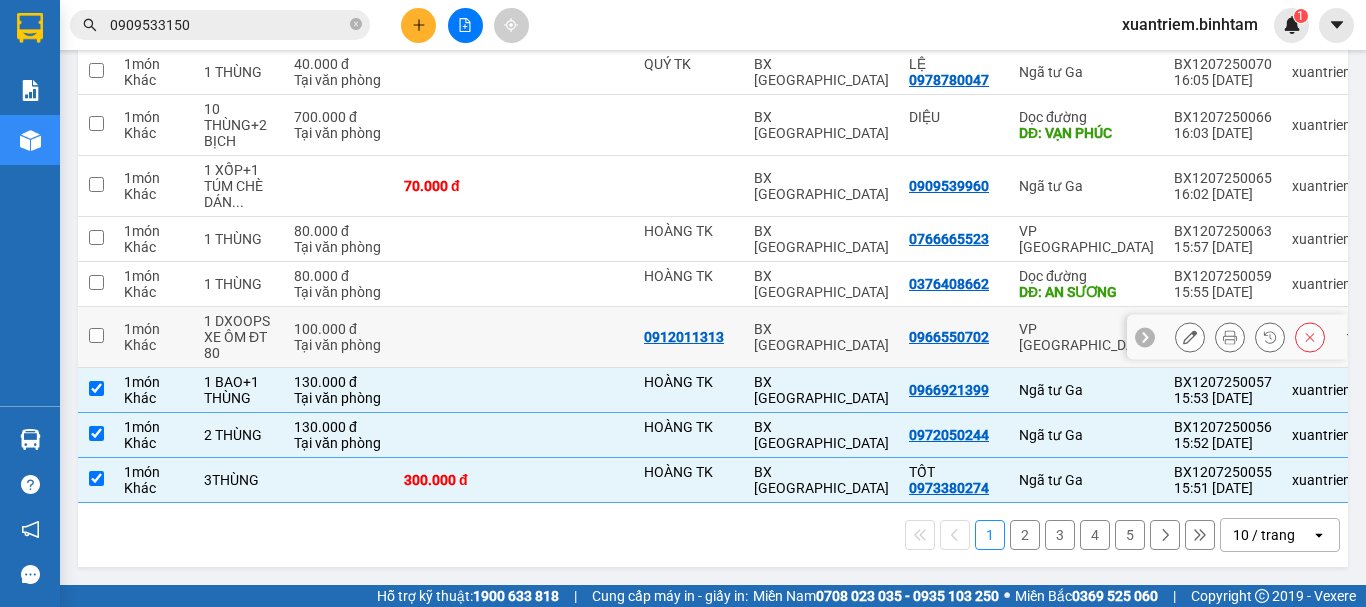click at bounding box center [454, 337] 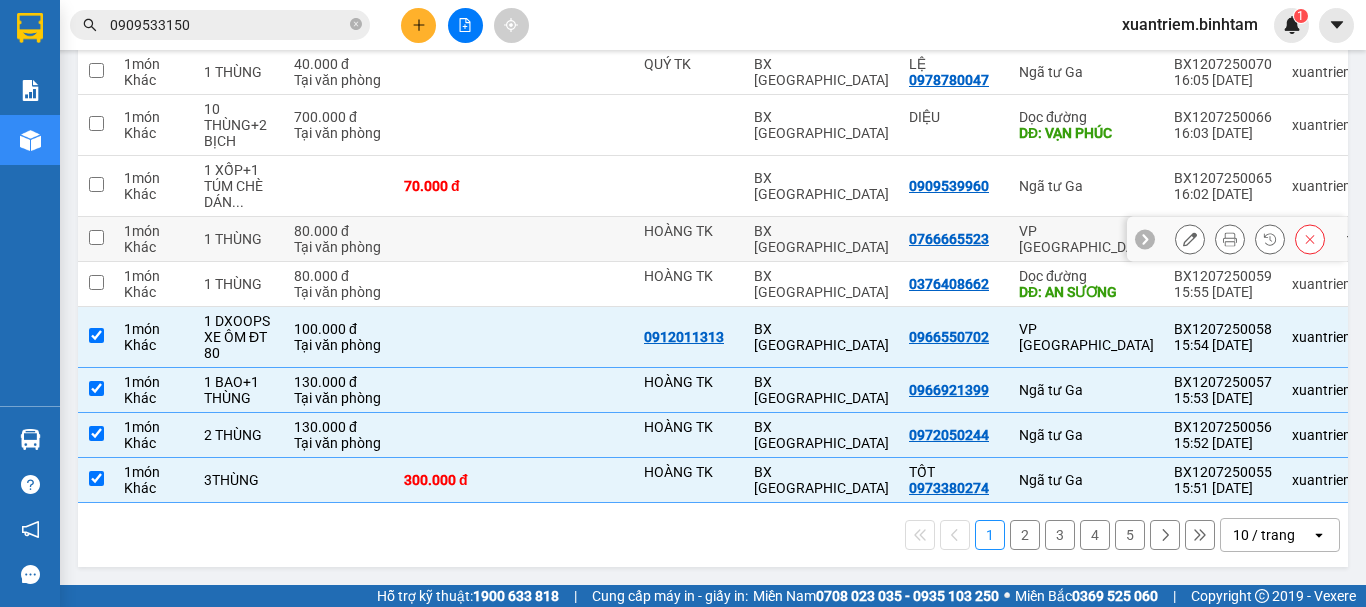 click at bounding box center (454, 239) 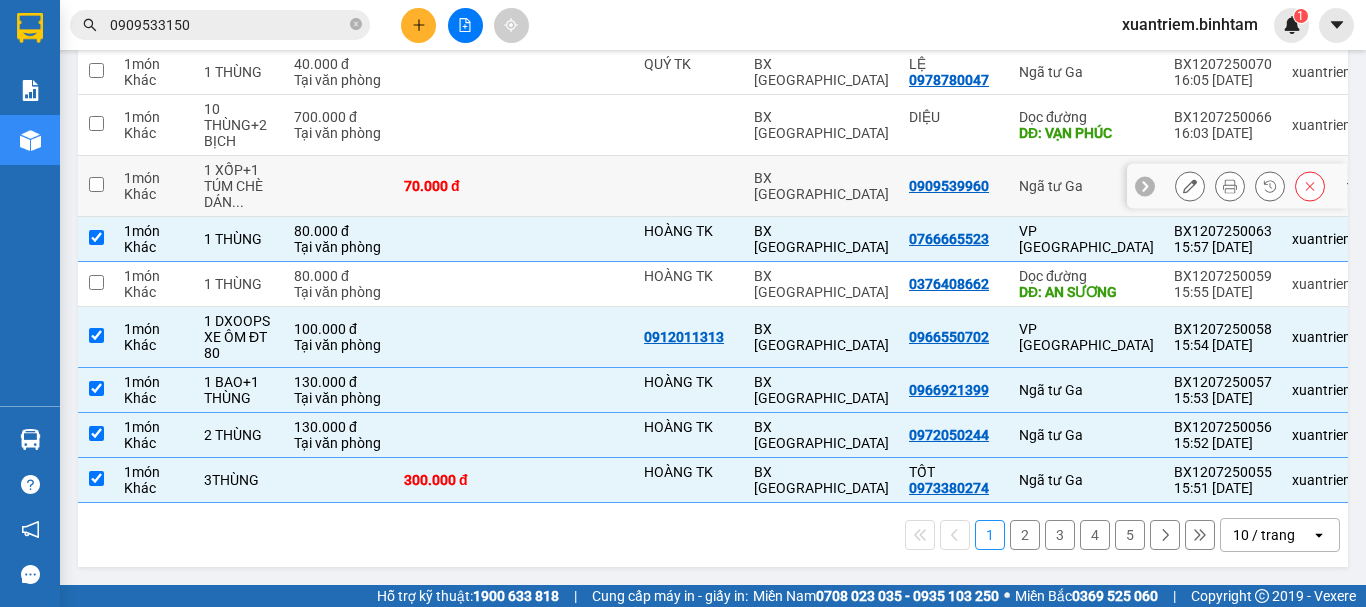 click on "70.000 đ" at bounding box center [454, 186] 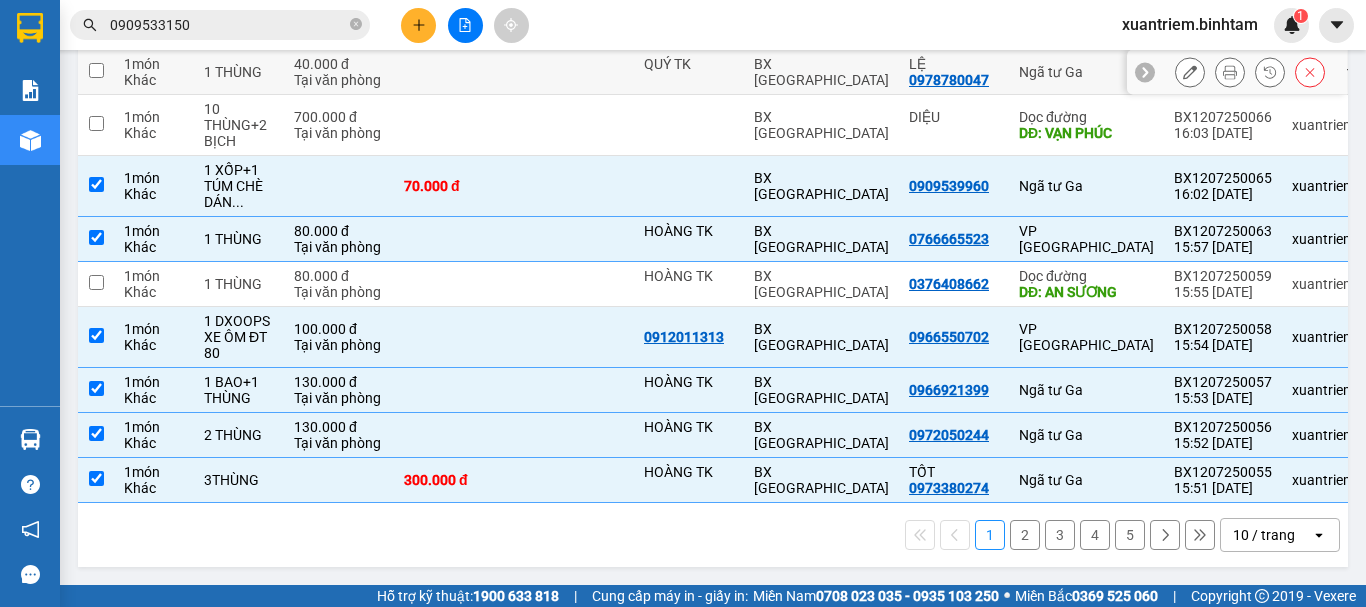 click at bounding box center [574, 72] 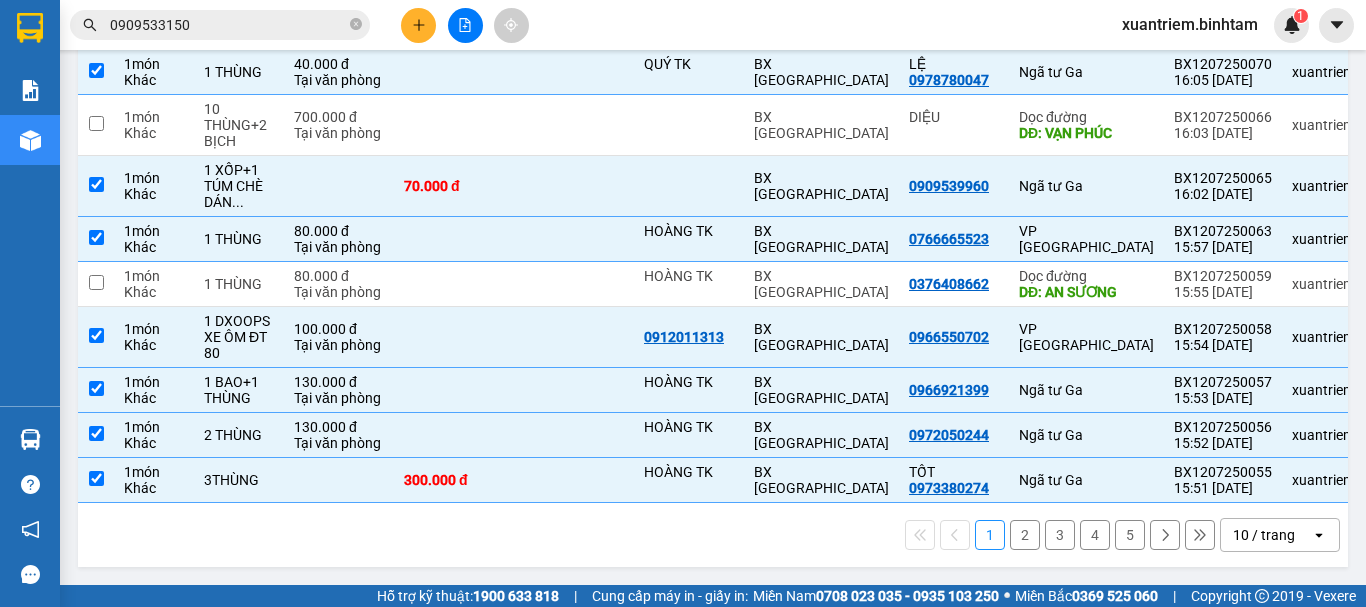 scroll, scrollTop: 0, scrollLeft: 0, axis: both 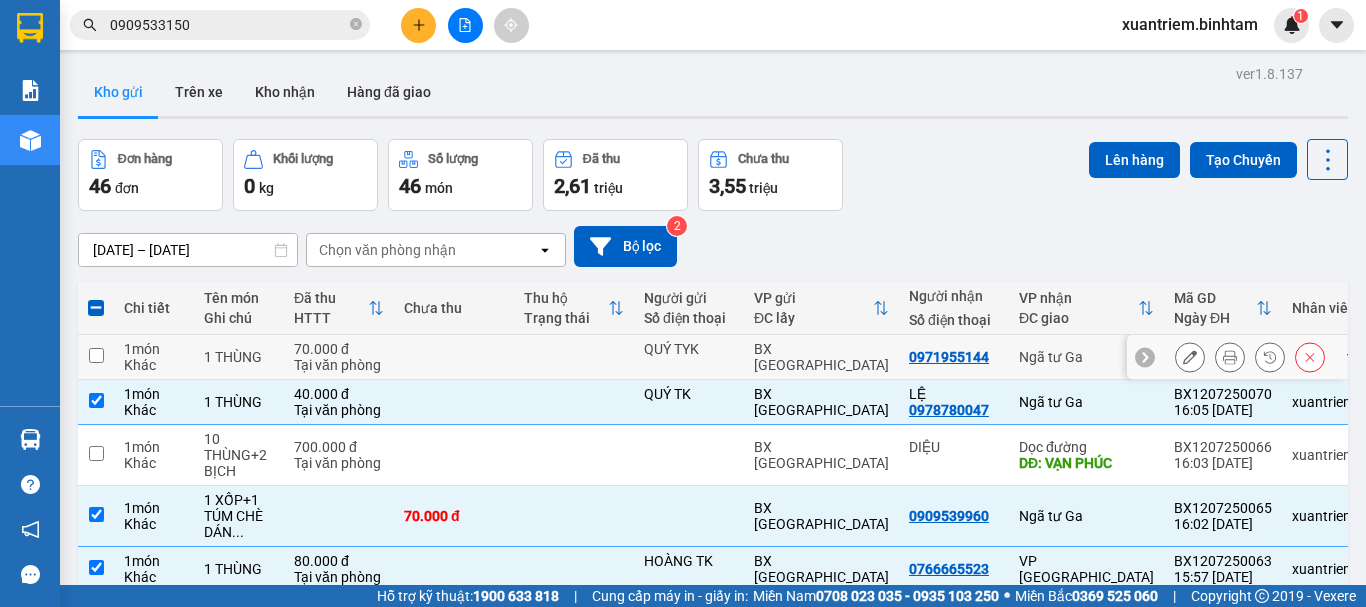 click at bounding box center (454, 357) 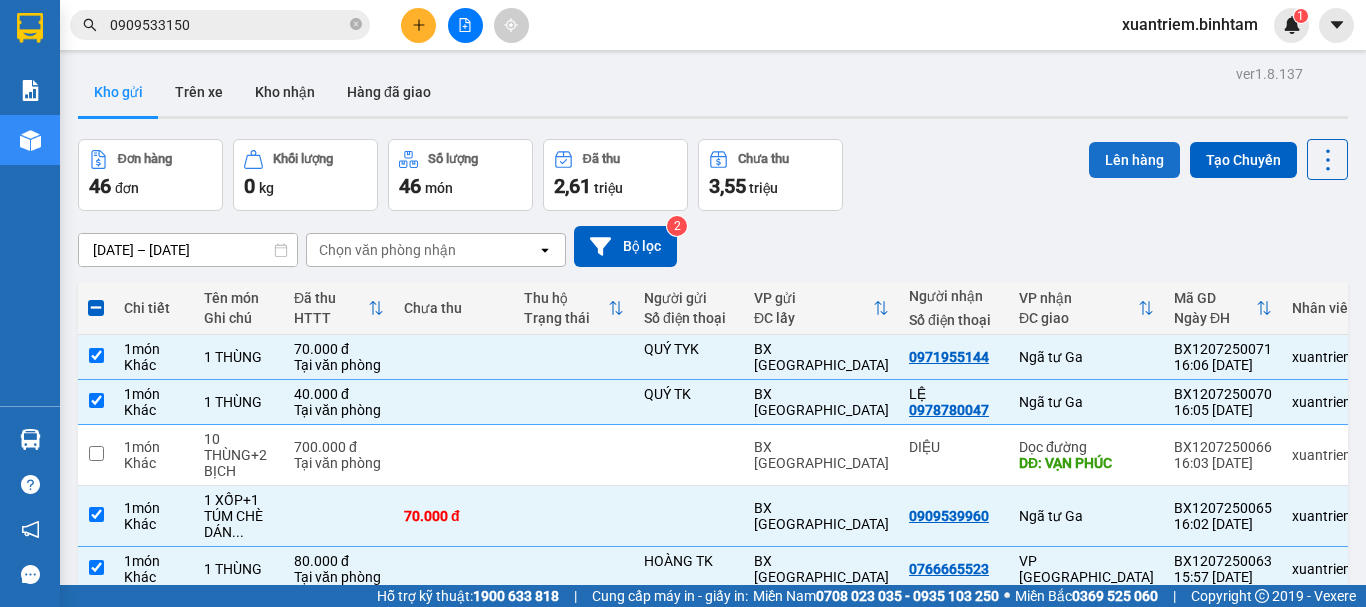 click on "Lên hàng" at bounding box center (1134, 160) 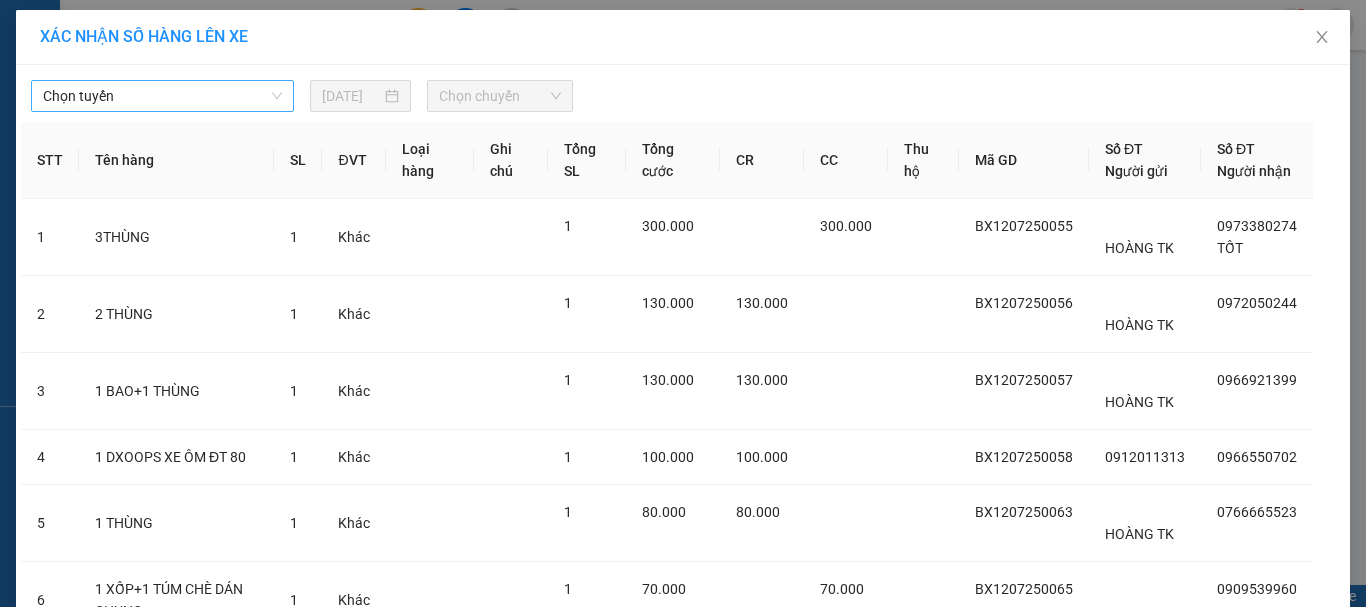 click on "Chọn tuyến" at bounding box center [162, 96] 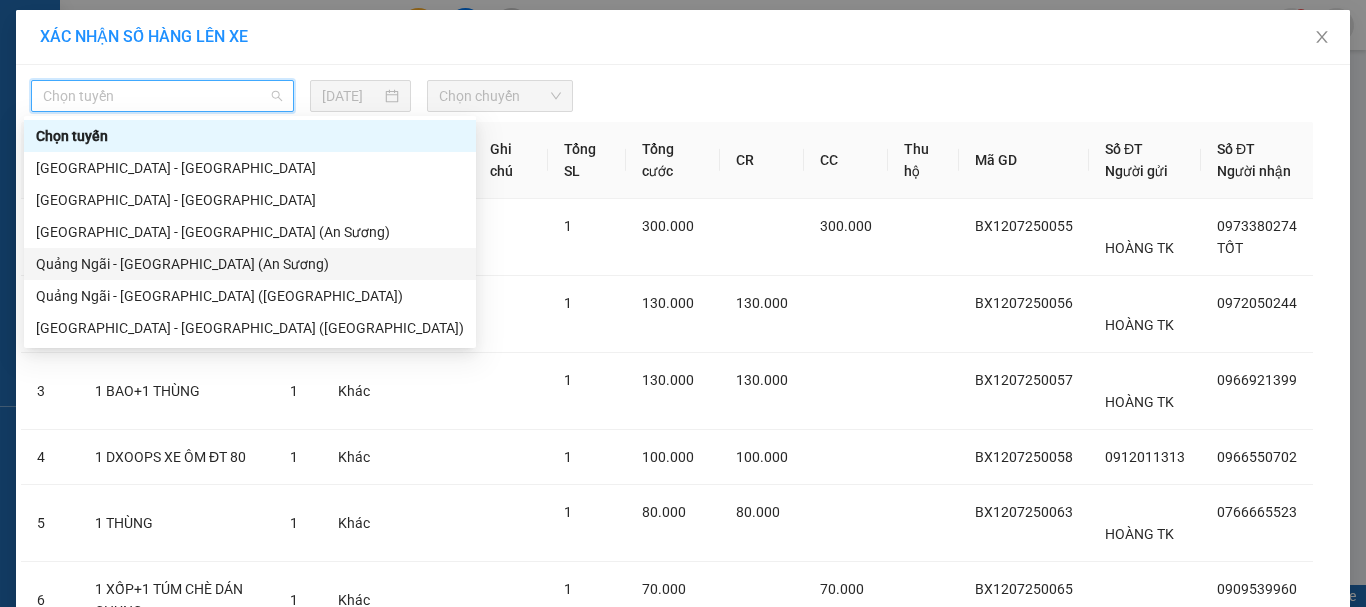 click on "Quảng Ngãi - [GEOGRAPHIC_DATA] (An Sương)" at bounding box center [250, 264] 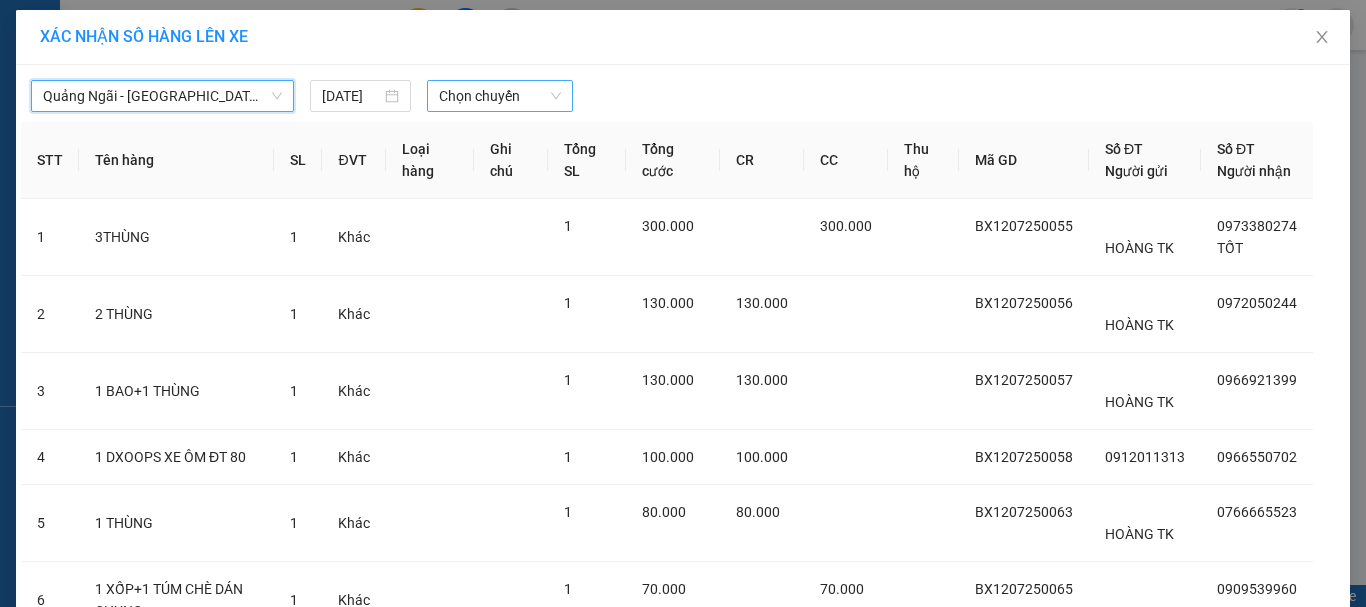 click on "Chọn chuyến" at bounding box center (500, 96) 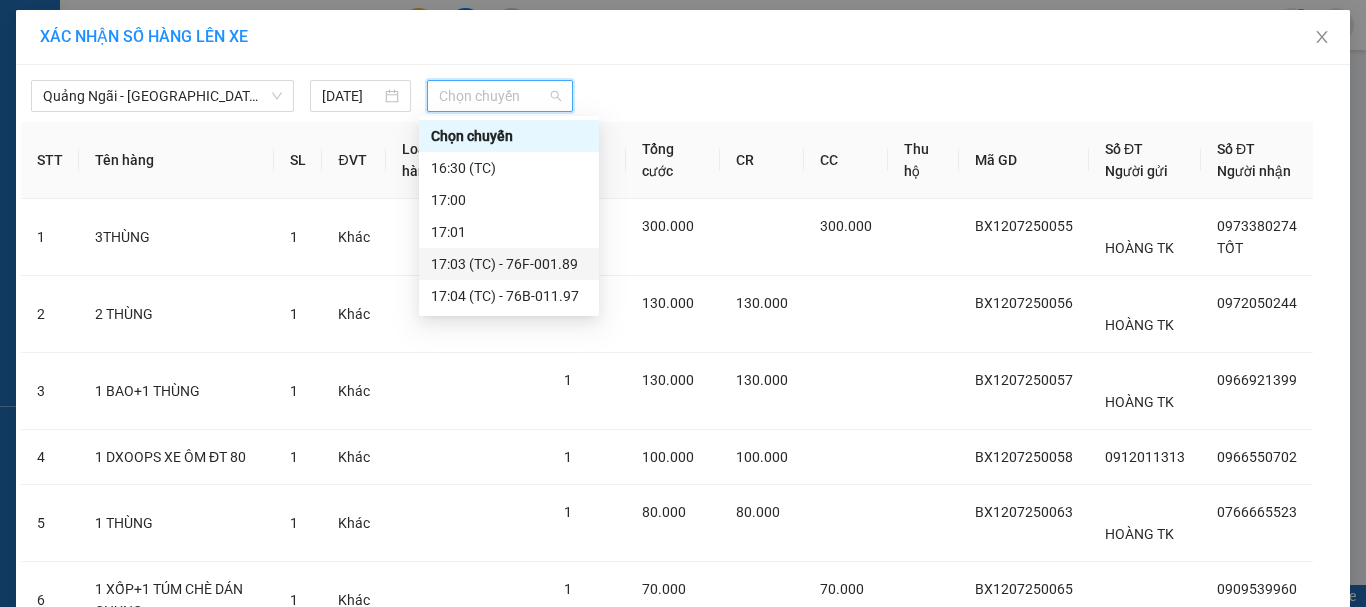 click on "17:03   (TC)   - 76F-001.89" at bounding box center (509, 264) 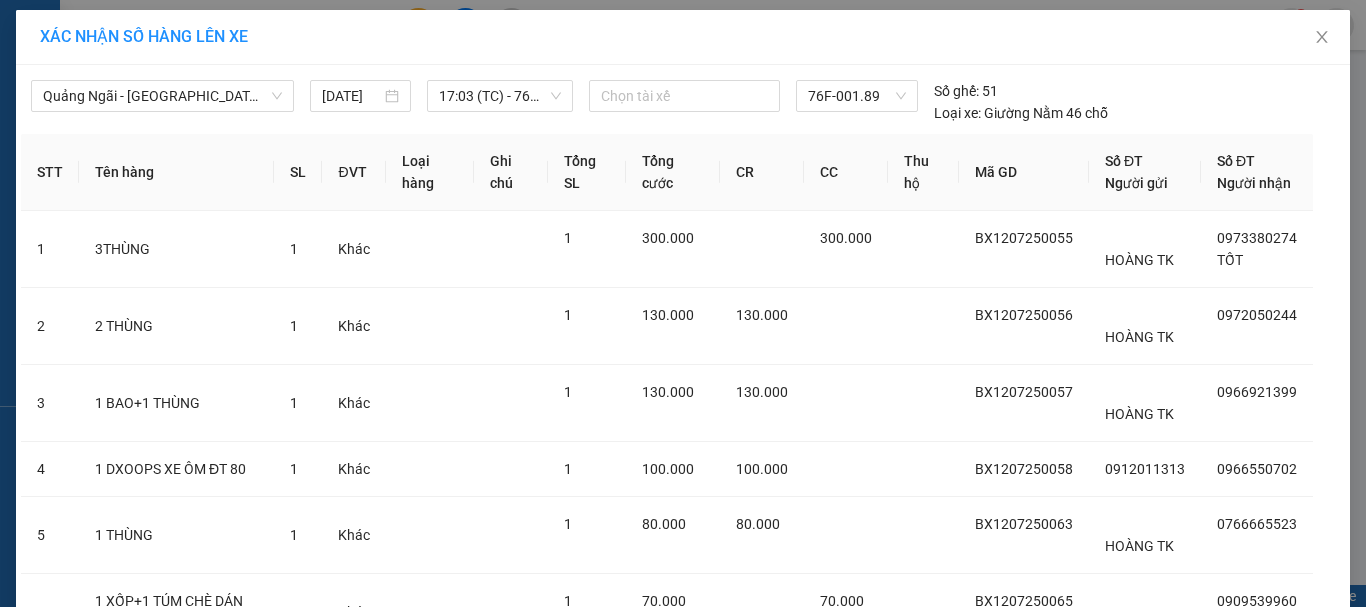scroll, scrollTop: 366, scrollLeft: 0, axis: vertical 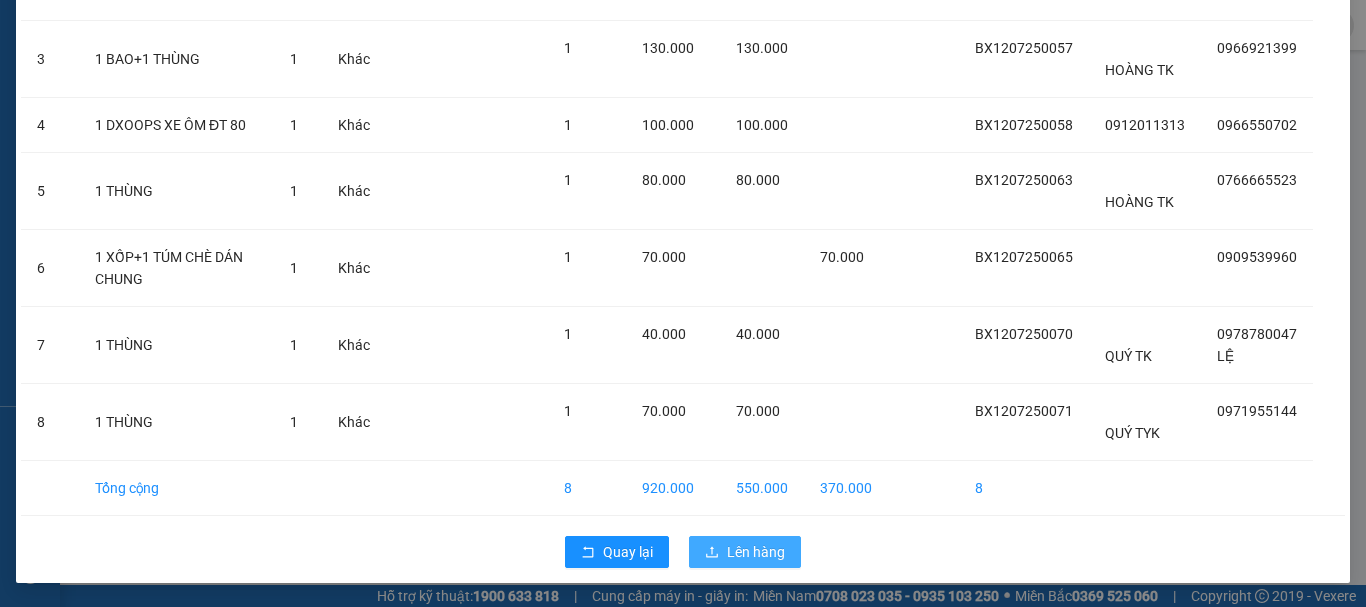 click on "Lên hàng" at bounding box center [756, 552] 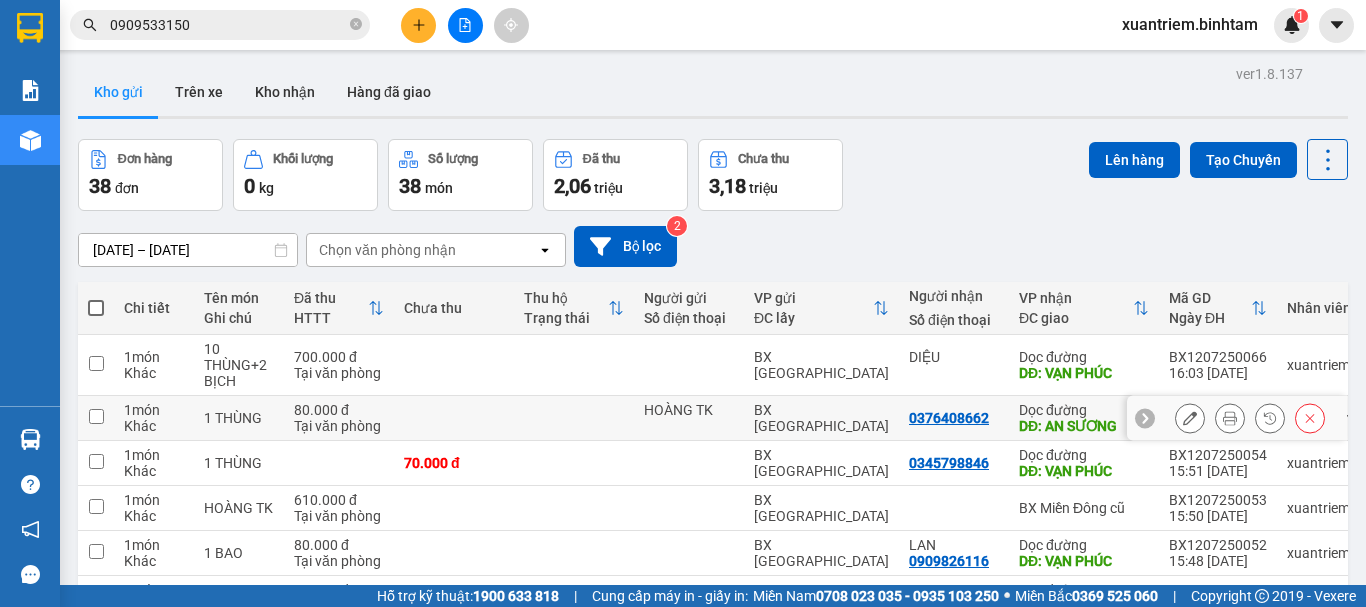 click at bounding box center [574, 418] 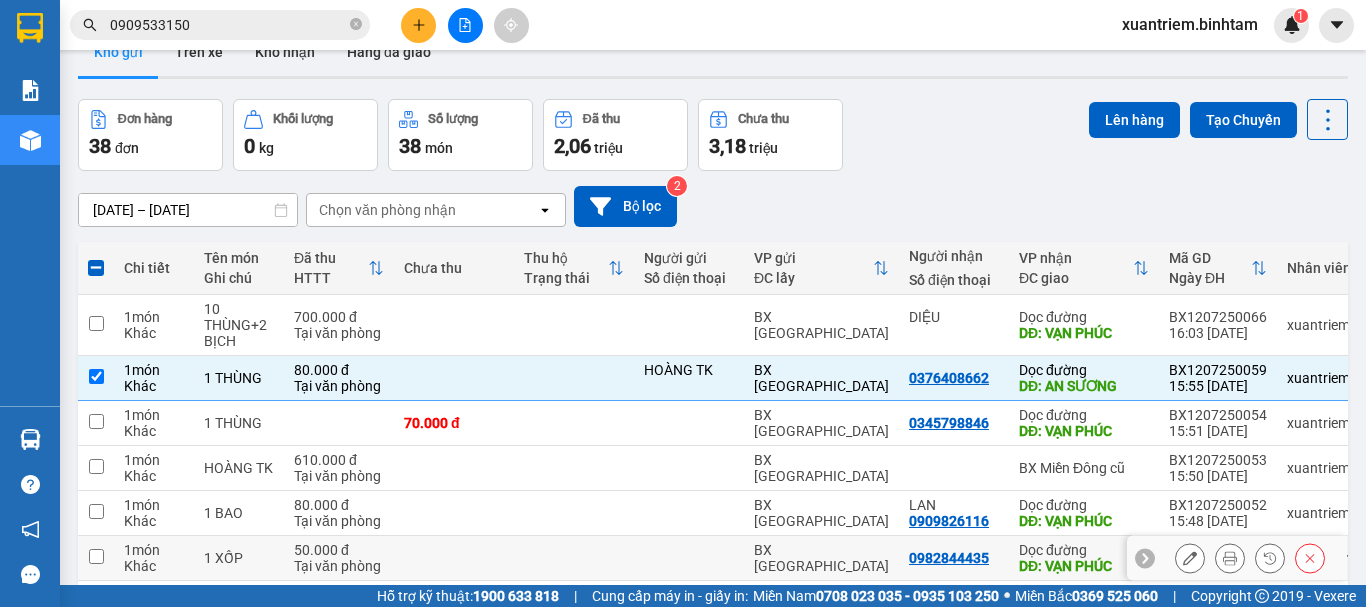 scroll, scrollTop: 306, scrollLeft: 0, axis: vertical 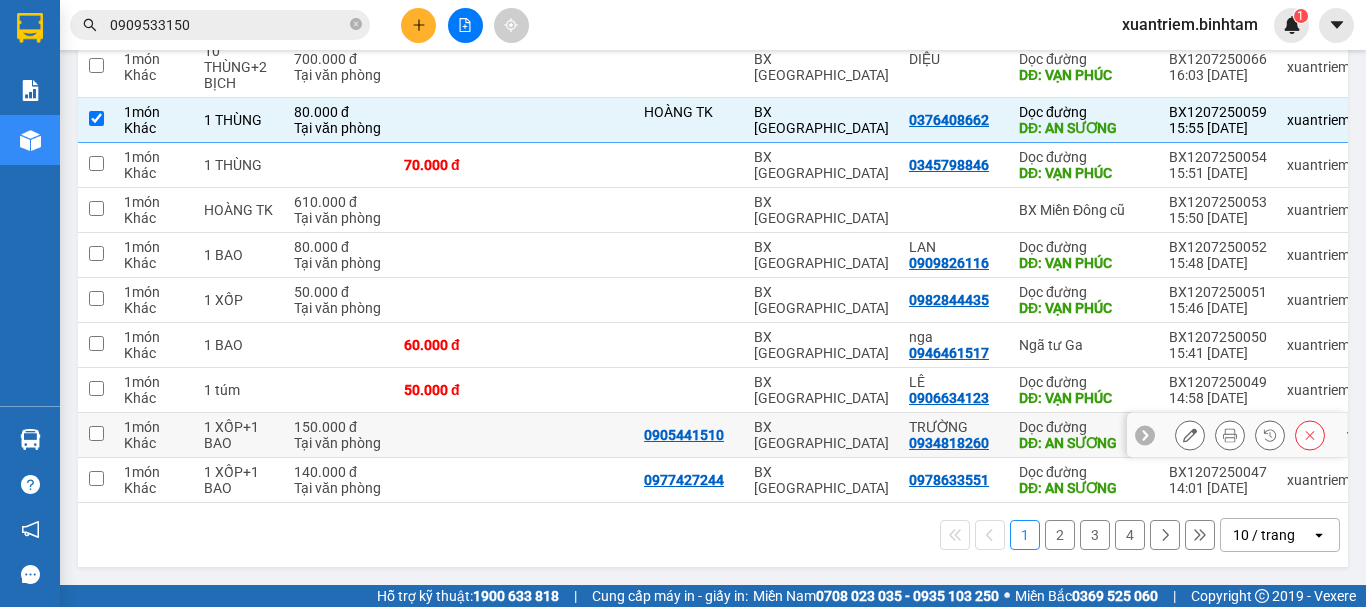 click at bounding box center (574, 435) 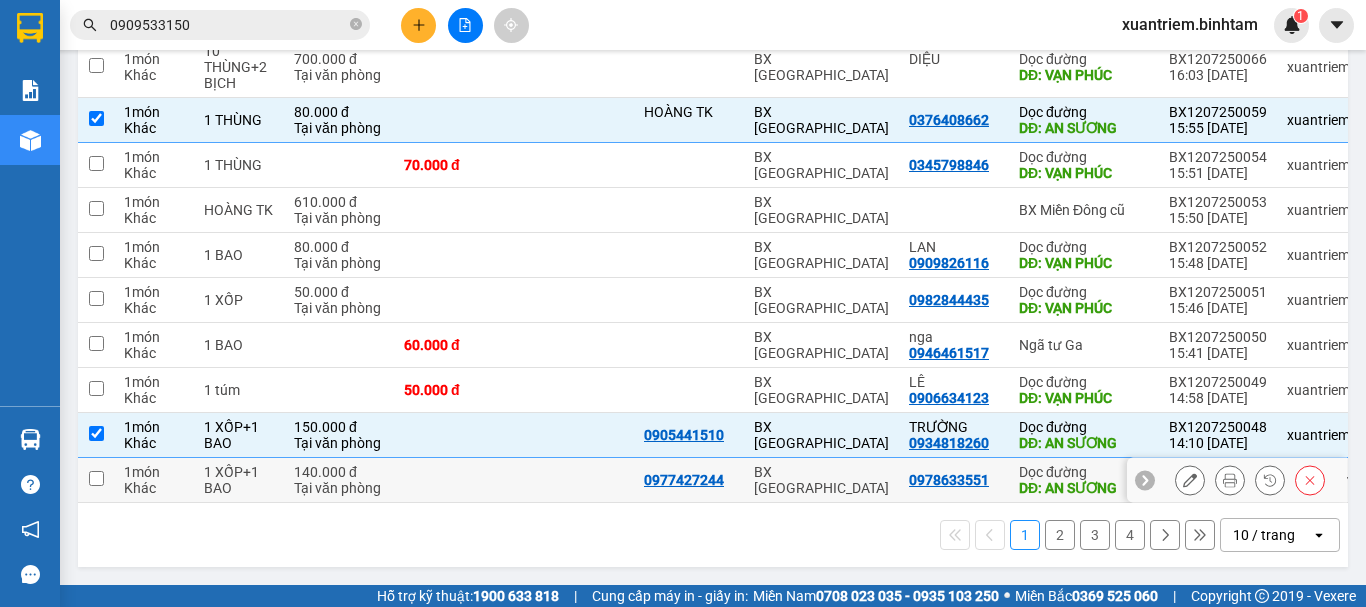 click at bounding box center (574, 480) 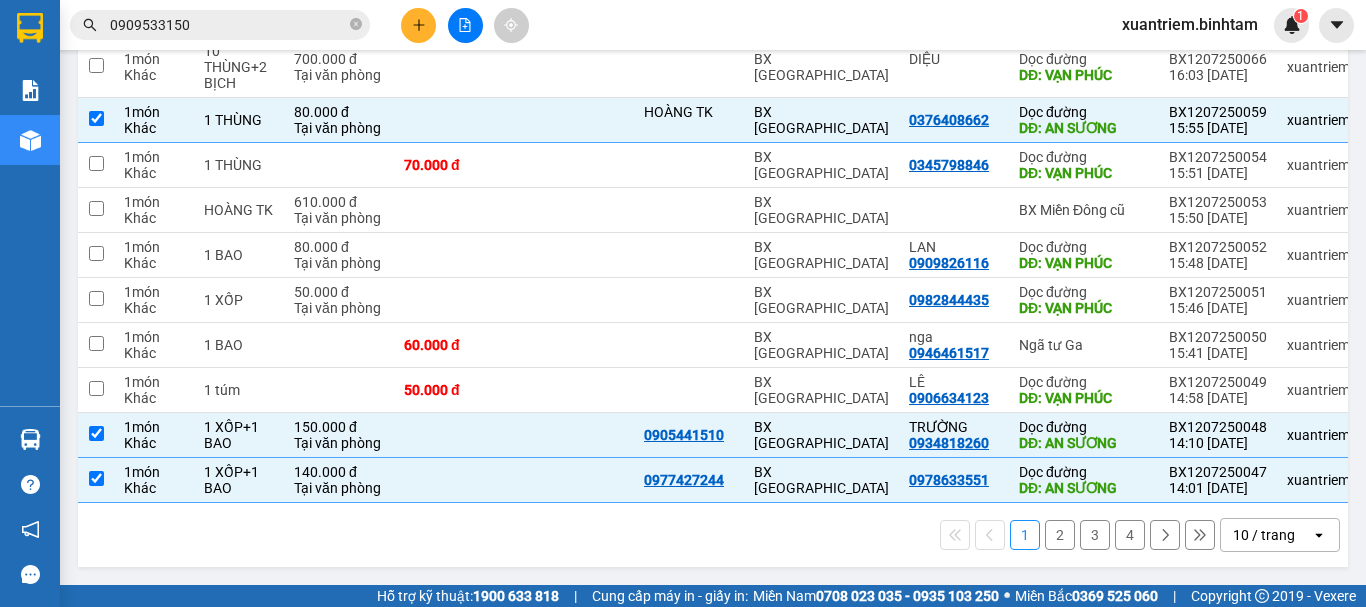 scroll, scrollTop: 0, scrollLeft: 0, axis: both 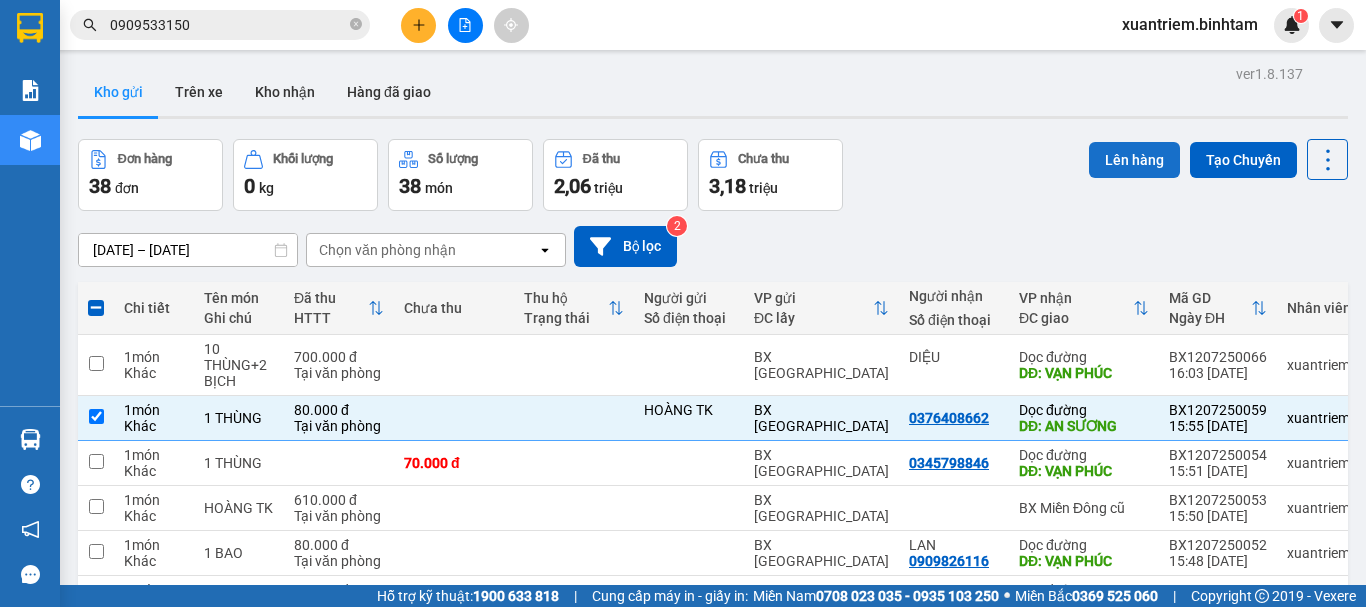 click on "Lên hàng" at bounding box center [1134, 160] 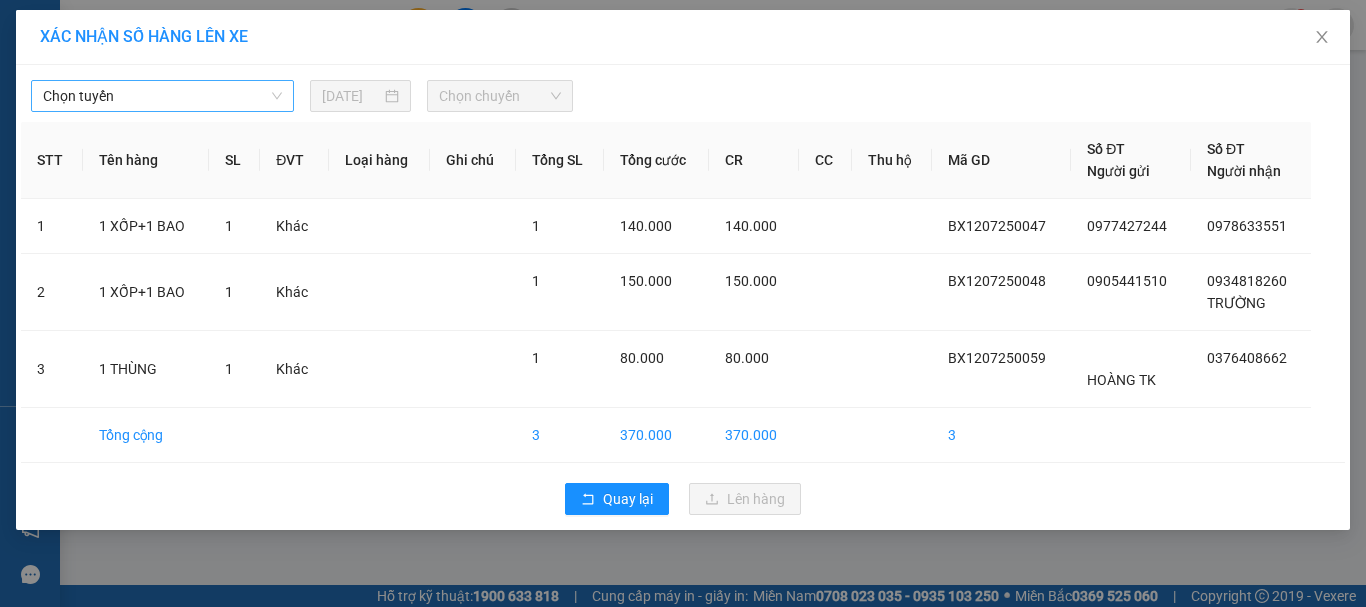 click on "Chọn tuyến" at bounding box center (162, 96) 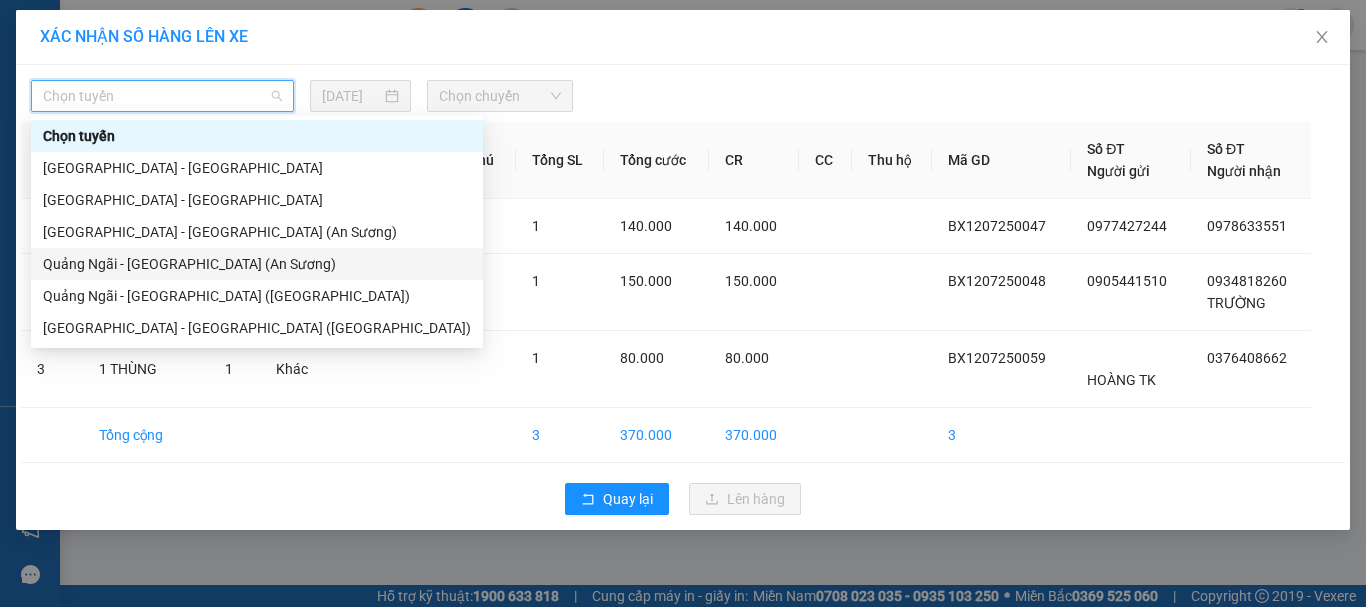 click on "Quảng Ngãi - [GEOGRAPHIC_DATA] (An Sương)" at bounding box center [257, 264] 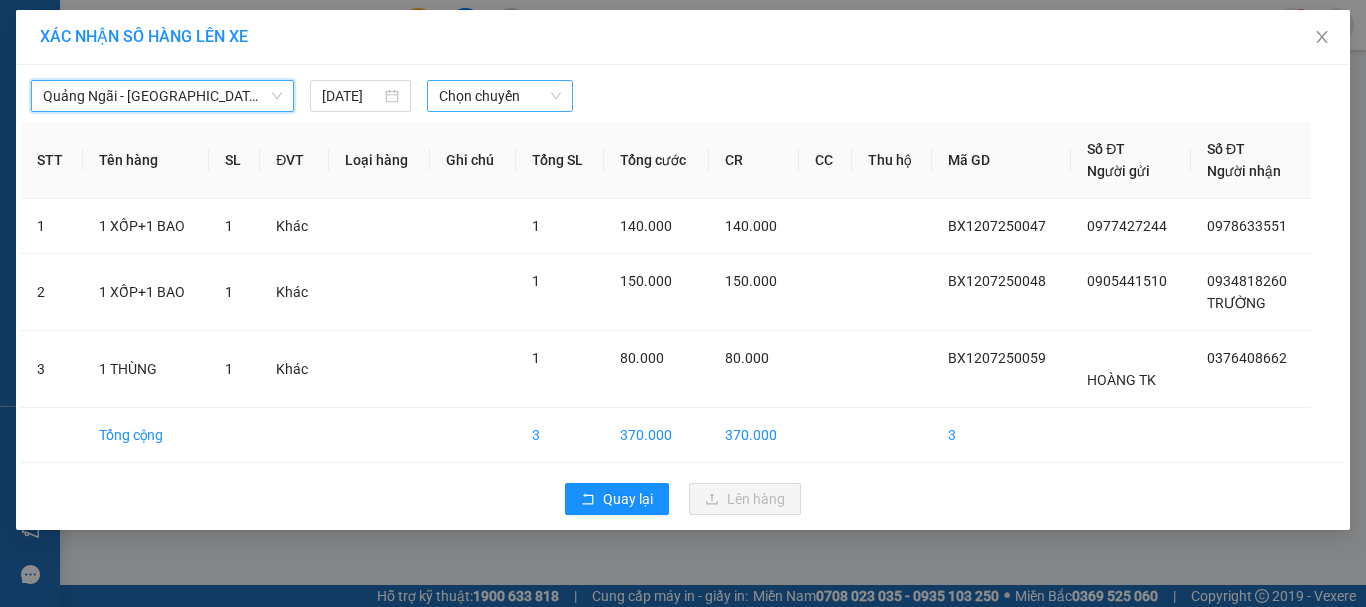 click on "Chọn chuyến" at bounding box center [500, 96] 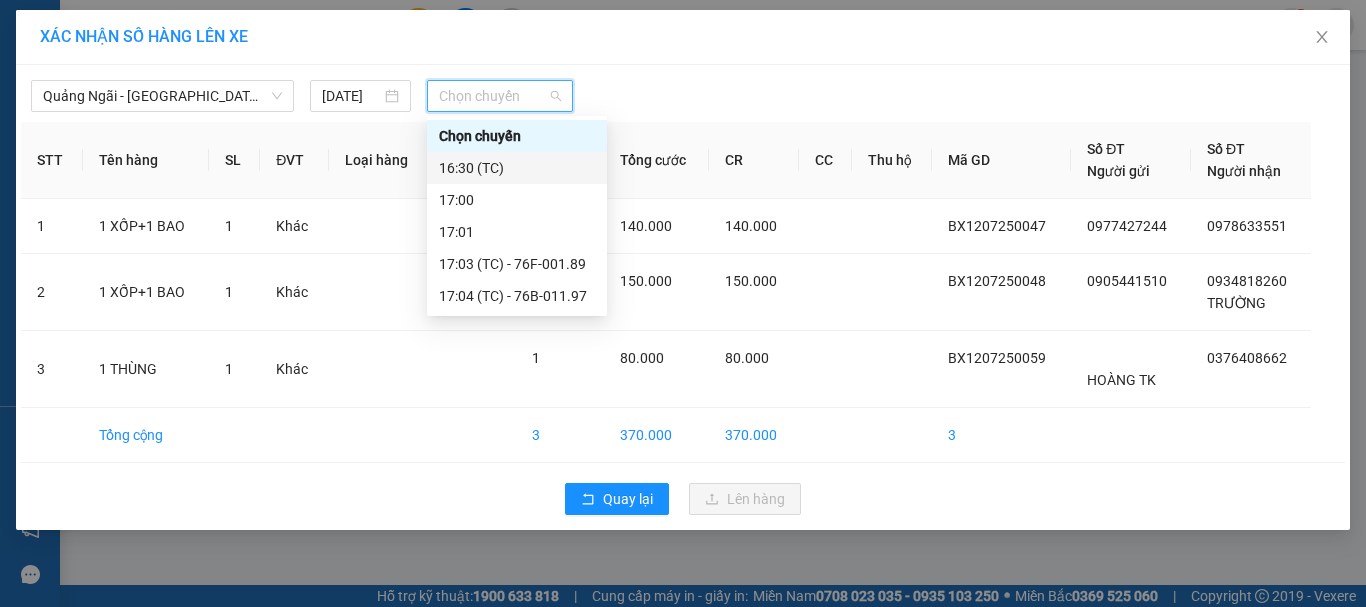 click on "16:30   (TC)" at bounding box center (517, 168) 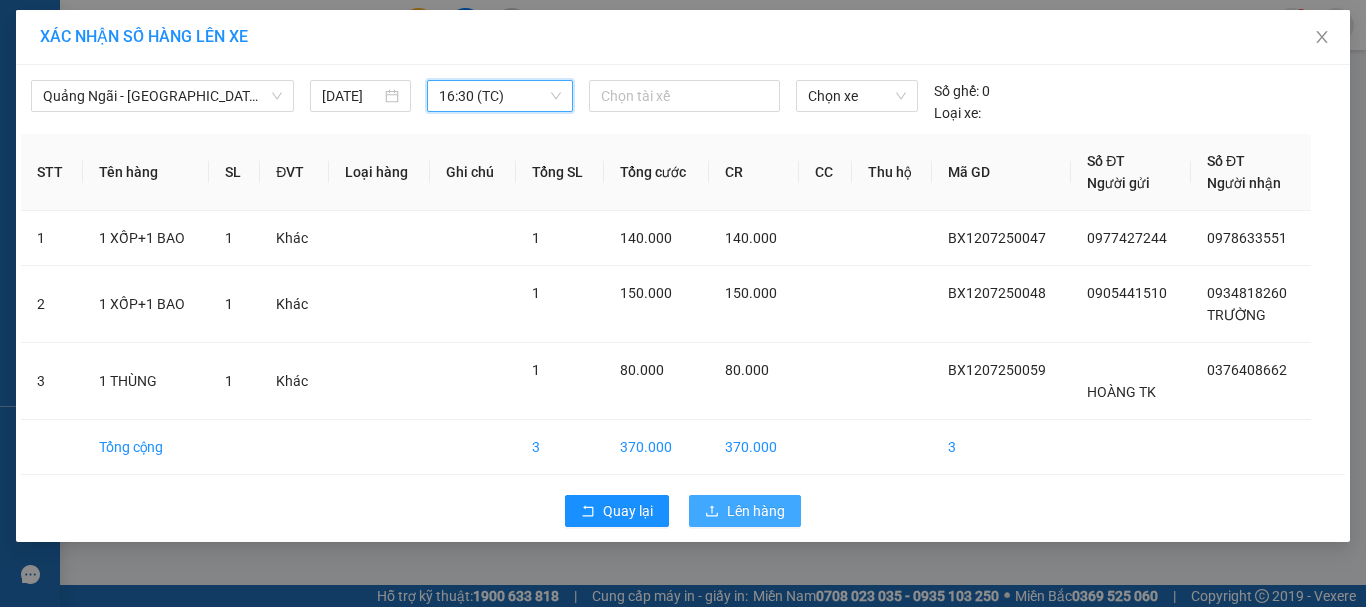 click on "Lên hàng" at bounding box center [745, 511] 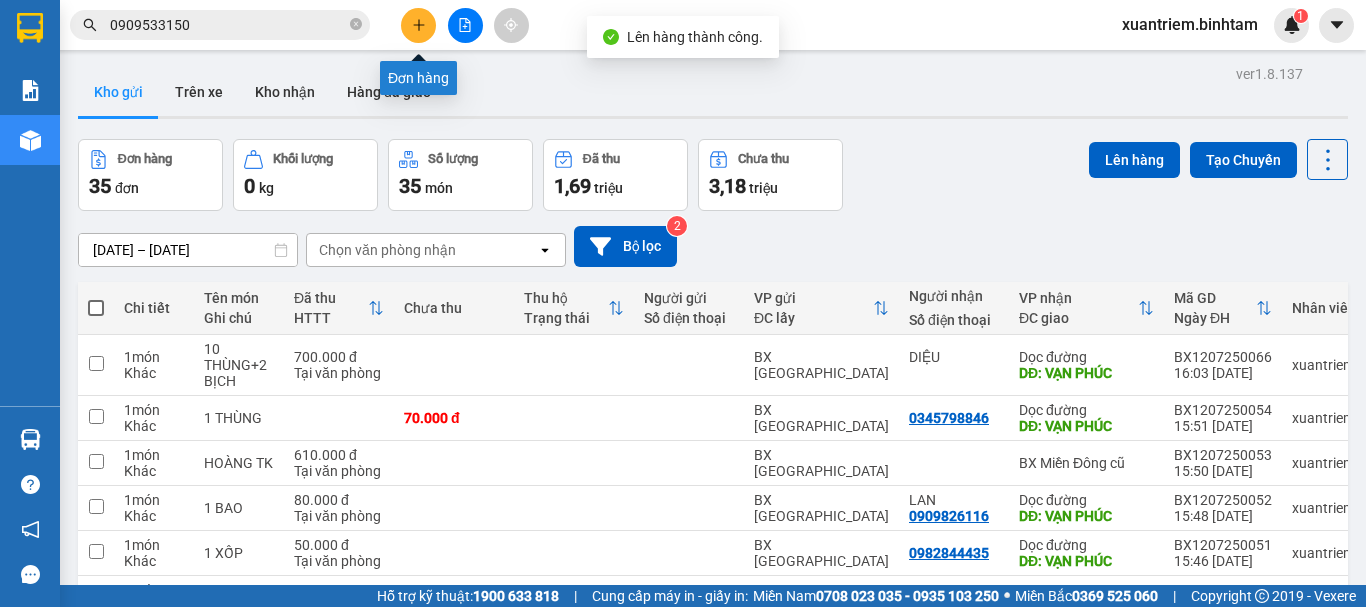 click at bounding box center [418, 25] 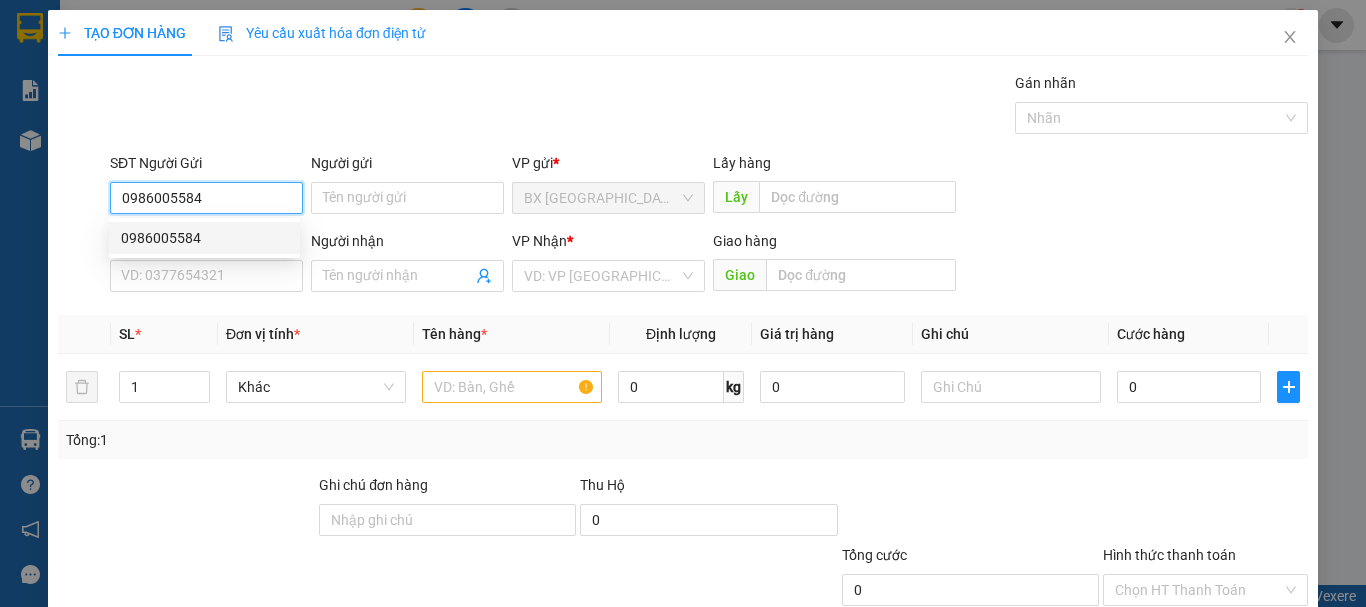 click on "0986005584" at bounding box center [204, 238] 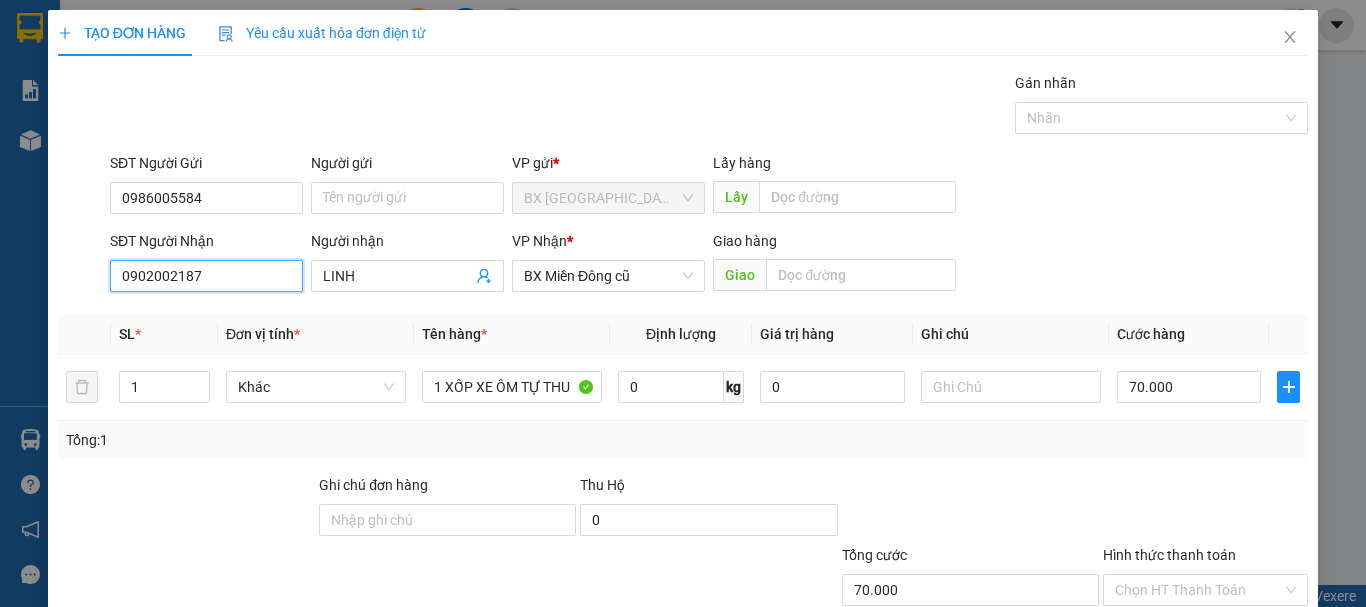 click on "0902002187" at bounding box center (206, 276) 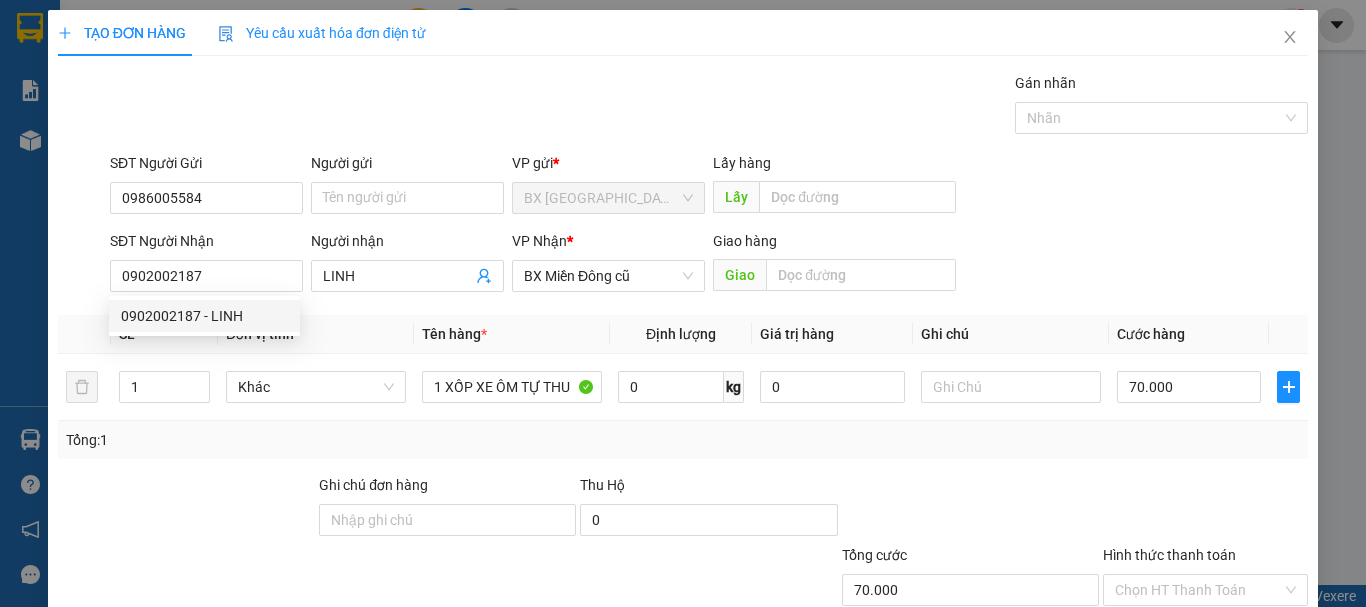 scroll, scrollTop: 133, scrollLeft: 0, axis: vertical 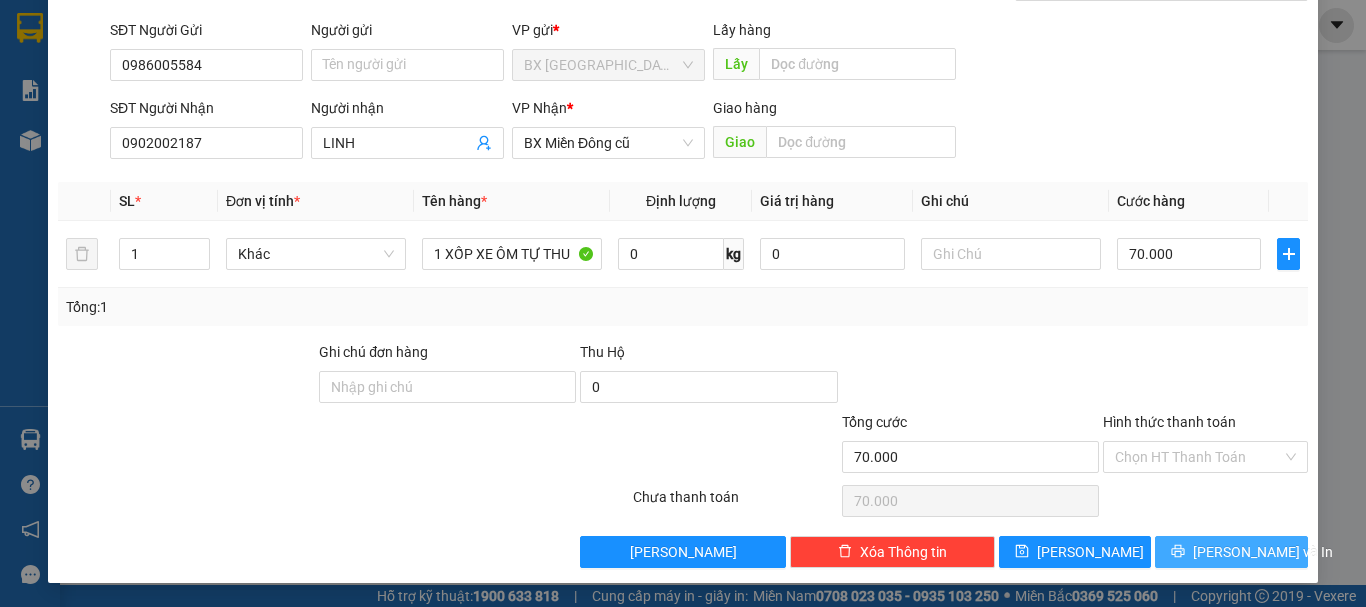click on "[PERSON_NAME] và In" at bounding box center (1263, 552) 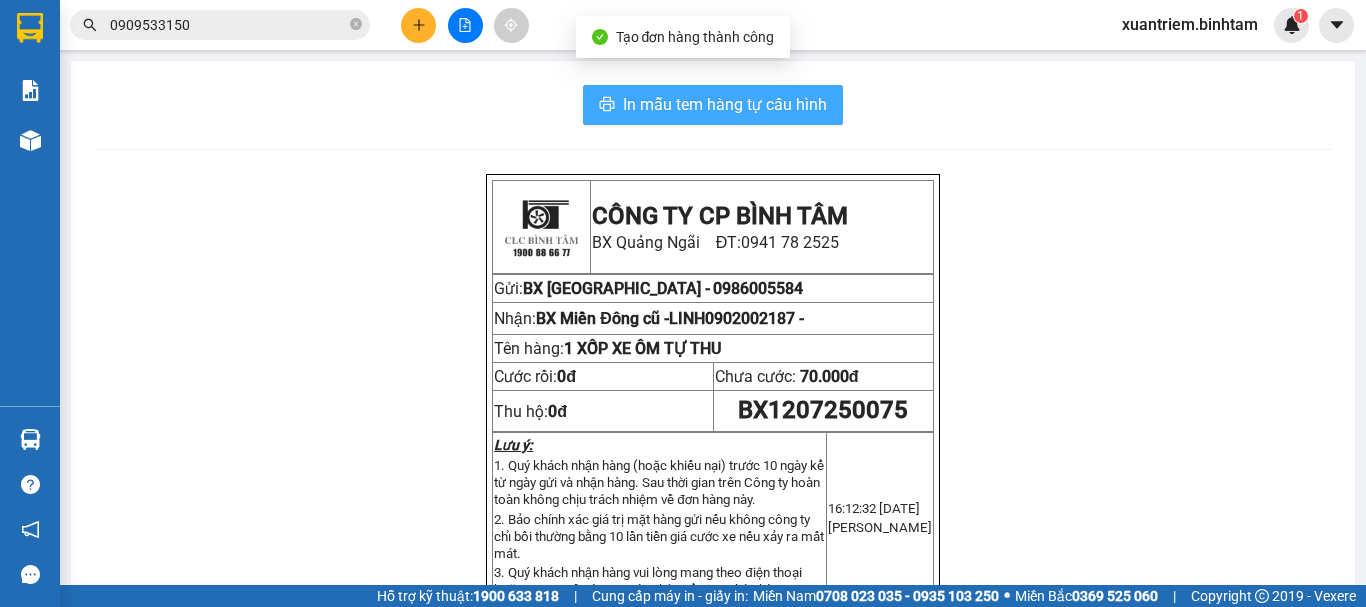 click on "In mẫu tem hàng tự cấu hình" at bounding box center [725, 104] 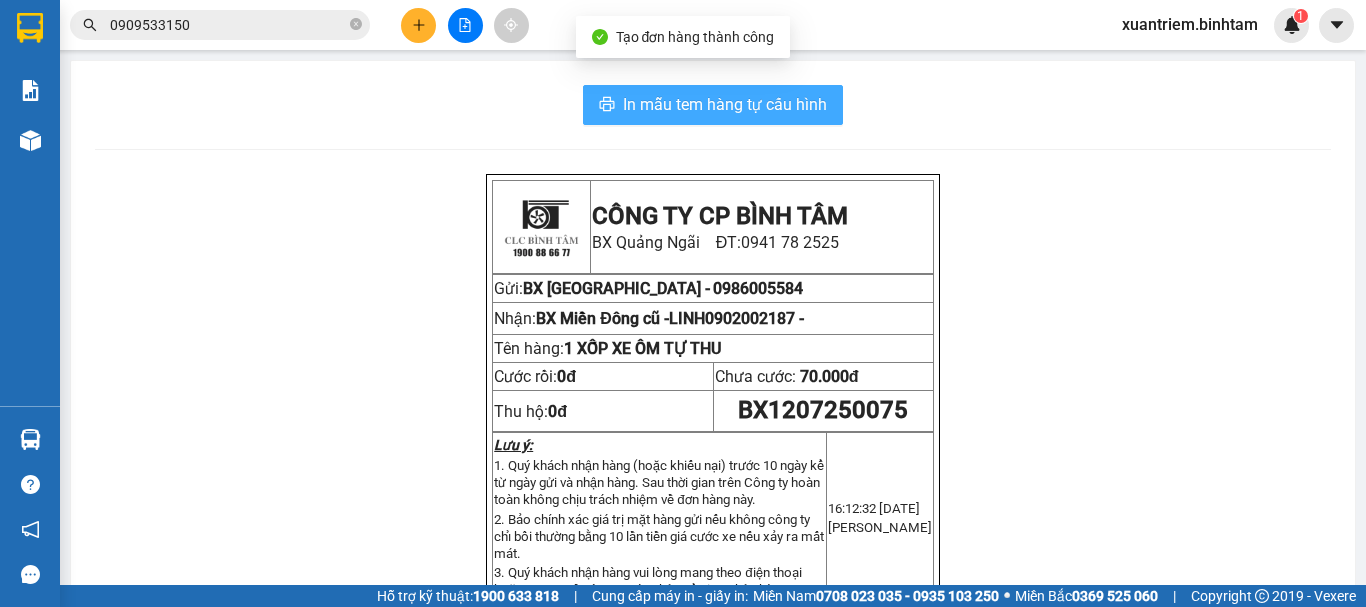 scroll, scrollTop: 0, scrollLeft: 0, axis: both 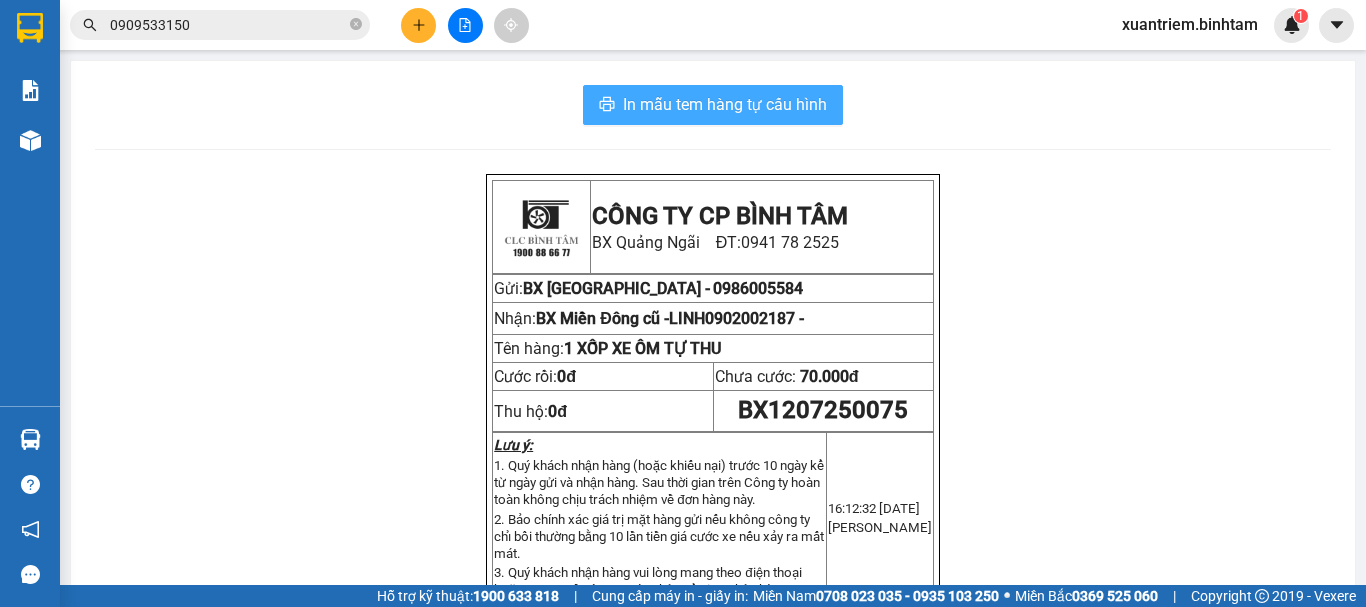 click on "In mẫu tem hàng tự cấu hình" at bounding box center (713, 105) 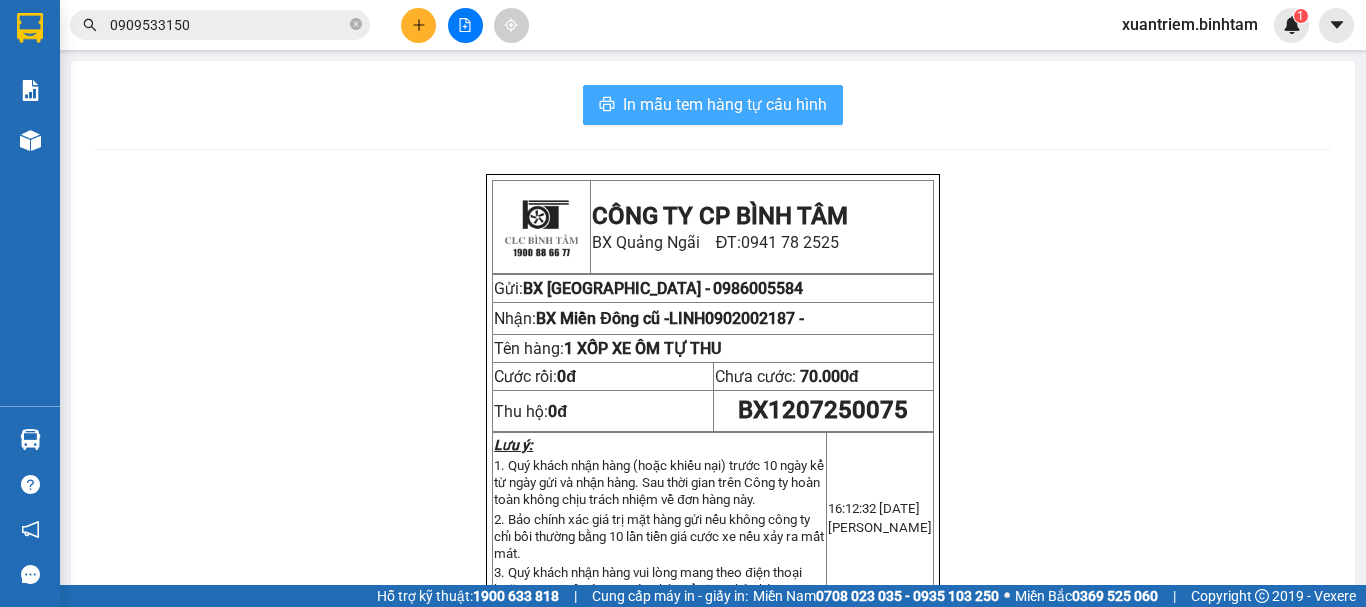 scroll, scrollTop: 0, scrollLeft: 0, axis: both 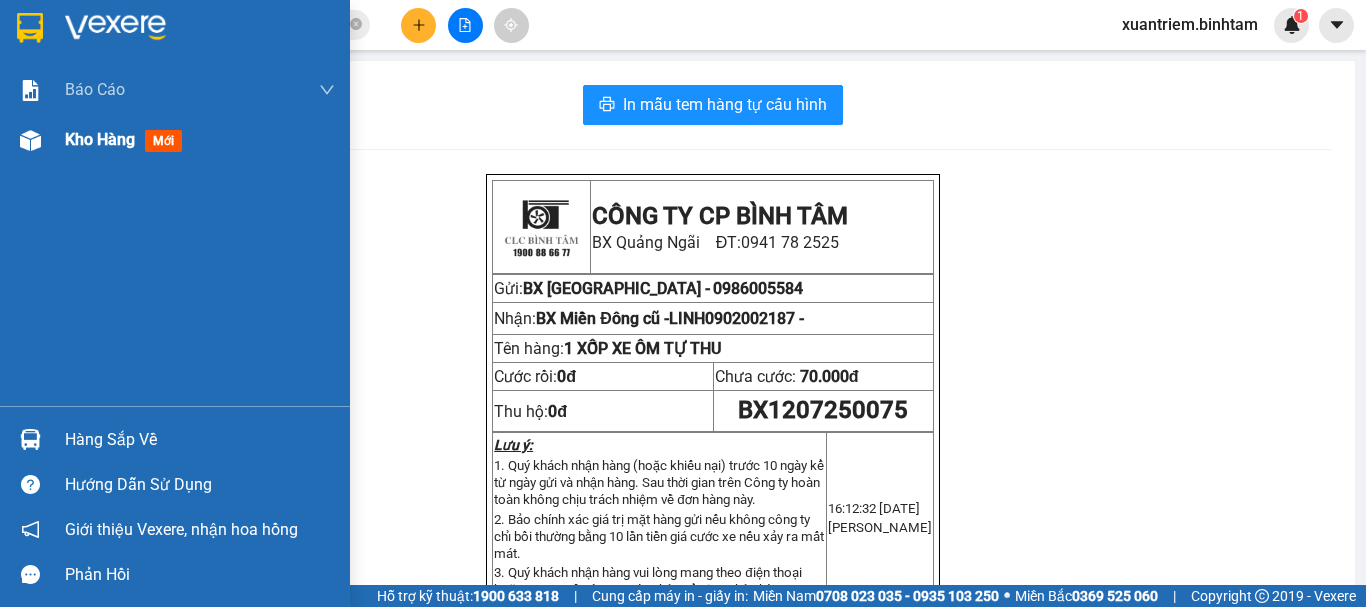 click on "Kho hàng" at bounding box center (100, 139) 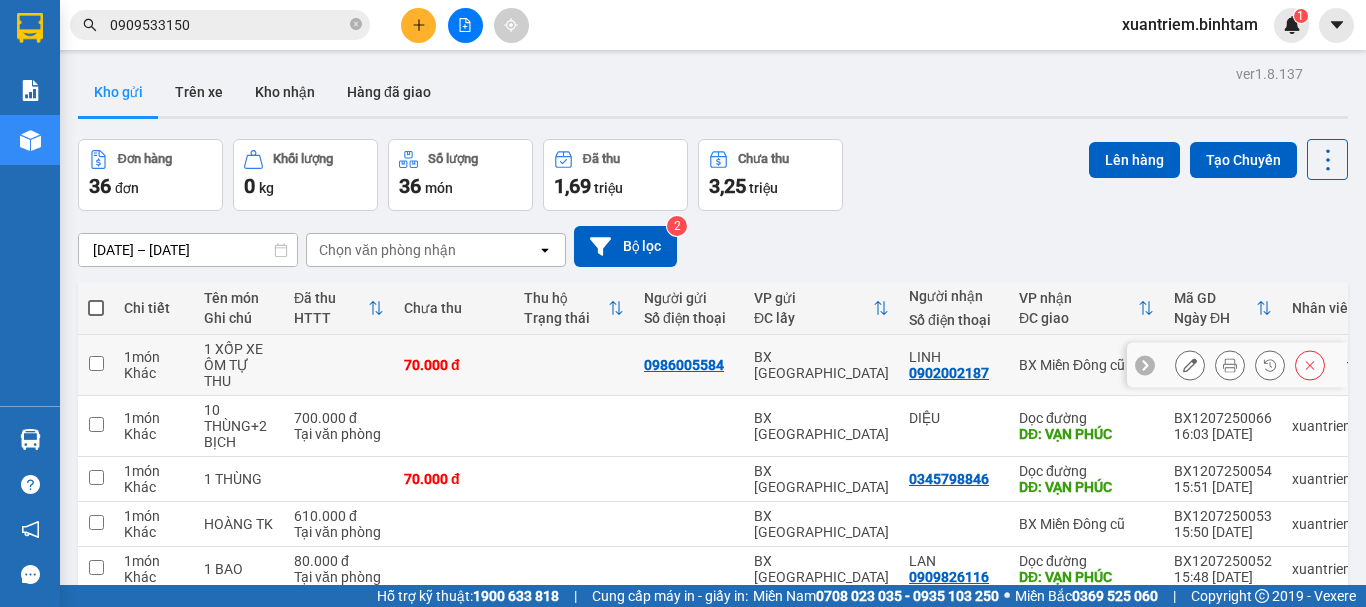 click at bounding box center (574, 365) 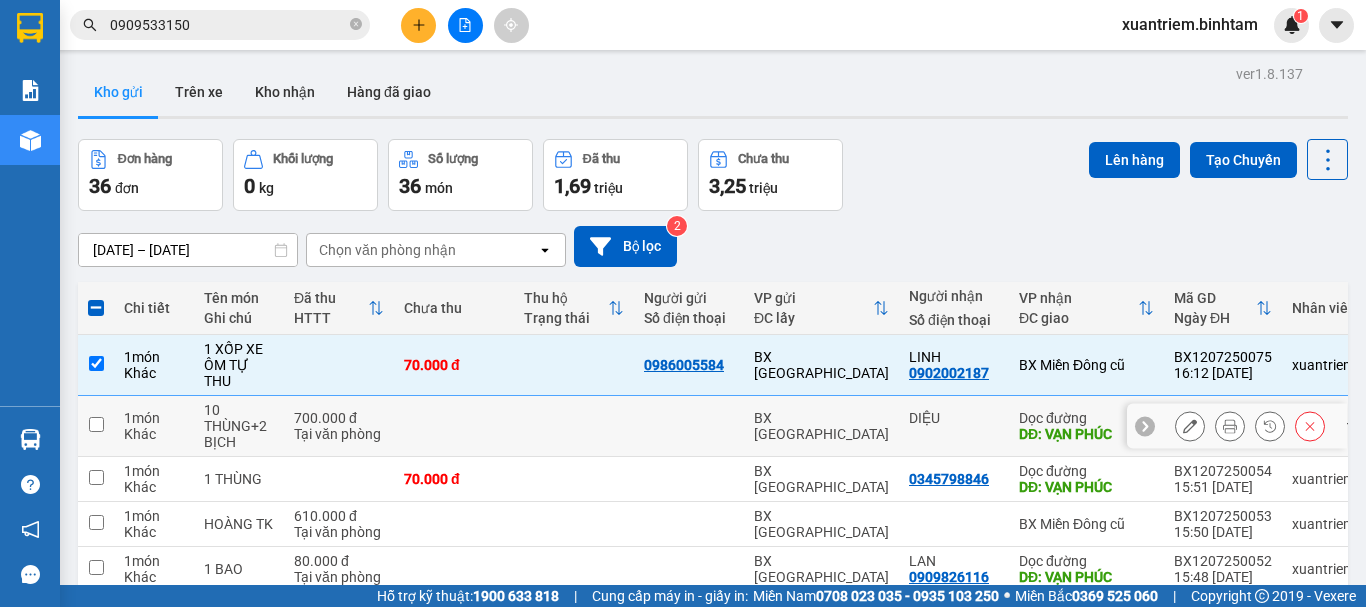 click at bounding box center (454, 426) 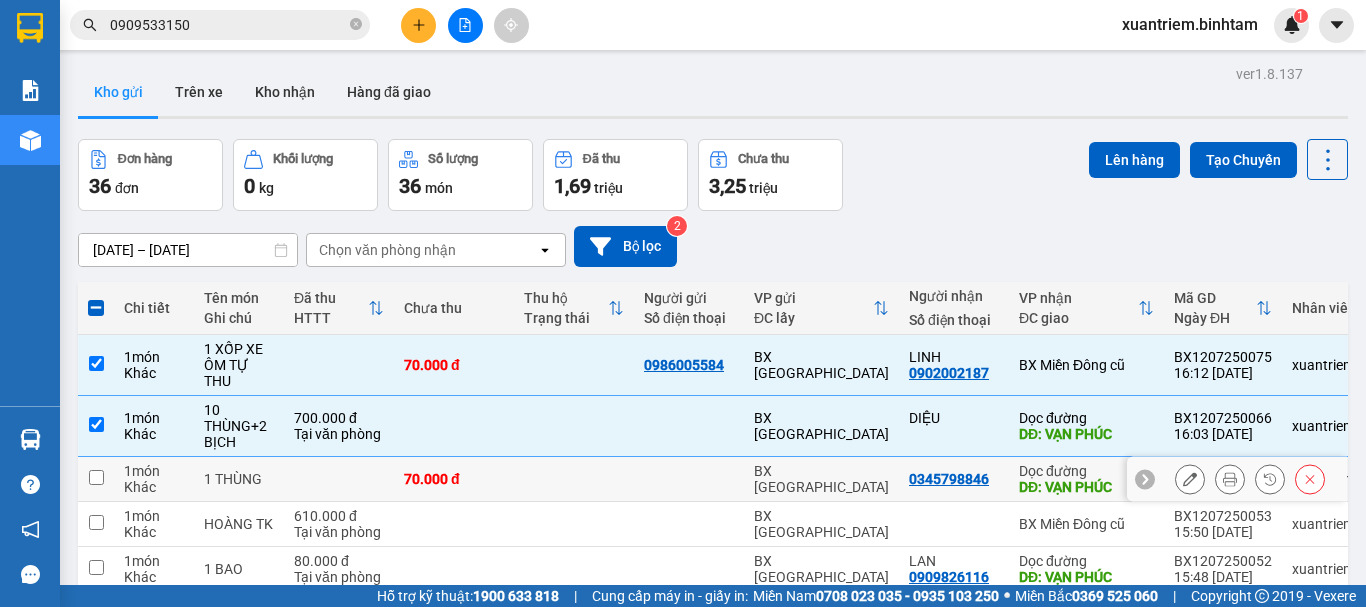 click at bounding box center [574, 479] 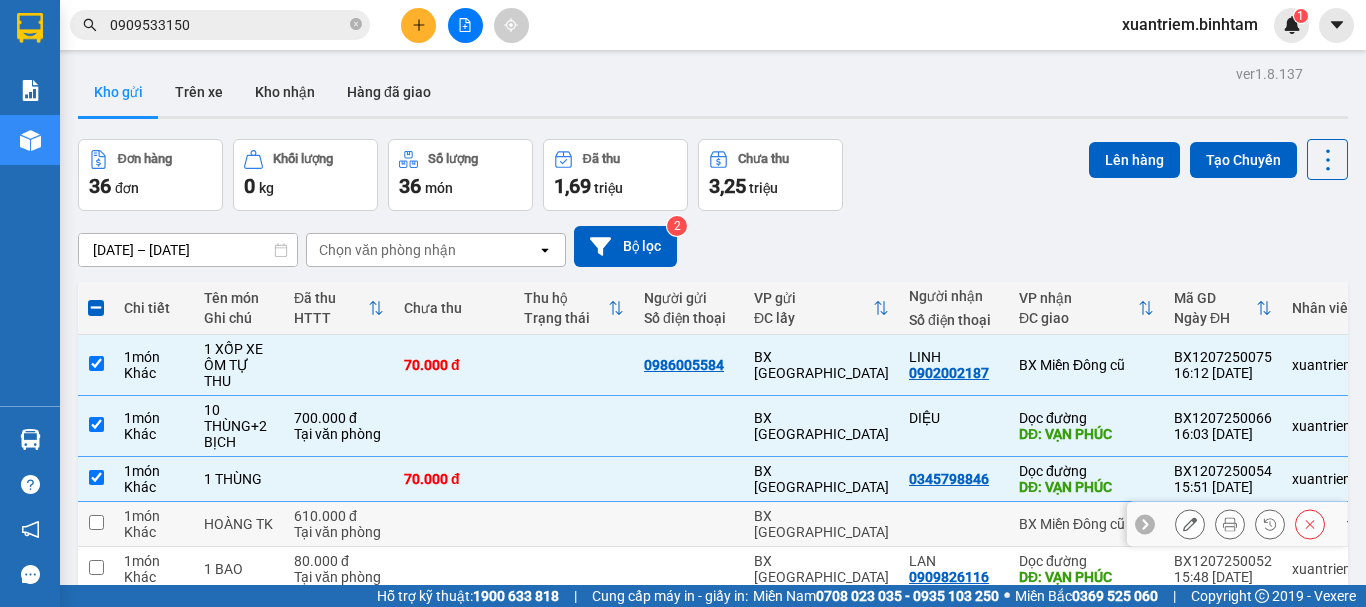 click at bounding box center (574, 524) 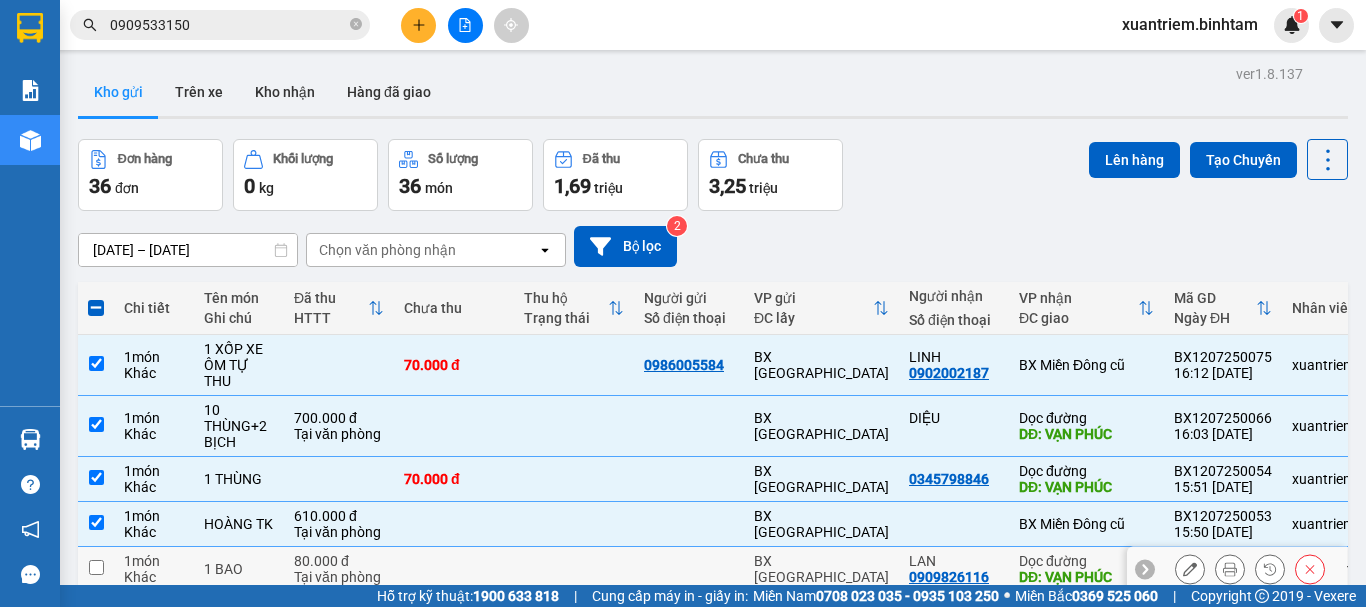 click at bounding box center [574, 569] 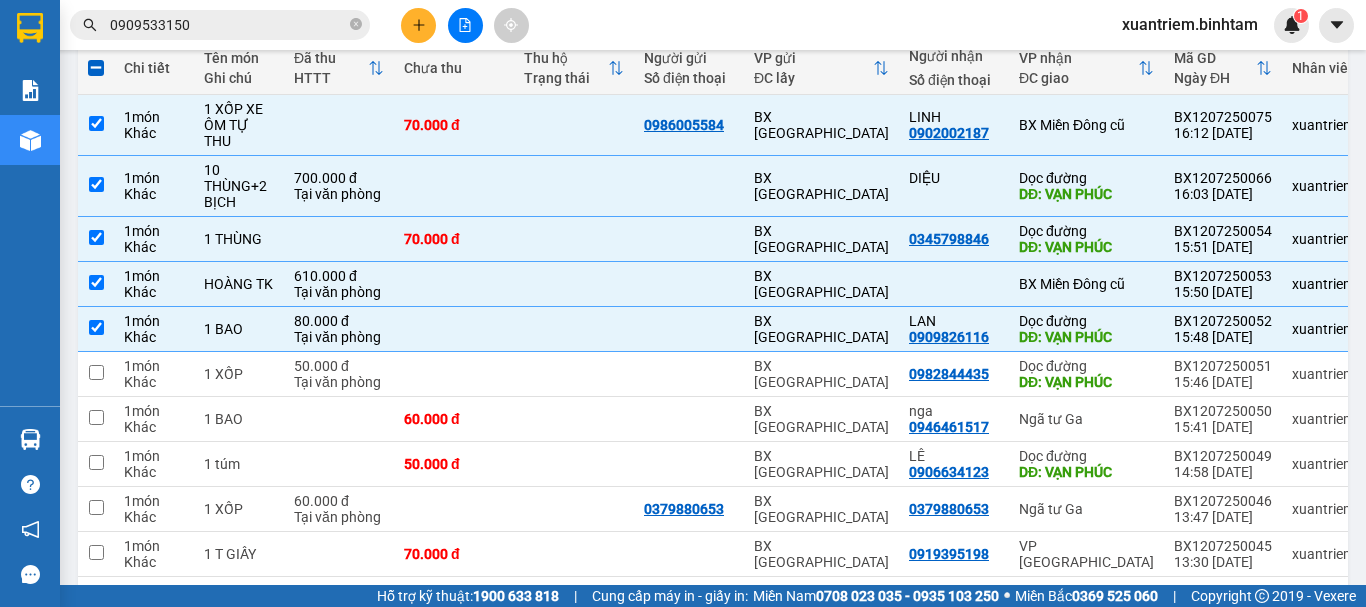 scroll, scrollTop: 322, scrollLeft: 0, axis: vertical 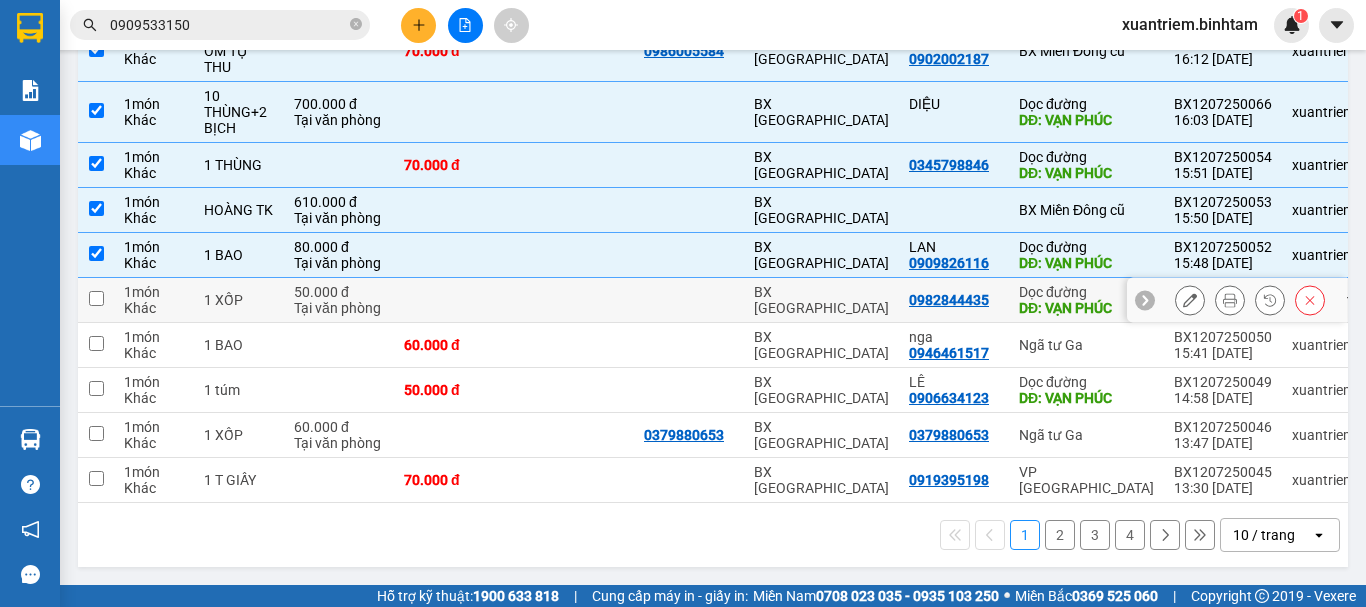 click at bounding box center (574, 300) 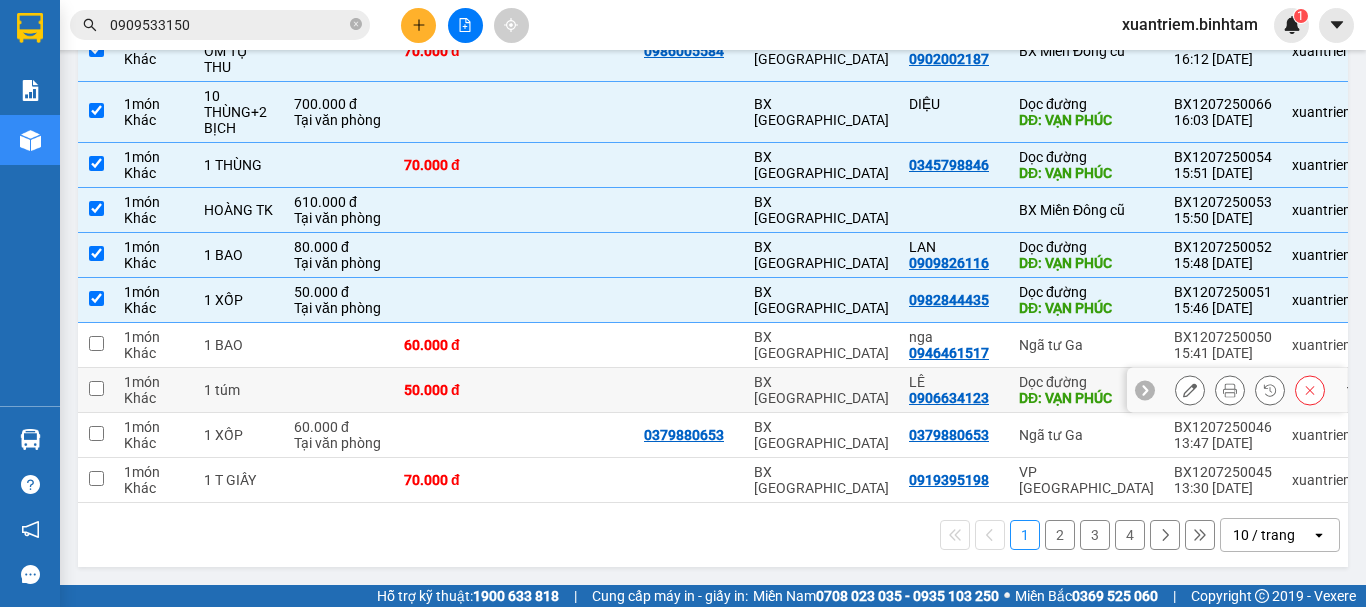 click on "50.000 đ" at bounding box center (454, 390) 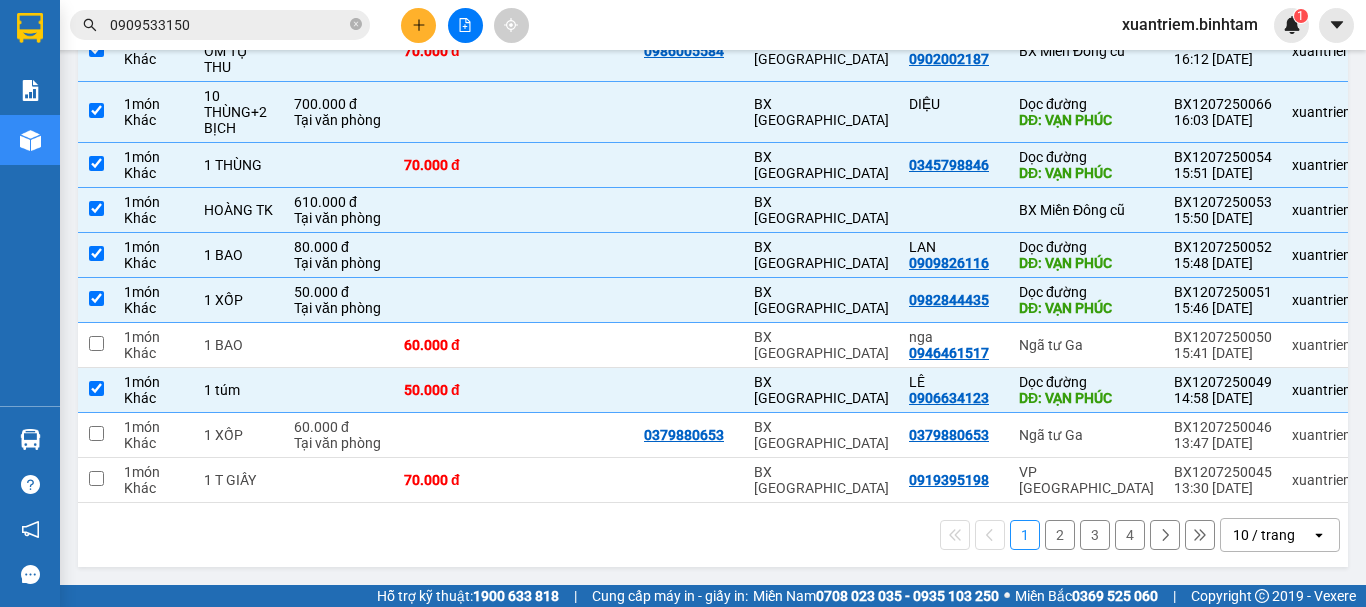 scroll, scrollTop: 0, scrollLeft: 0, axis: both 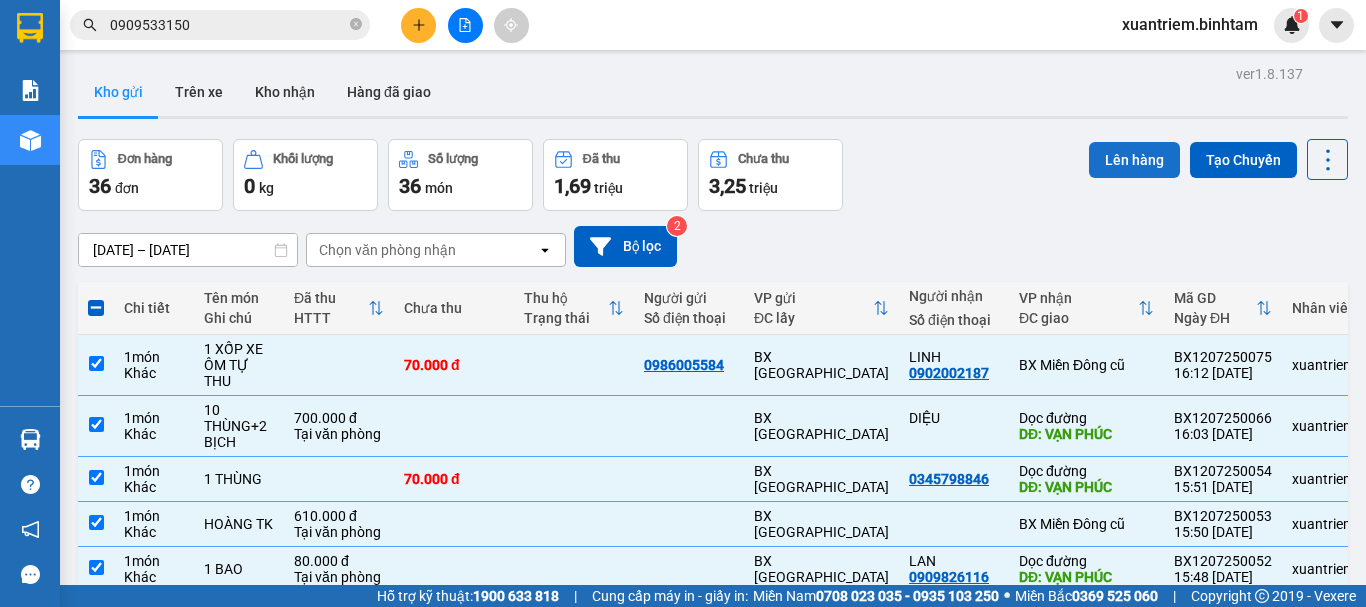click on "Lên hàng" at bounding box center (1134, 160) 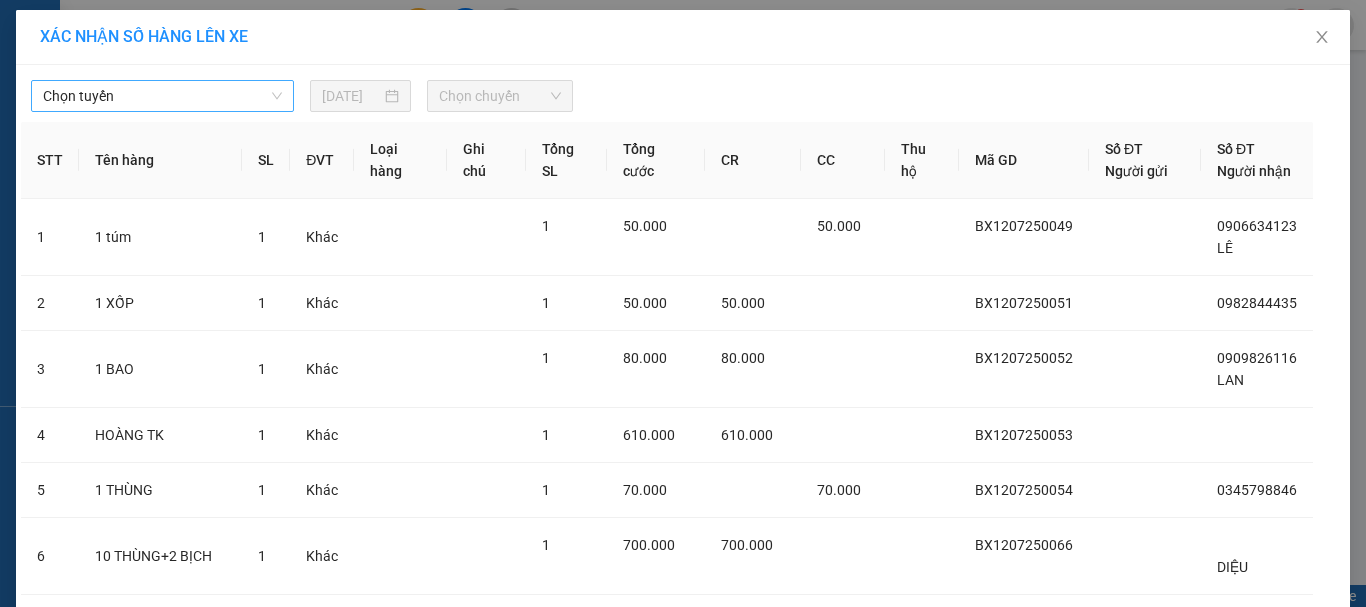 click on "Chọn tuyến" at bounding box center (162, 96) 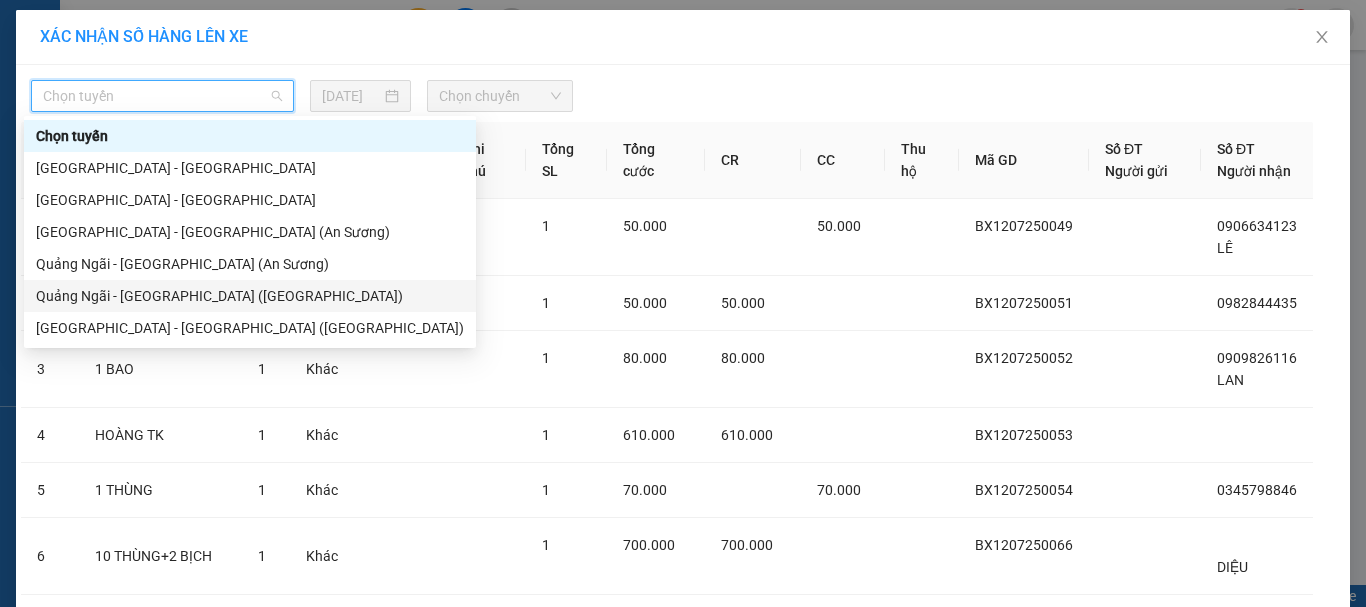 click on "Quảng Ngãi - [GEOGRAPHIC_DATA] ([GEOGRAPHIC_DATA])" at bounding box center [250, 296] 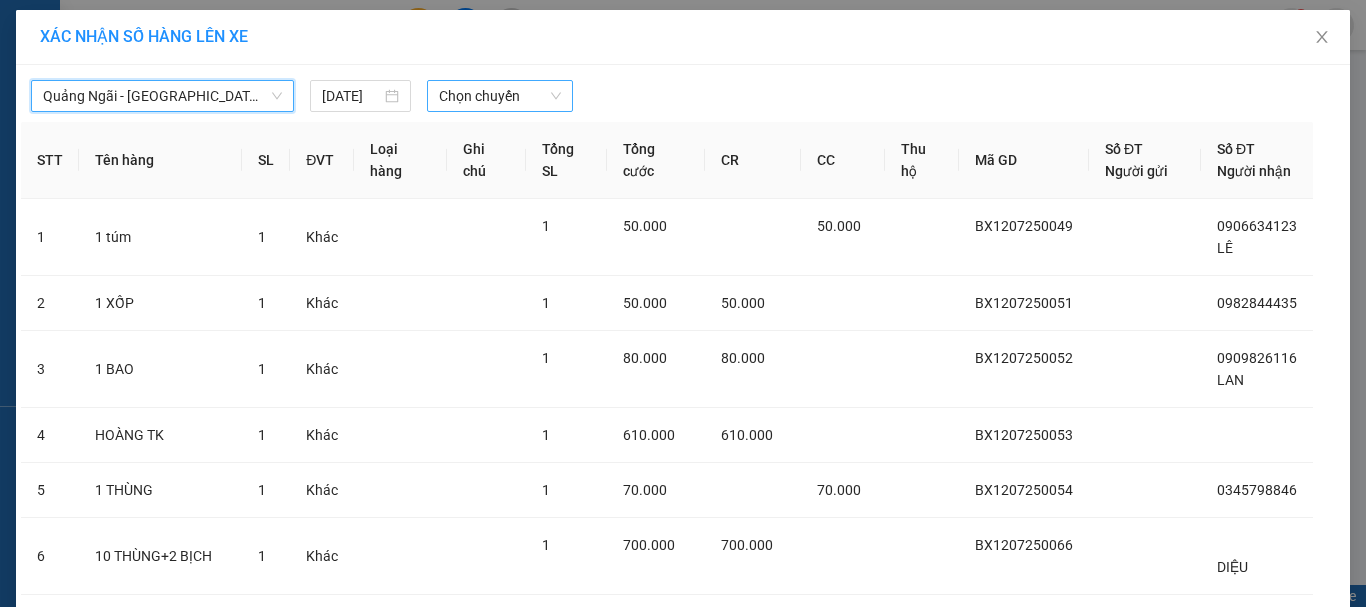 click on "Chọn chuyến" at bounding box center [500, 96] 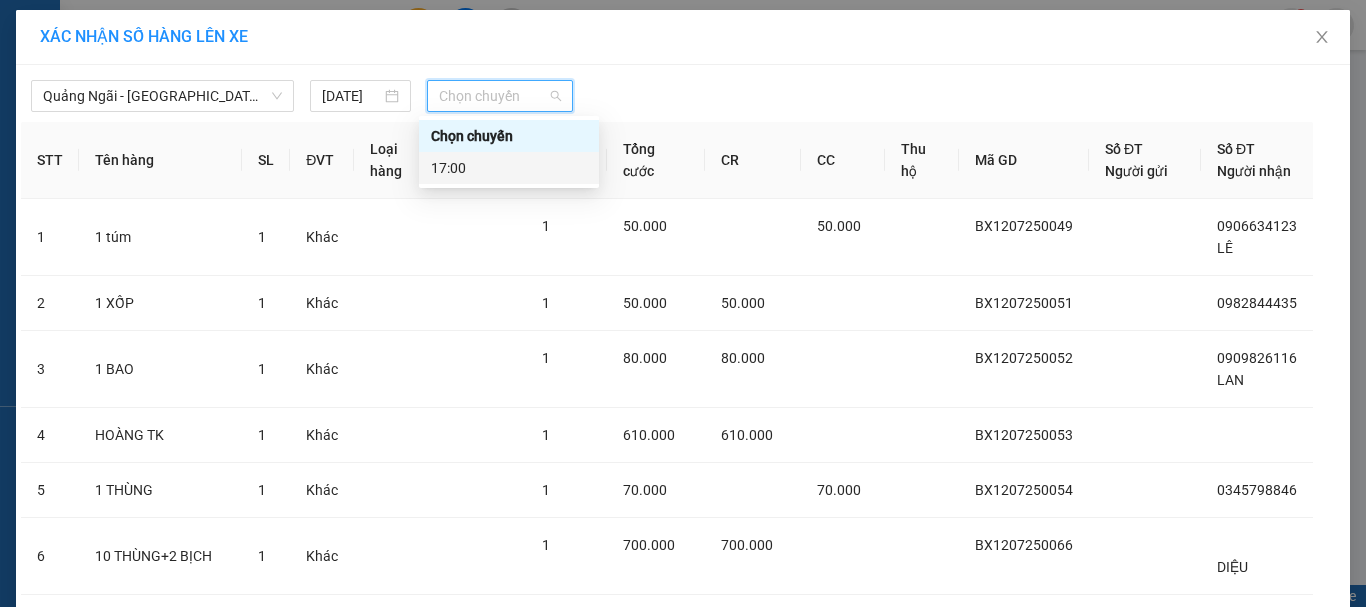 click on "17:00" at bounding box center (509, 168) 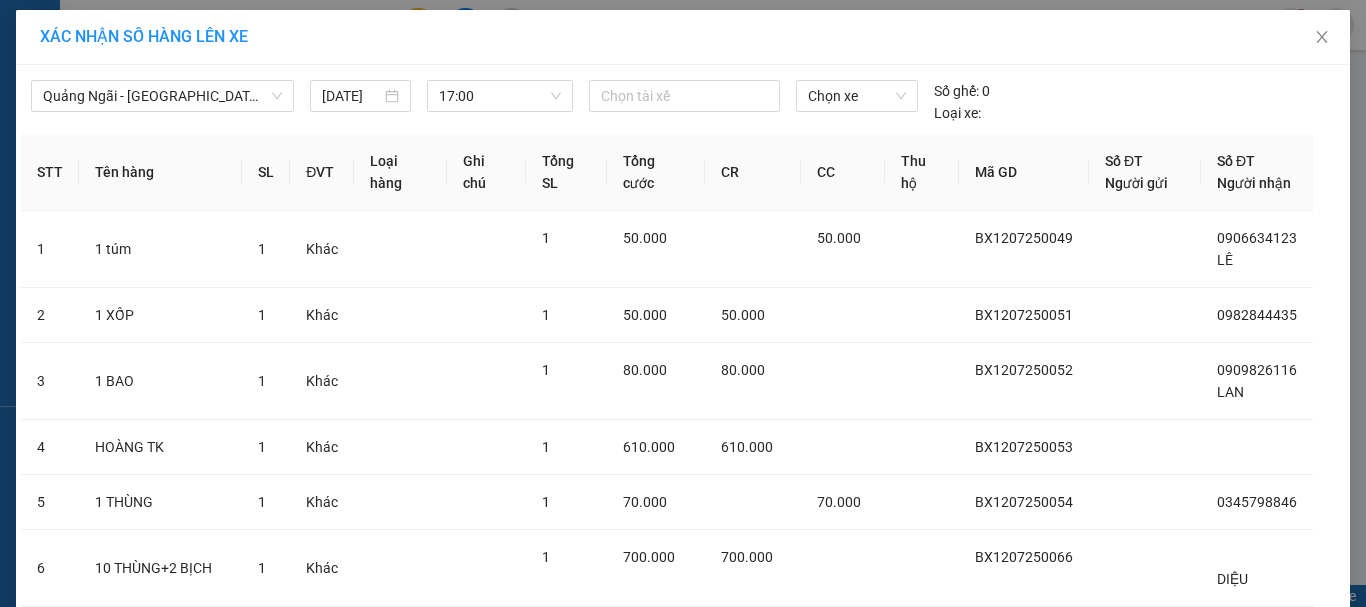 scroll, scrollTop: 223, scrollLeft: 0, axis: vertical 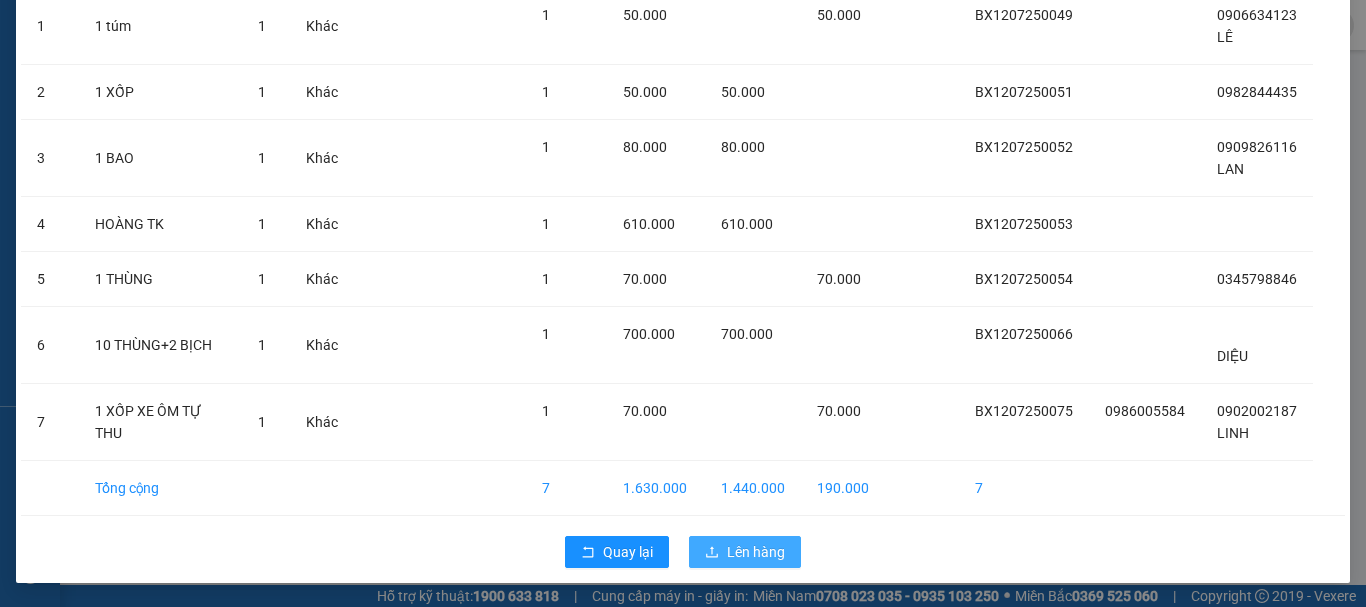 click on "Lên hàng" at bounding box center [756, 552] 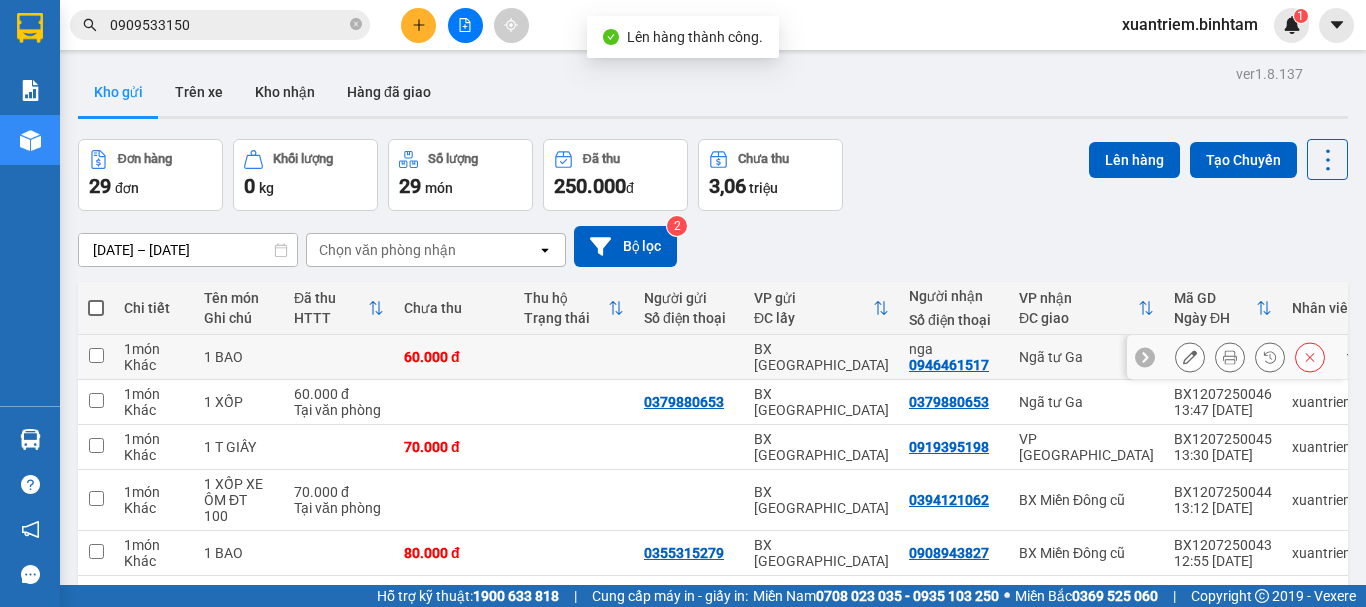 click on "60.000 đ" at bounding box center (454, 357) 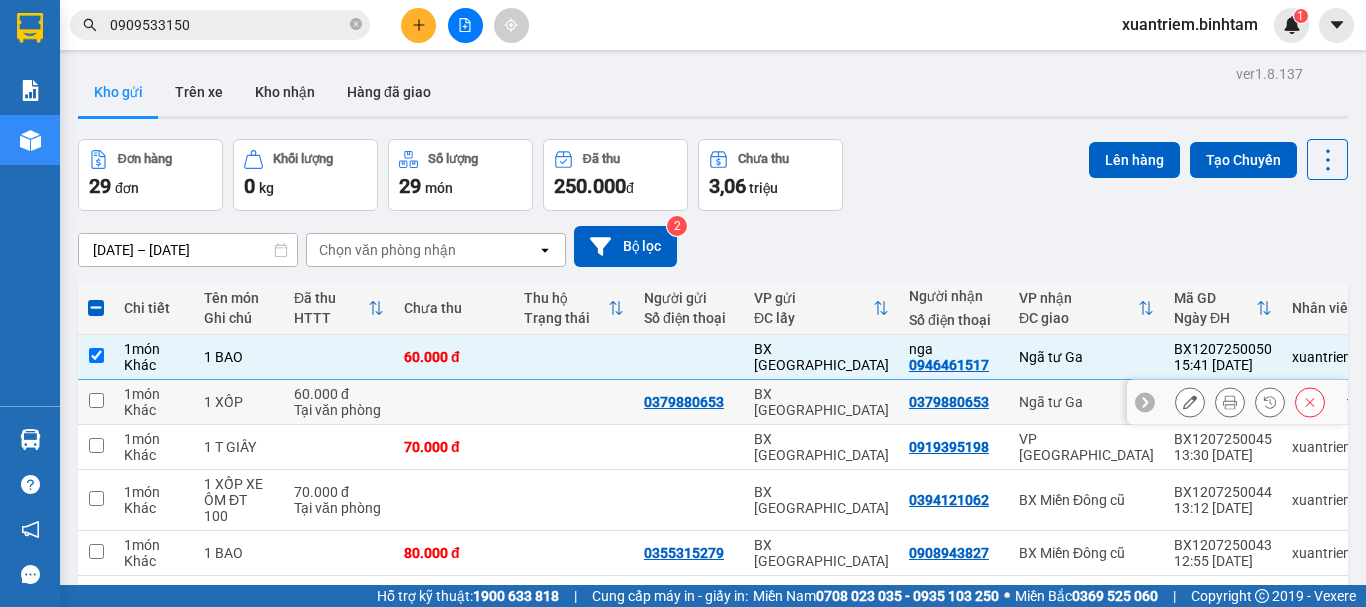 click at bounding box center [454, 402] 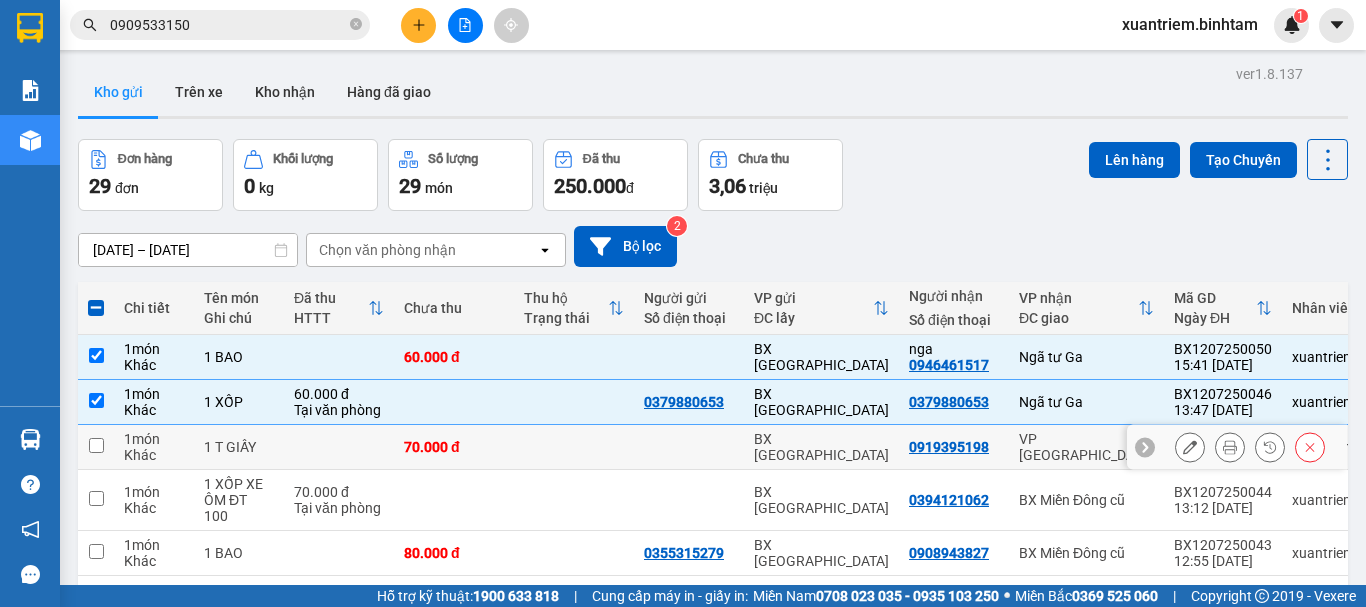 click on "70.000 đ" at bounding box center (454, 447) 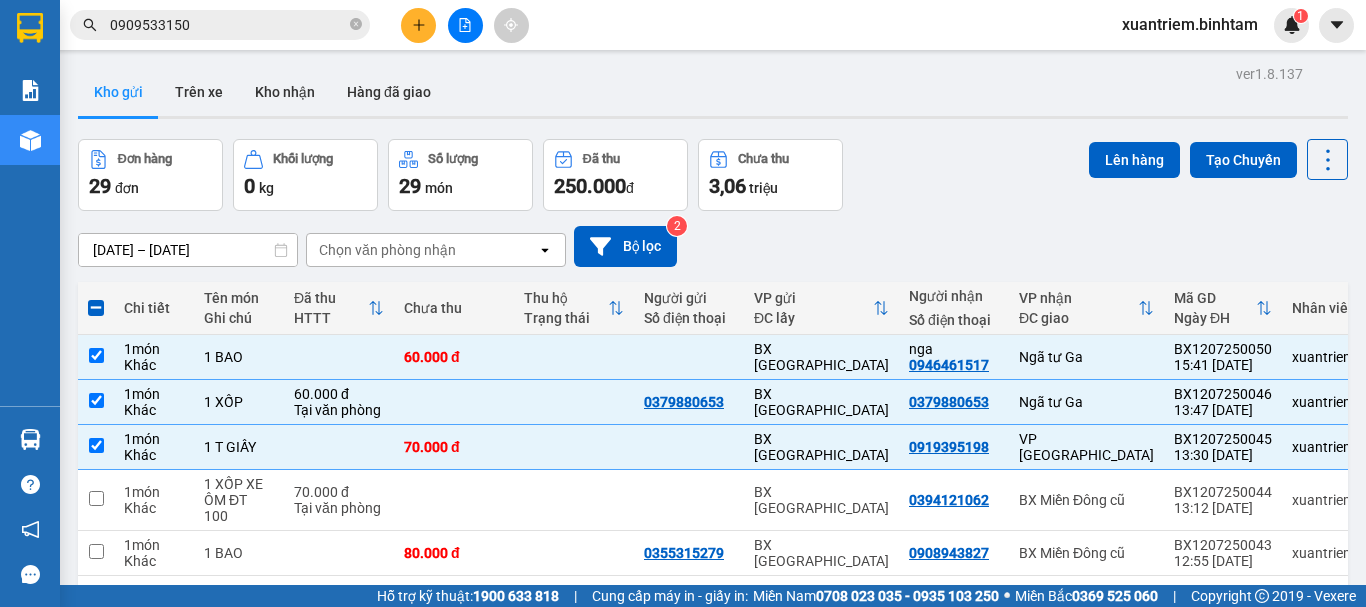 scroll, scrollTop: 322, scrollLeft: 0, axis: vertical 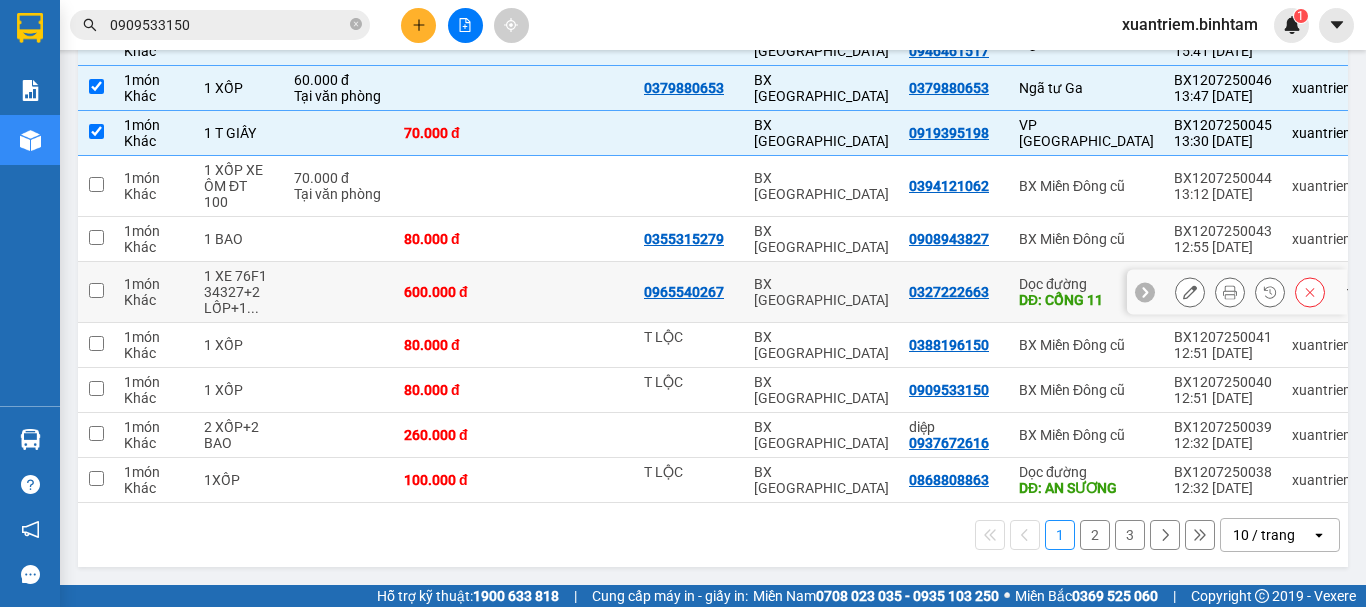 click on "0965540267" at bounding box center [689, 292] 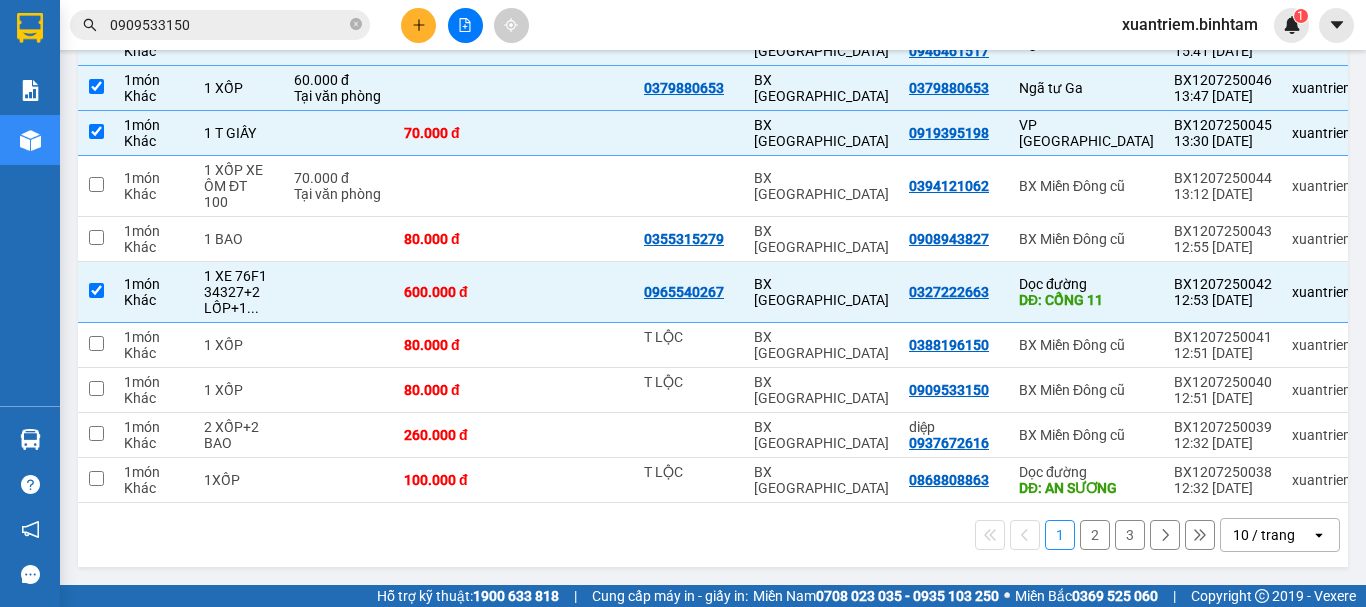 scroll, scrollTop: 0, scrollLeft: 0, axis: both 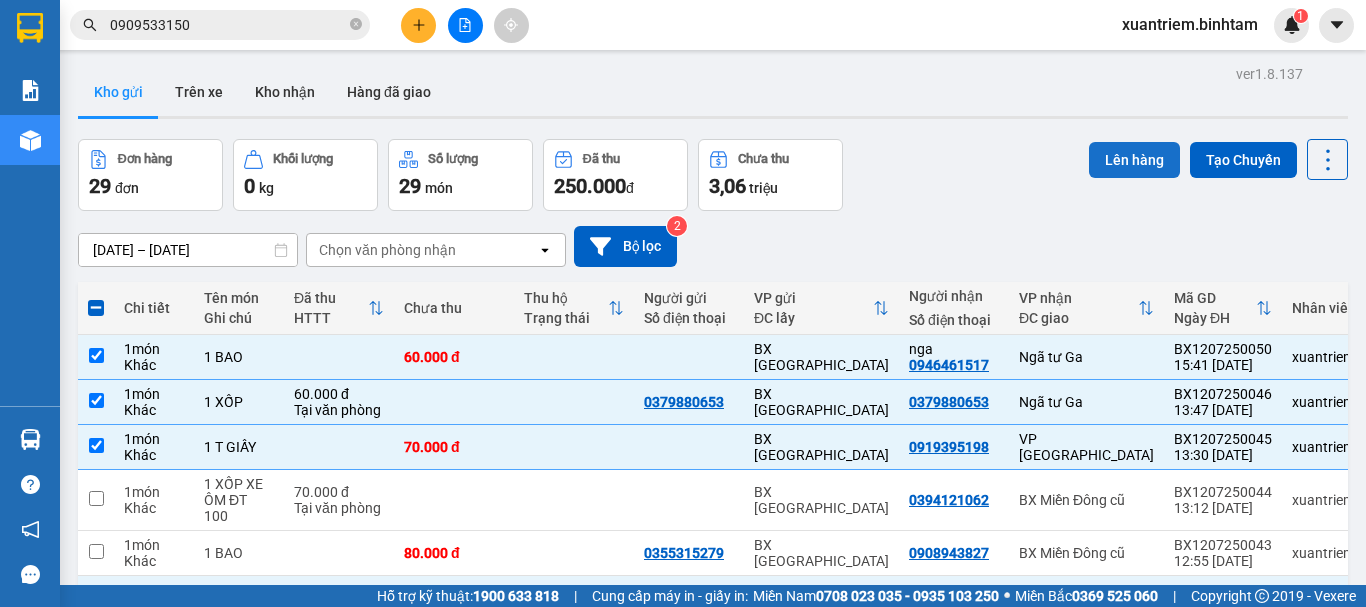 click on "Lên hàng" at bounding box center [1134, 160] 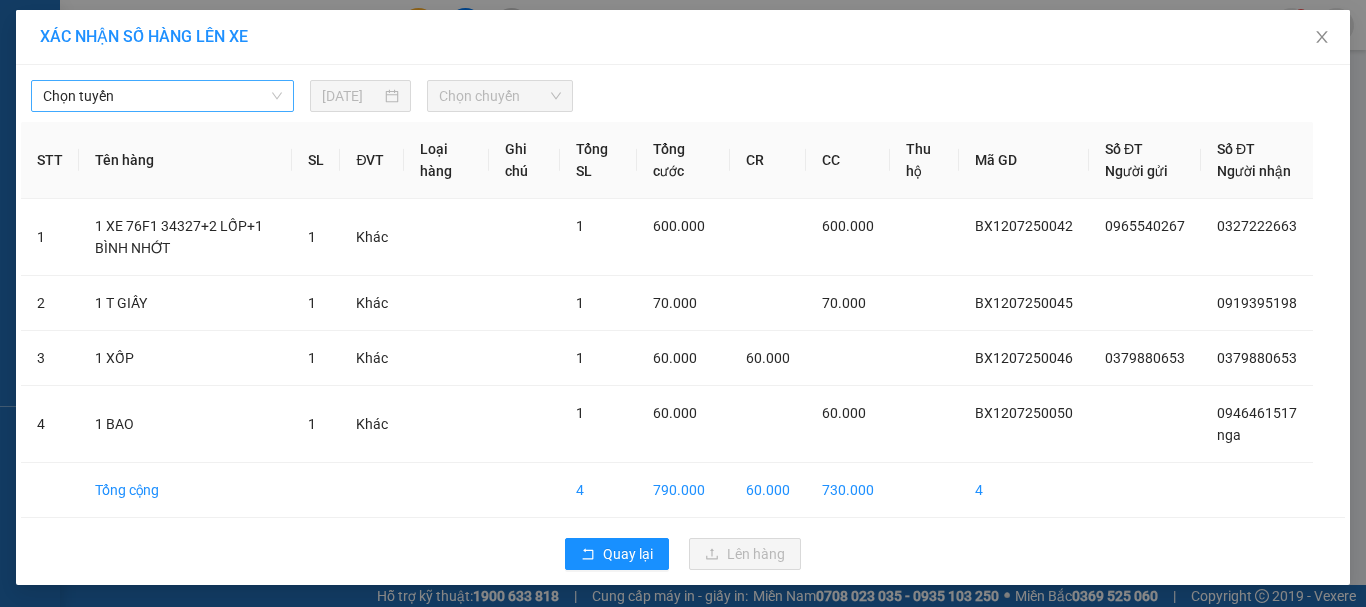 click on "Chọn tuyến" at bounding box center (162, 96) 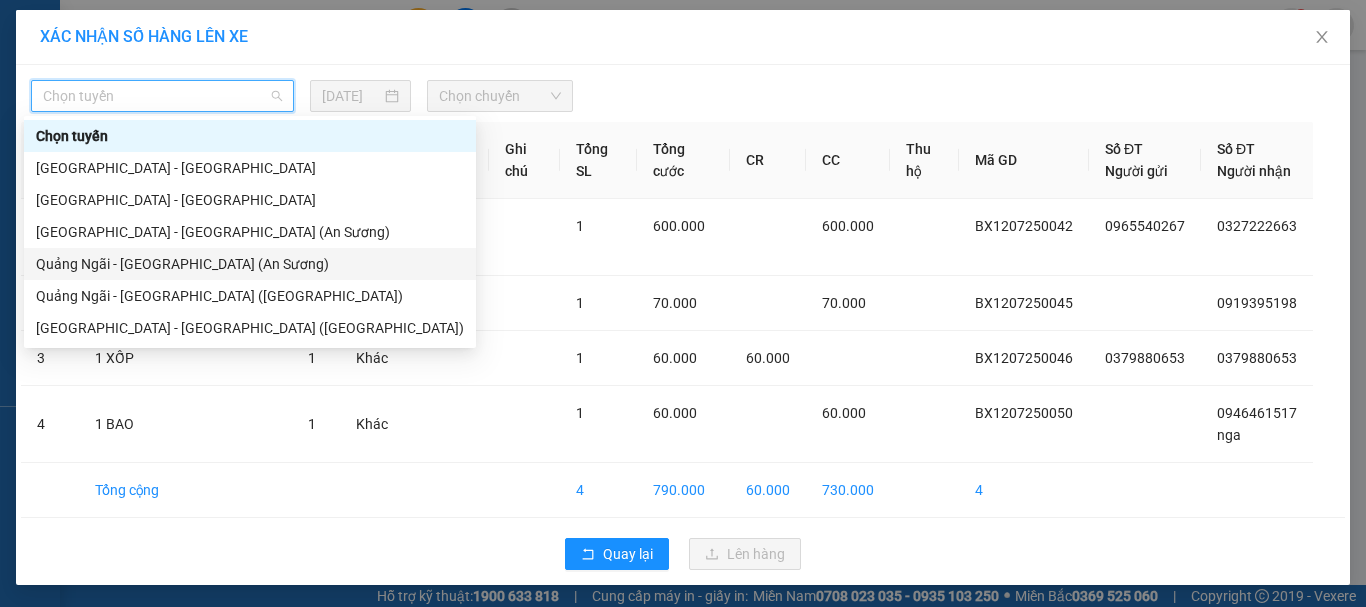 click on "Quảng Ngãi - [GEOGRAPHIC_DATA] (An Sương)" at bounding box center (250, 264) 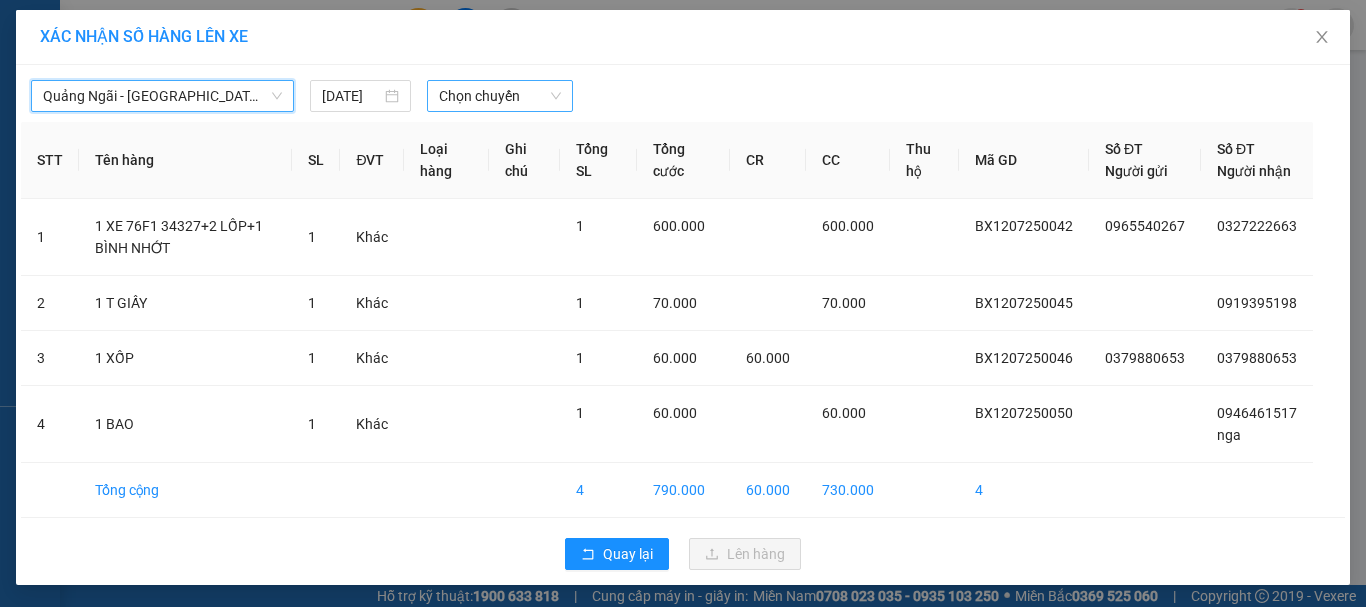 click on "Chọn chuyến" at bounding box center [500, 96] 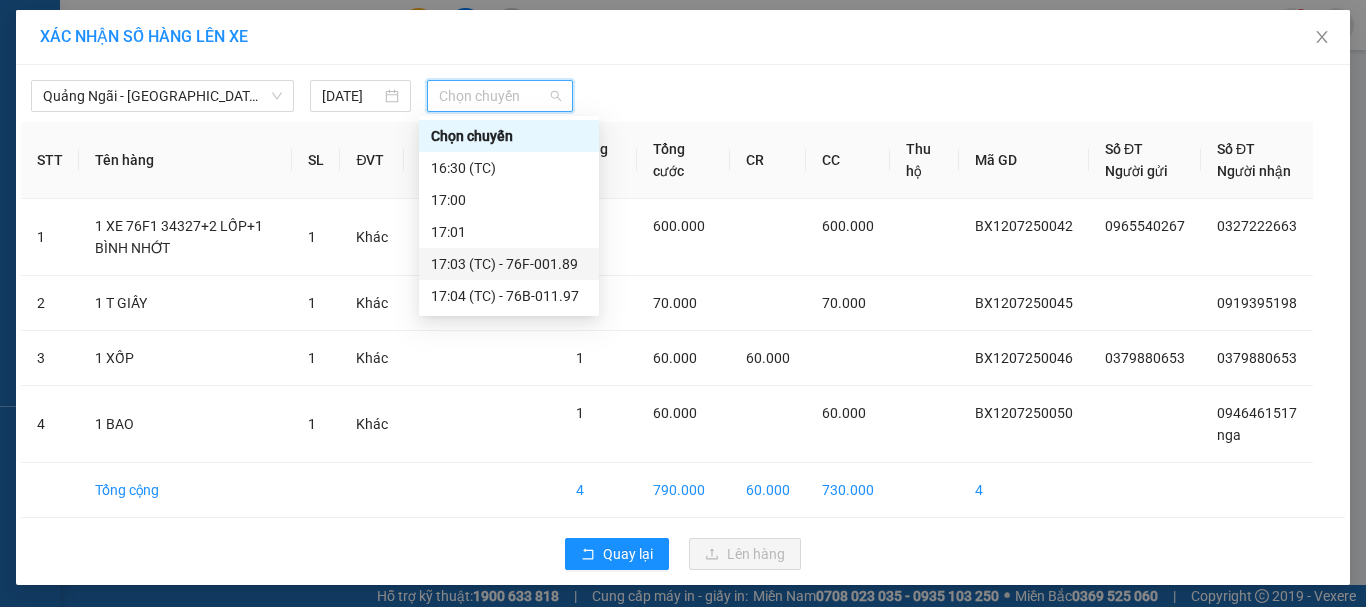 click on "17:03   (TC)   - 76F-001.89" at bounding box center (509, 264) 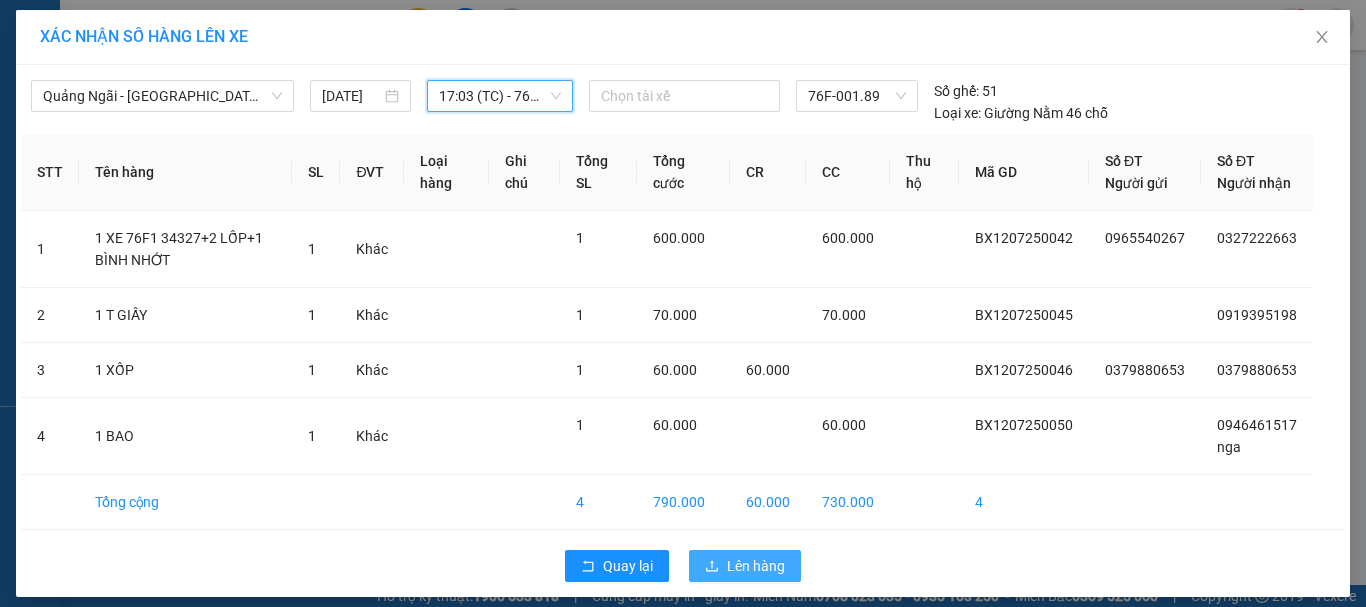 click on "Lên hàng" at bounding box center (745, 566) 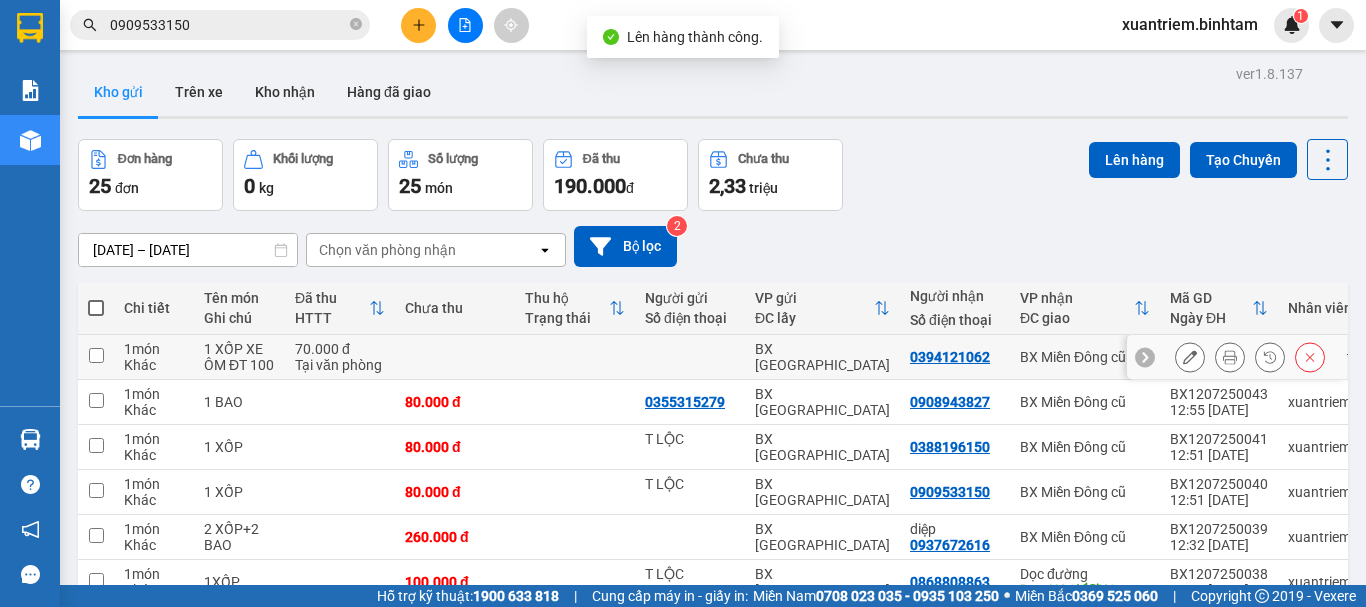 click at bounding box center (455, 357) 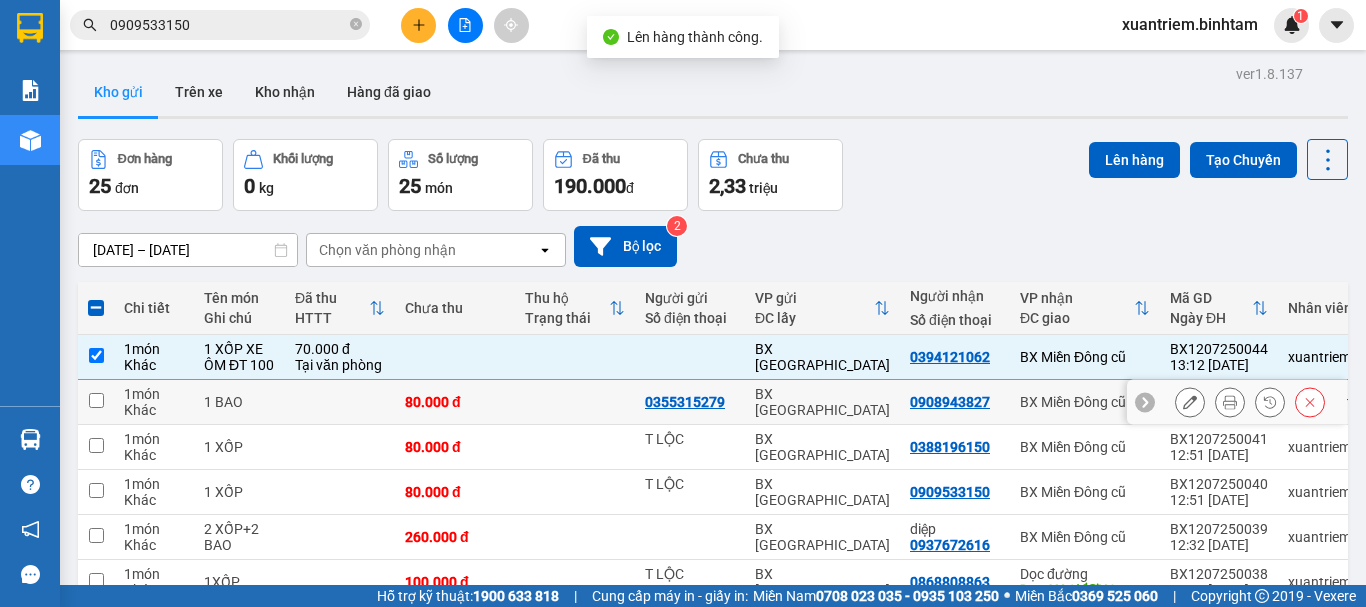 click on "80.000 đ" at bounding box center [455, 402] 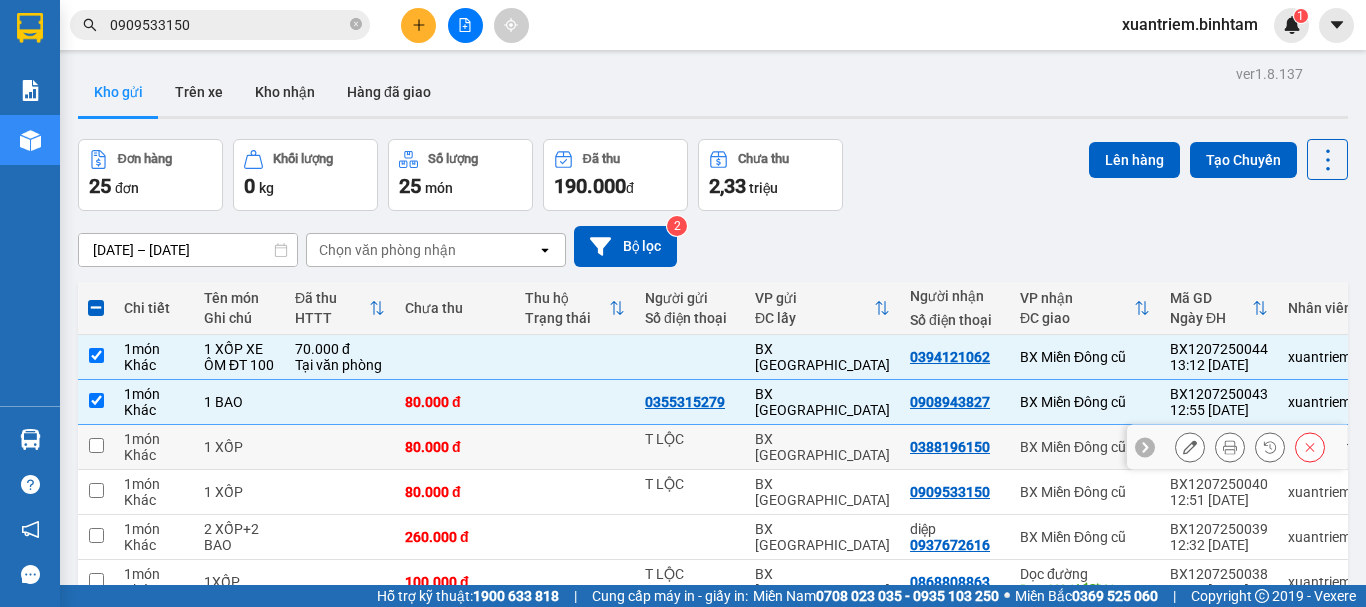 click on "80.000 đ" at bounding box center [455, 447] 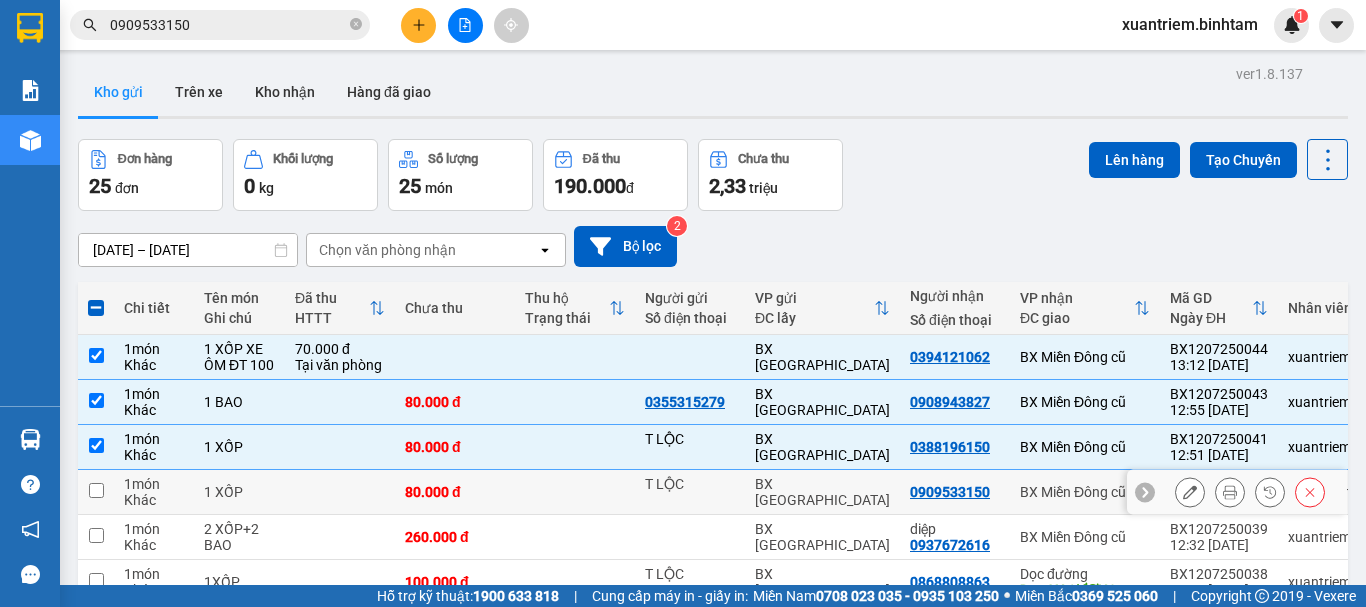click on "80.000 đ" at bounding box center (455, 492) 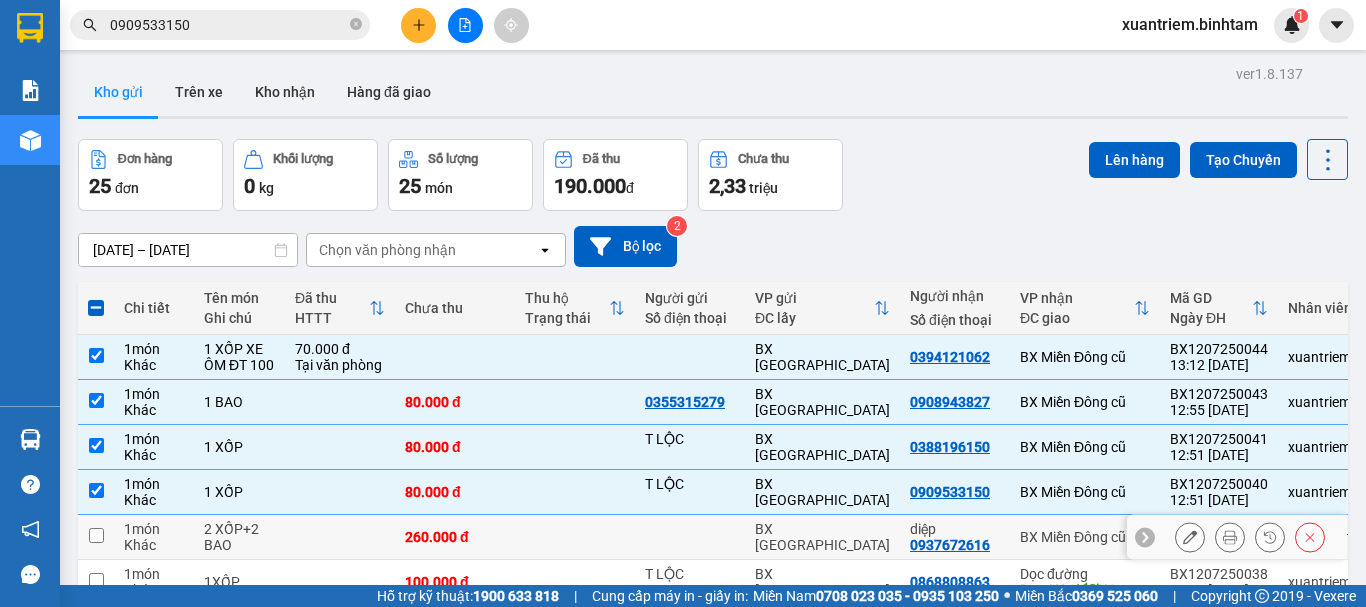 click on "260.000 đ" at bounding box center (455, 537) 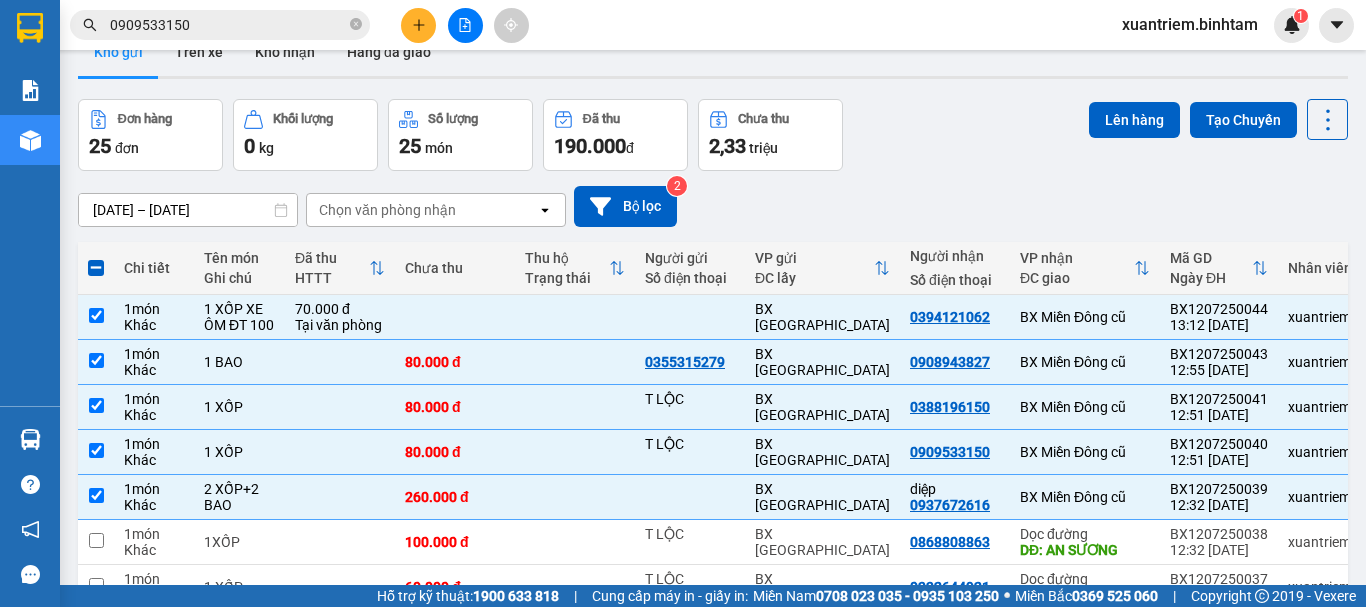 scroll, scrollTop: 290, scrollLeft: 0, axis: vertical 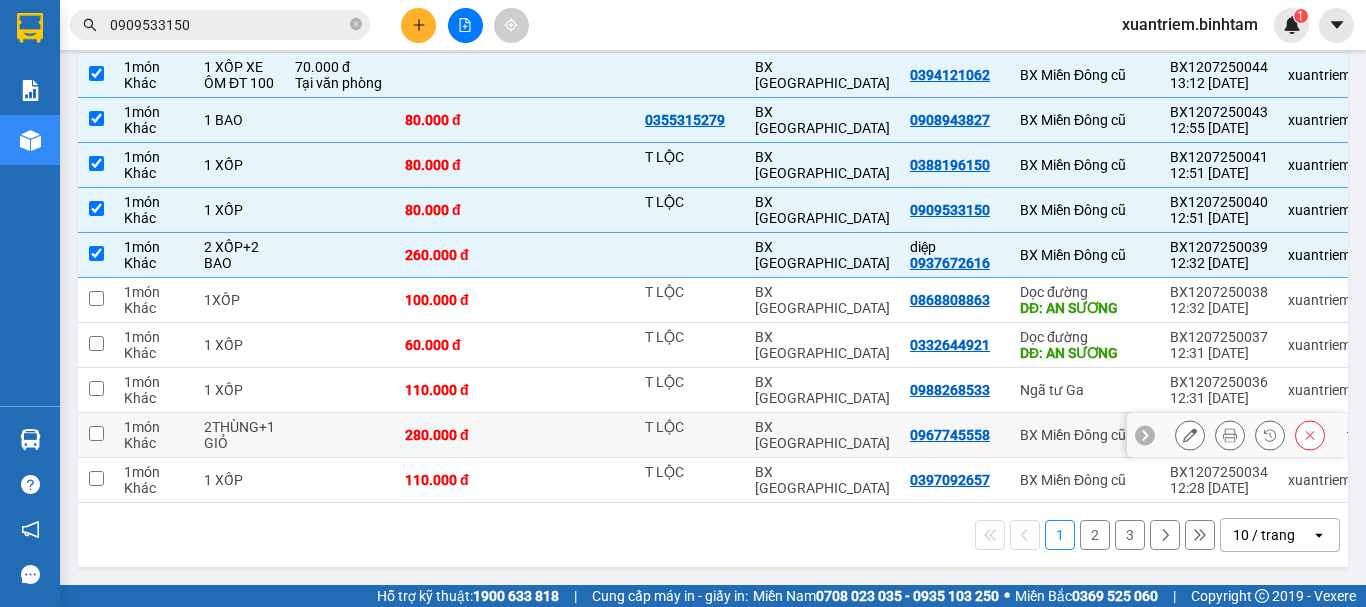 click at bounding box center [340, 435] 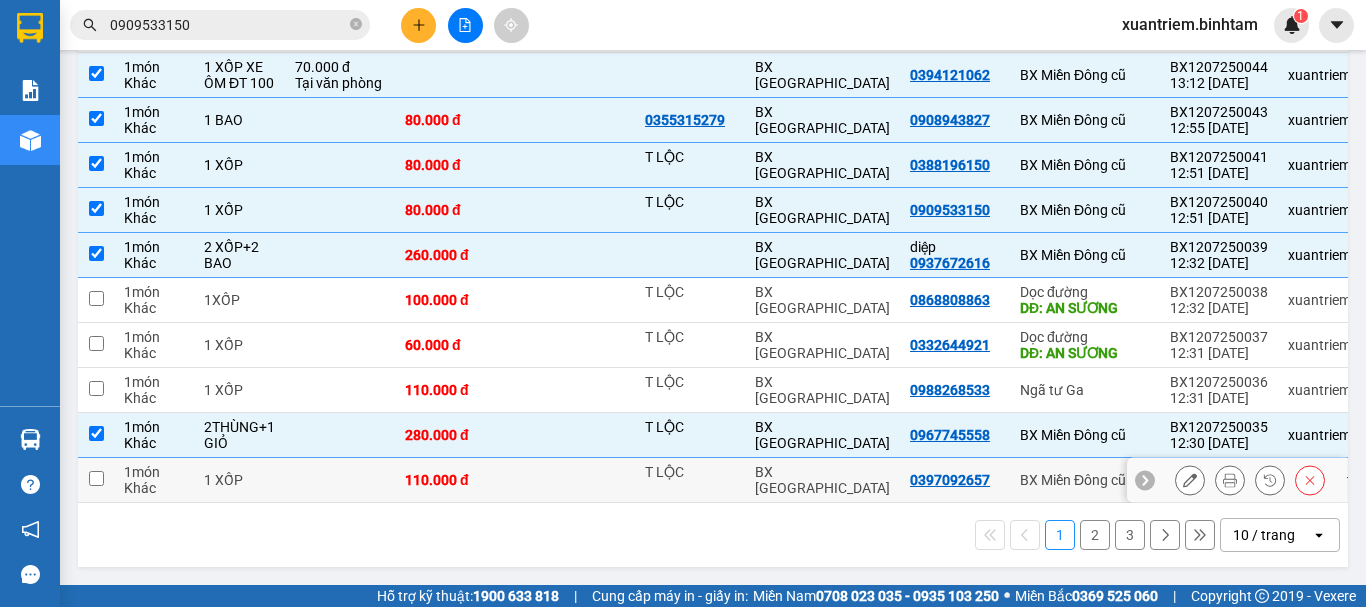click at bounding box center [340, 480] 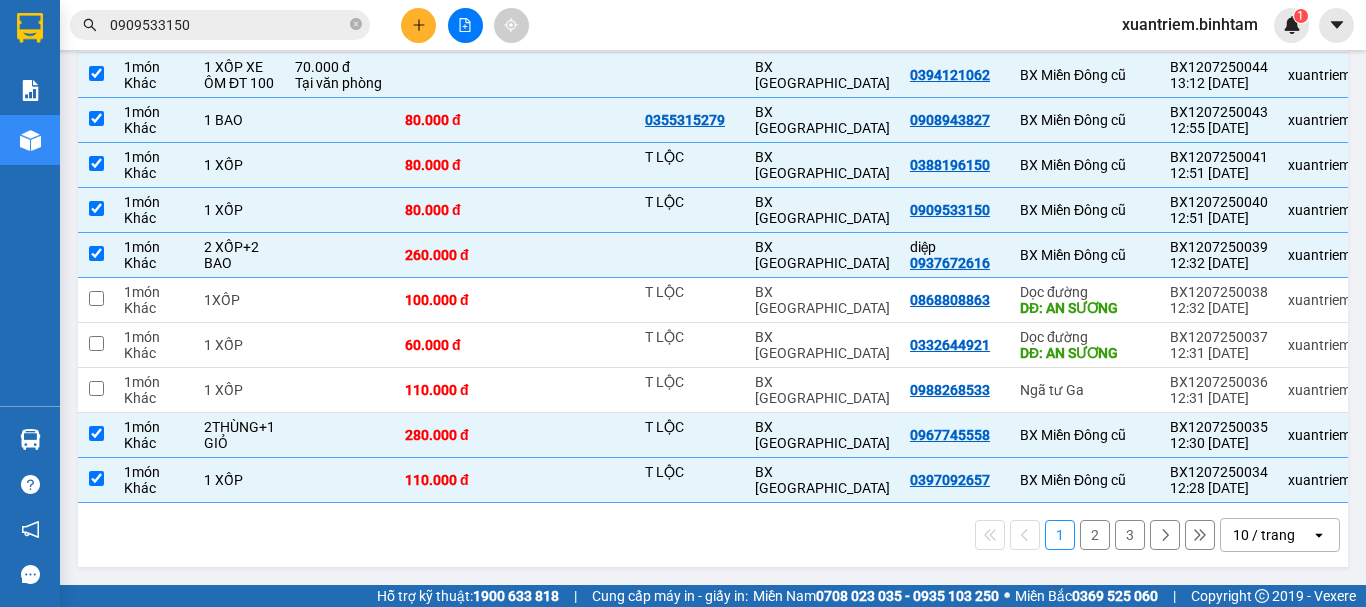 scroll, scrollTop: 0, scrollLeft: 0, axis: both 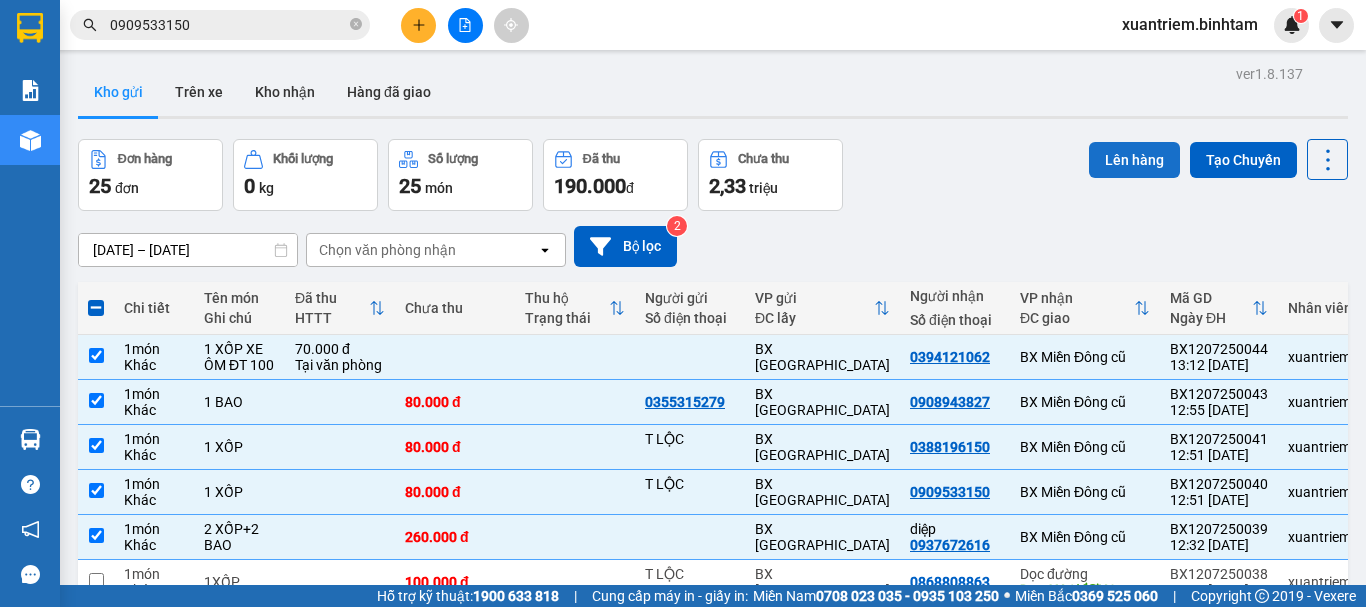 click on "Lên hàng" at bounding box center (1134, 160) 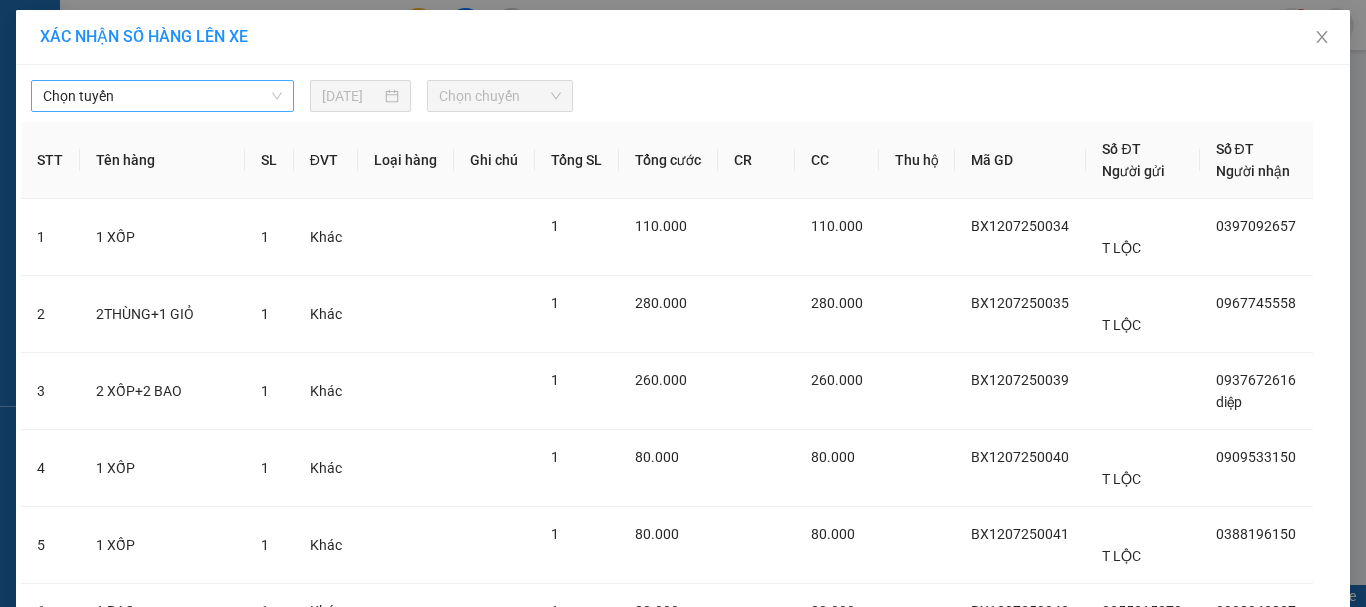 click on "Chọn tuyến" at bounding box center (162, 96) 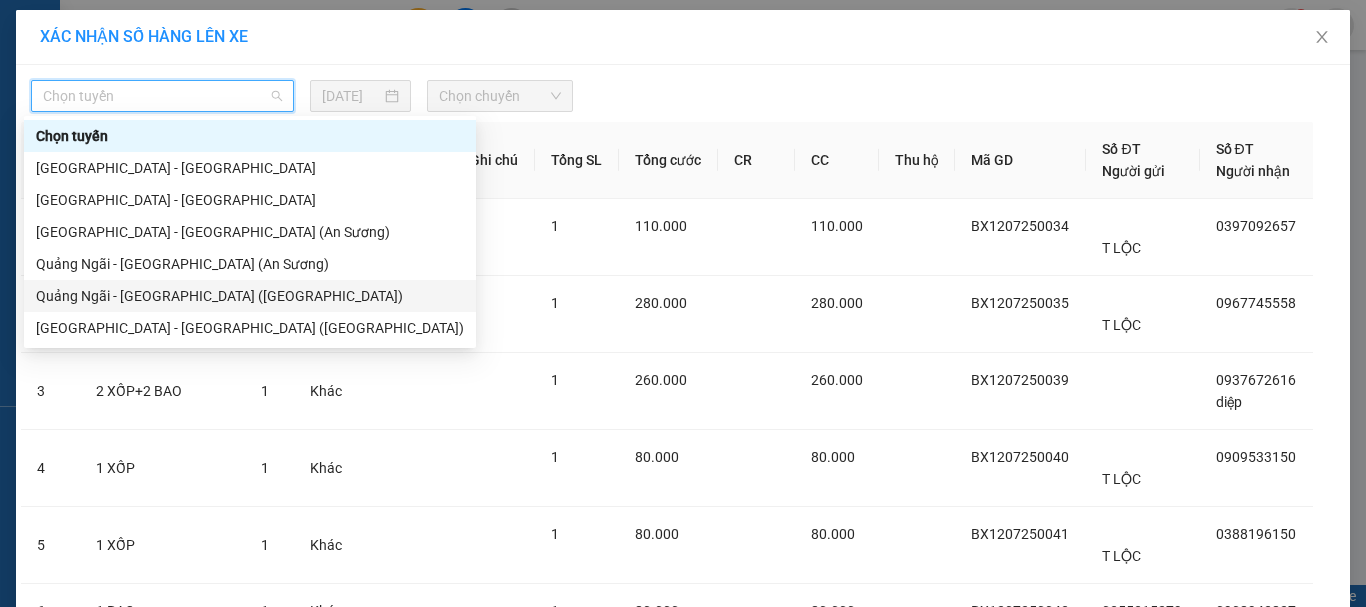 click on "Quảng Ngãi - [GEOGRAPHIC_DATA] ([GEOGRAPHIC_DATA])" at bounding box center (250, 296) 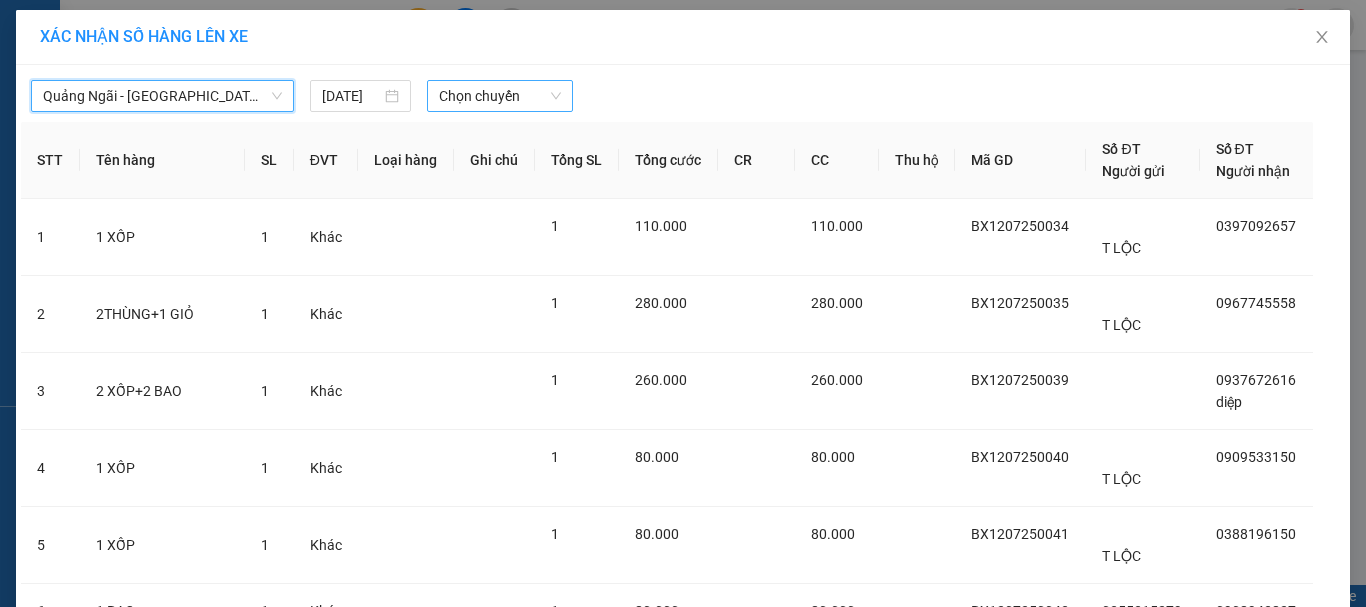 click on "Chọn chuyến" at bounding box center (500, 96) 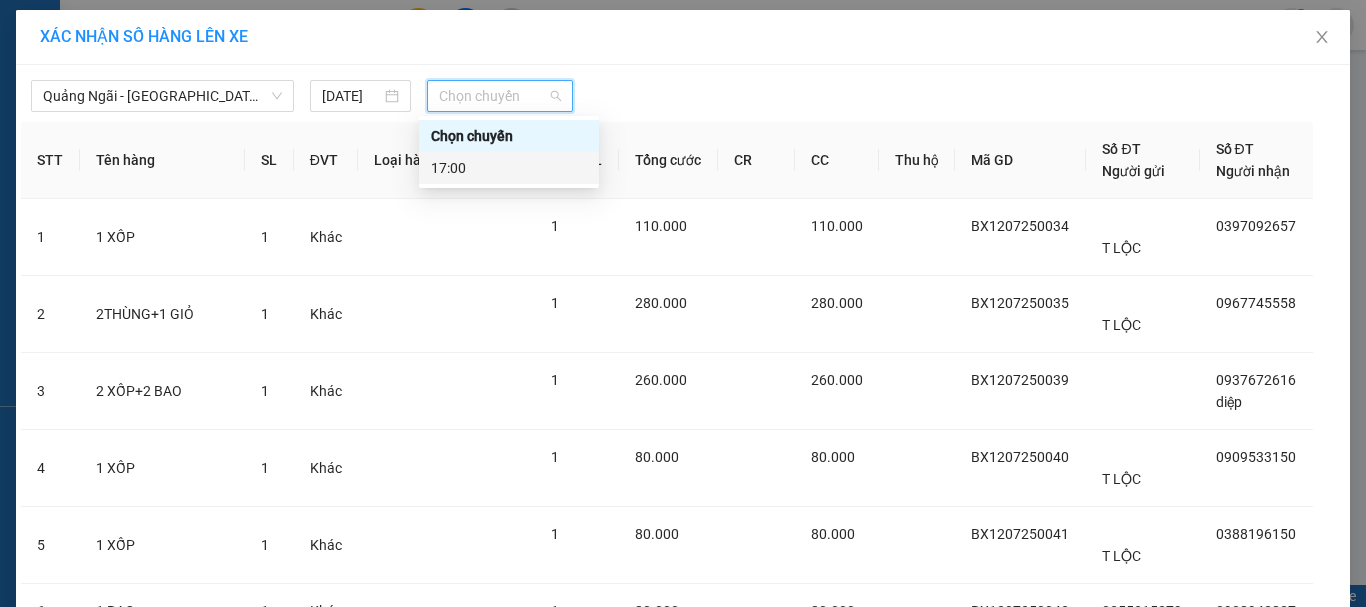 click on "17:00" at bounding box center (509, 168) 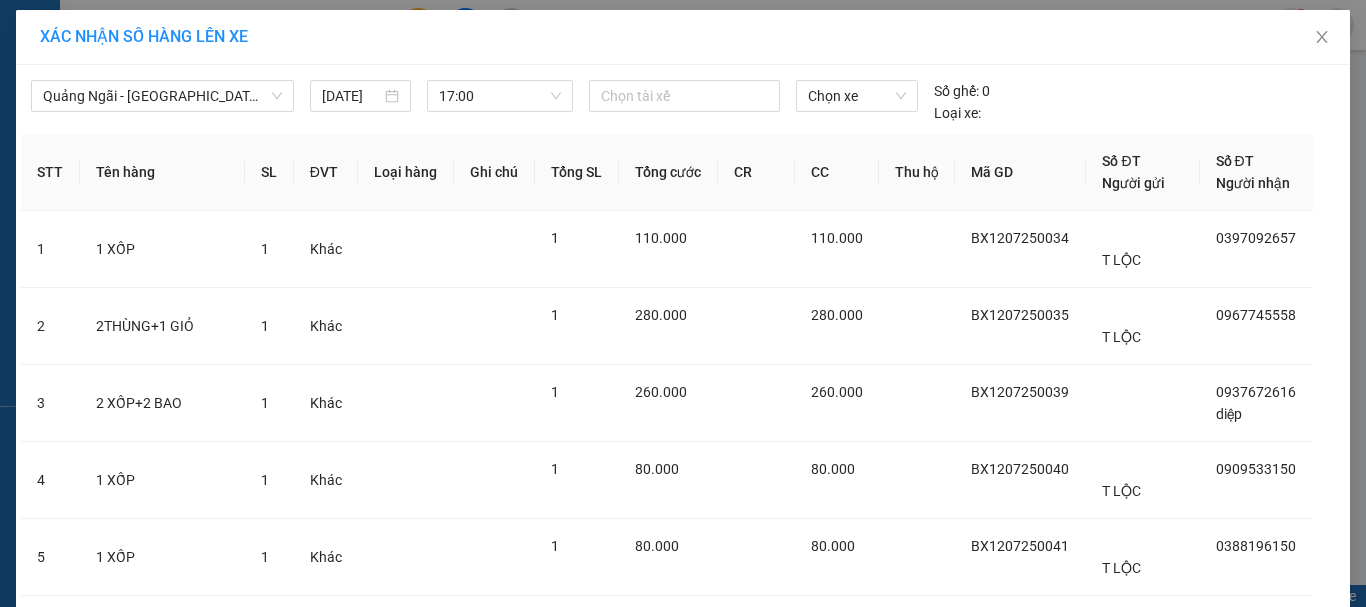 scroll, scrollTop: 245, scrollLeft: 0, axis: vertical 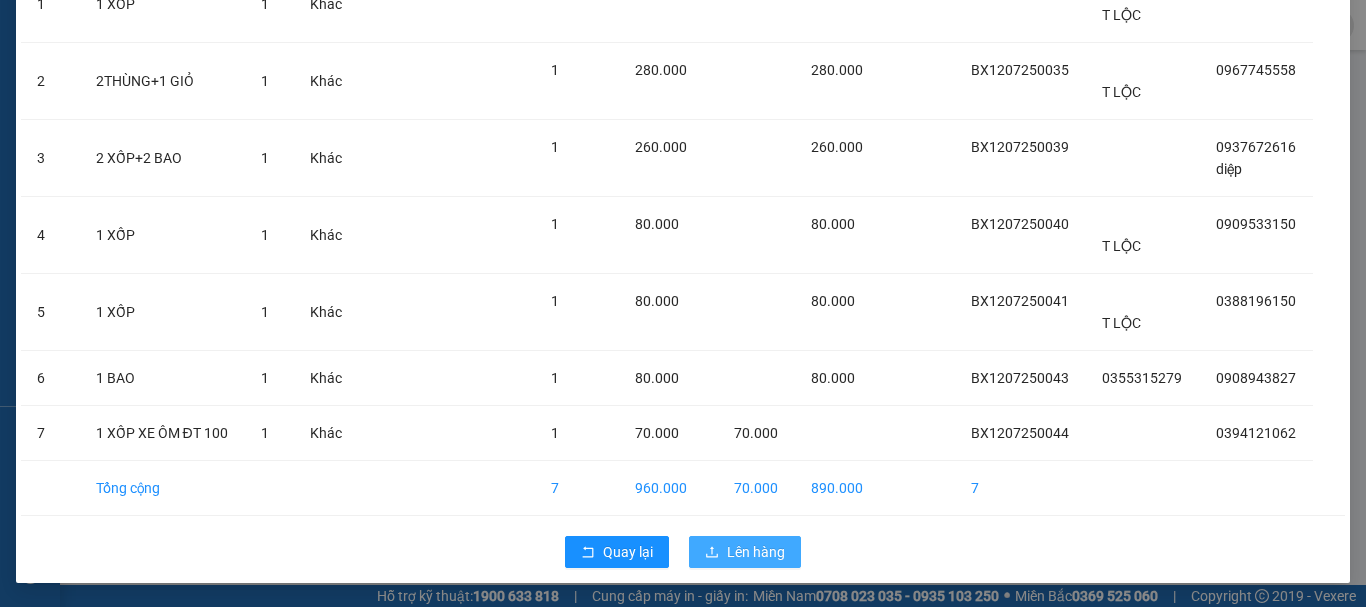 click on "Lên hàng" at bounding box center [756, 552] 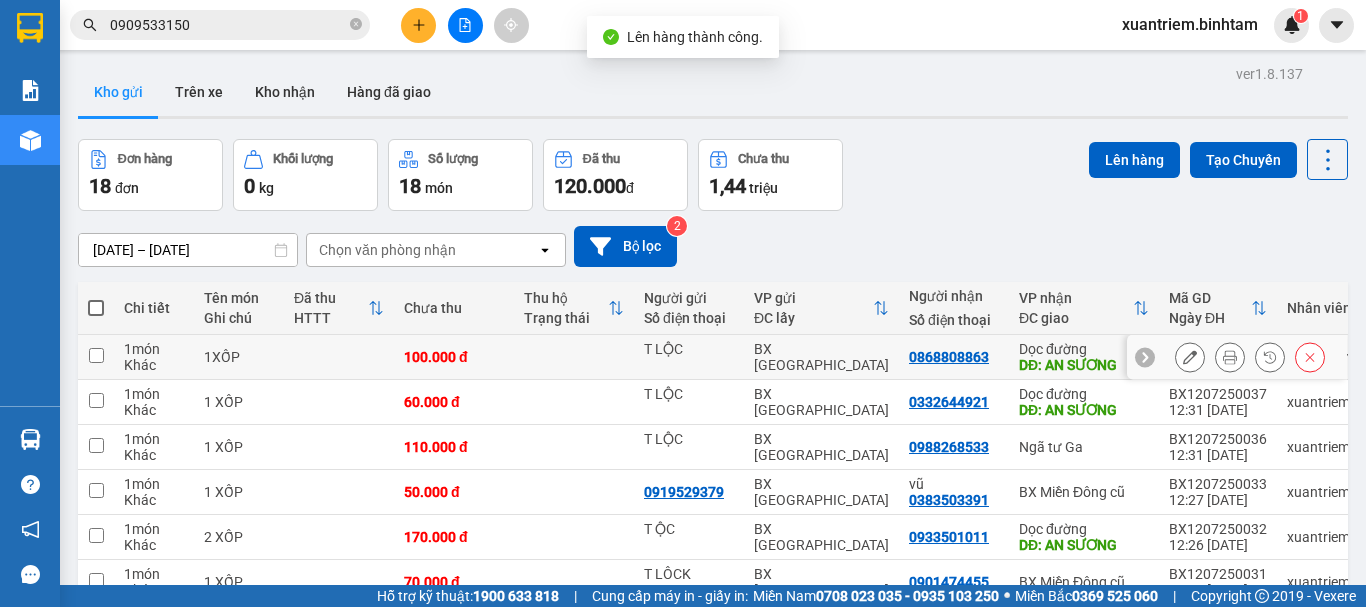 click on "100.000 đ" at bounding box center (454, 357) 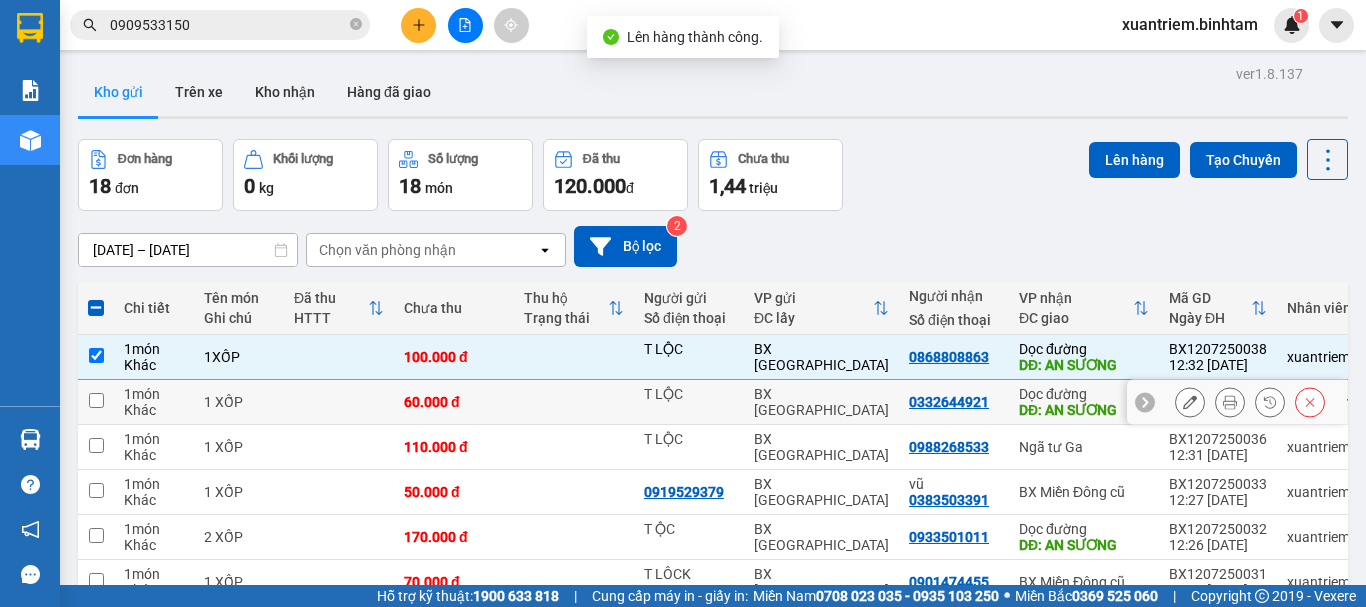 click on "60.000 đ" at bounding box center (454, 402) 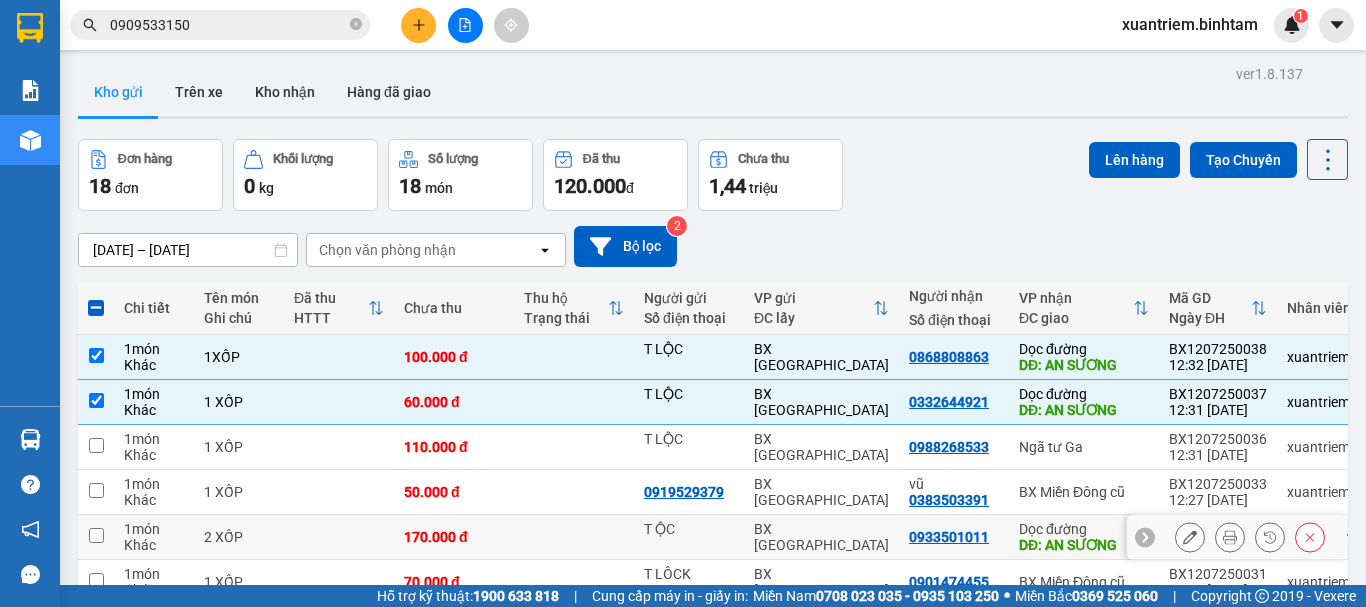 click on "170.000 đ" at bounding box center [454, 537] 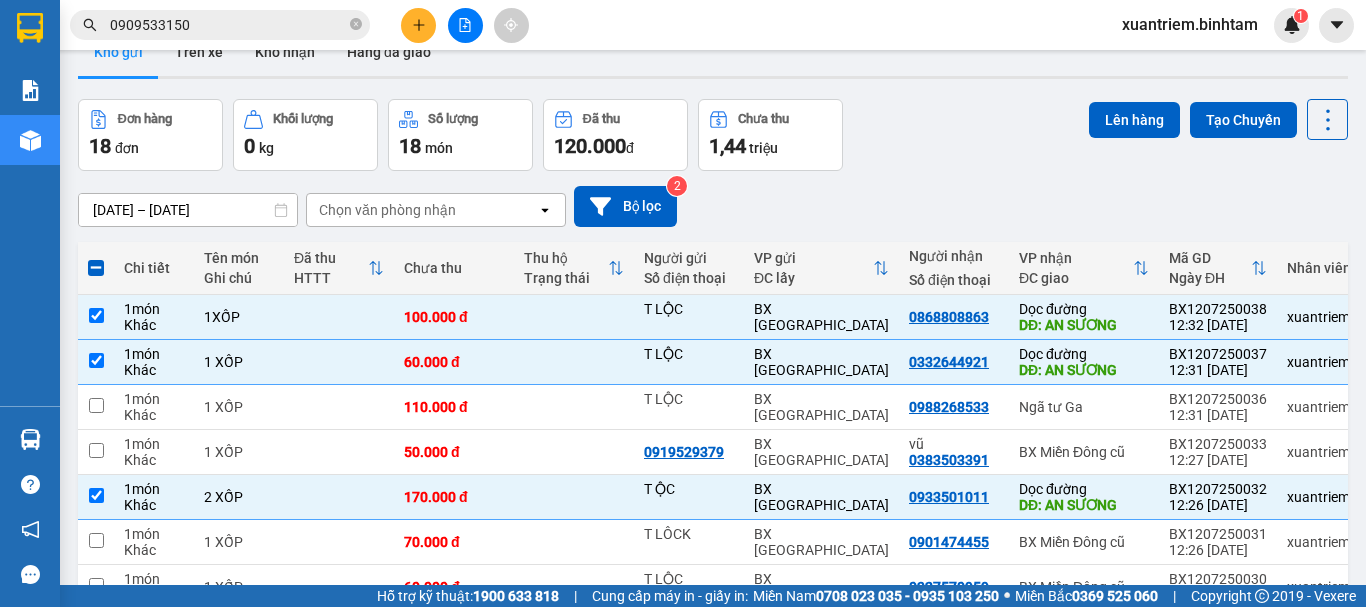 scroll, scrollTop: 290, scrollLeft: 0, axis: vertical 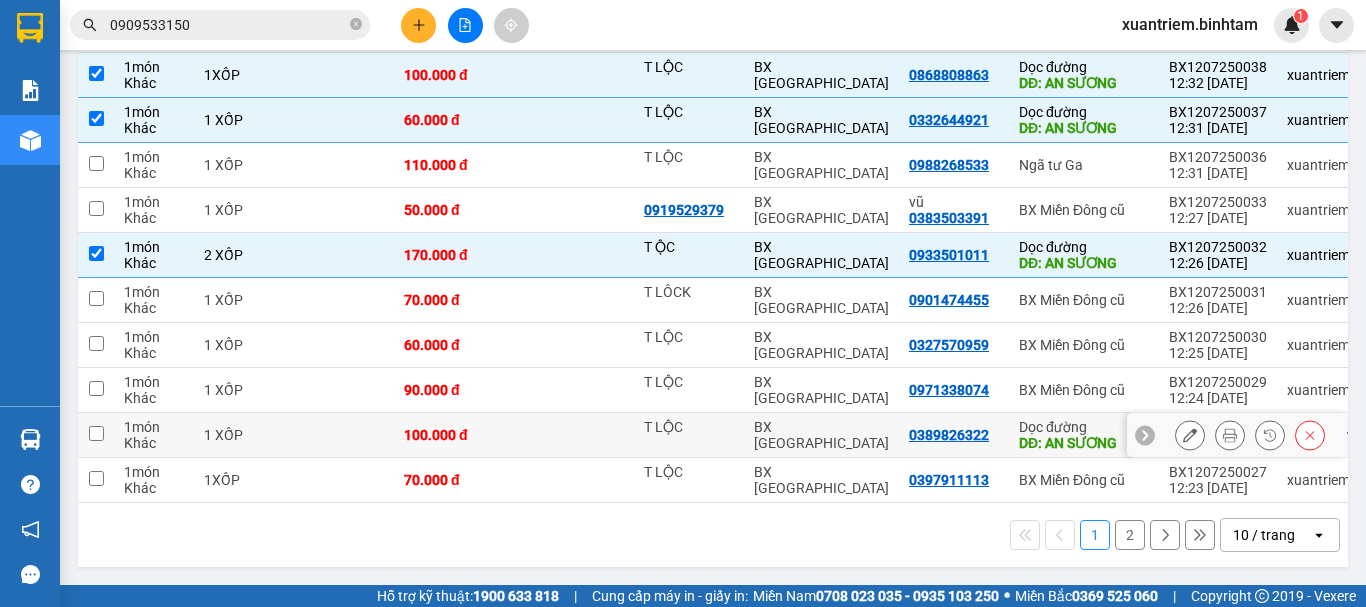 click on "100.000 đ" at bounding box center [454, 435] 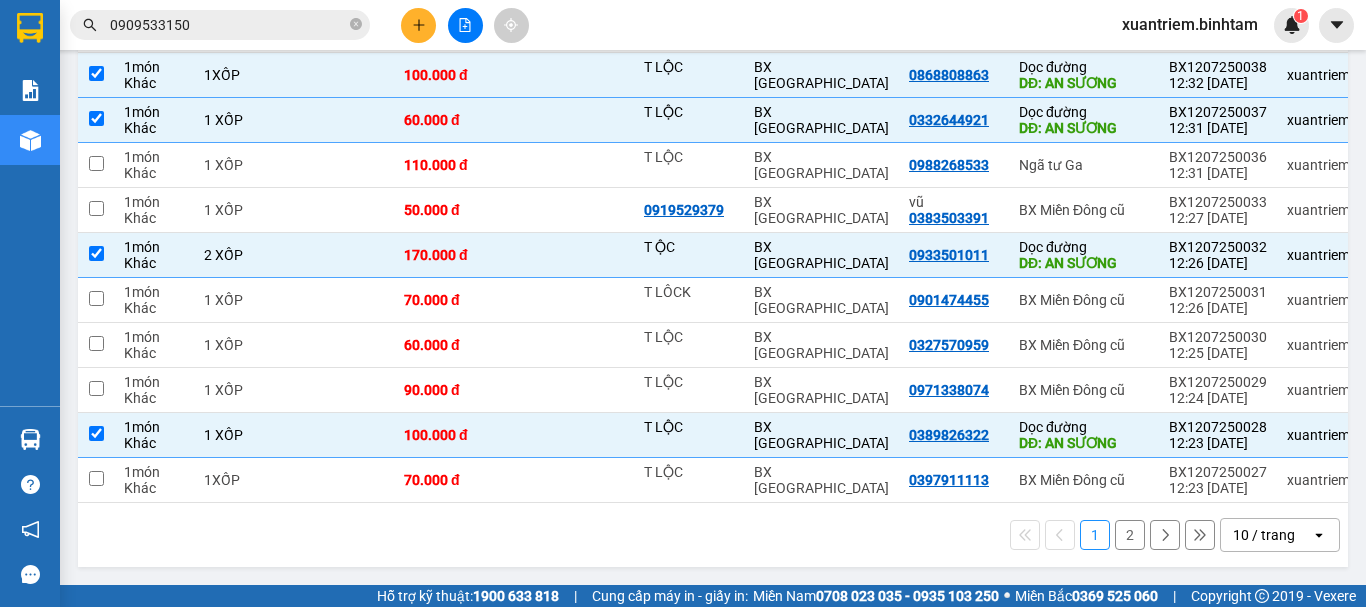 scroll, scrollTop: 0, scrollLeft: 0, axis: both 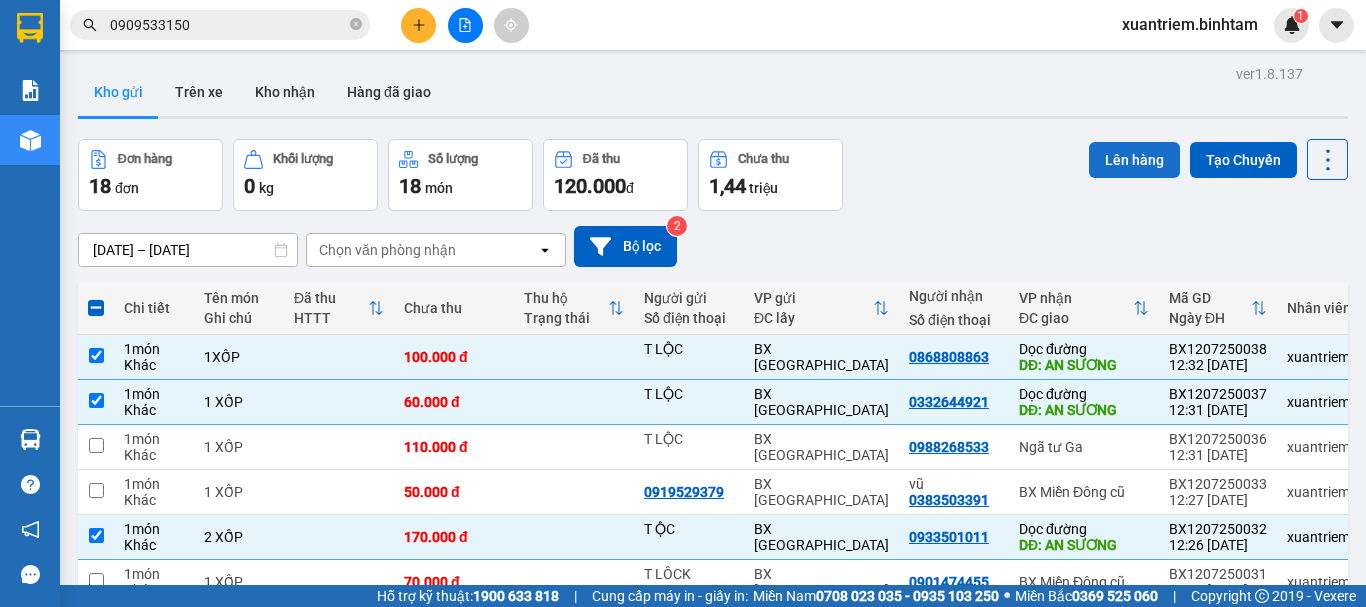 click on "Lên hàng" at bounding box center (1134, 160) 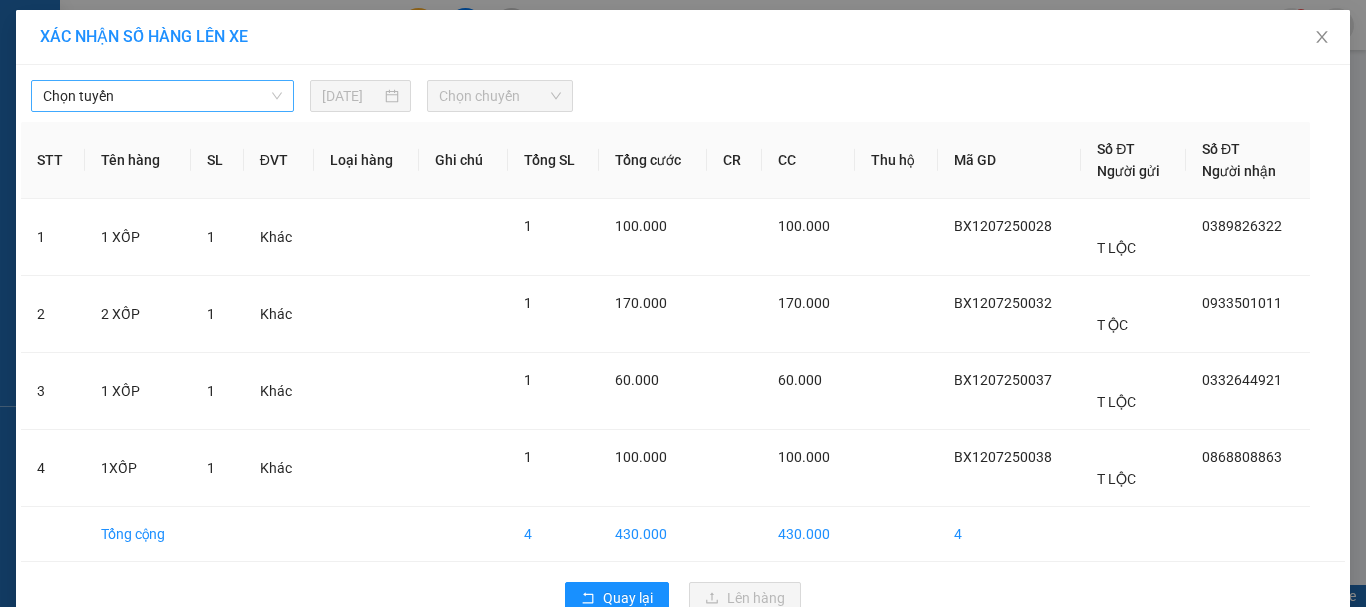 click on "Chọn tuyến" at bounding box center (162, 96) 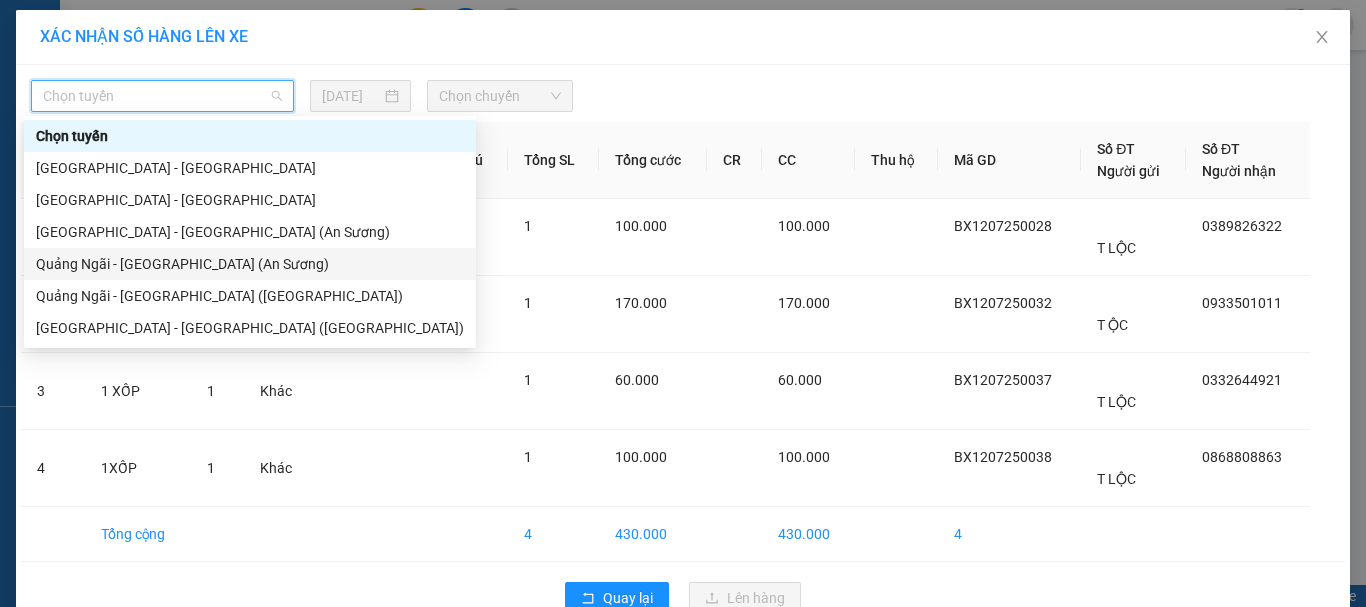 click on "Quảng Ngãi - [GEOGRAPHIC_DATA] (An Sương)" at bounding box center (250, 264) 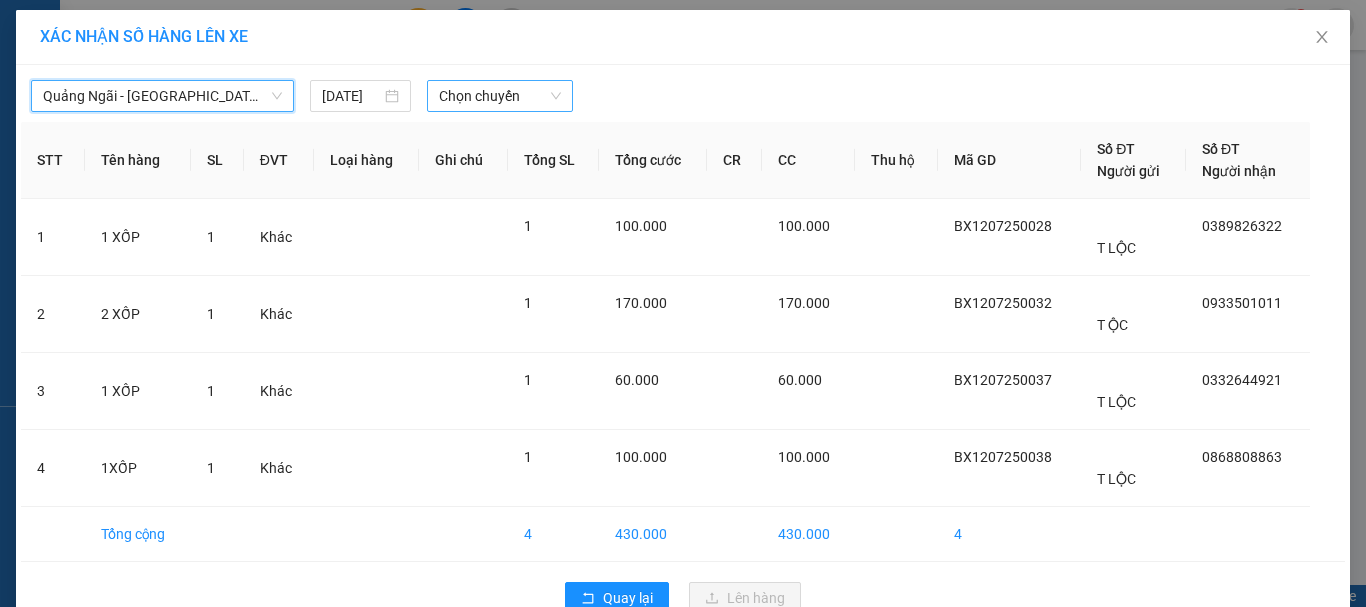 click on "Chọn chuyến" at bounding box center [500, 96] 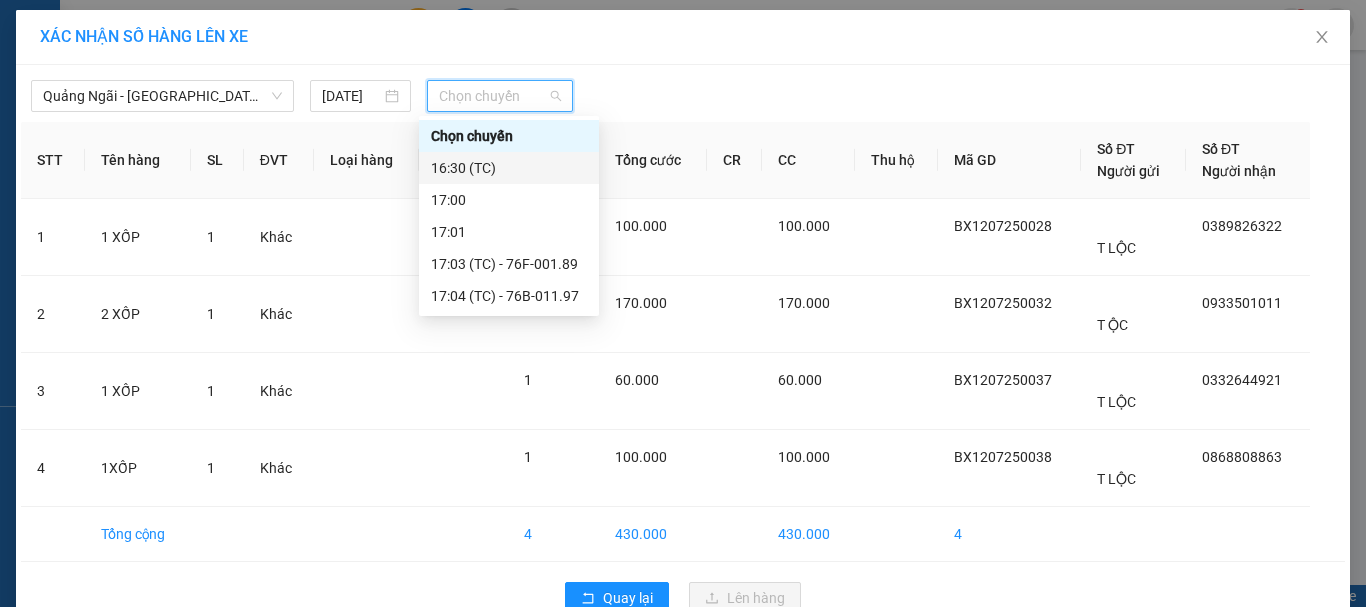 click on "16:30   (TC)" at bounding box center [509, 168] 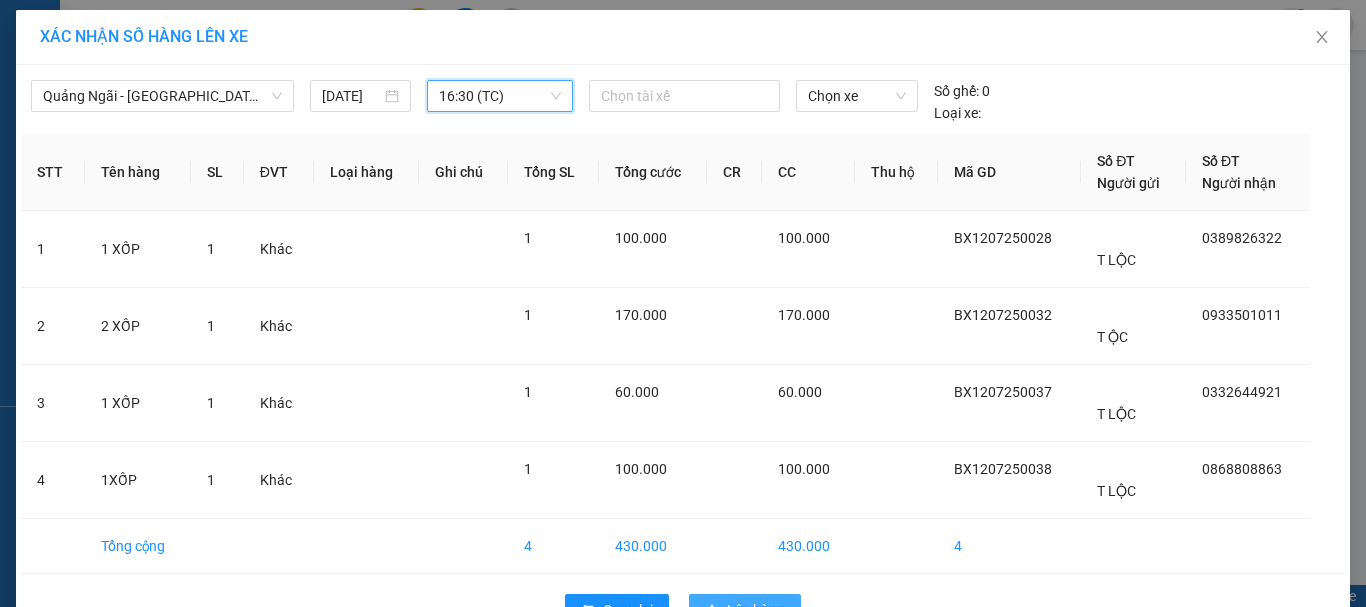 click on "Lên hàng" at bounding box center [745, 610] 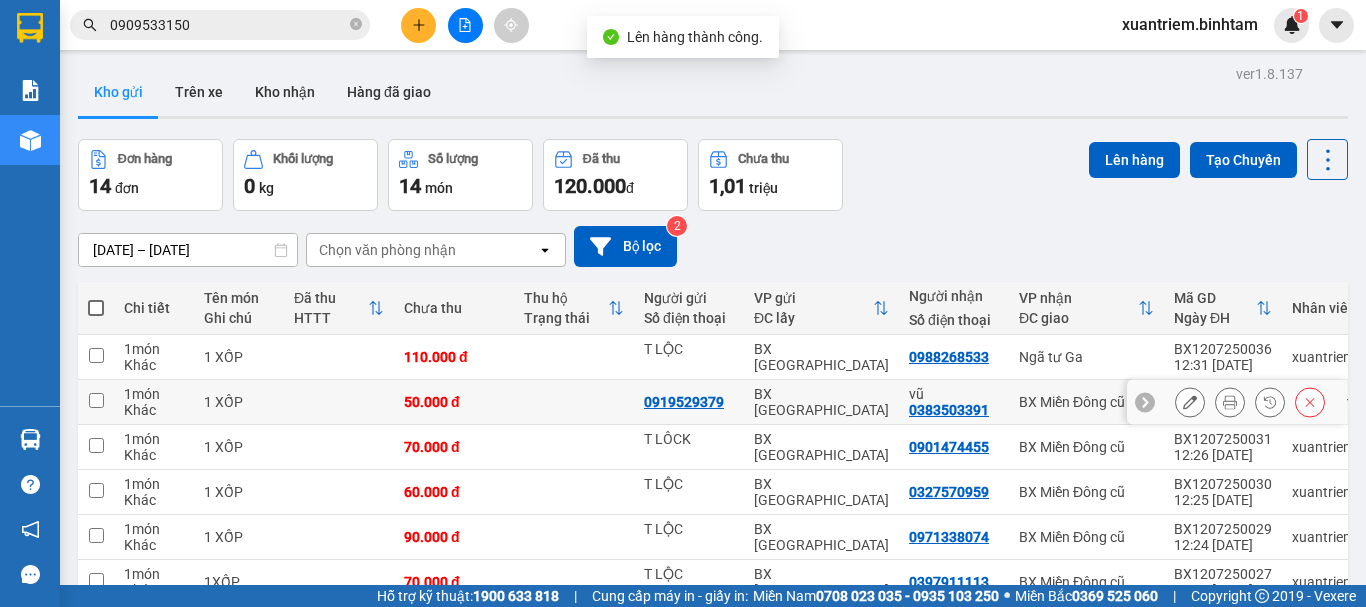 click on "50.000 đ" at bounding box center [454, 402] 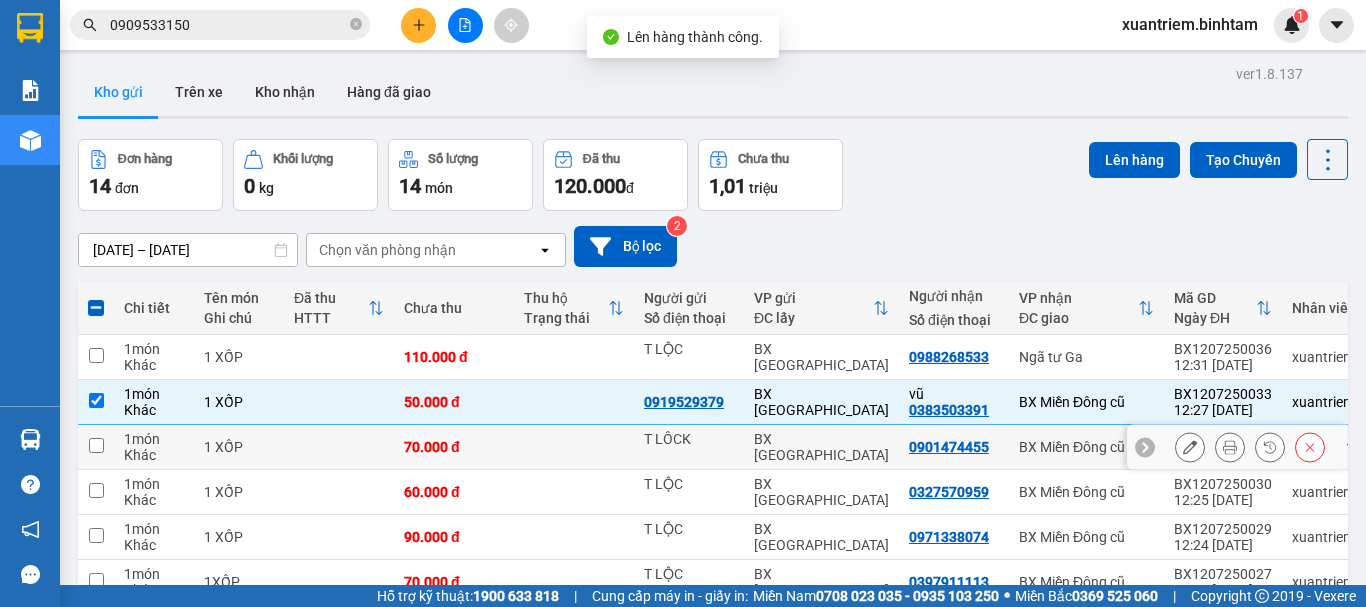 click on "70.000 đ" at bounding box center (454, 447) 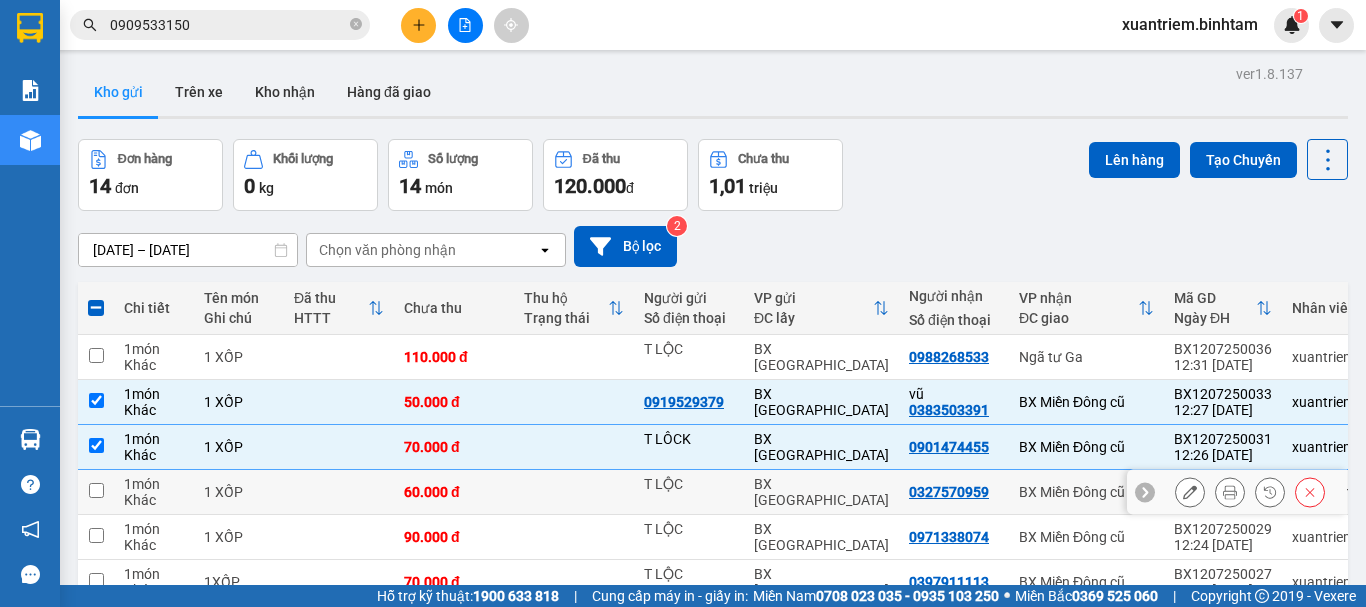 click on "60.000 đ" at bounding box center (454, 492) 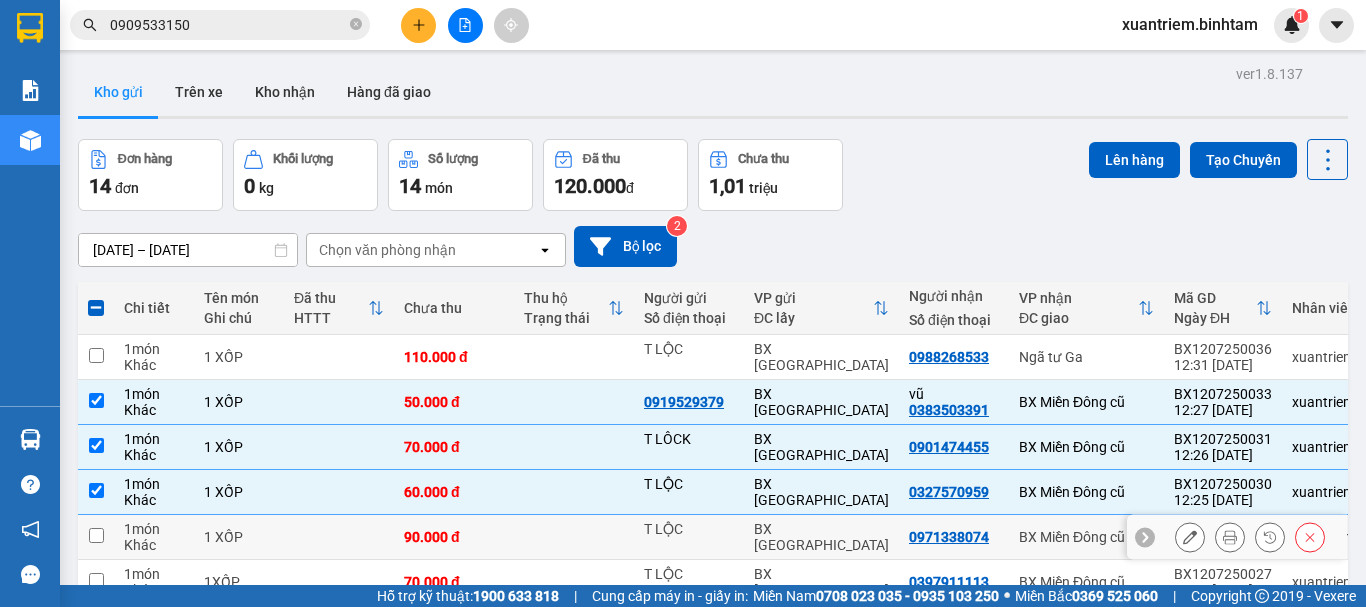 click on "90.000 đ" at bounding box center (454, 537) 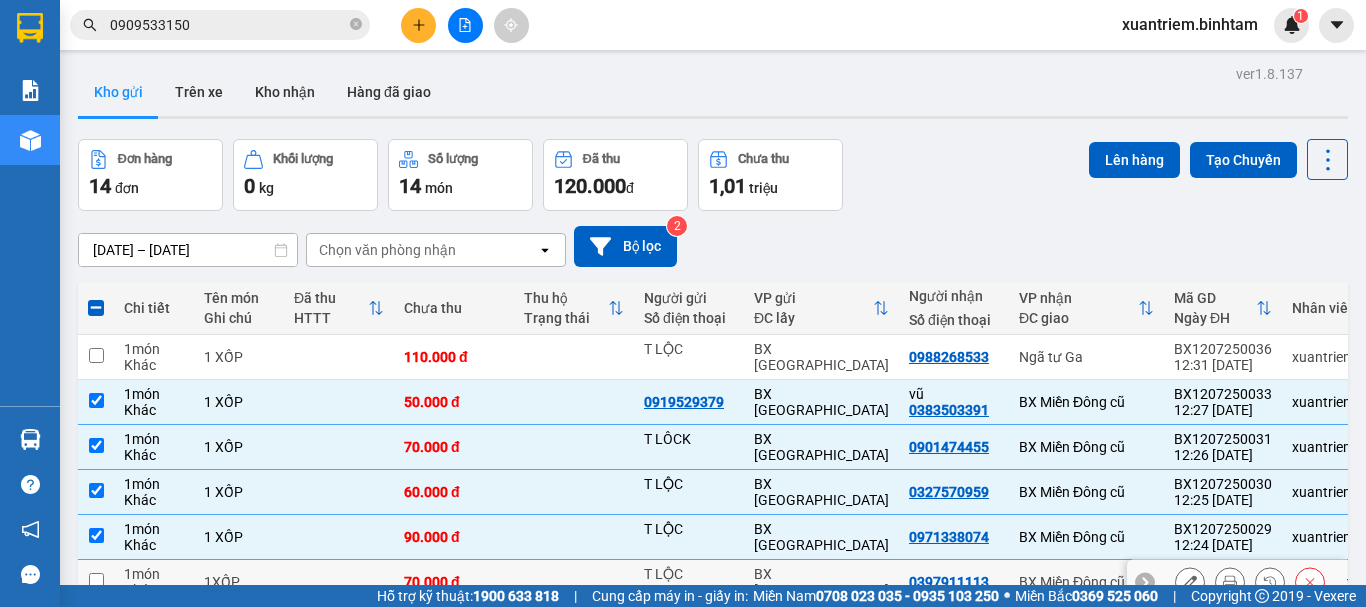 click on "70.000 đ" at bounding box center [454, 582] 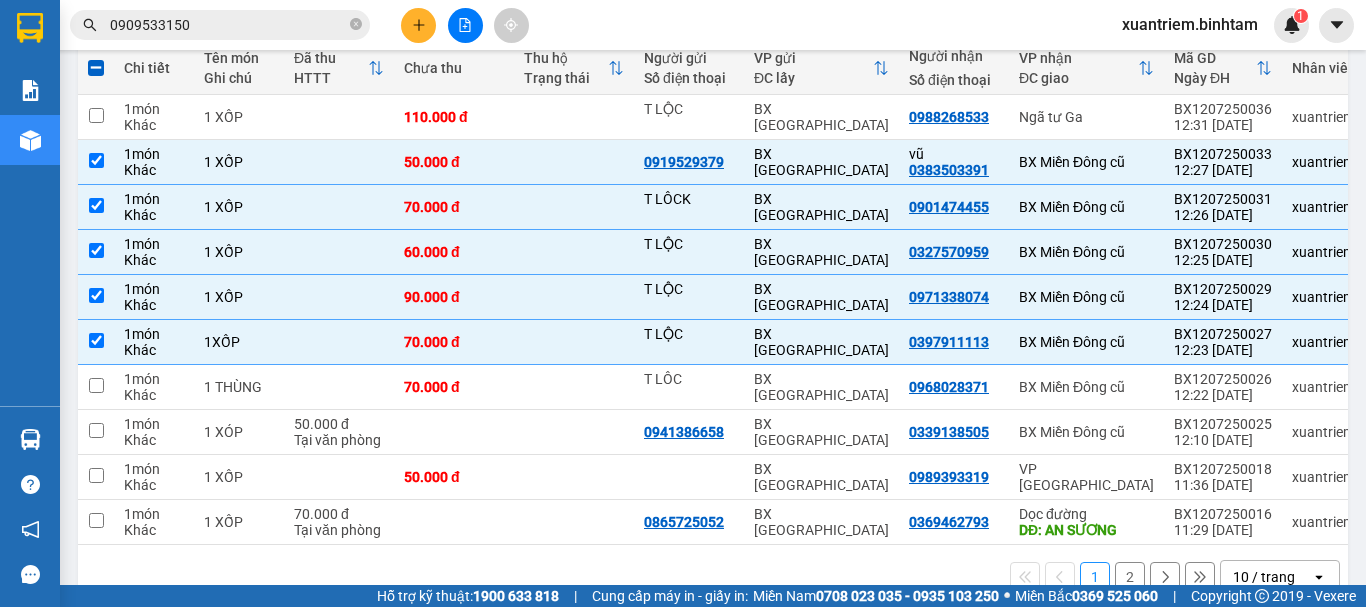 scroll, scrollTop: 290, scrollLeft: 0, axis: vertical 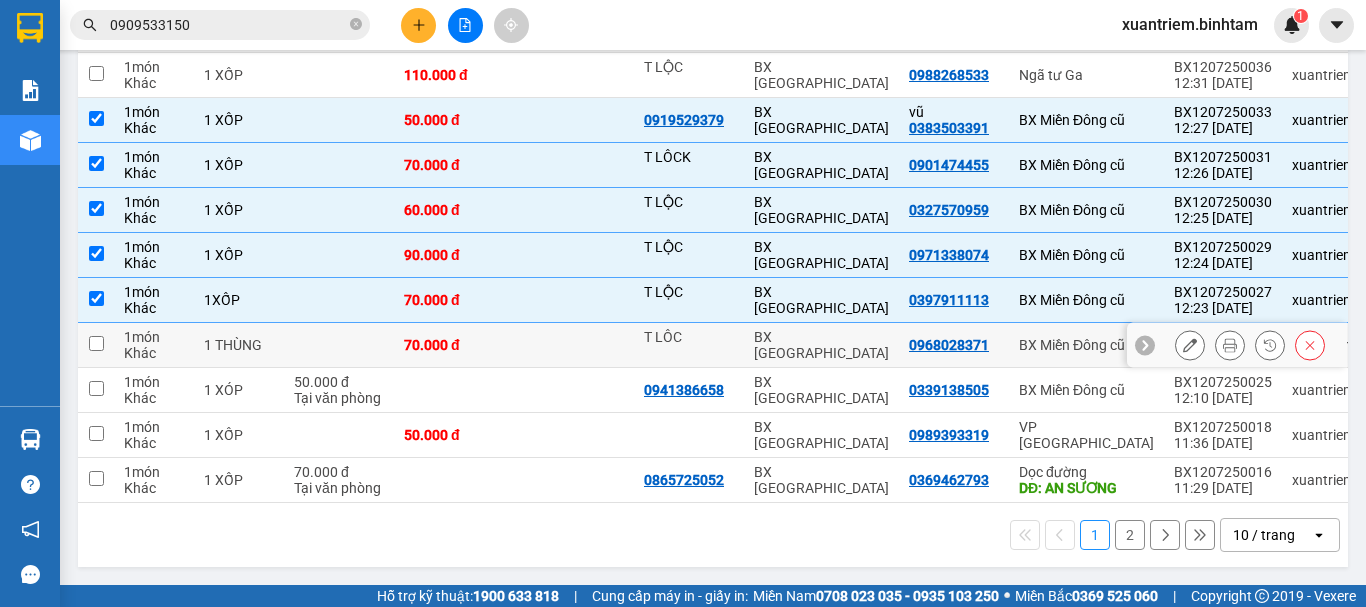 click on "70.000 đ" at bounding box center (454, 345) 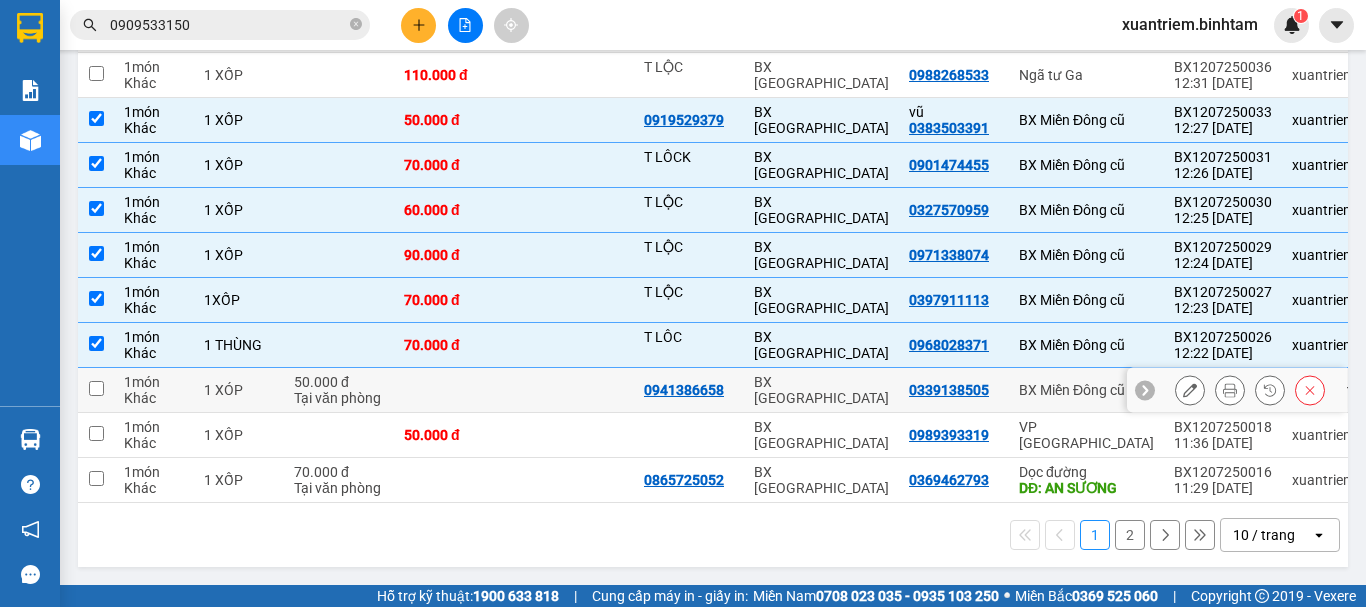click at bounding box center [454, 390] 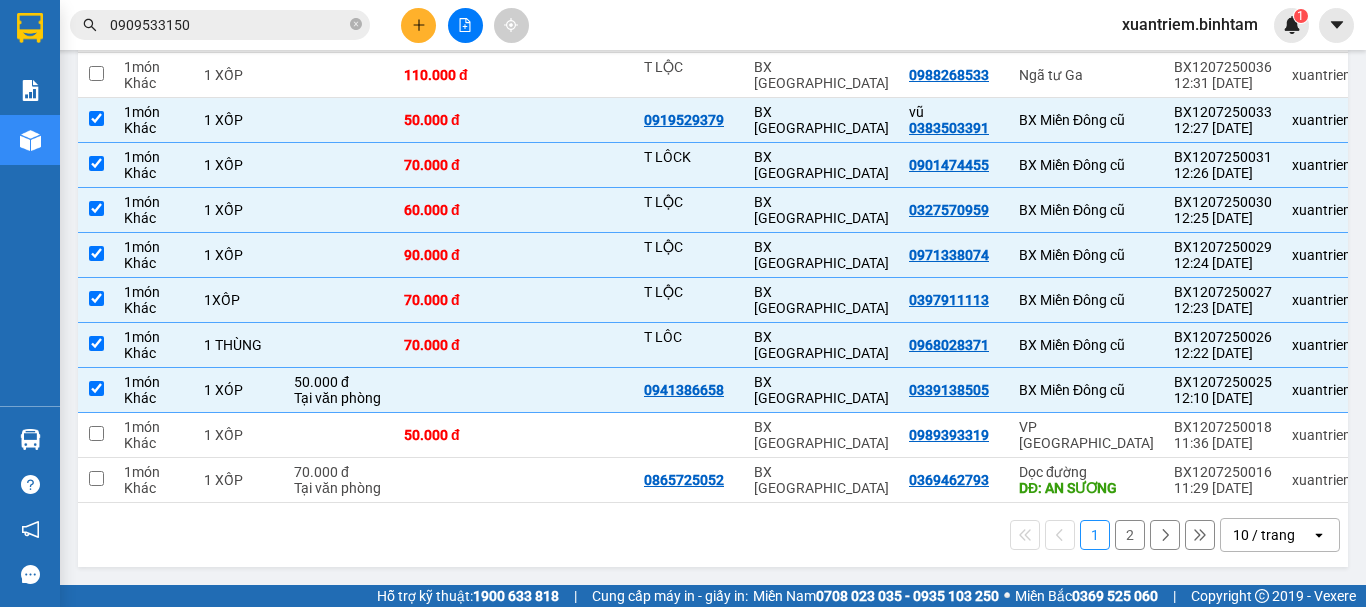 scroll, scrollTop: 0, scrollLeft: 0, axis: both 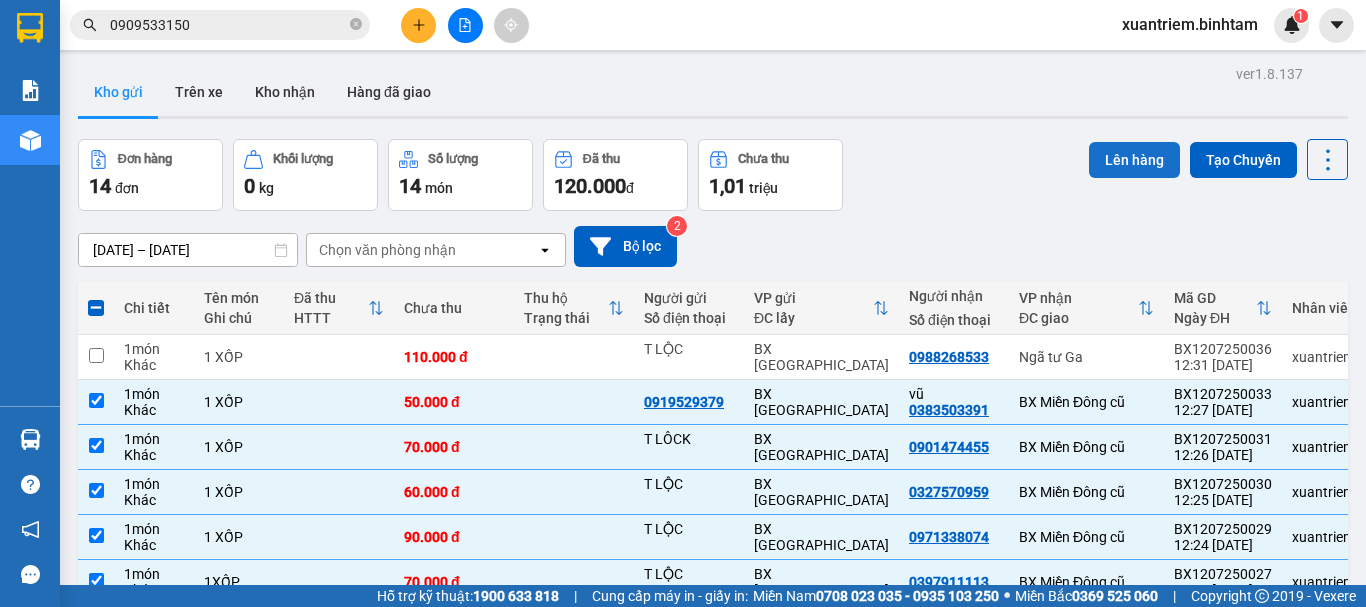 click on "Lên hàng" at bounding box center (1134, 160) 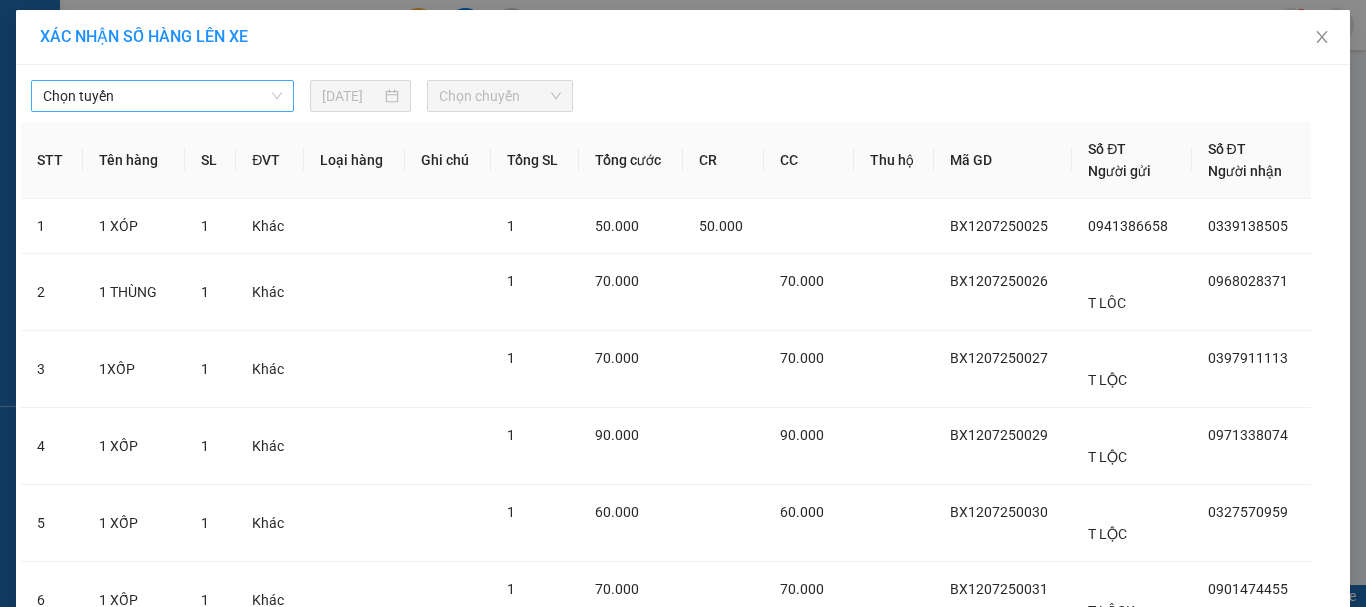 click on "Chọn tuyến" at bounding box center [162, 96] 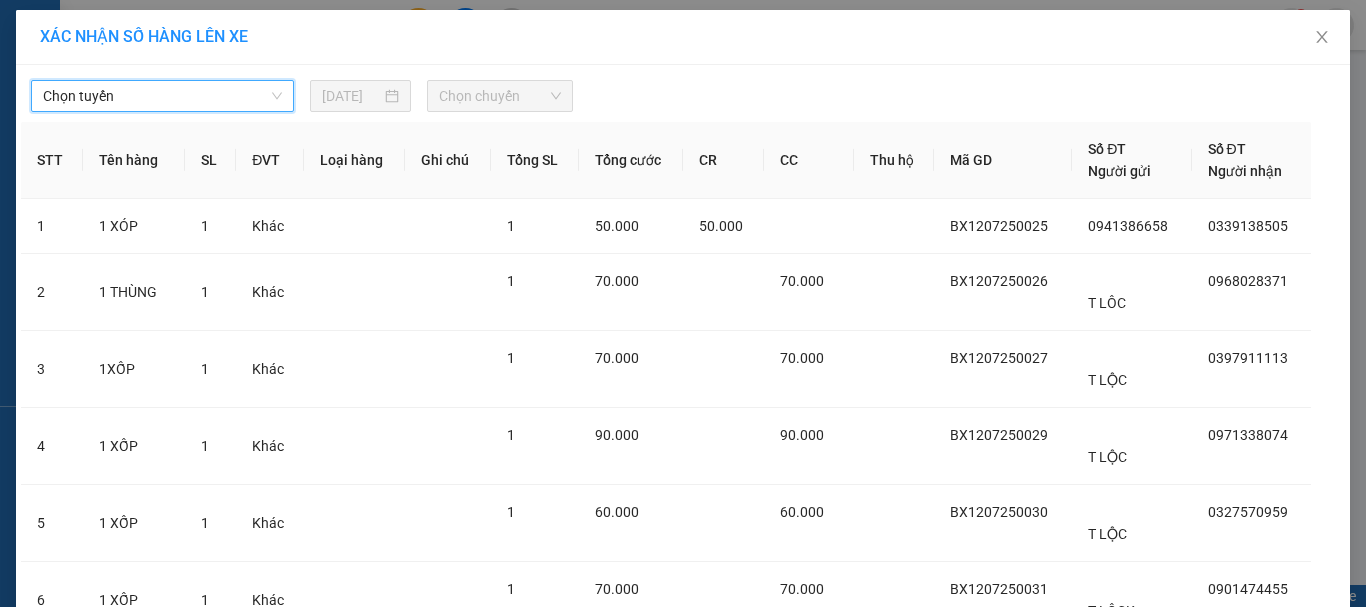click on "Chọn tuyến" at bounding box center [162, 96] 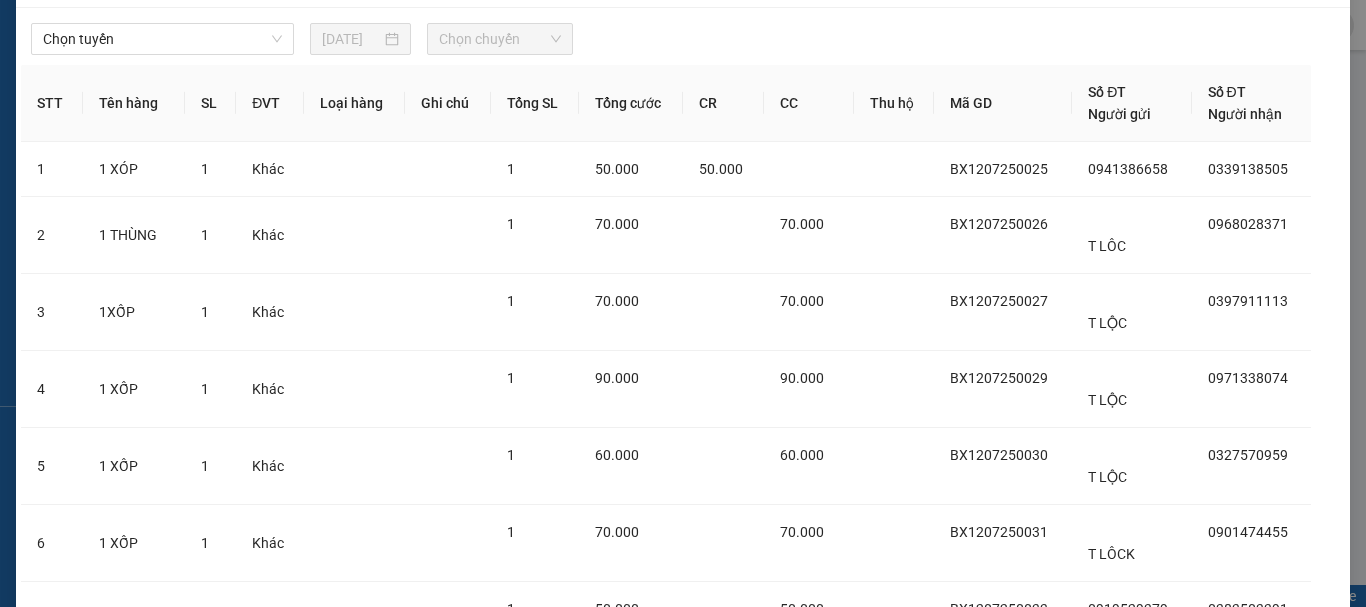 scroll, scrollTop: 0, scrollLeft: 0, axis: both 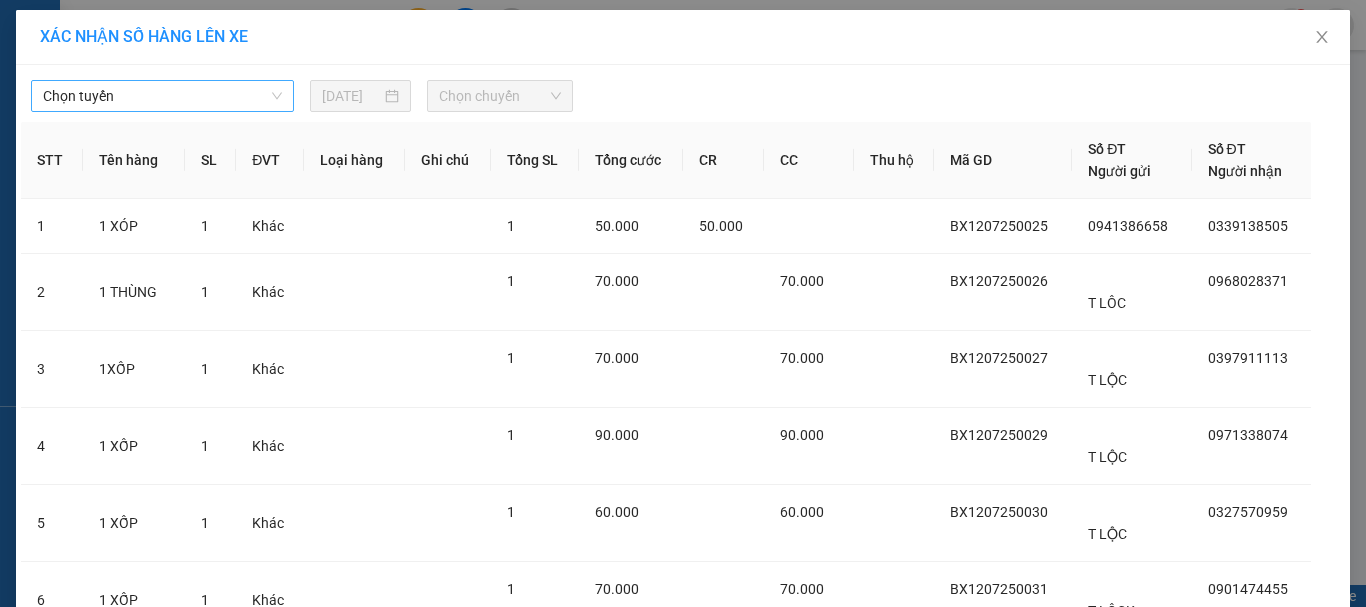 click on "Chọn tuyến" at bounding box center [162, 96] 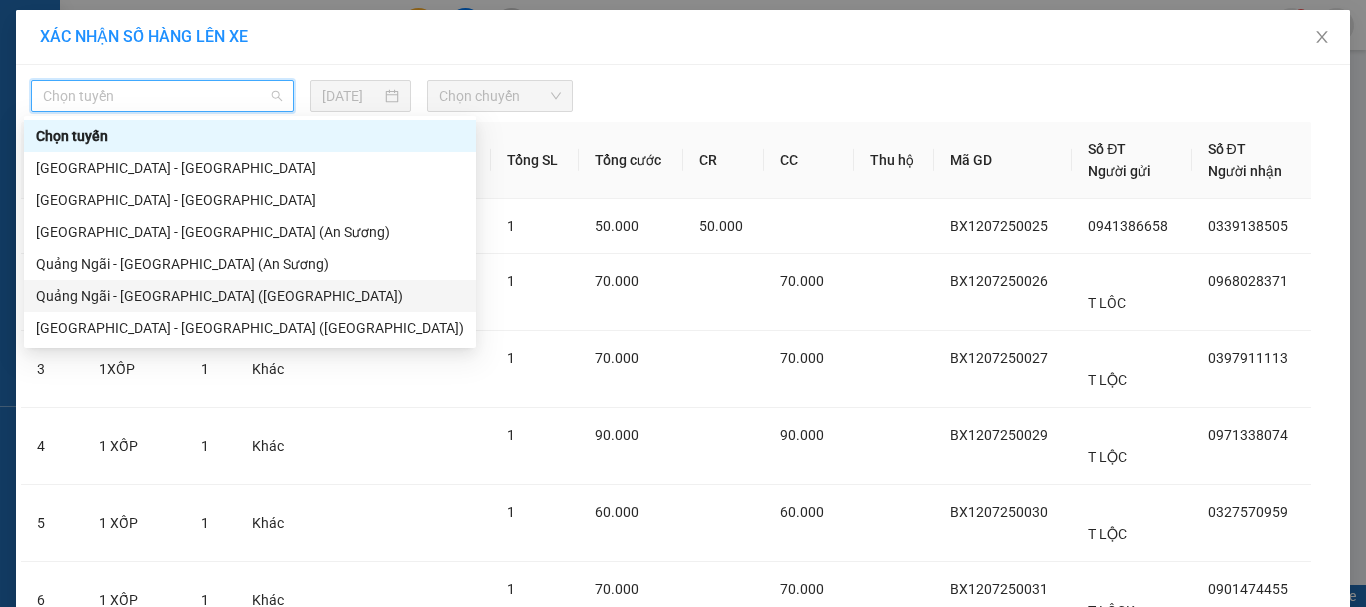 click on "Quảng Ngãi - [GEOGRAPHIC_DATA] ([GEOGRAPHIC_DATA])" at bounding box center [250, 296] 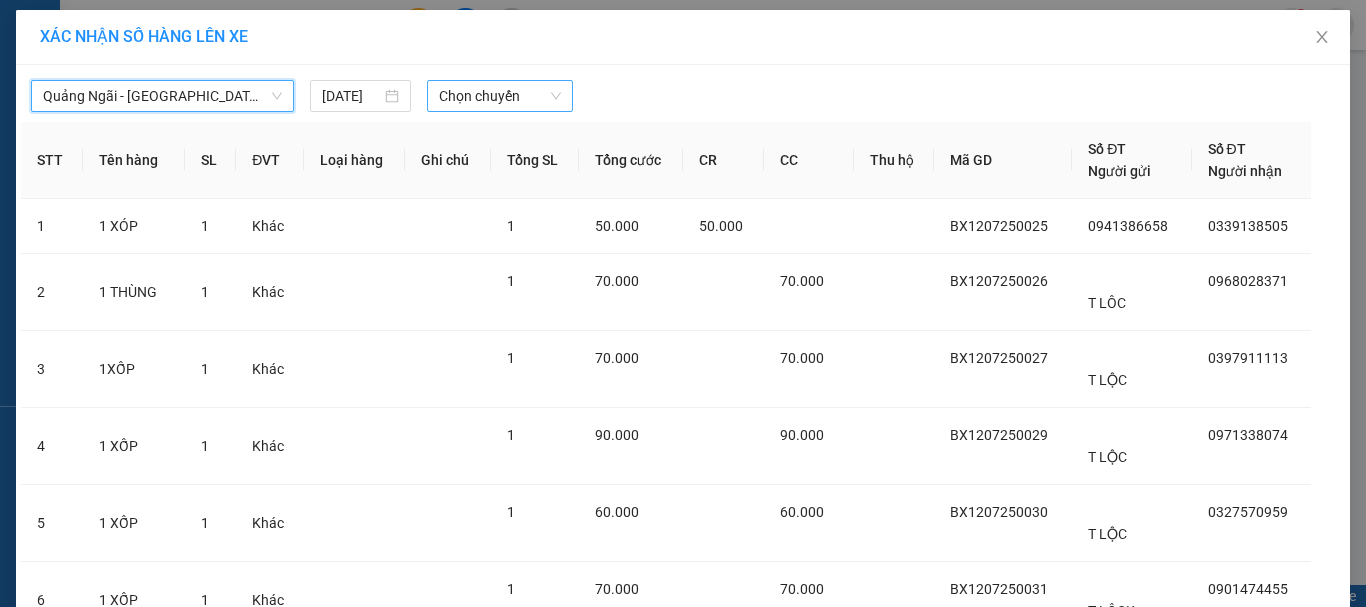 click on "Chọn chuyến" at bounding box center (500, 96) 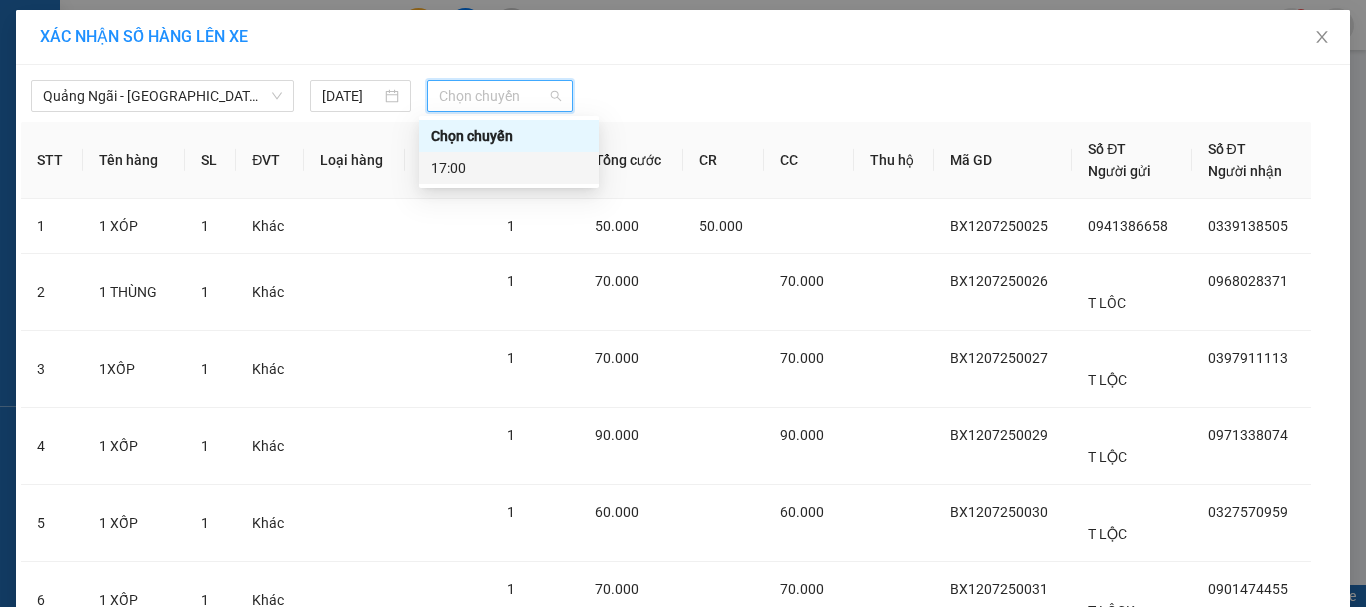 click on "17:00" at bounding box center [509, 168] 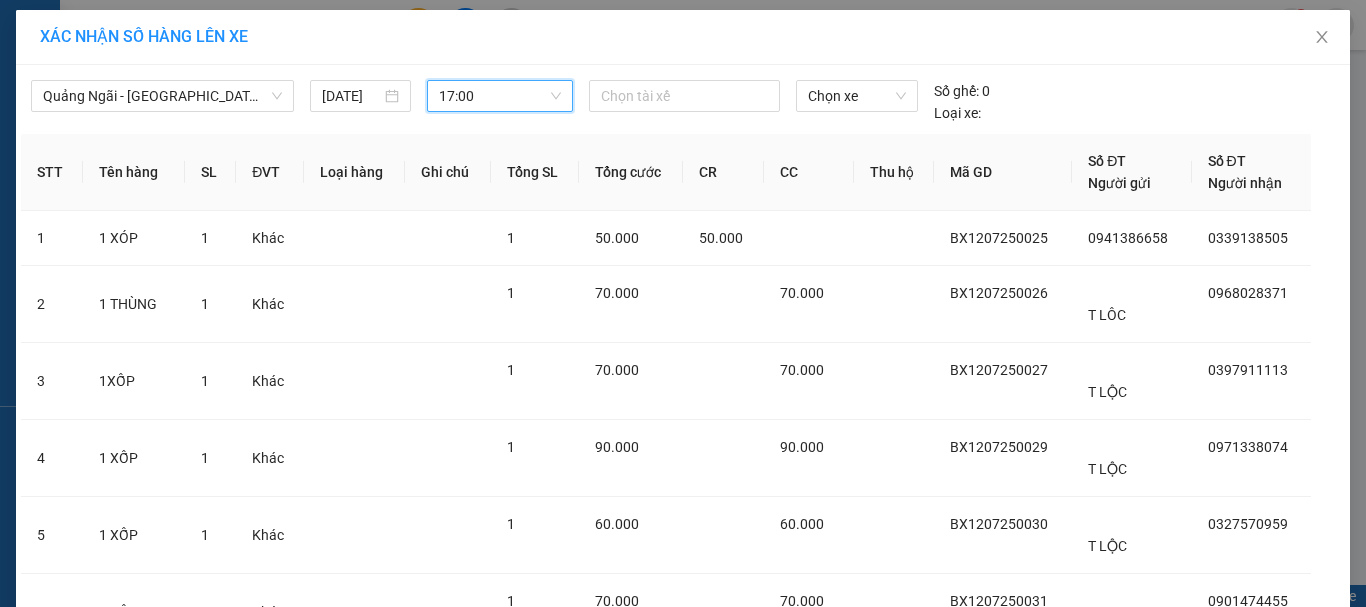 scroll, scrollTop: 267, scrollLeft: 0, axis: vertical 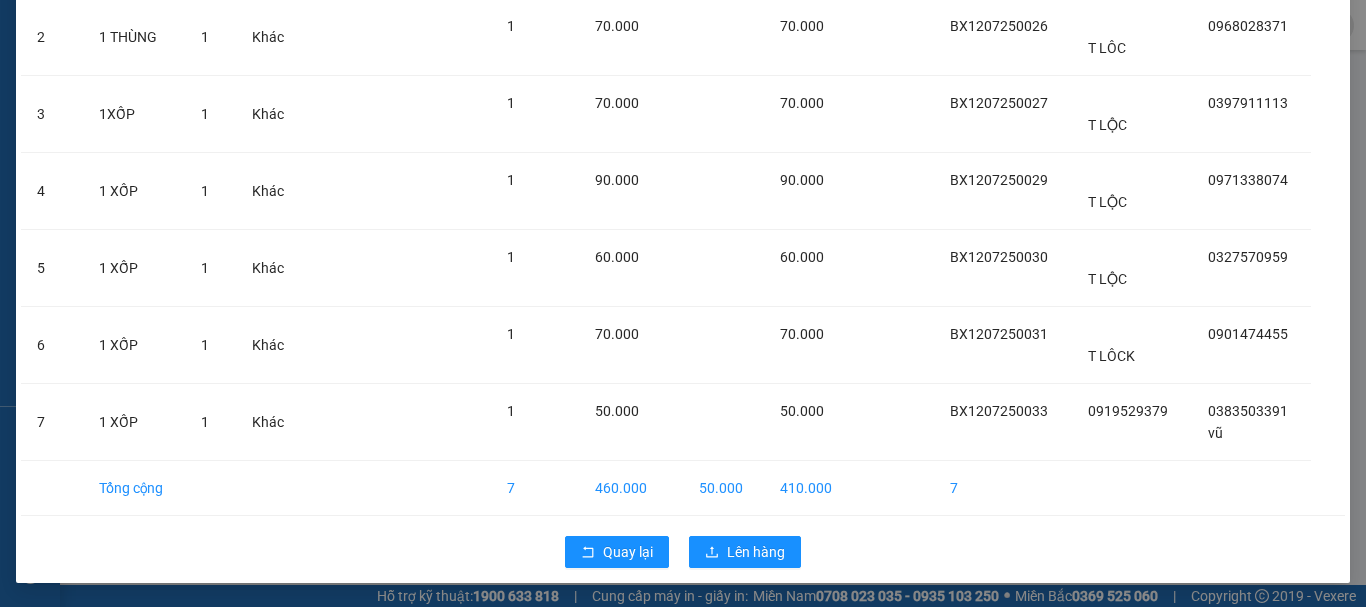 click on "Quay lại Lên hàng" at bounding box center [683, 552] 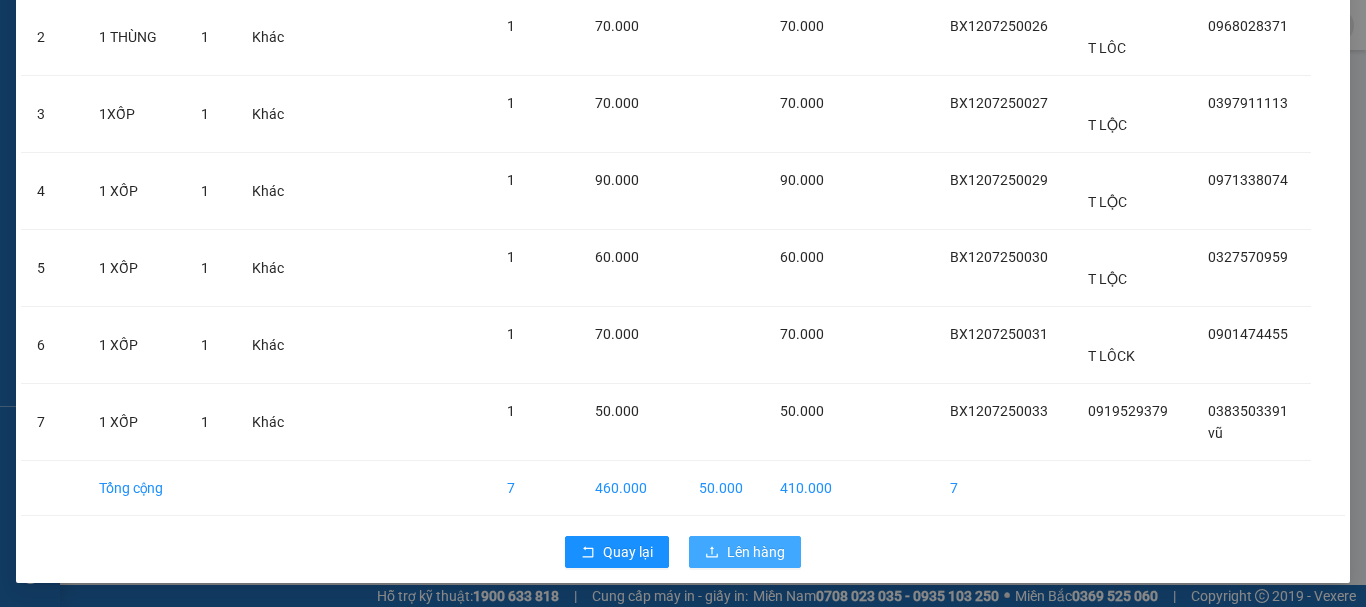 click on "Lên hàng" at bounding box center (756, 552) 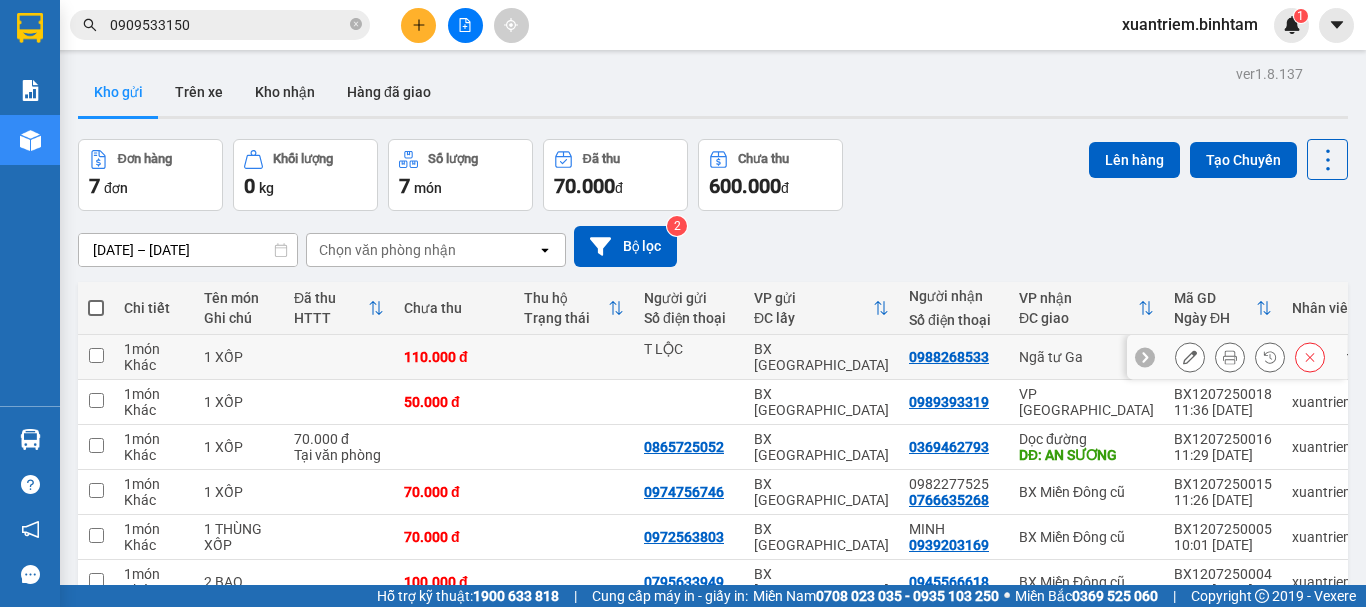 click on "110.000 đ" at bounding box center (454, 357) 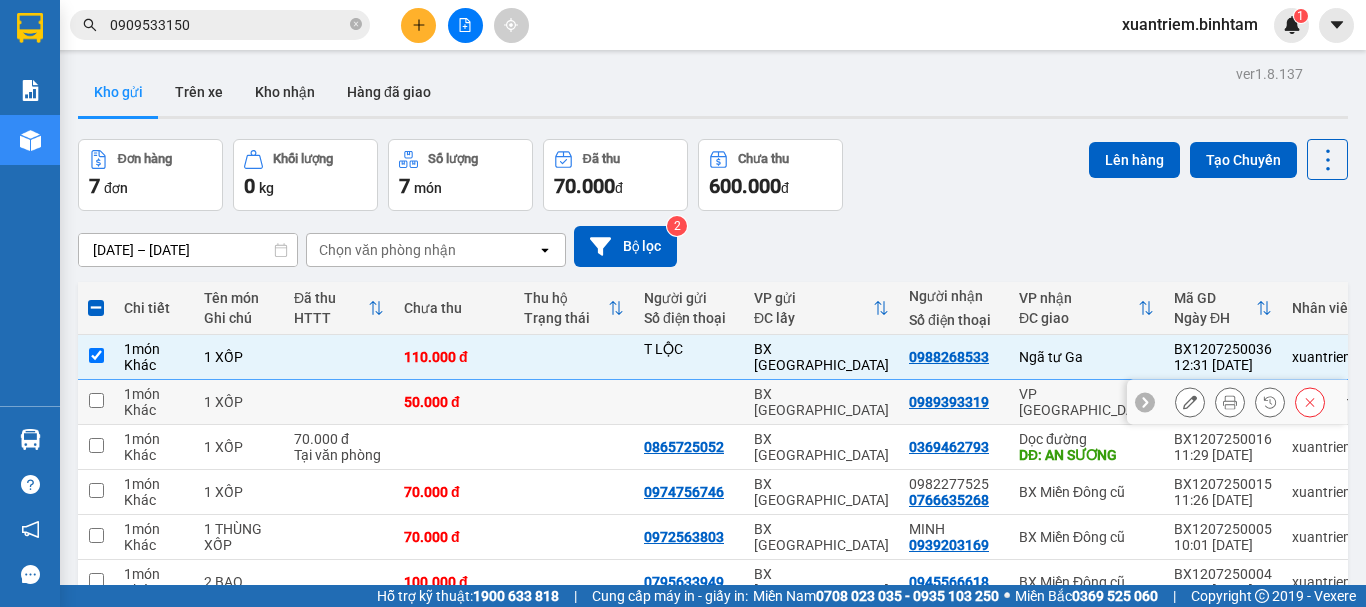 click on "50.000 đ" at bounding box center [454, 402] 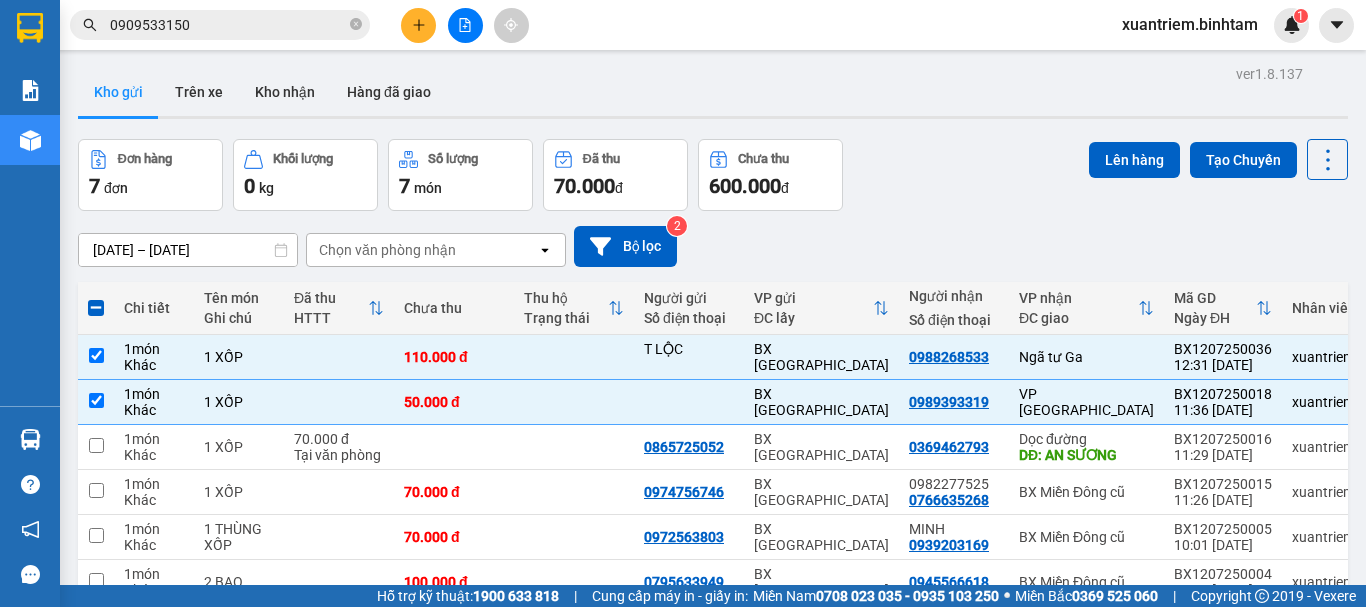 scroll, scrollTop: 155, scrollLeft: 0, axis: vertical 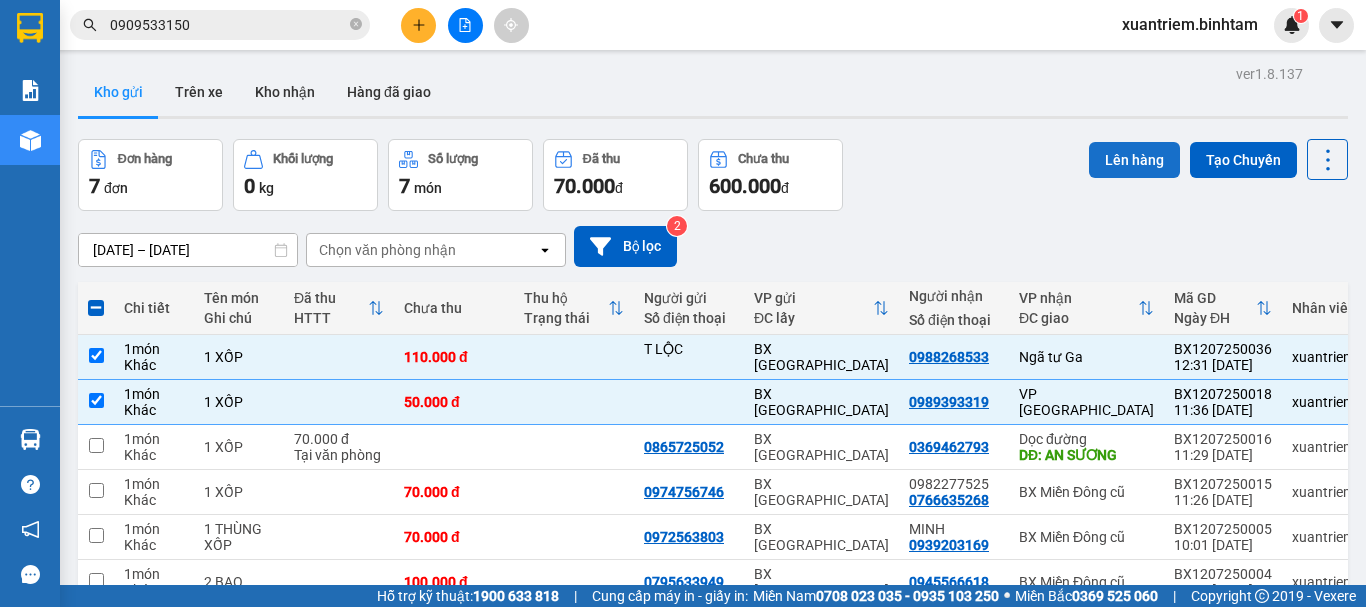 click on "Lên hàng" at bounding box center [1134, 160] 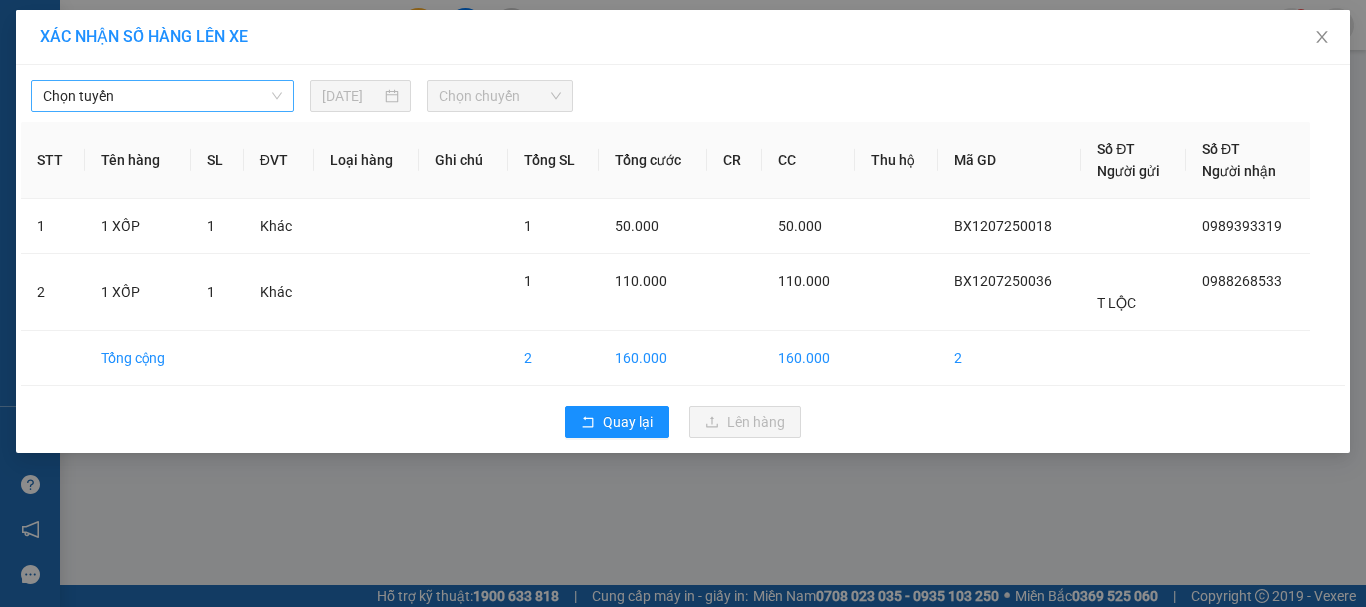 click on "Chọn tuyến" at bounding box center [162, 96] 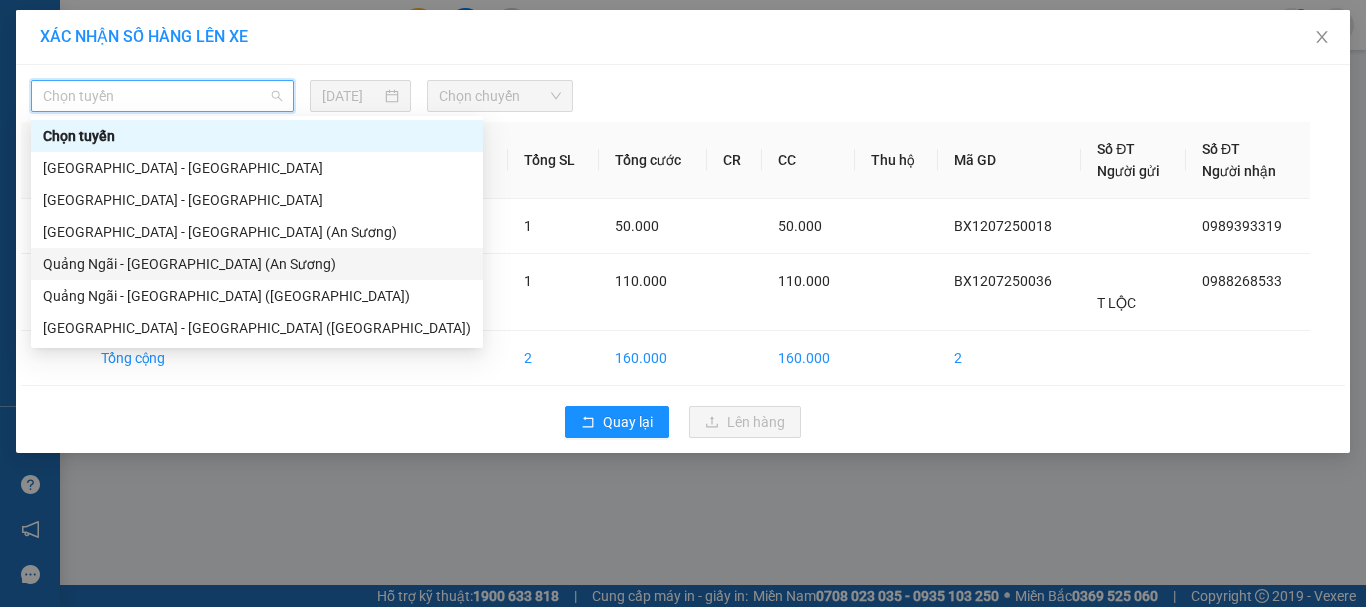 click on "Quảng Ngãi - [GEOGRAPHIC_DATA] (An Sương)" at bounding box center [257, 264] 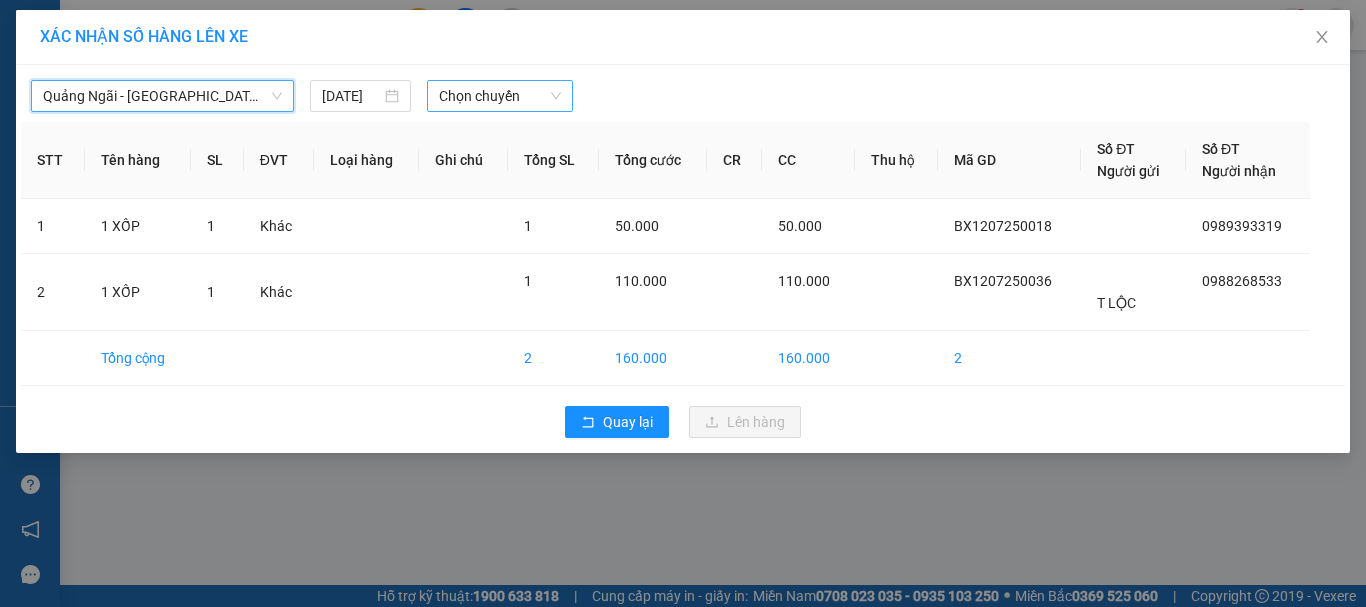 click on "Chọn chuyến" at bounding box center (500, 96) 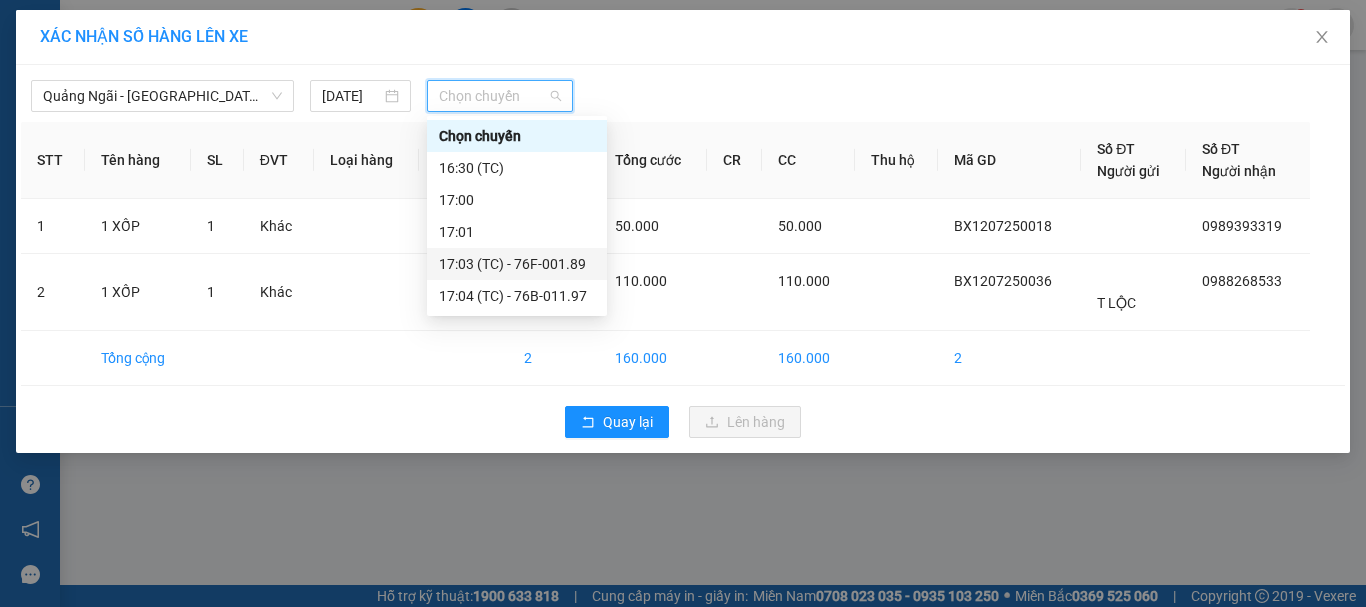 click on "17:03   (TC)   - 76F-001.89" at bounding box center [517, 264] 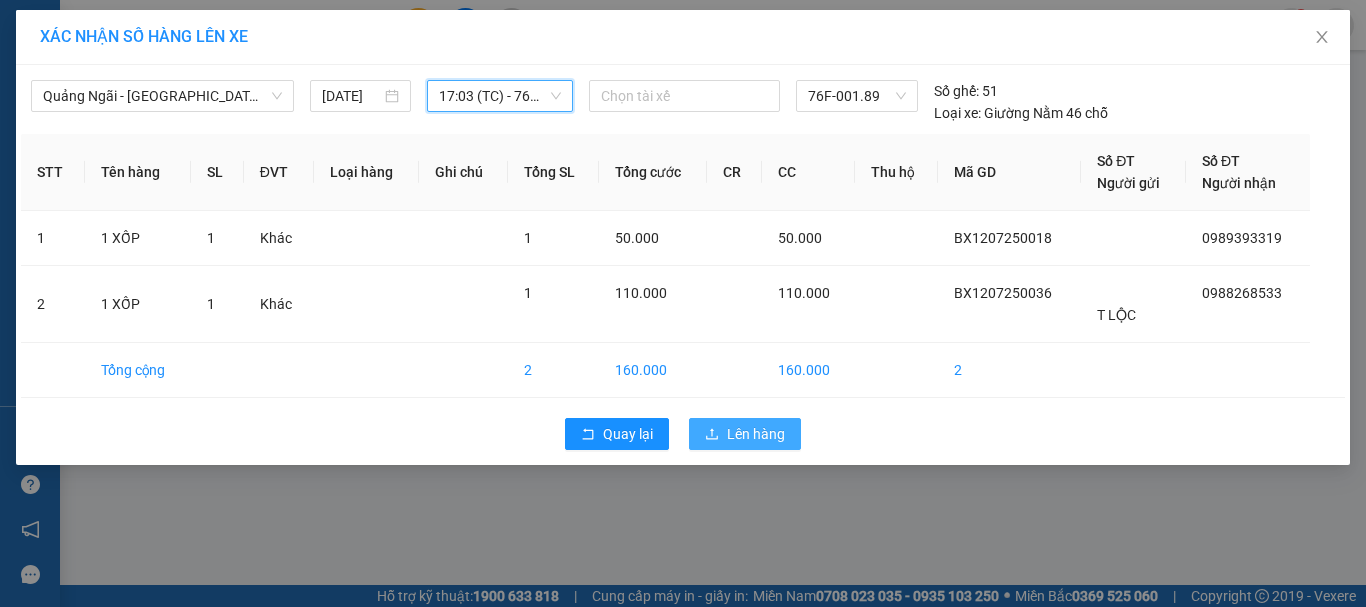 click on "Lên hàng" at bounding box center (756, 434) 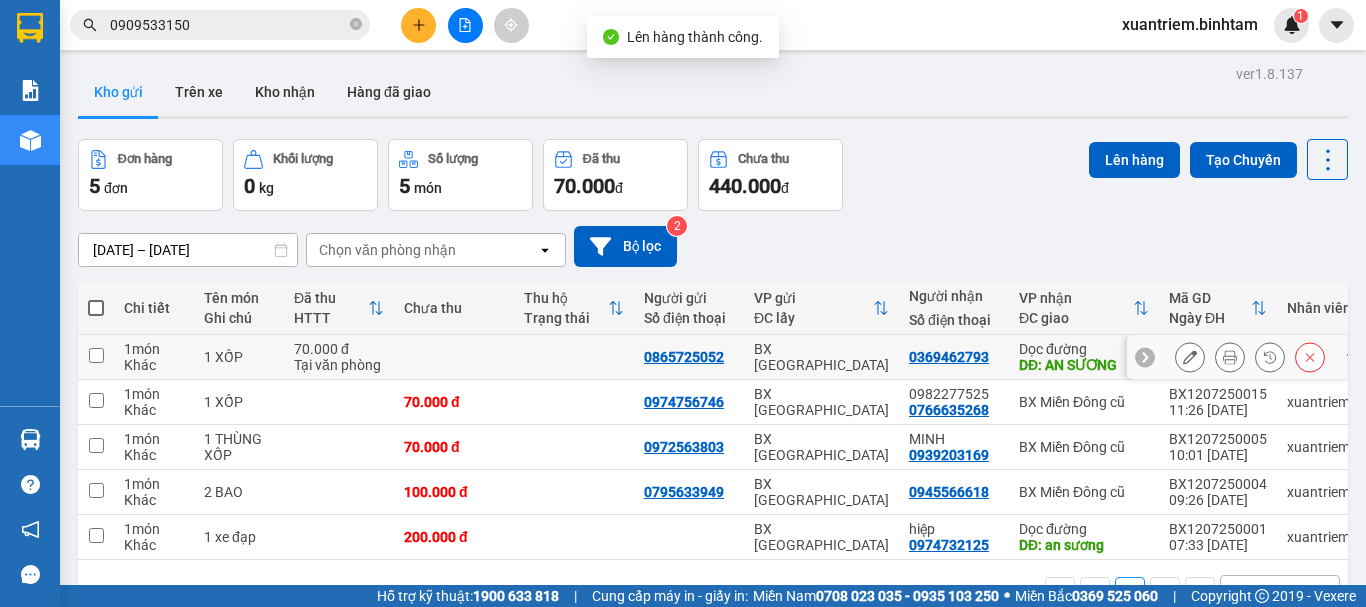 click at bounding box center [454, 357] 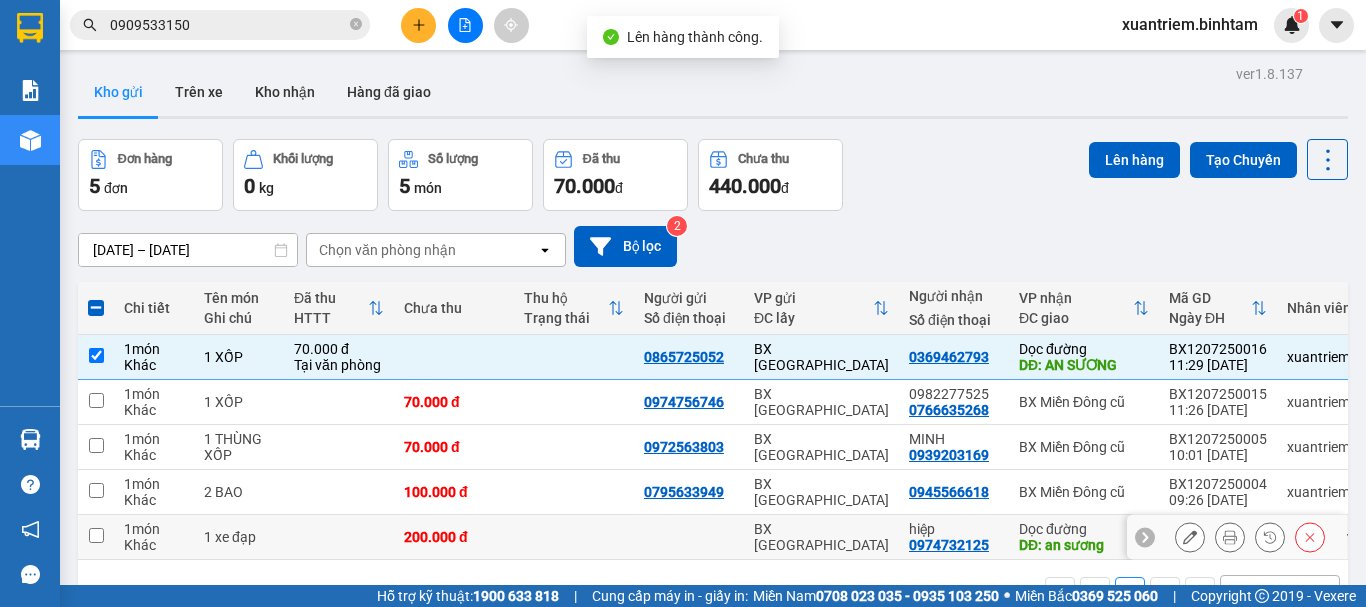 click on "200.000 đ" at bounding box center (454, 537) 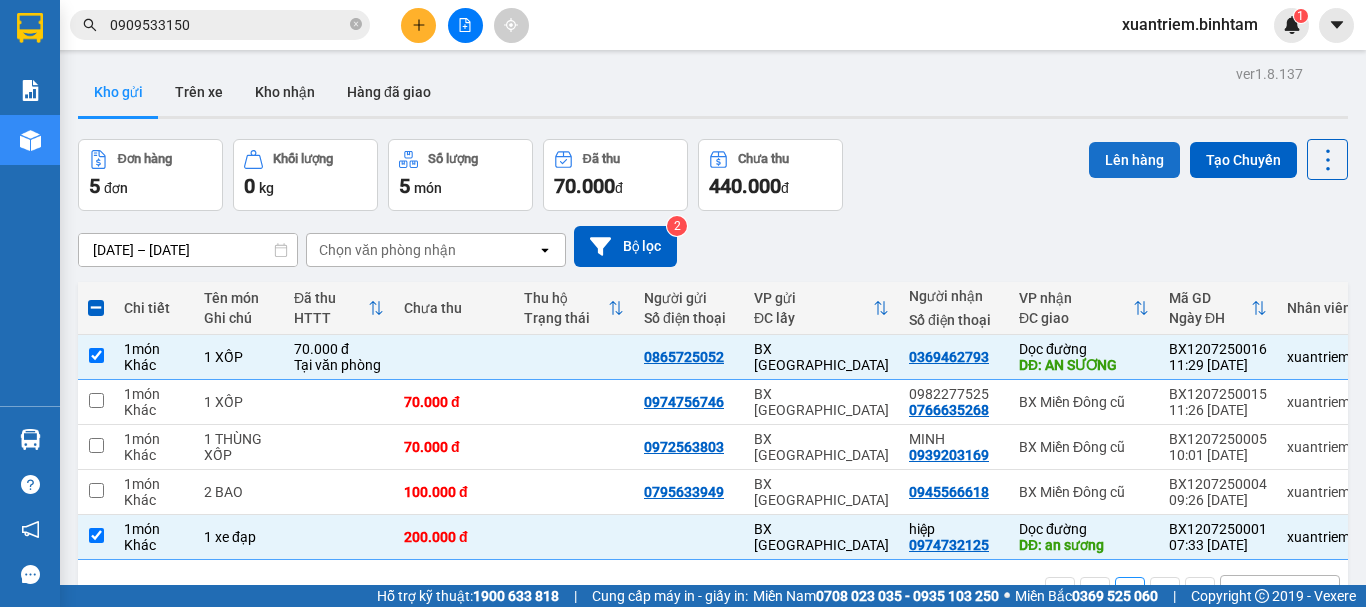 click on "Lên hàng" at bounding box center [1134, 160] 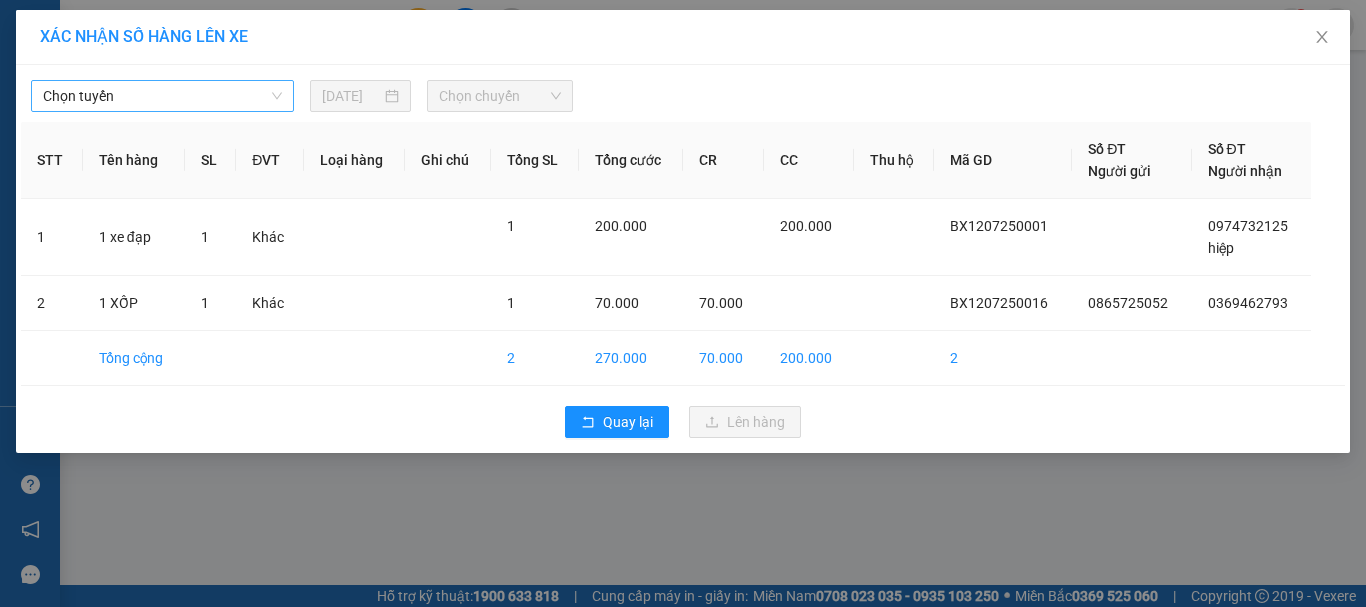 click on "Chọn tuyến" at bounding box center [162, 96] 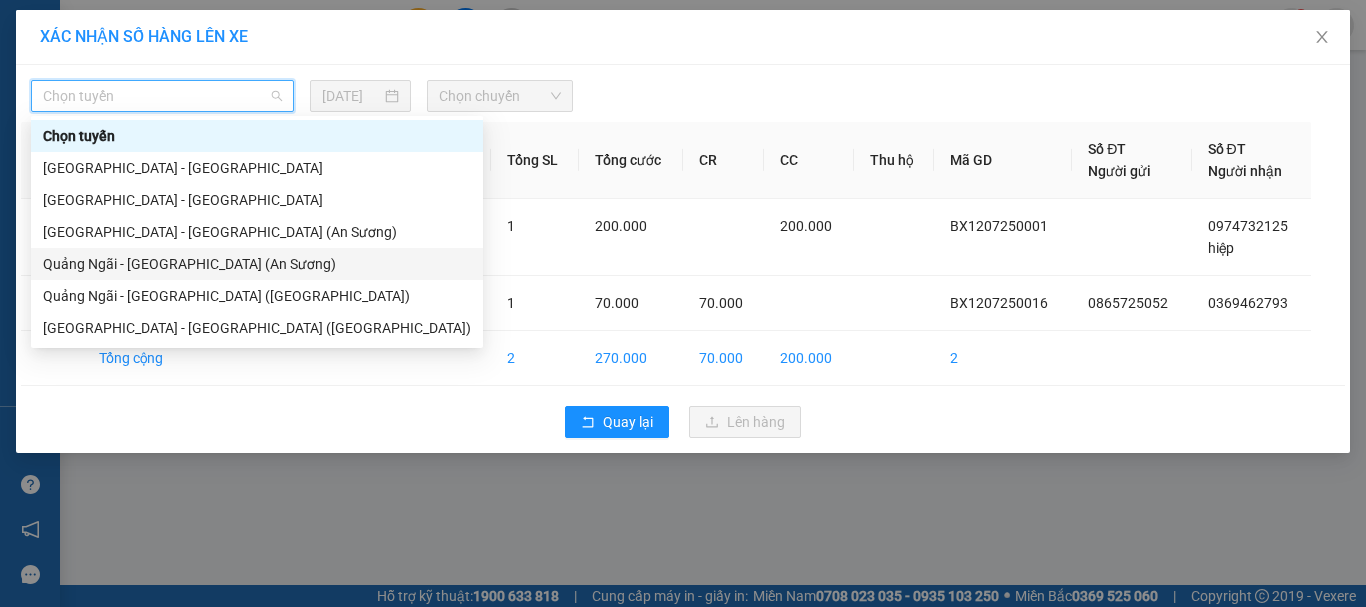 click on "Quảng Ngãi - [GEOGRAPHIC_DATA] (An Sương)" at bounding box center [257, 264] 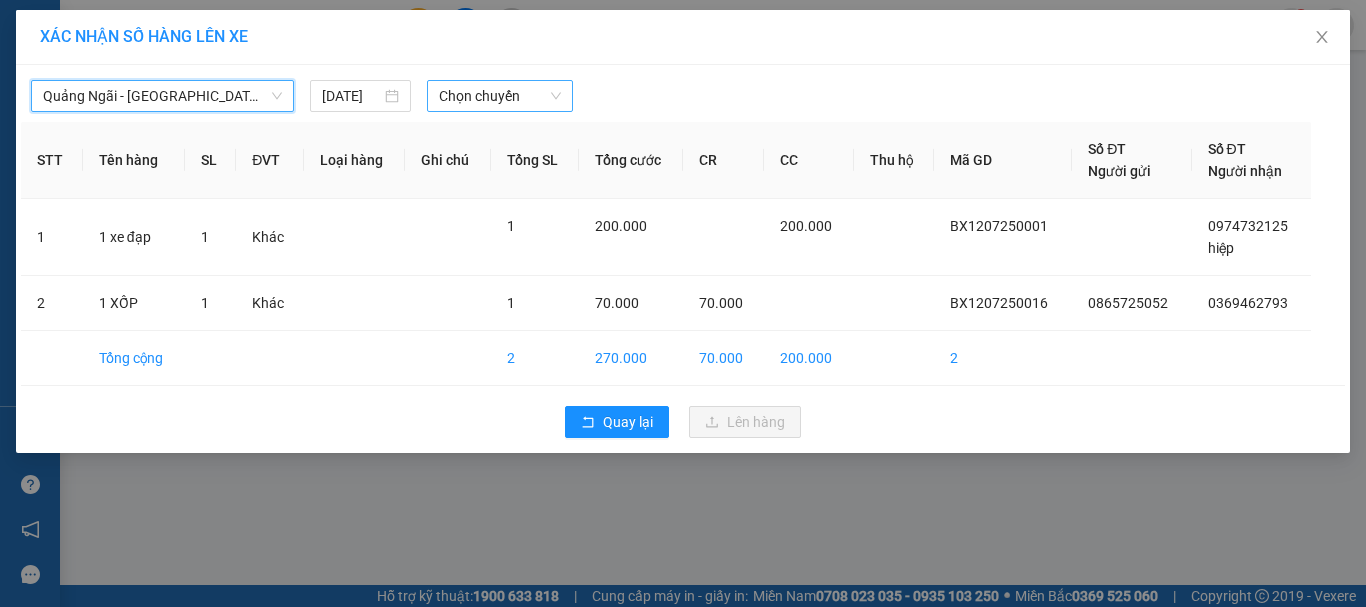 click on "Chọn chuyến" at bounding box center [500, 96] 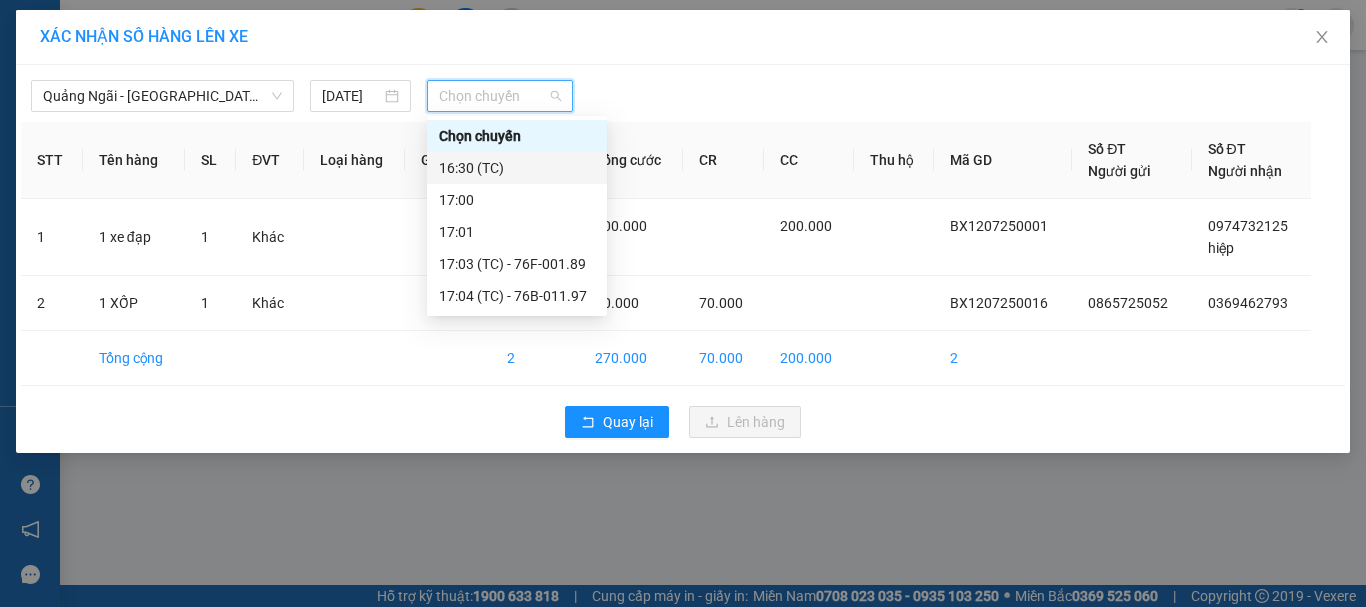 click on "16:30   (TC)" at bounding box center [517, 168] 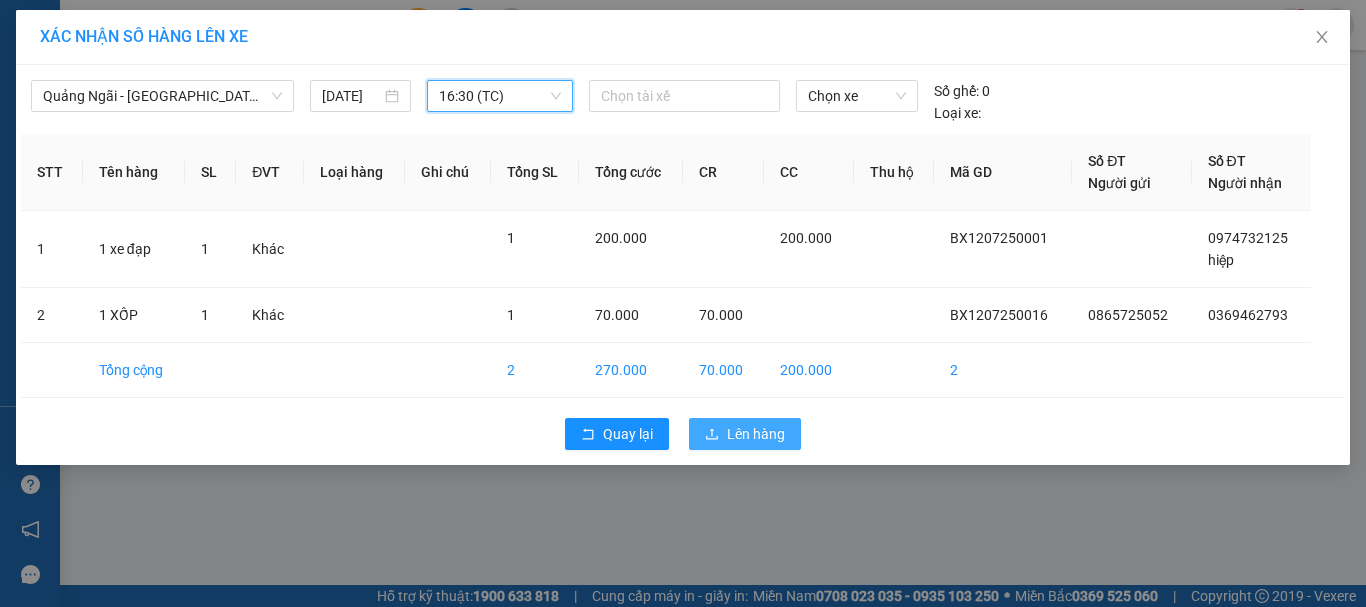 click on "Lên hàng" at bounding box center [745, 434] 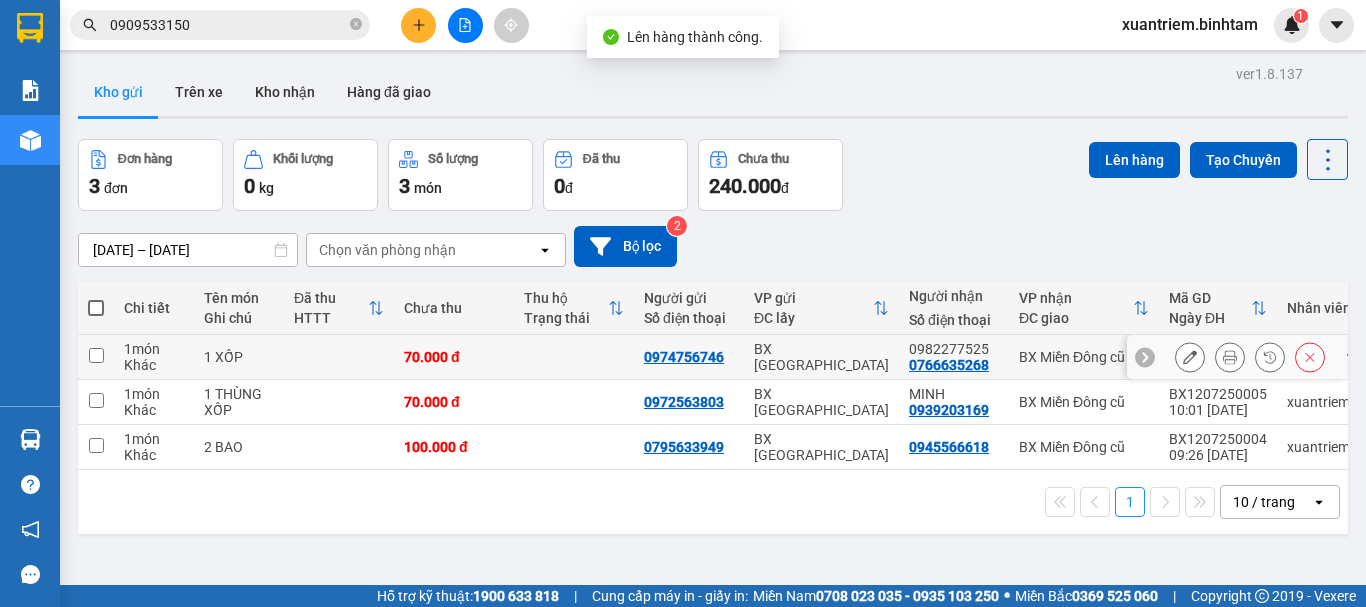 click at bounding box center (339, 357) 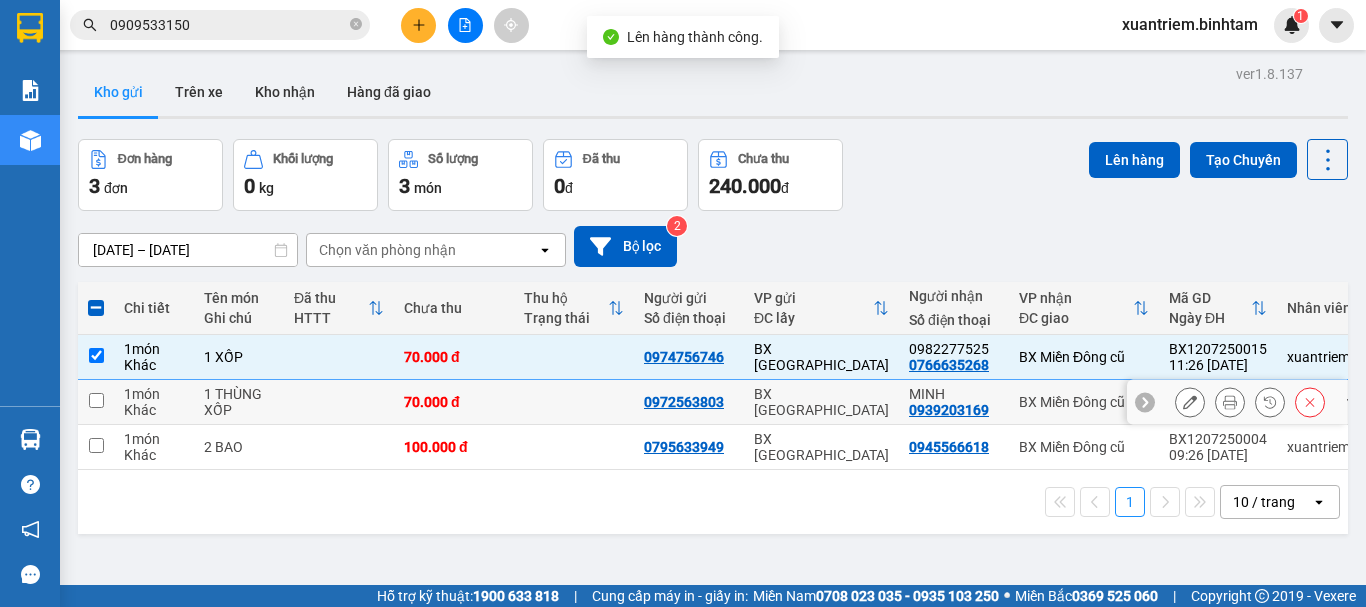 click at bounding box center [339, 402] 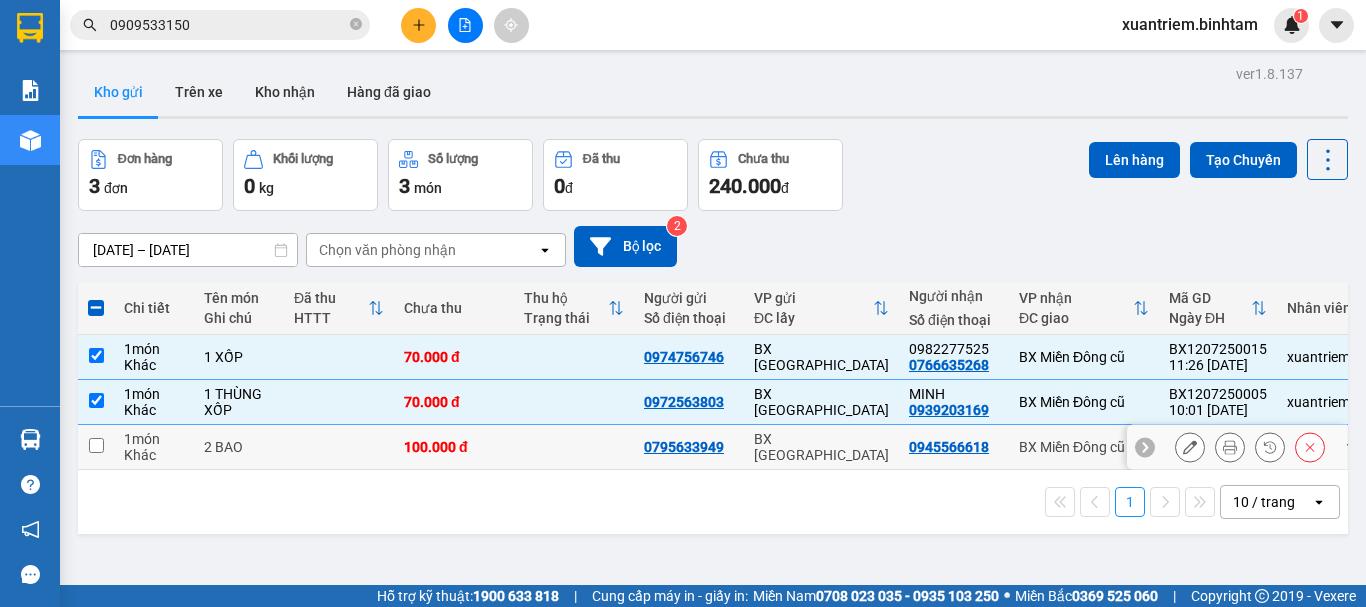 click at bounding box center [339, 447] 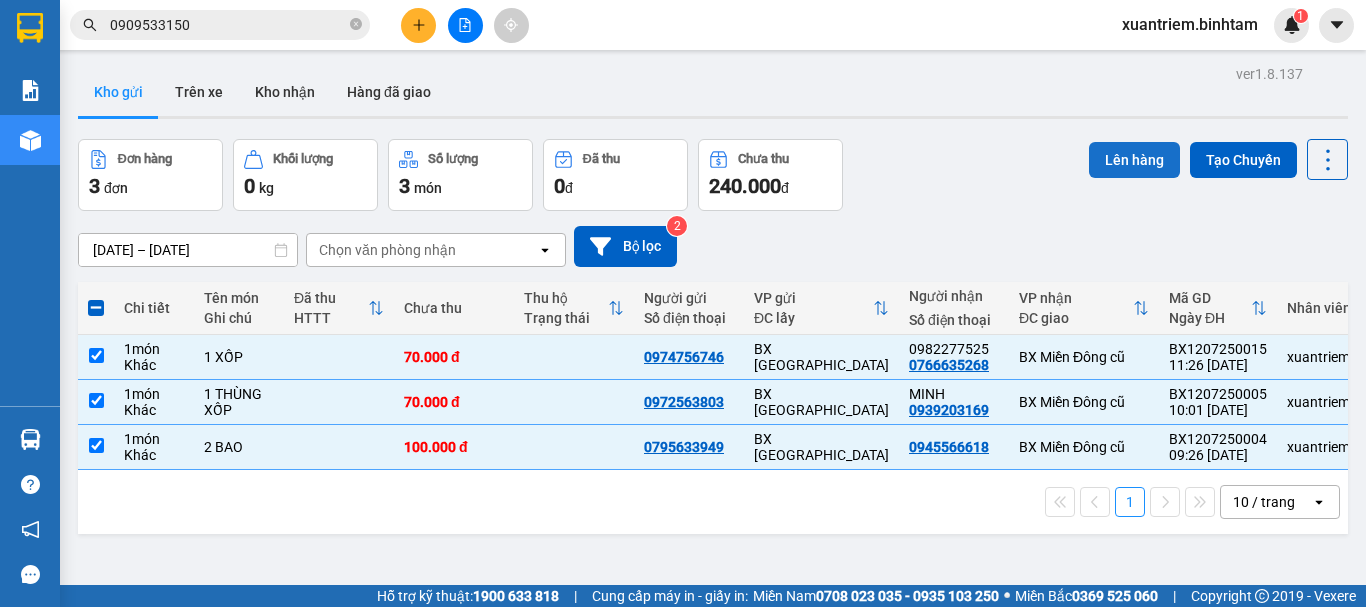 click on "Lên hàng" at bounding box center [1134, 160] 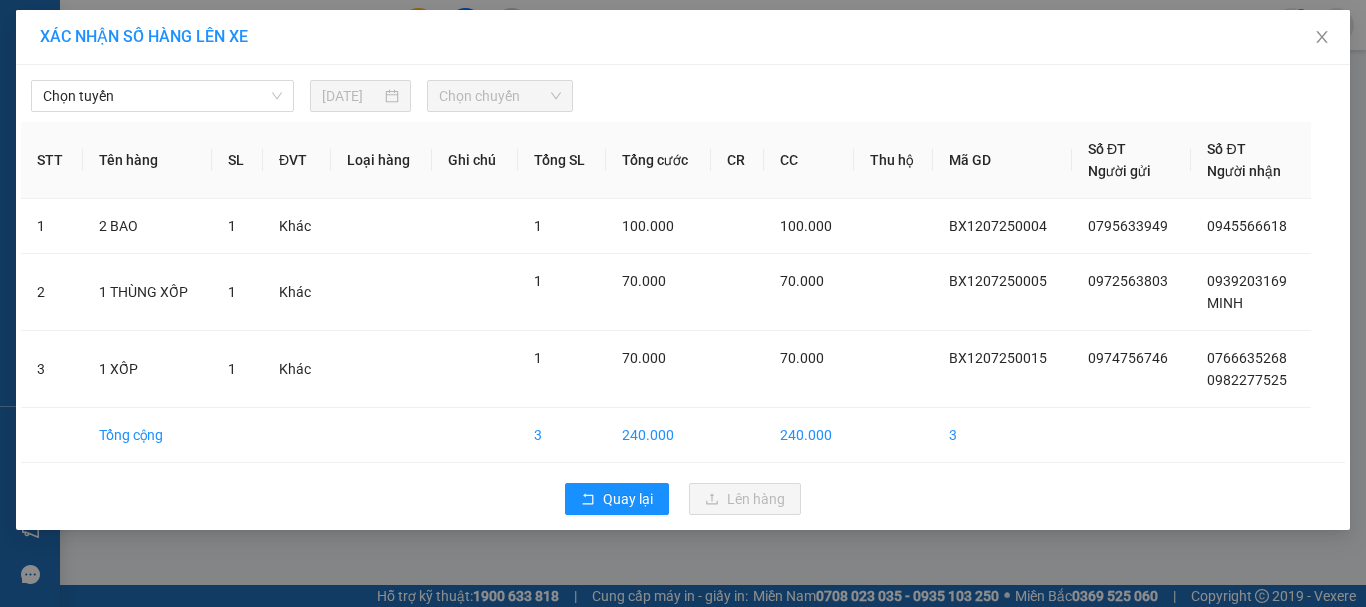 click on "Chọn tuyến [DATE] Chọn chuyến STT Tên hàng SL ĐVT Loại hàng Ghi chú Tổng SL Tổng cước CR CC Thu hộ Mã GD Số ĐT Người gửi Số ĐT Người nhận 1 2 BAO 1 Khác 1 100.000 100.000 BX1207250004 0795633949 0945566618 2 1 THÙNG XỐP  1 Khác 1 70.000 70.000 BX1207250005 0972563803 0939203169  MINH 3 1 XỐP 1 Khác 1 70.000 70.000 BX1207250015 0974756746 0766635268 0982277525 Tổng cộng 3 240.000 240.000 3 Quay lại Lên hàng" at bounding box center [683, 297] 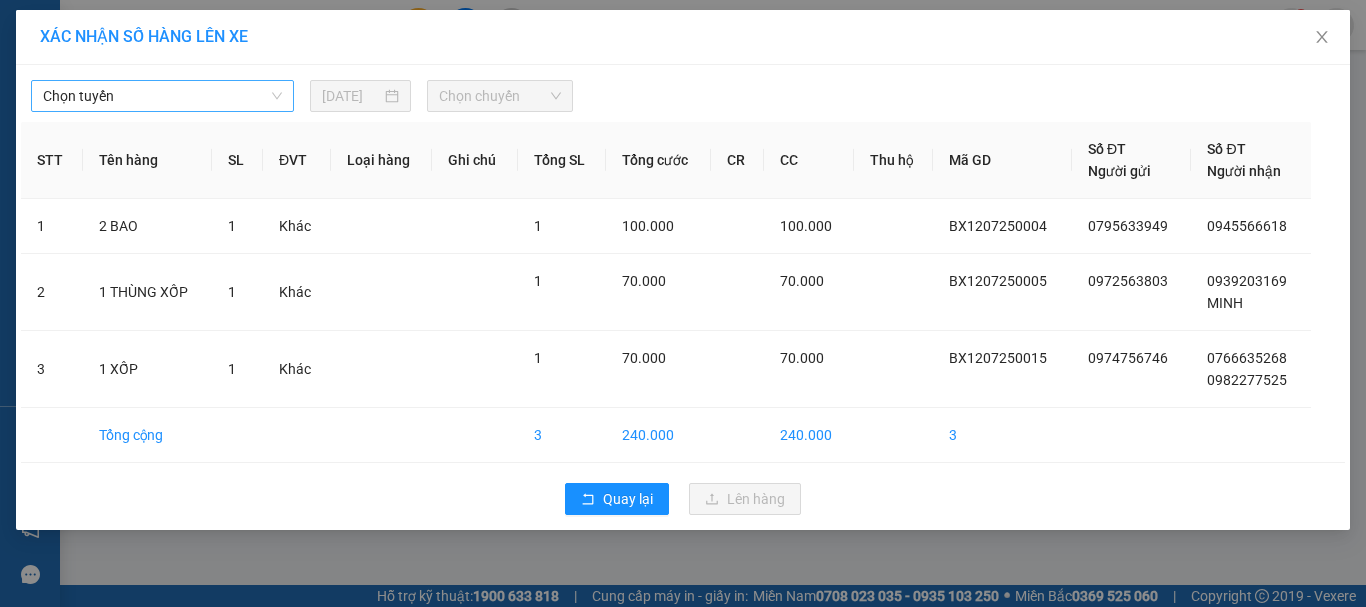 click on "Chọn tuyến" at bounding box center (162, 96) 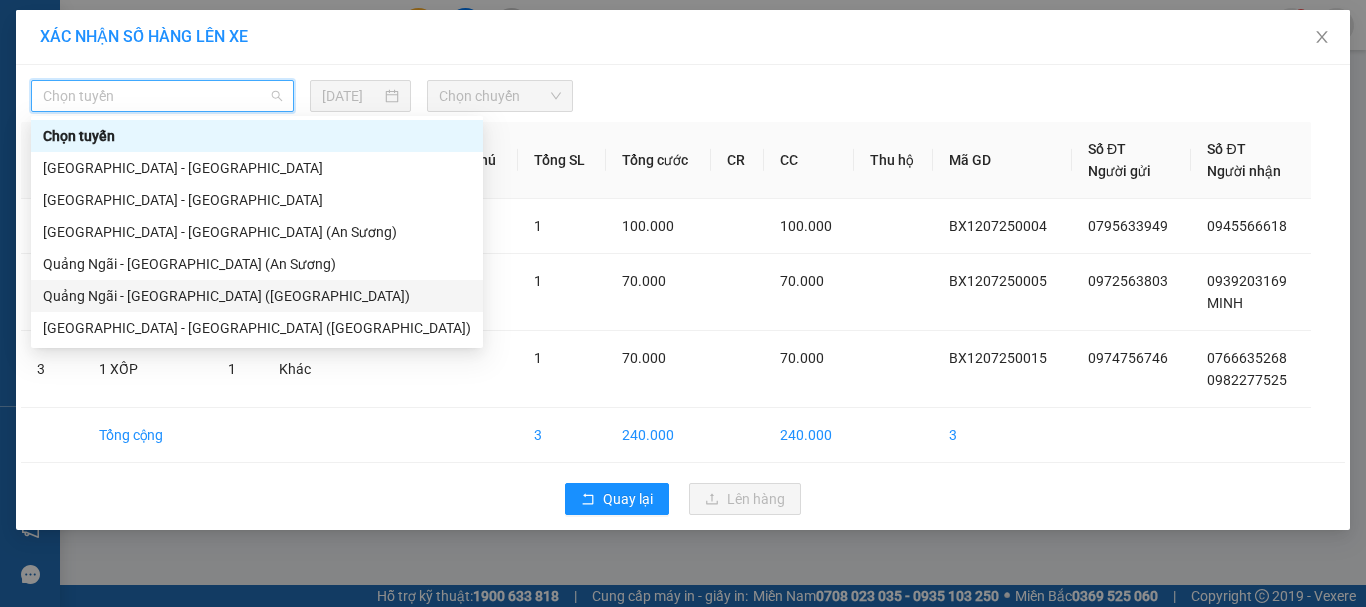 click on "Quảng Ngãi - [GEOGRAPHIC_DATA] ([GEOGRAPHIC_DATA])" at bounding box center [257, 296] 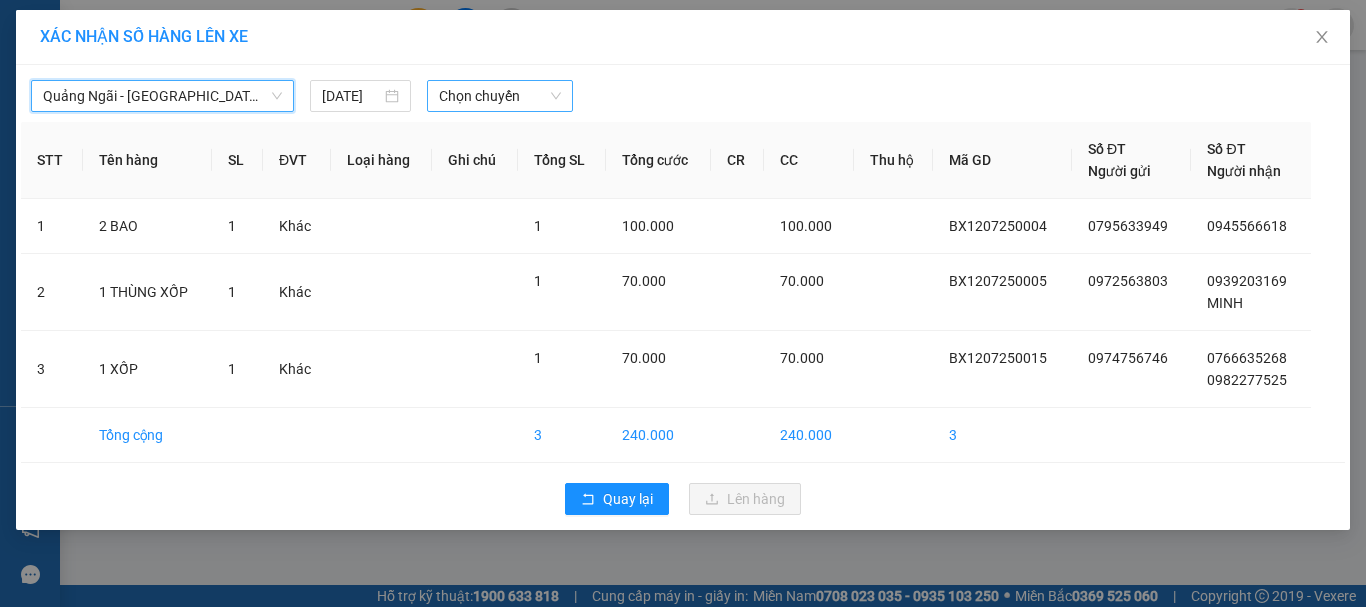 click on "Chọn chuyến" at bounding box center [500, 96] 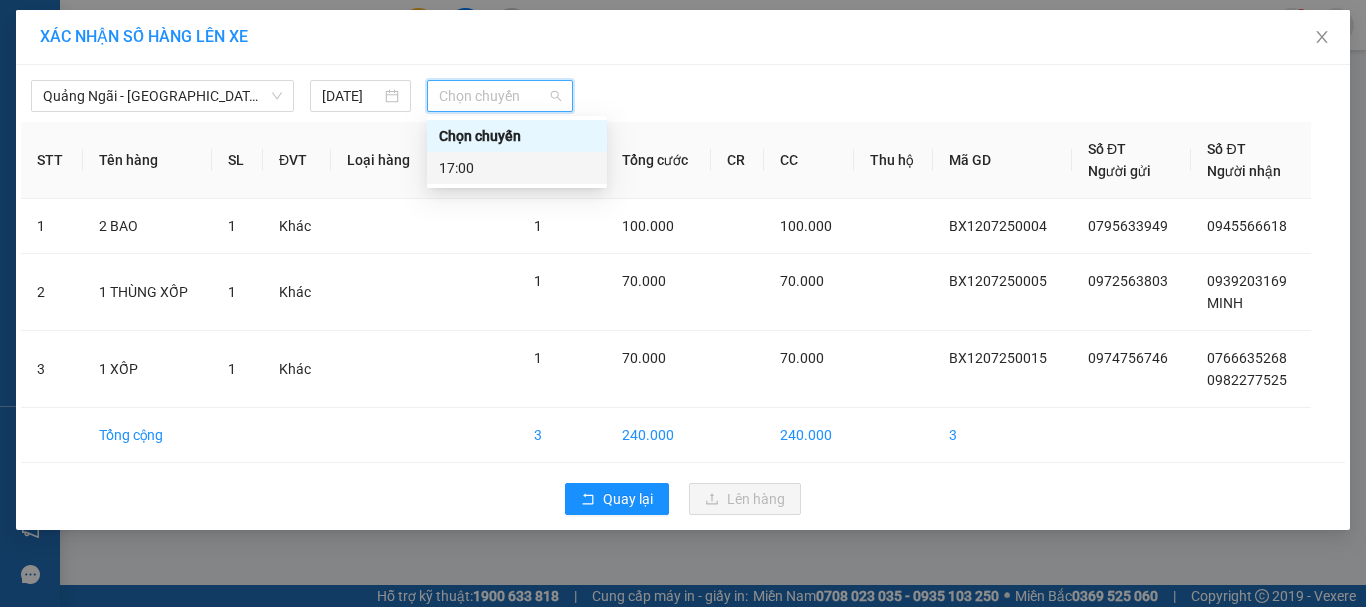 click on "17:00" at bounding box center (517, 168) 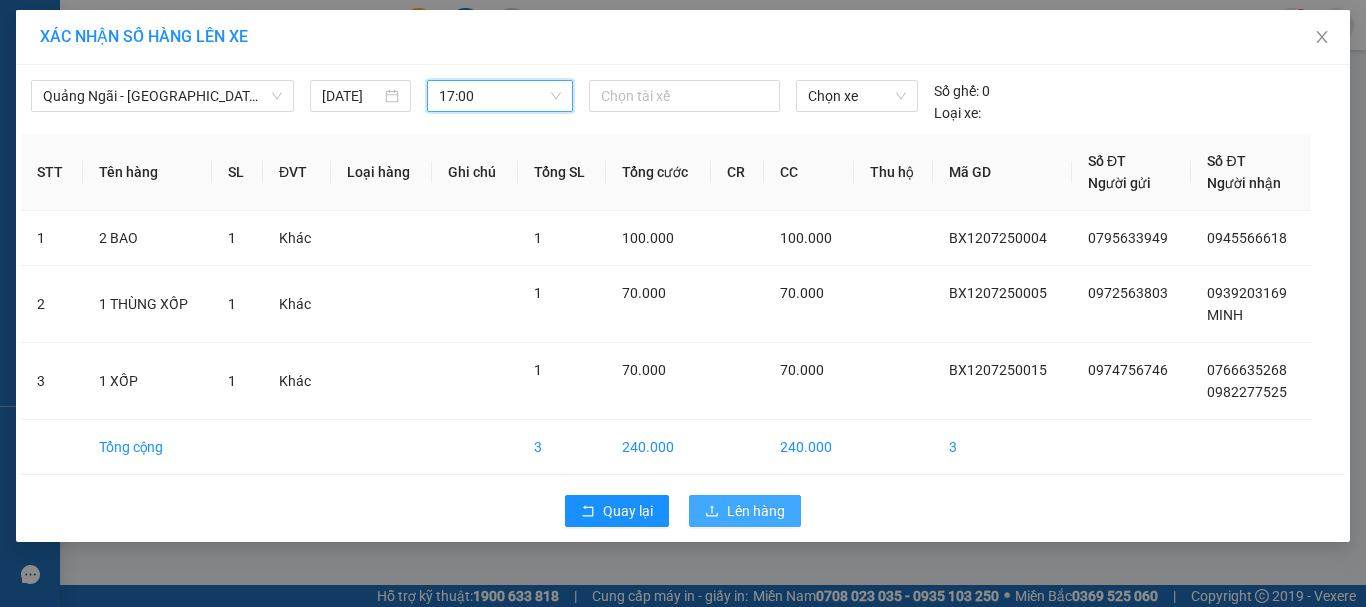 click on "Lên hàng" at bounding box center (756, 511) 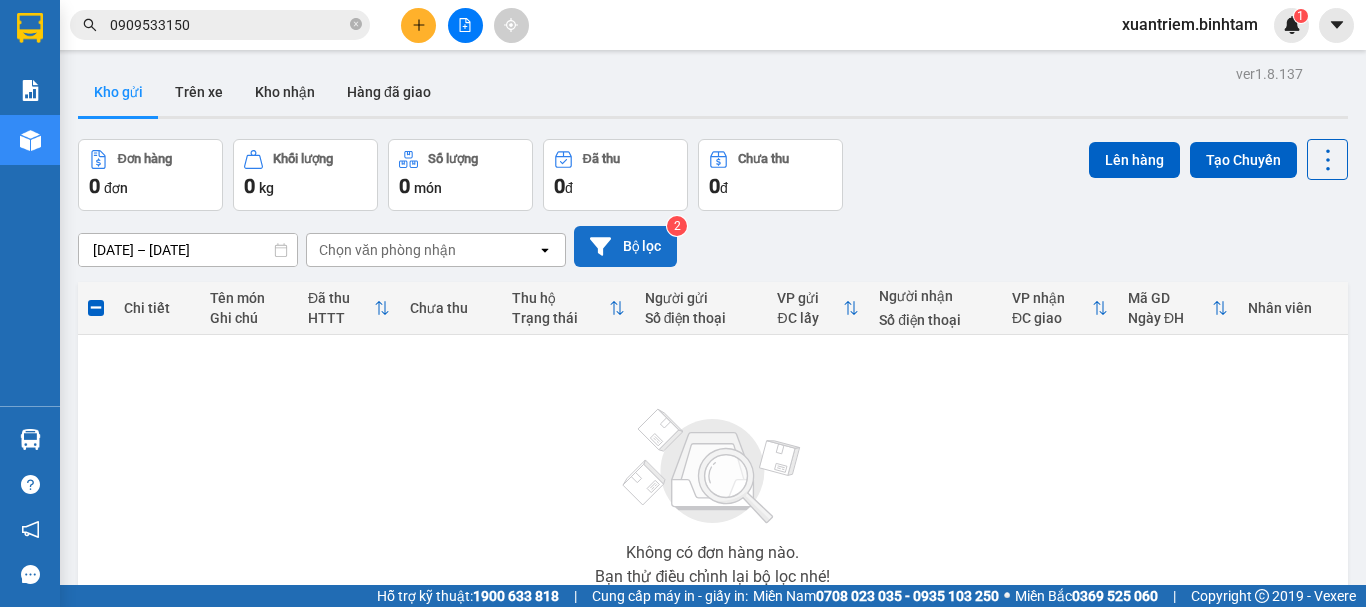 click on "Bộ lọc" at bounding box center [625, 246] 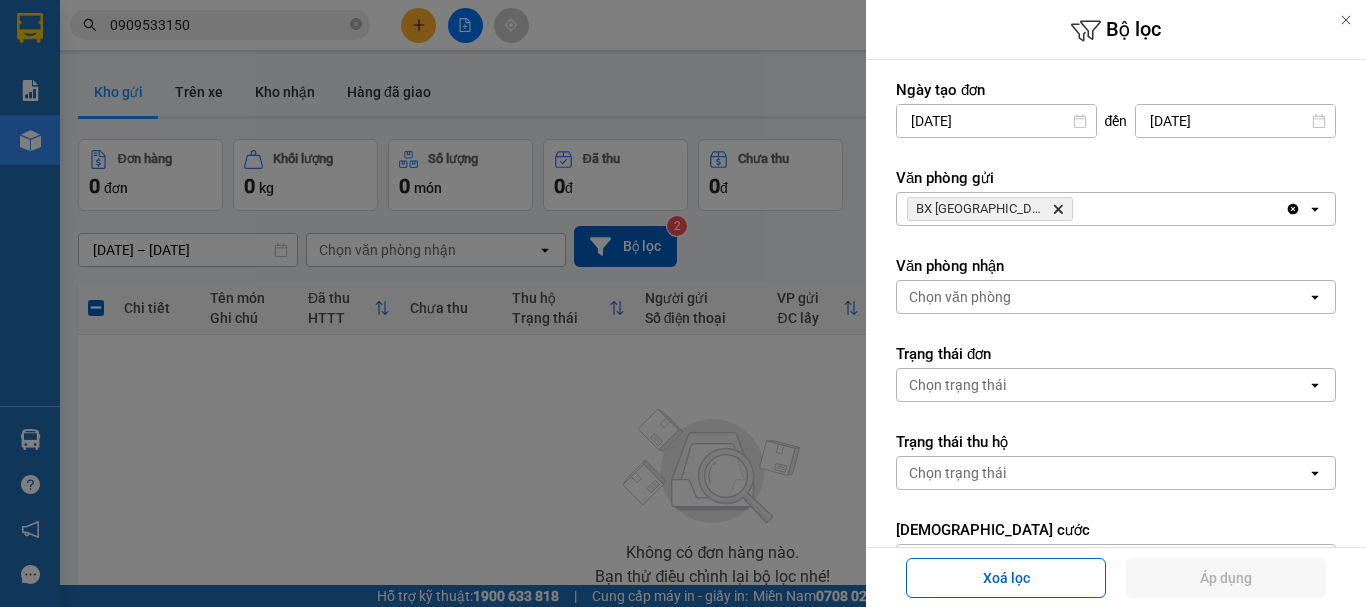 click on "BX Quảng Ngãi Delete" at bounding box center (1091, 209) 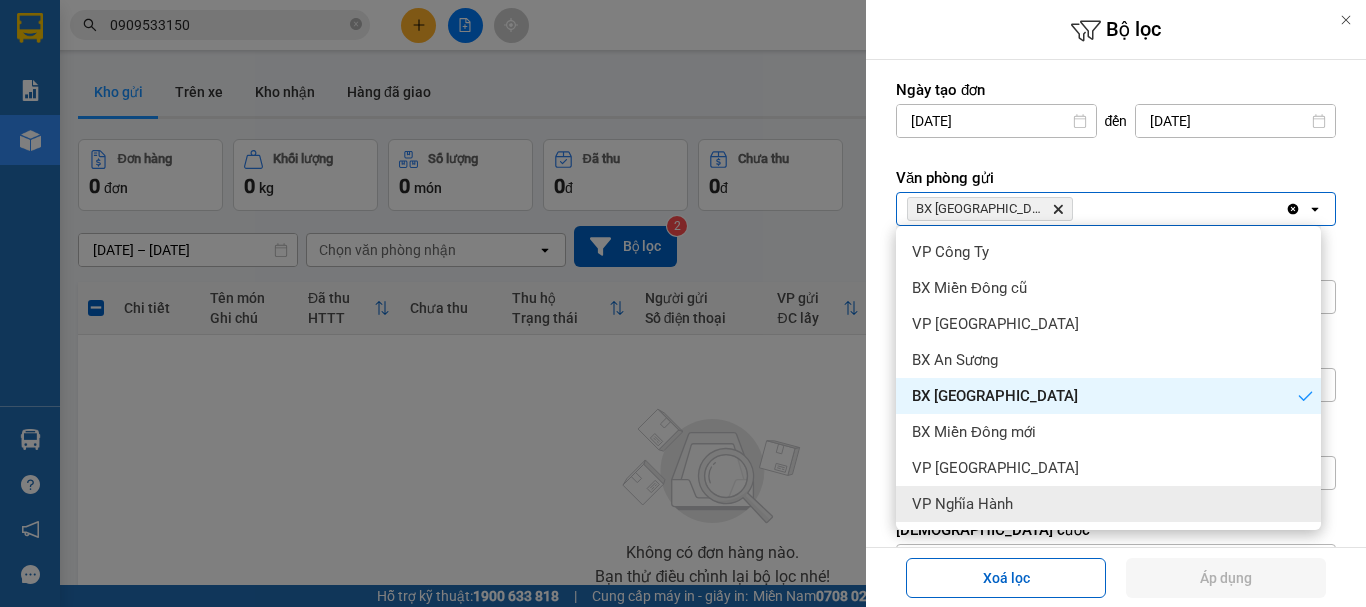 click on "VP Nghĩa Hành" at bounding box center (1108, 504) 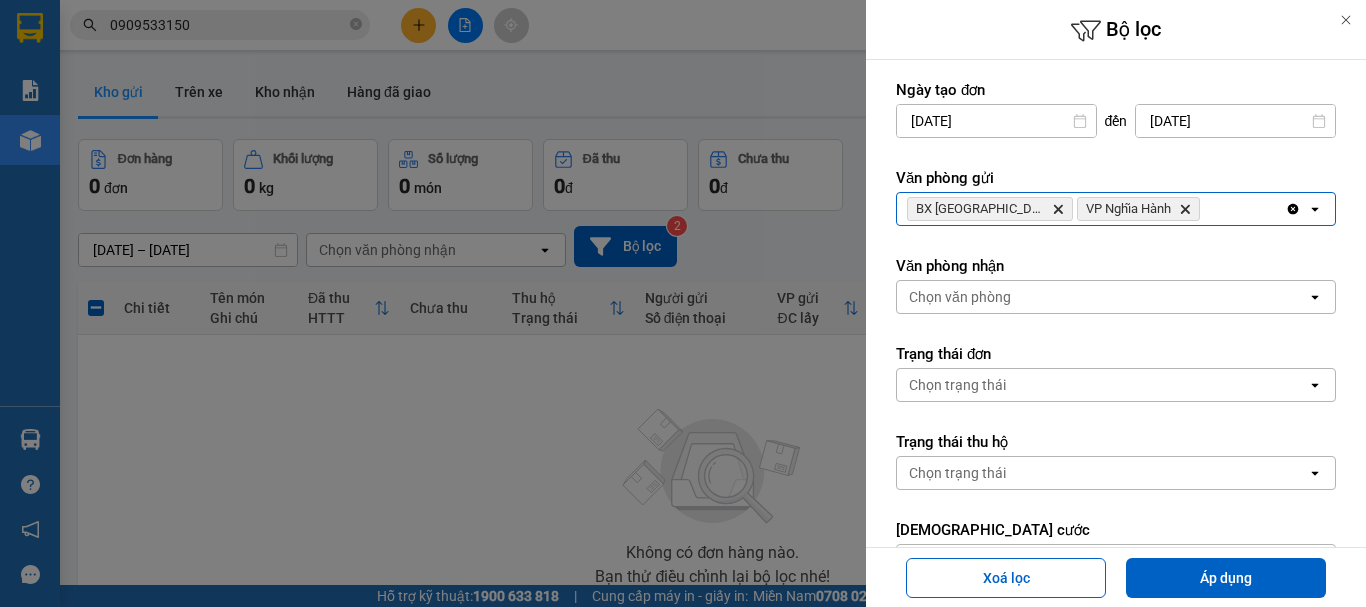 click on "Delete" 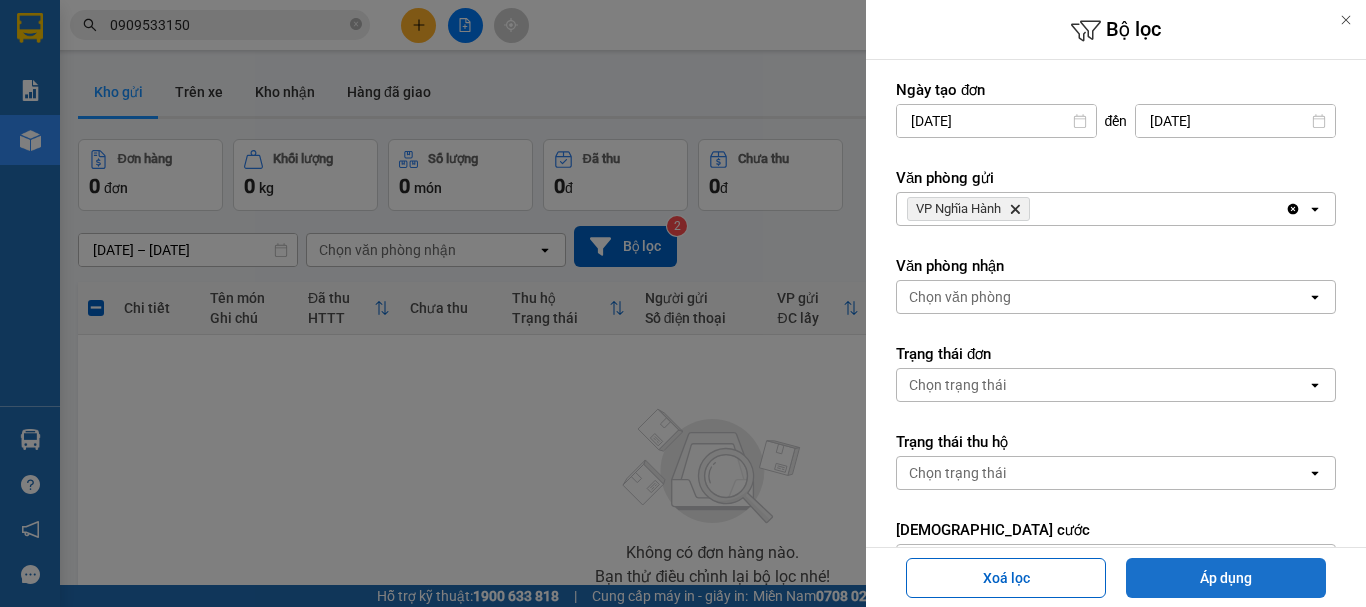 click on "Áp dụng" at bounding box center [1226, 578] 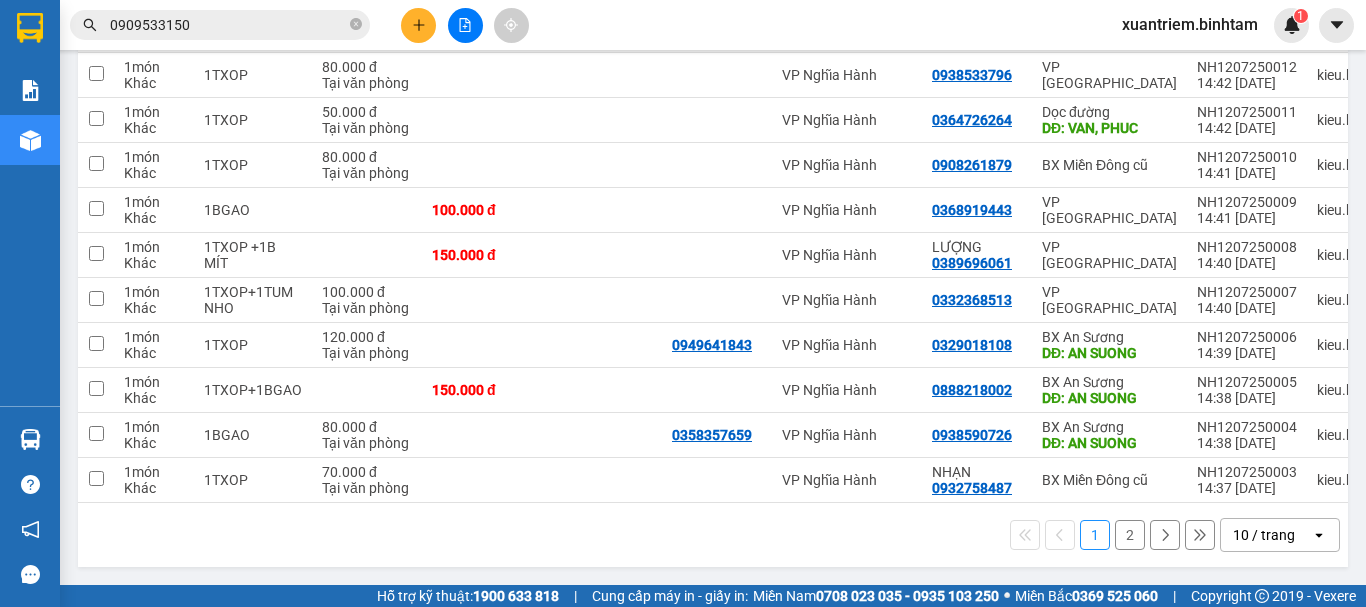 scroll, scrollTop: 288, scrollLeft: 0, axis: vertical 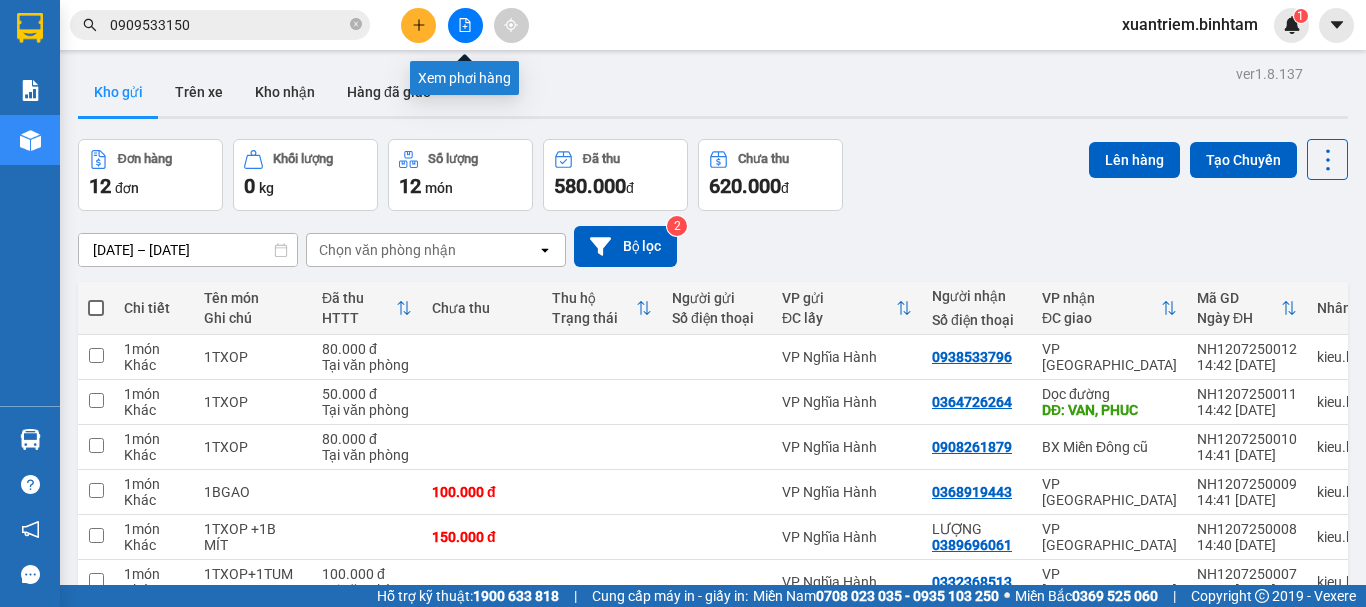 click at bounding box center (465, 25) 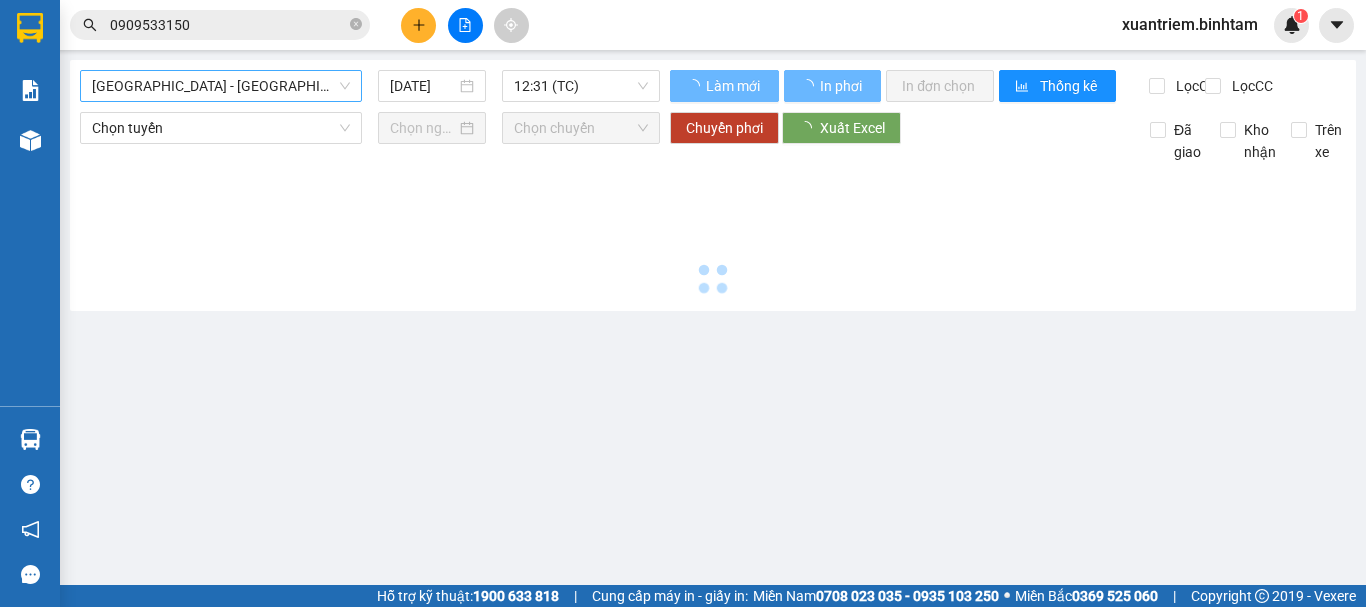 click on "[GEOGRAPHIC_DATA] - [GEOGRAPHIC_DATA]" at bounding box center (221, 86) 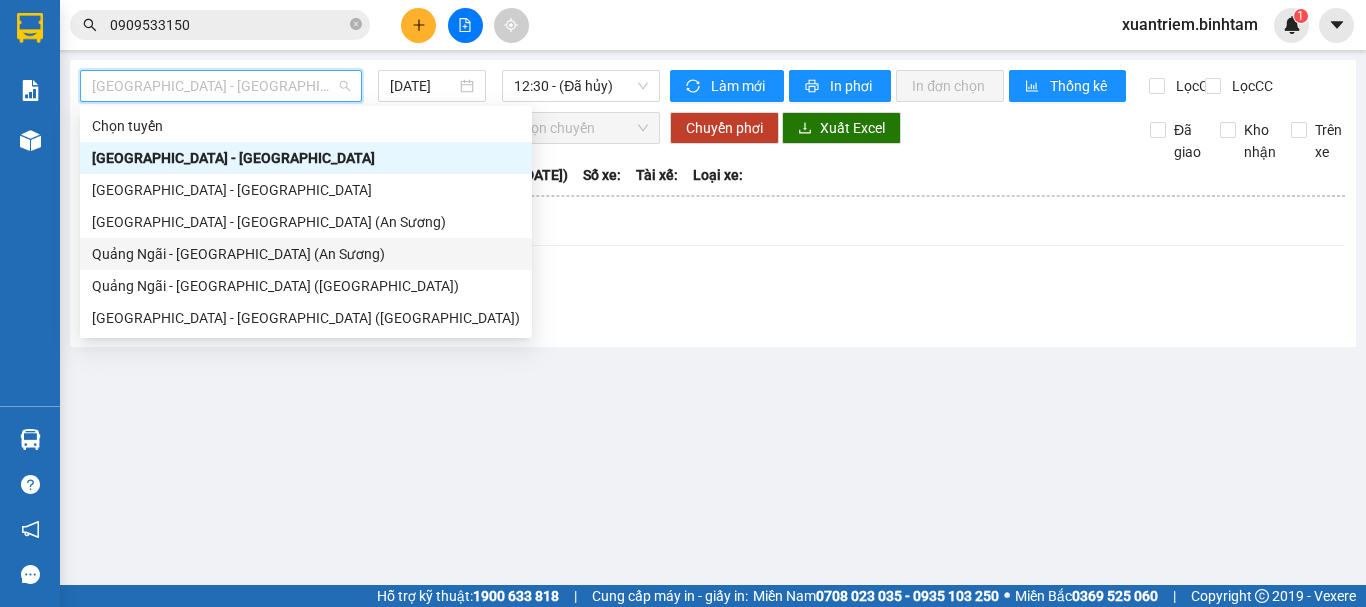 click on "Quảng Ngãi - [GEOGRAPHIC_DATA] (An Sương)" at bounding box center (306, 254) 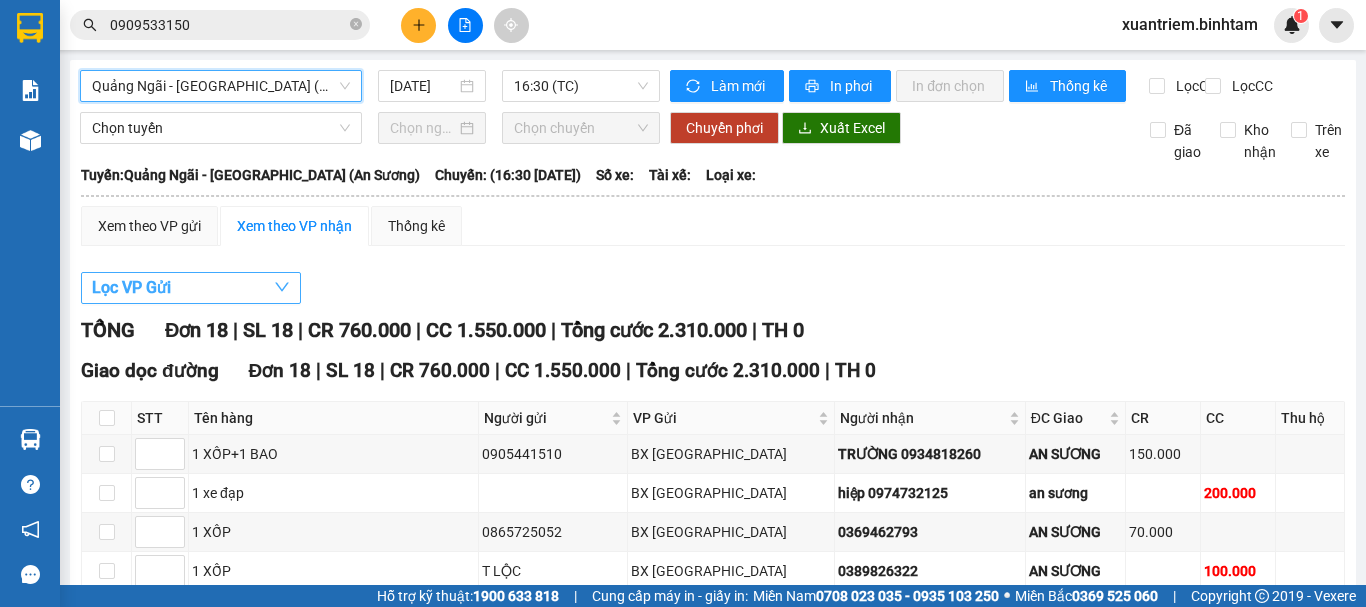 click on "Lọc VP Gửi" at bounding box center (191, 288) 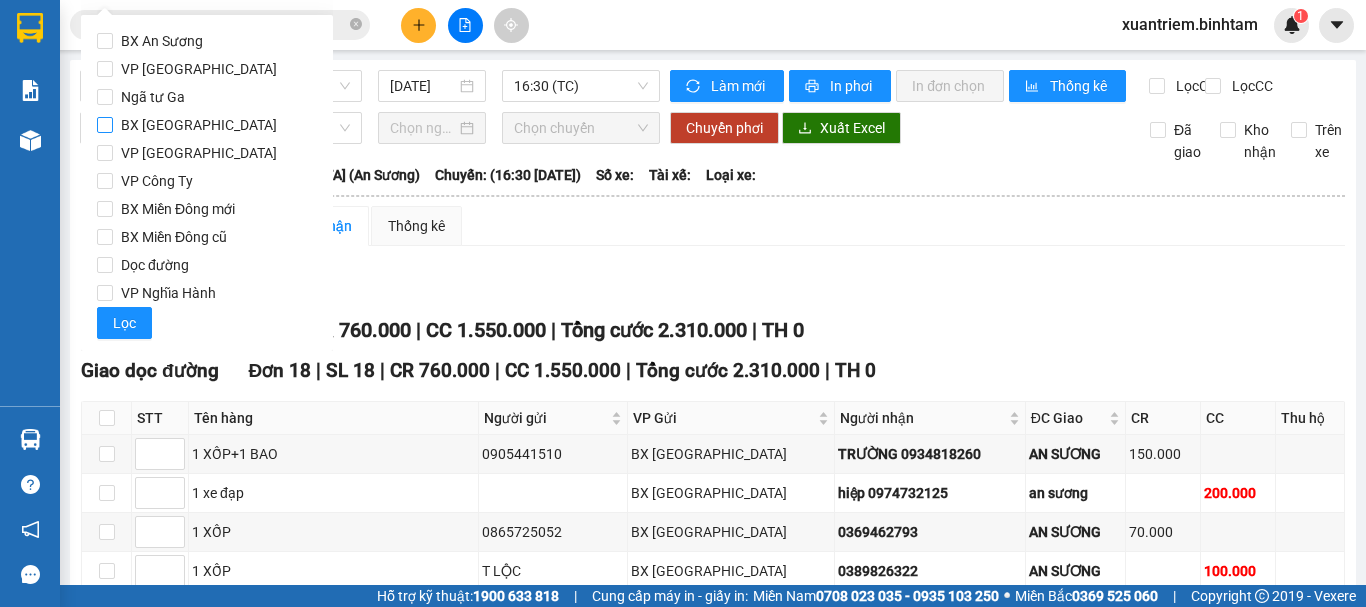 click on "BX [GEOGRAPHIC_DATA]" at bounding box center (199, 125) 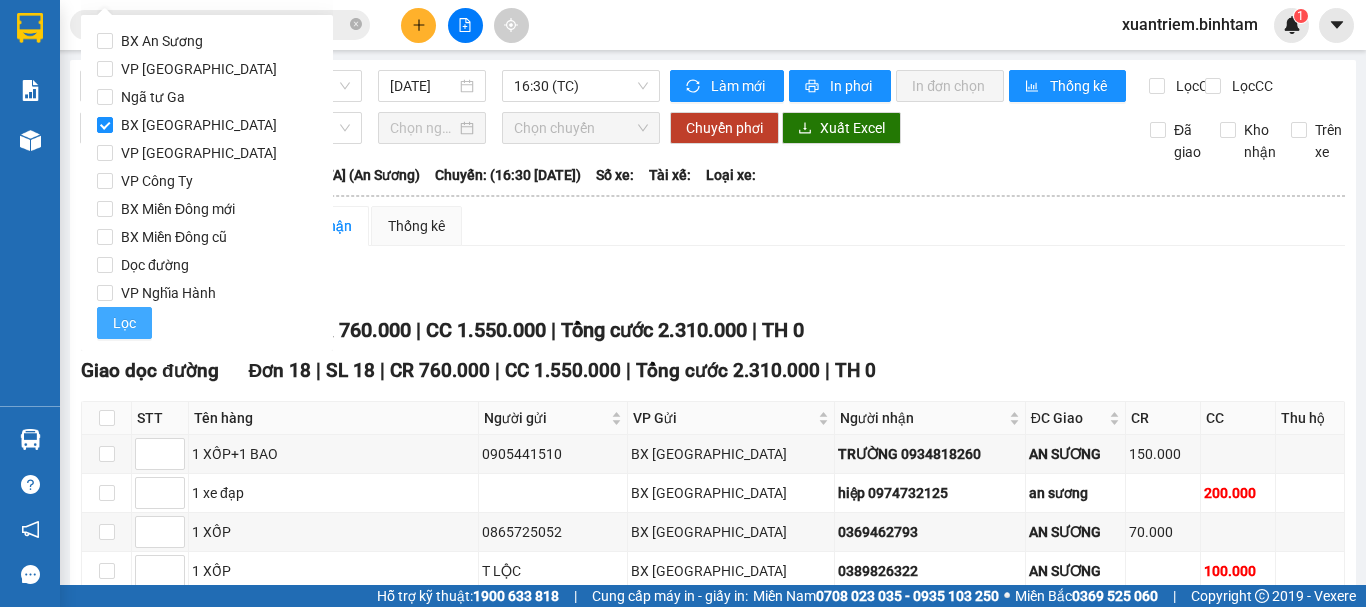 click on "Lọc" at bounding box center [124, 323] 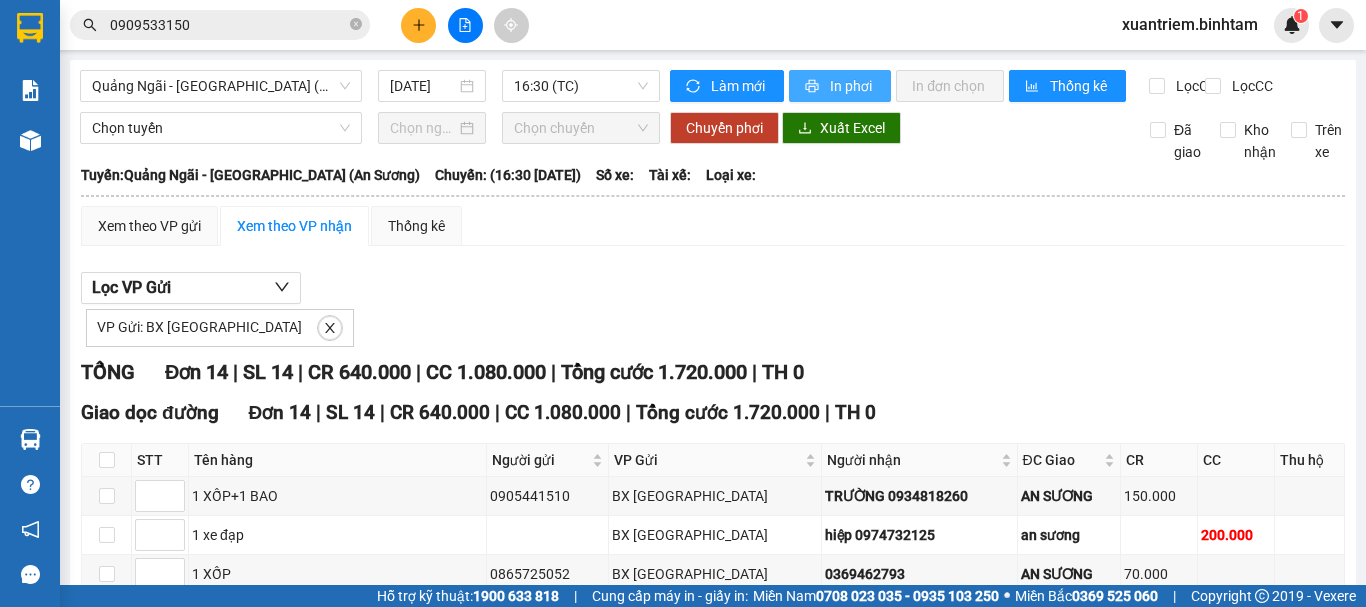 click on "In phơi" at bounding box center (852, 86) 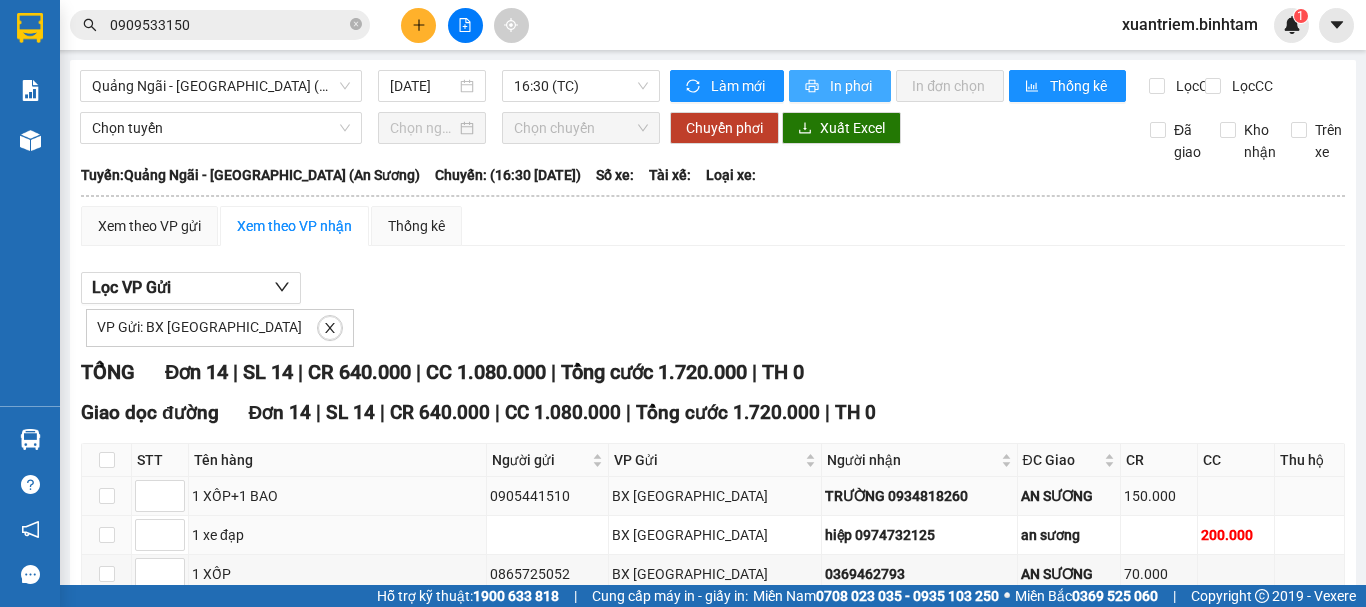 scroll, scrollTop: 0, scrollLeft: 0, axis: both 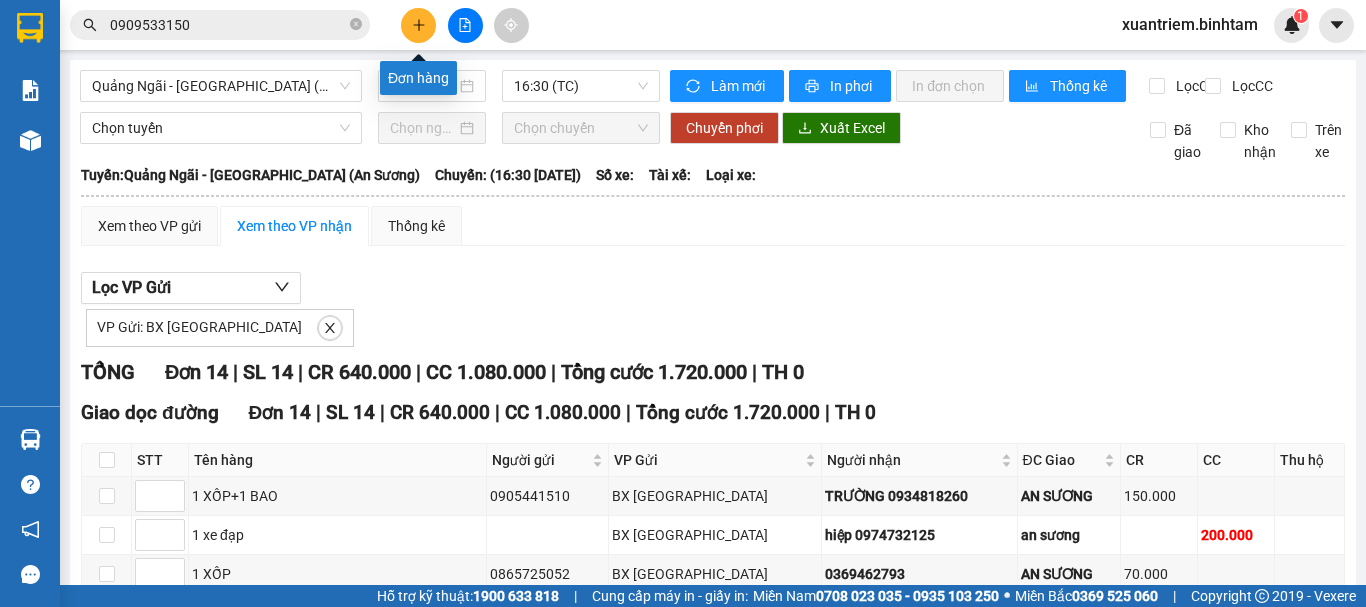 click 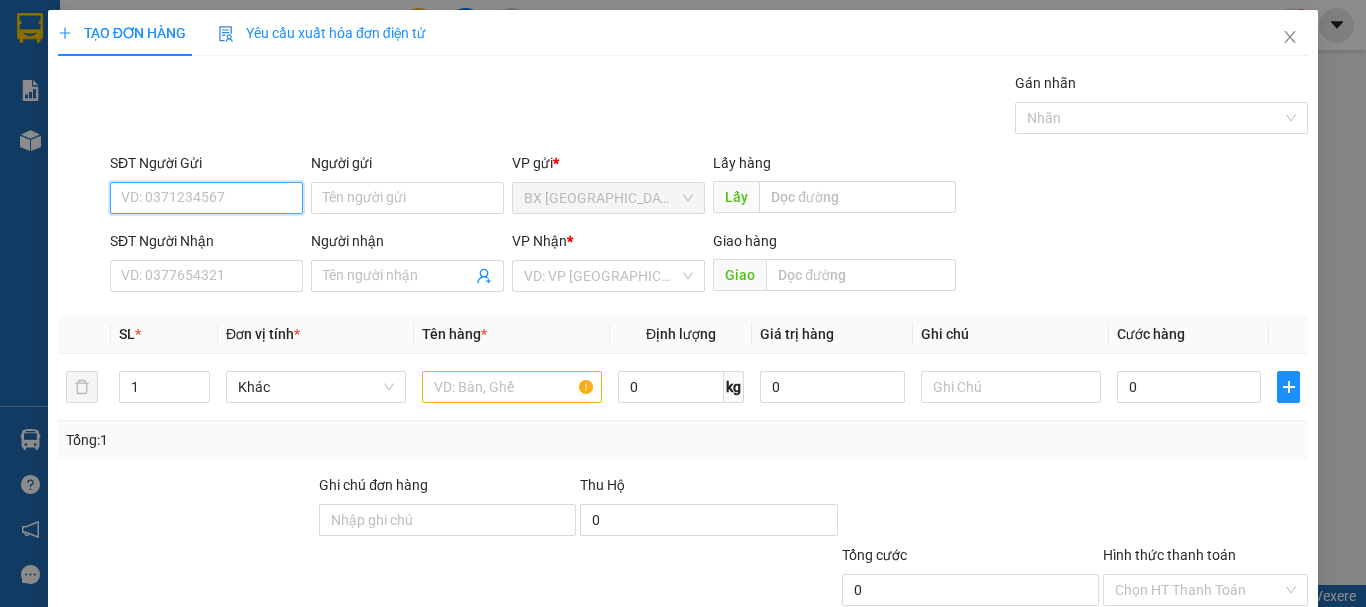 click on "SĐT Người Gửi" at bounding box center (206, 198) 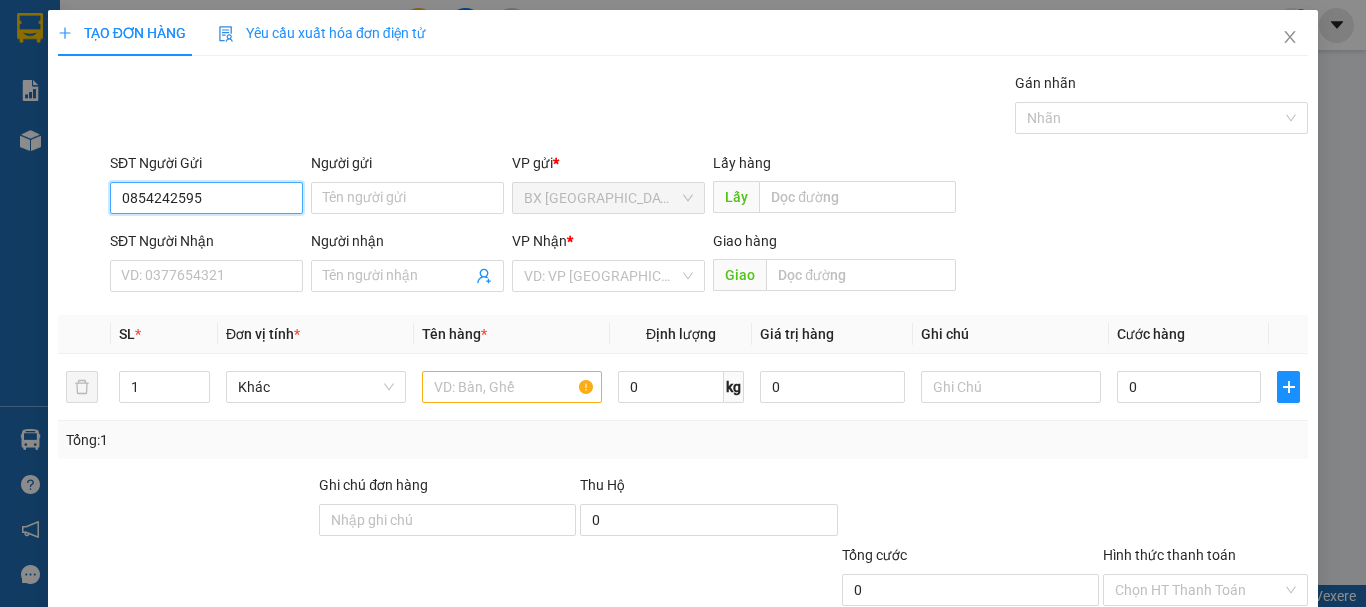 click on "0854242595" at bounding box center [206, 198] 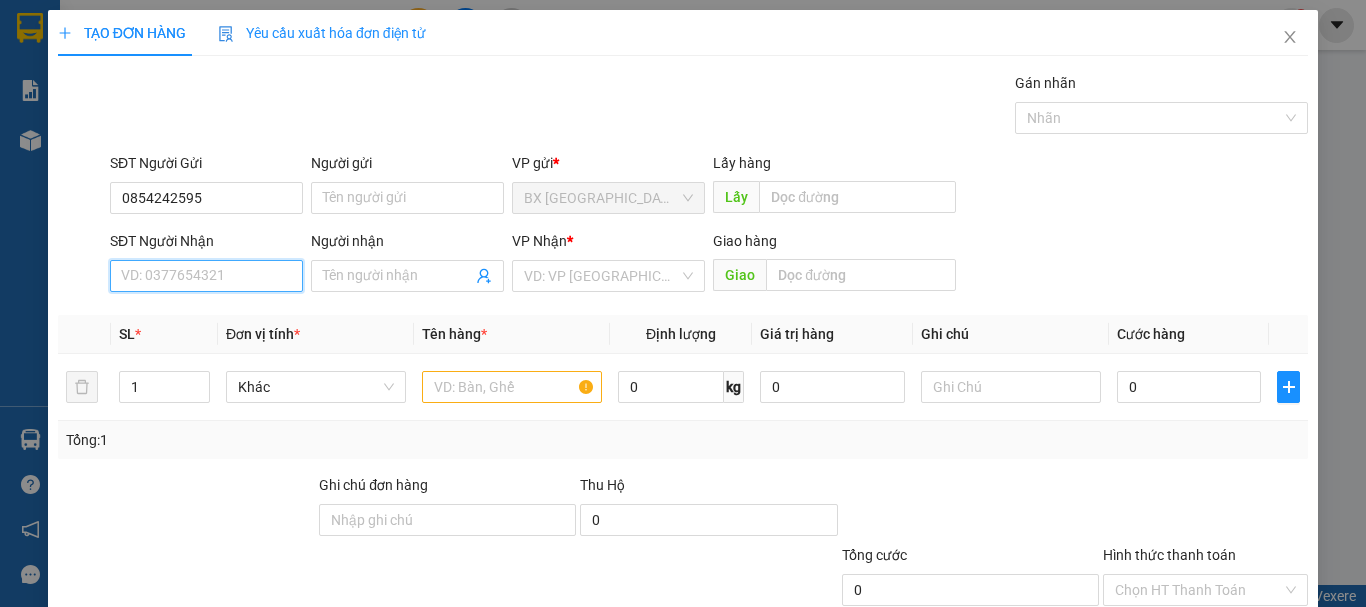 click on "SĐT Người Nhận" at bounding box center [206, 276] 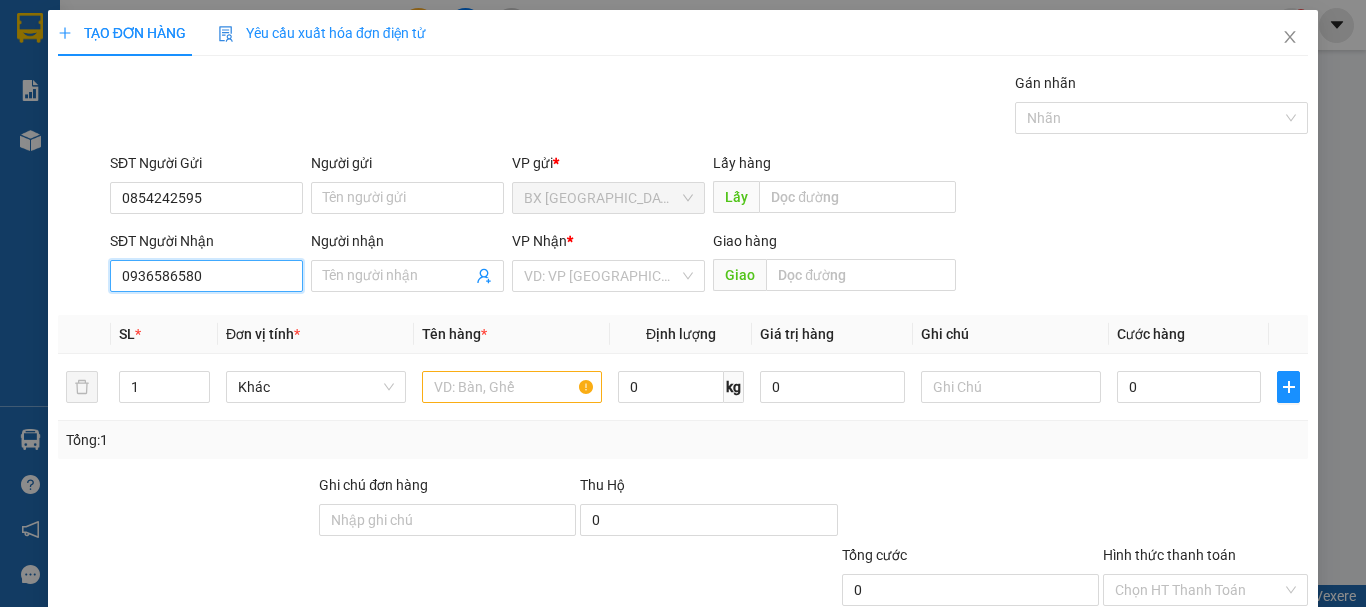click on "0936586580" at bounding box center (206, 276) 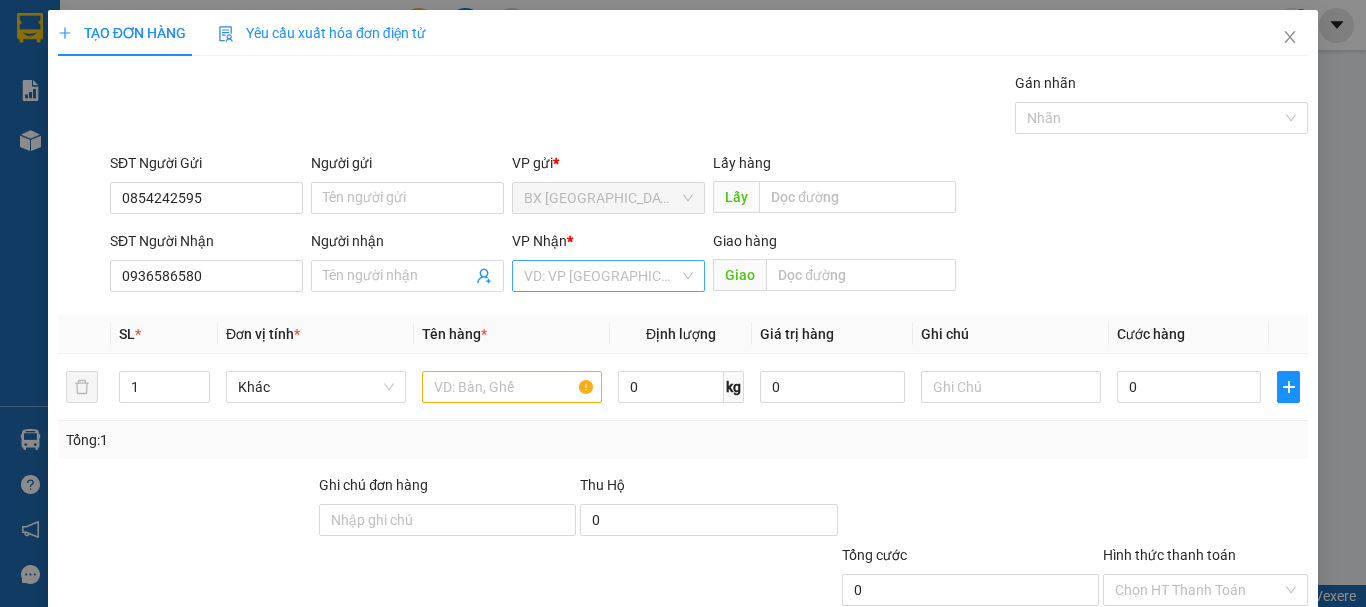 click at bounding box center (601, 276) 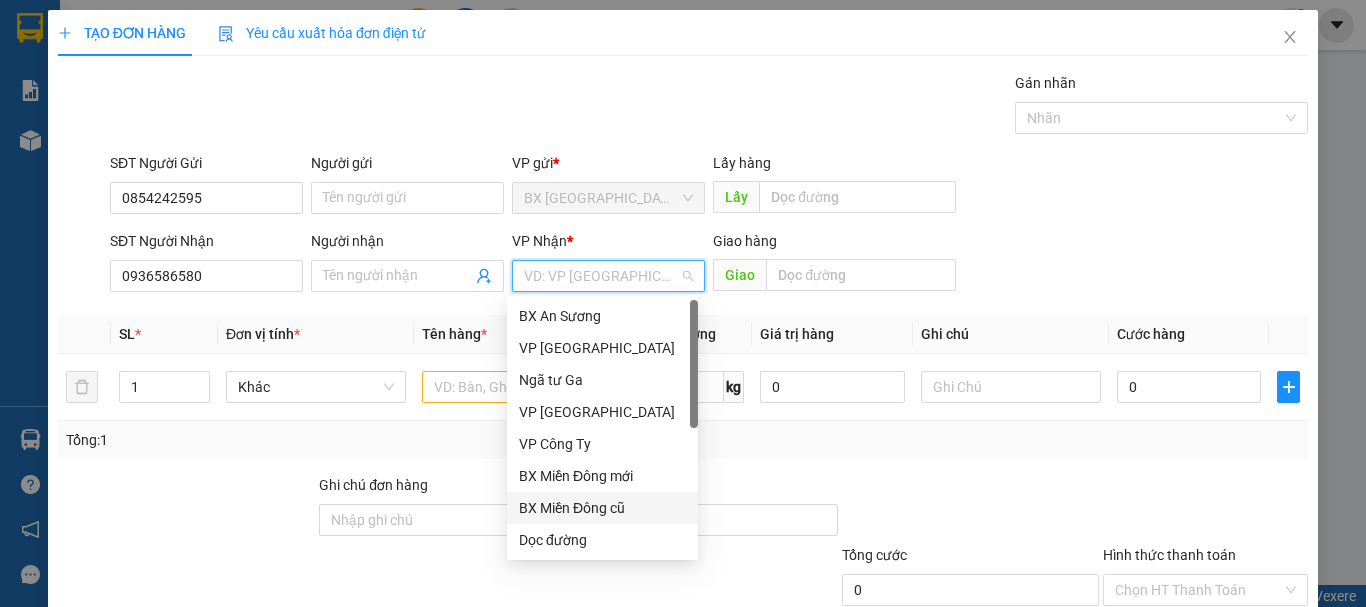 click on "BX Miền Đông cũ" at bounding box center [602, 508] 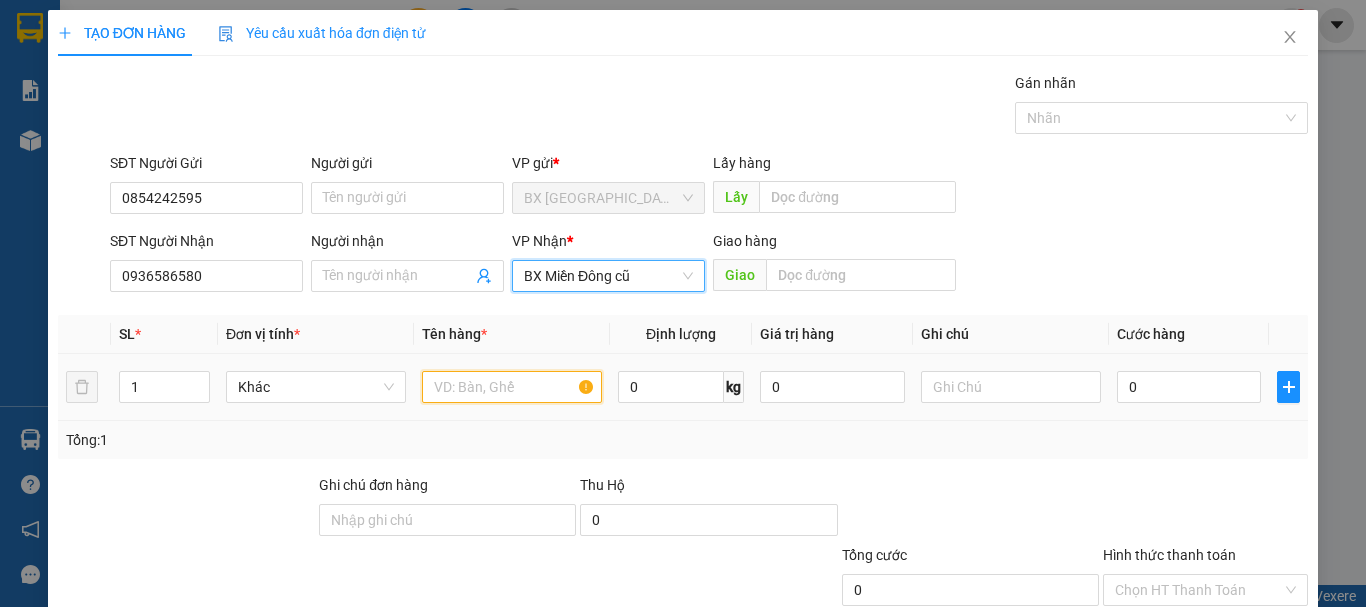 click at bounding box center [512, 387] 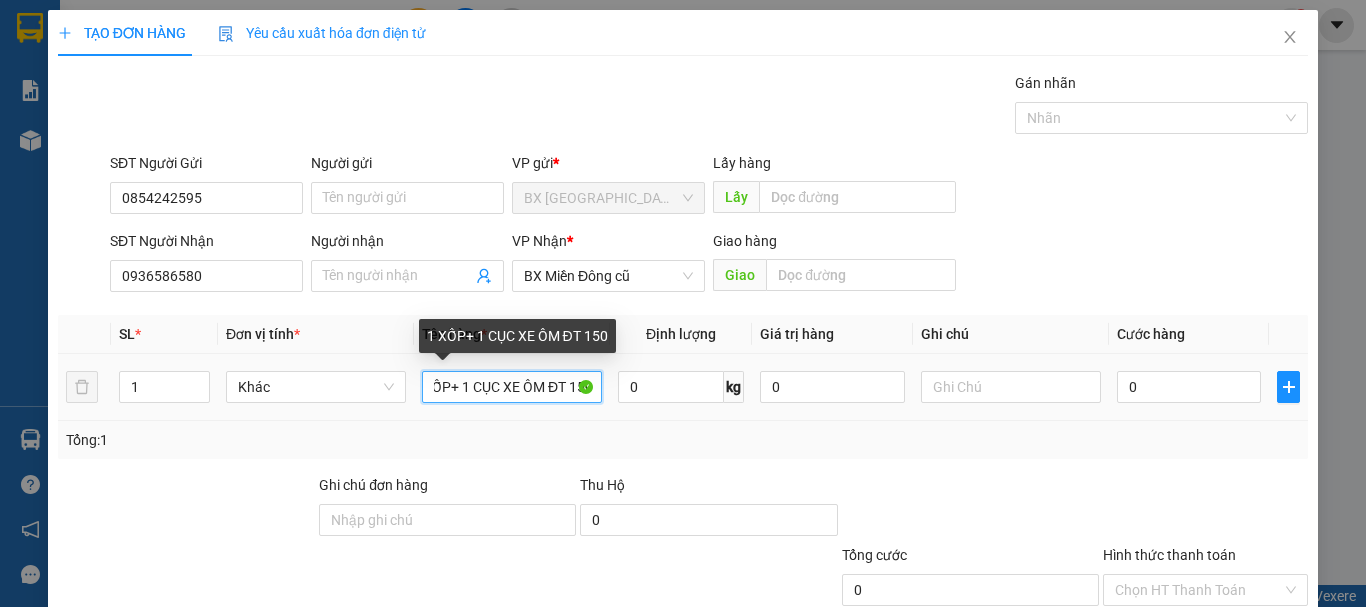 scroll, scrollTop: 0, scrollLeft: 29, axis: horizontal 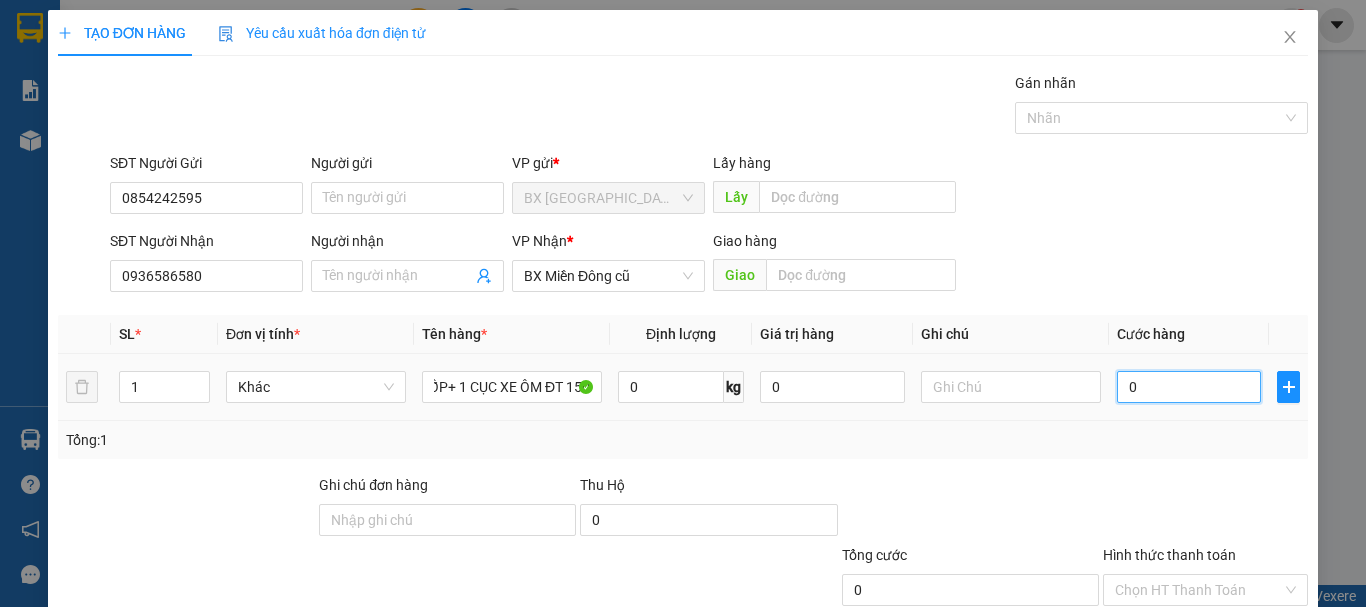 click on "0" at bounding box center [1189, 387] 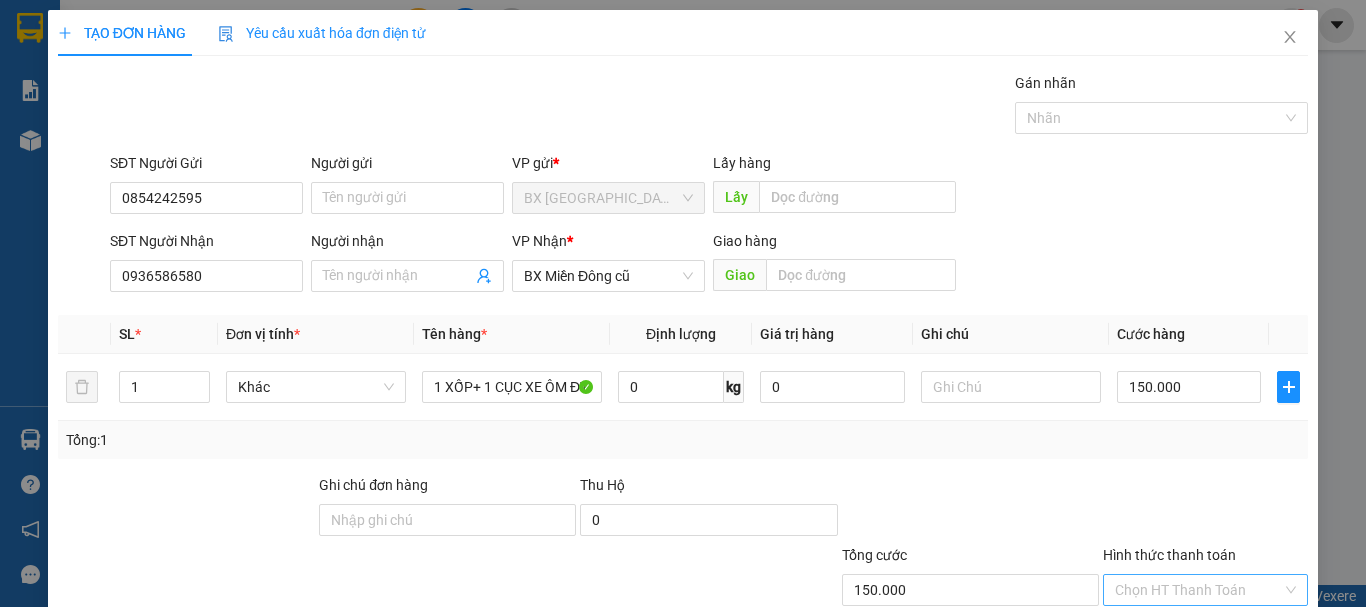 scroll, scrollTop: 133, scrollLeft: 0, axis: vertical 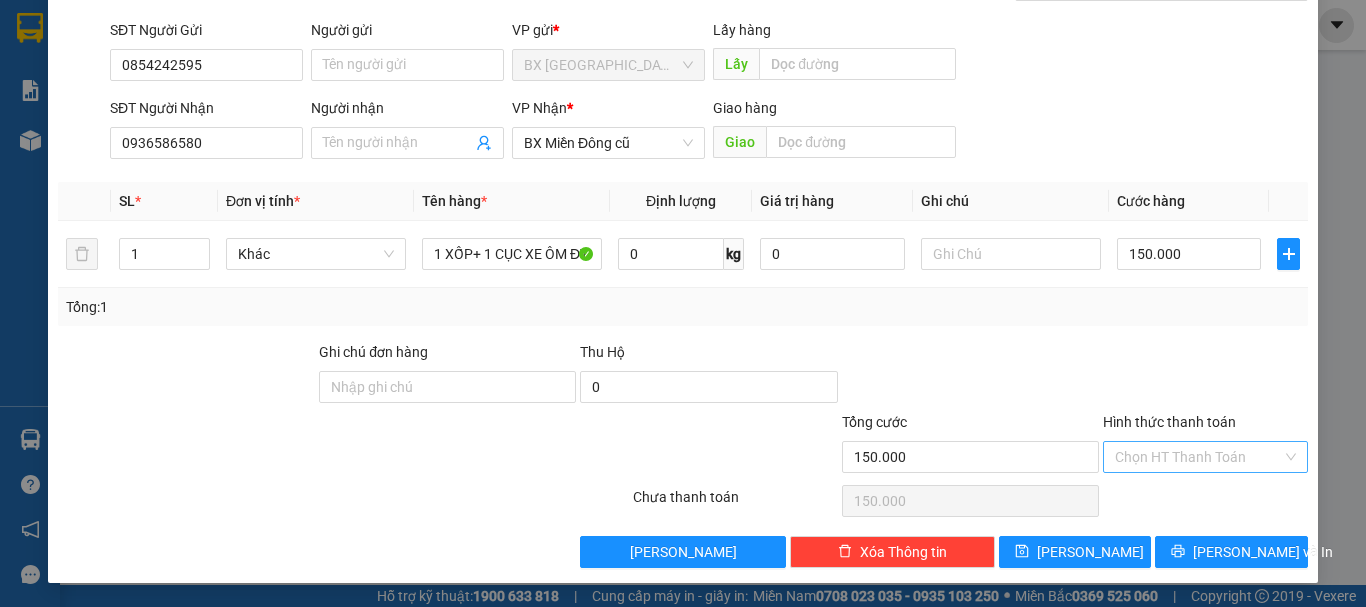 click on "Hình thức thanh toán" at bounding box center [1198, 457] 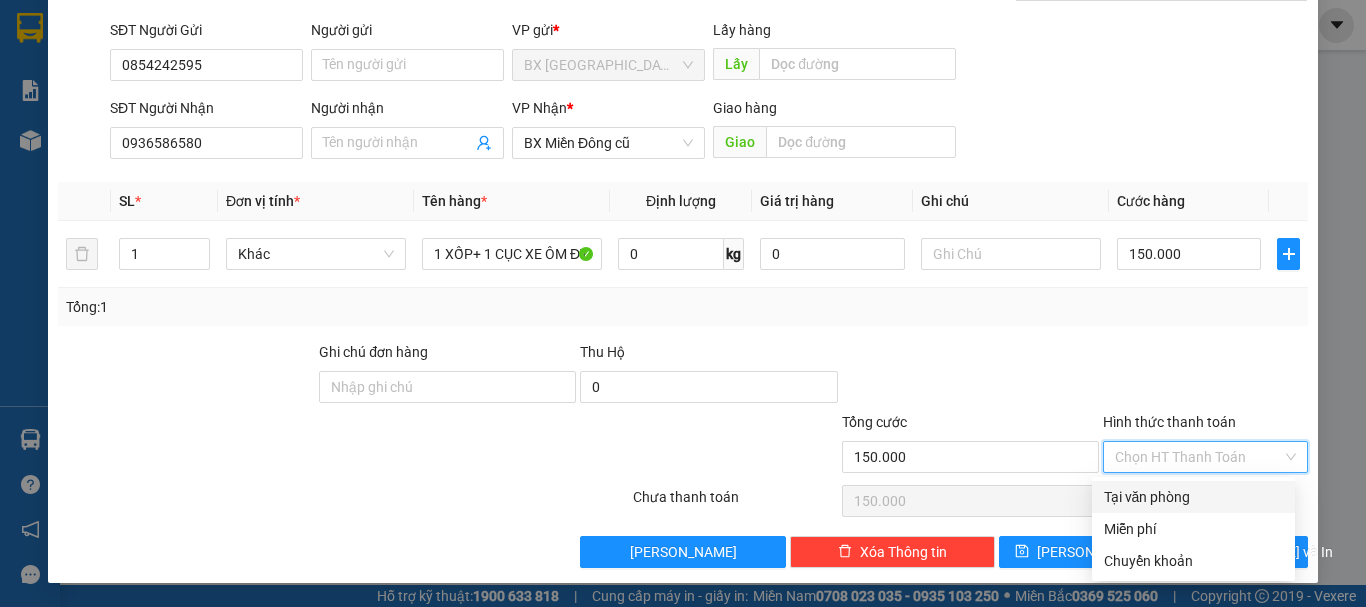 click on "Tại văn phòng" at bounding box center [1193, 497] 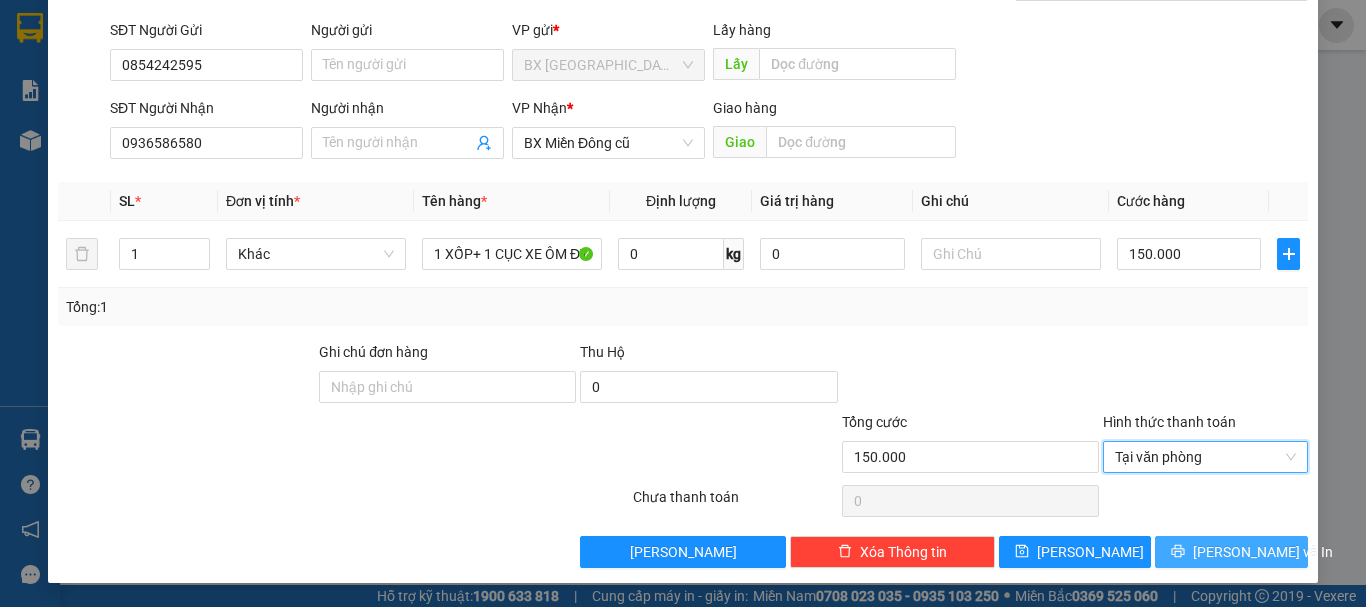 click on "[PERSON_NAME] và In" at bounding box center [1263, 552] 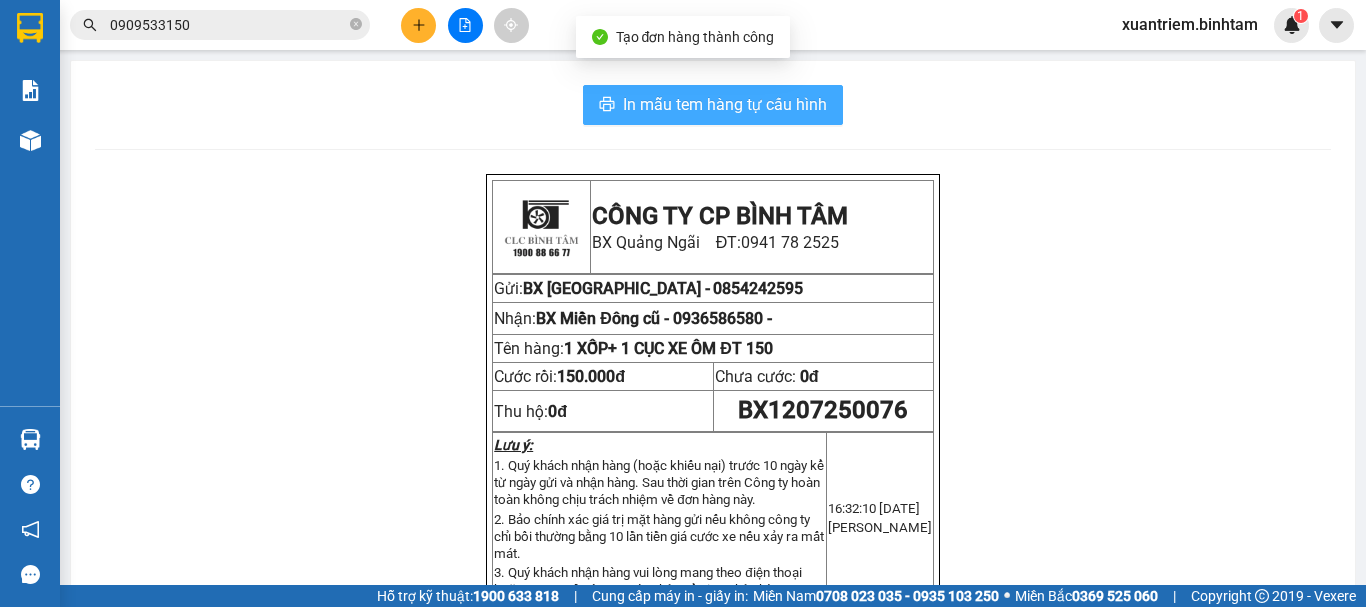 click on "In mẫu tem hàng tự cấu hình" at bounding box center (725, 104) 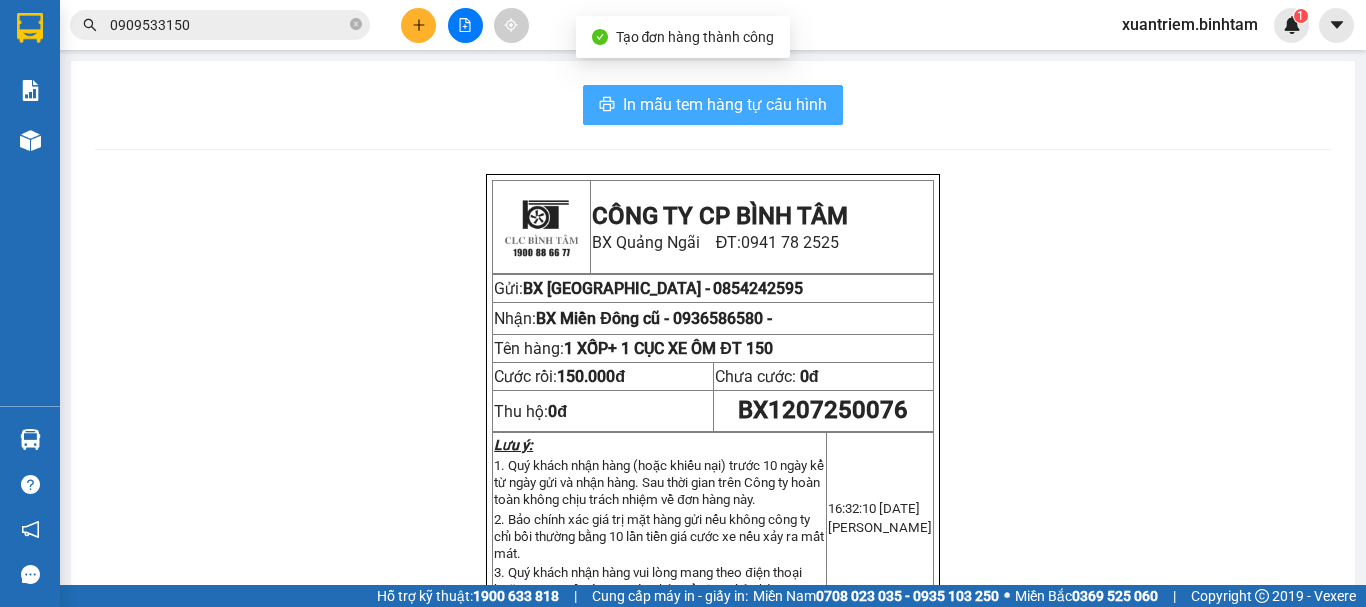 scroll, scrollTop: 0, scrollLeft: 0, axis: both 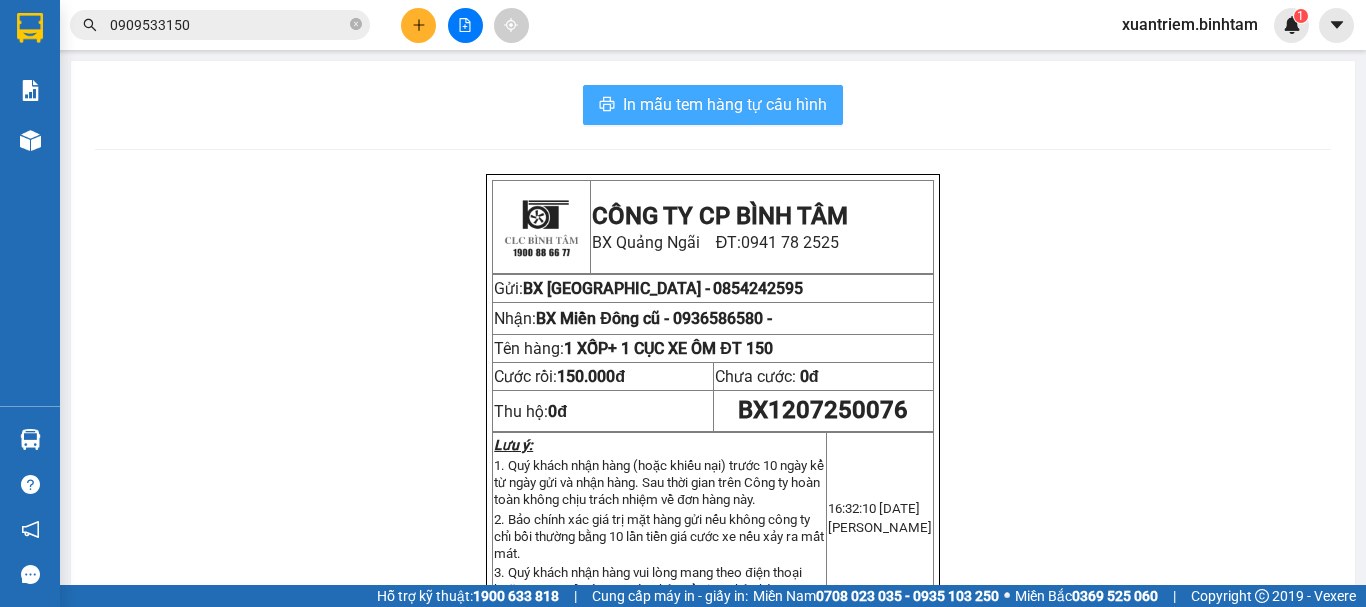 click on "In mẫu tem hàng tự cấu hình" at bounding box center (725, 104) 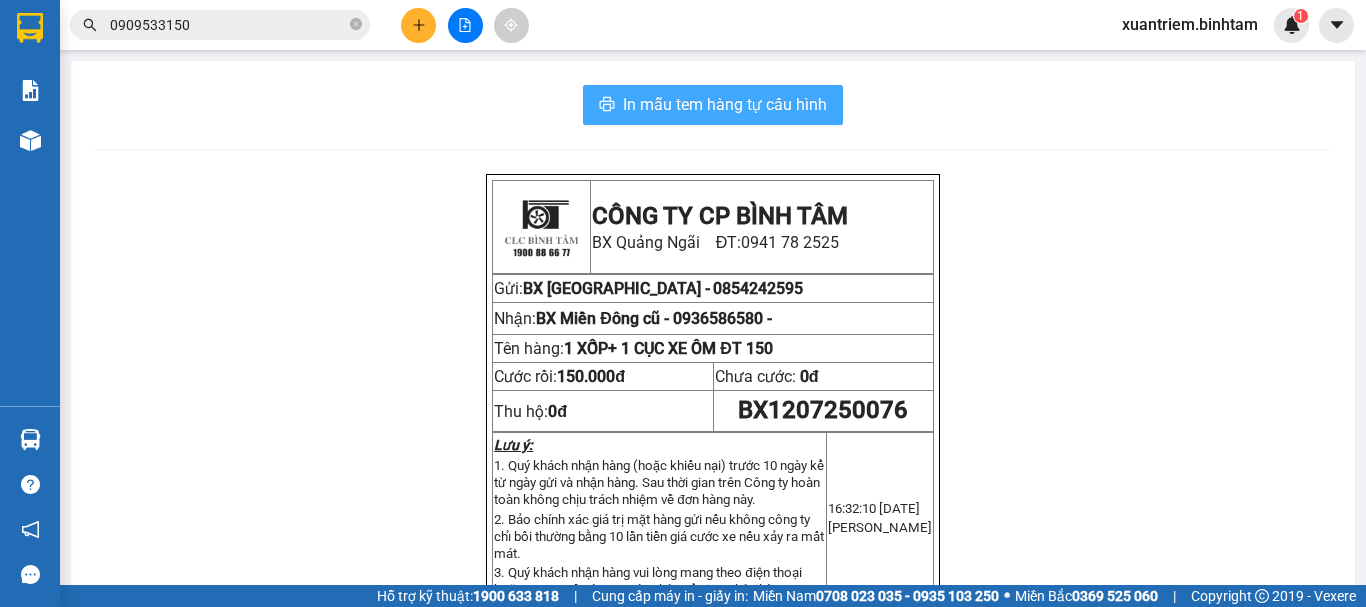 scroll, scrollTop: 0, scrollLeft: 0, axis: both 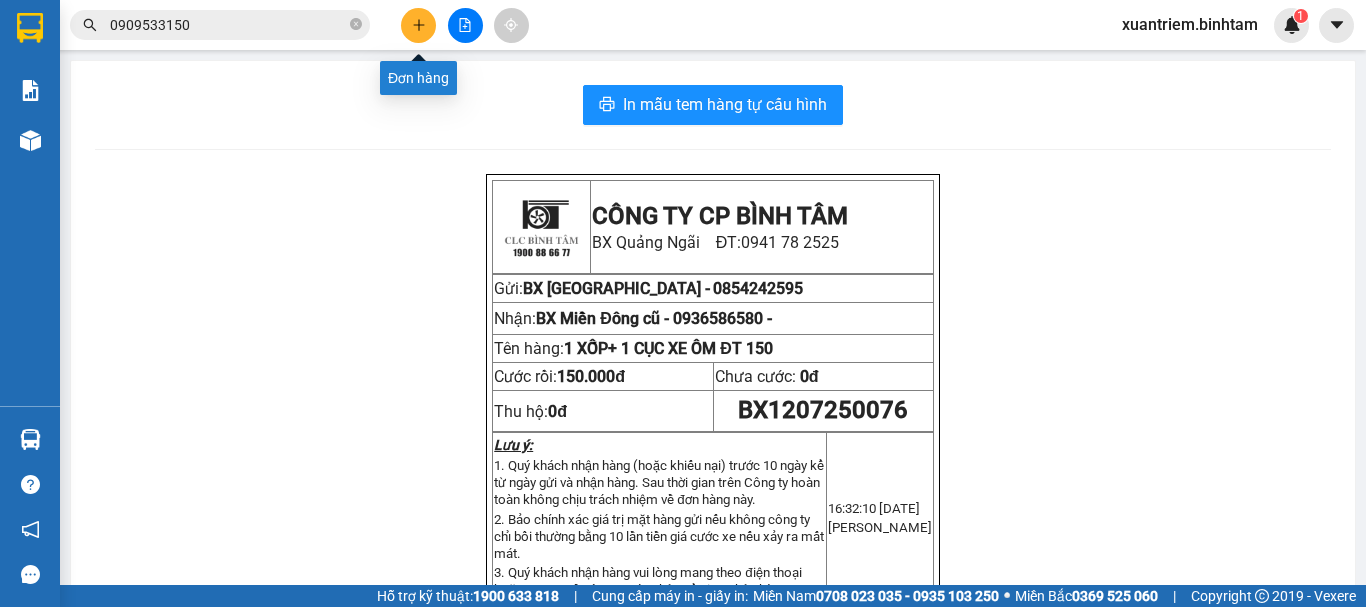 click 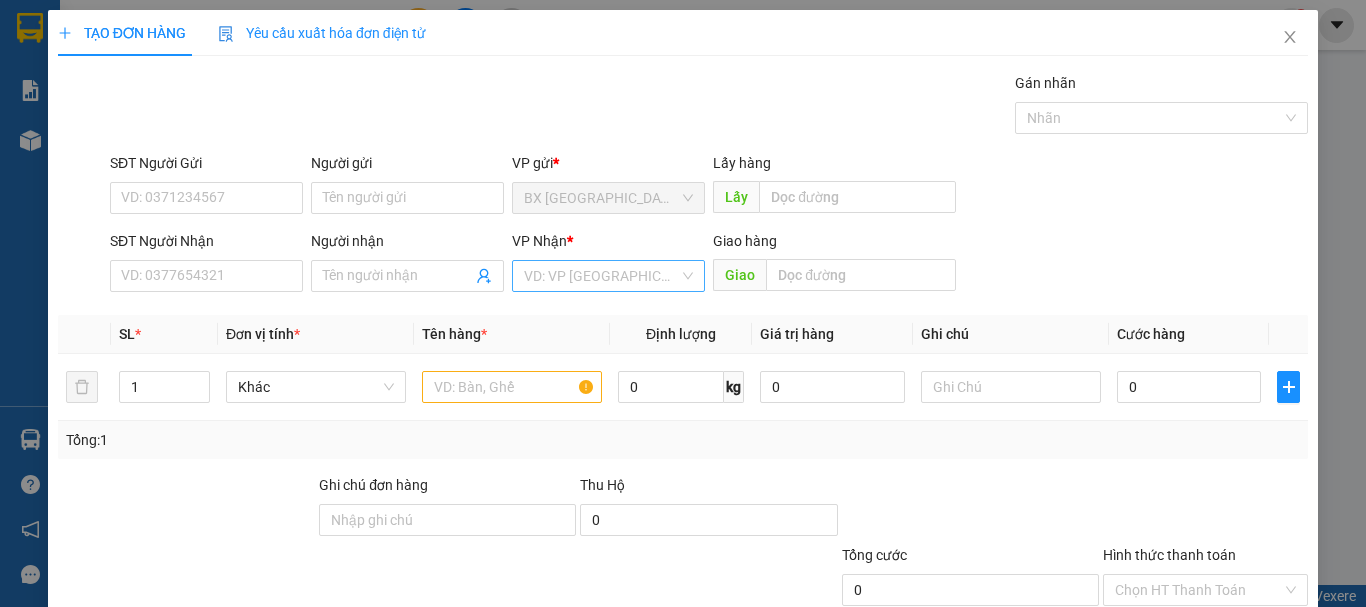 click at bounding box center (601, 276) 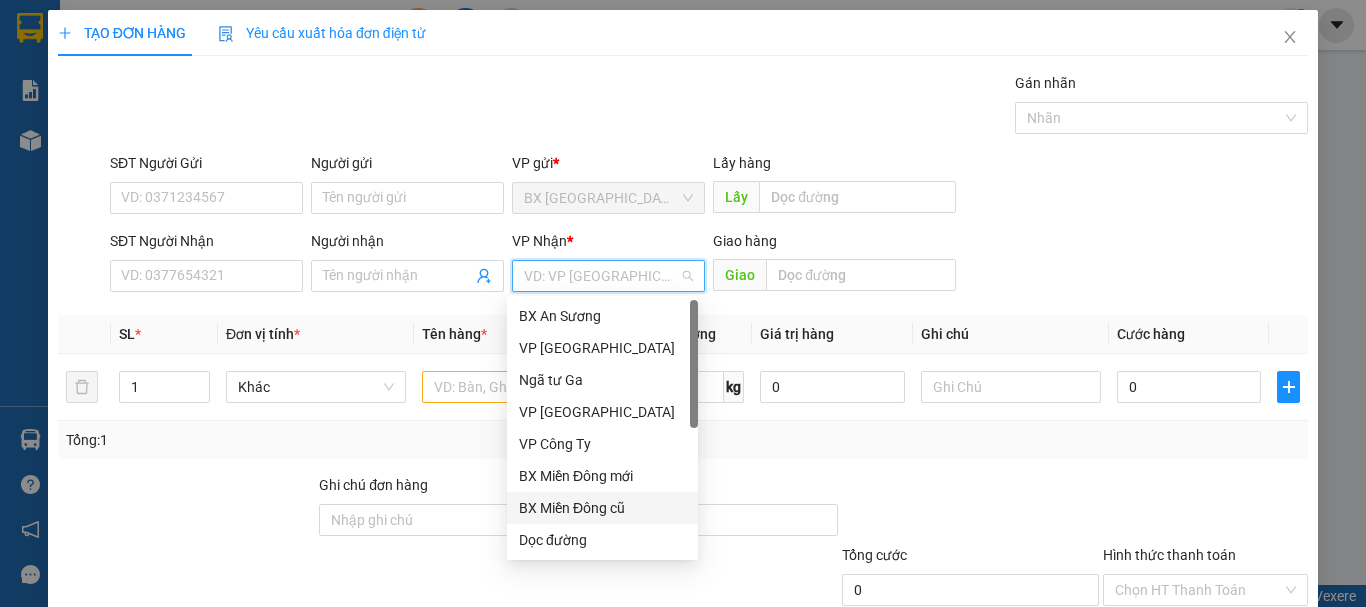 click on "BX Miền Đông cũ" at bounding box center (602, 508) 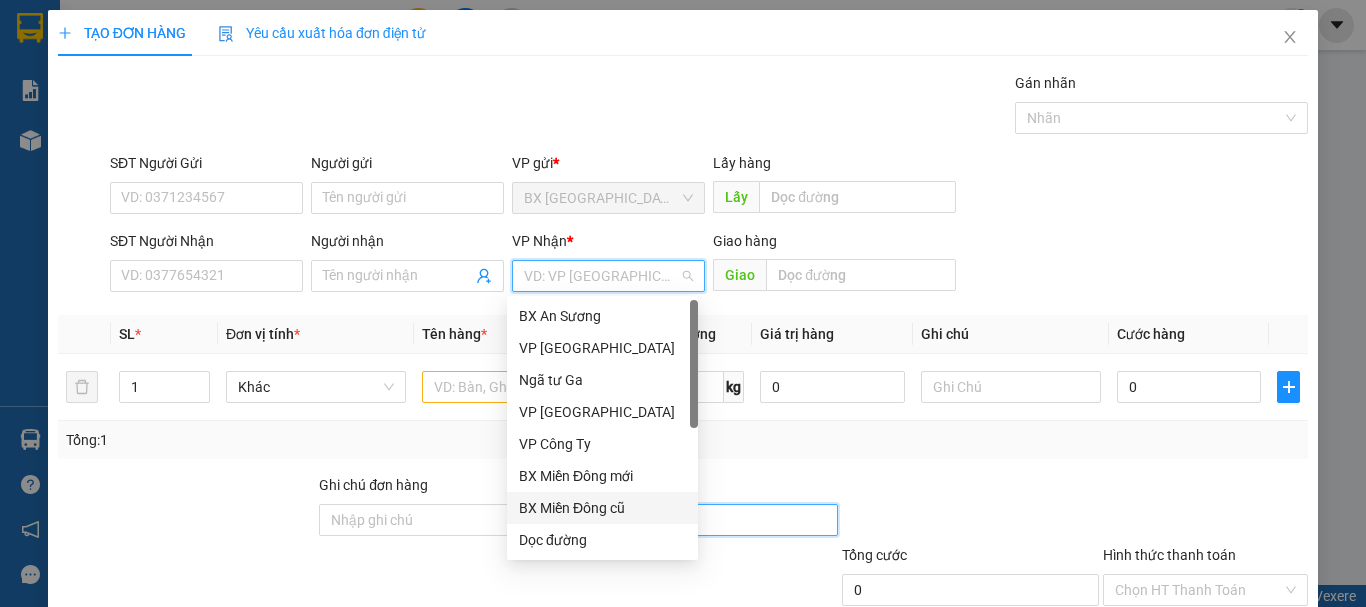 click on "0" at bounding box center (708, 520) 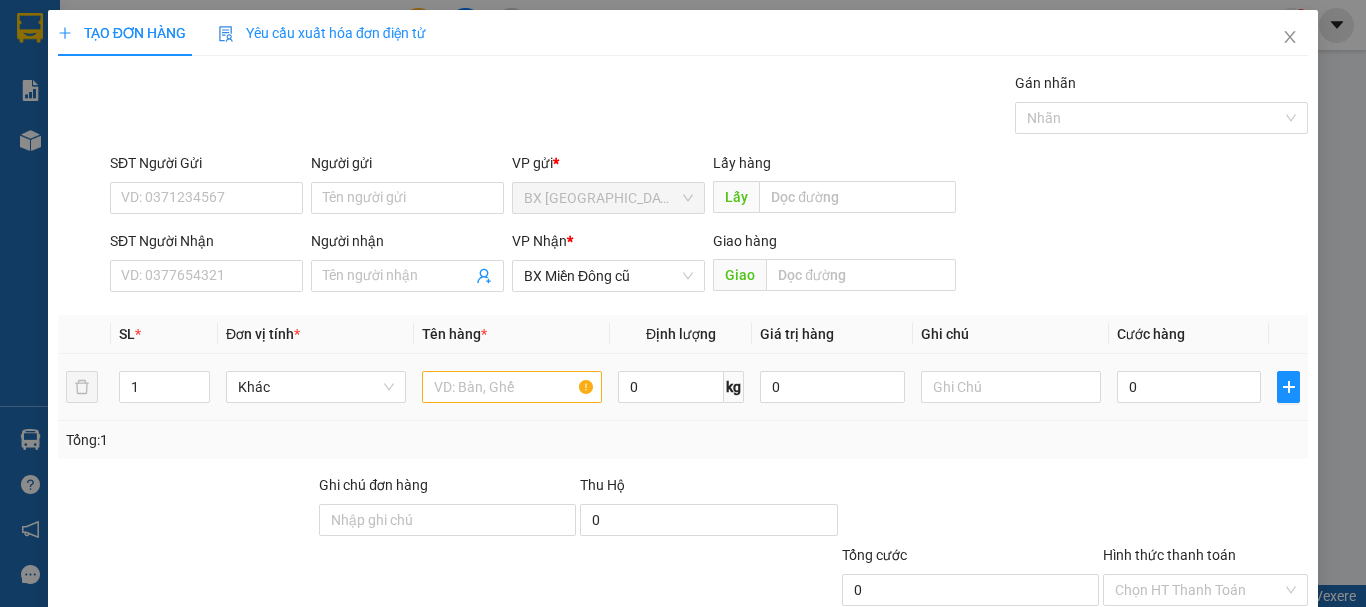 click at bounding box center (512, 387) 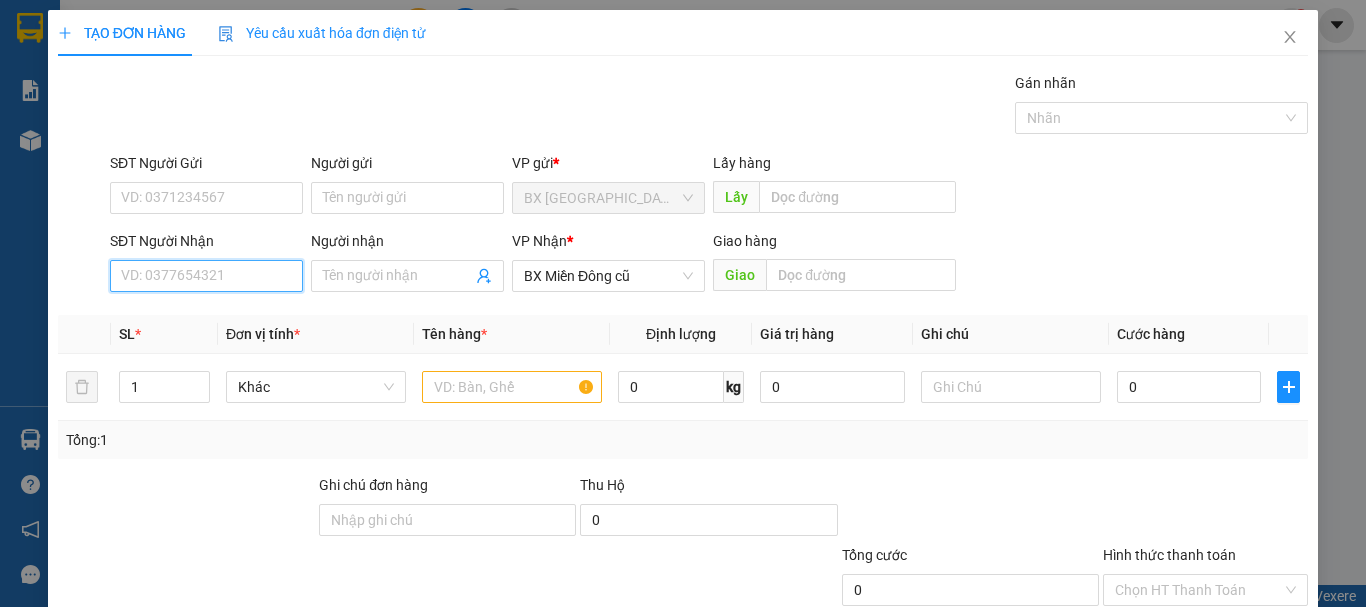 click on "SĐT Người Nhận" at bounding box center (206, 276) 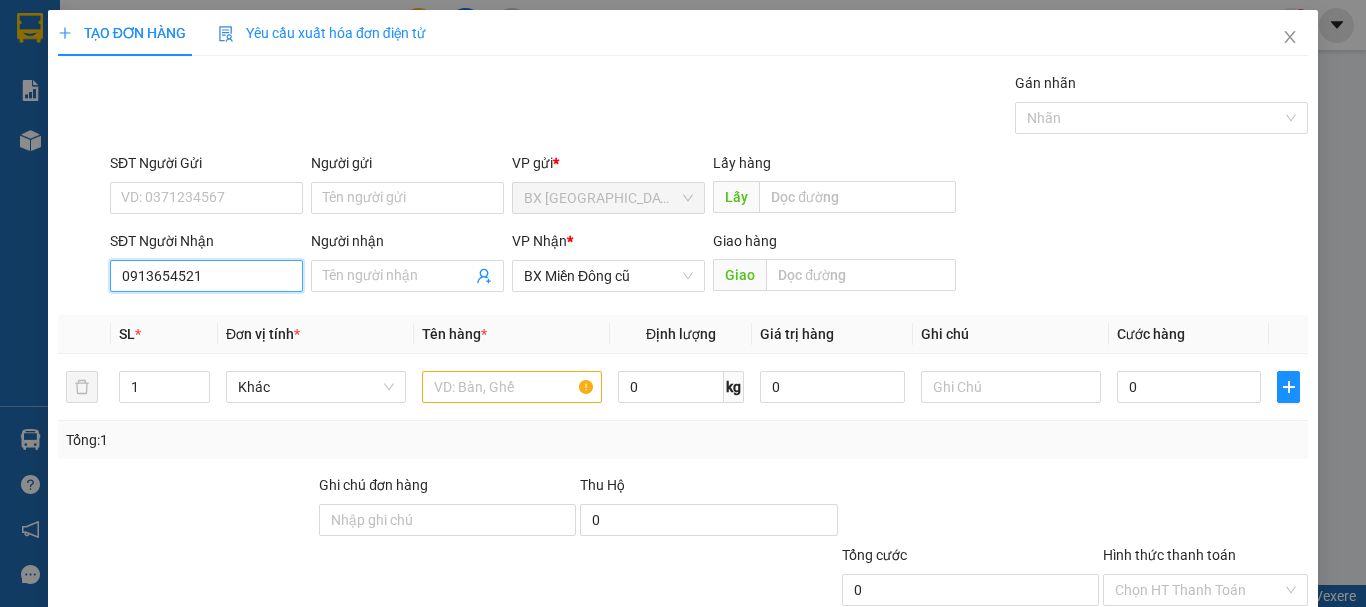 click on "0913654521" at bounding box center (206, 276) 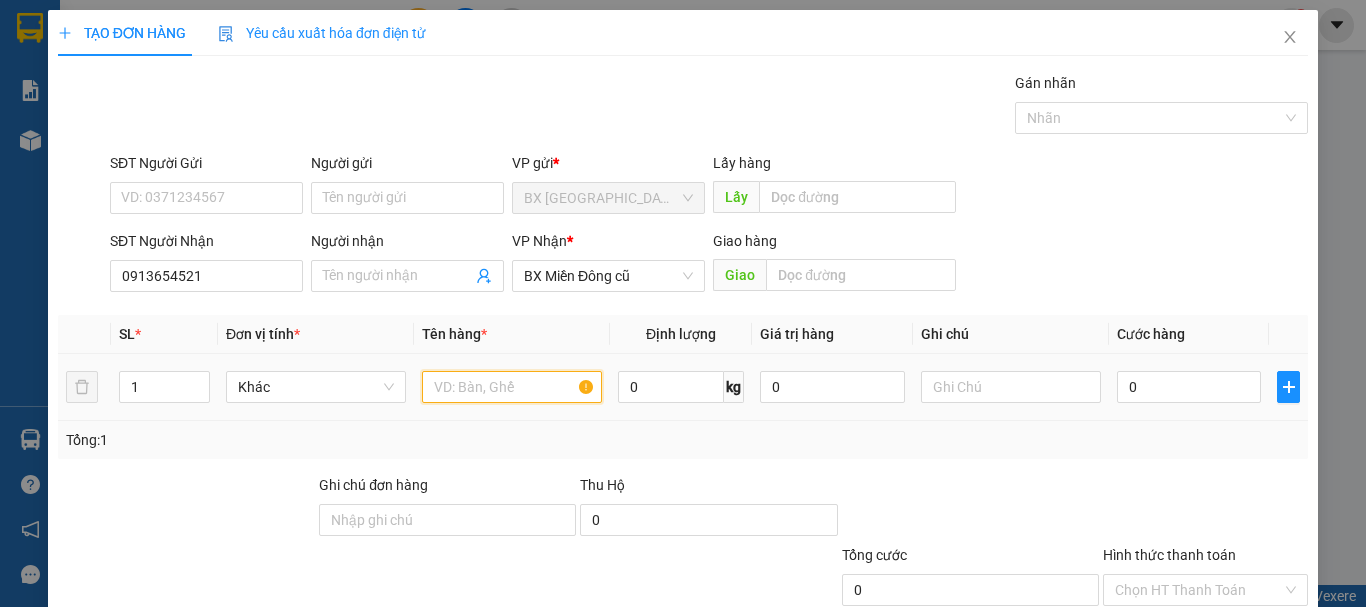 click at bounding box center [512, 387] 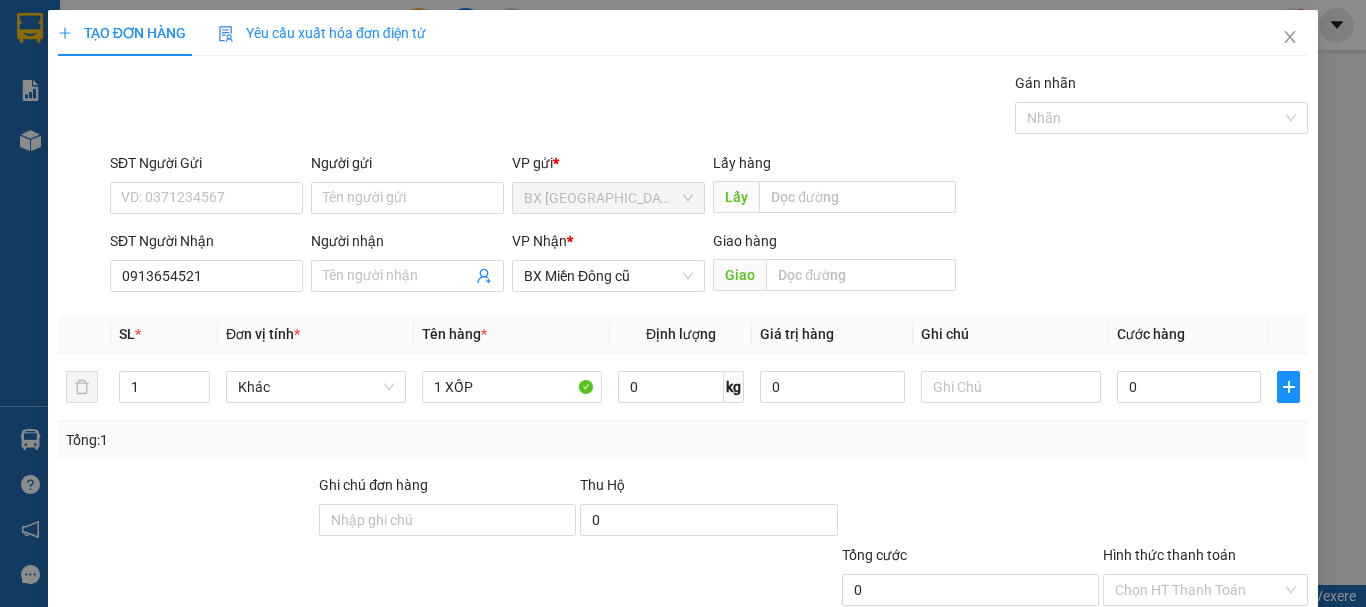 scroll, scrollTop: 133, scrollLeft: 0, axis: vertical 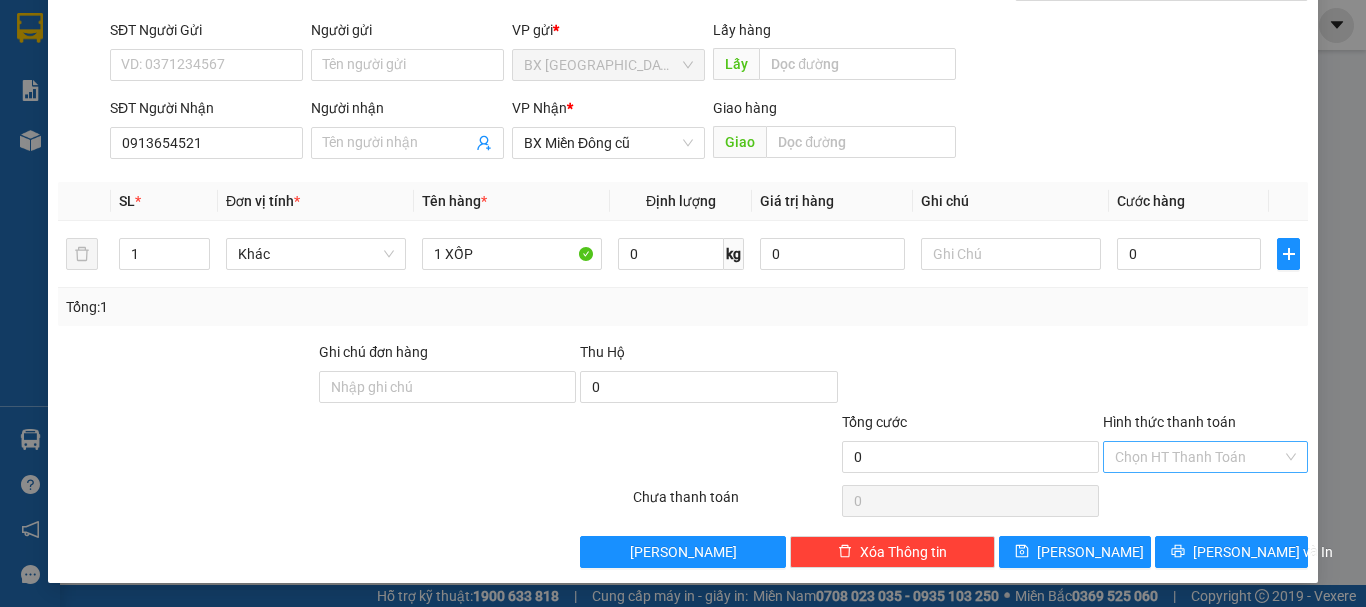 click on "Hình thức thanh toán" at bounding box center [1198, 457] 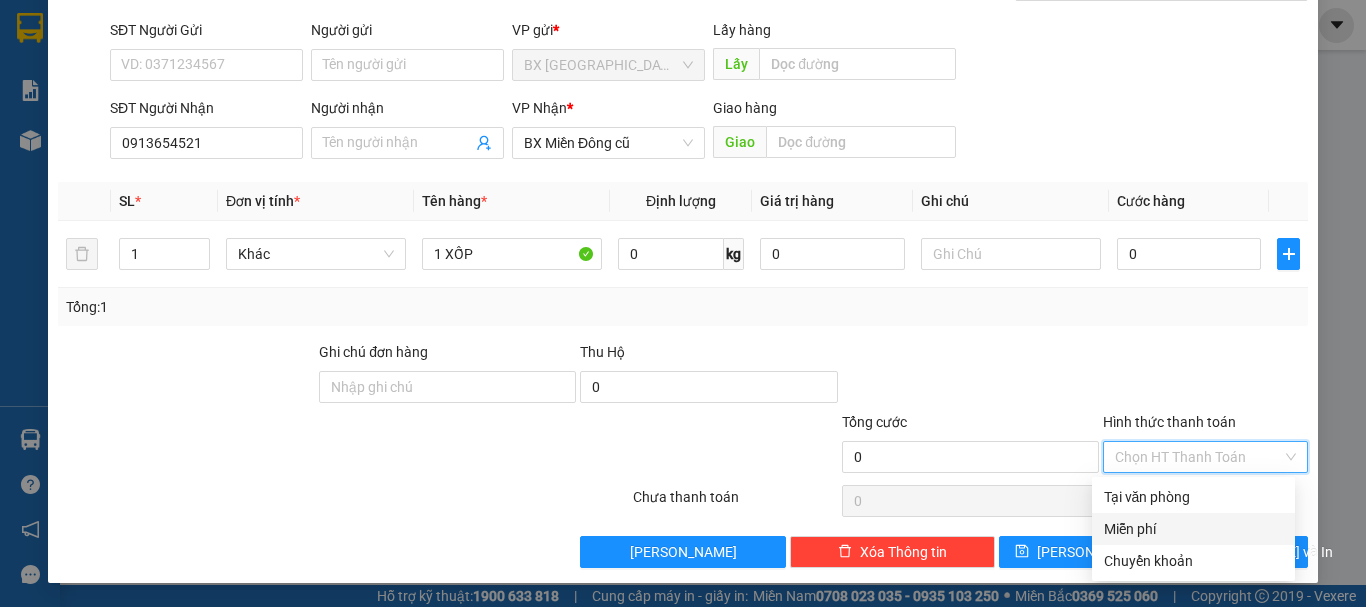 click on "Miễn phí" at bounding box center (1193, 529) 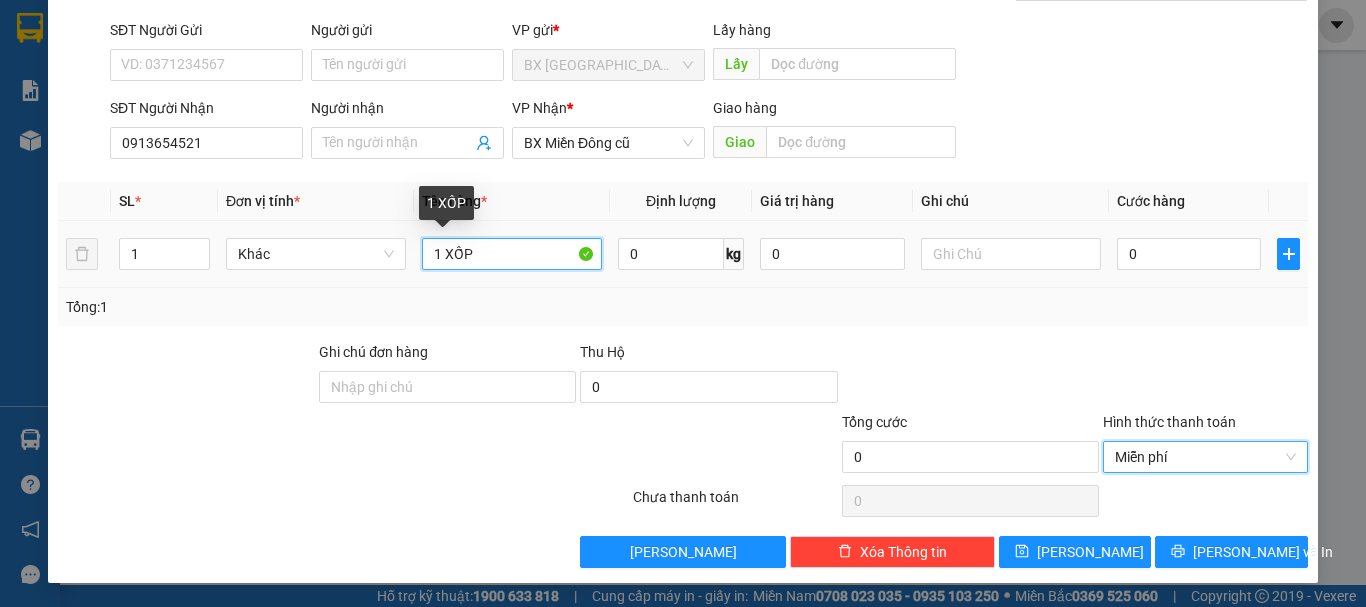 click on "1 XỐP" at bounding box center (512, 254) 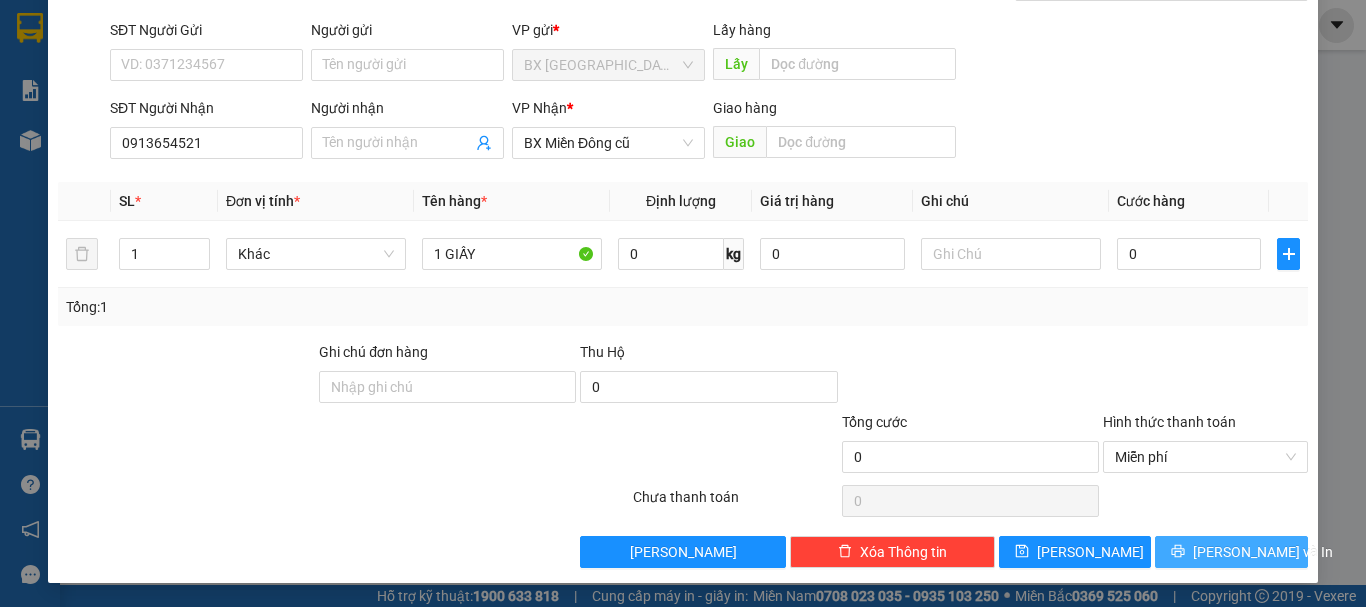 click on "[PERSON_NAME] và In" at bounding box center [1263, 552] 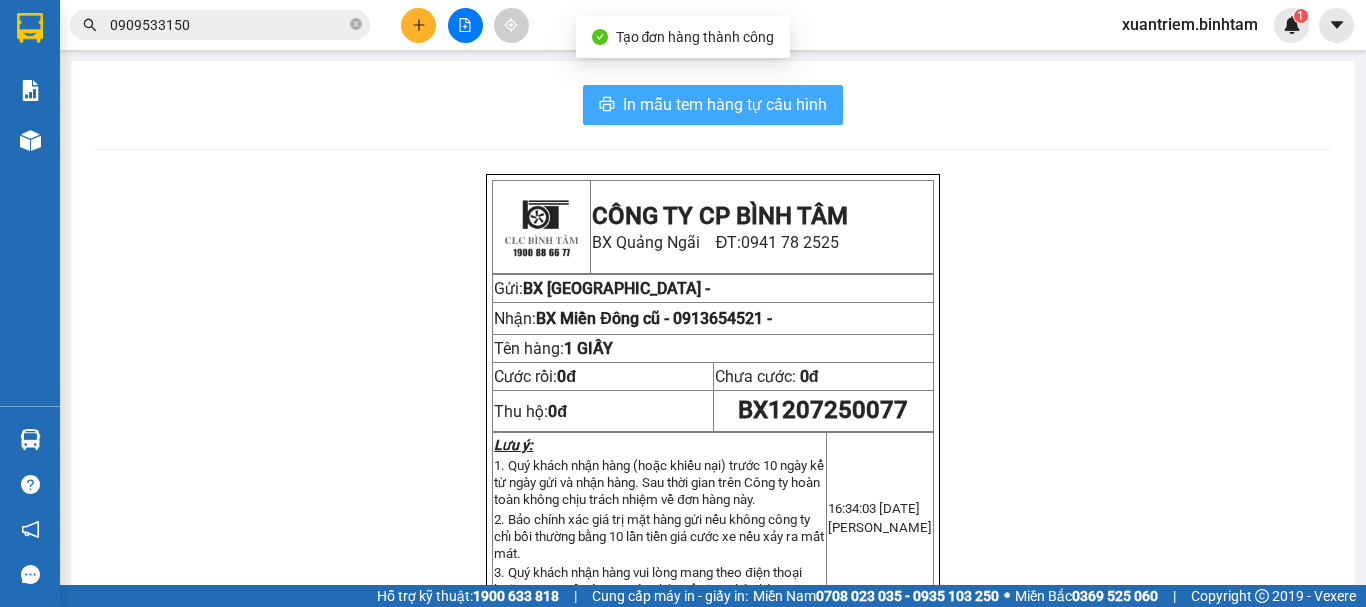 click on "In mẫu tem hàng tự cấu hình" at bounding box center [725, 104] 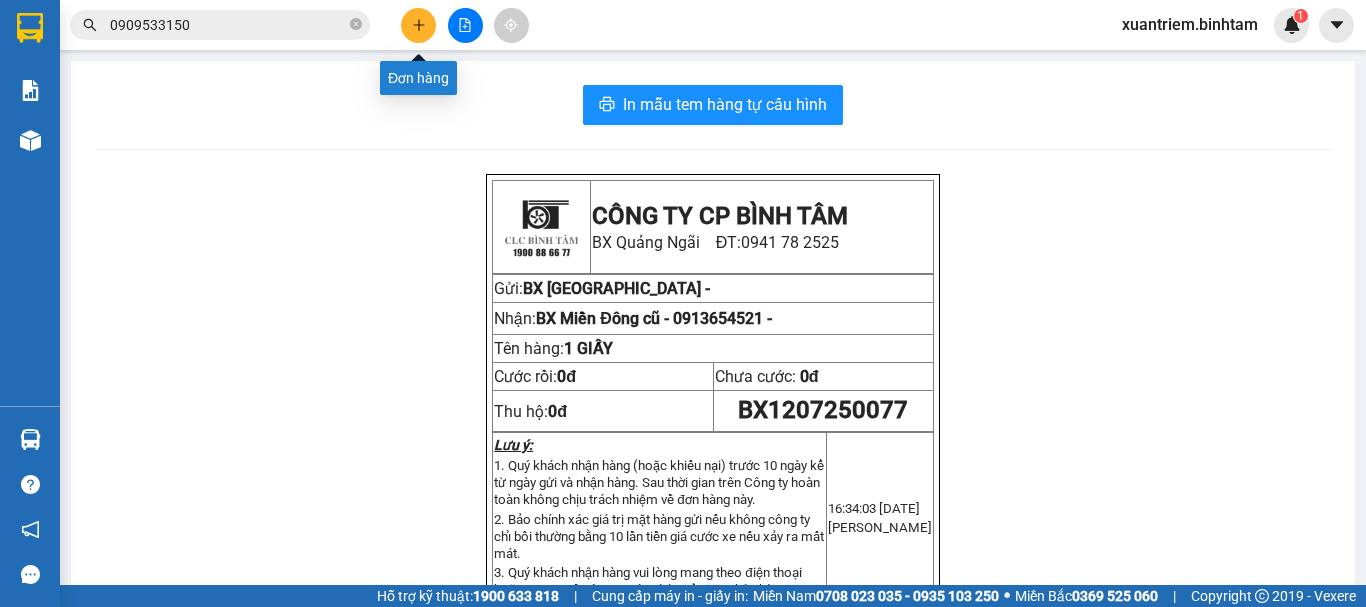 click at bounding box center [418, 25] 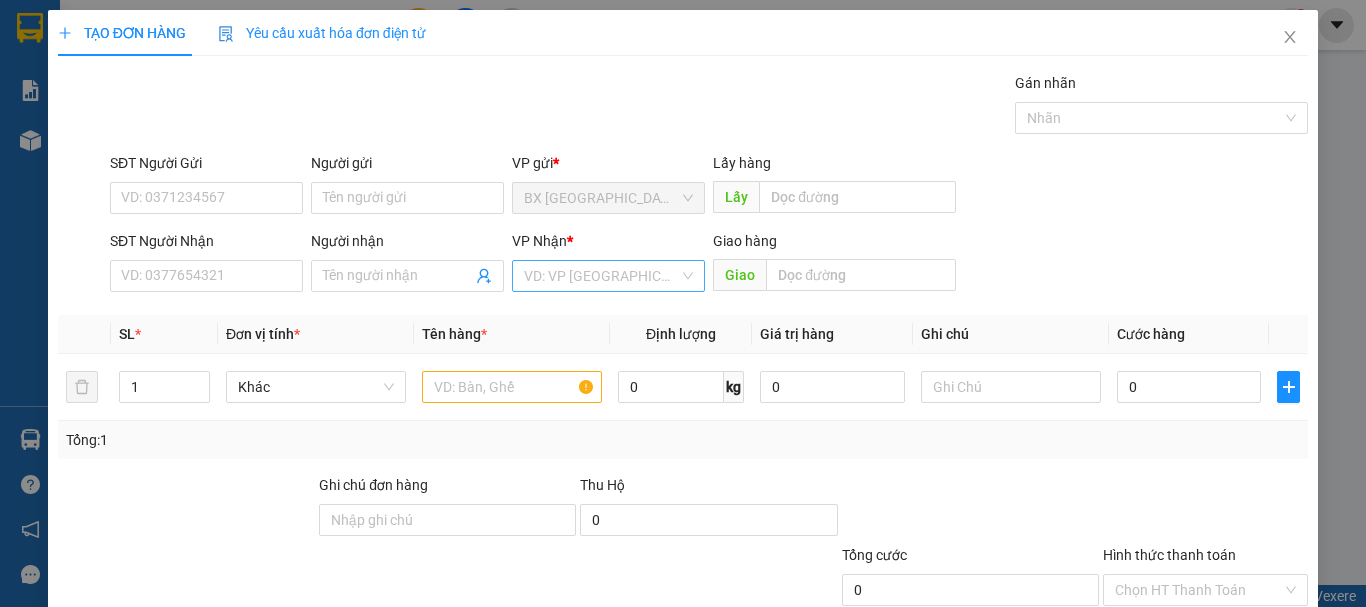 click at bounding box center [601, 276] 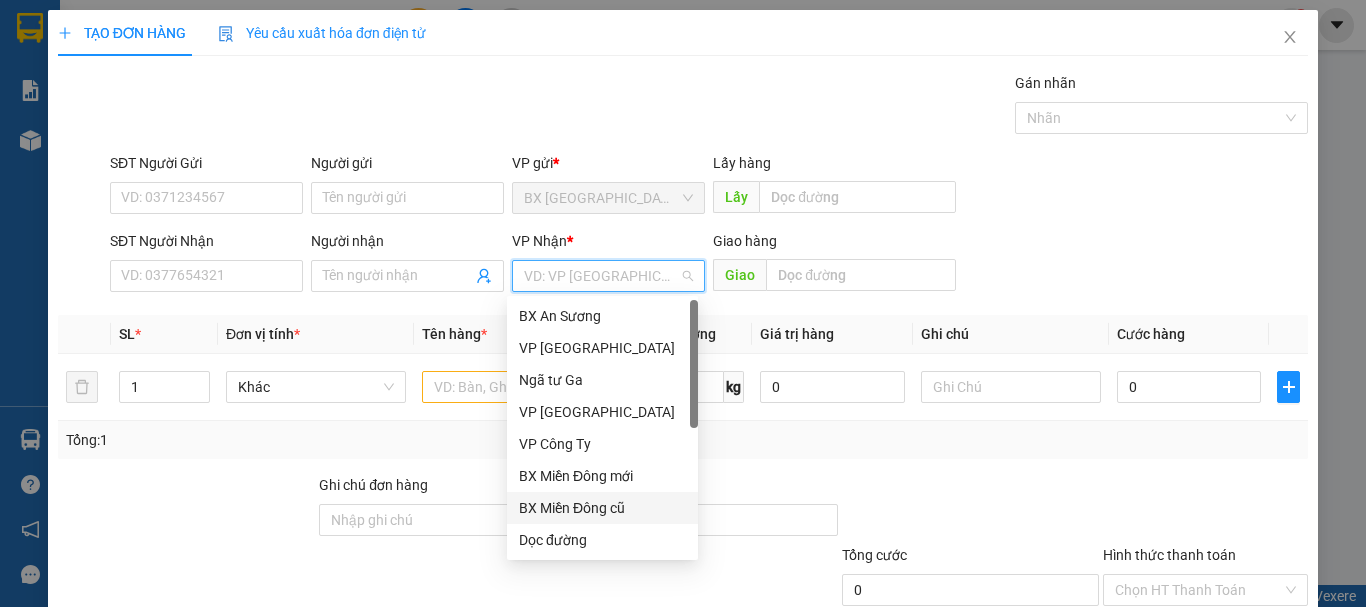 click on "BX Miền Đông cũ" at bounding box center [602, 508] 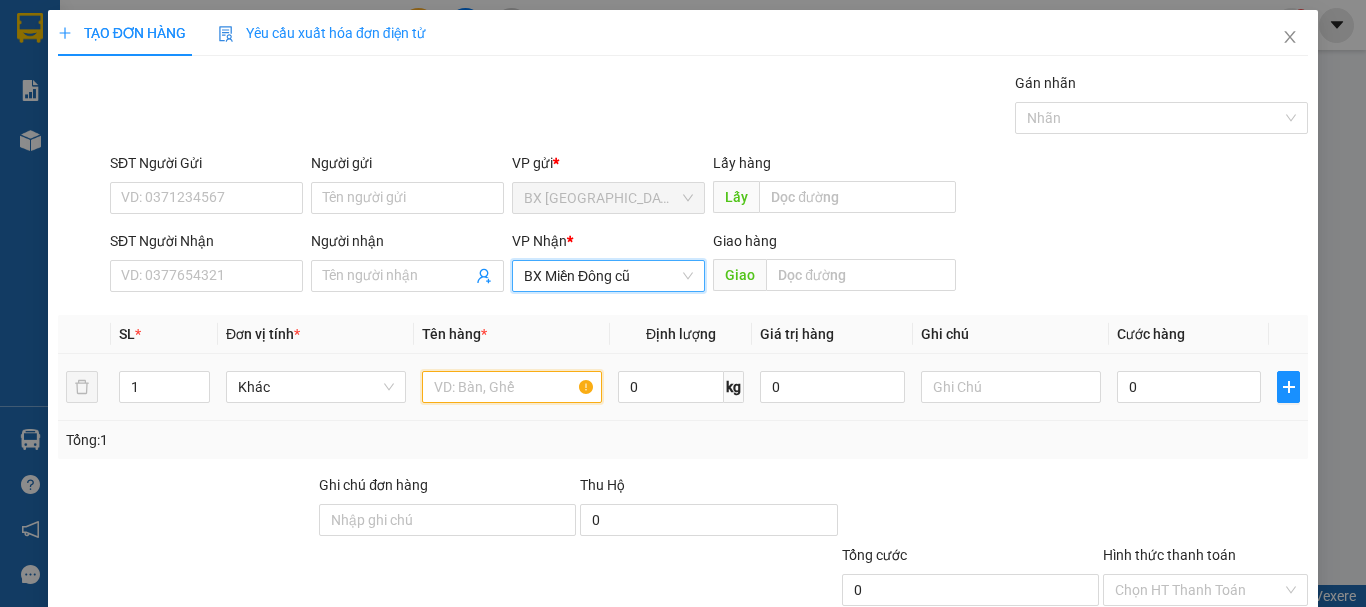 click at bounding box center [512, 387] 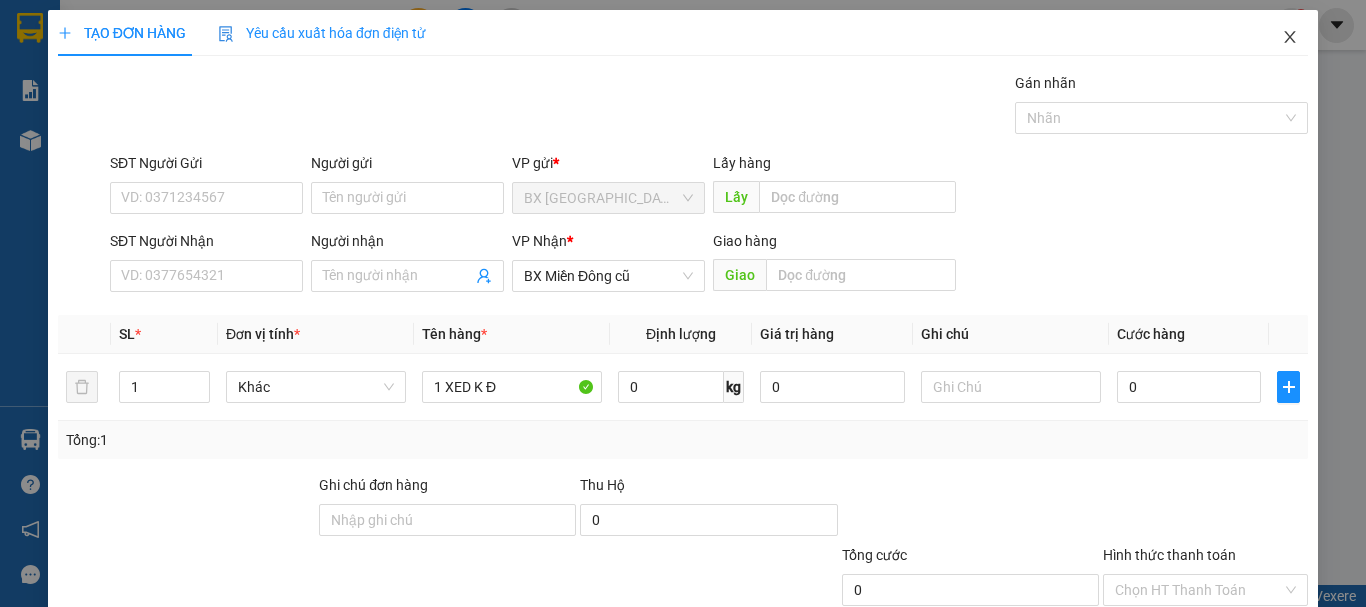 click at bounding box center [1290, 38] 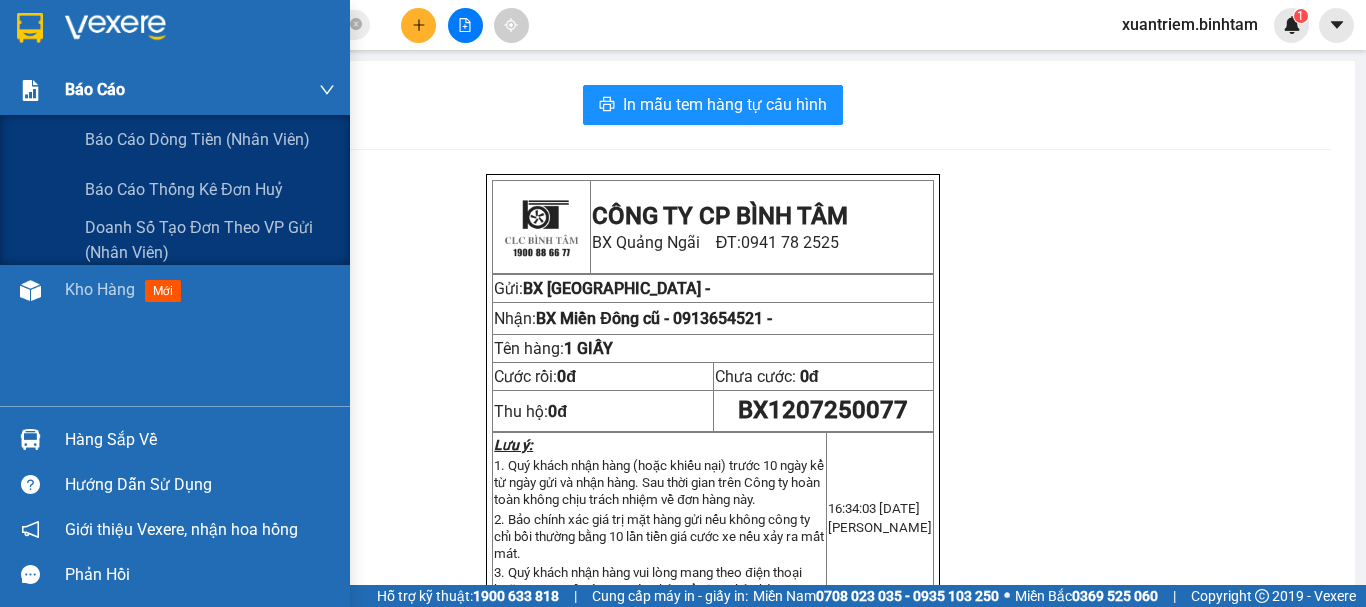 click on "Báo cáo" at bounding box center (175, 90) 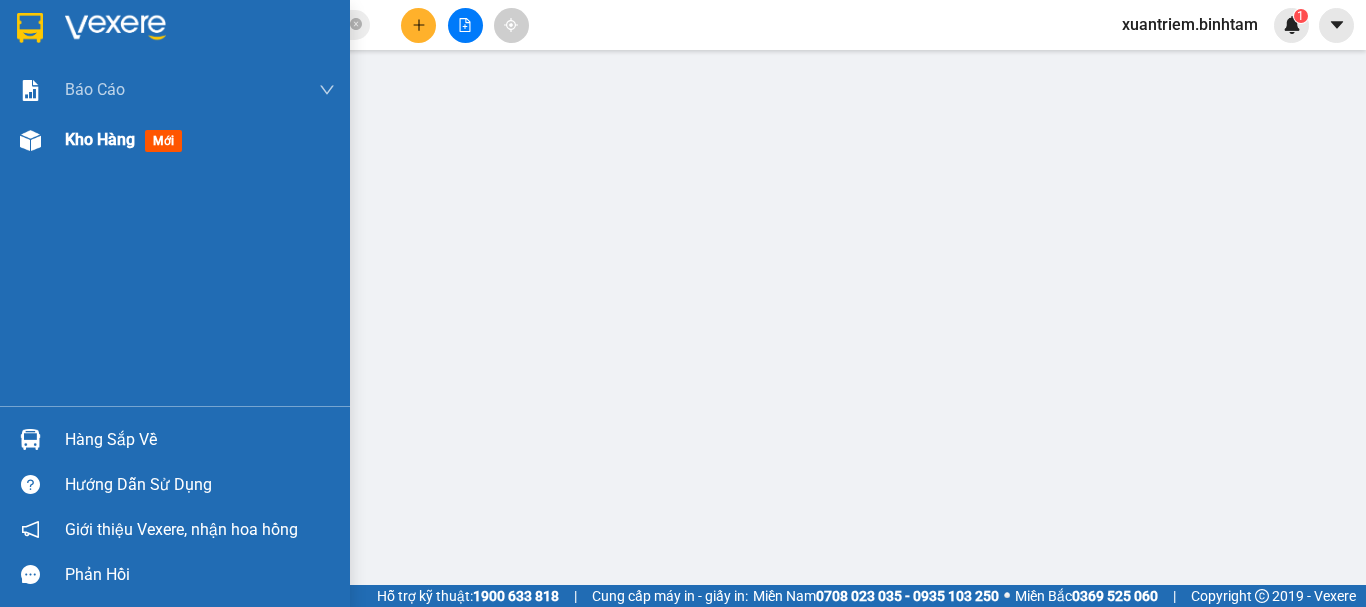 click on "Kho hàng mới" at bounding box center [175, 140] 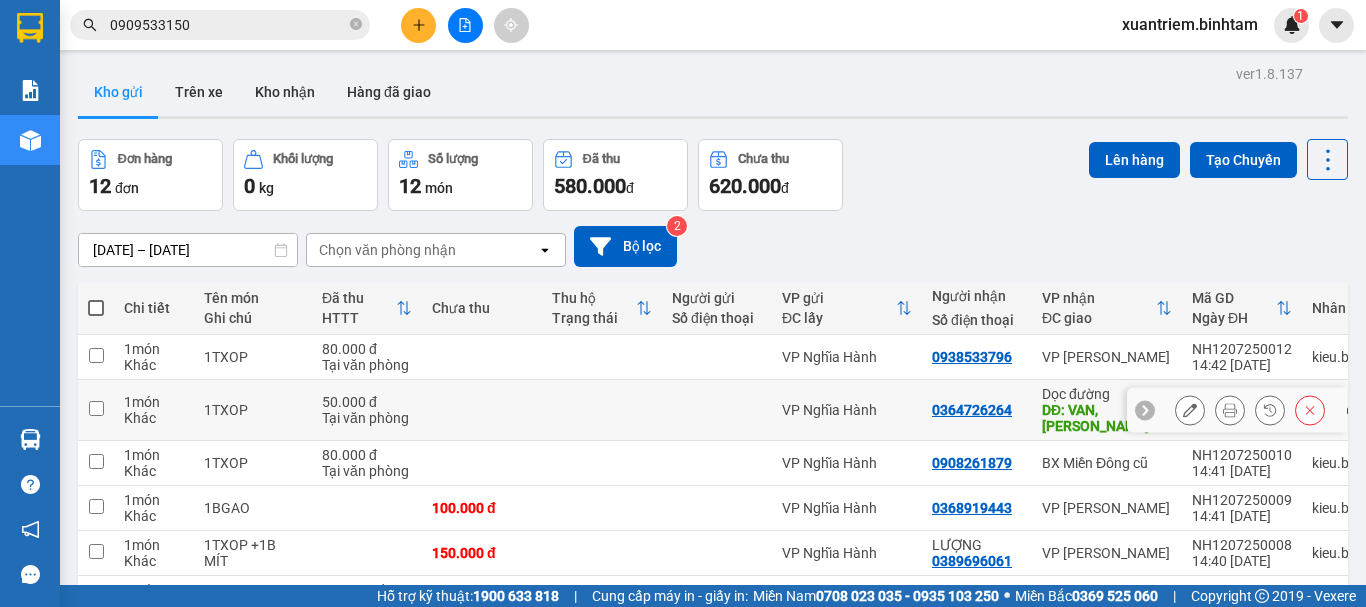 scroll, scrollTop: 0, scrollLeft: 0, axis: both 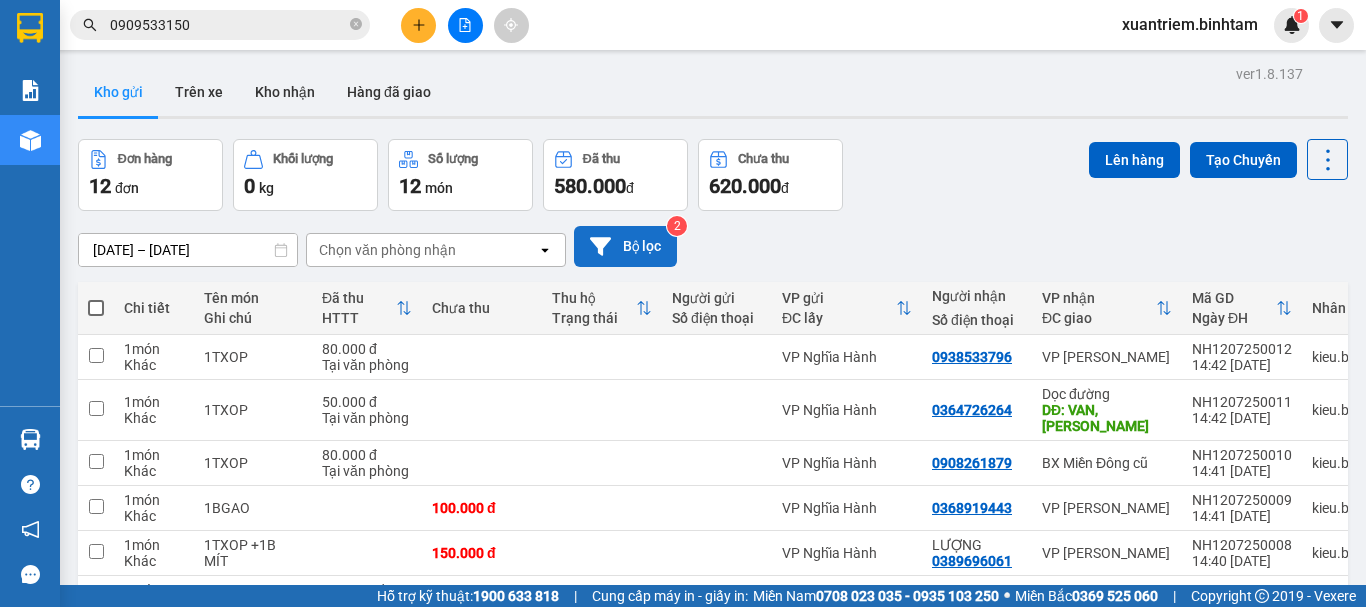 click on "Bộ lọc" at bounding box center (625, 246) 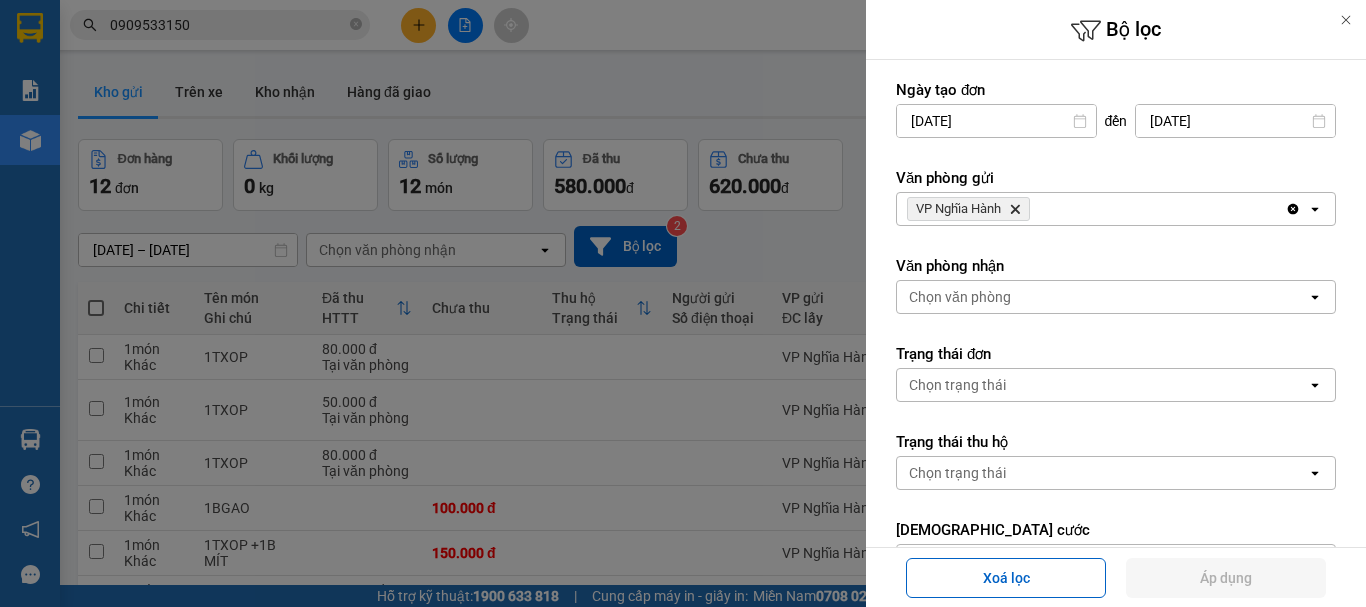 click on "VP Nghĩa Hành Delete" at bounding box center (1091, 209) 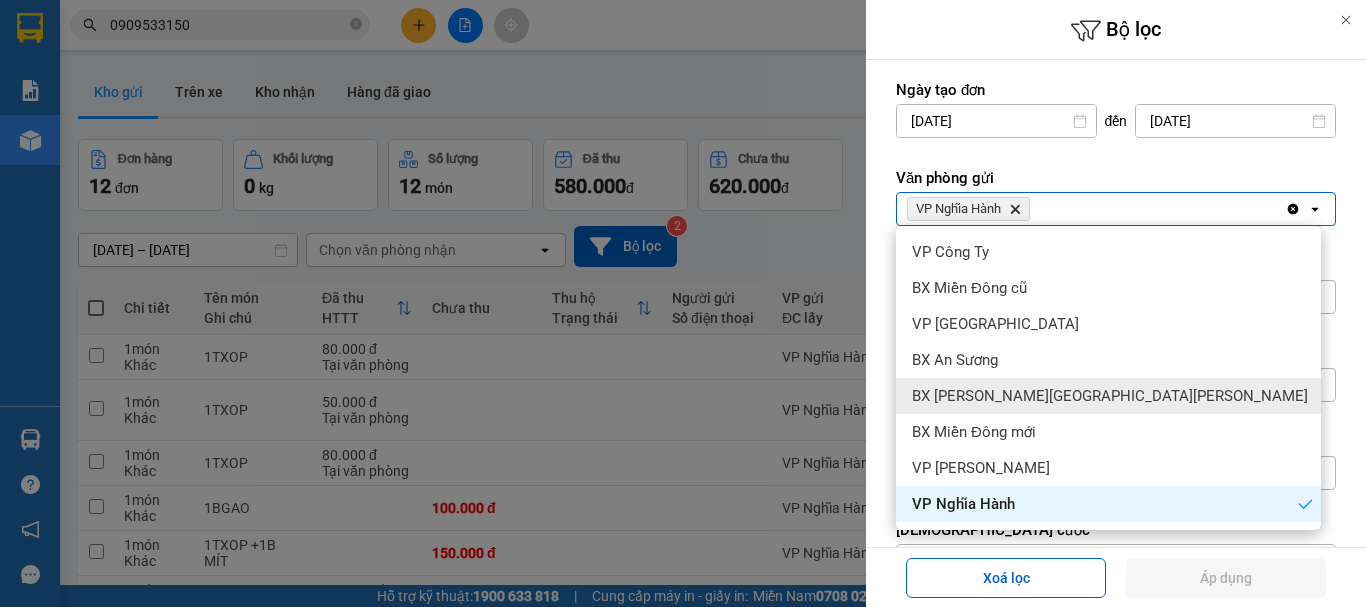 click on "BX [GEOGRAPHIC_DATA]" at bounding box center (1108, 396) 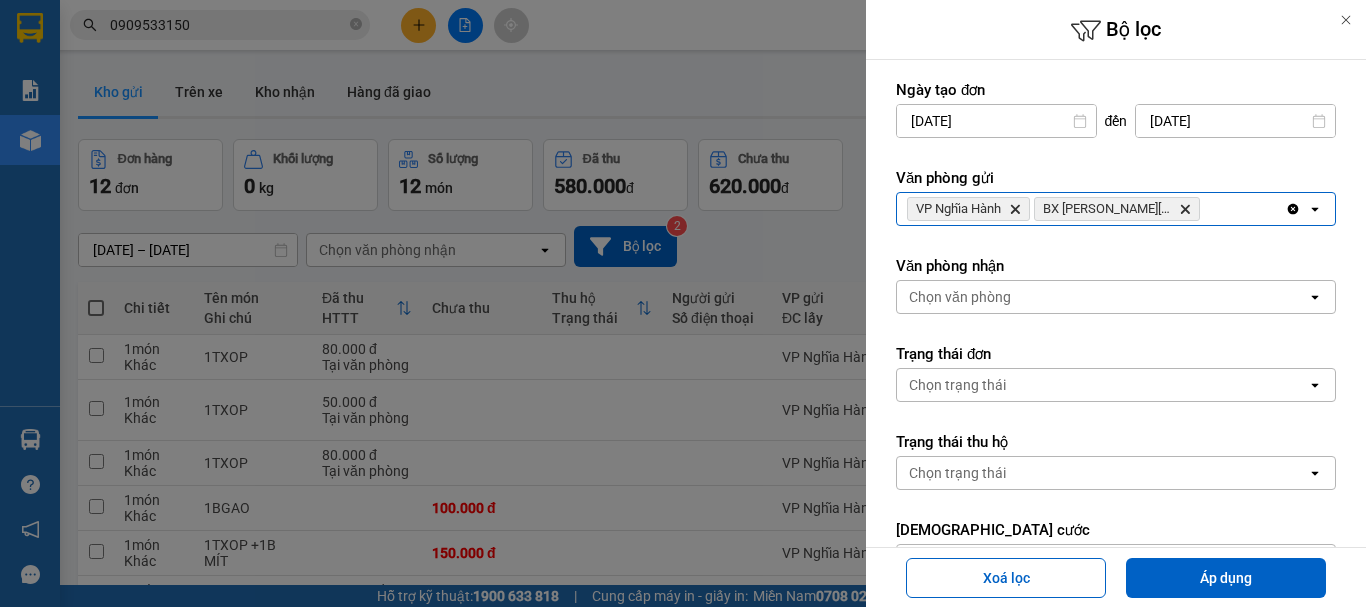 click on "Delete" 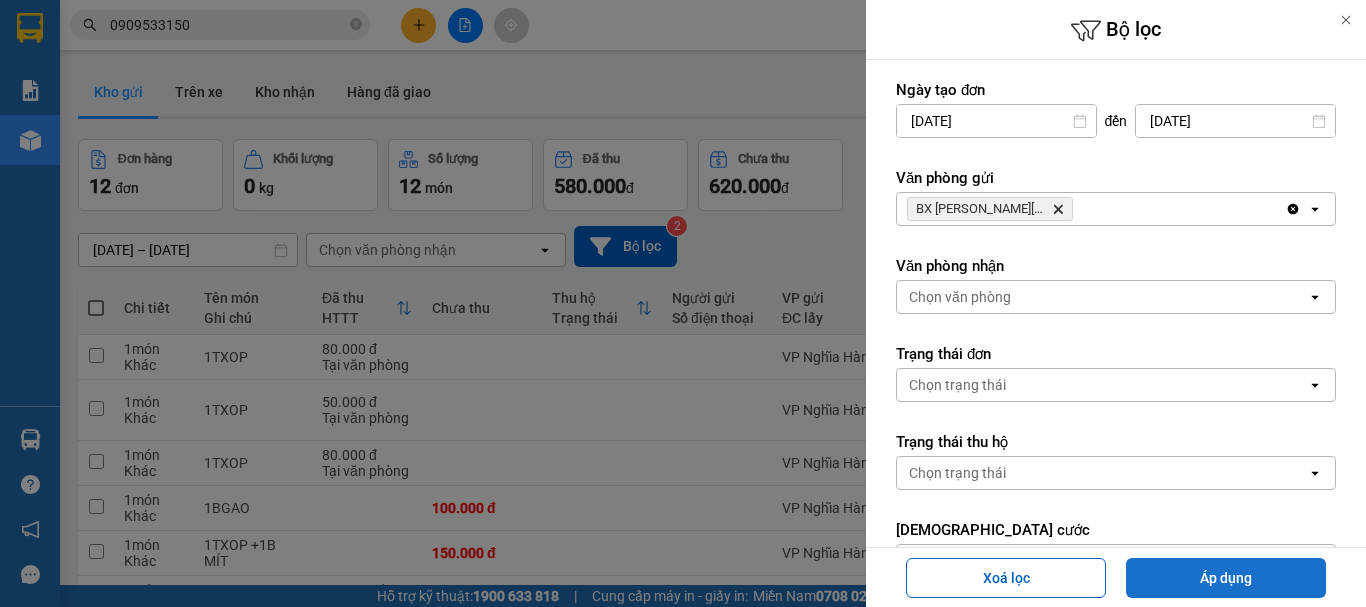 click on "Áp dụng" at bounding box center [1226, 578] 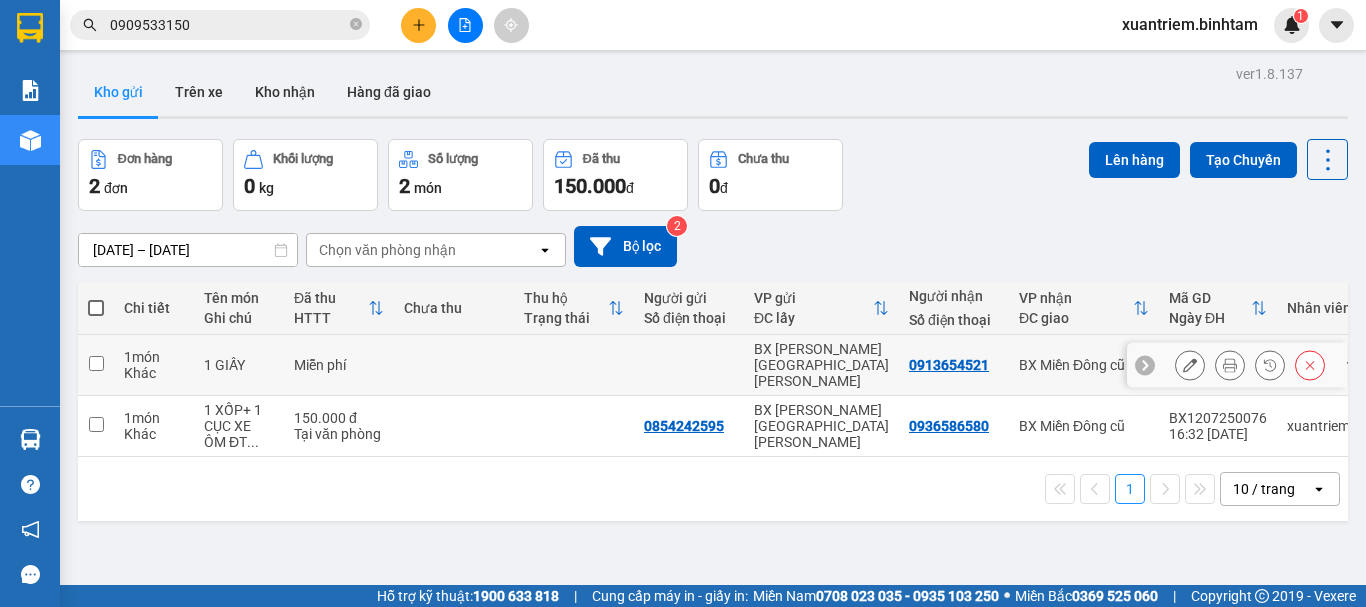 click at bounding box center [454, 365] 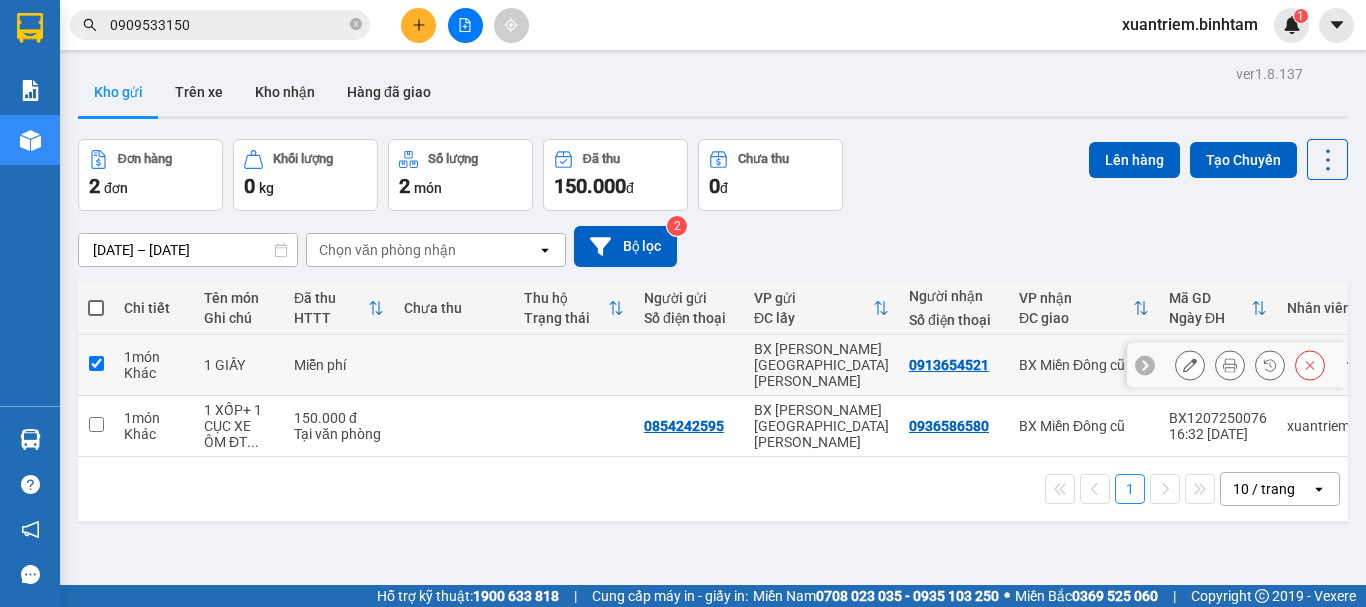 checkbox on "true" 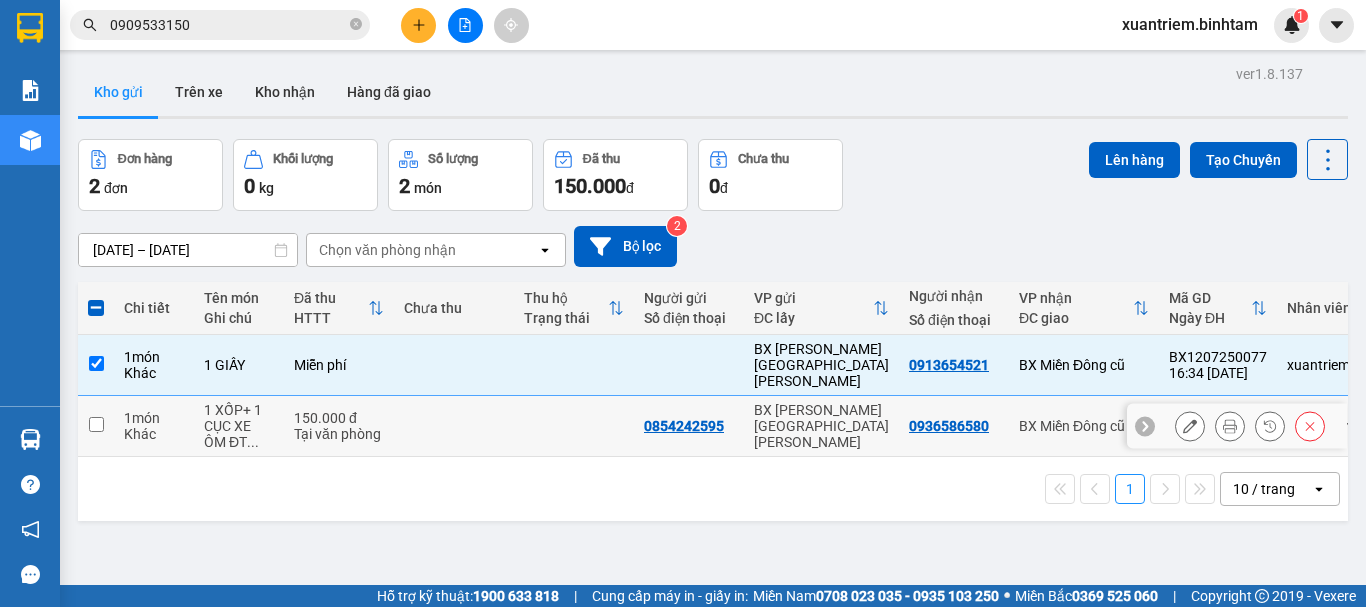 click at bounding box center [454, 426] 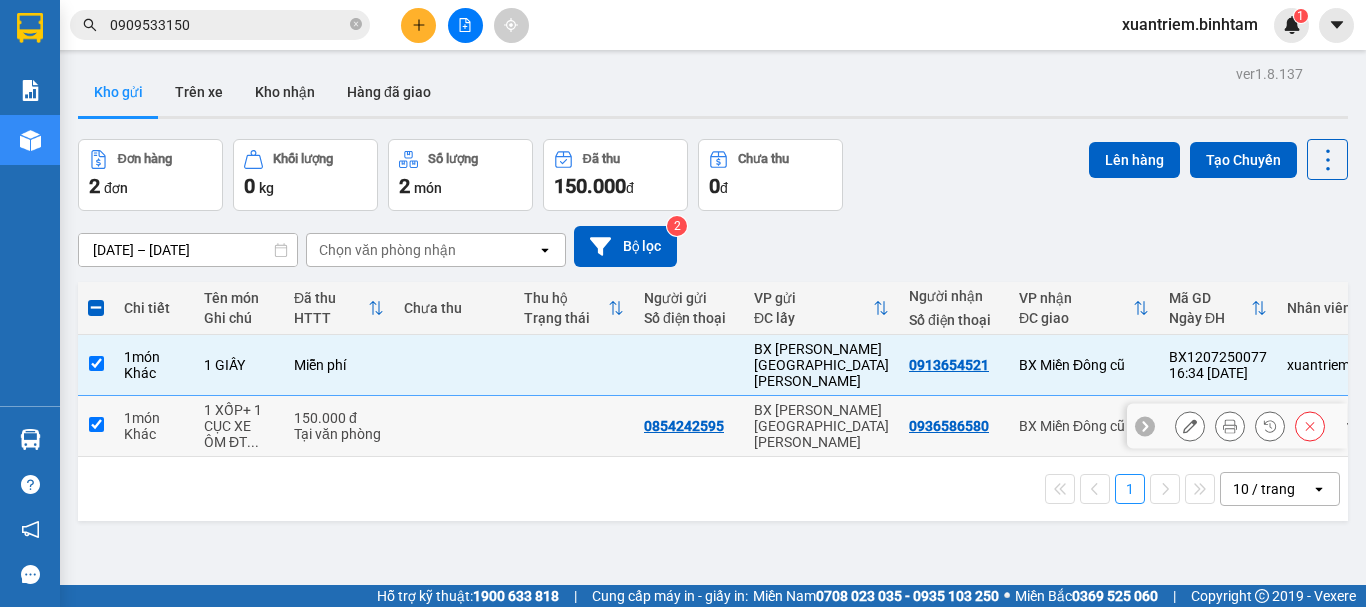 checkbox on "true" 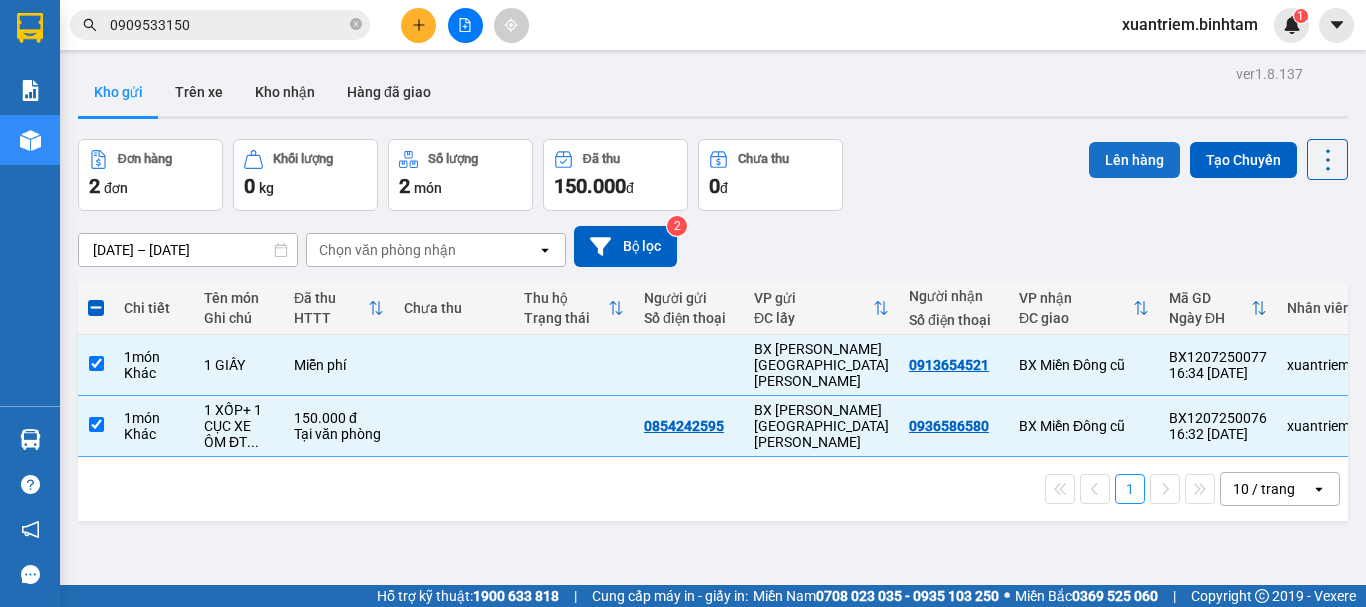 click on "Lên hàng" at bounding box center (1134, 160) 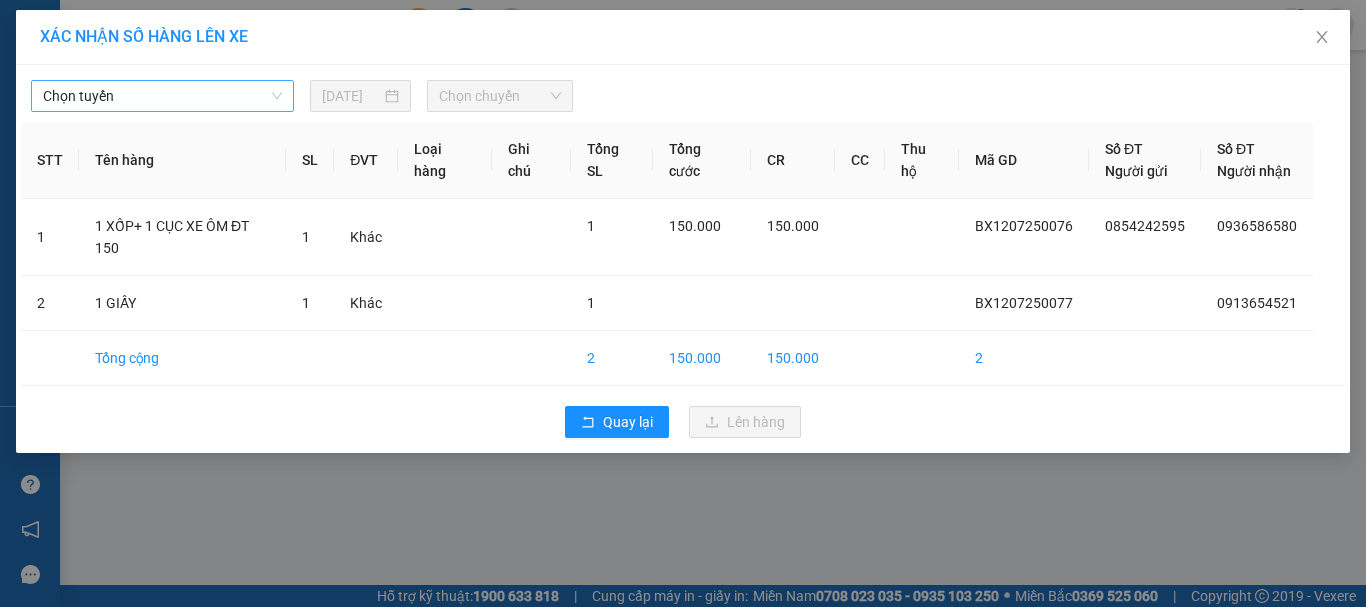 click on "Chọn tuyến" at bounding box center (162, 96) 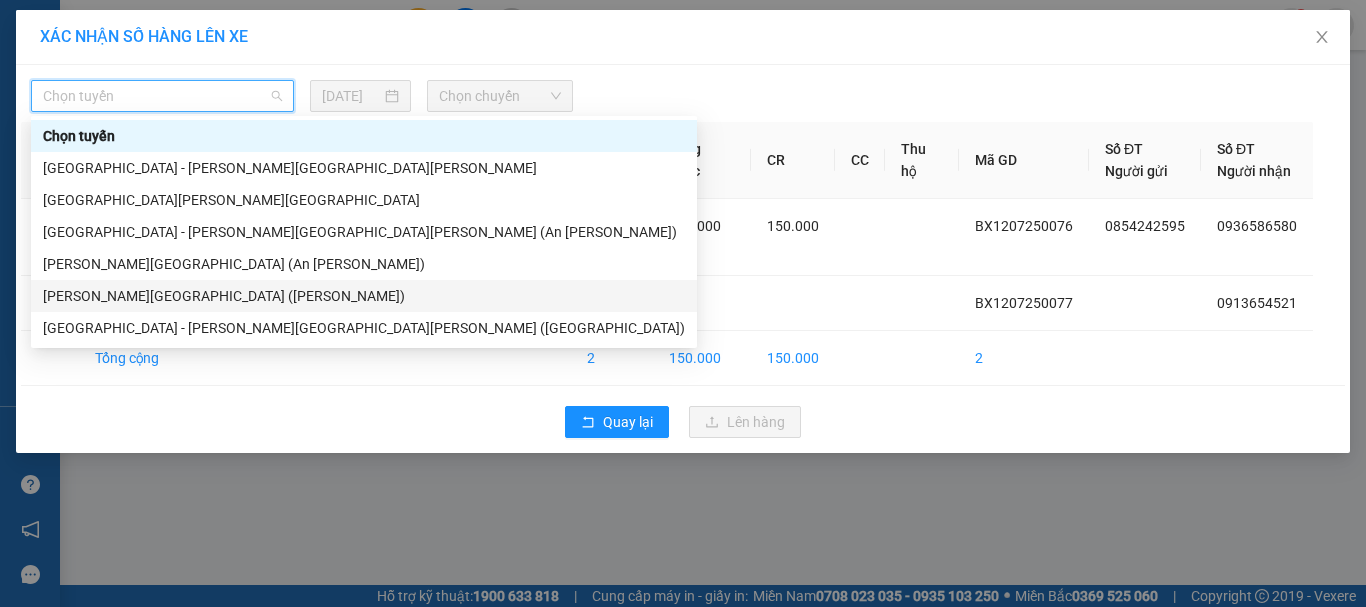 click on "Quảng Ngãi - [GEOGRAPHIC_DATA] ([GEOGRAPHIC_DATA])" at bounding box center [364, 296] 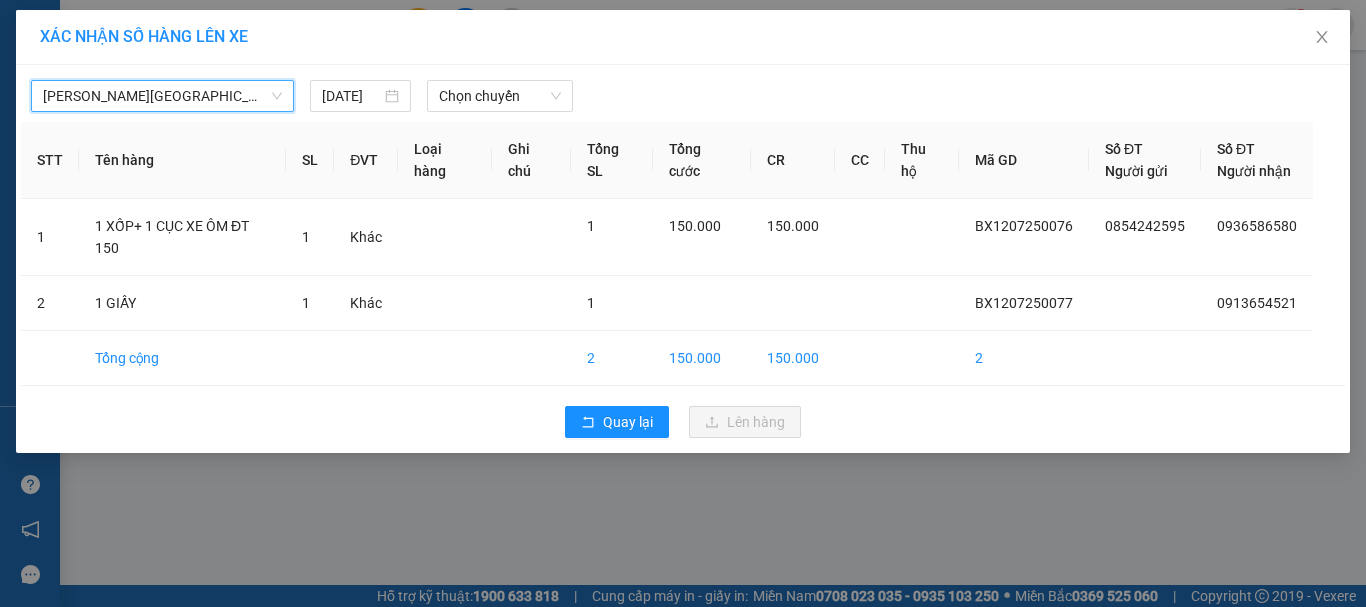 click on "Quảng Ngãi - Sài Gòn (Vạn Phúc) Quảng Ngãi - Sài Gòn (Vạn Phúc) 12/07/2025 Chọn chuyến" at bounding box center (683, 91) 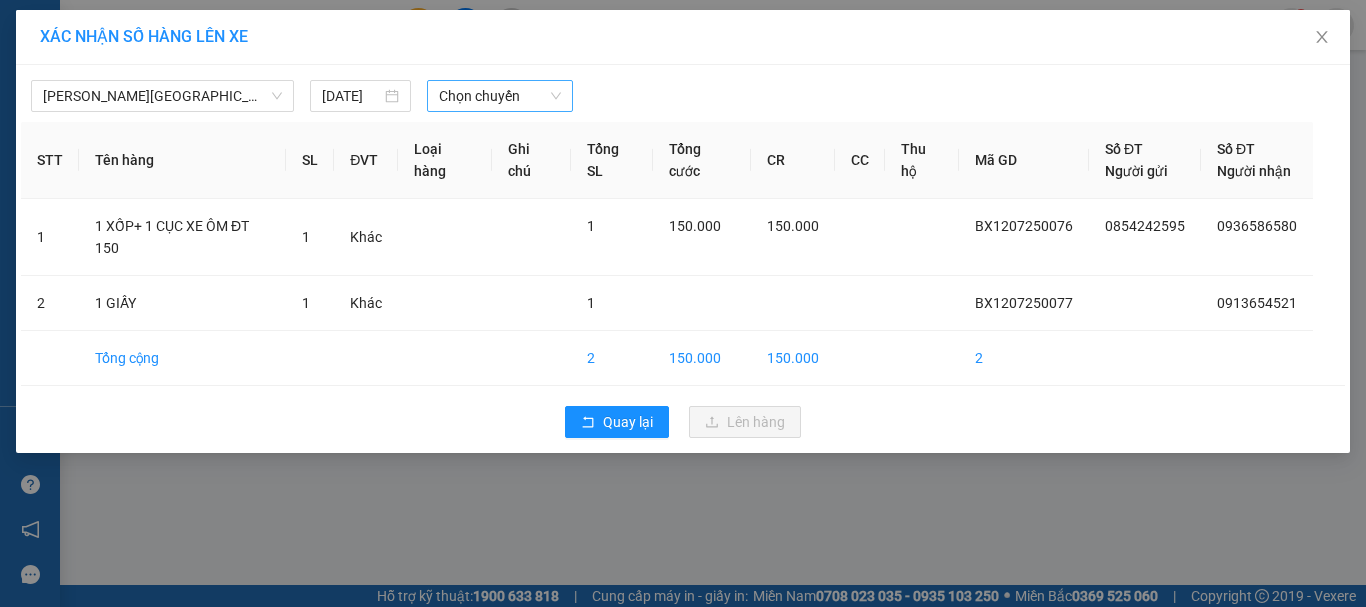 click on "Chọn chuyến" at bounding box center [500, 96] 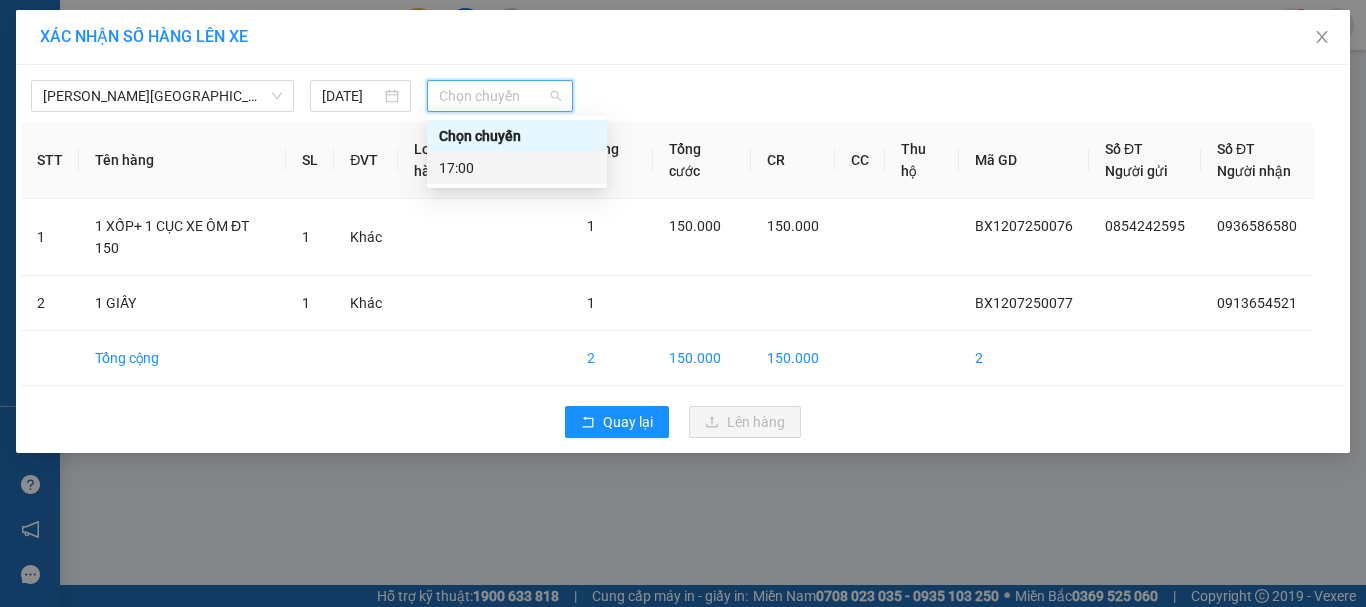 click on "17:00" at bounding box center [517, 168] 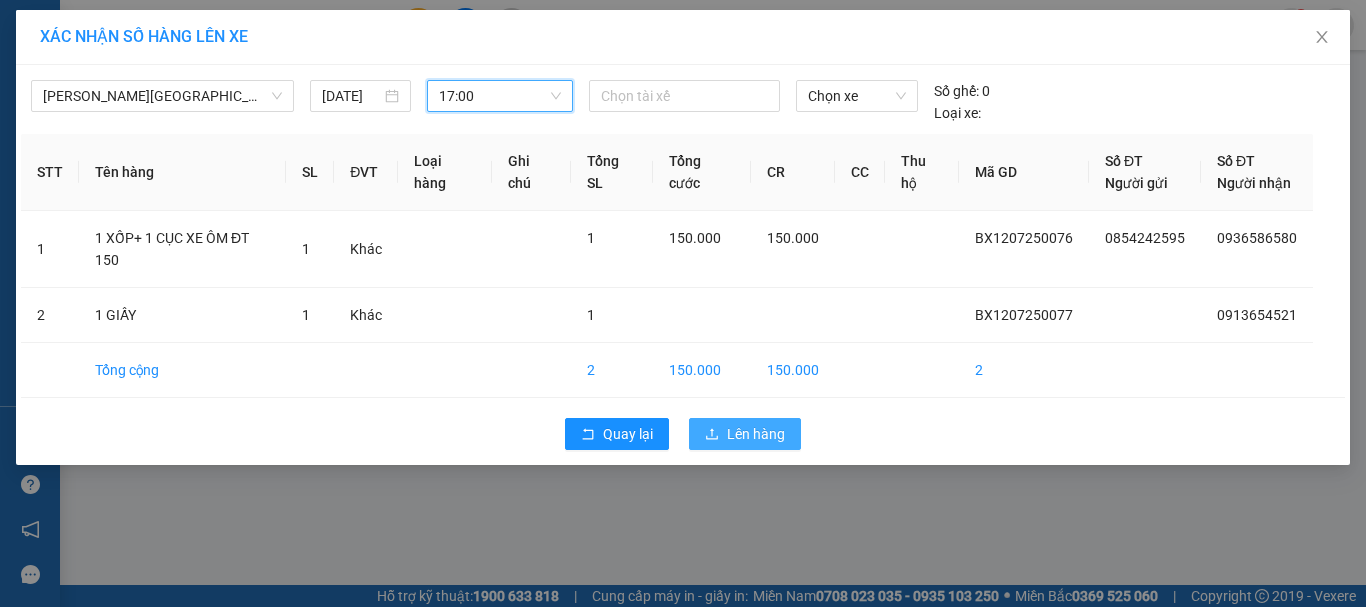 click on "Lên hàng" at bounding box center (756, 434) 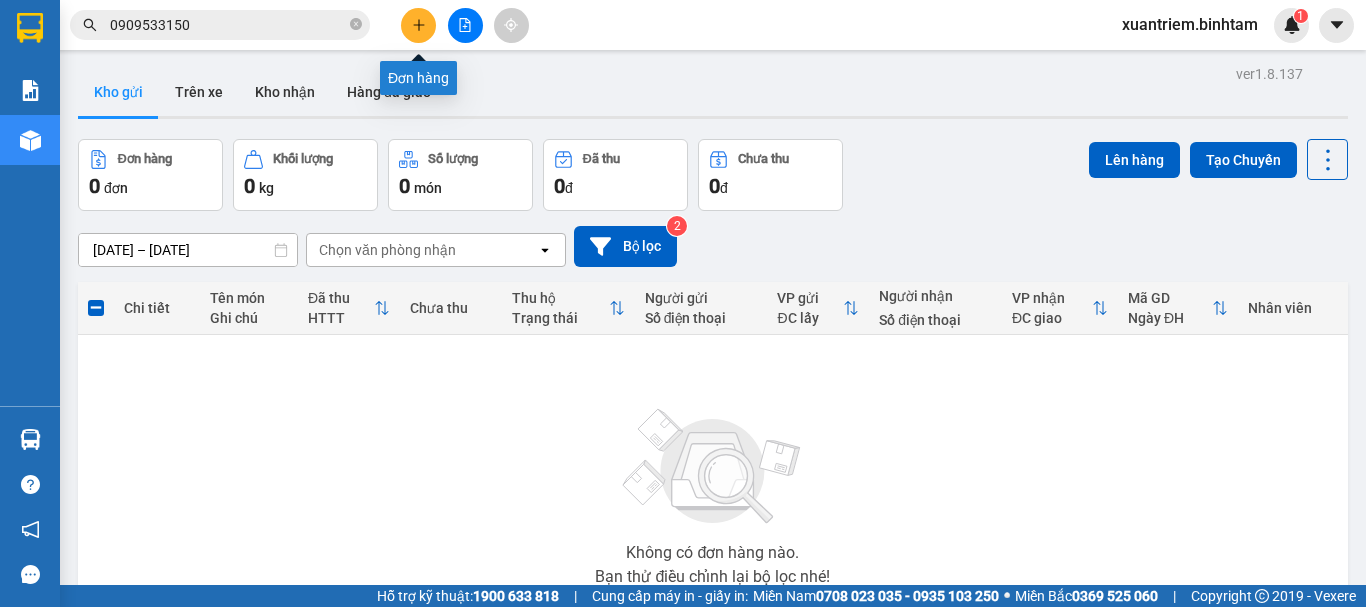 click 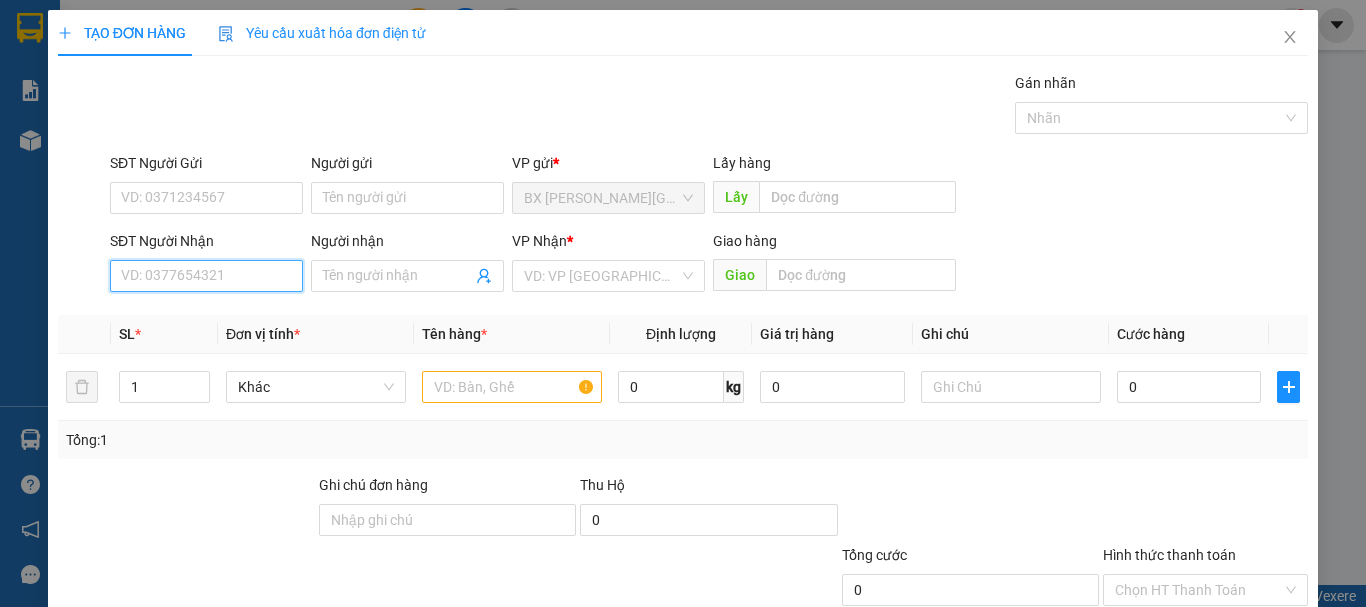 click on "SĐT Người Nhận" at bounding box center (206, 276) 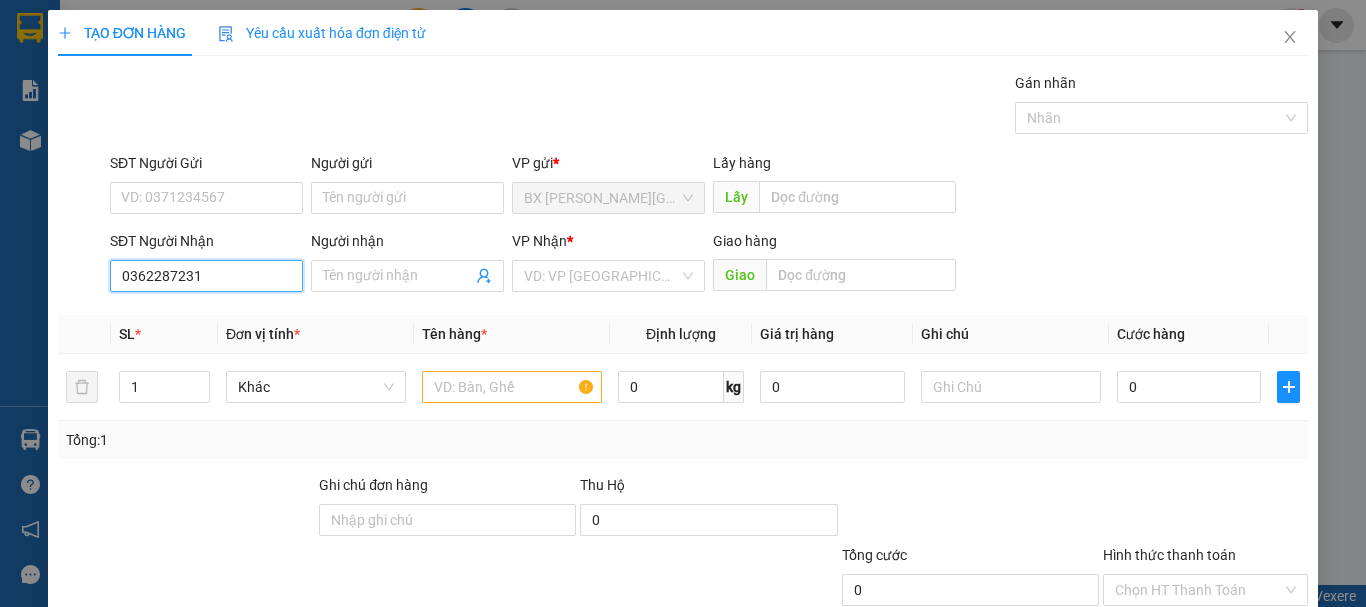 click on "0362287231" at bounding box center (206, 276) 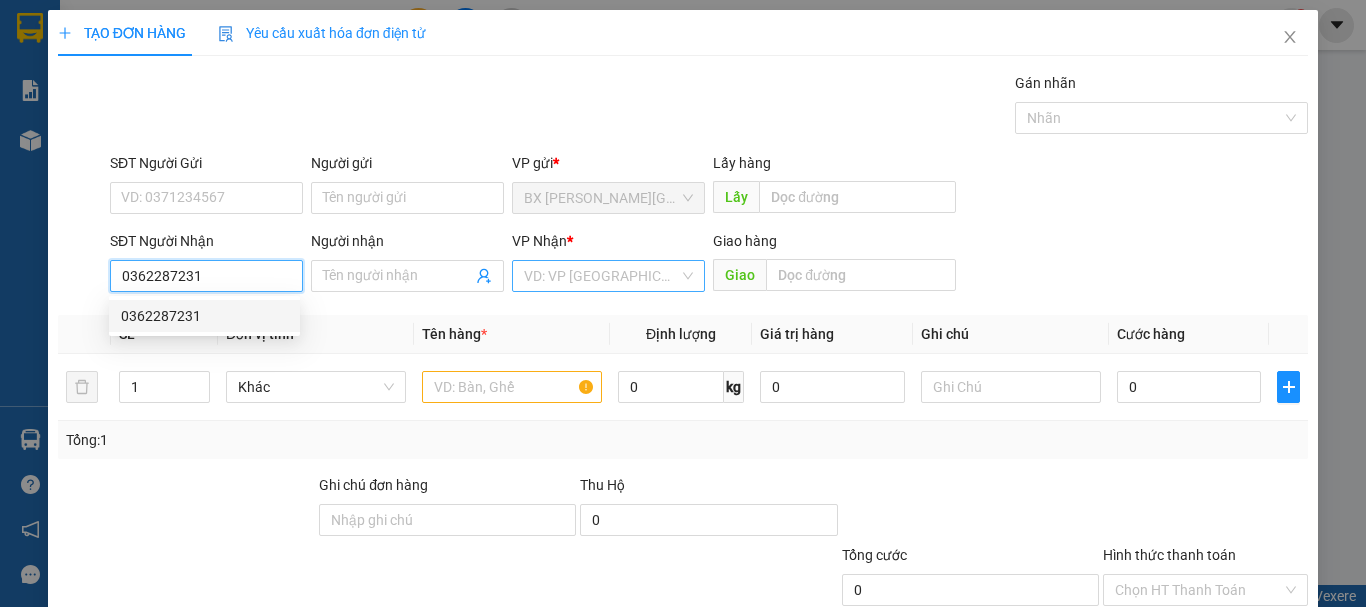 type on "0362287231" 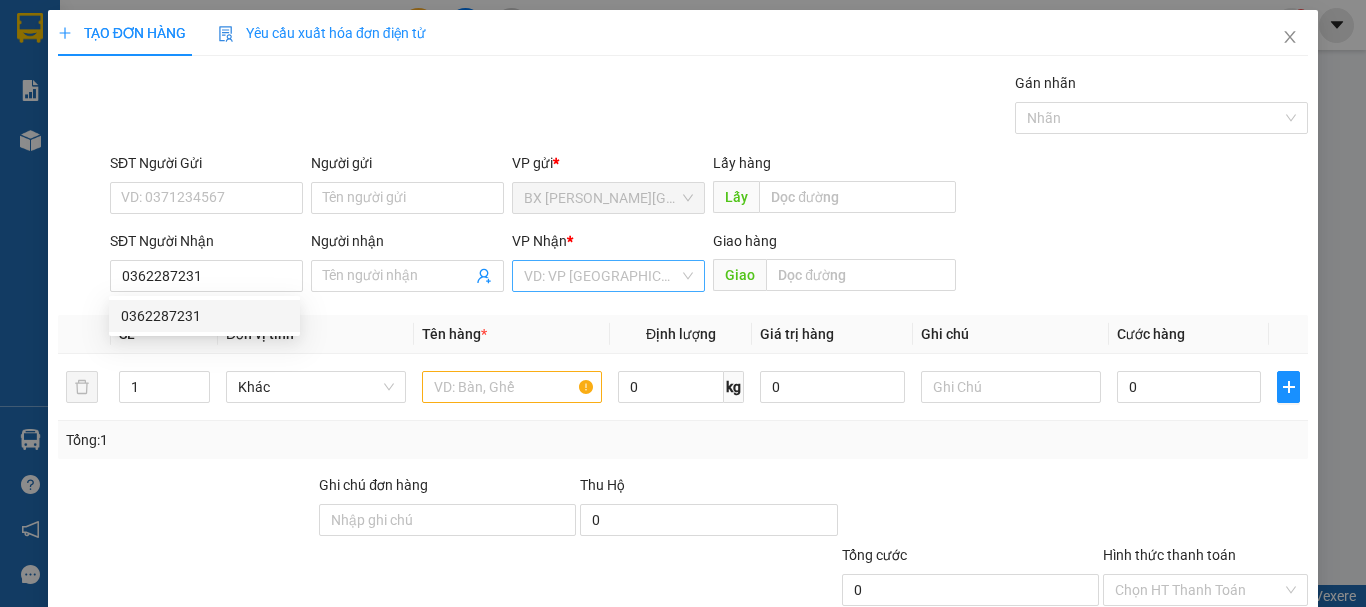 click at bounding box center (601, 276) 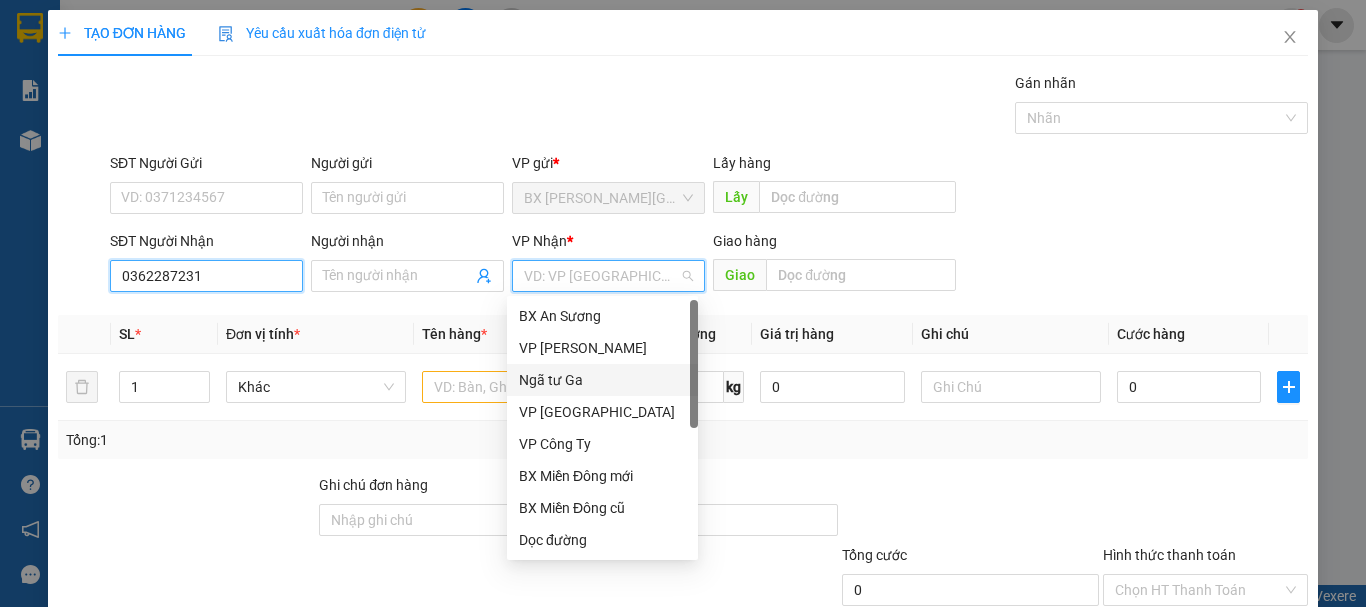 click on "0362287231" at bounding box center (206, 276) 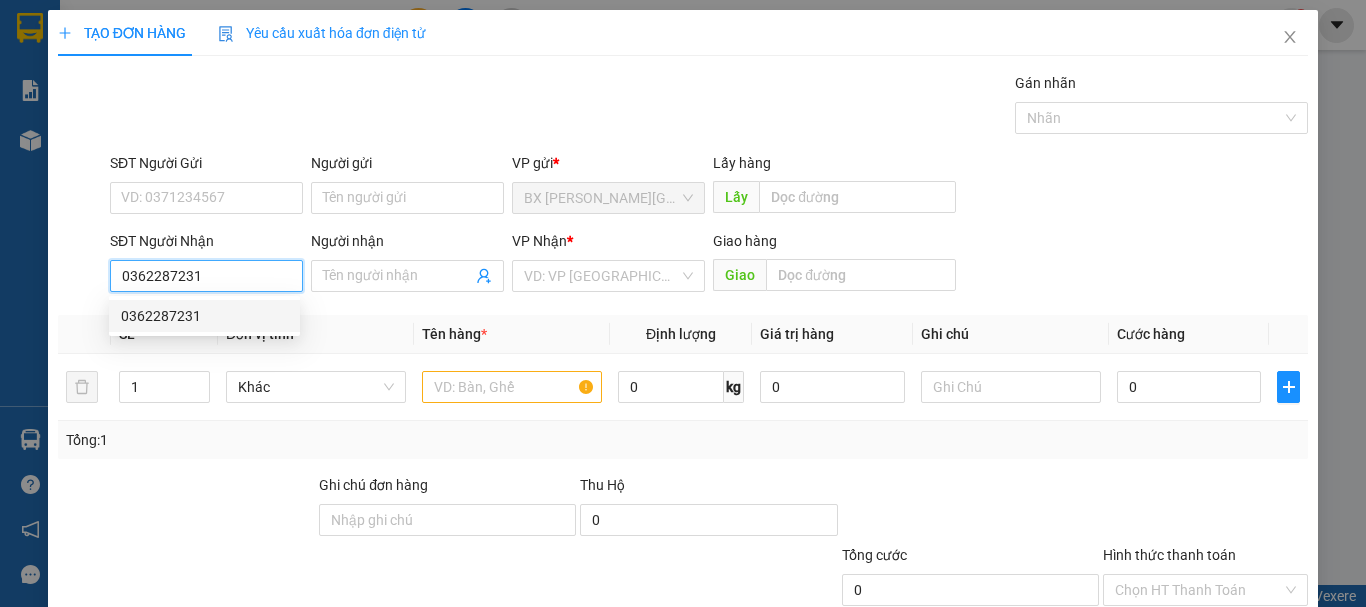 click on "0362287231" at bounding box center [204, 316] 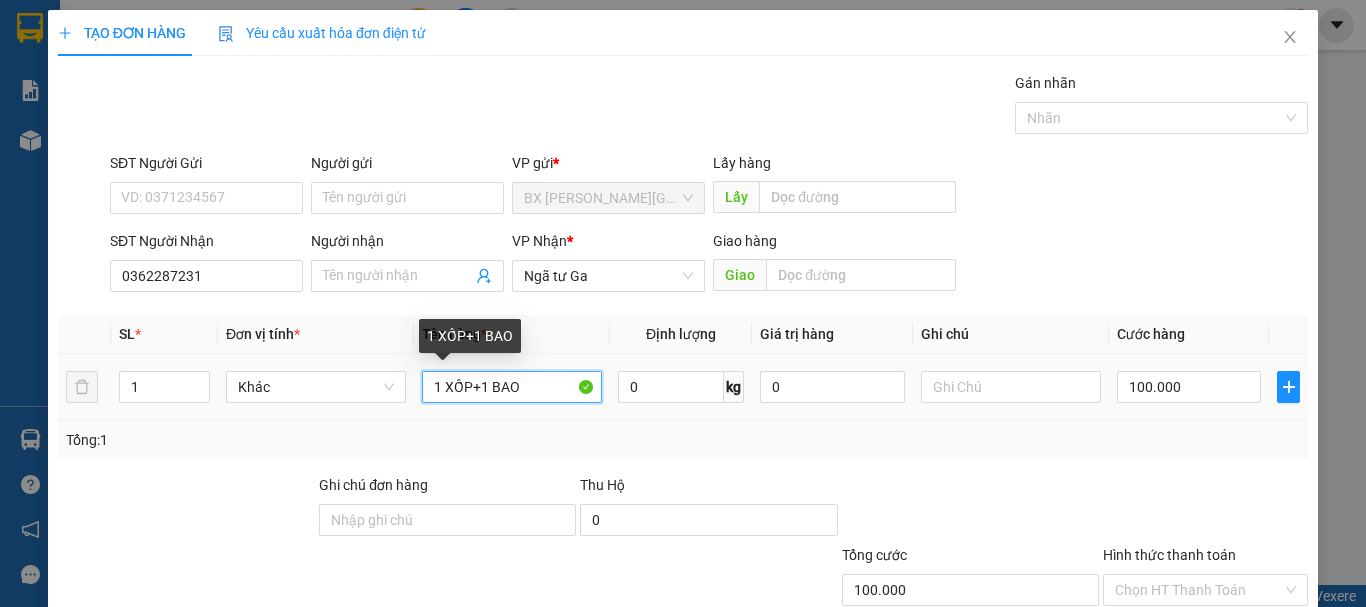 drag, startPoint x: 470, startPoint y: 388, endPoint x: 530, endPoint y: 386, distance: 60.033325 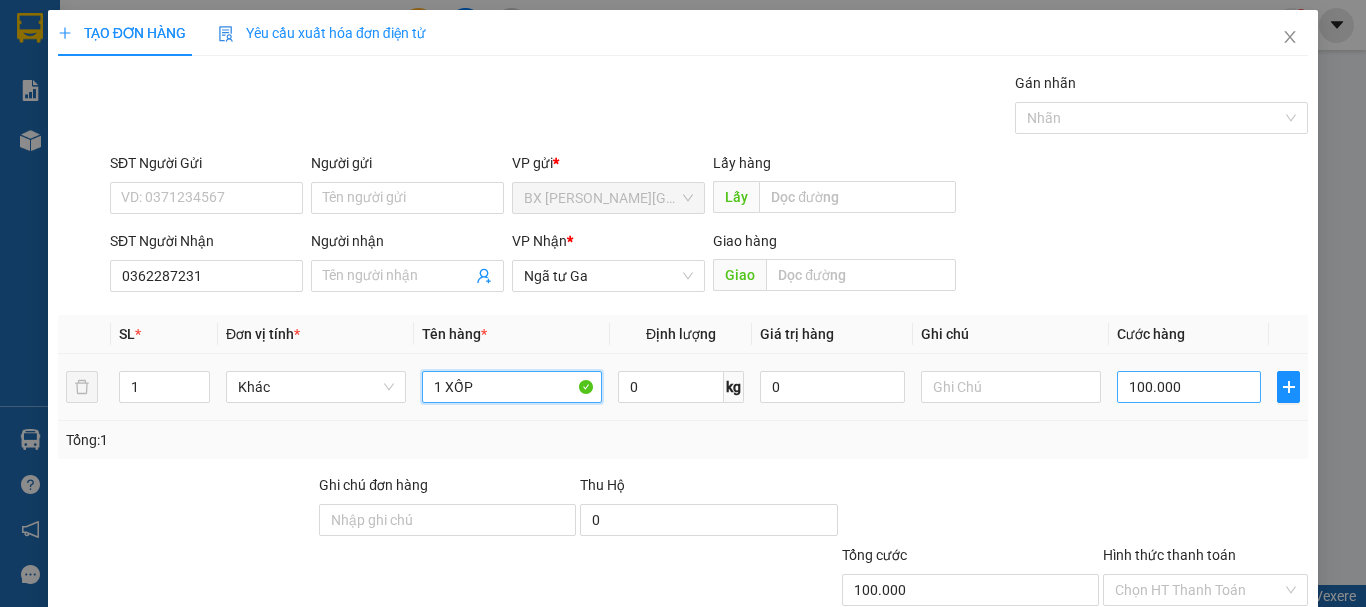 type on "1 XỐP" 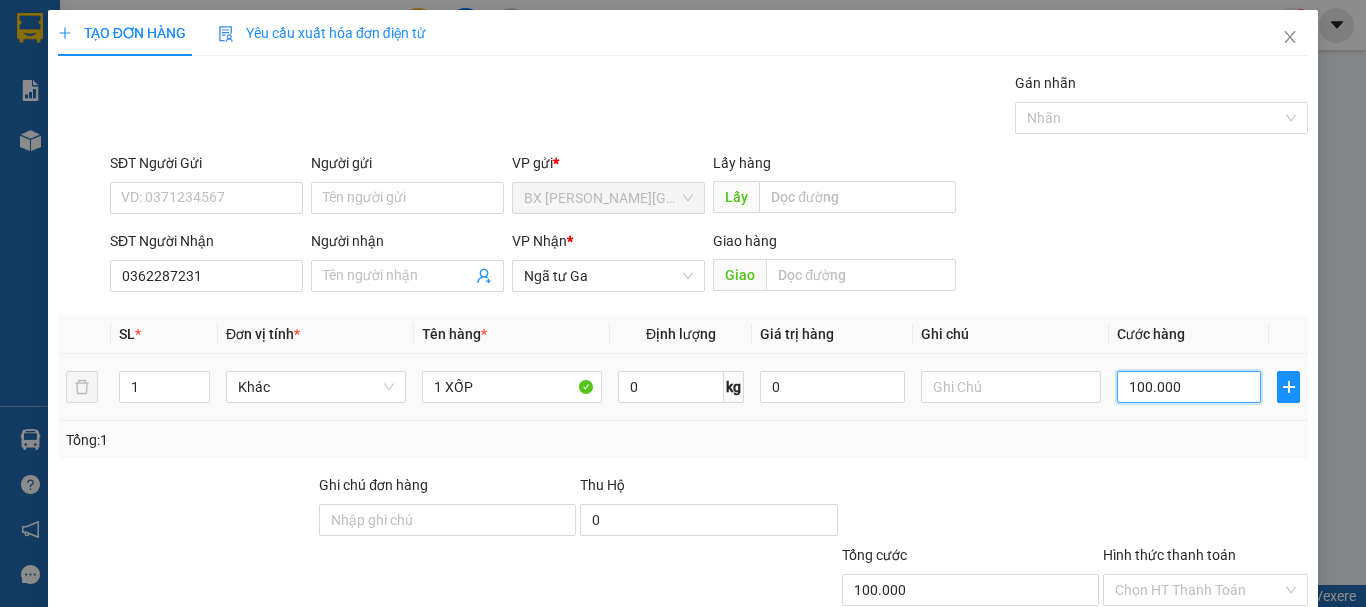 click on "100.000" at bounding box center [1189, 387] 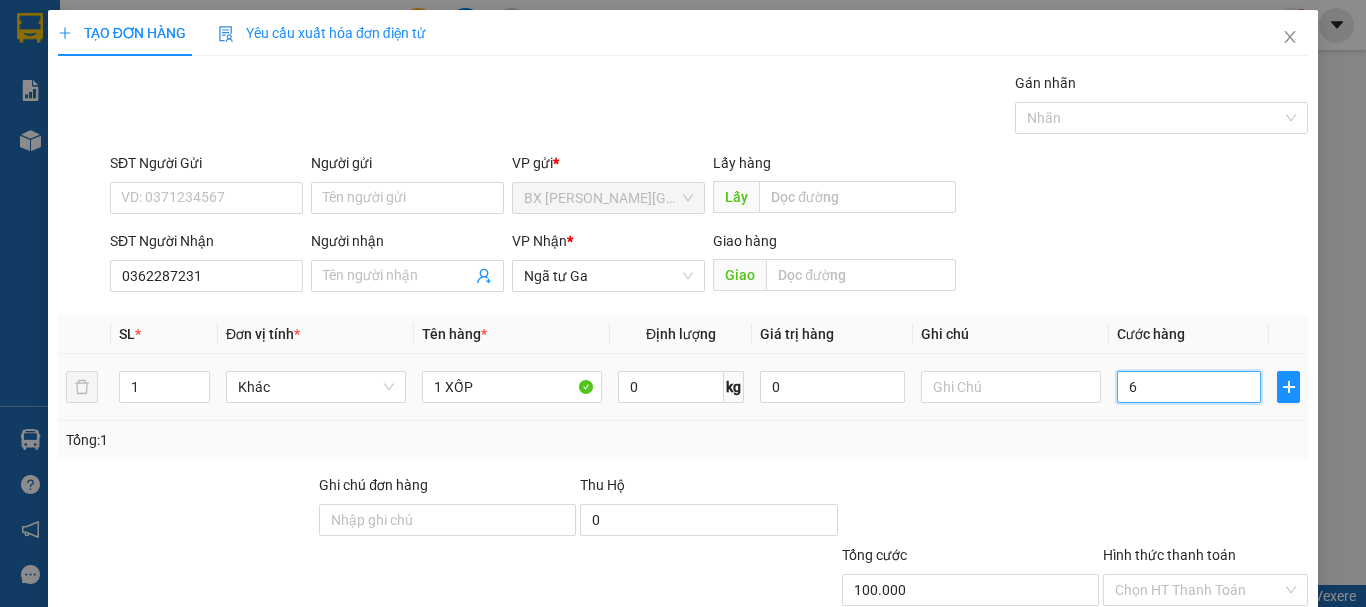 type on "6" 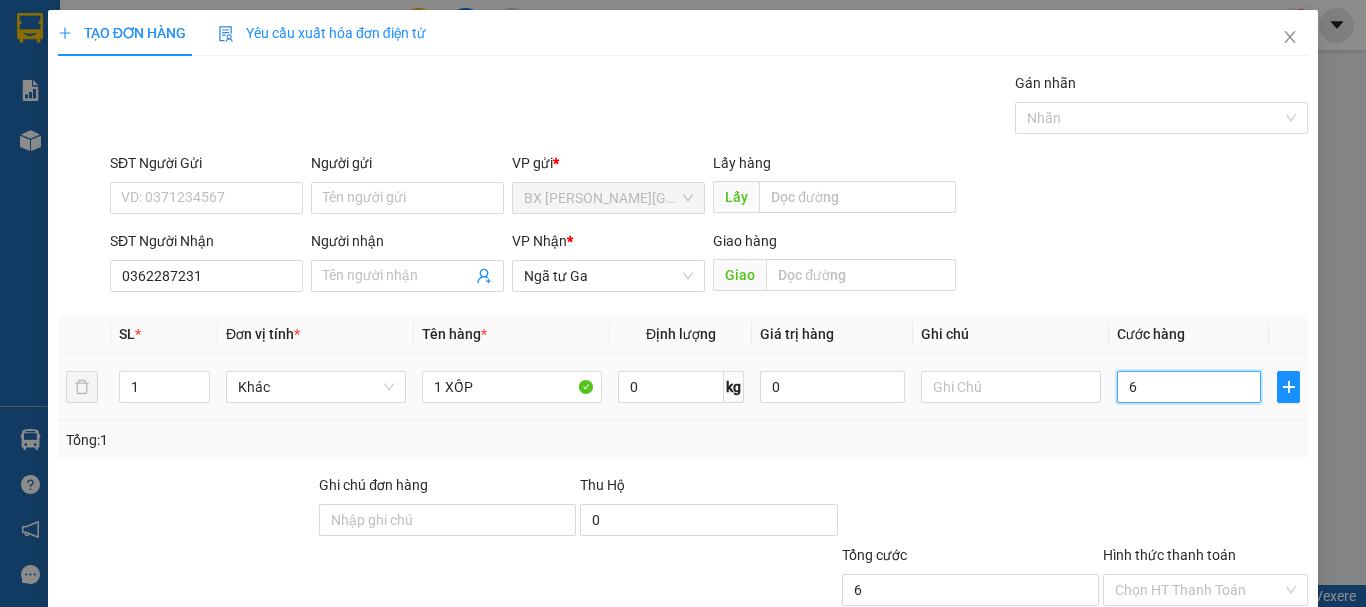type on "60" 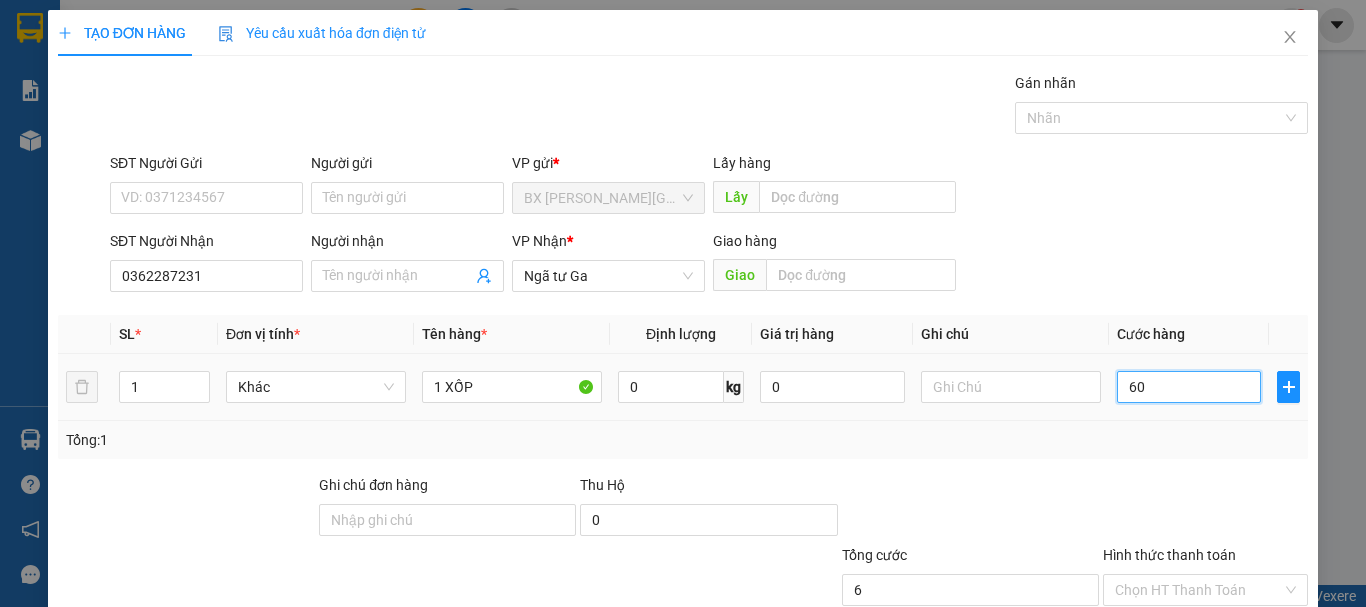 type on "60" 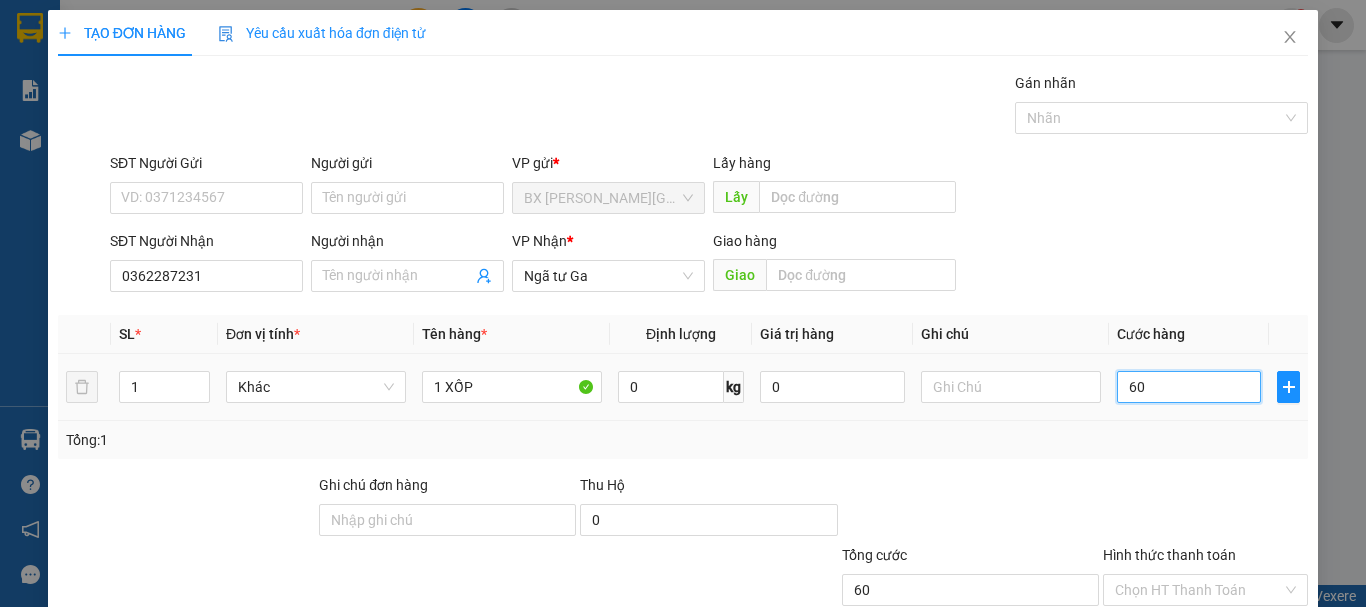 type on "600" 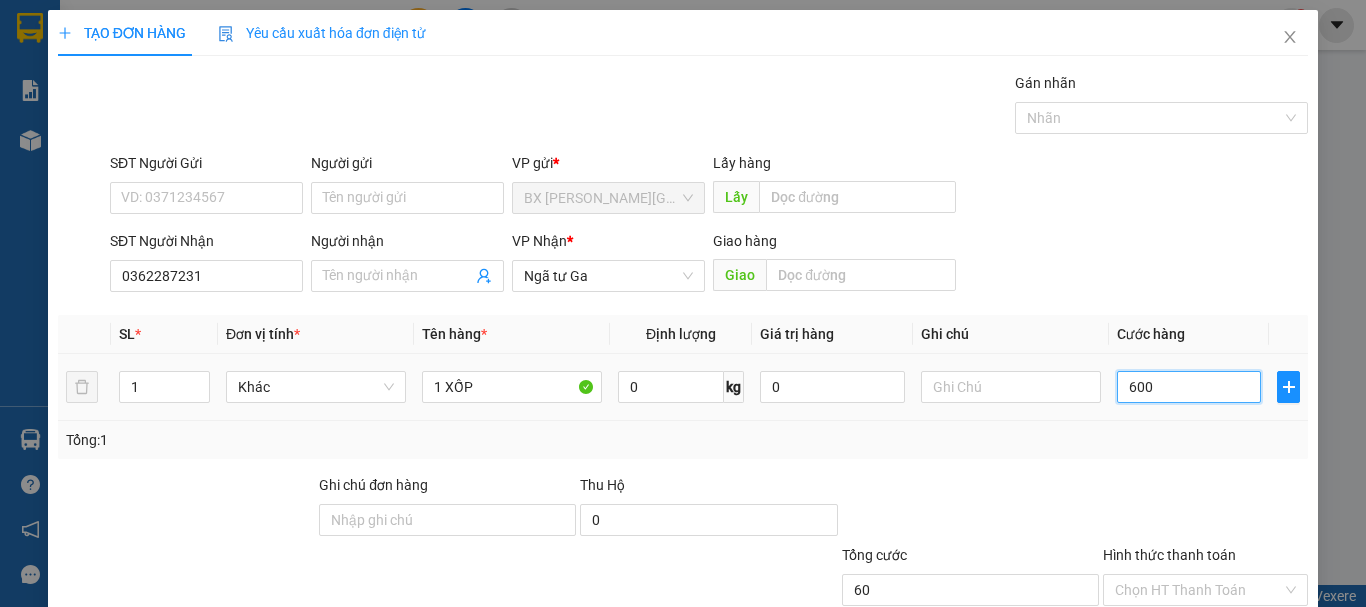 type on "600" 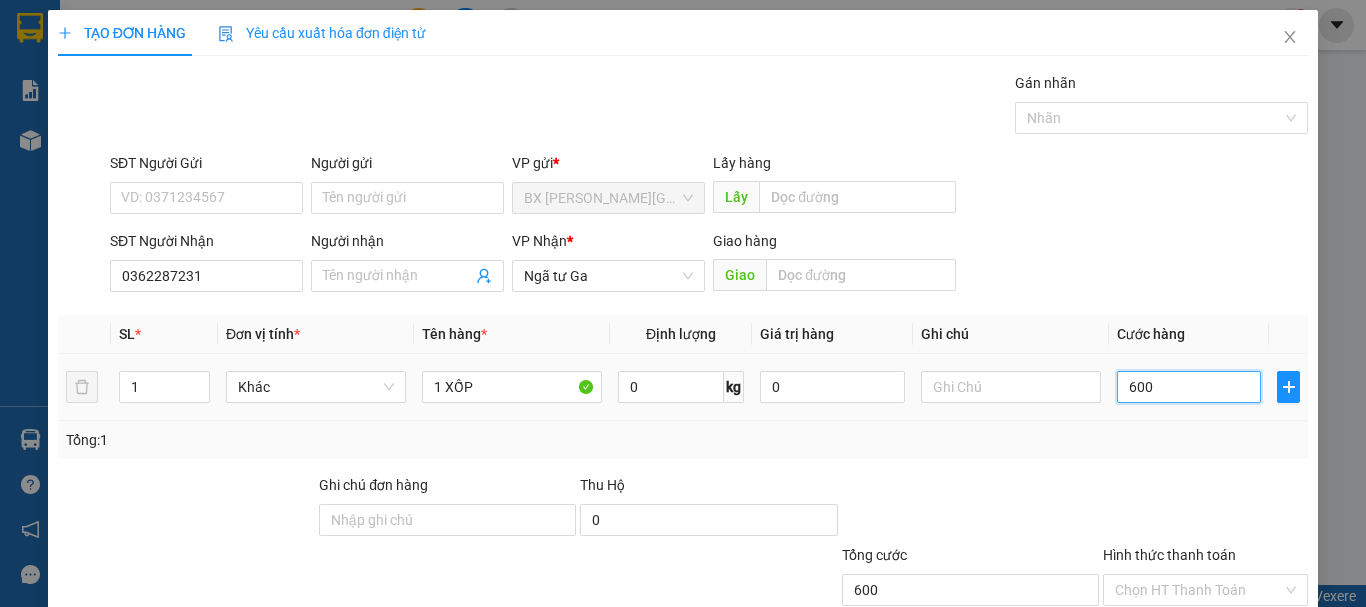 type on "6.000" 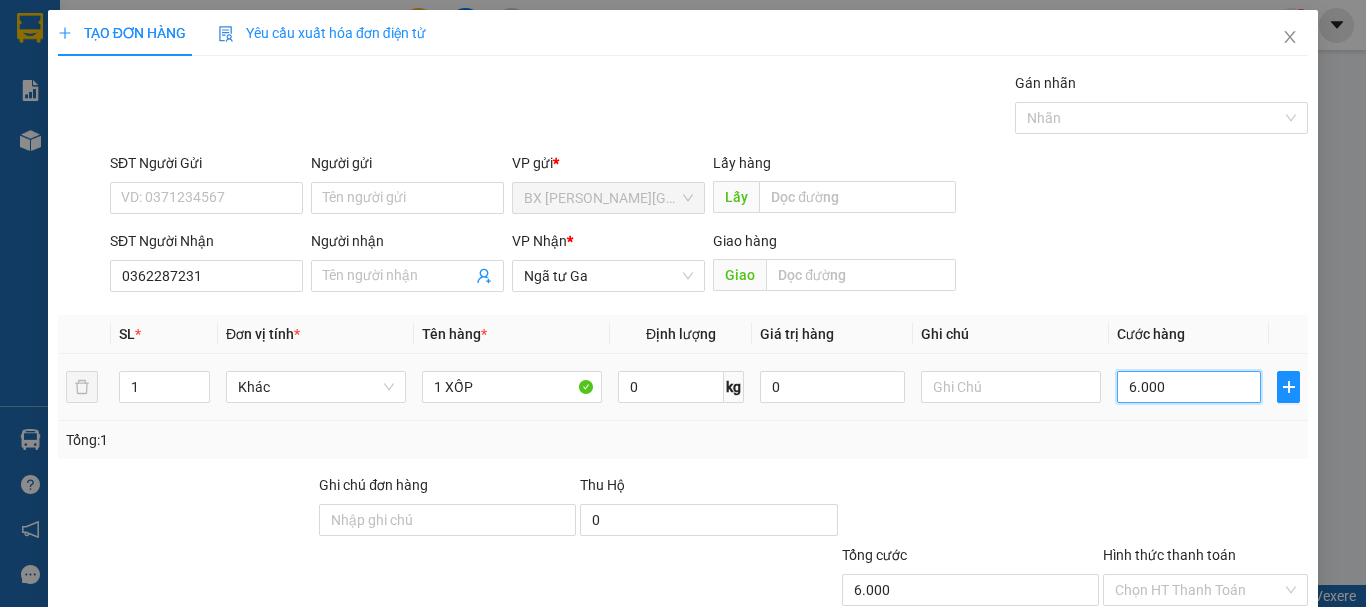 type on "60.000" 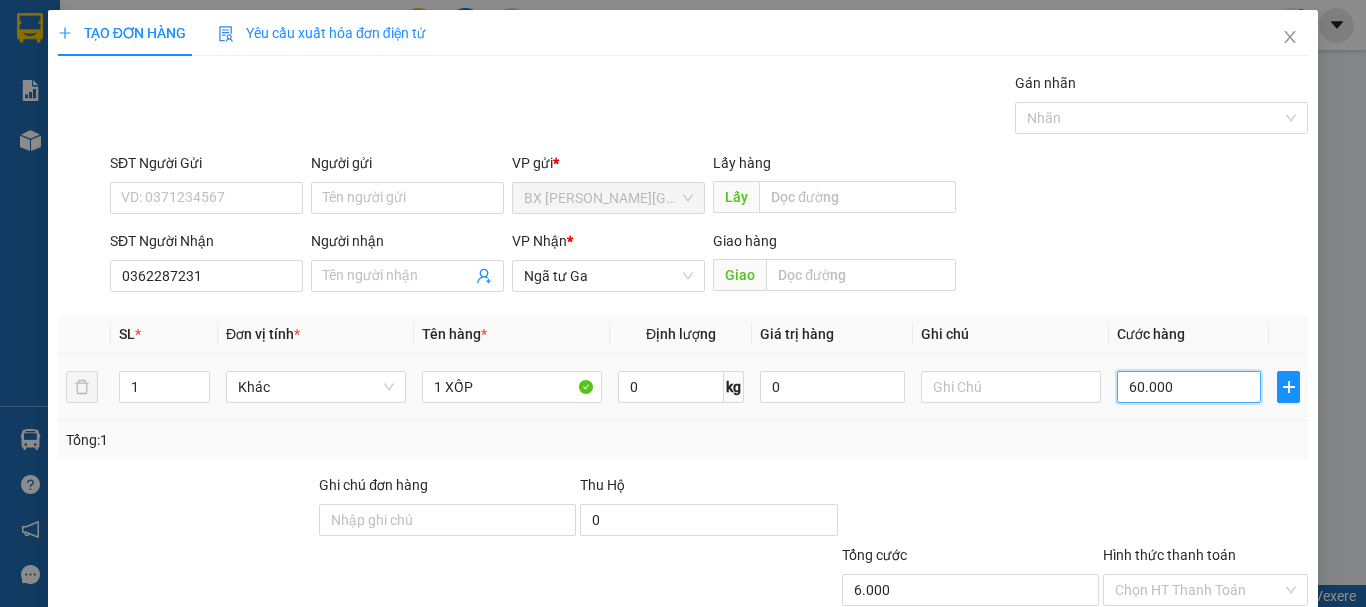 type on "60.000" 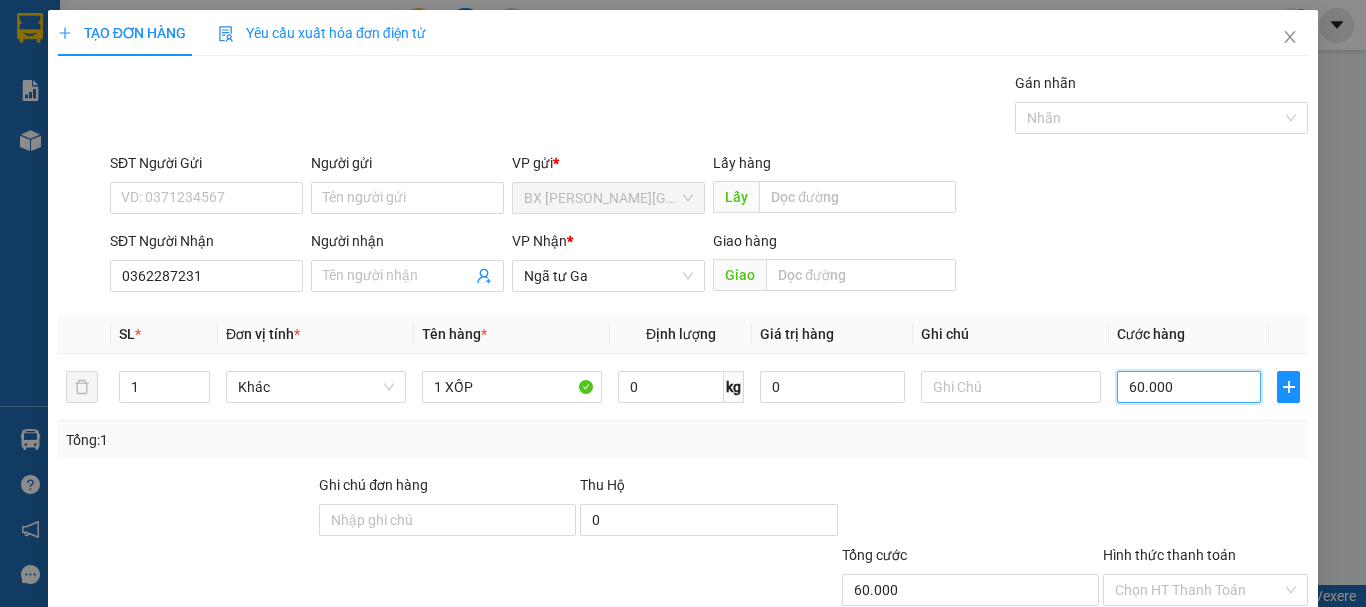 type on "60.000" 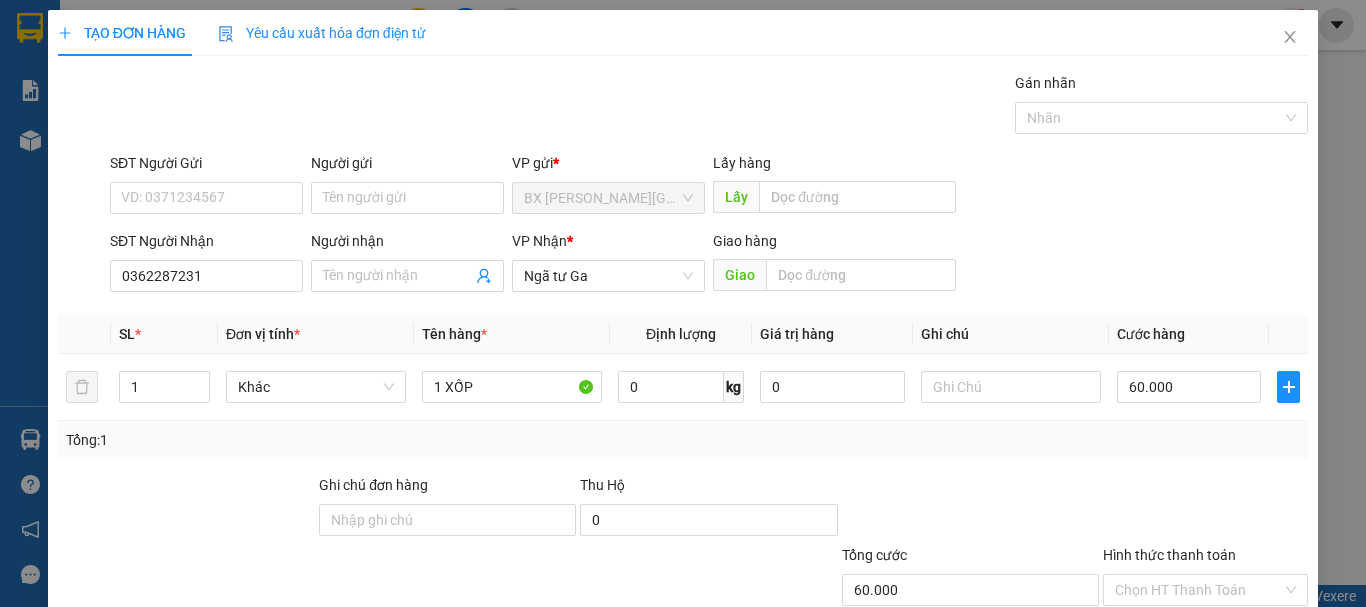 scroll, scrollTop: 133, scrollLeft: 0, axis: vertical 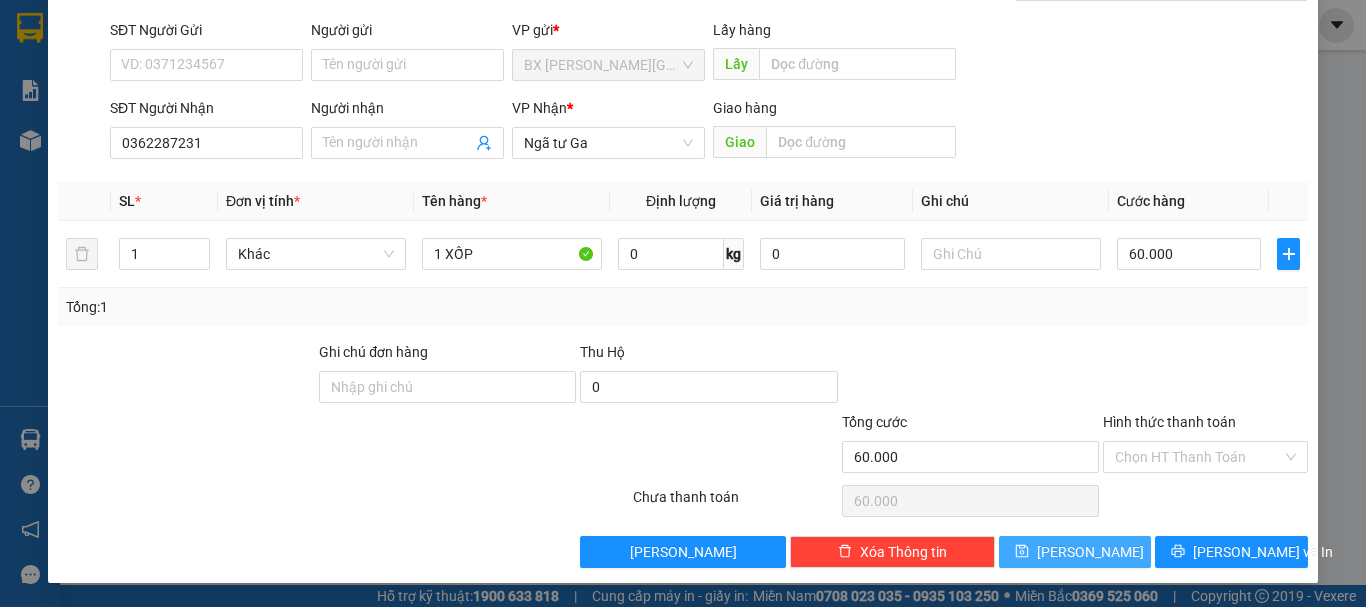 click 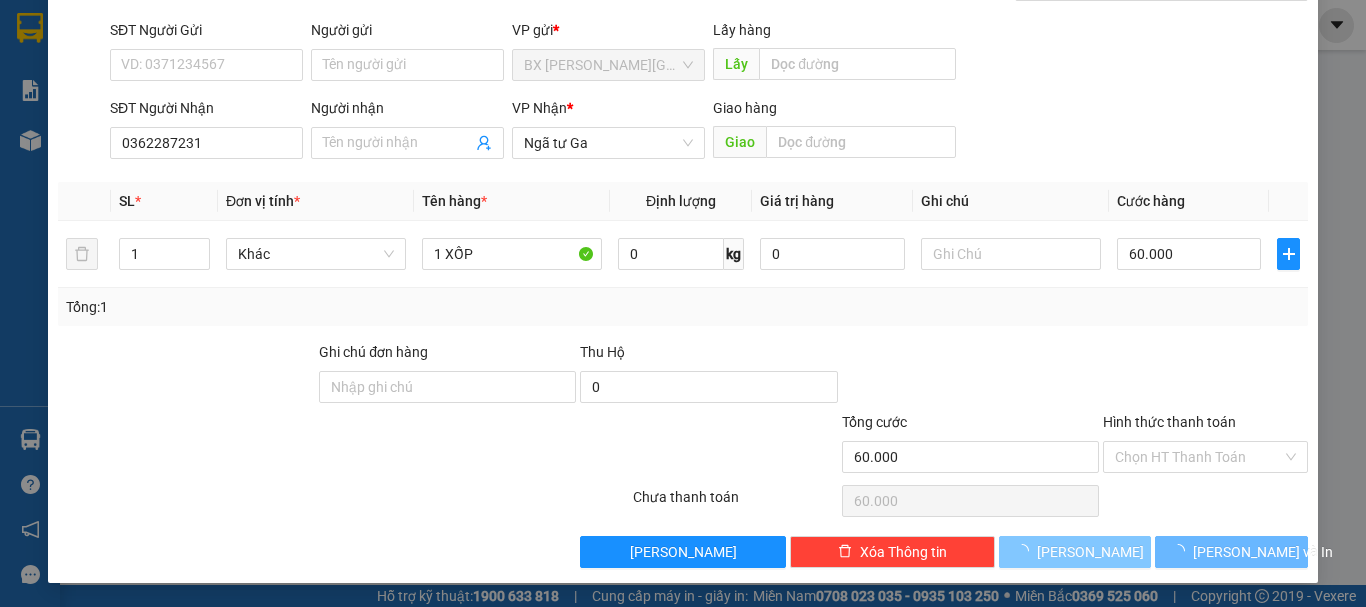 type 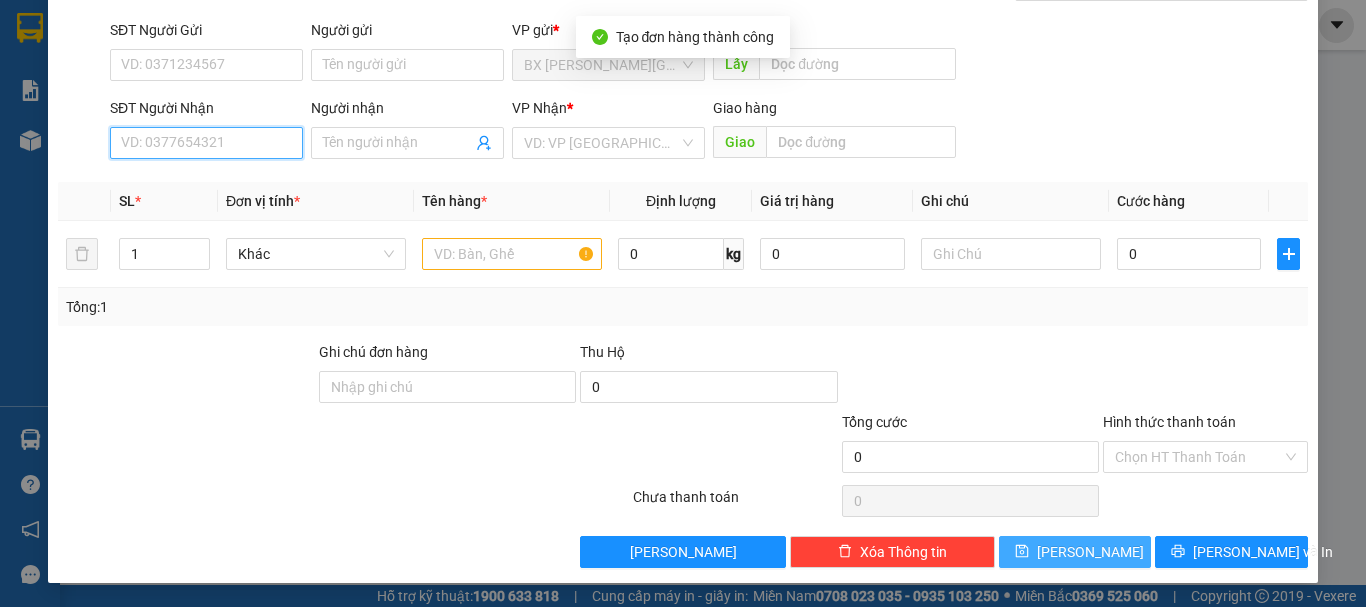 click on "SĐT Người Nhận" at bounding box center [206, 143] 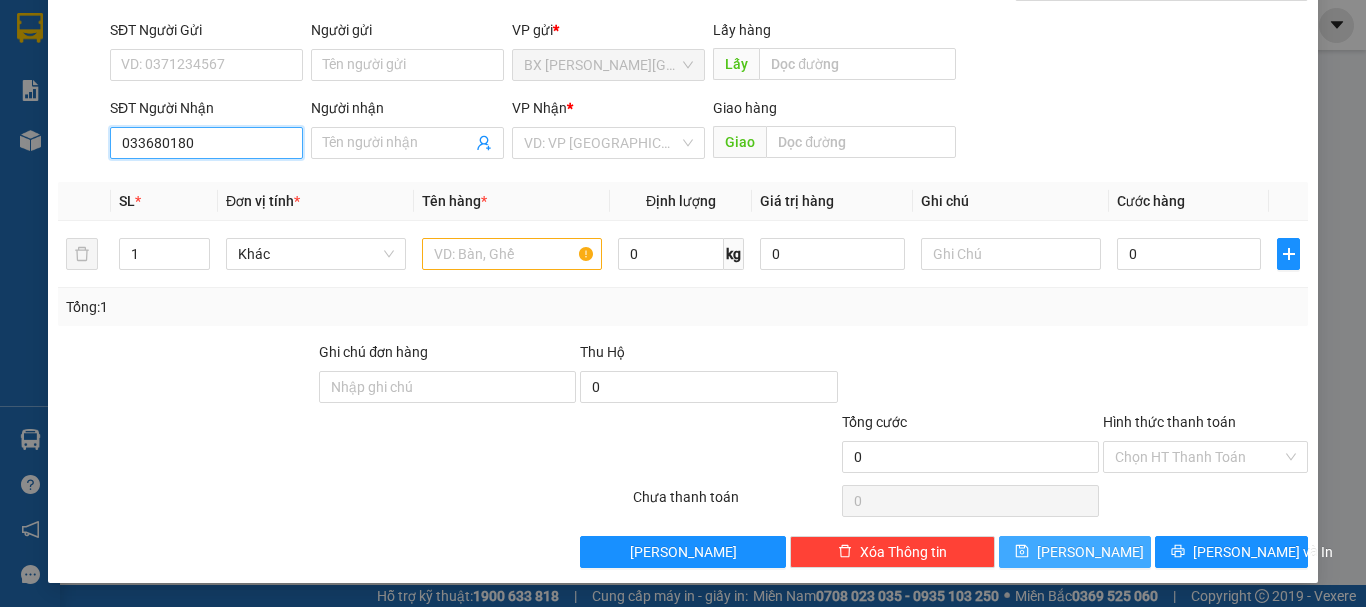 type on "0336801803" 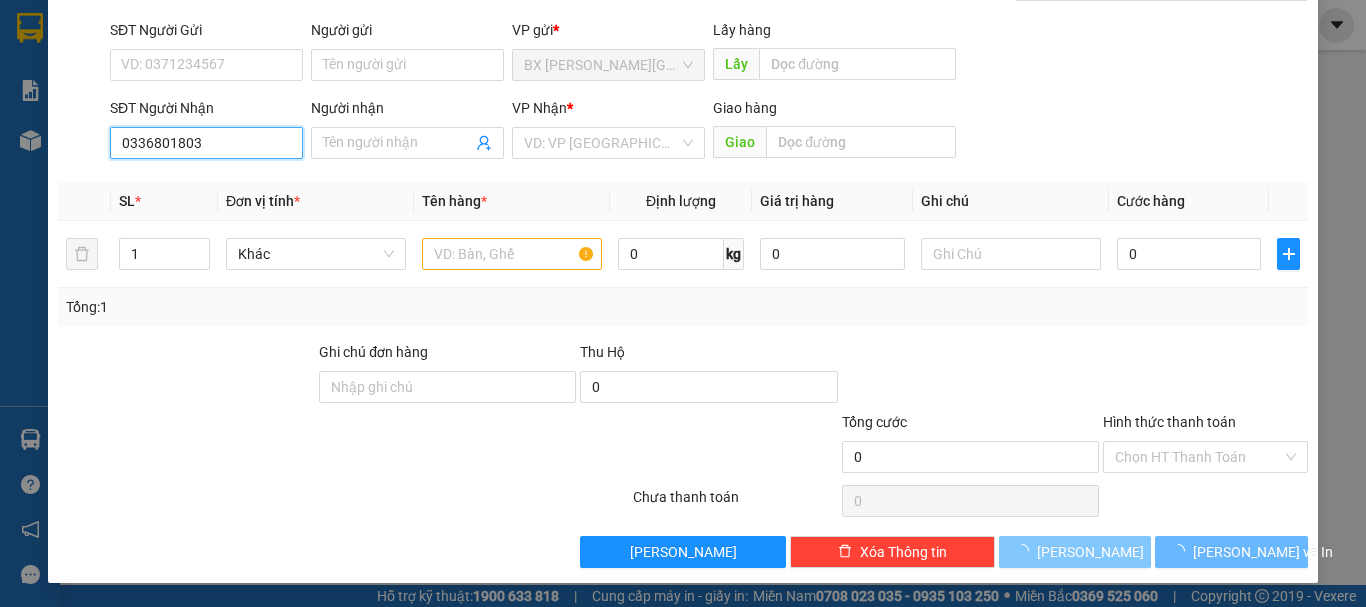 click on "0336801803" at bounding box center [206, 143] 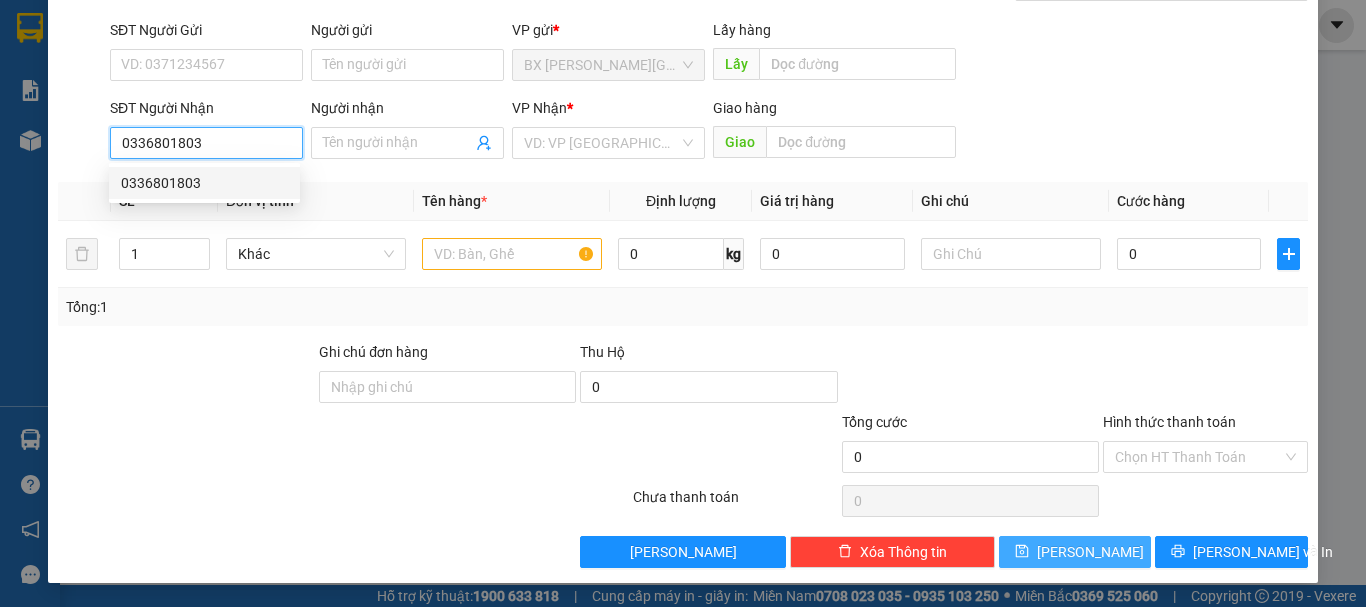 click on "0336801803" at bounding box center (204, 183) 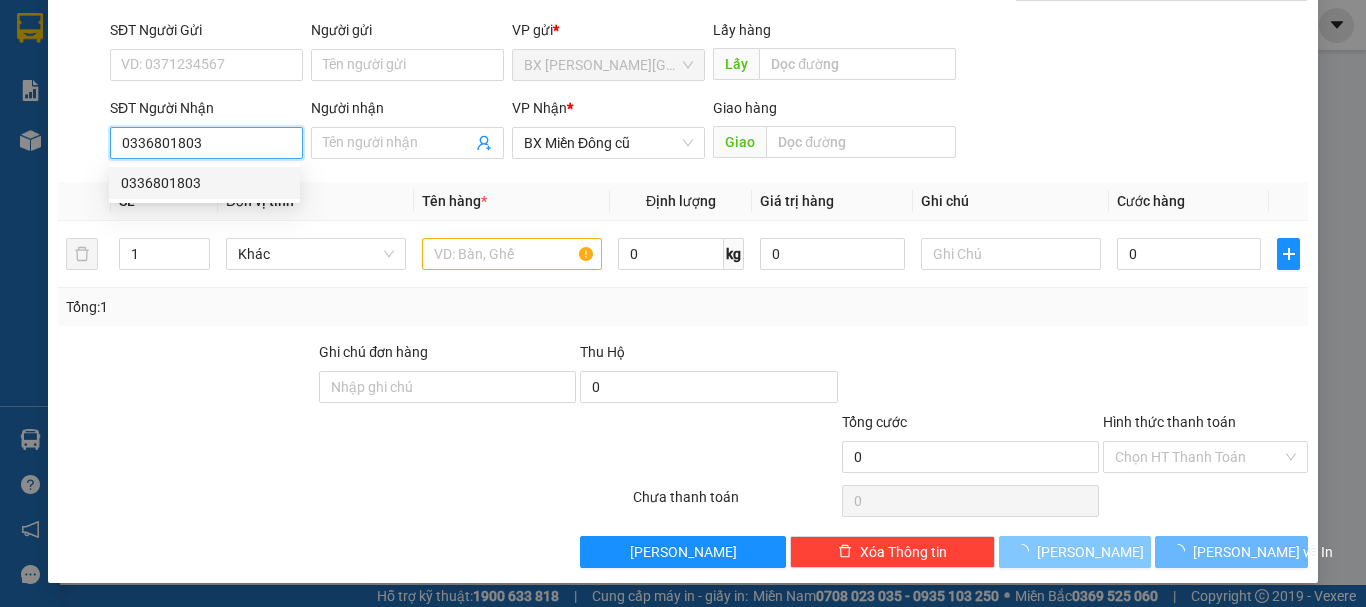 type on "150.000" 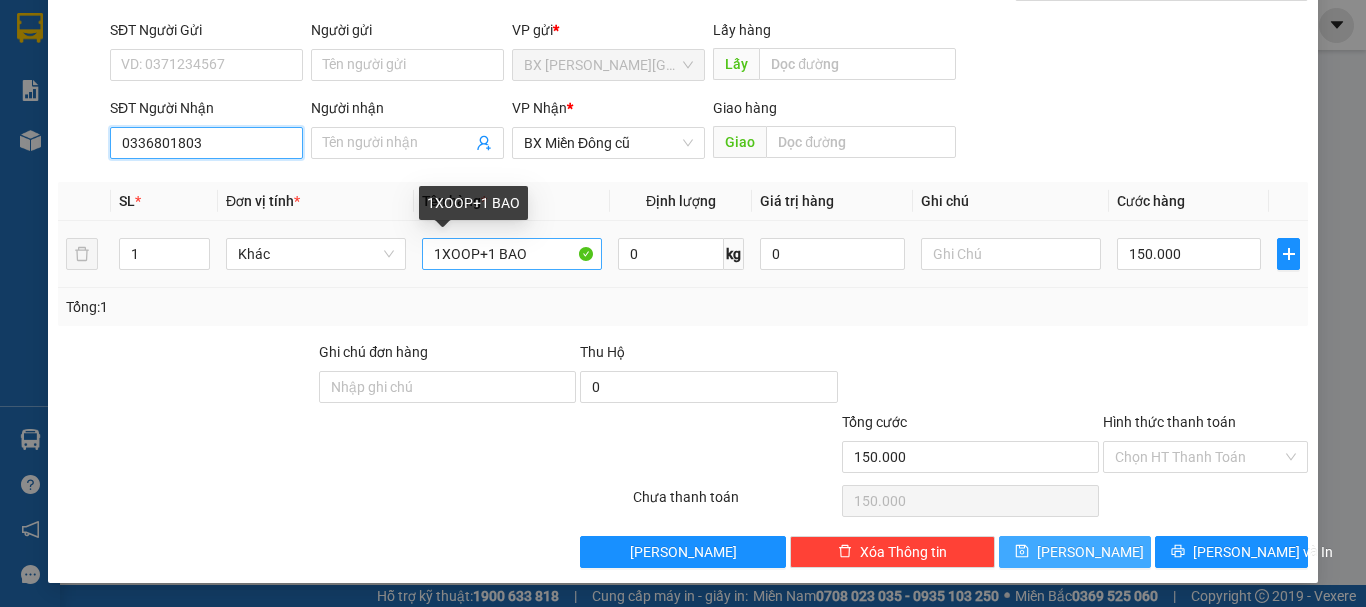 type on "0336801803" 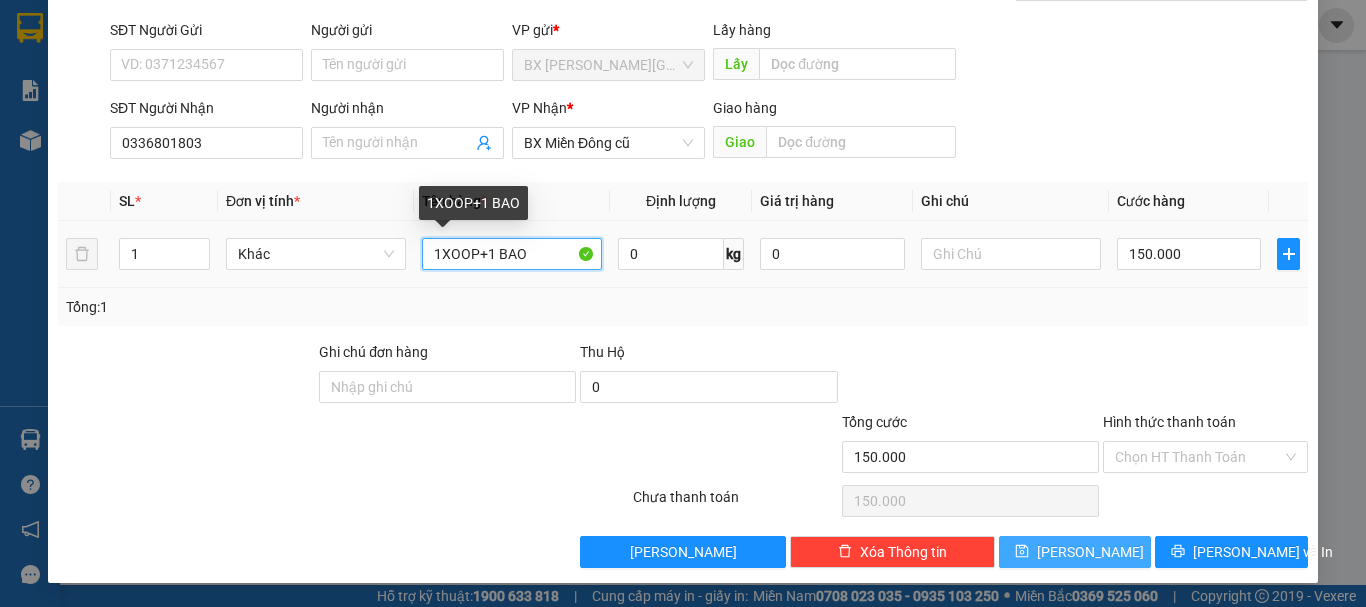 click on "1XOOP+1 BAO" at bounding box center [512, 254] 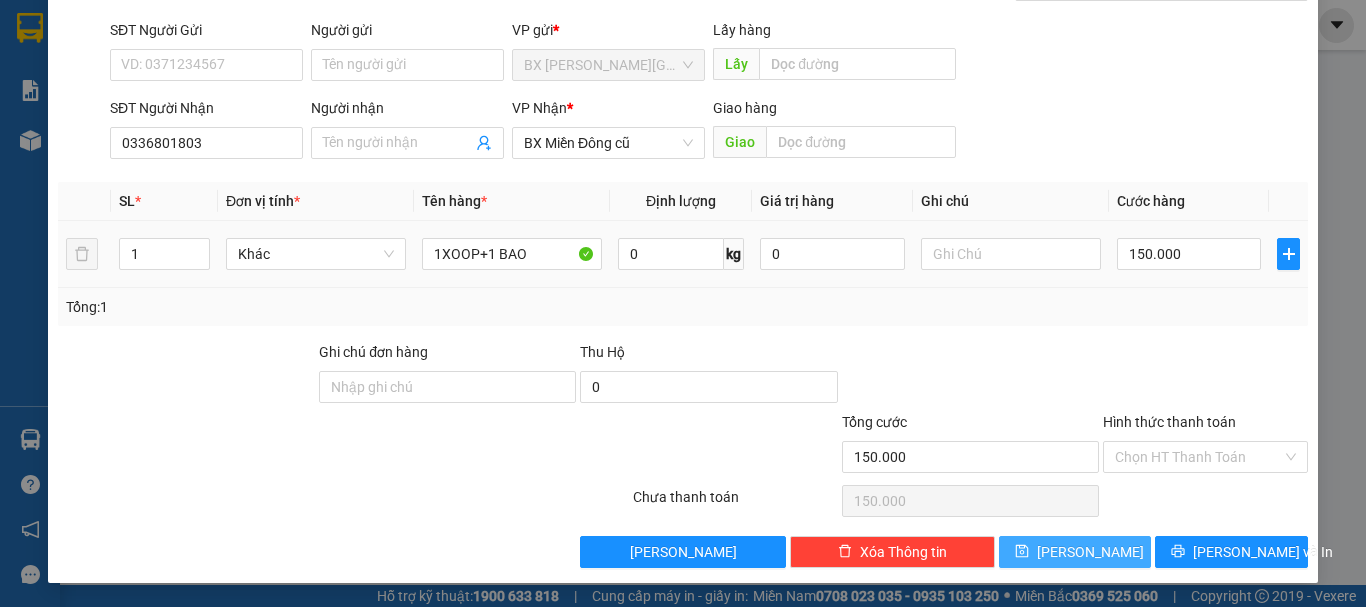 click on "150.000" at bounding box center [1189, 254] 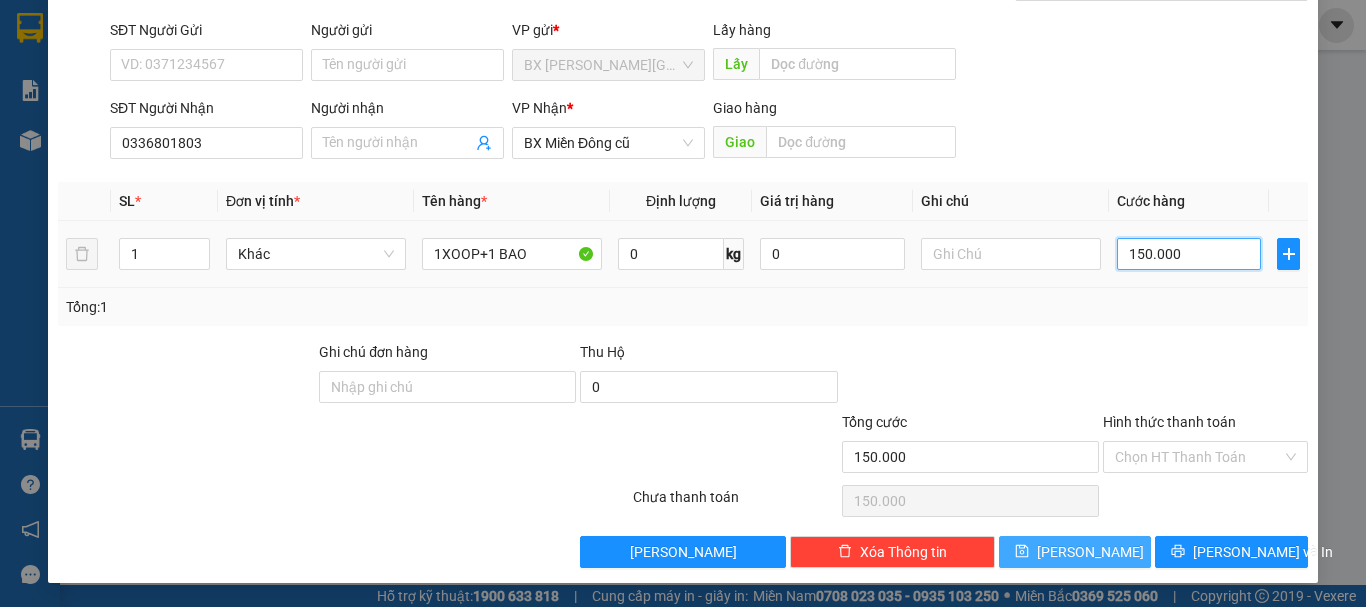 click on "150.000" at bounding box center (1189, 254) 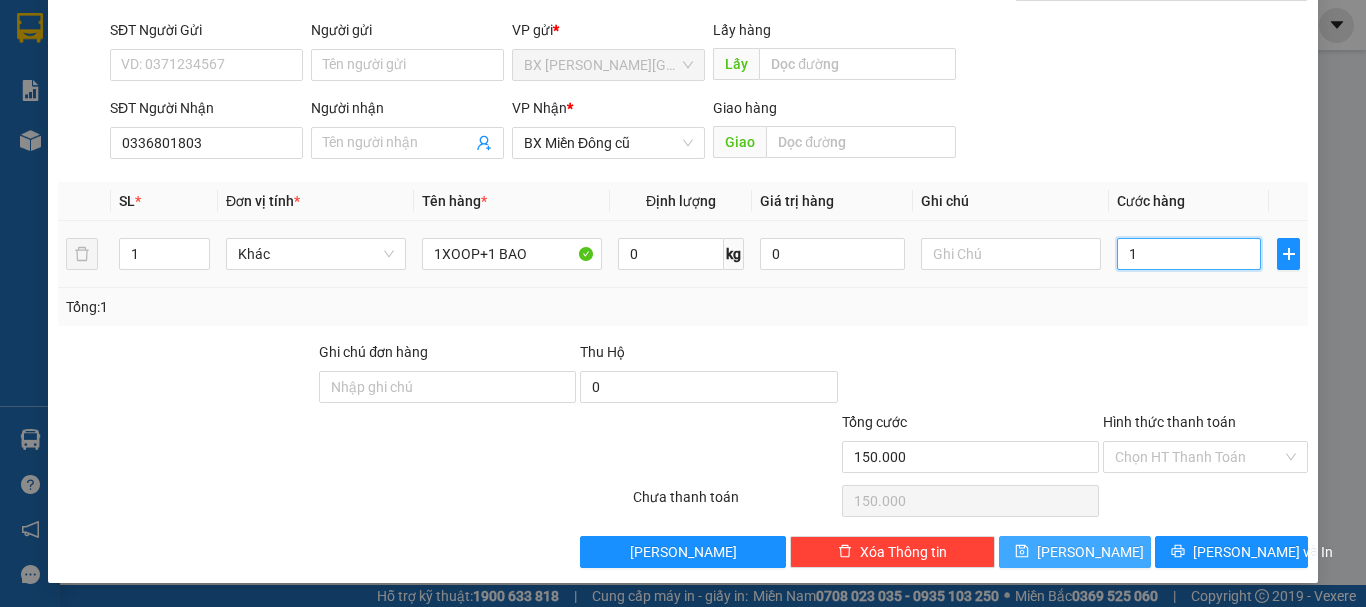 type on "1" 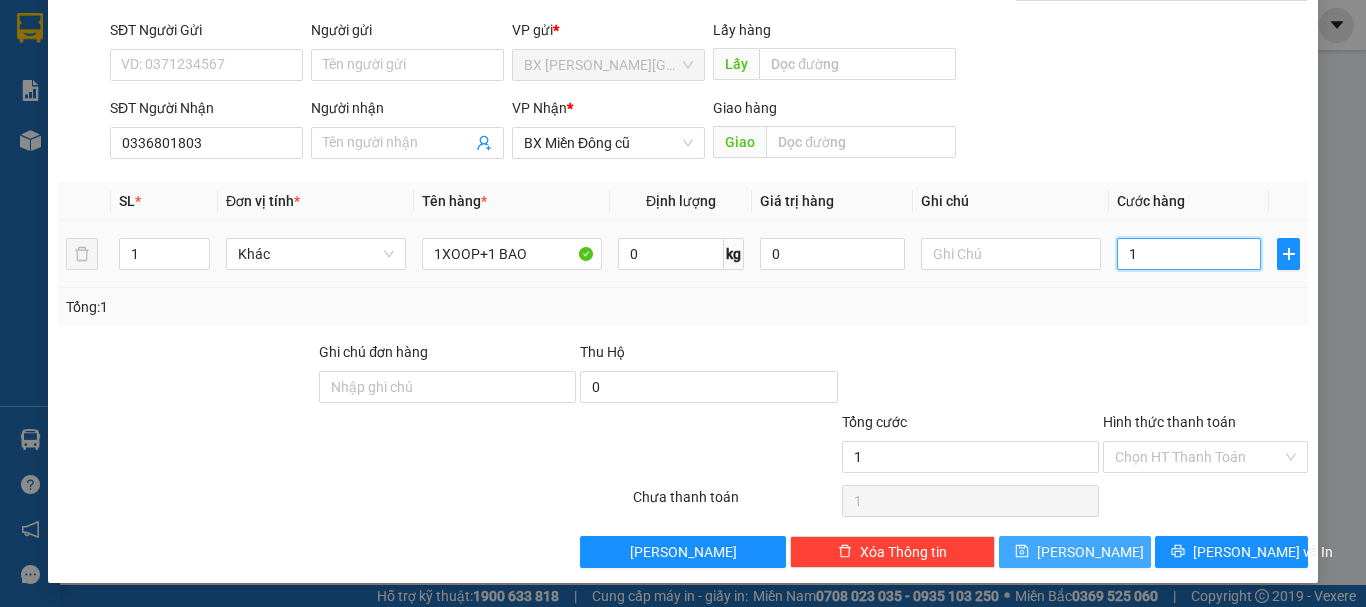 type on "17" 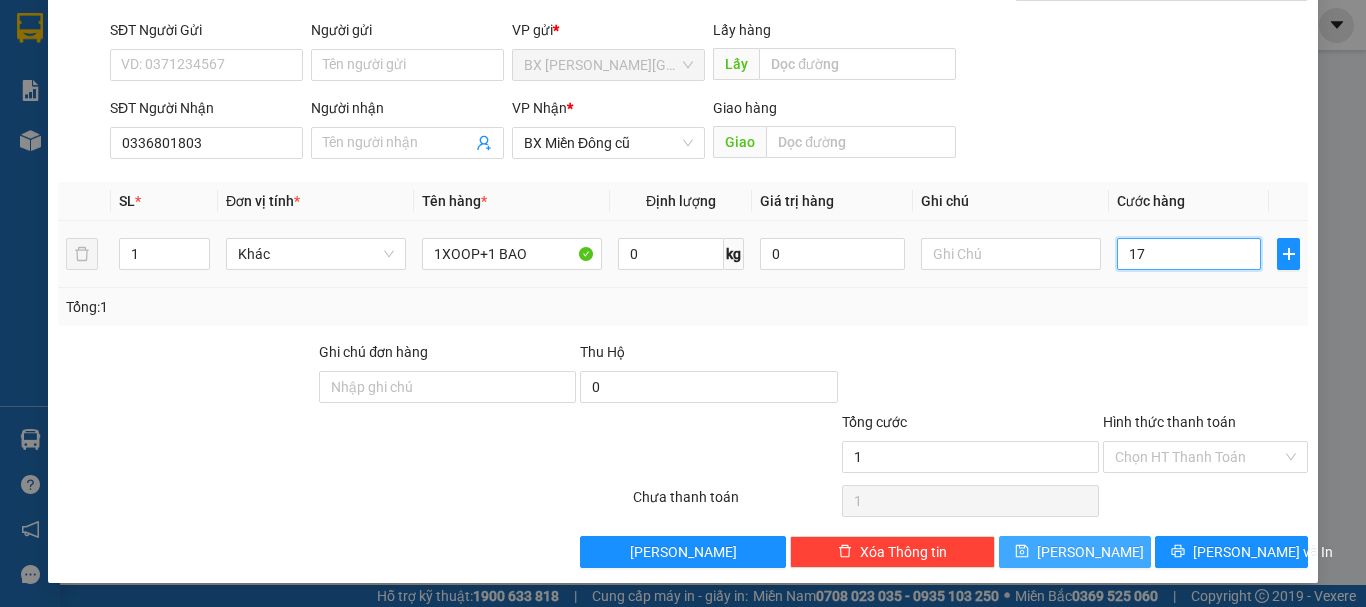 type on "17" 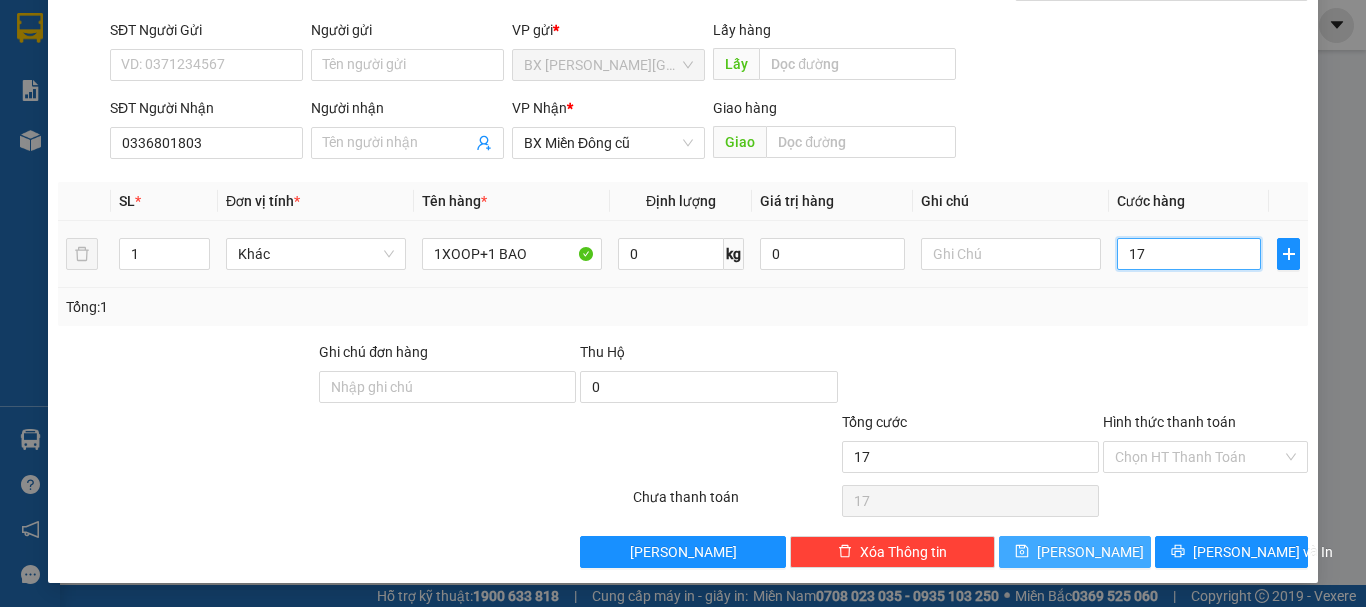 type on "170" 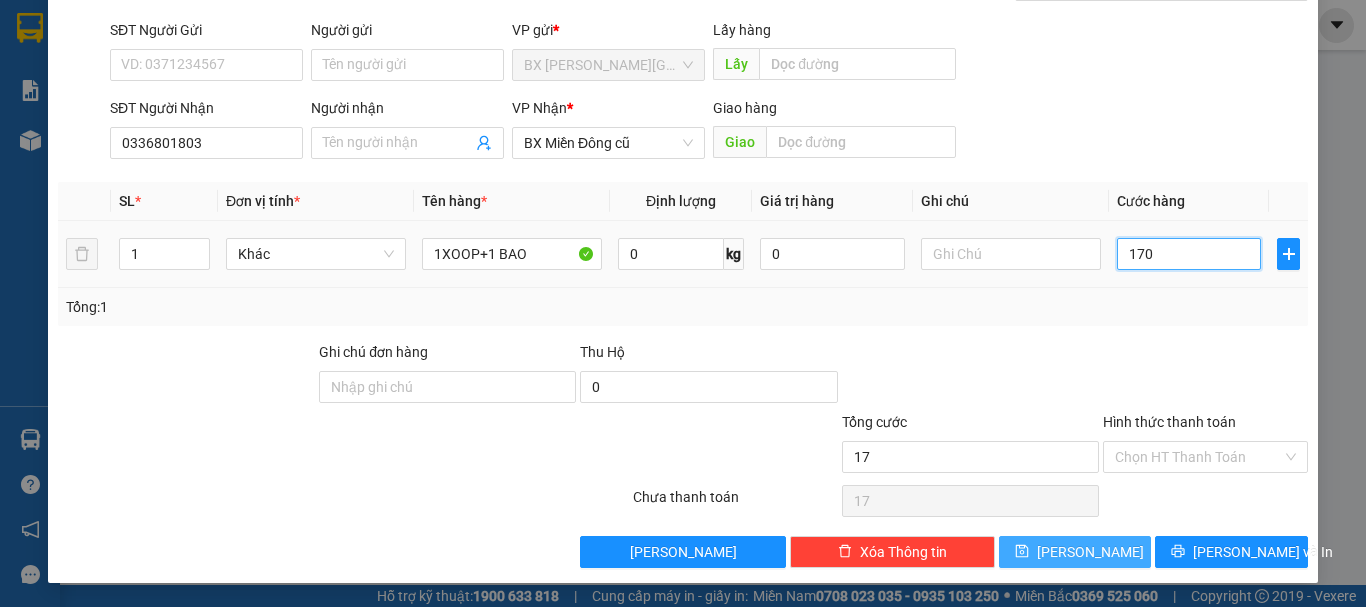 type on "170" 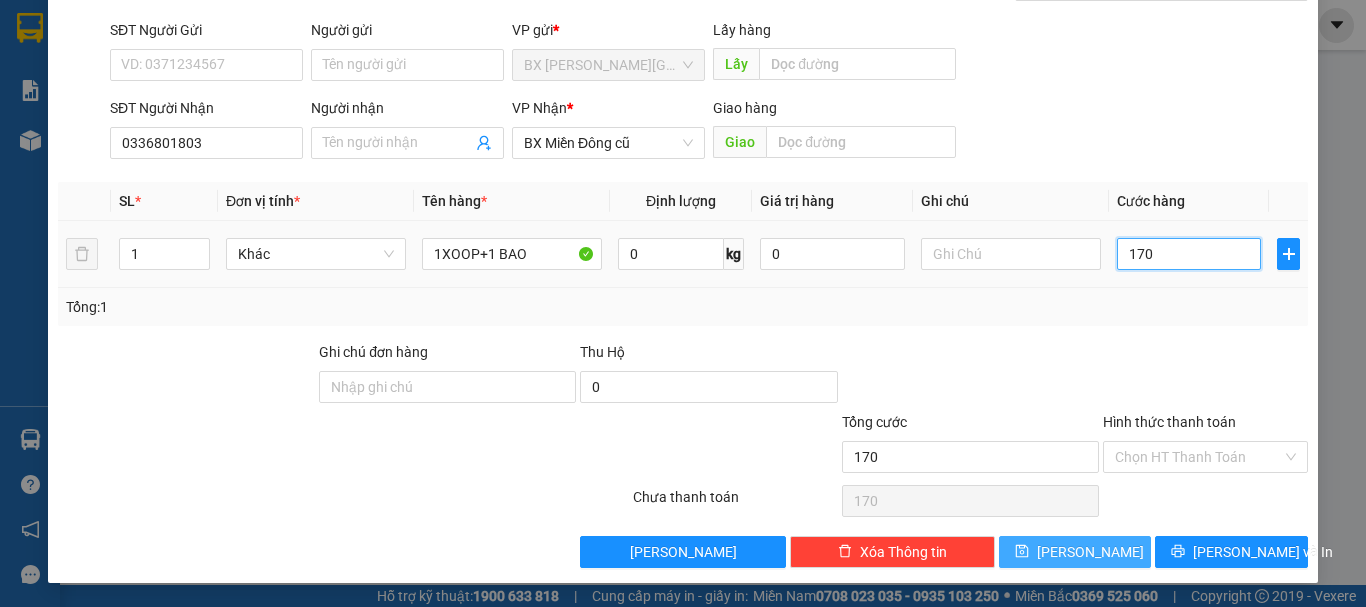 type on "1.700" 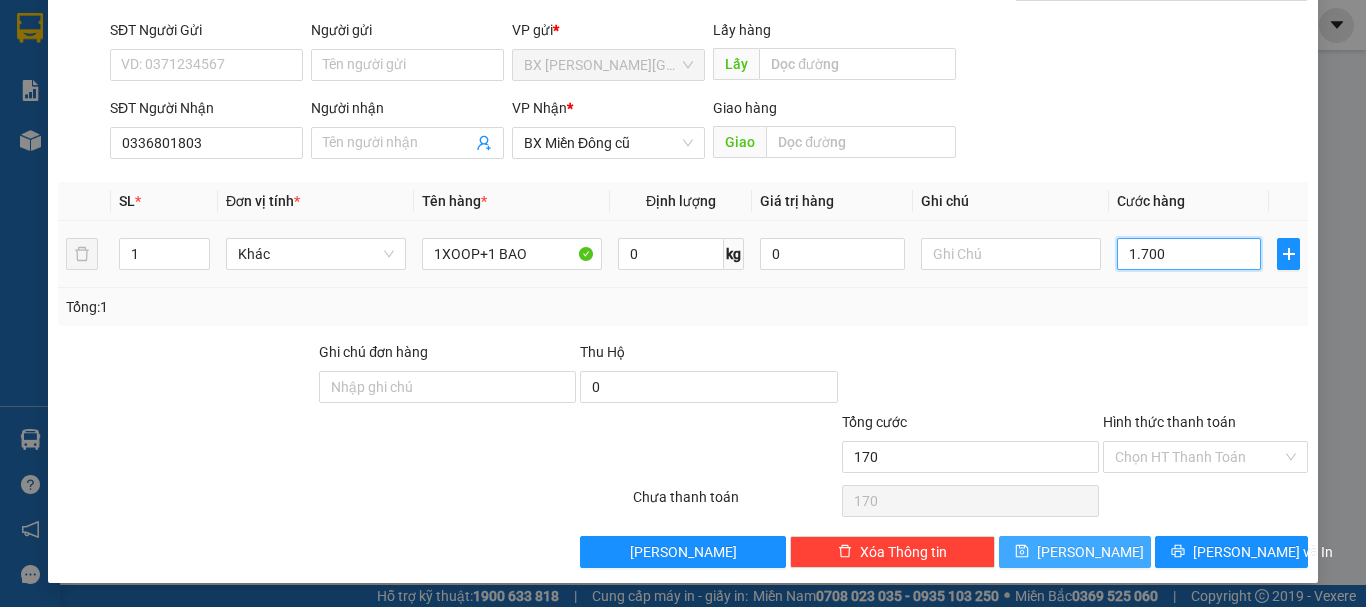 type on "1.700" 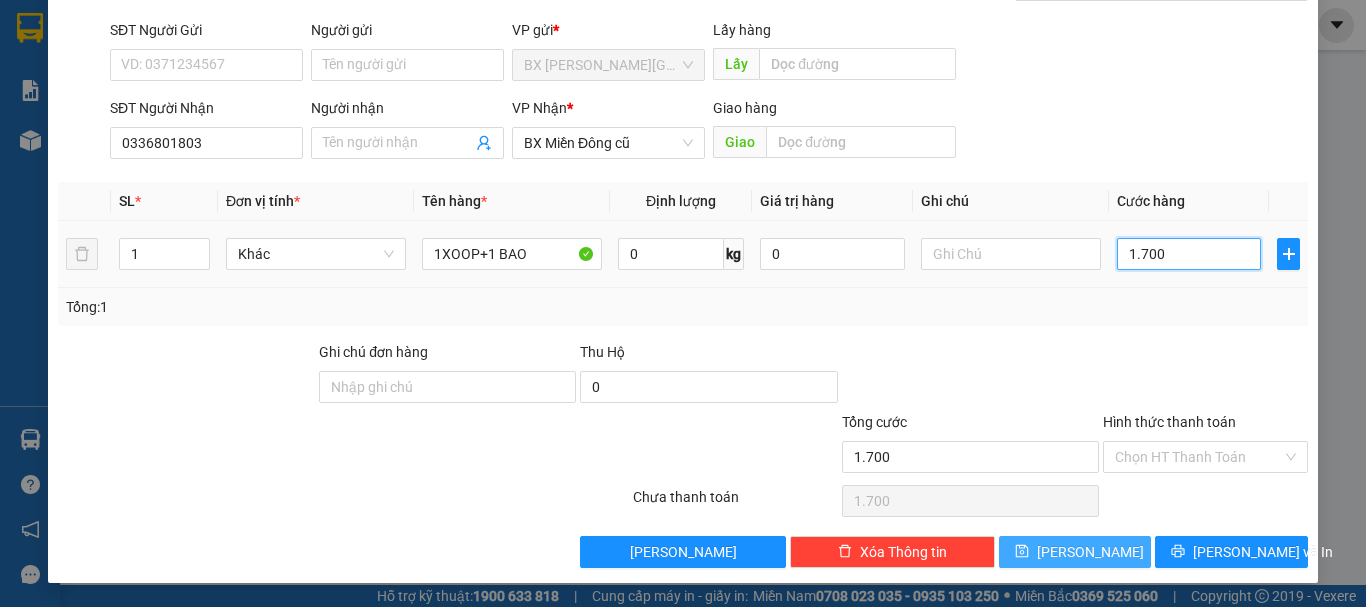 type on "17.000" 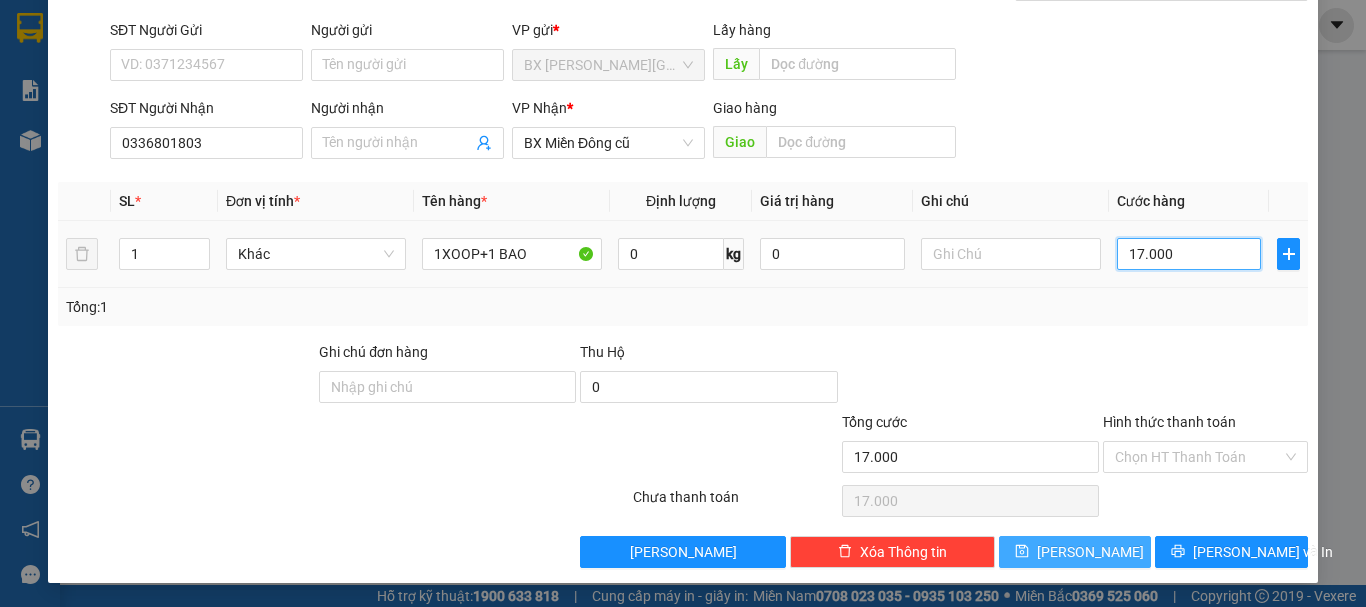 type on "170.000" 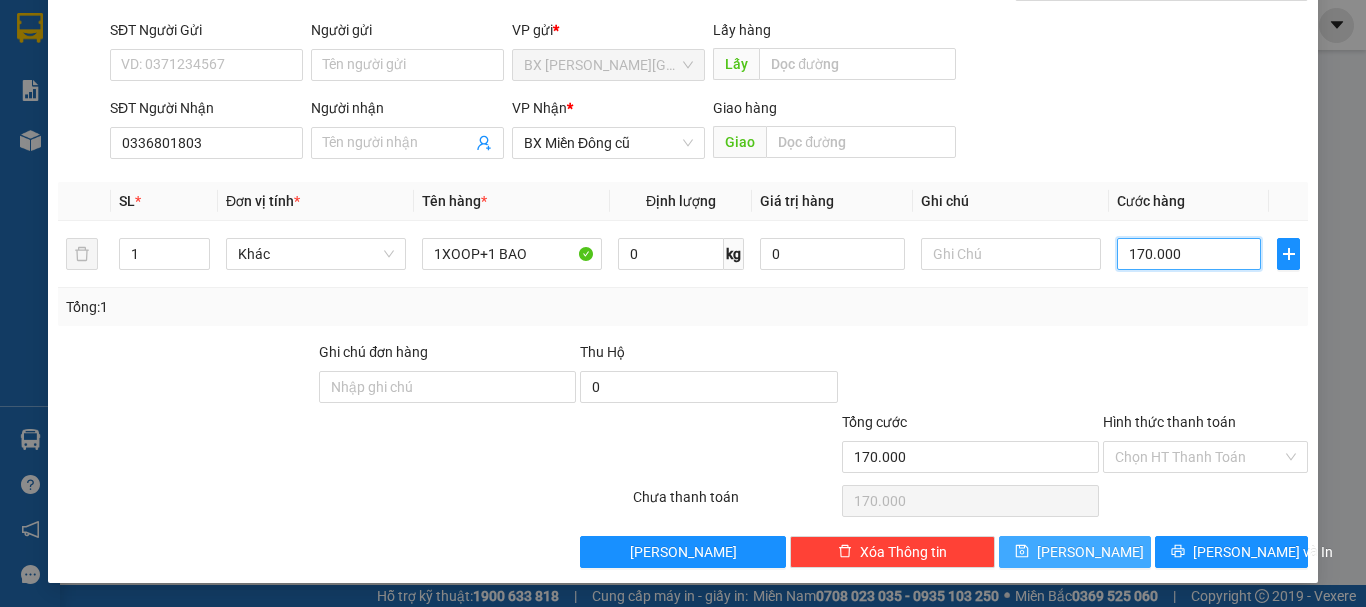 type on "170.000" 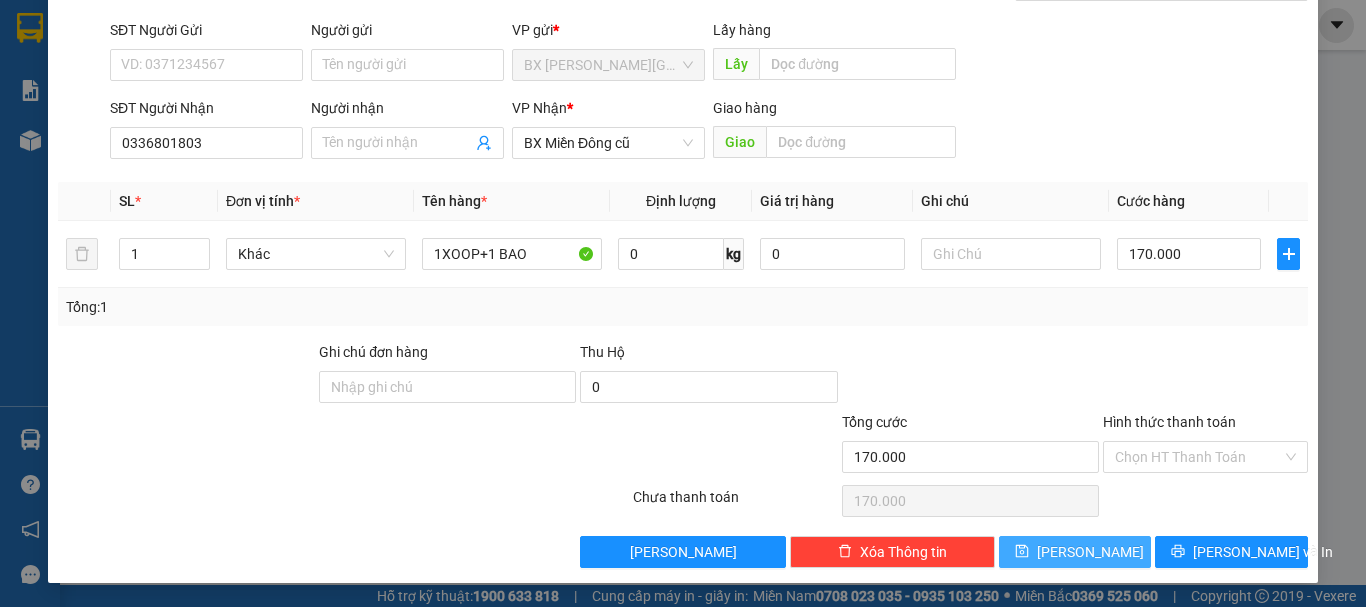 click on "[PERSON_NAME]" at bounding box center [1090, 552] 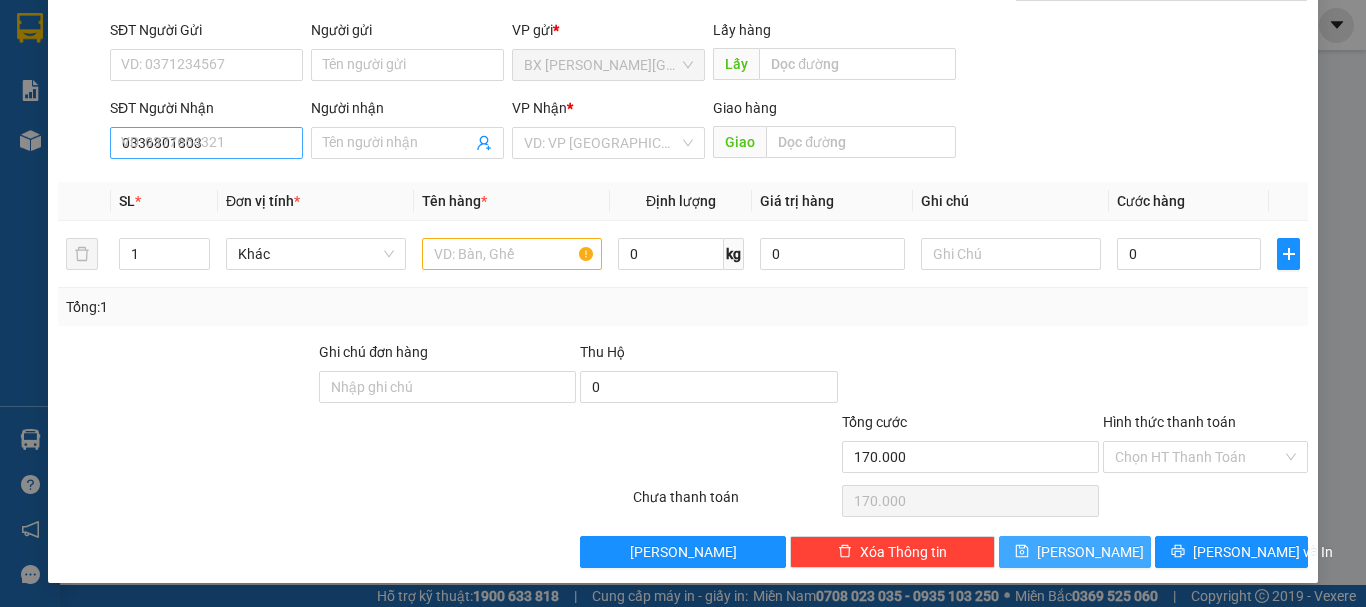 type 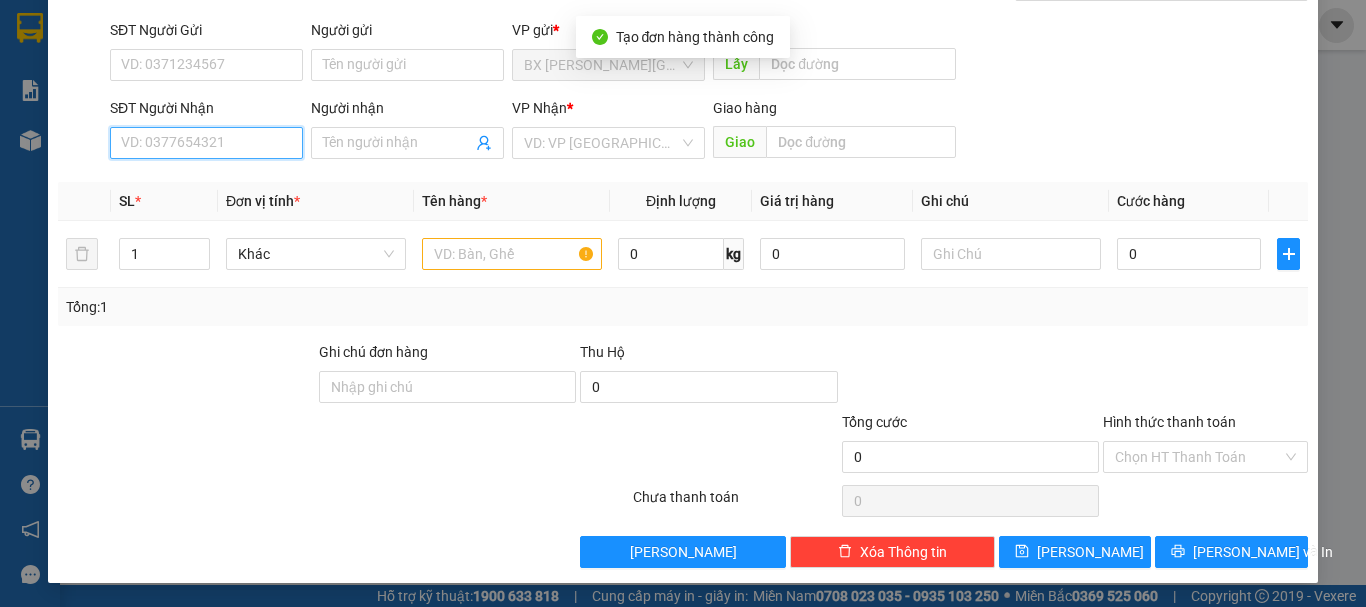 click on "SĐT Người Nhận" at bounding box center [206, 143] 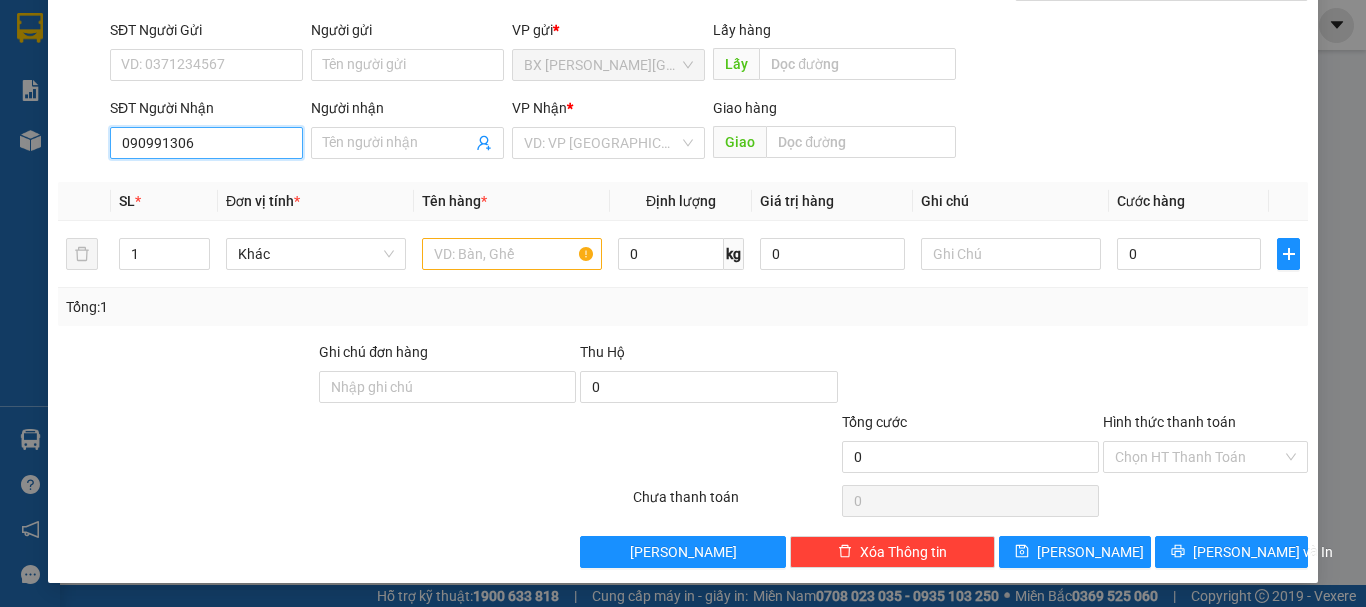 type on "0909913062" 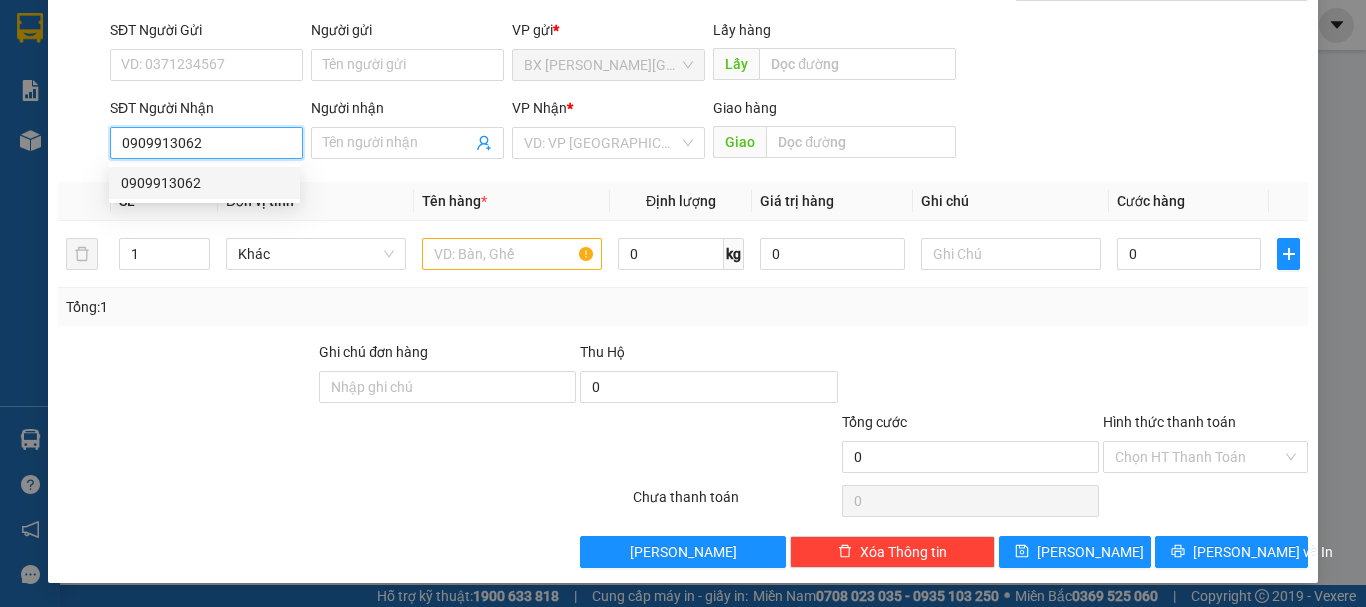 click on "0909913062" at bounding box center (204, 183) 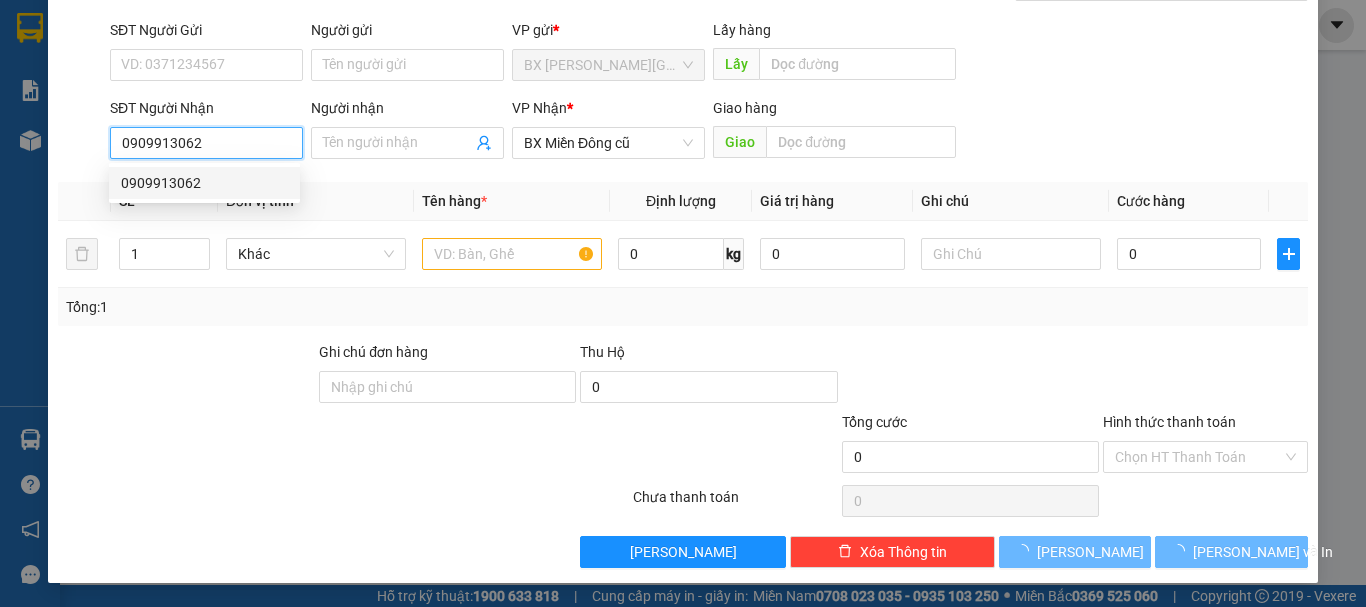 type on "100.000" 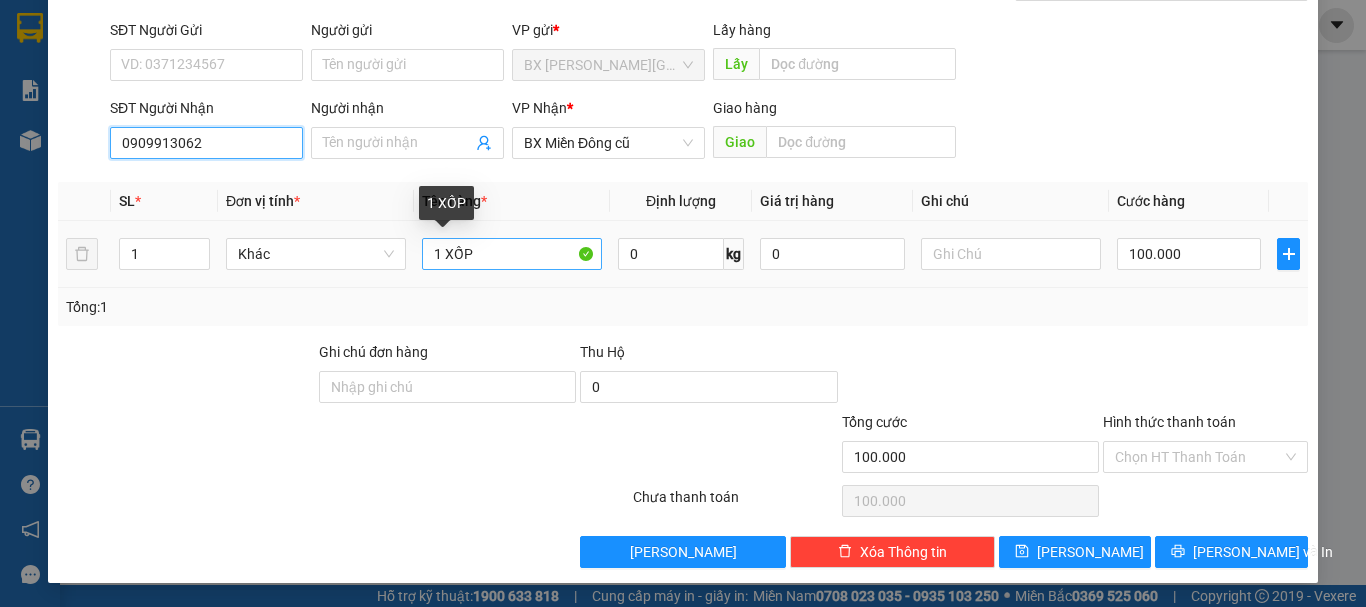 type on "0909913062" 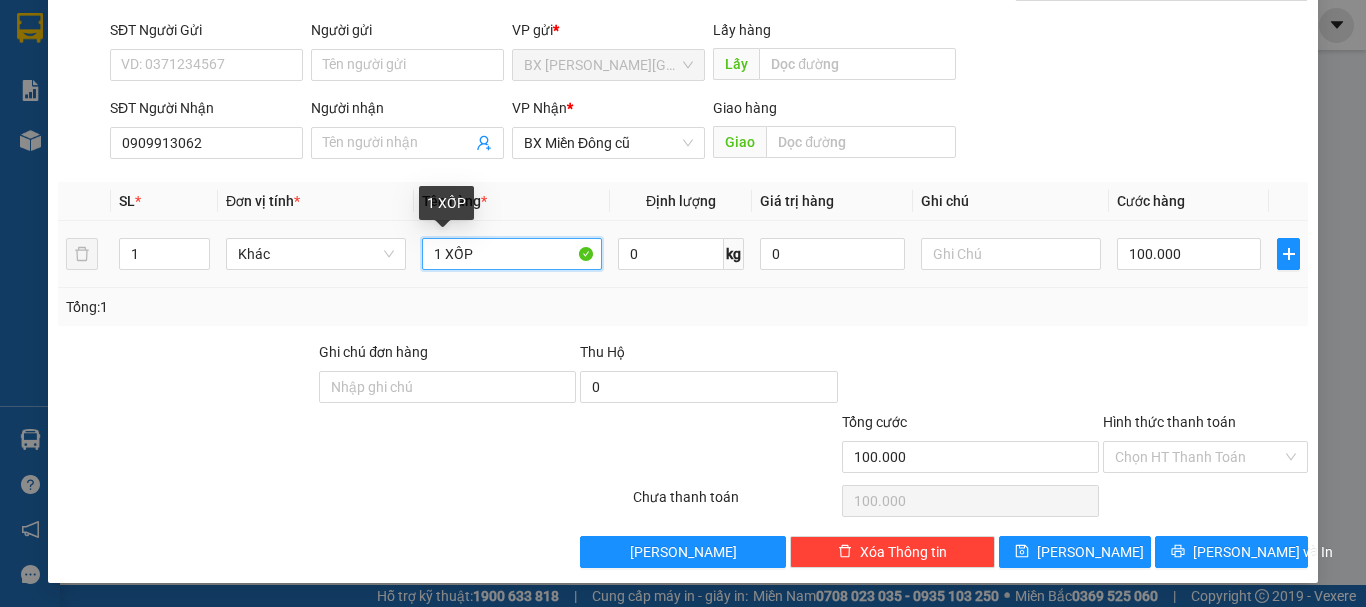 click on "1 XỐP" at bounding box center (512, 254) 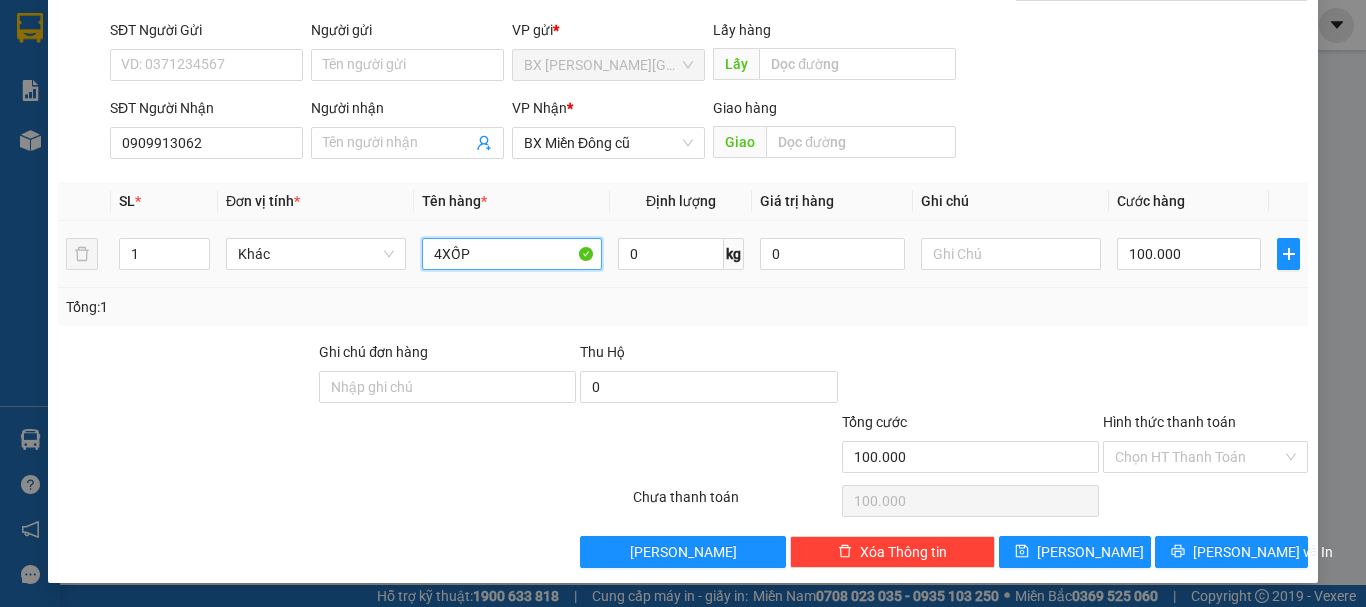 type on "4XỐP" 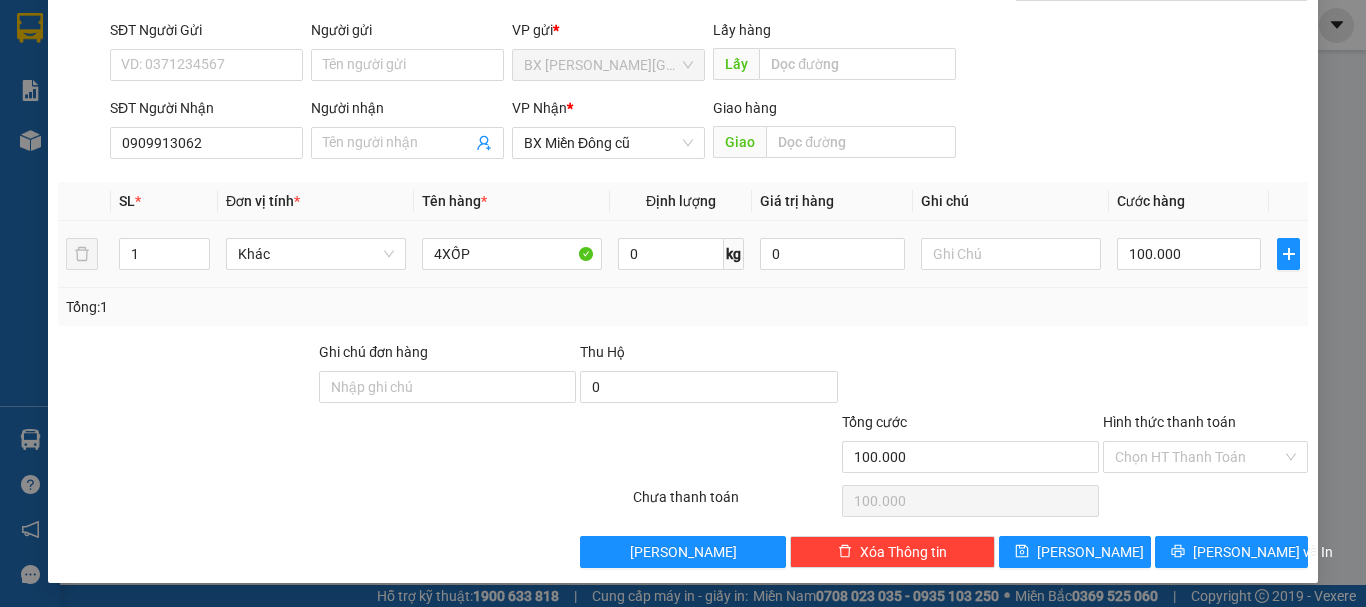 click on "100.000" at bounding box center (1189, 254) 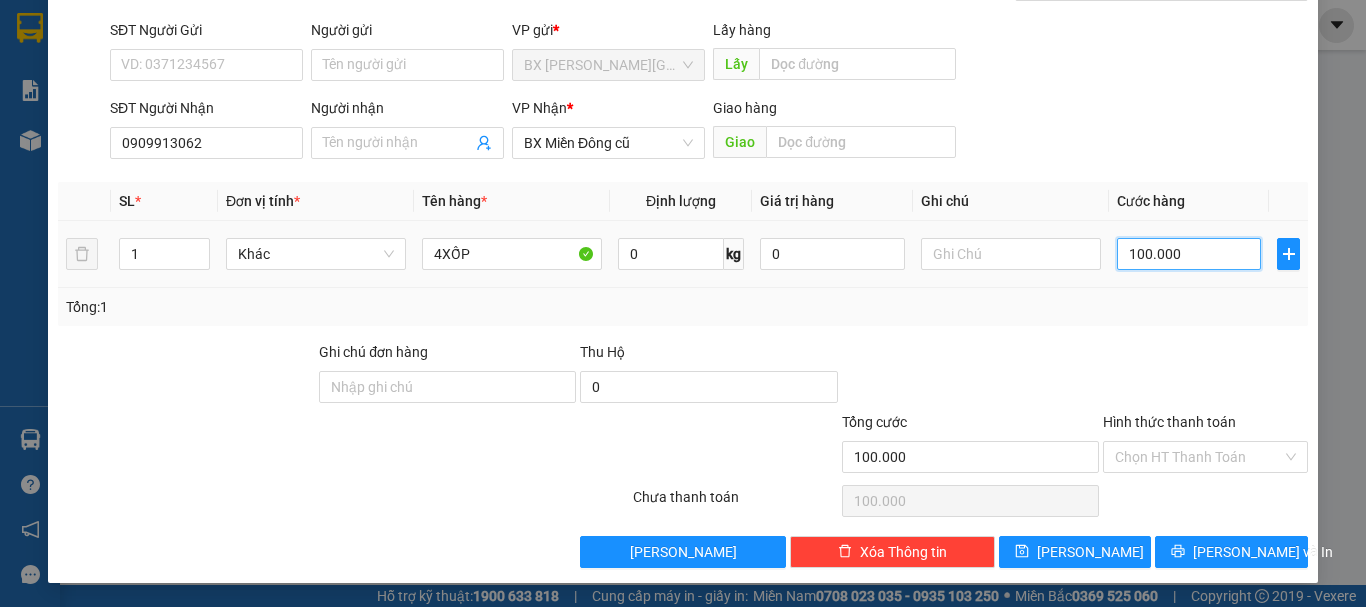 click on "100.000" at bounding box center [1189, 254] 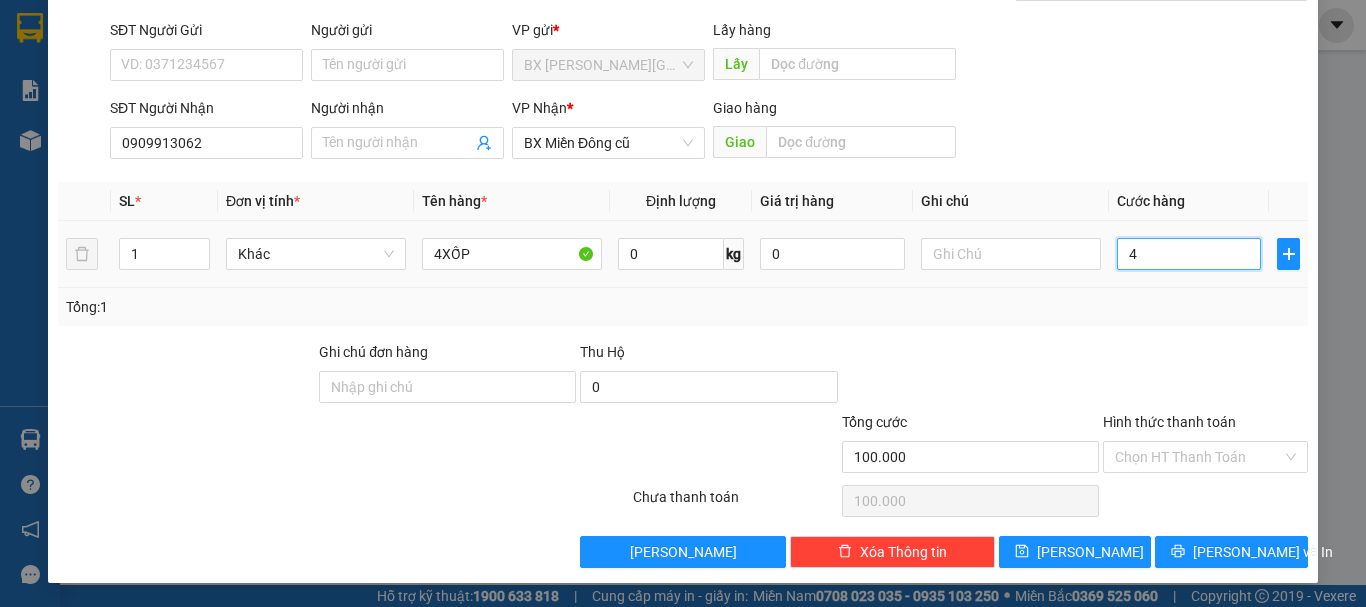 type on "4" 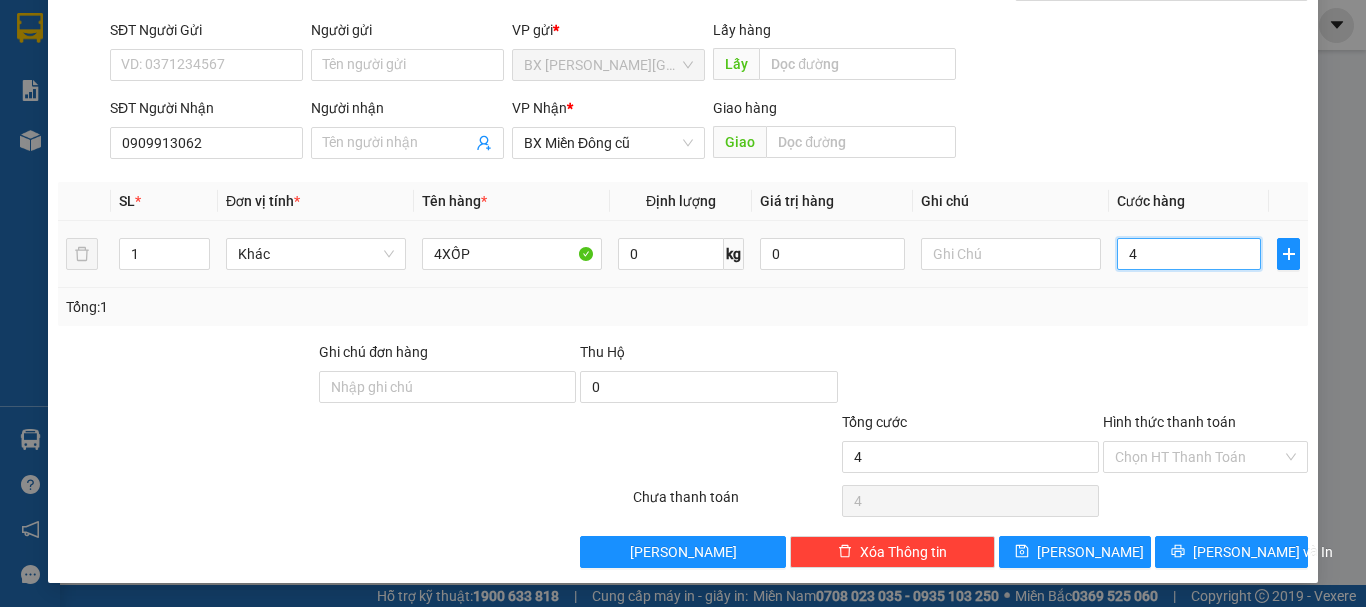 type on "0" 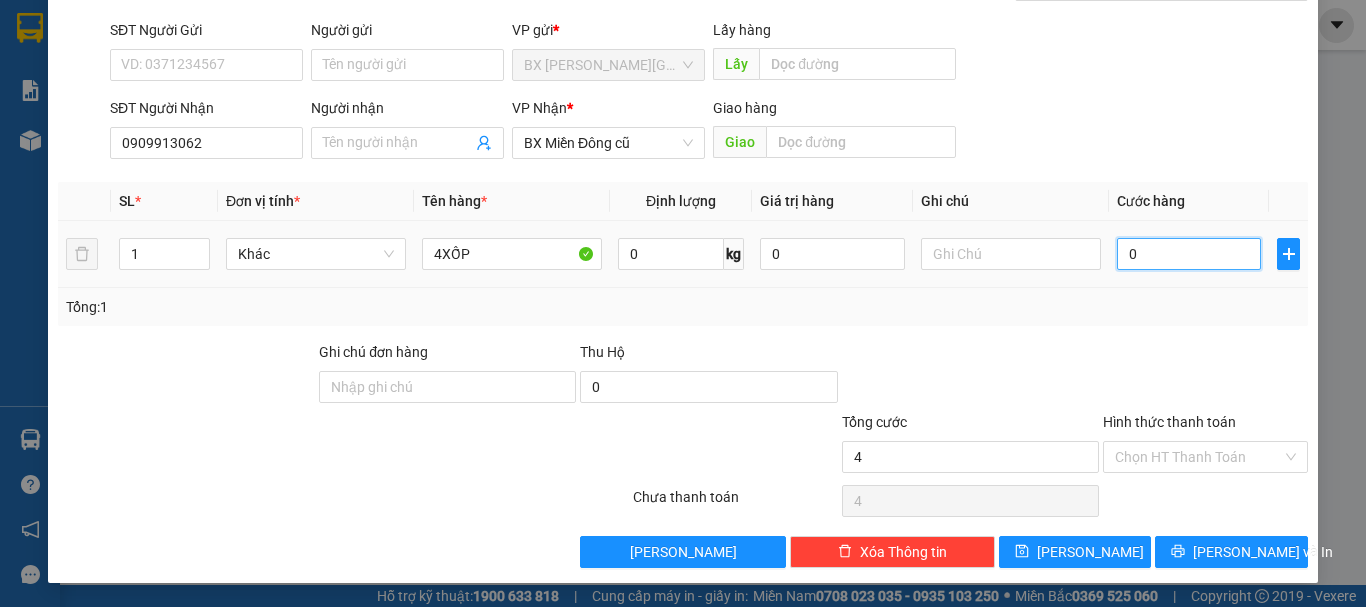 type on "0" 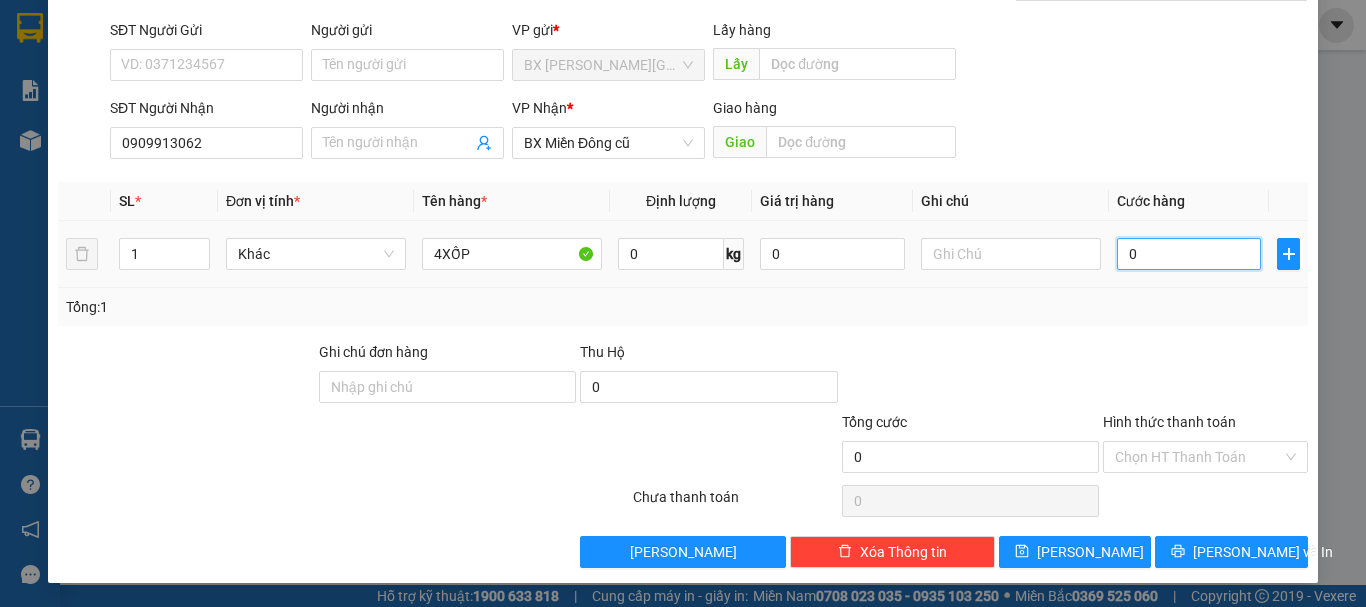 type on "02" 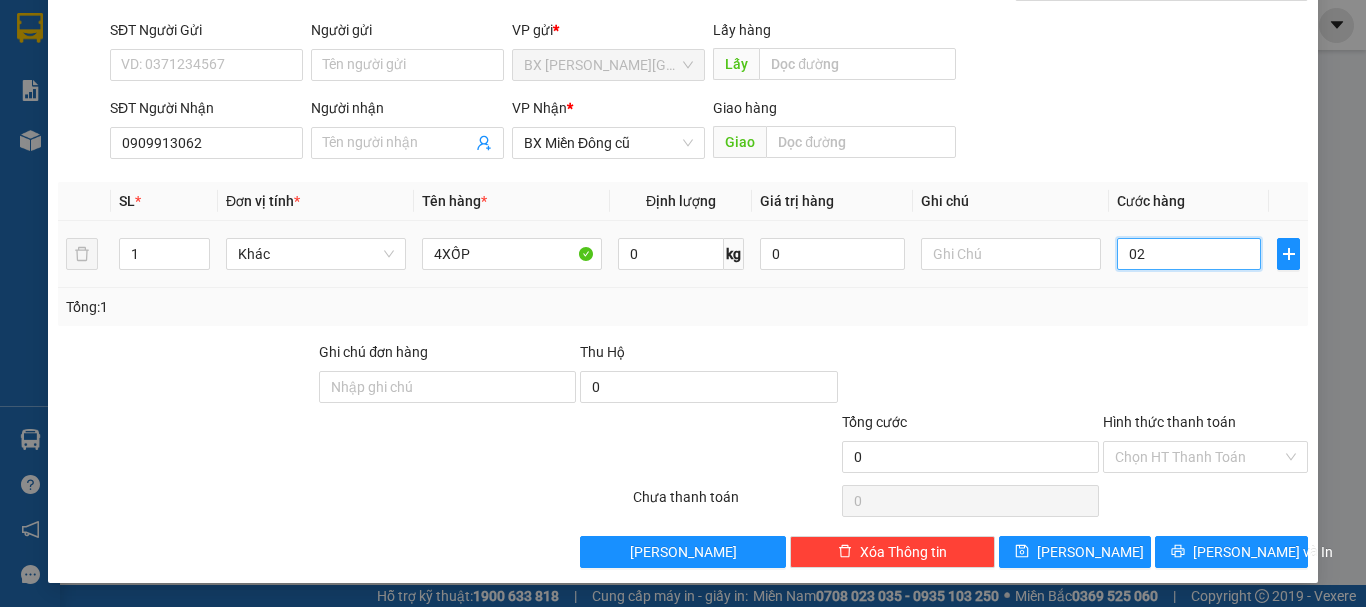 type on "2" 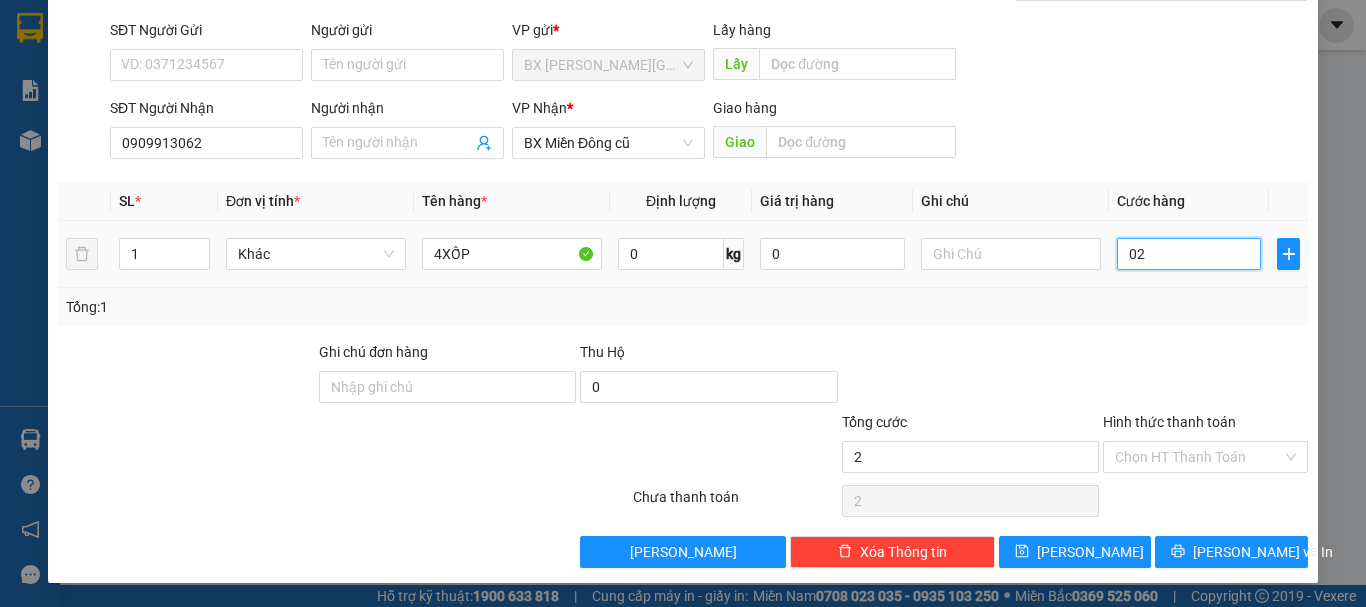 type on "20" 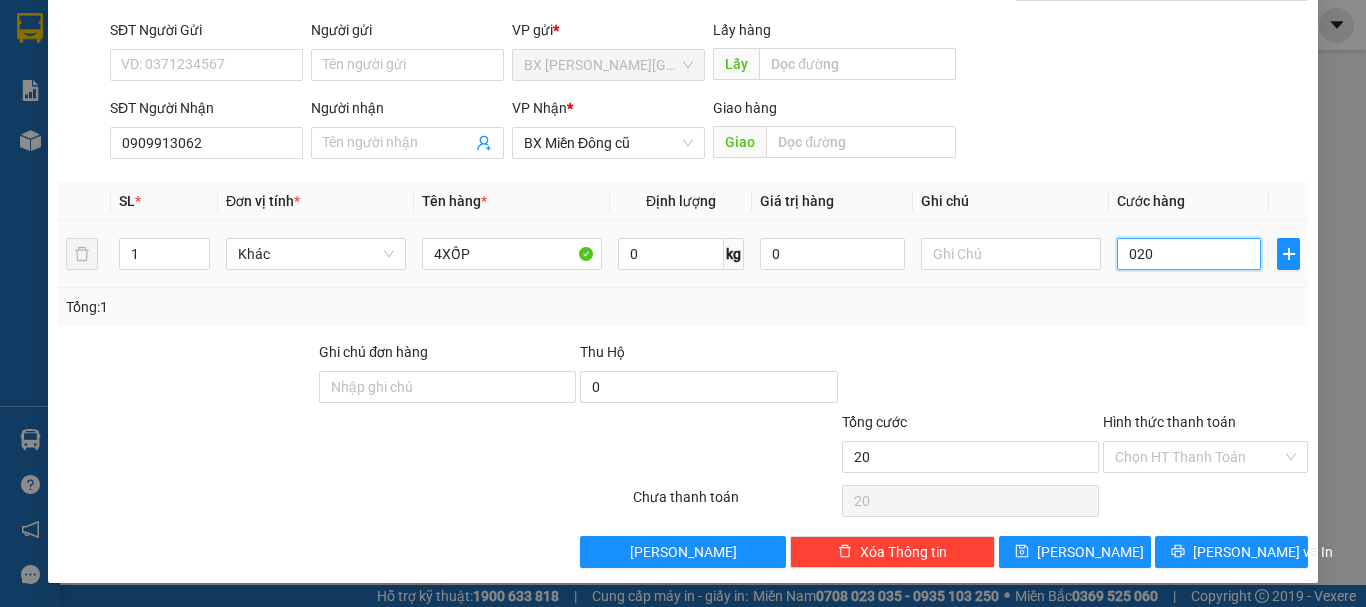 type on "0.200" 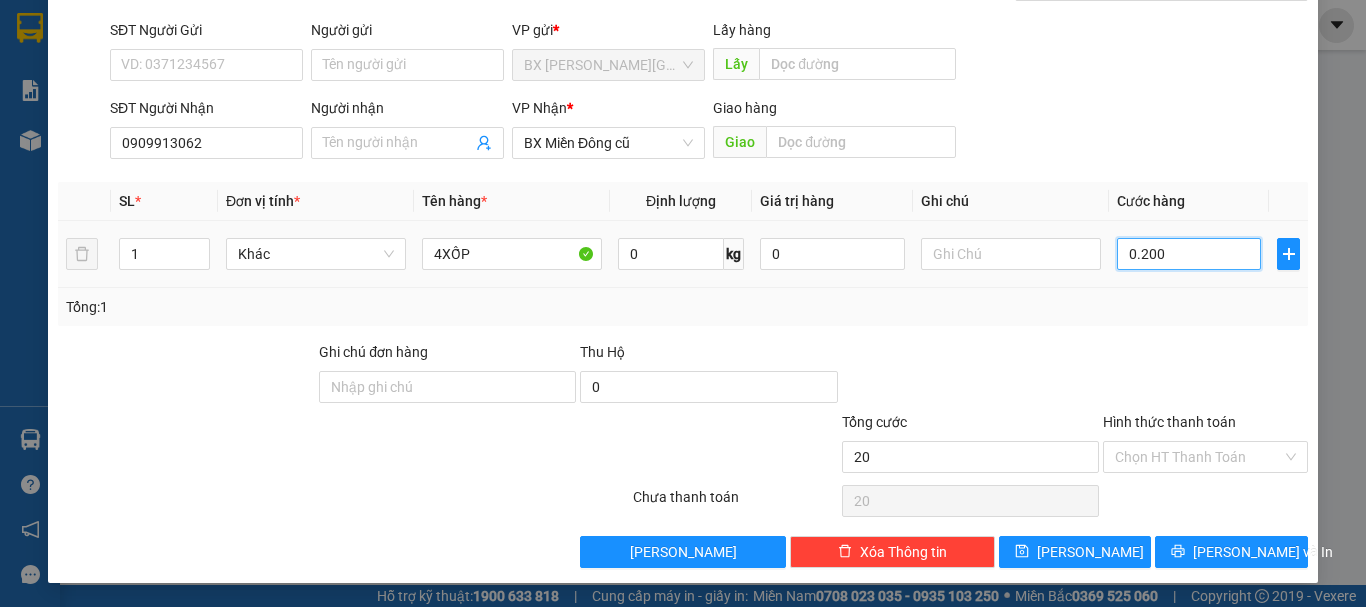 type on "200" 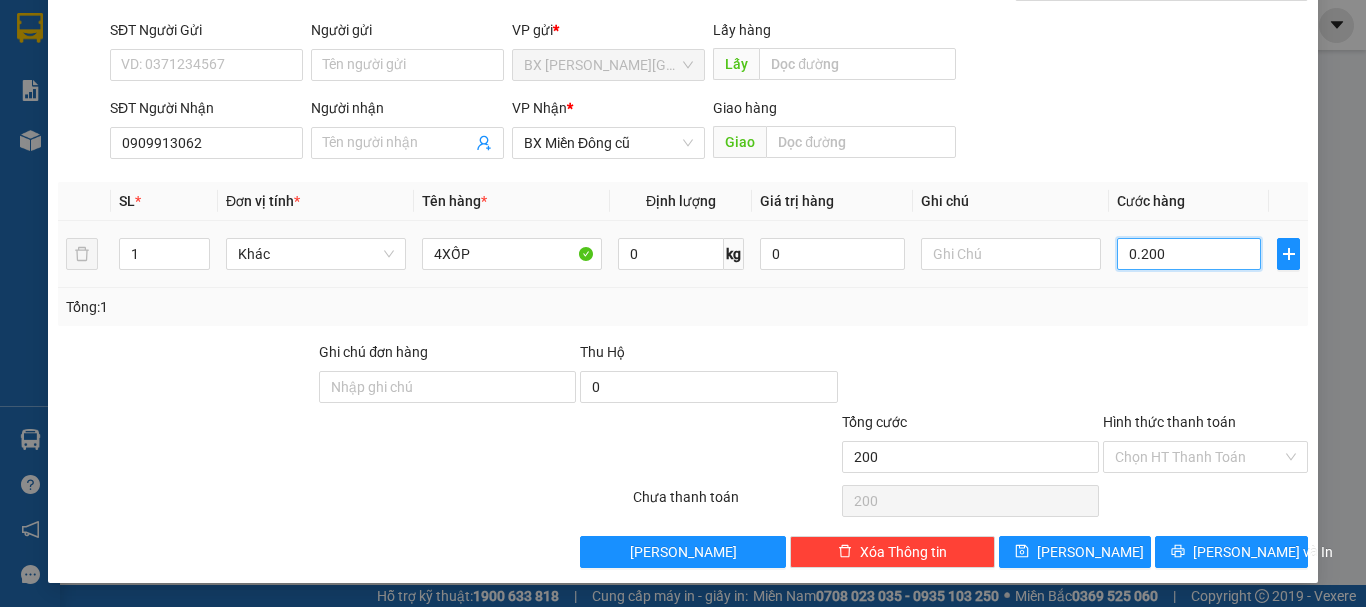 type on "02.000" 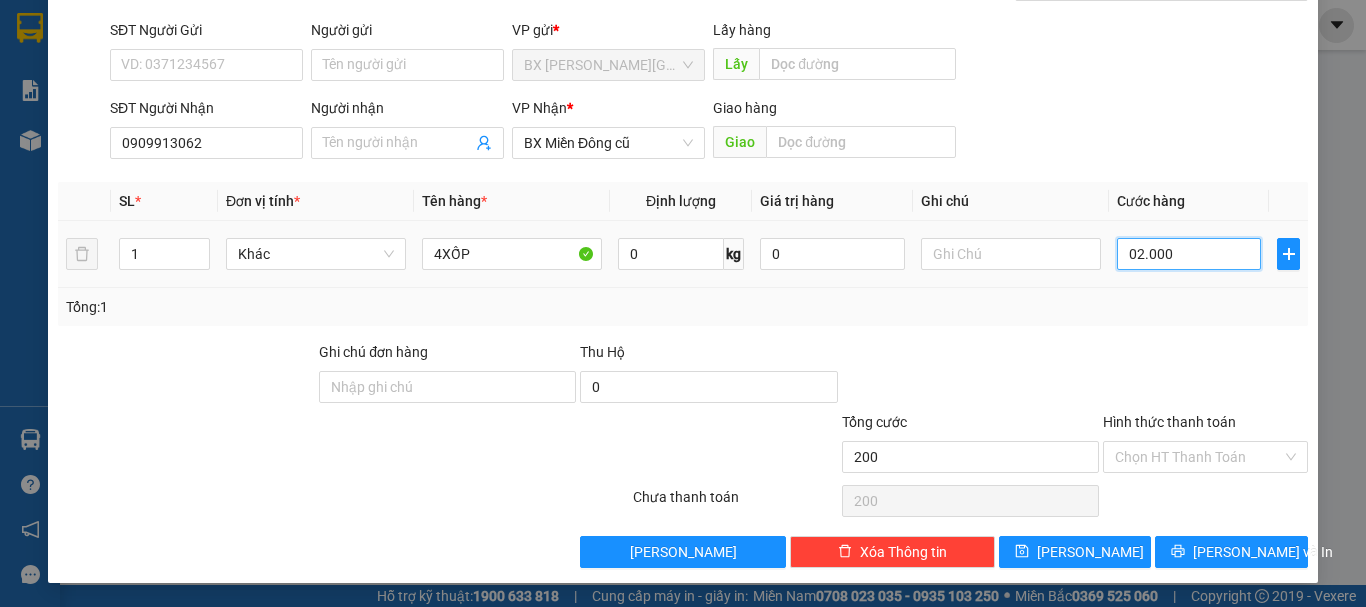 type on "2.000" 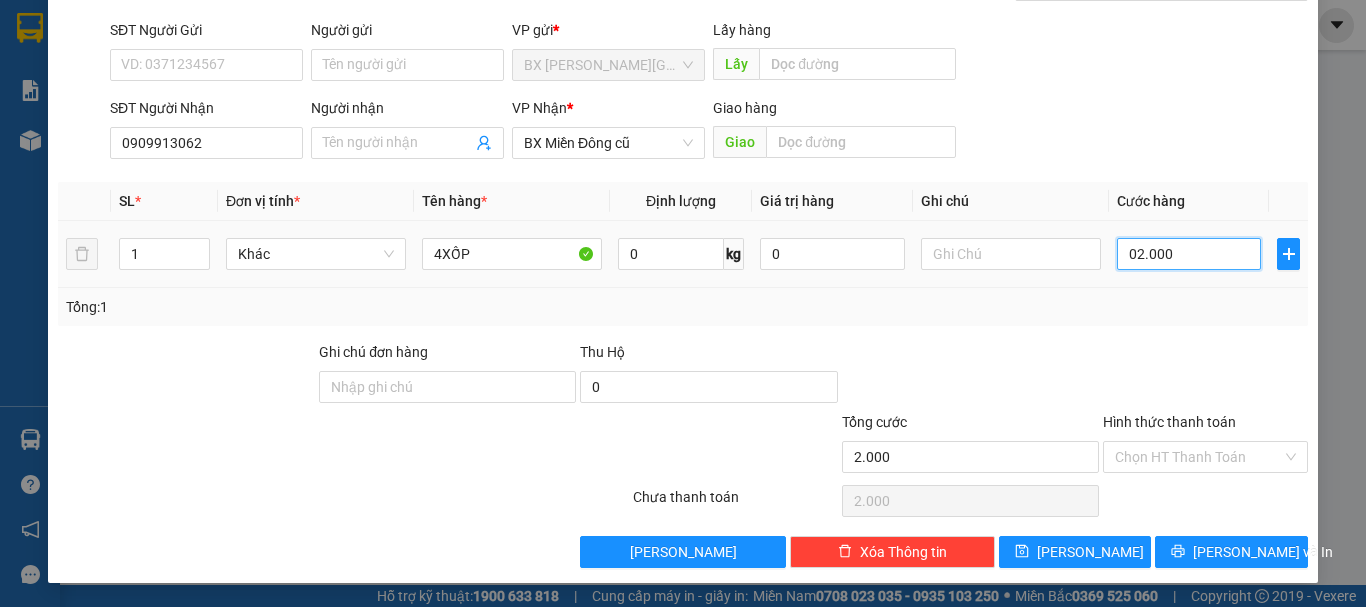 type on "20.000" 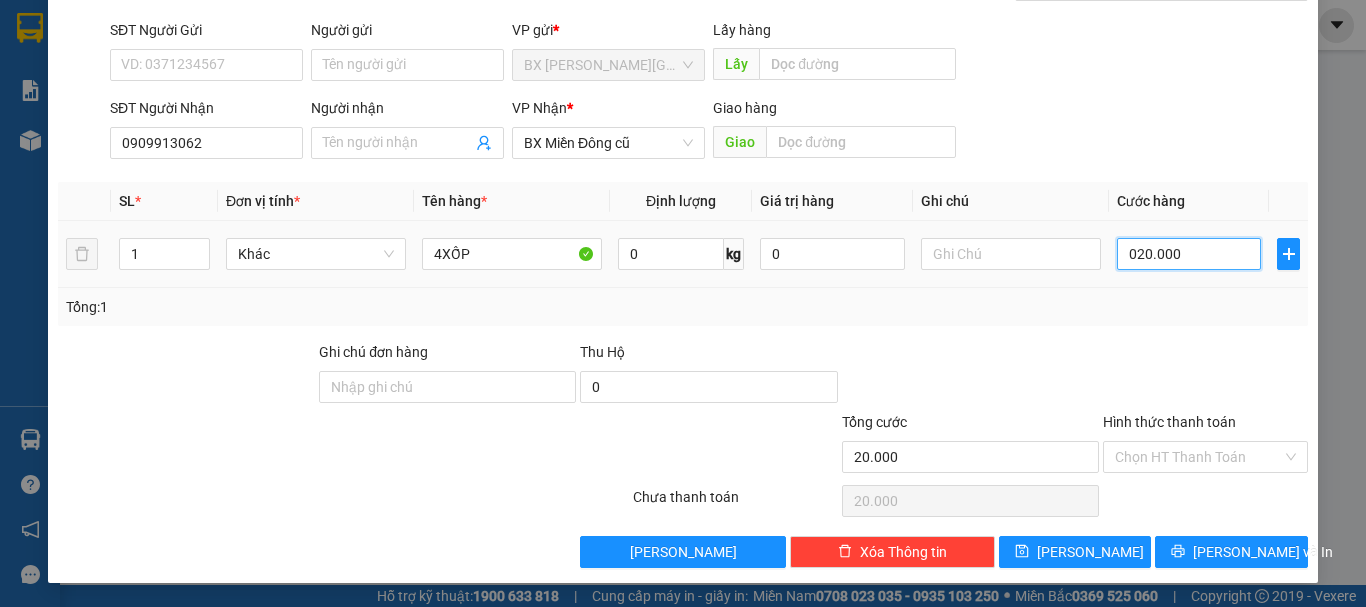 type on "0.200.000" 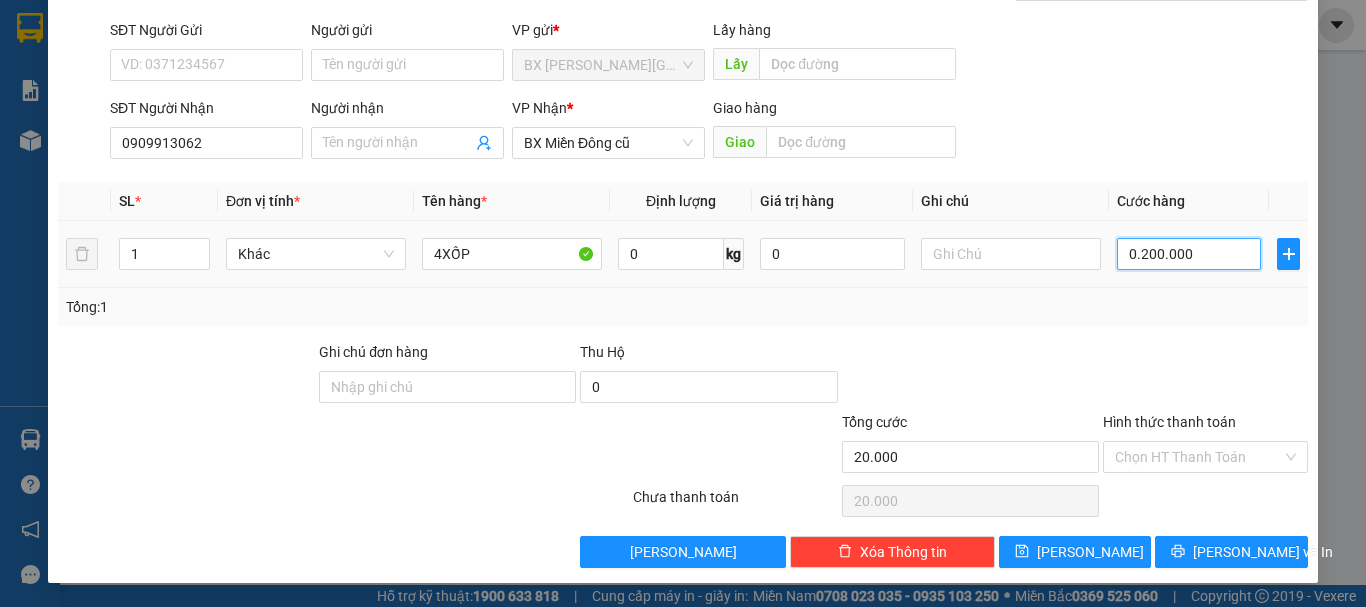 type on "200.000" 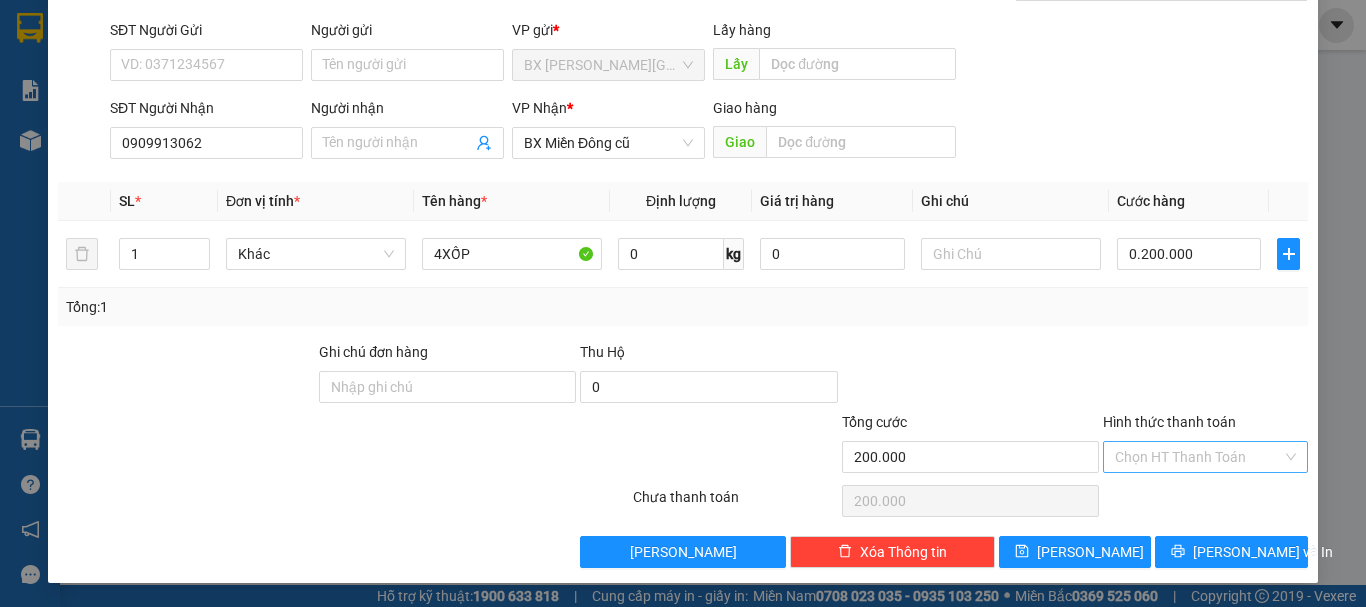 click on "Hình thức thanh toán" at bounding box center [1198, 457] 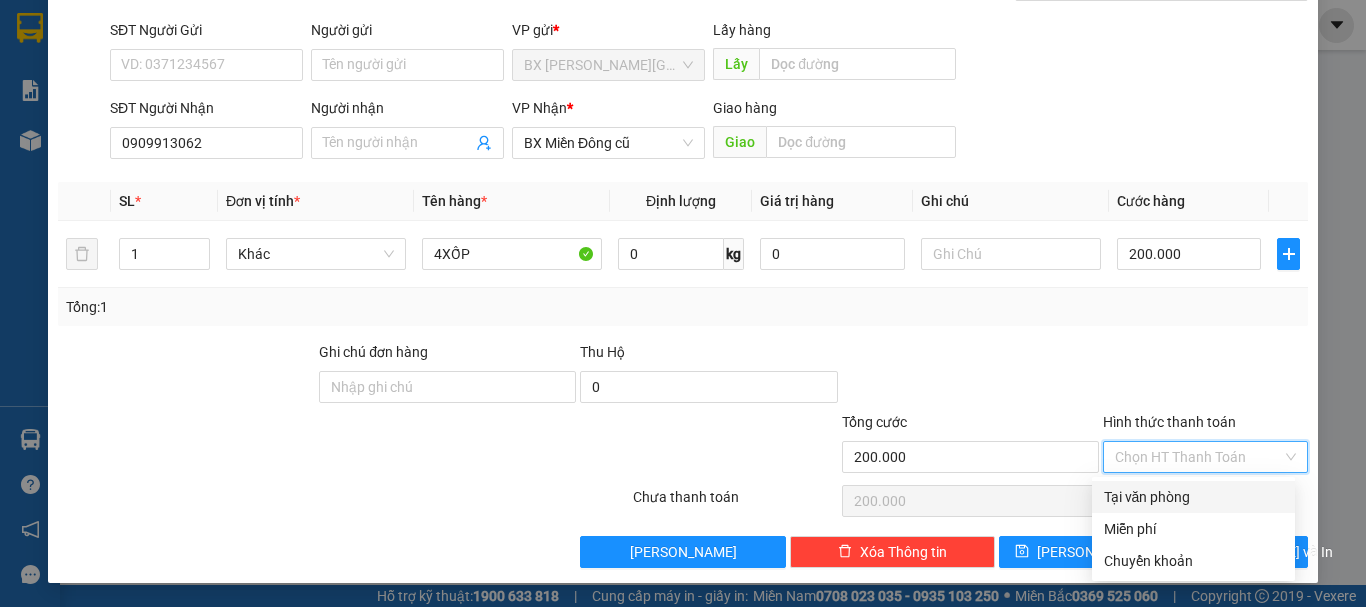 click on "Tại văn phòng" at bounding box center (1193, 497) 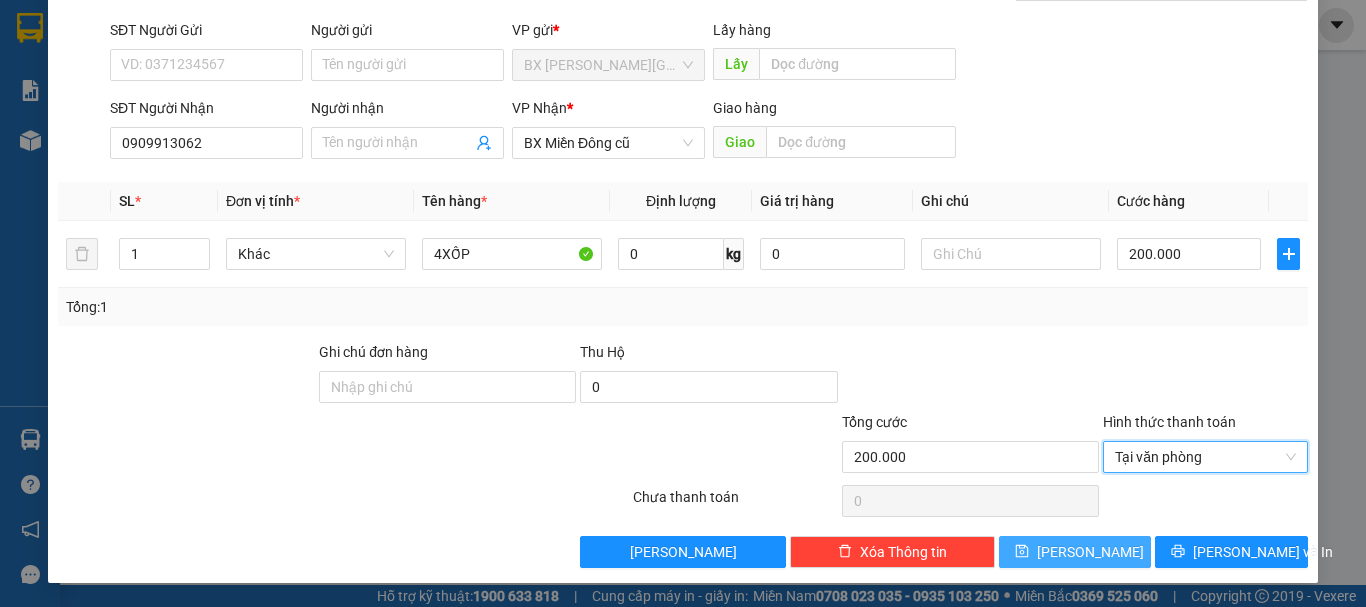 click on "[PERSON_NAME]" at bounding box center (1075, 552) 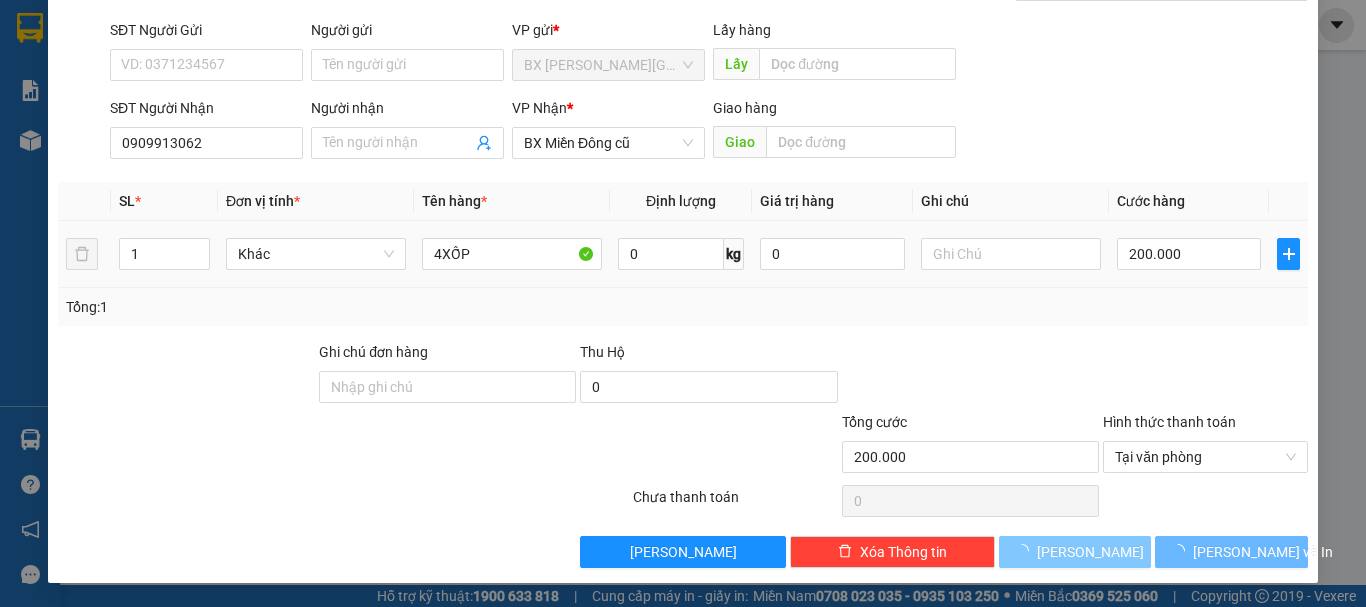 type 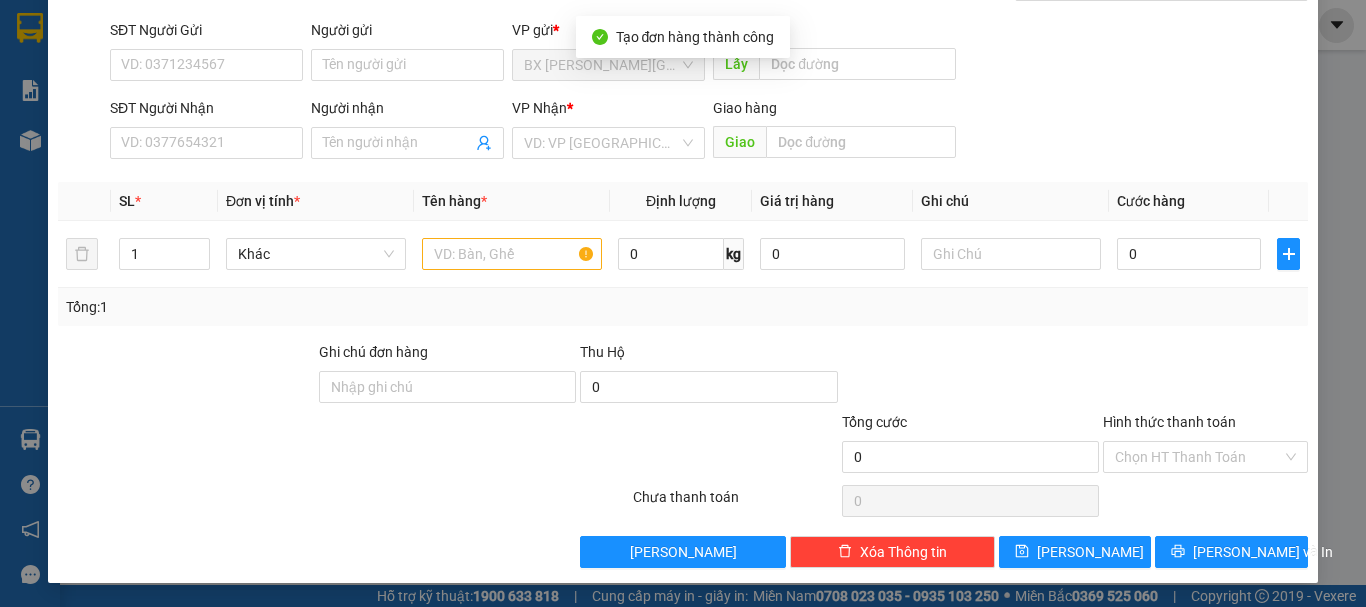 scroll, scrollTop: 0, scrollLeft: 0, axis: both 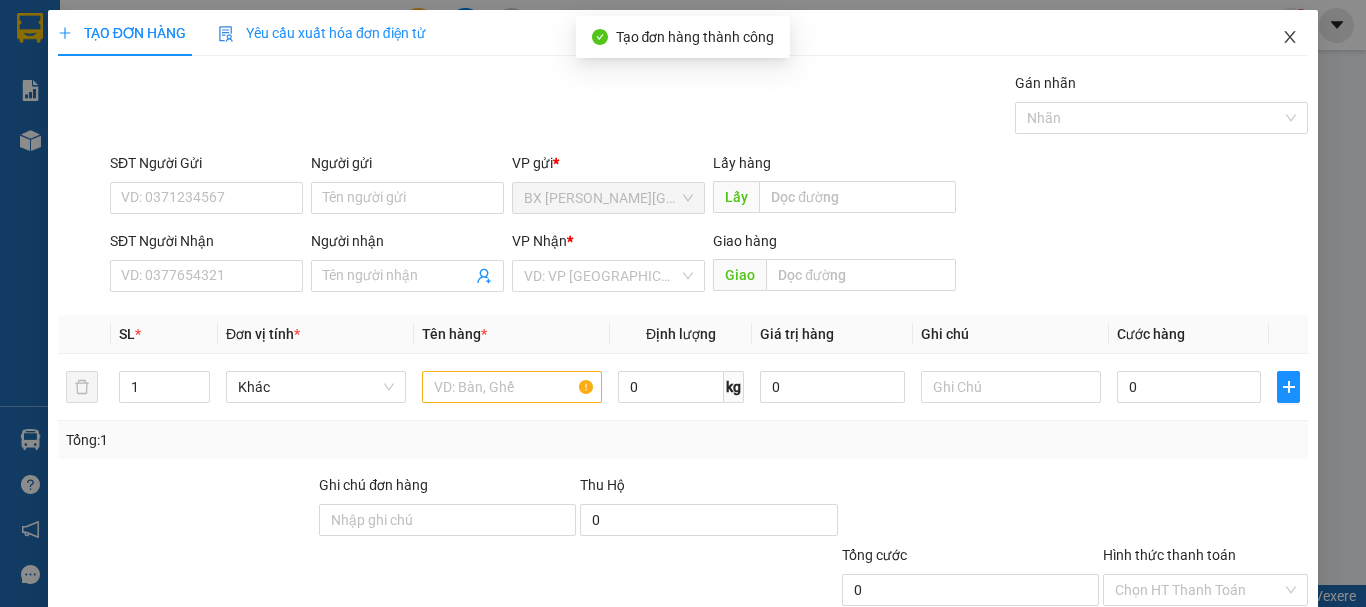 click 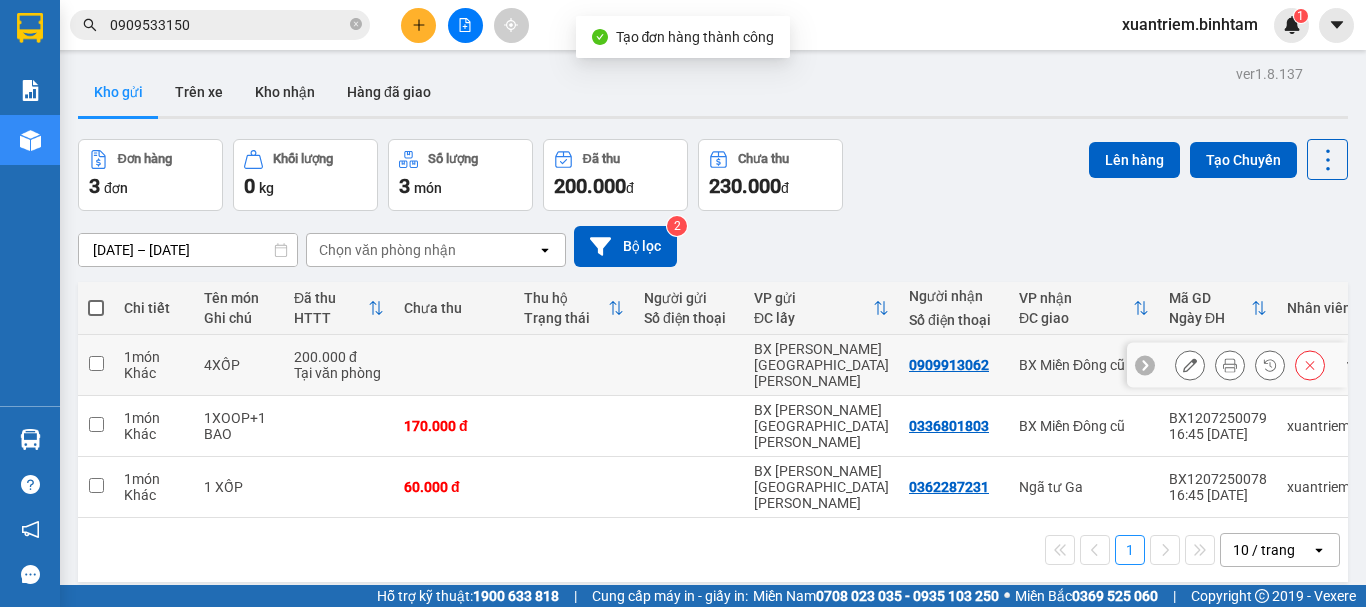 click on "200.000 đ Tại văn phòng" at bounding box center (339, 365) 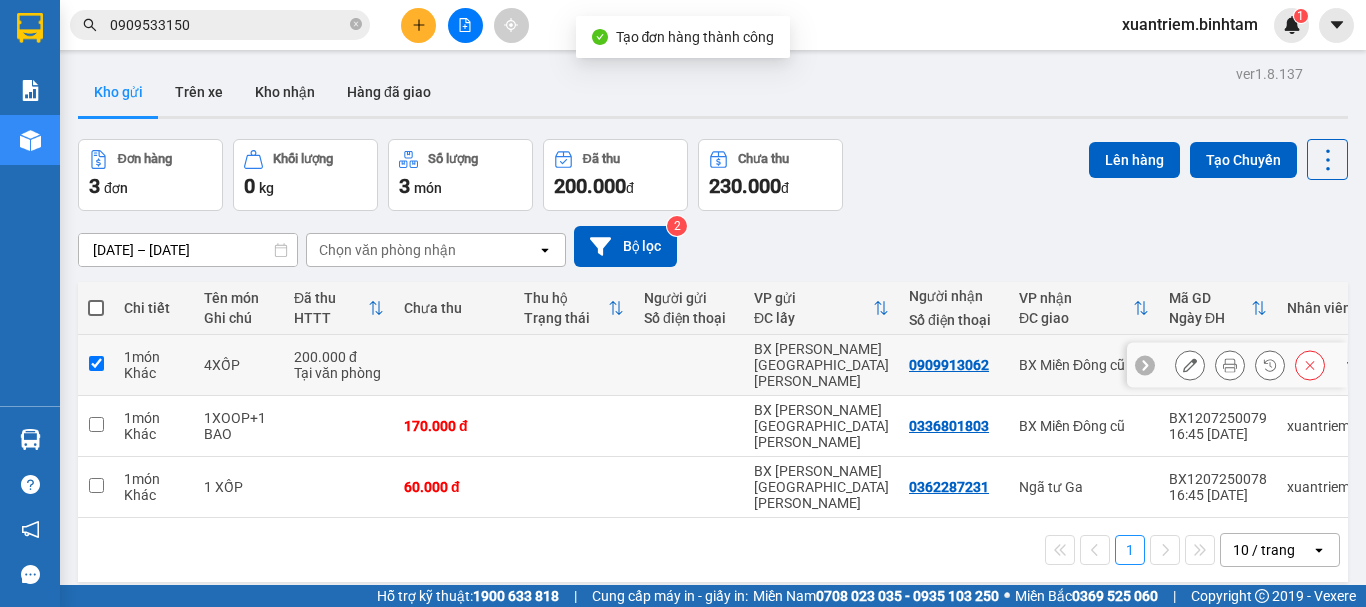 checkbox on "true" 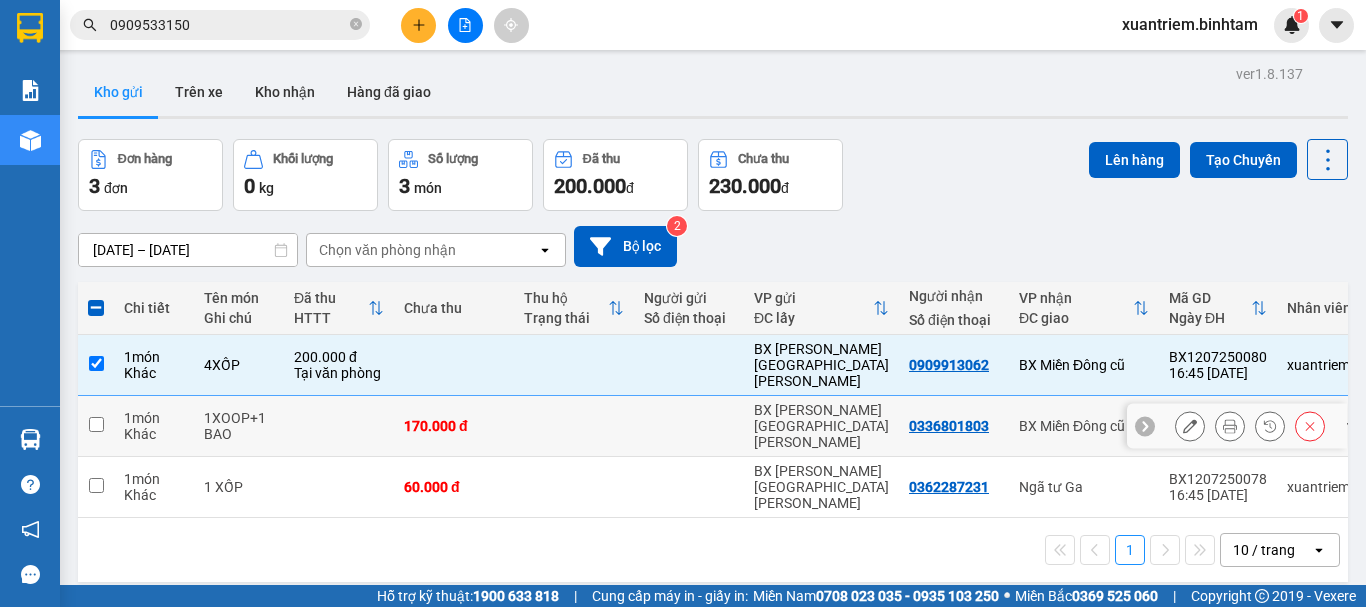 click on "1XOOP+1 BAO" at bounding box center (239, 426) 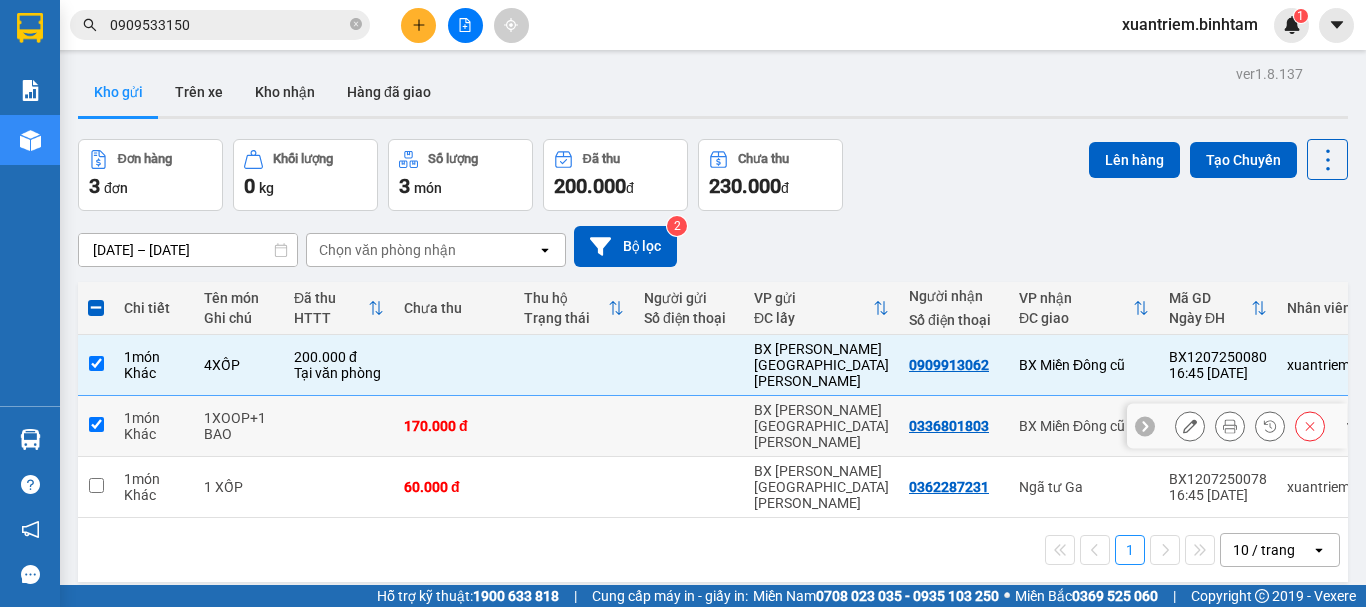 checkbox on "true" 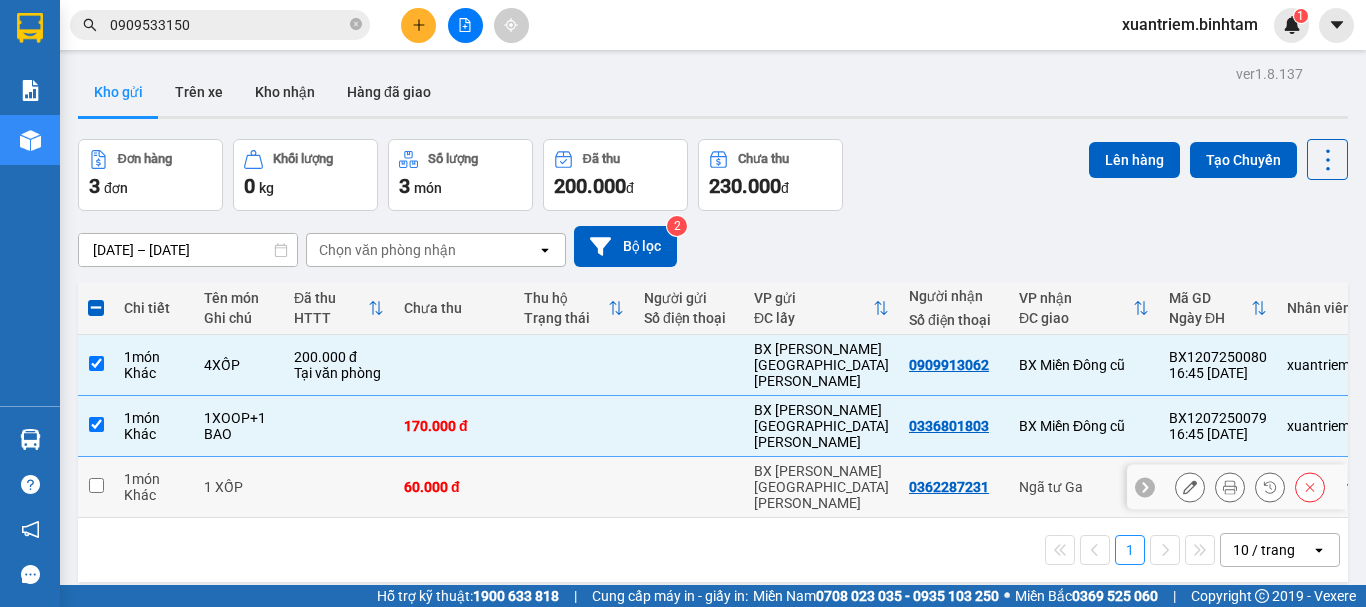 click on "1 XỐP" at bounding box center [239, 487] 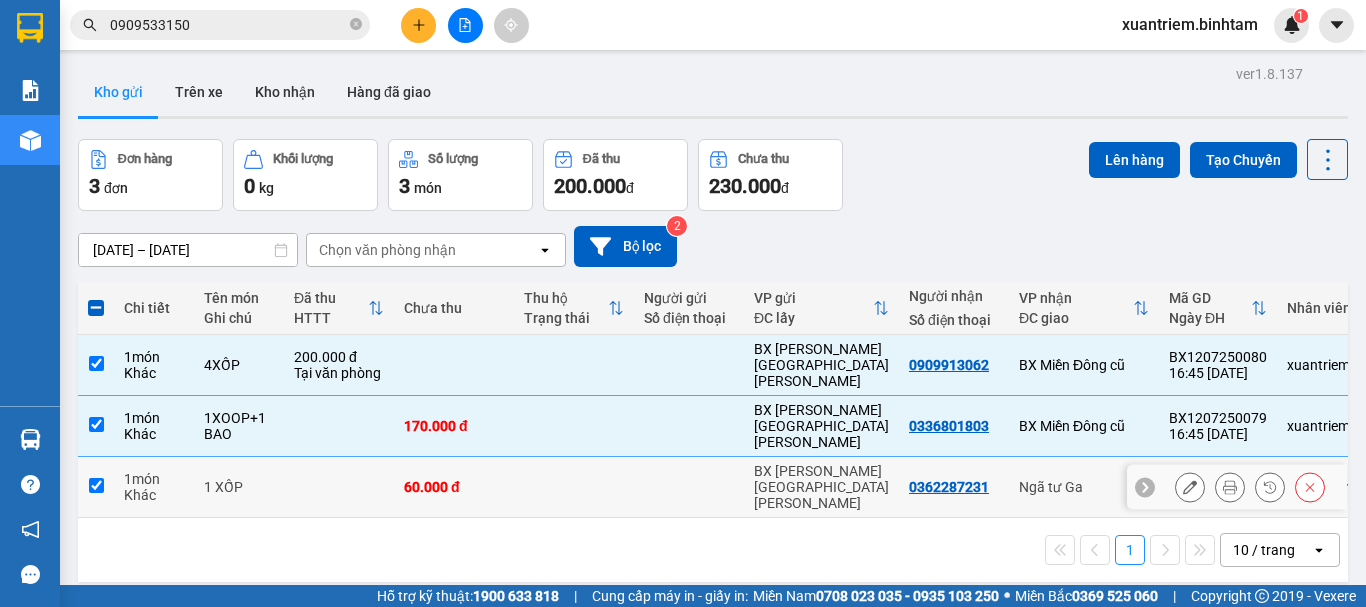 checkbox on "true" 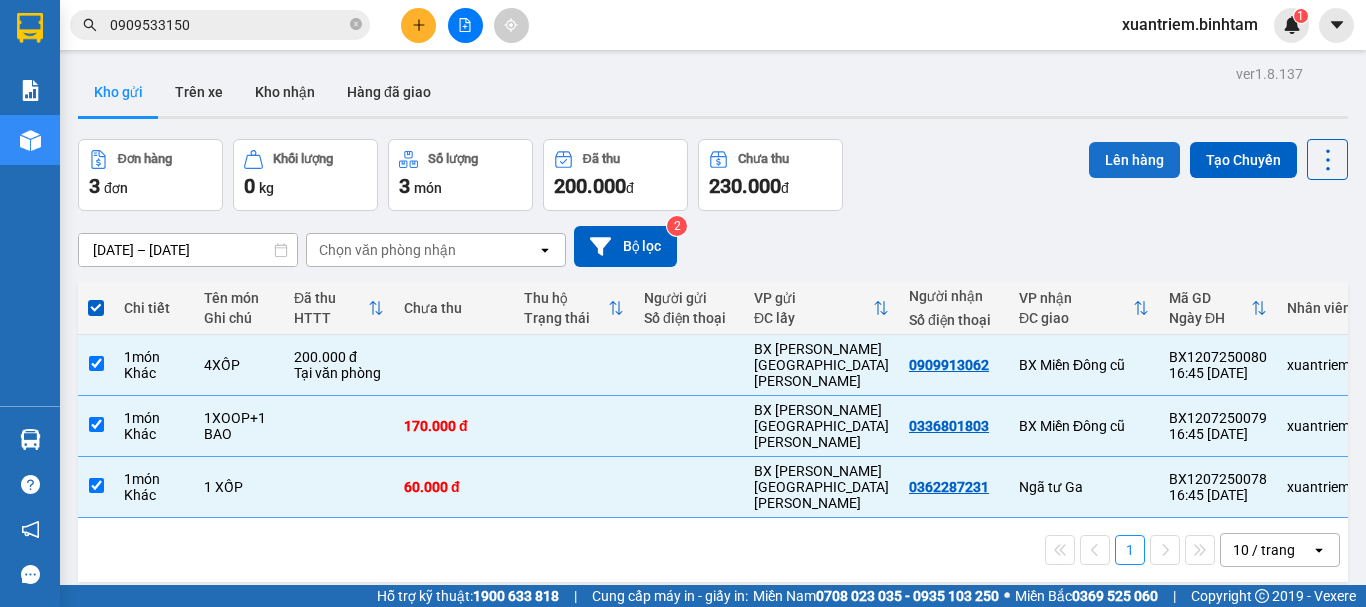 click on "Lên hàng" at bounding box center (1134, 160) 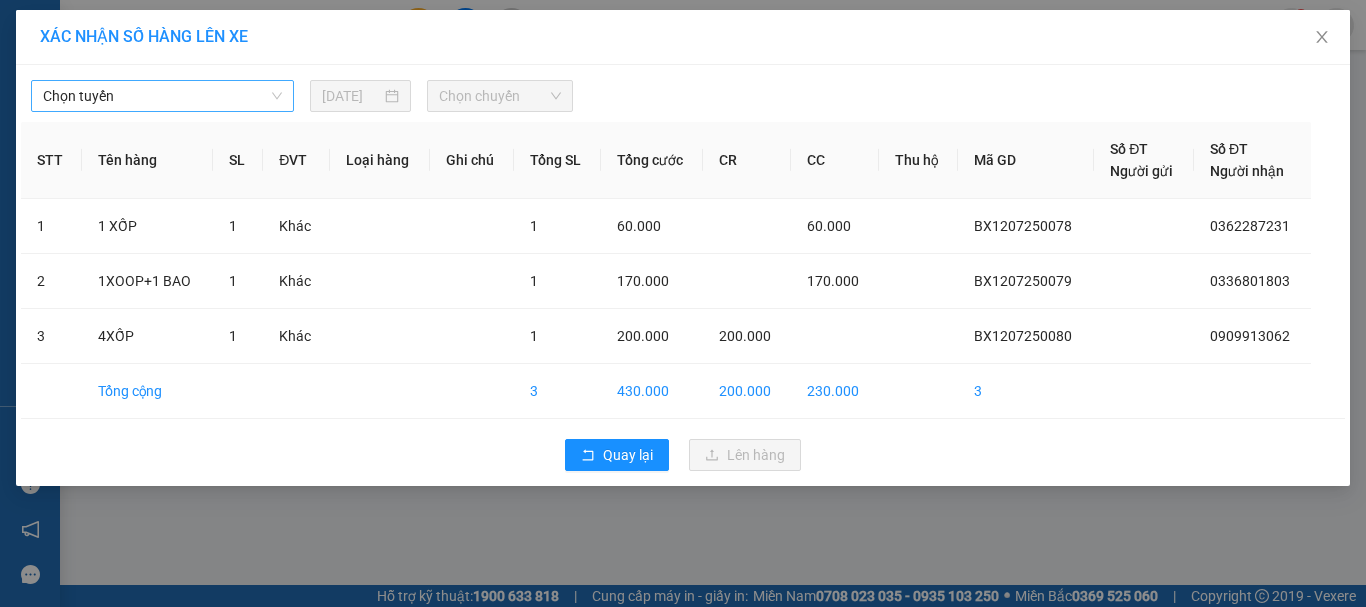 click on "Chọn tuyến" at bounding box center [162, 96] 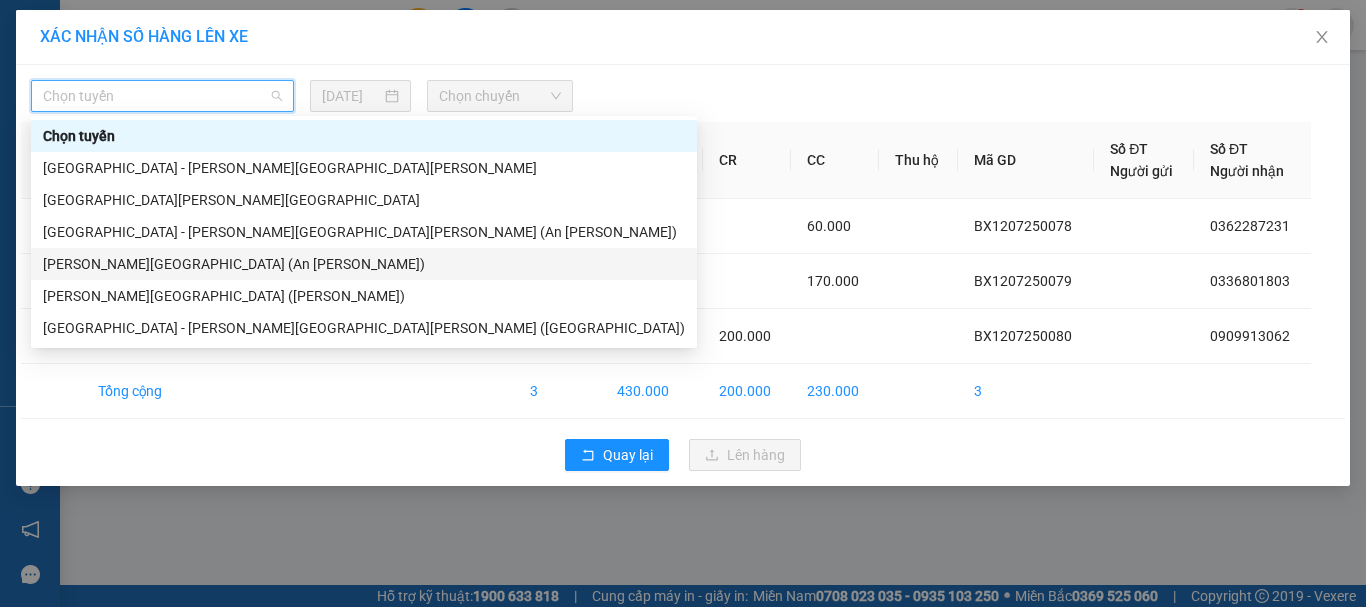 click on "Quảng Ngãi - [GEOGRAPHIC_DATA] (An Sương)" at bounding box center [364, 264] 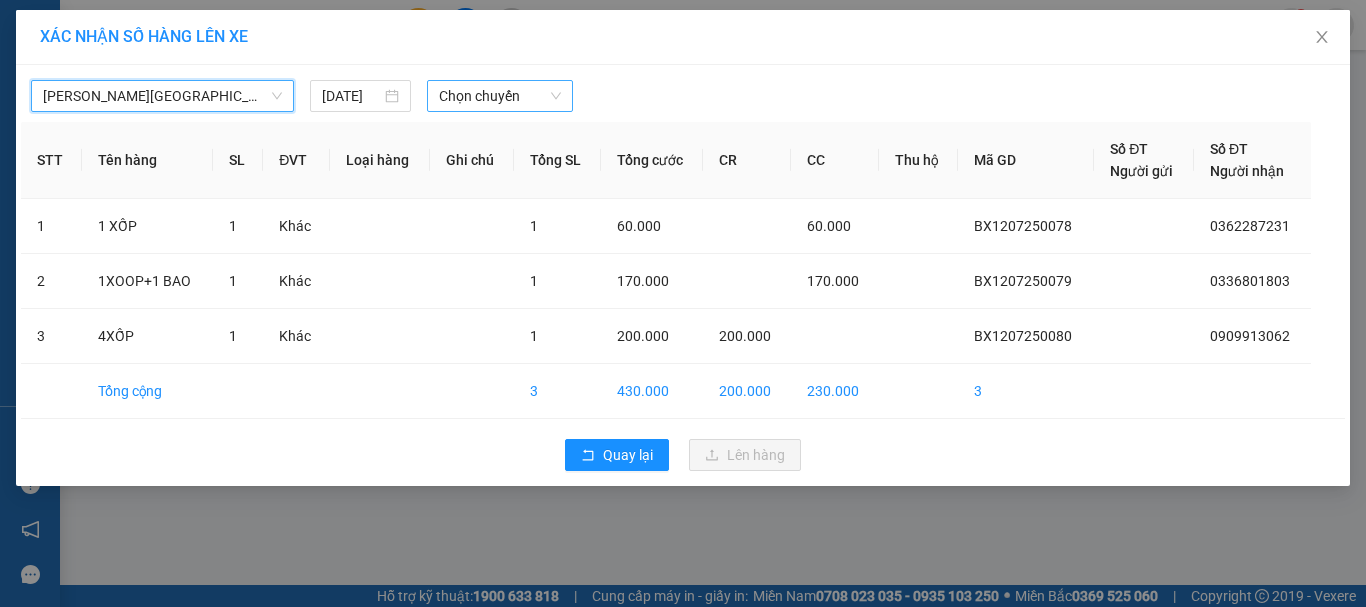 click on "Chọn chuyến" at bounding box center [500, 96] 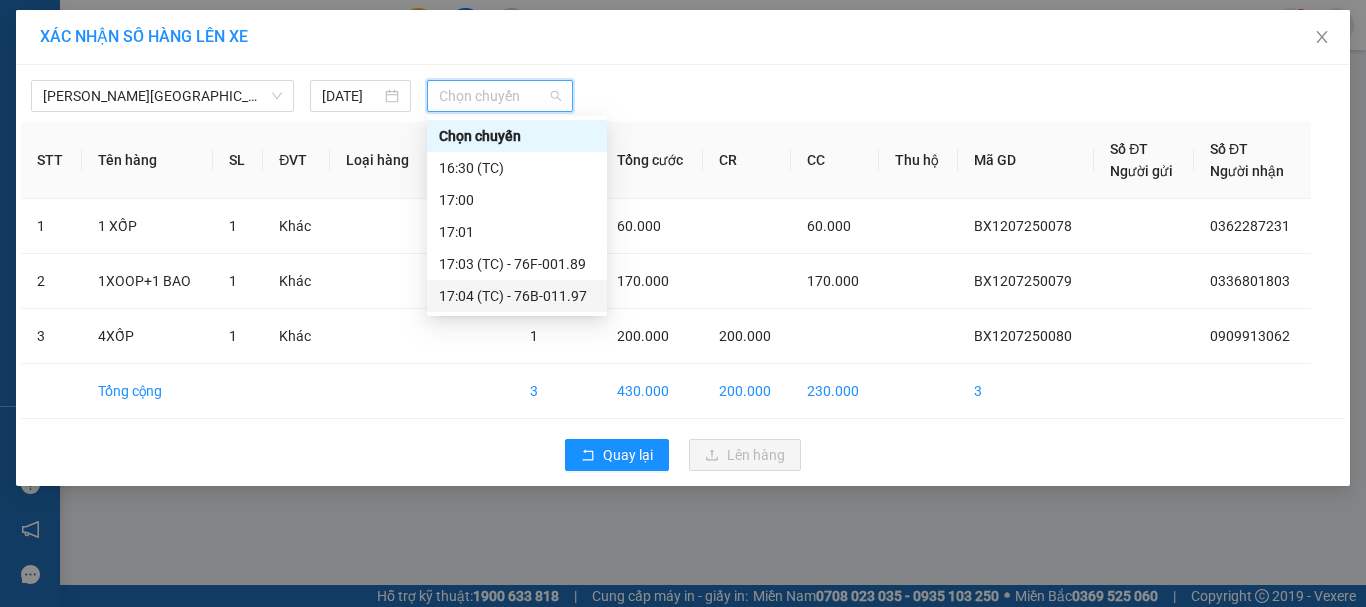 click on "17:04   (TC)   - 76B-011.97" at bounding box center (517, 296) 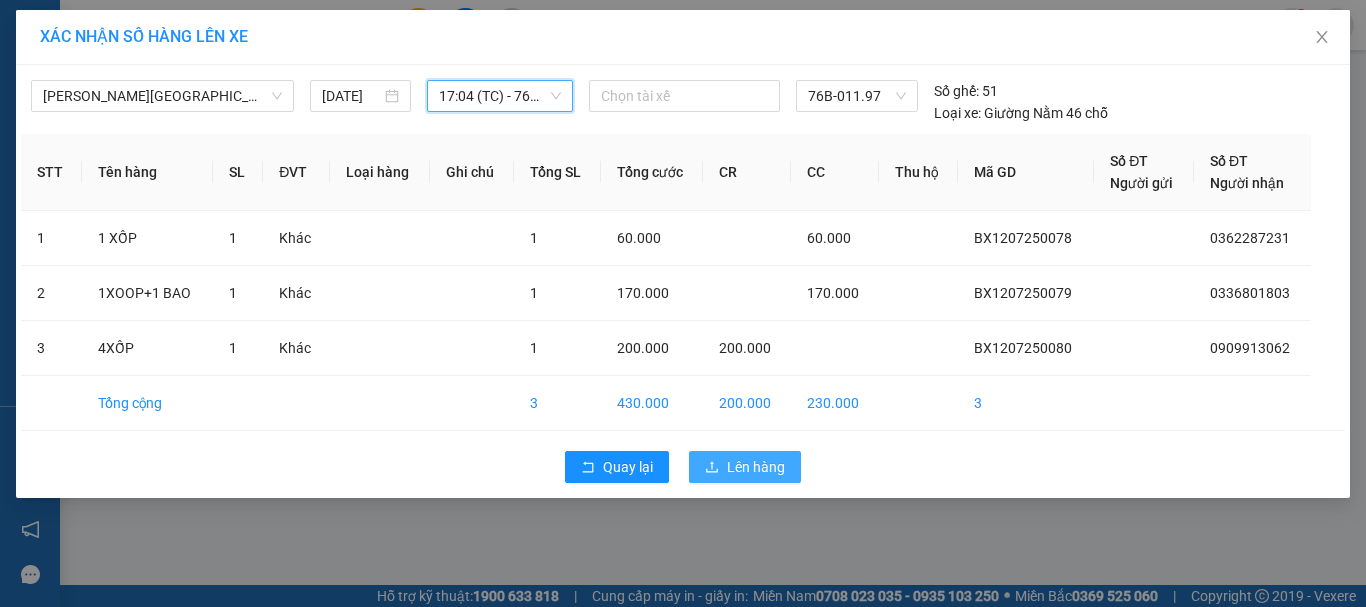 click on "Lên hàng" at bounding box center [756, 467] 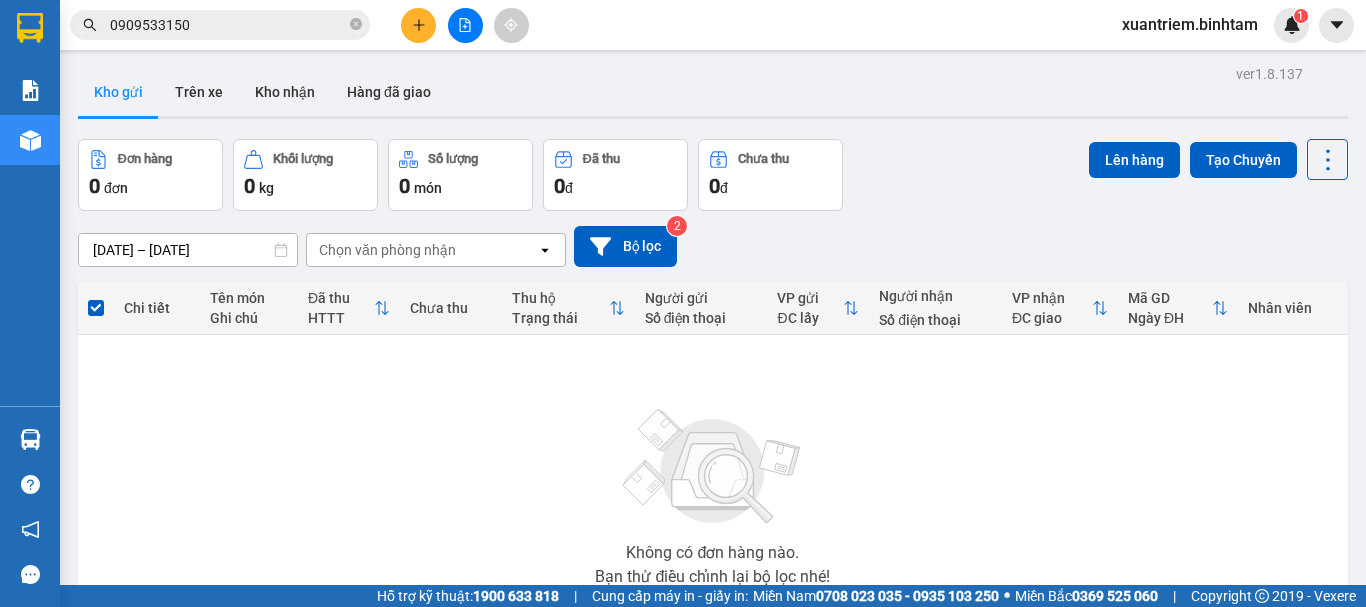 click on "0909533150" at bounding box center (228, 25) 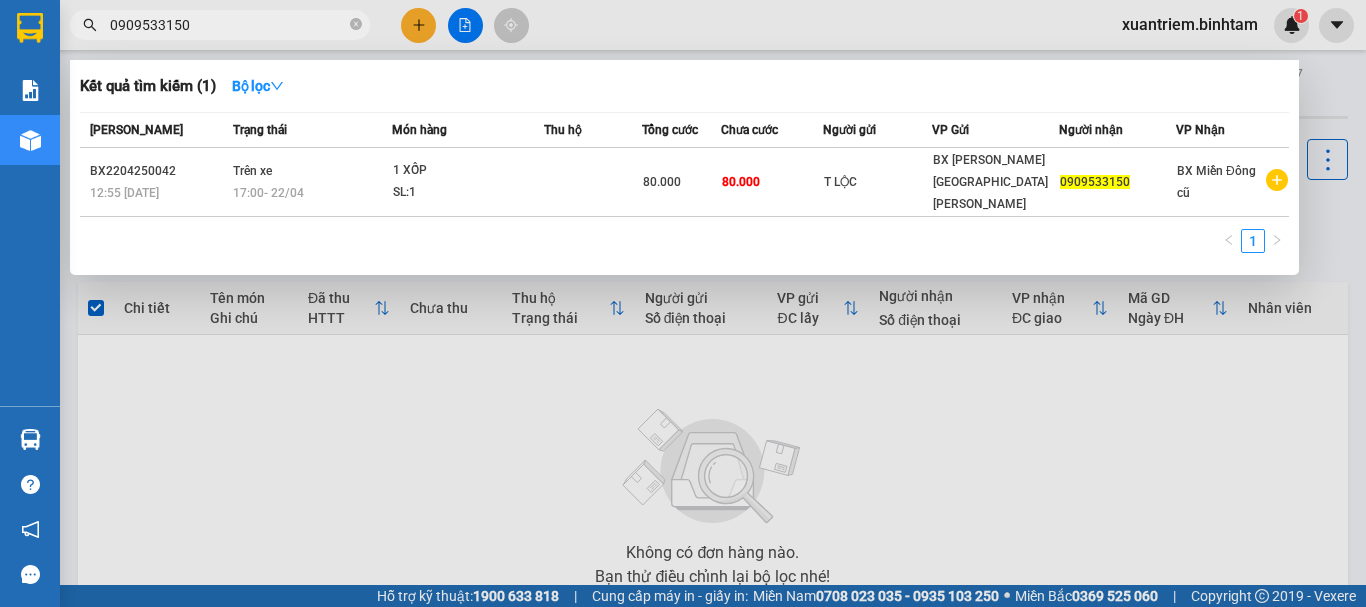 click at bounding box center (683, 303) 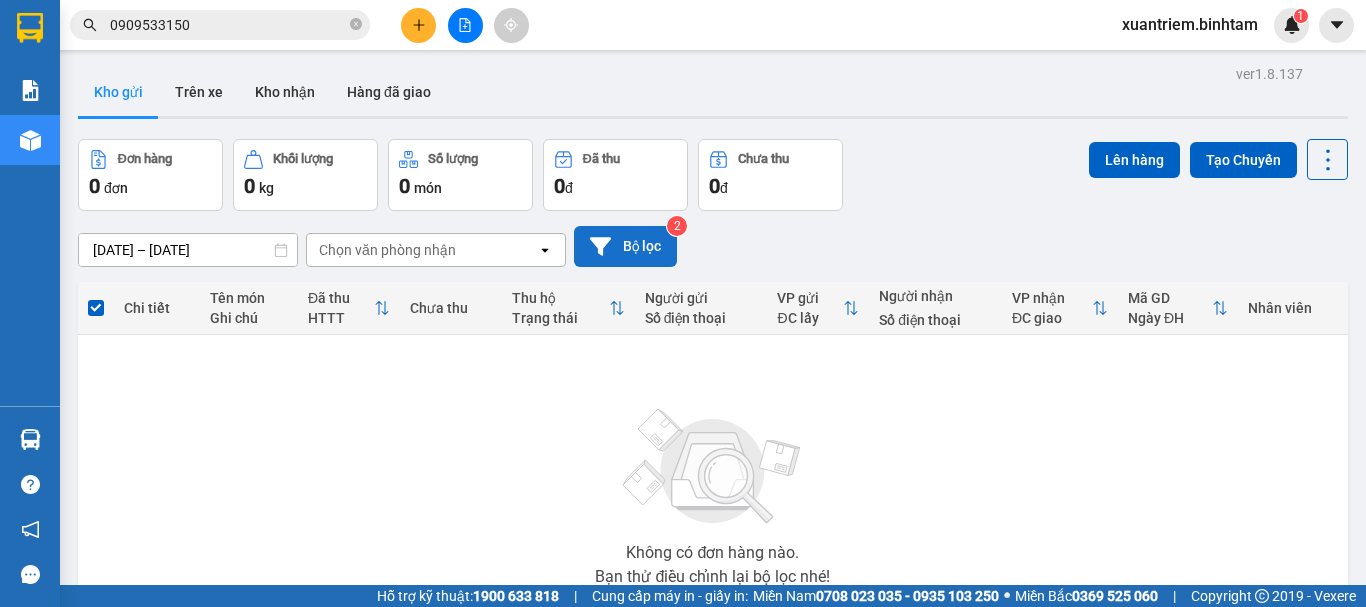 click on "Bộ lọc" at bounding box center (625, 246) 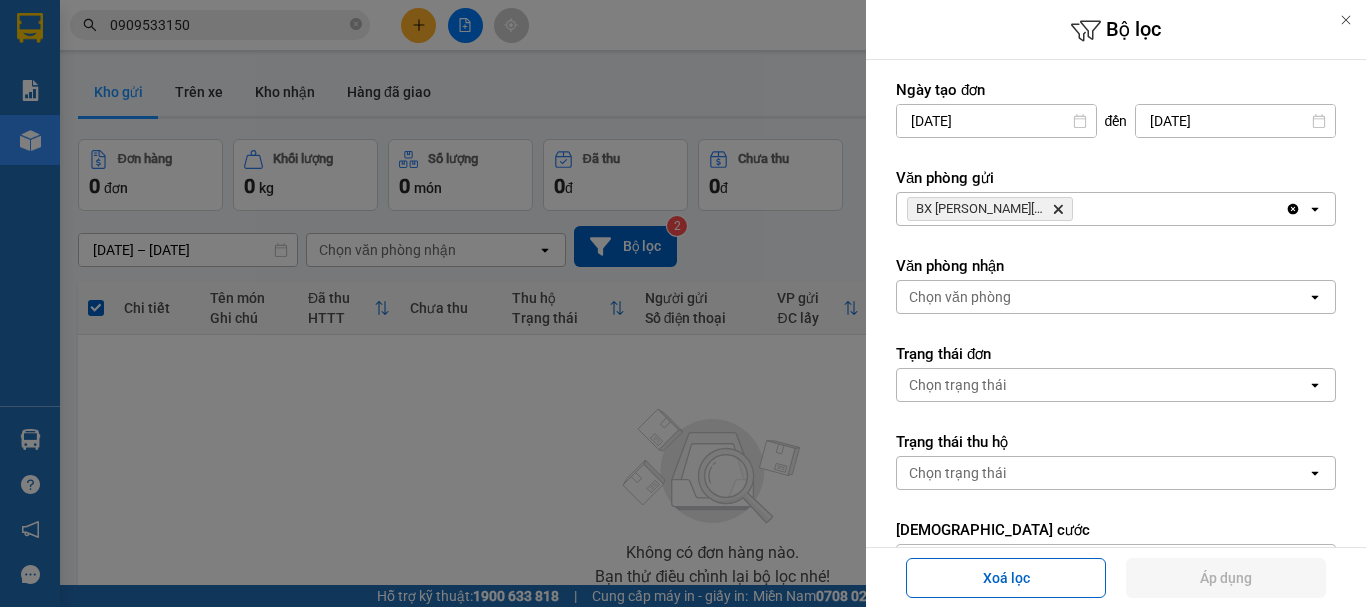 click at bounding box center [683, 303] 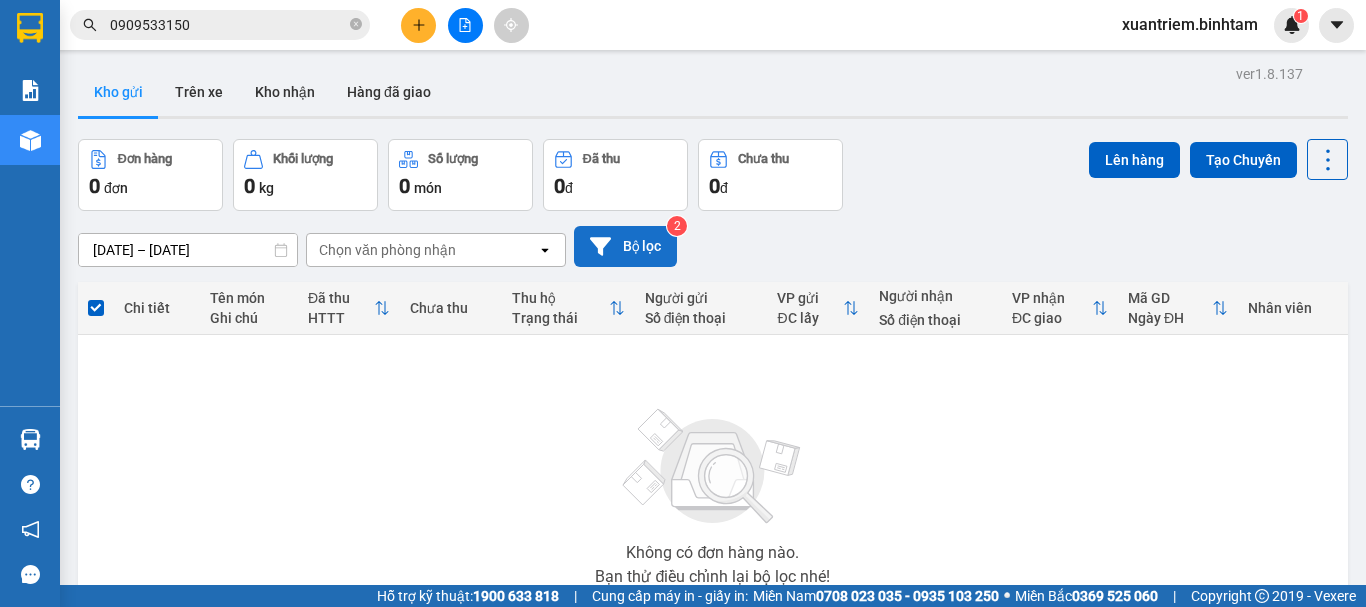 click on "Bộ lọc" at bounding box center (625, 246) 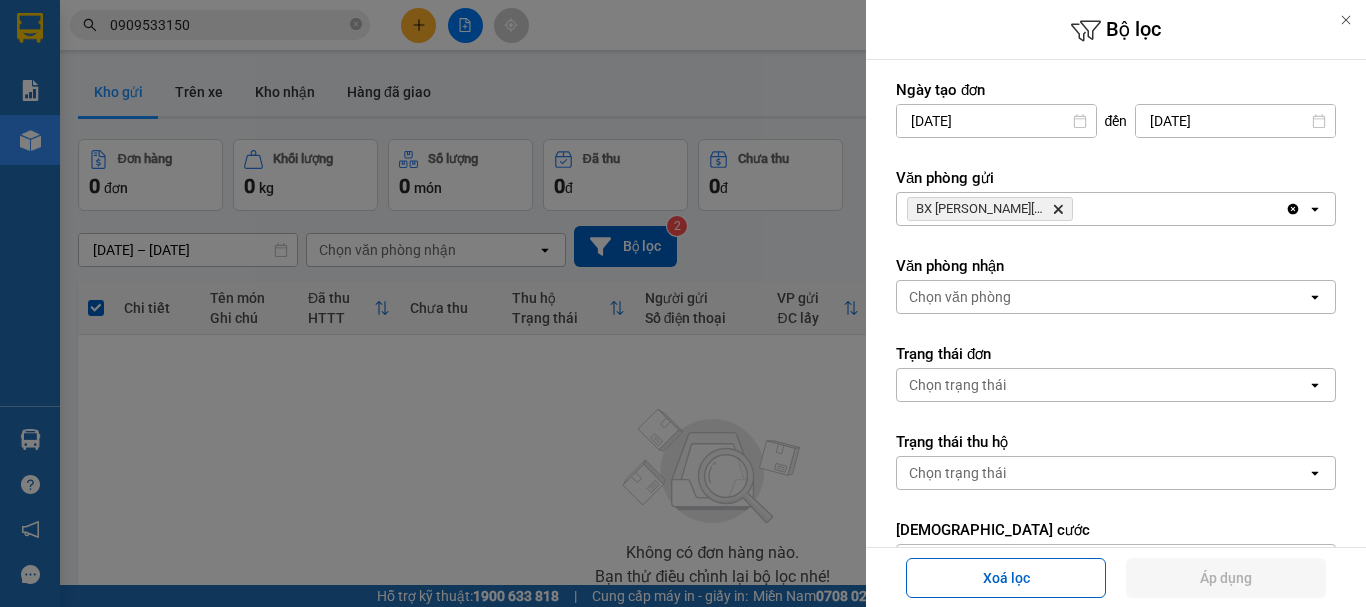 click on "BX Quảng Ngãi Delete" at bounding box center [1091, 209] 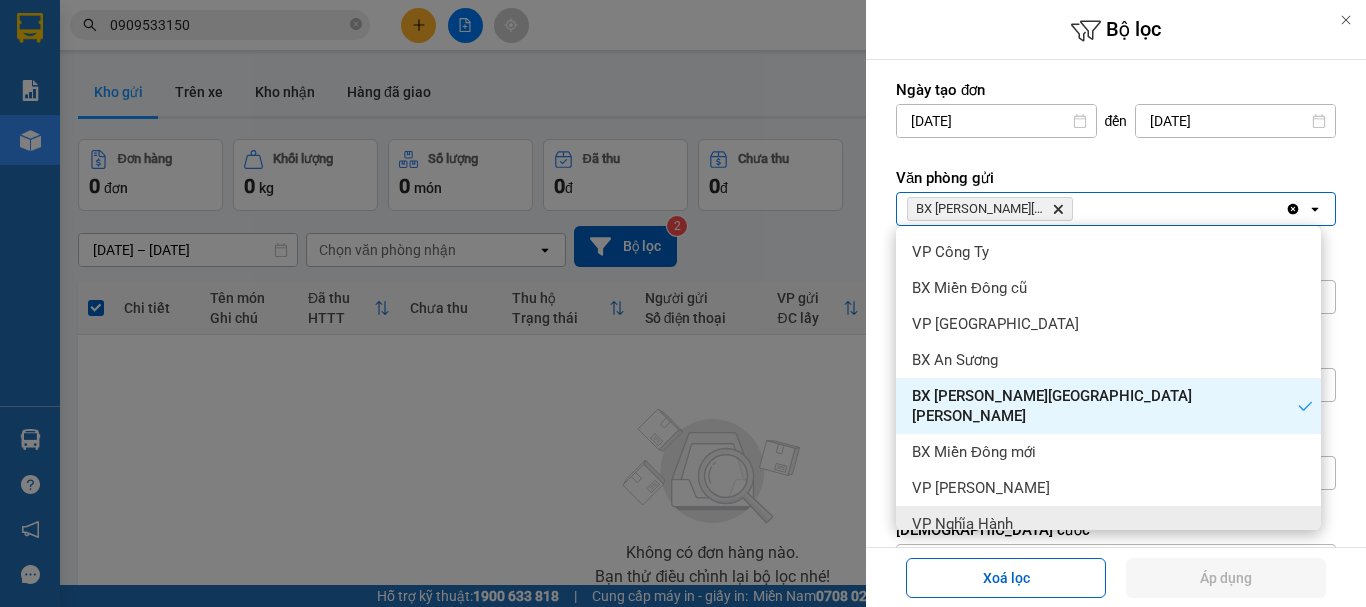 click on "VP Nghĩa Hành" at bounding box center (1108, 524) 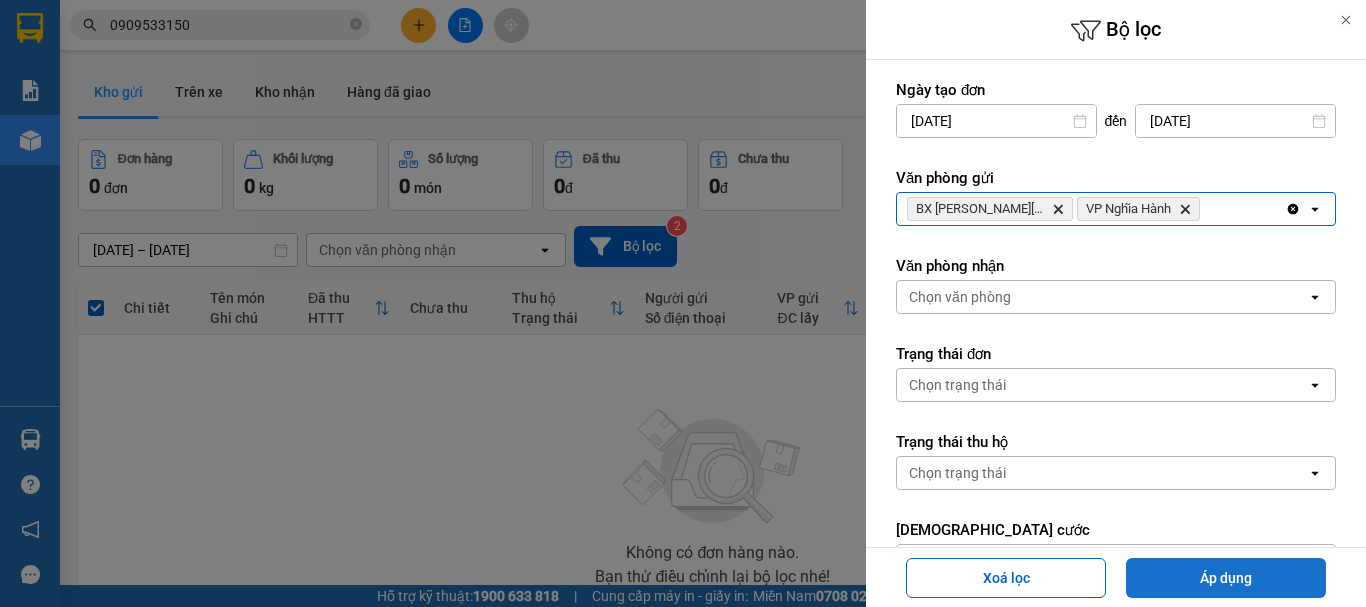 click on "Áp dụng" at bounding box center [1226, 578] 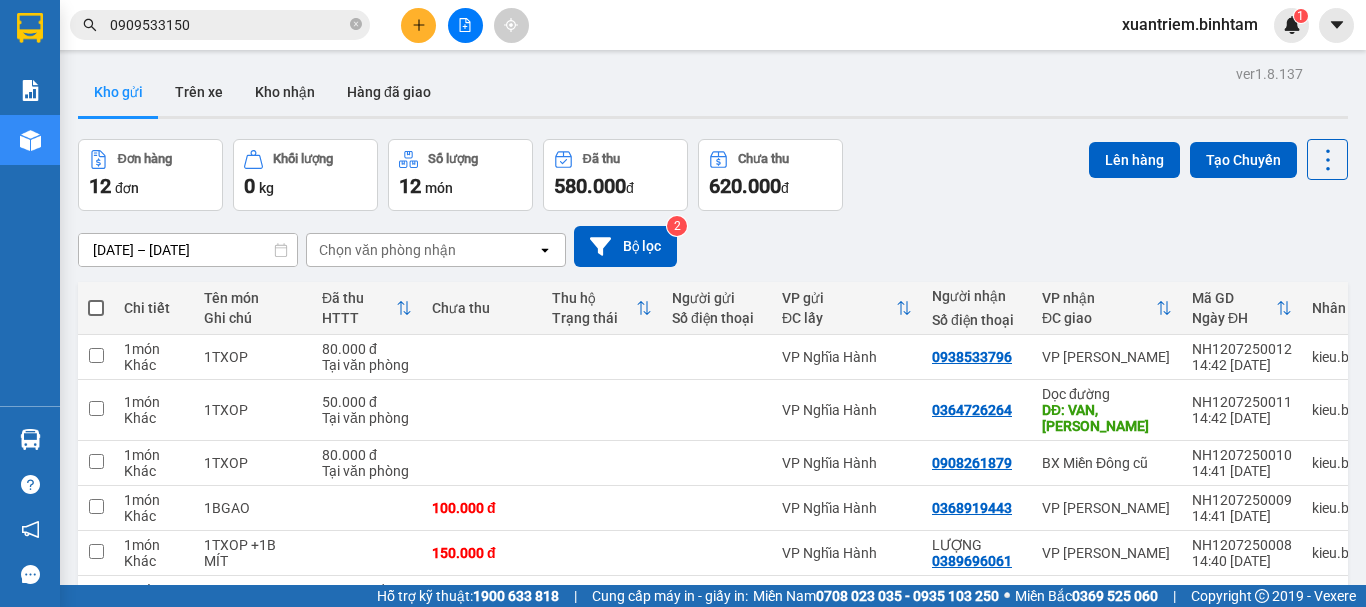click at bounding box center [96, 308] 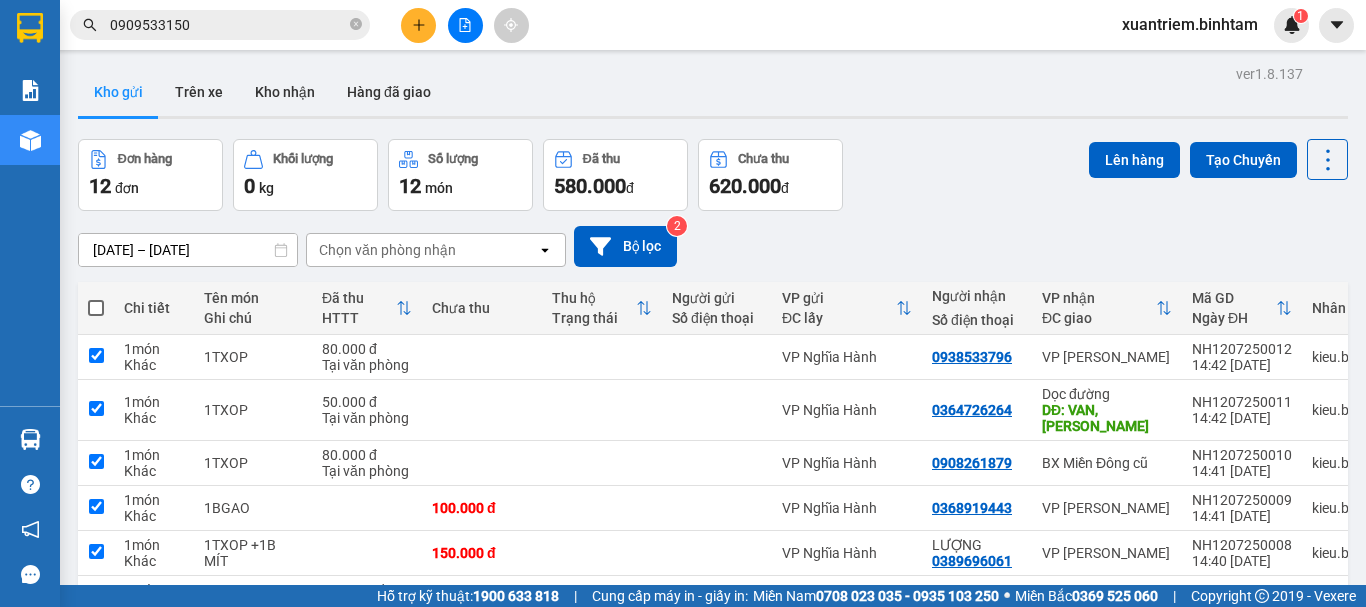 checkbox on "true" 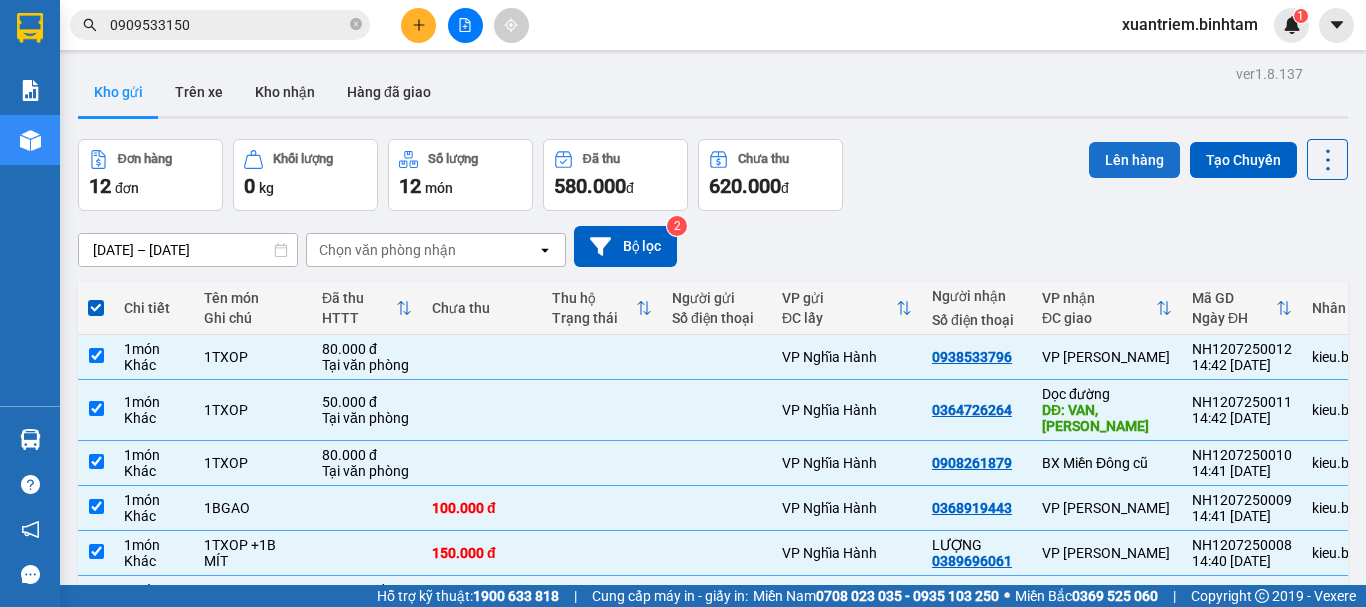 click on "Lên hàng" at bounding box center (1134, 160) 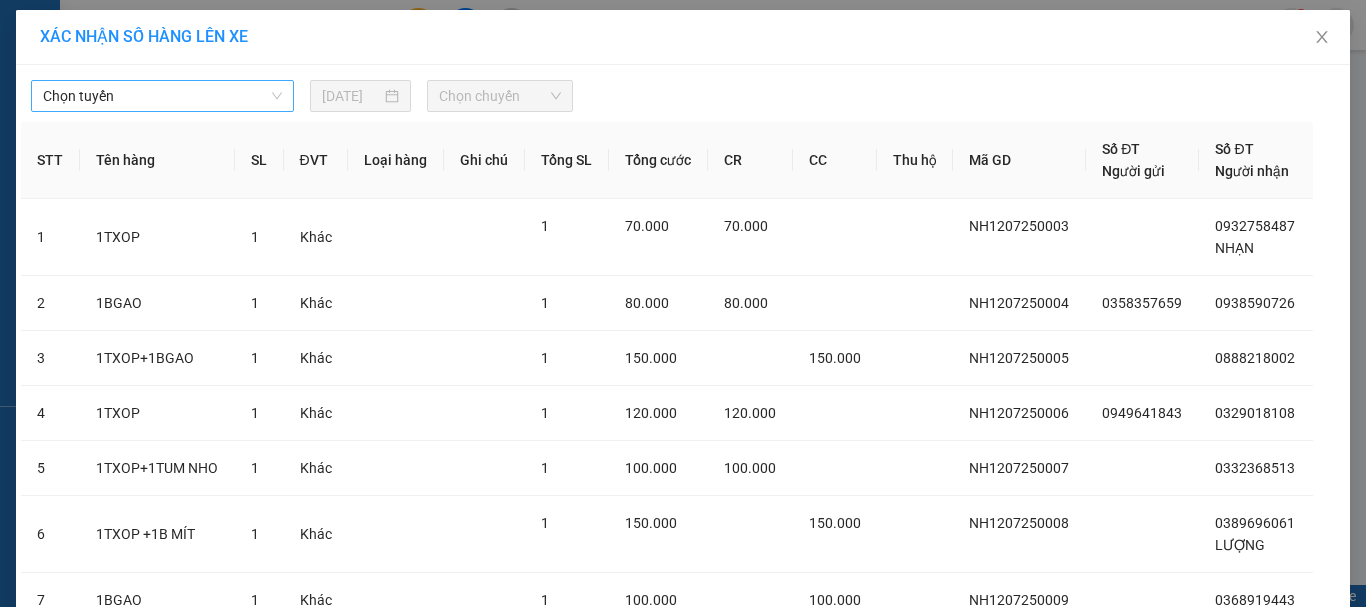 click on "Chọn tuyến" at bounding box center (162, 96) 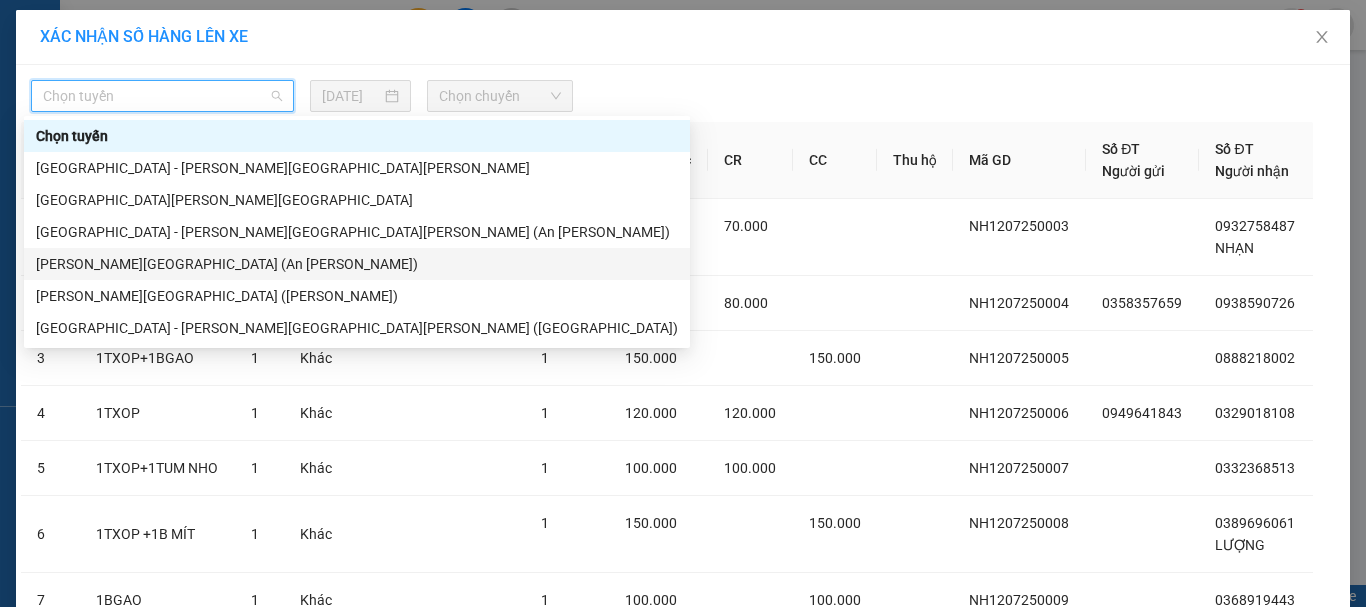 click on "Quảng Ngãi - [GEOGRAPHIC_DATA] (An Sương)" at bounding box center [357, 264] 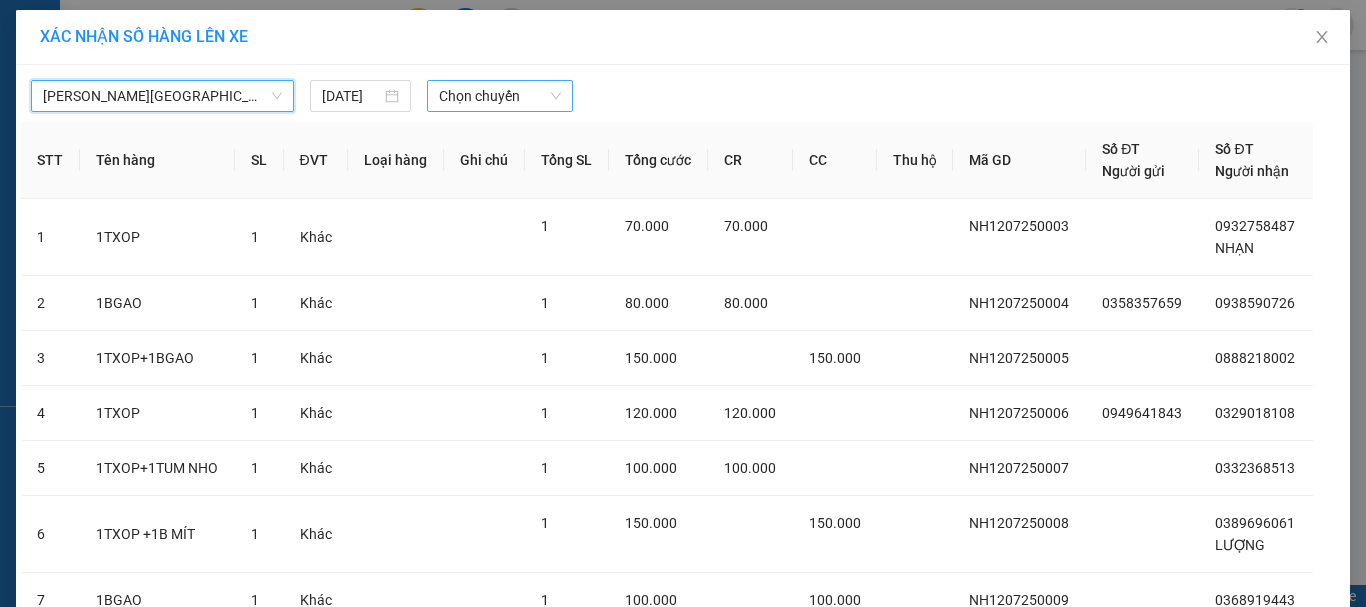 click on "Chọn chuyến" at bounding box center (500, 96) 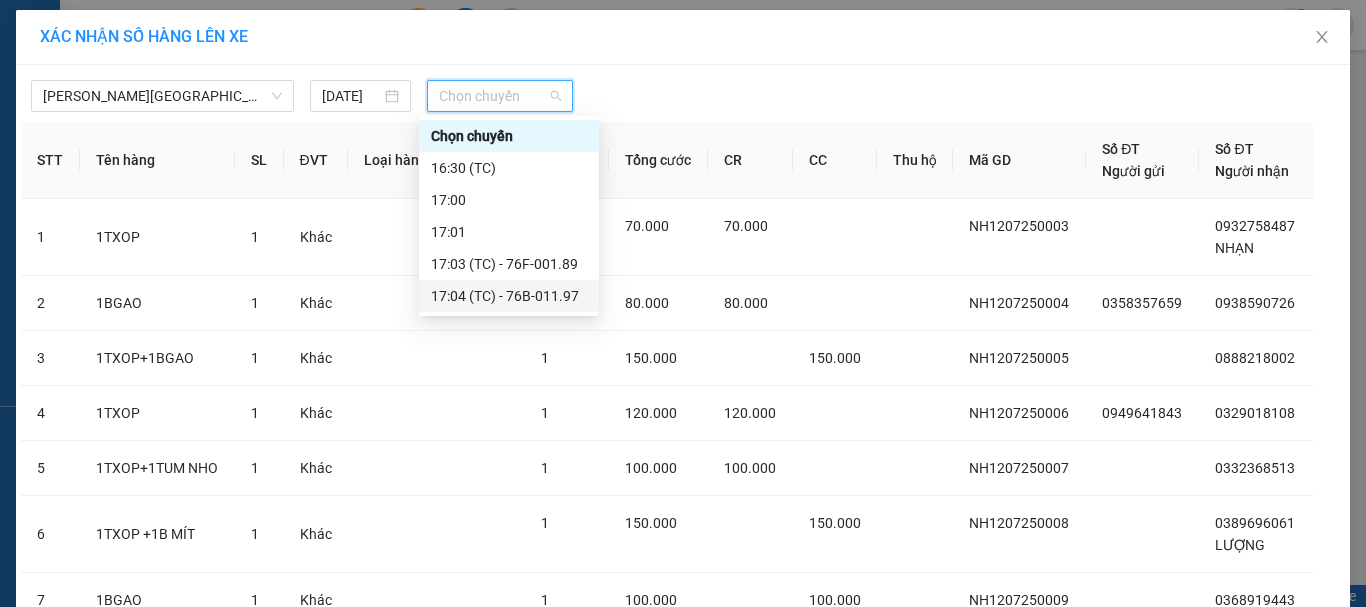 click on "17:04   (TC)   - 76B-011.97" at bounding box center (509, 296) 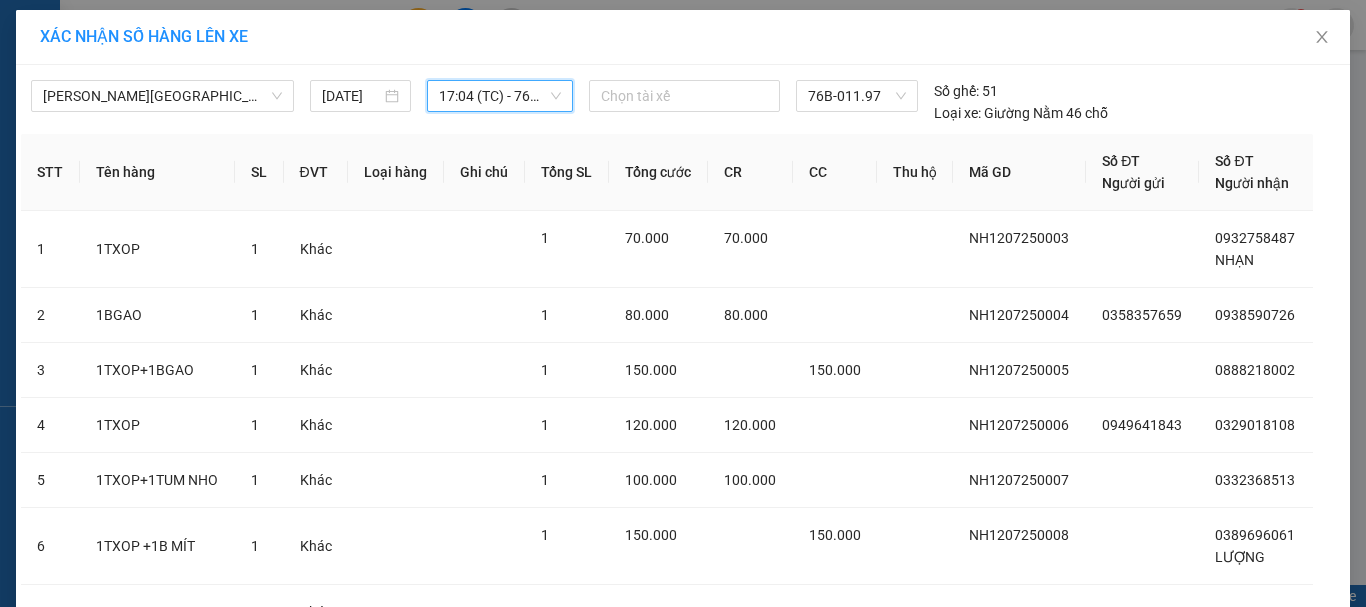 scroll, scrollTop: 344, scrollLeft: 0, axis: vertical 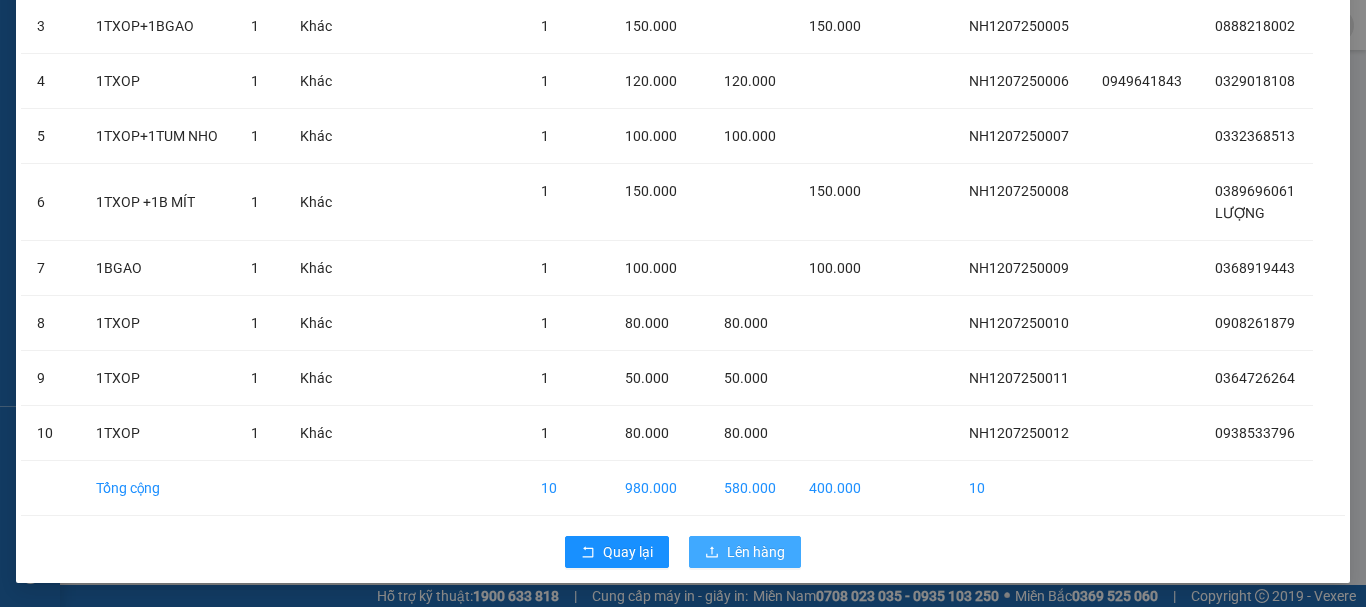 click on "Lên hàng" at bounding box center (756, 552) 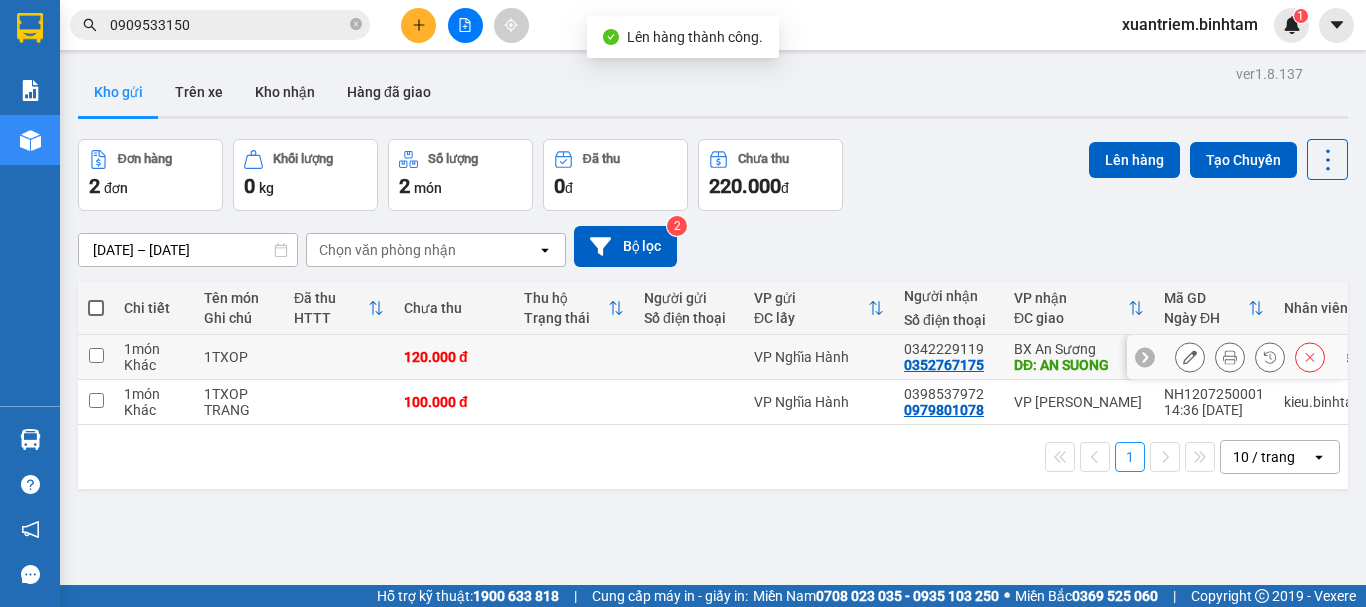 click on "120.000 đ" at bounding box center (454, 357) 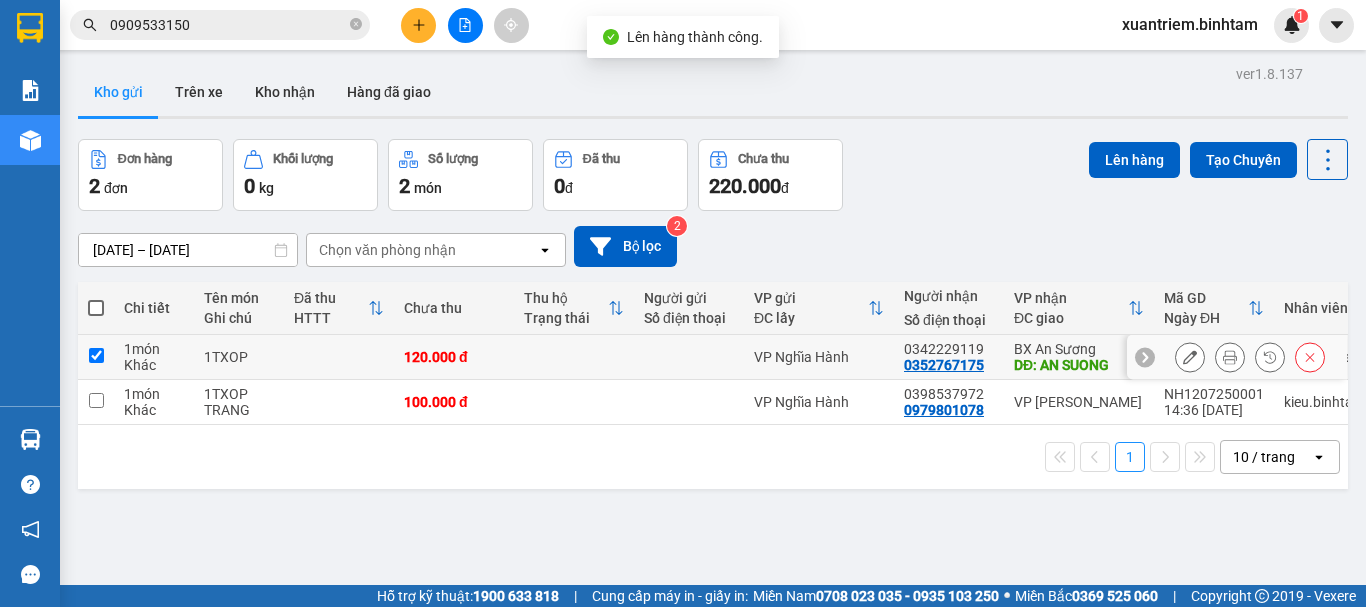 checkbox on "true" 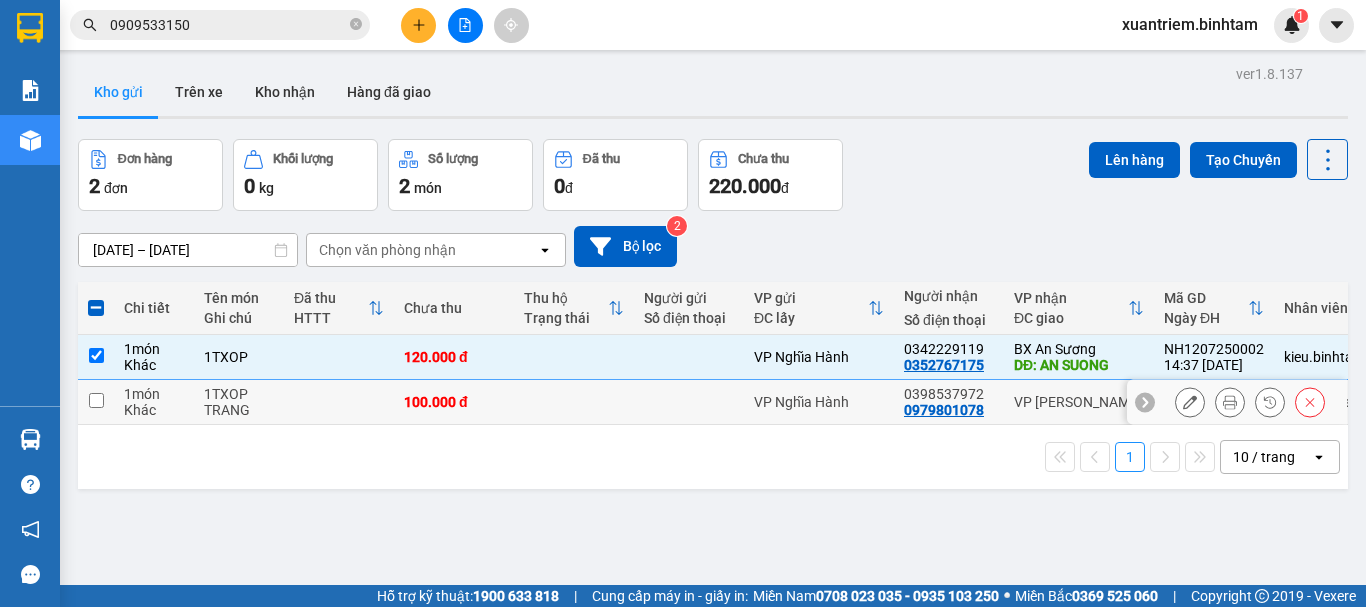 click on "1TXOP TRANG" at bounding box center [239, 402] 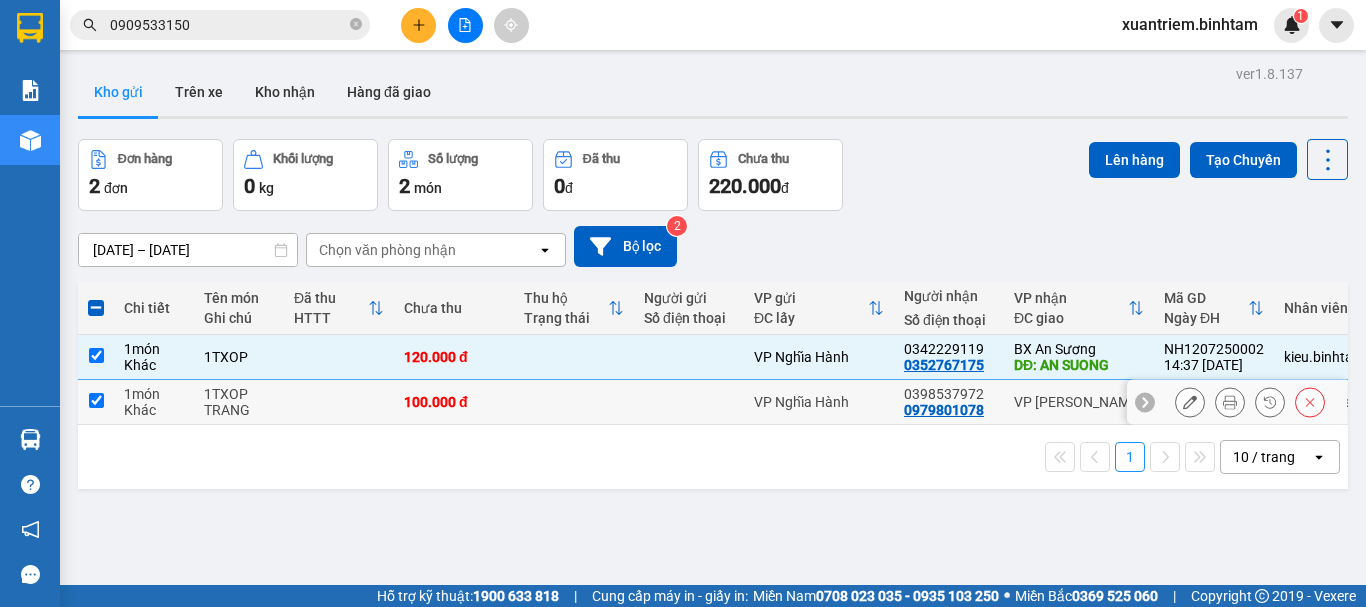 checkbox on "true" 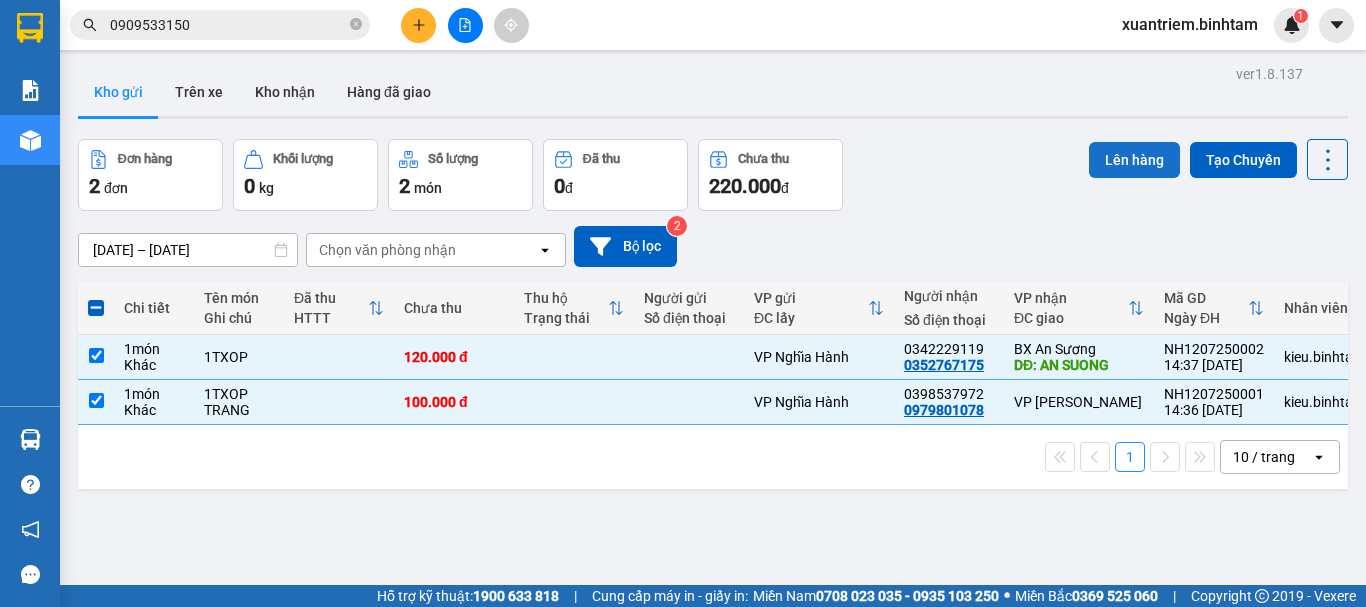click on "Lên hàng" at bounding box center [1134, 160] 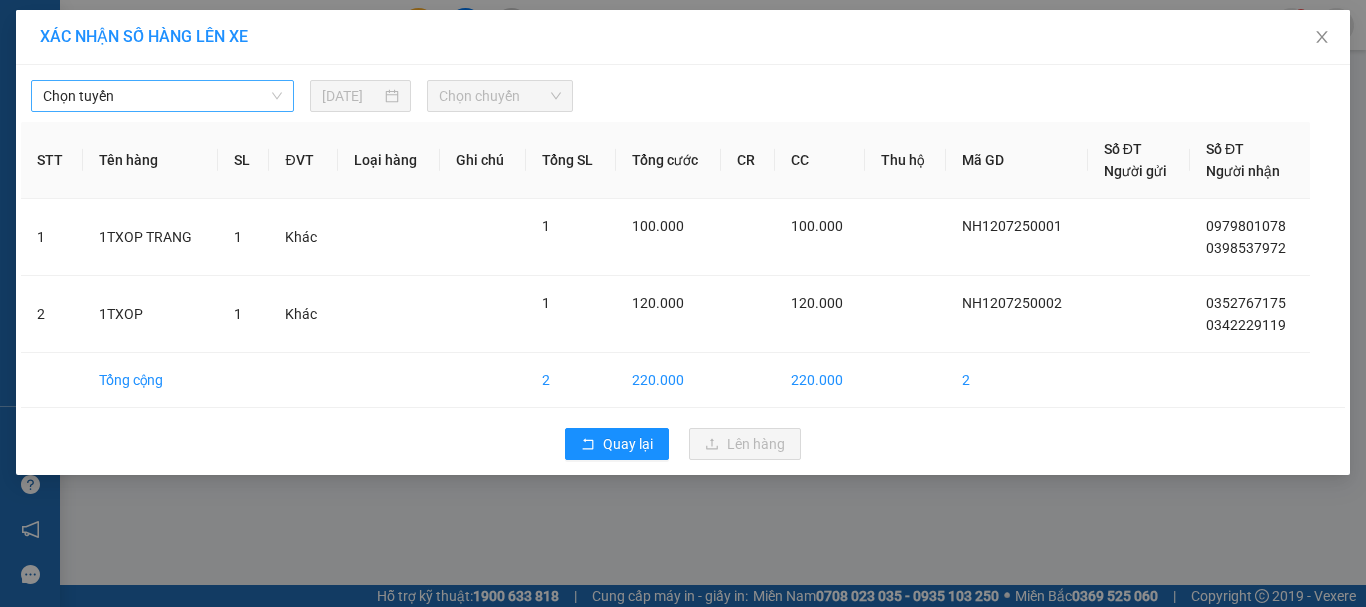 click on "Chọn tuyến" at bounding box center [162, 96] 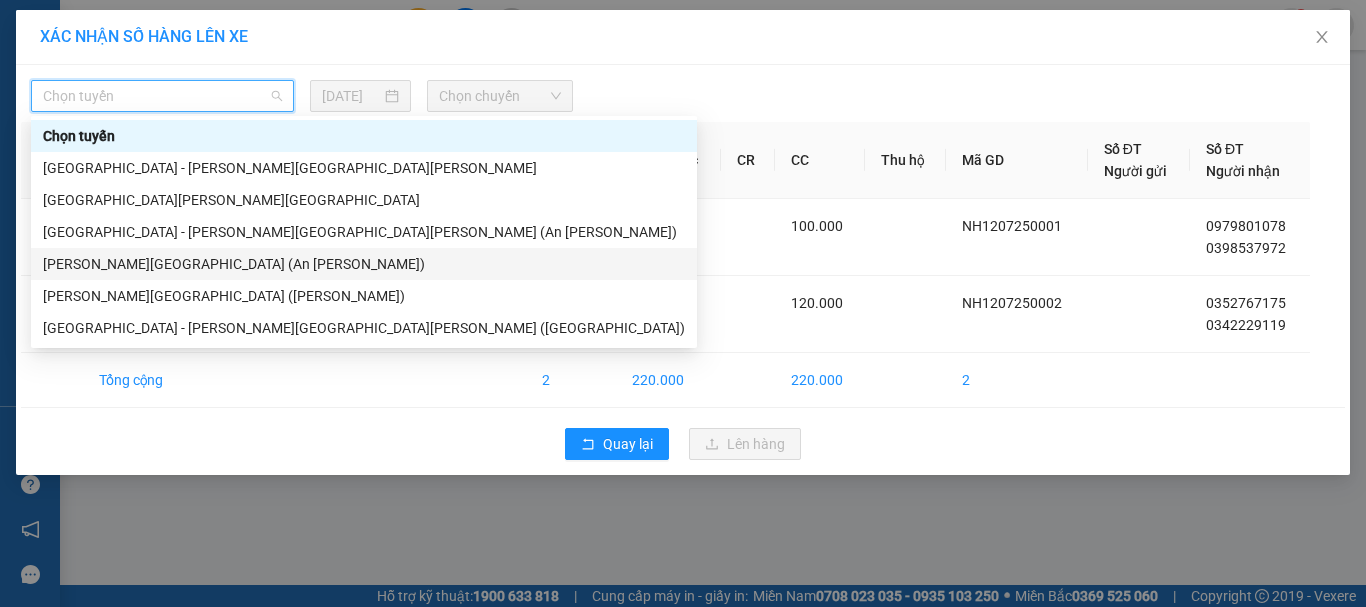 click on "Quảng Ngãi - [GEOGRAPHIC_DATA] (An Sương)" at bounding box center (364, 264) 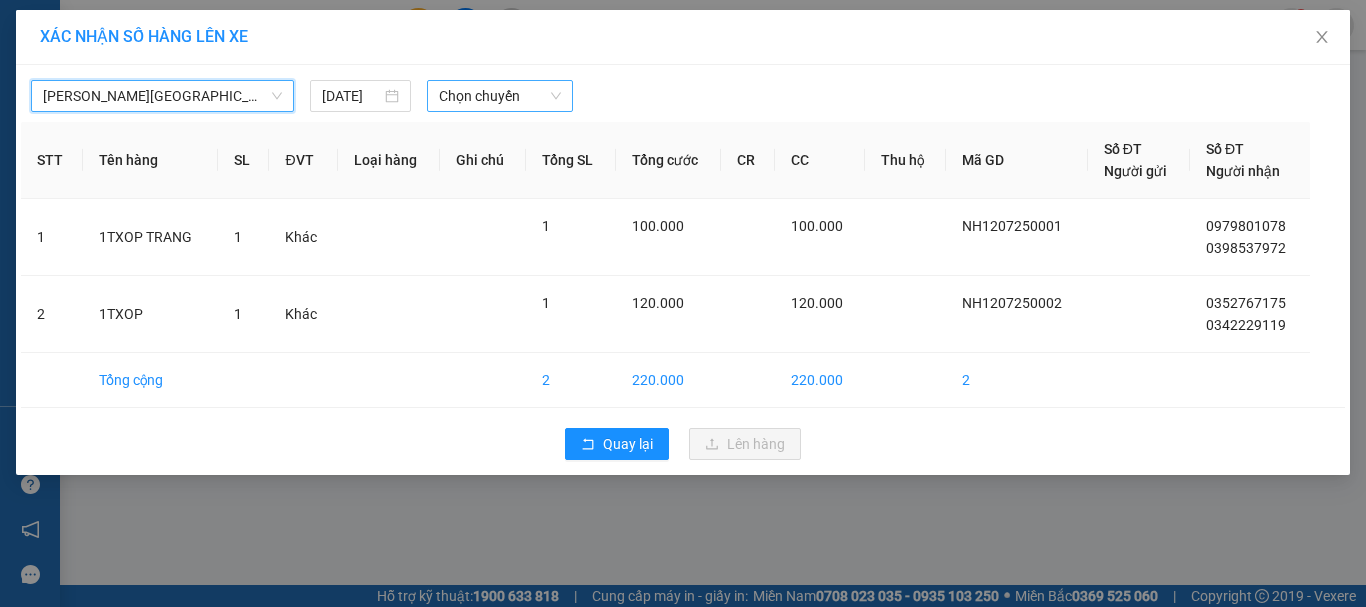 click on "Chọn chuyến" at bounding box center [500, 96] 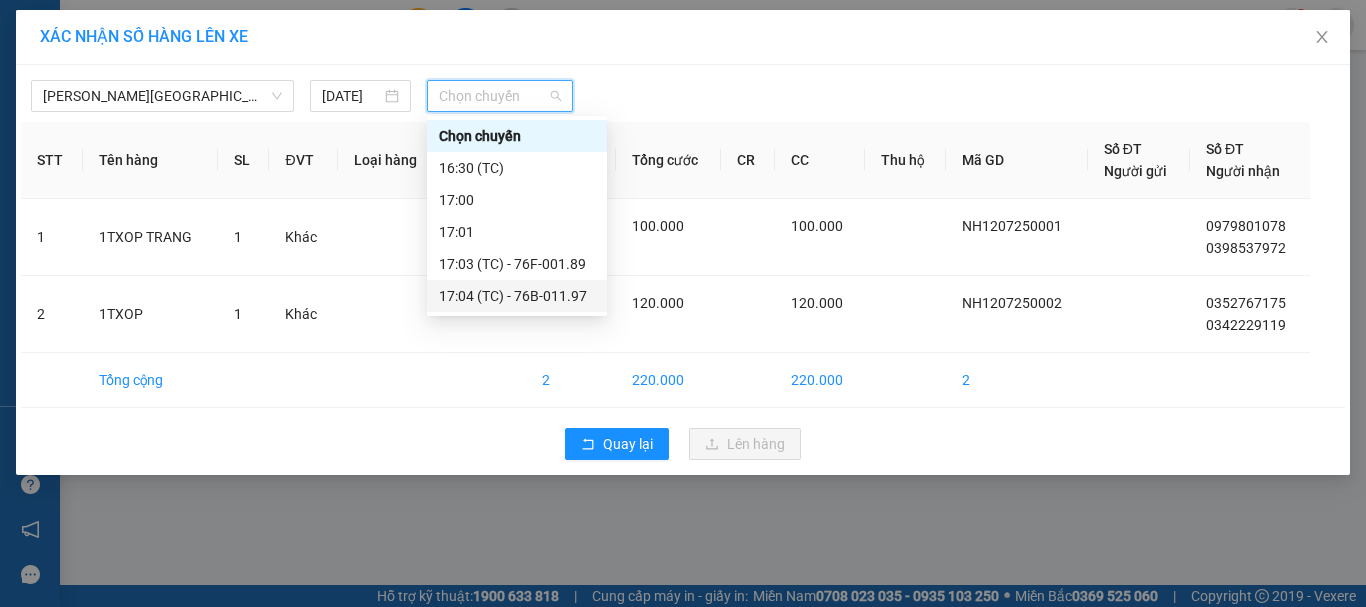 click on "17:04   (TC)   - 76B-011.97" at bounding box center (517, 296) 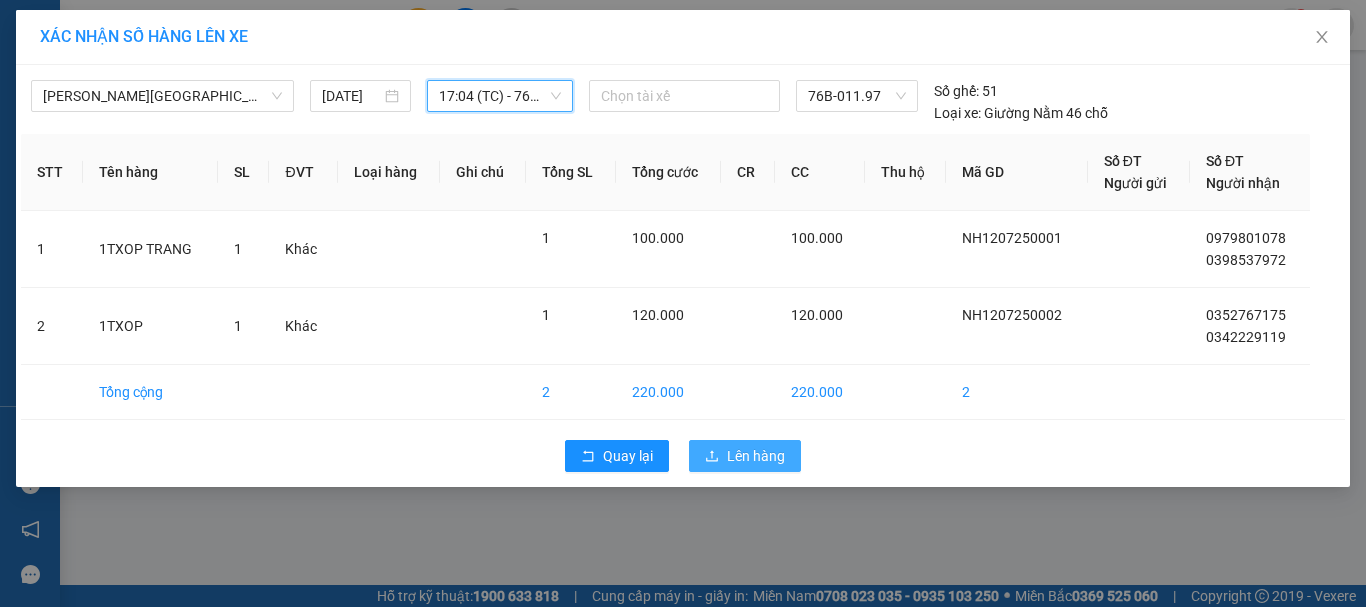click on "Lên hàng" at bounding box center [756, 456] 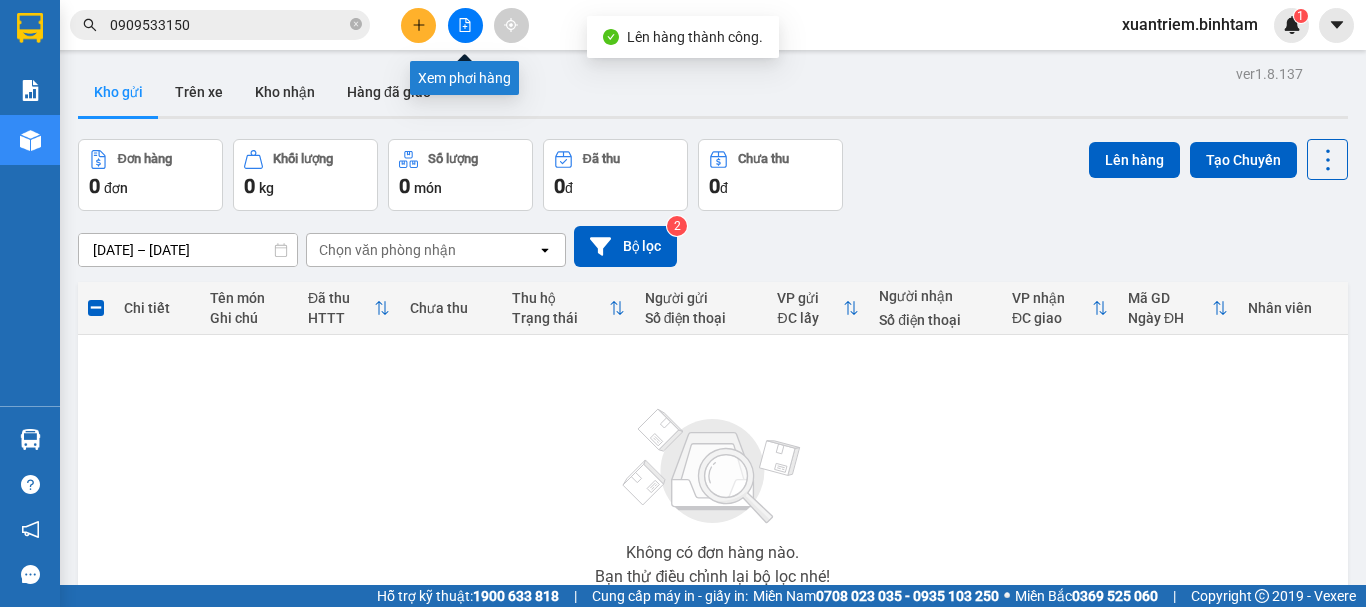 click 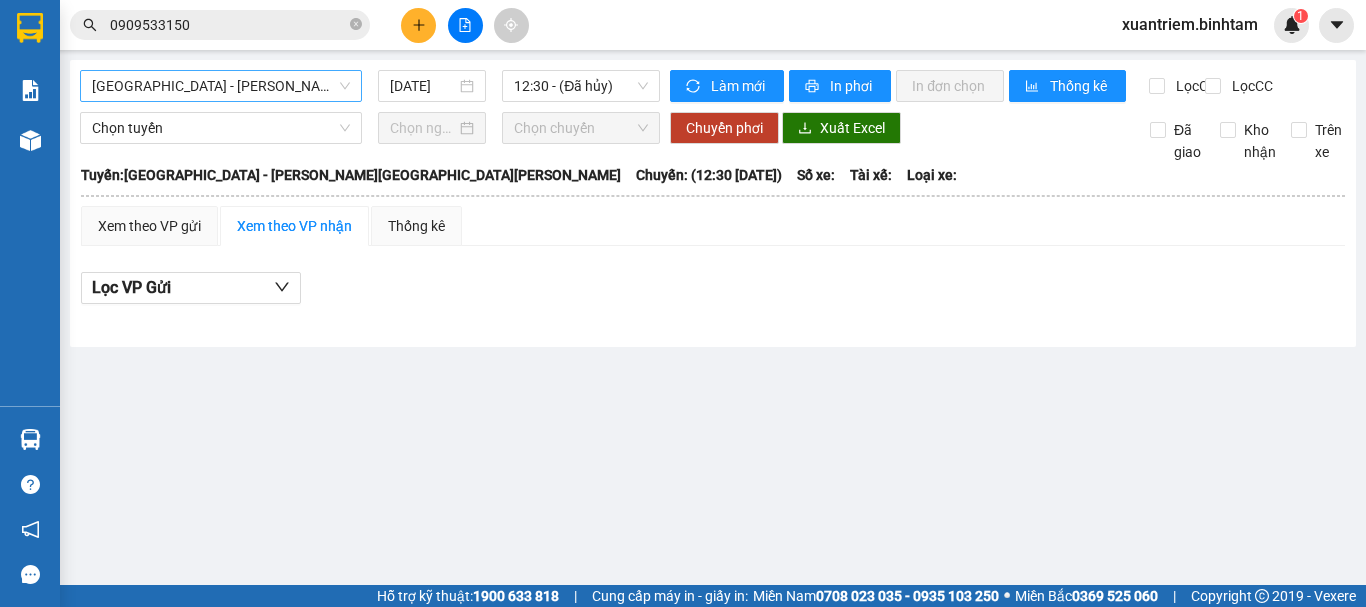 click on "[GEOGRAPHIC_DATA] - [GEOGRAPHIC_DATA]" at bounding box center (221, 86) 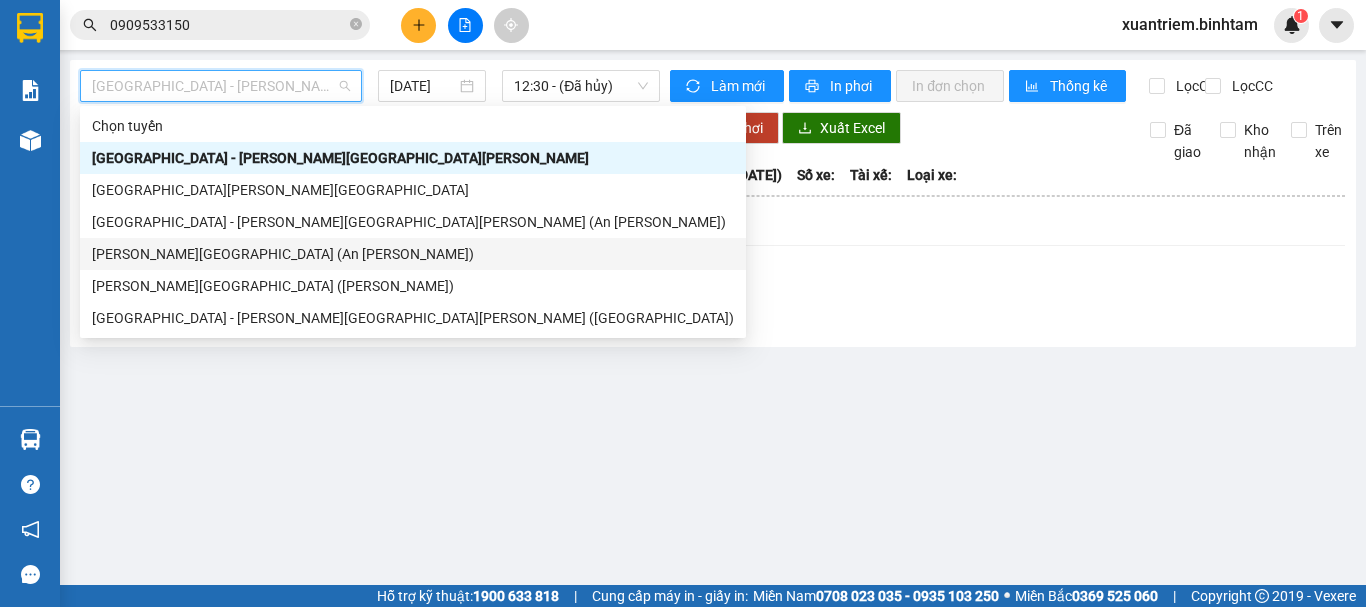 click on "Quảng Ngãi - [GEOGRAPHIC_DATA] (An Sương)" at bounding box center (413, 254) 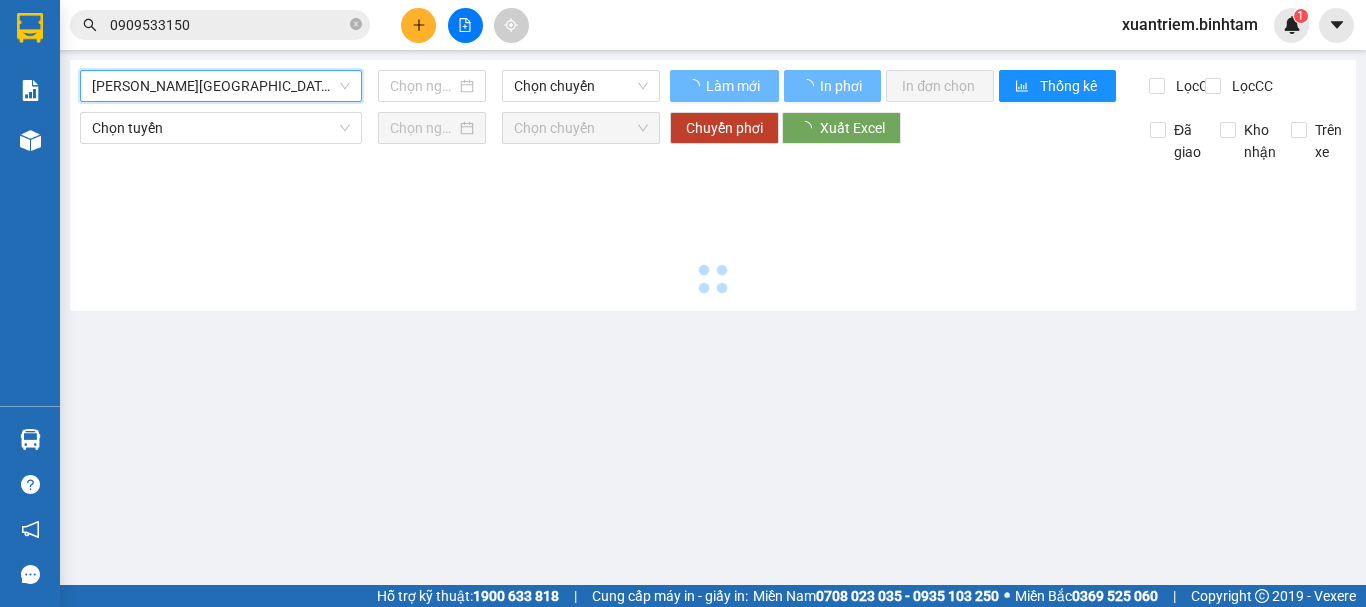 type on "[DATE]" 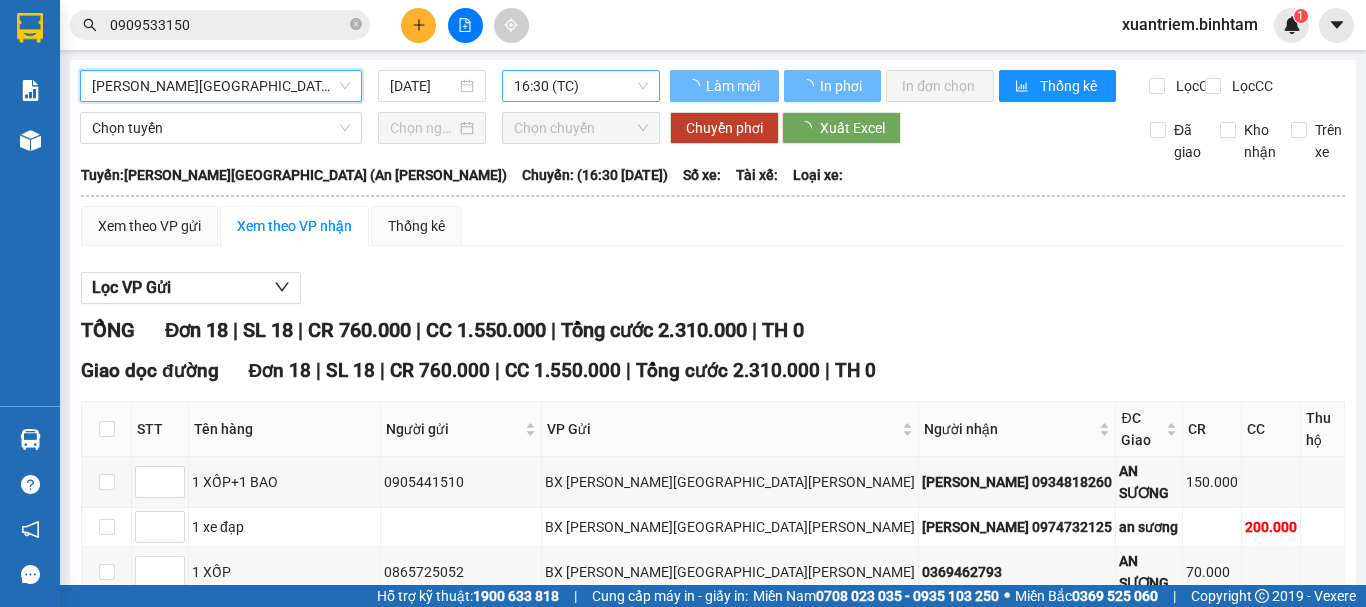 click on "16:30   (TC)" at bounding box center (581, 86) 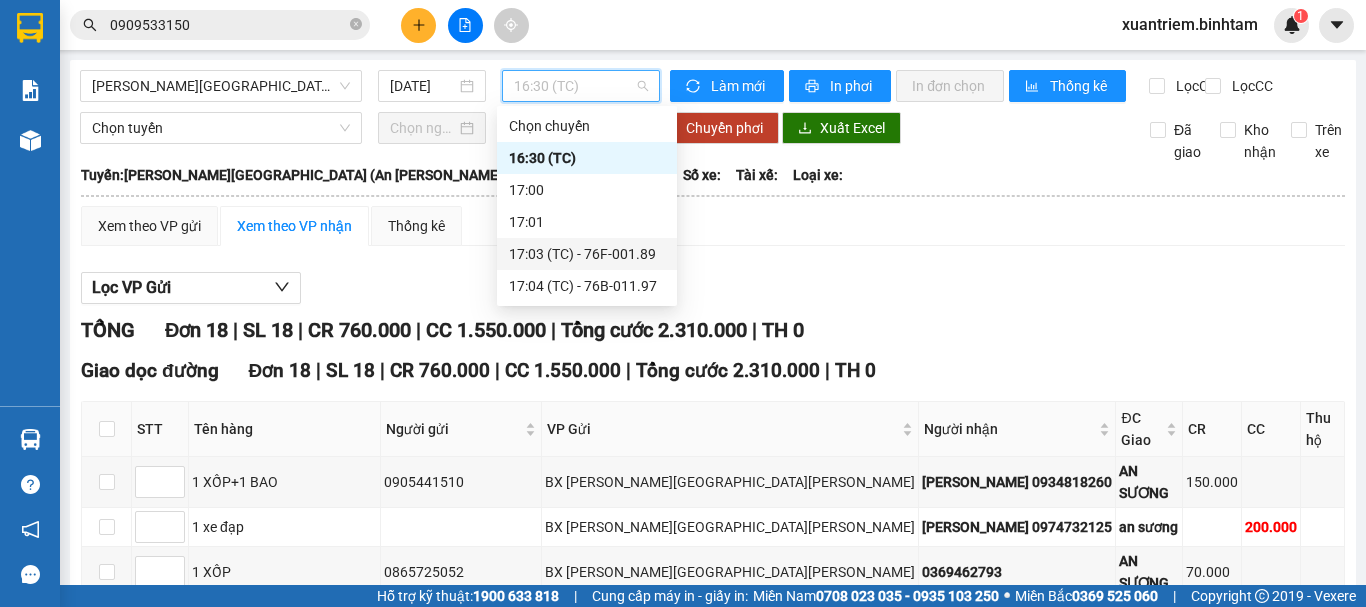 click on "17:03   (TC)   - 76F-001.89" at bounding box center [587, 254] 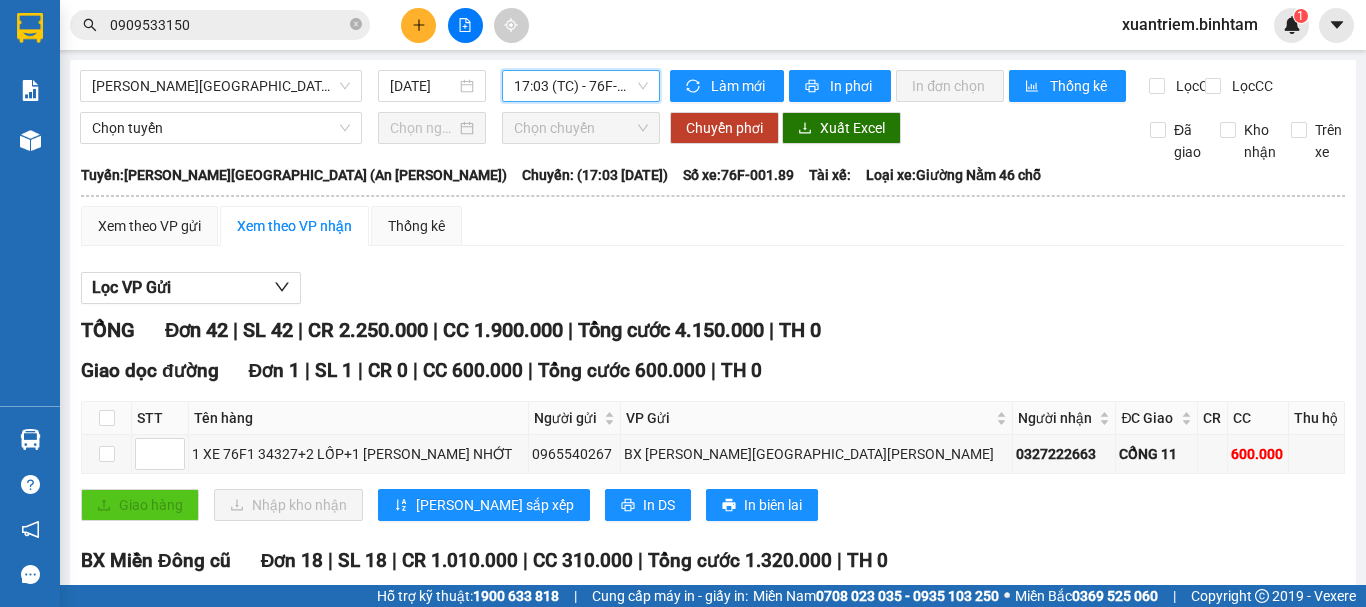 click on "17:03   (TC)   - 76F-001.89" at bounding box center [581, 86] 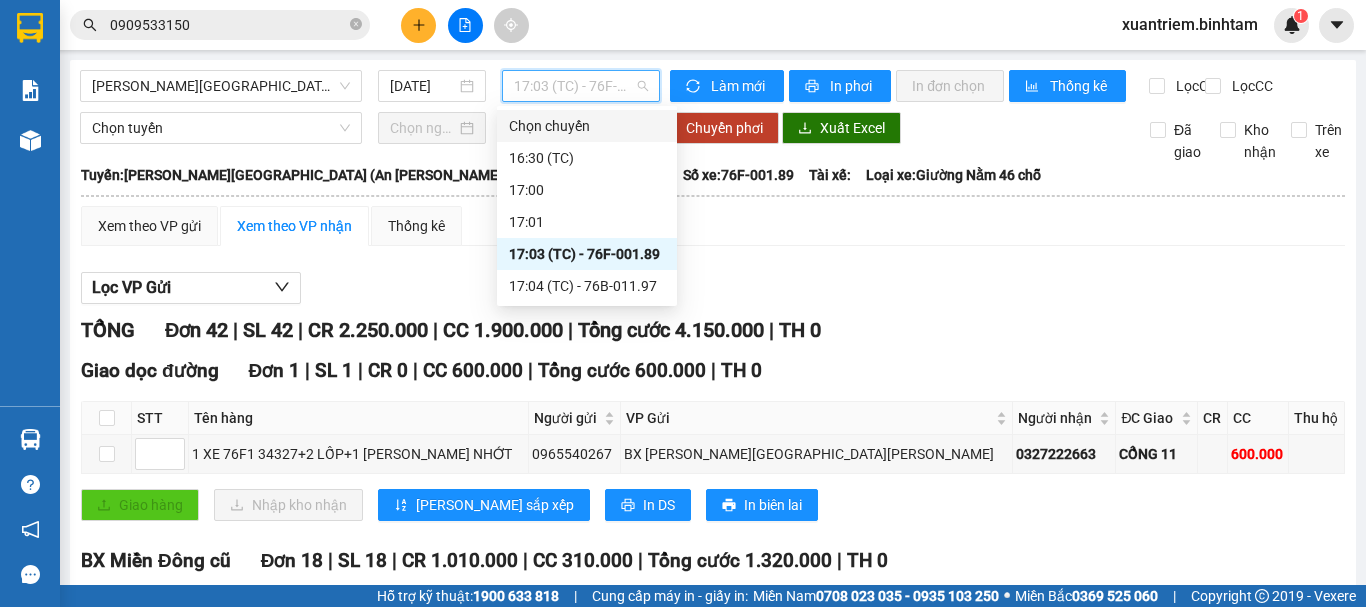 click on "Lọc VP Gửi" at bounding box center [713, 288] 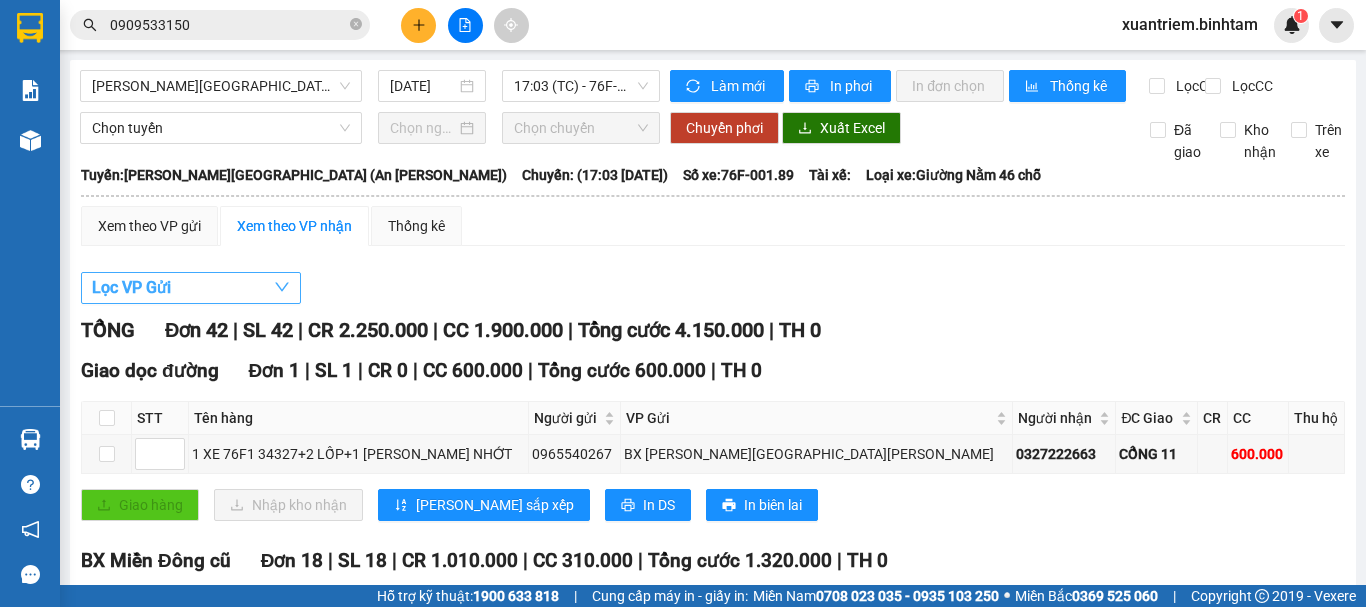 click on "Lọc VP Gửi" at bounding box center (191, 288) 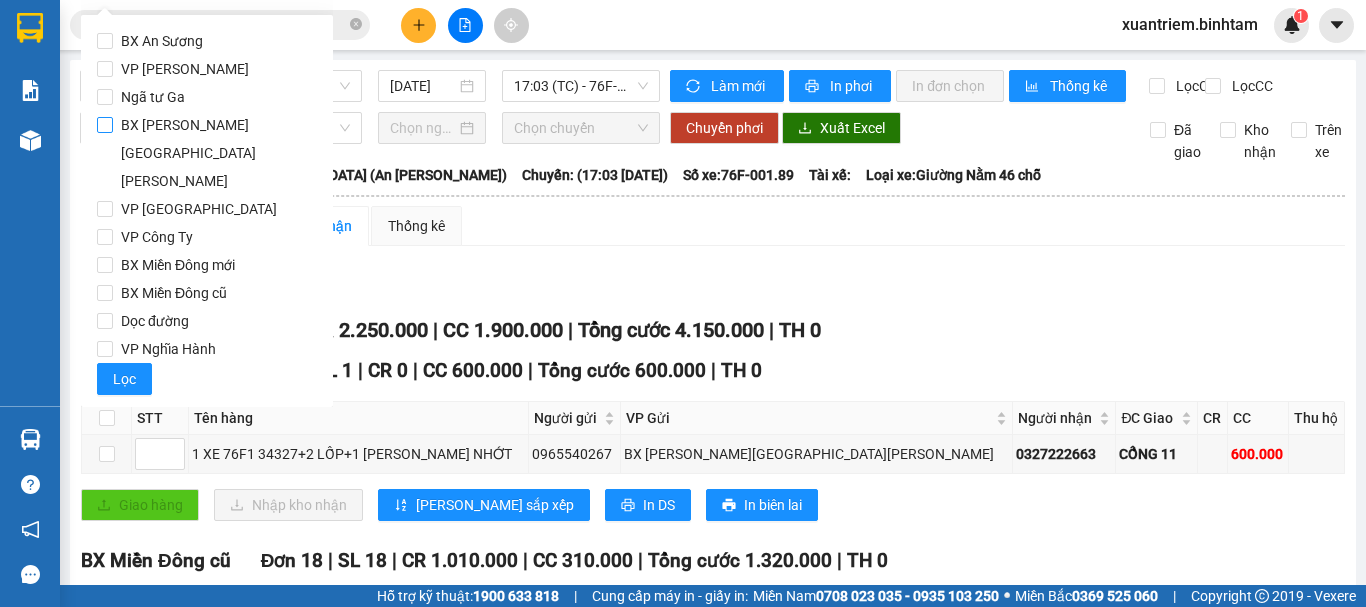 click on "BX [GEOGRAPHIC_DATA]" at bounding box center [215, 153] 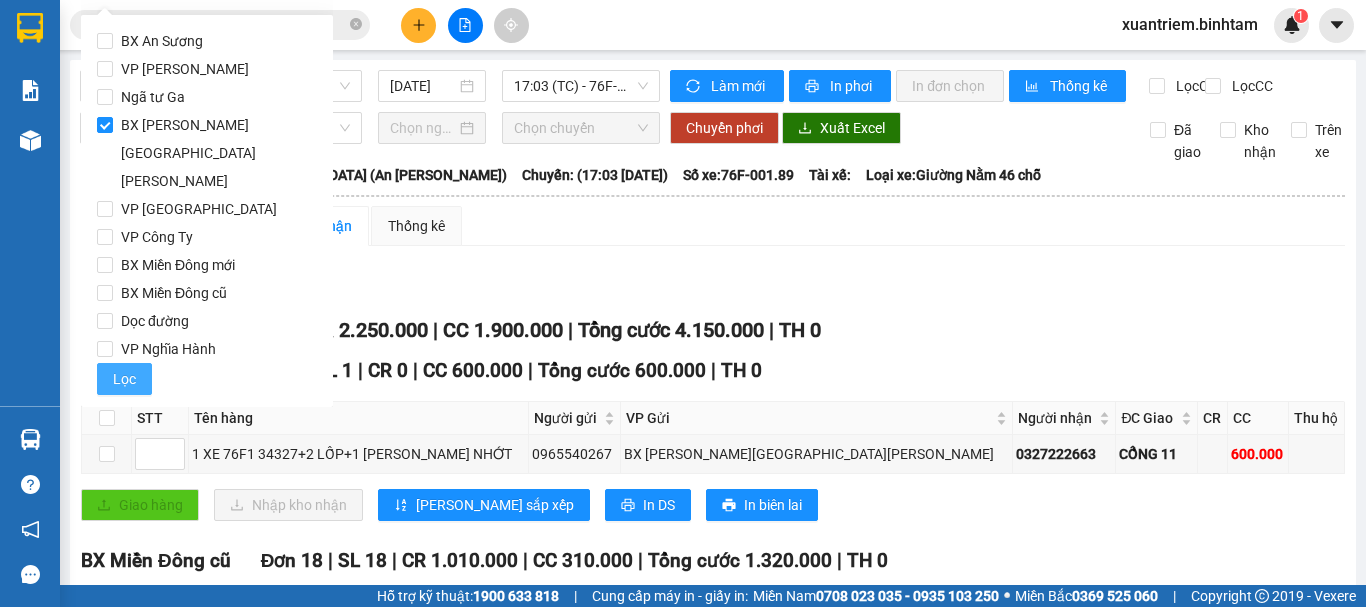 click on "Lọc" at bounding box center [124, 379] 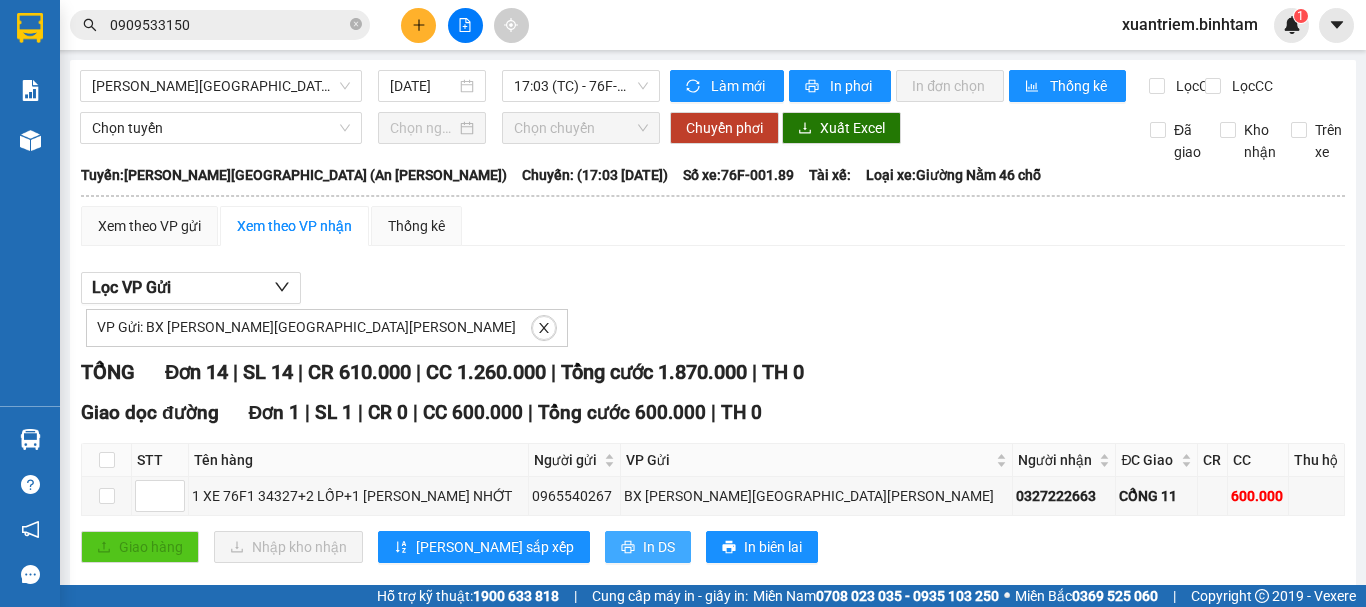 click 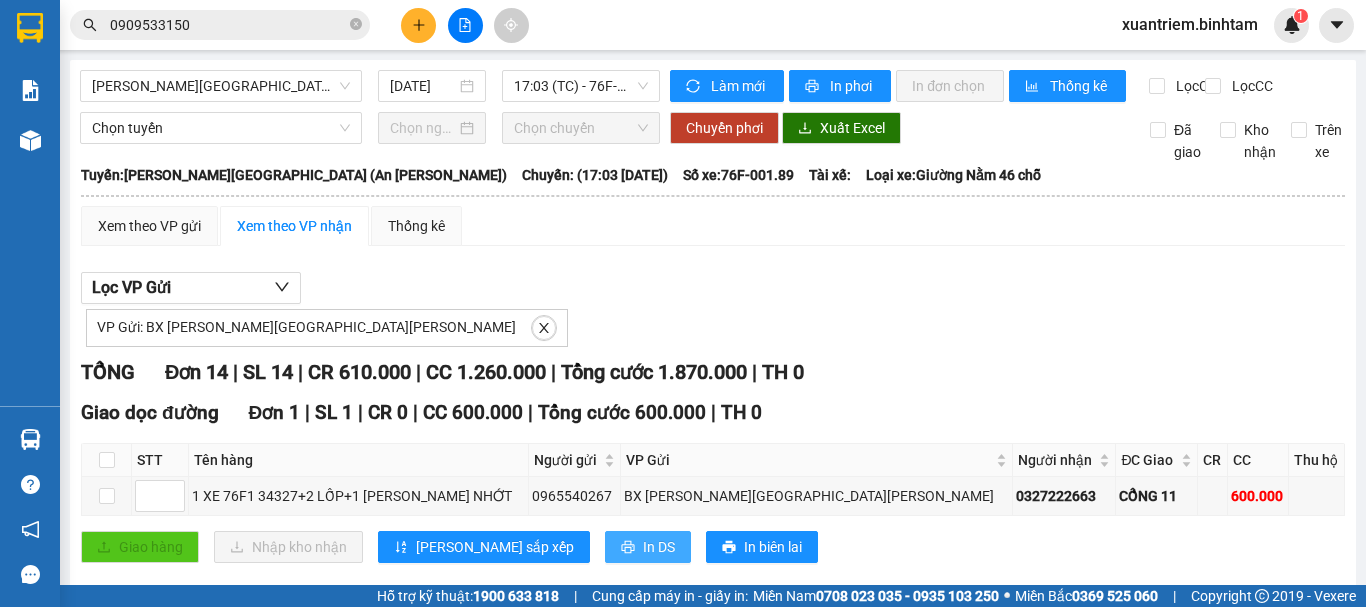 scroll, scrollTop: 0, scrollLeft: 0, axis: both 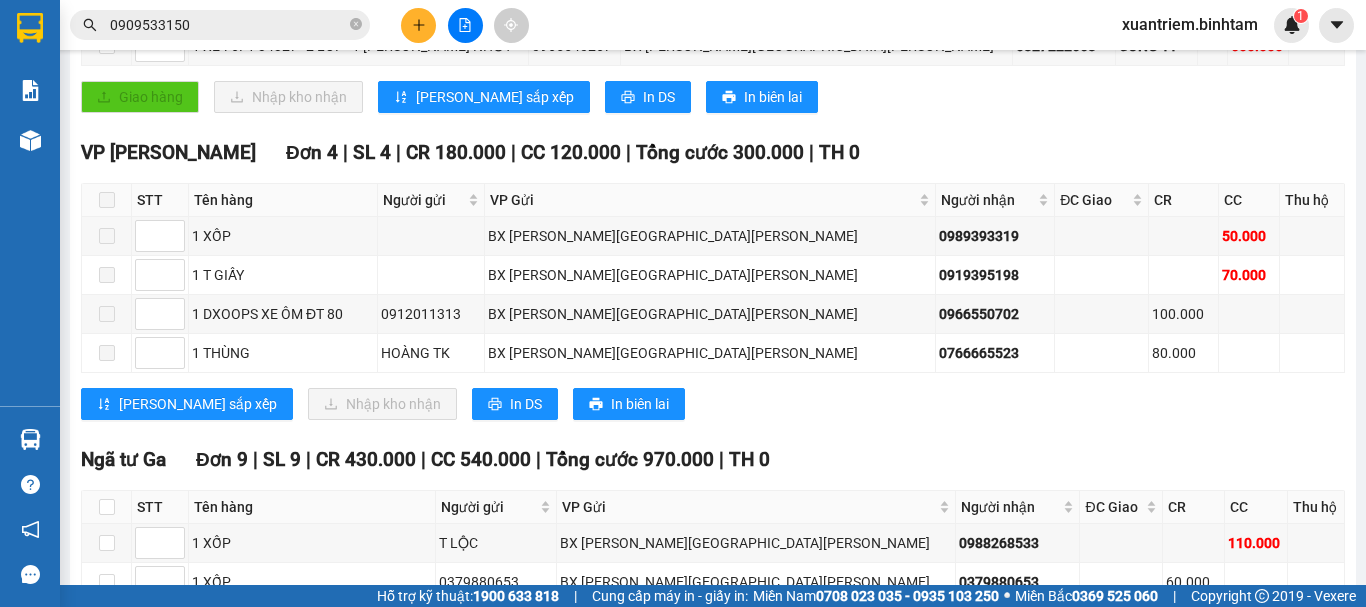 click on "Lưu sắp xếp Nhập kho nhận In DS In biên lai" at bounding box center [713, 404] 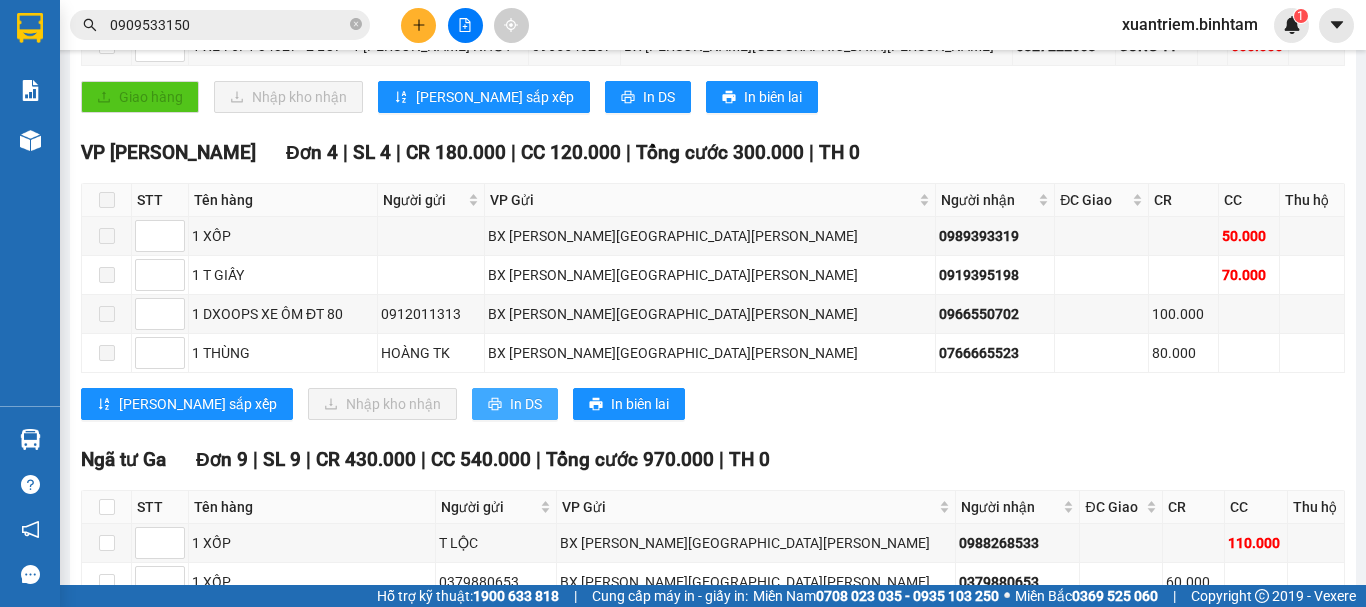 click on "In DS" at bounding box center [526, 404] 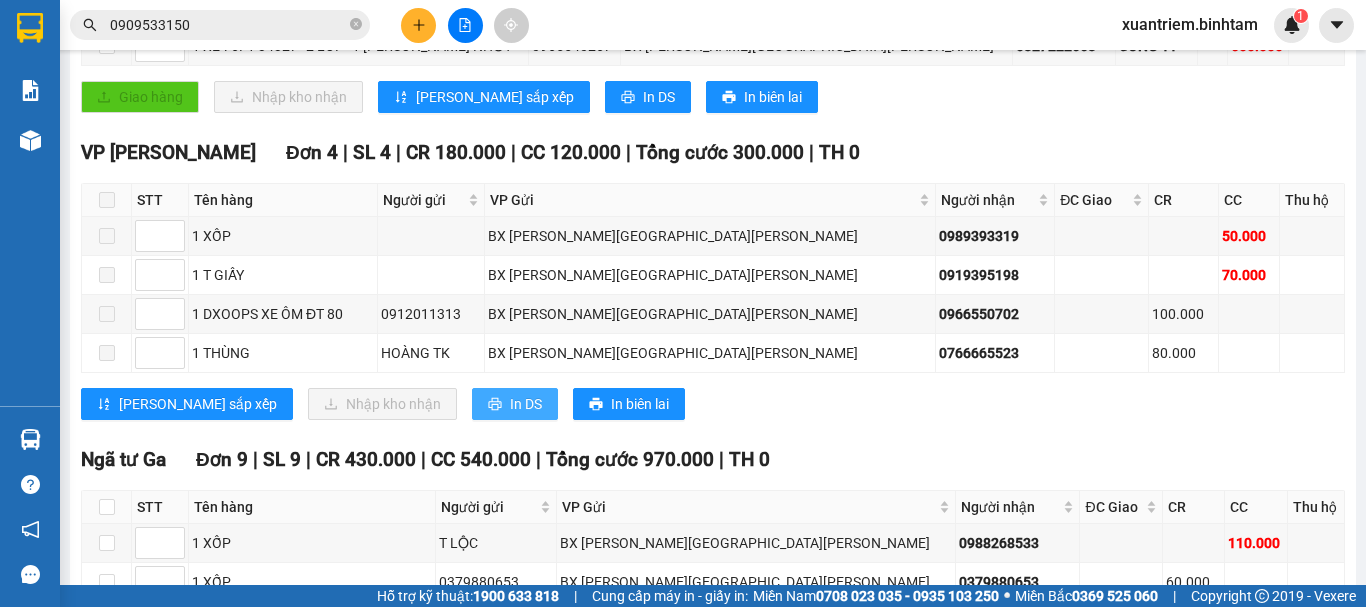 scroll, scrollTop: 0, scrollLeft: 0, axis: both 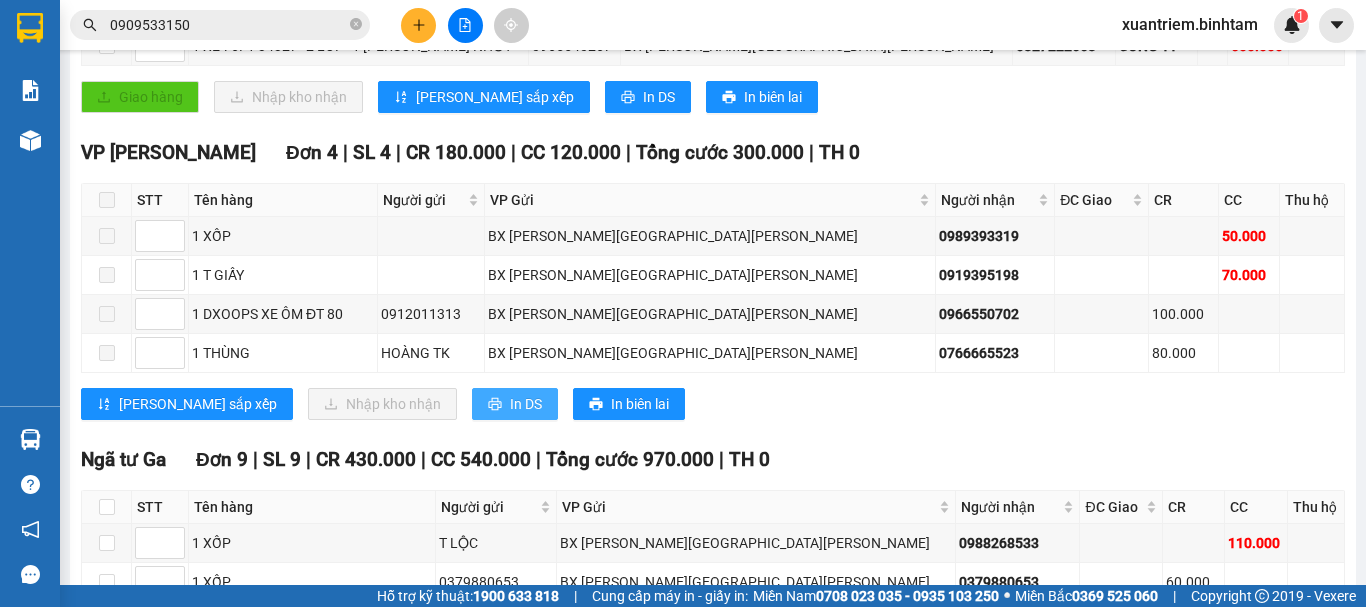 click on "In DS" at bounding box center (526, 404) 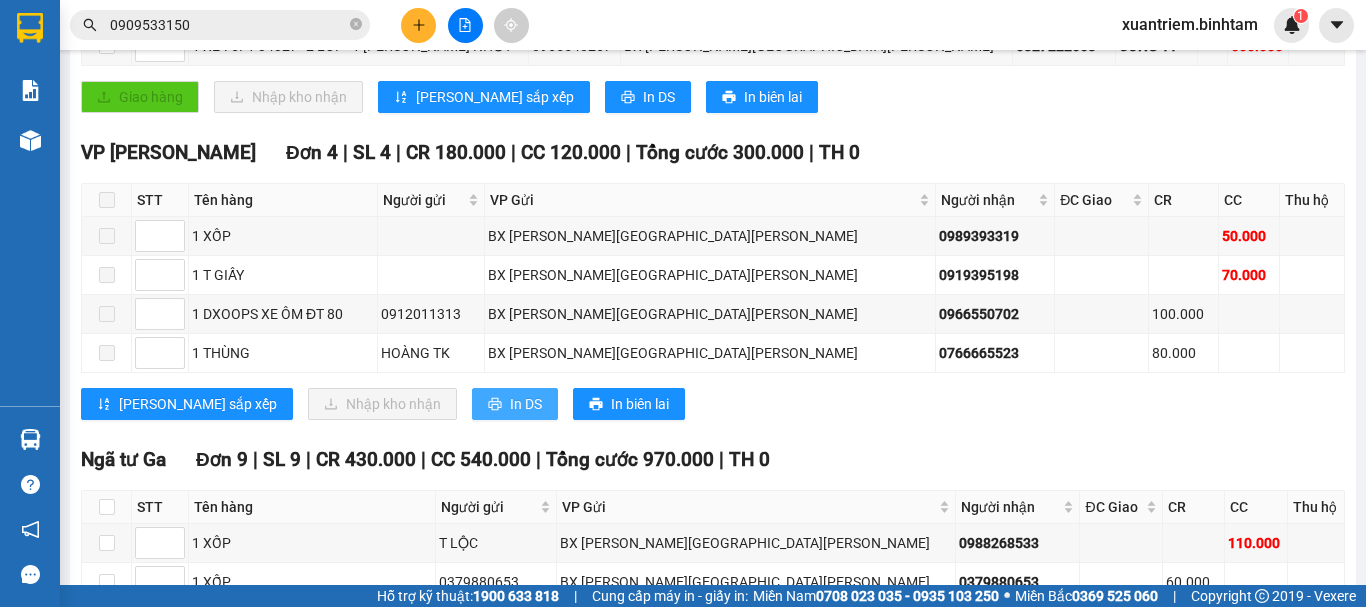 scroll, scrollTop: 0, scrollLeft: 0, axis: both 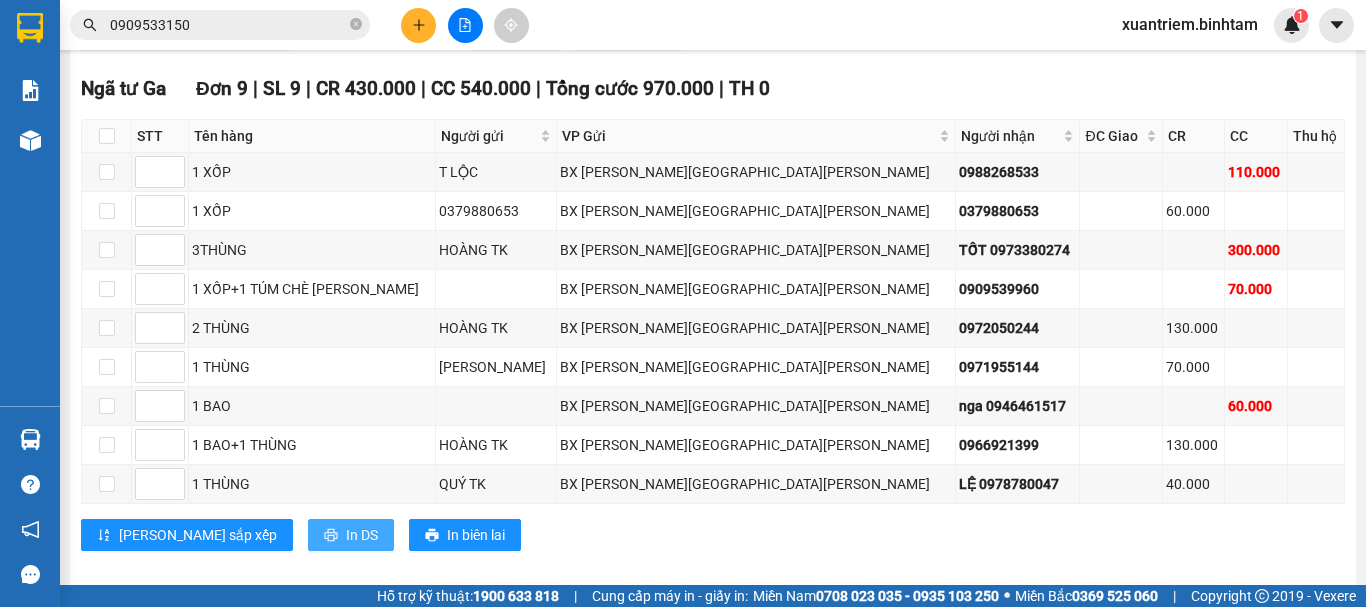 click on "In DS" at bounding box center [362, 535] 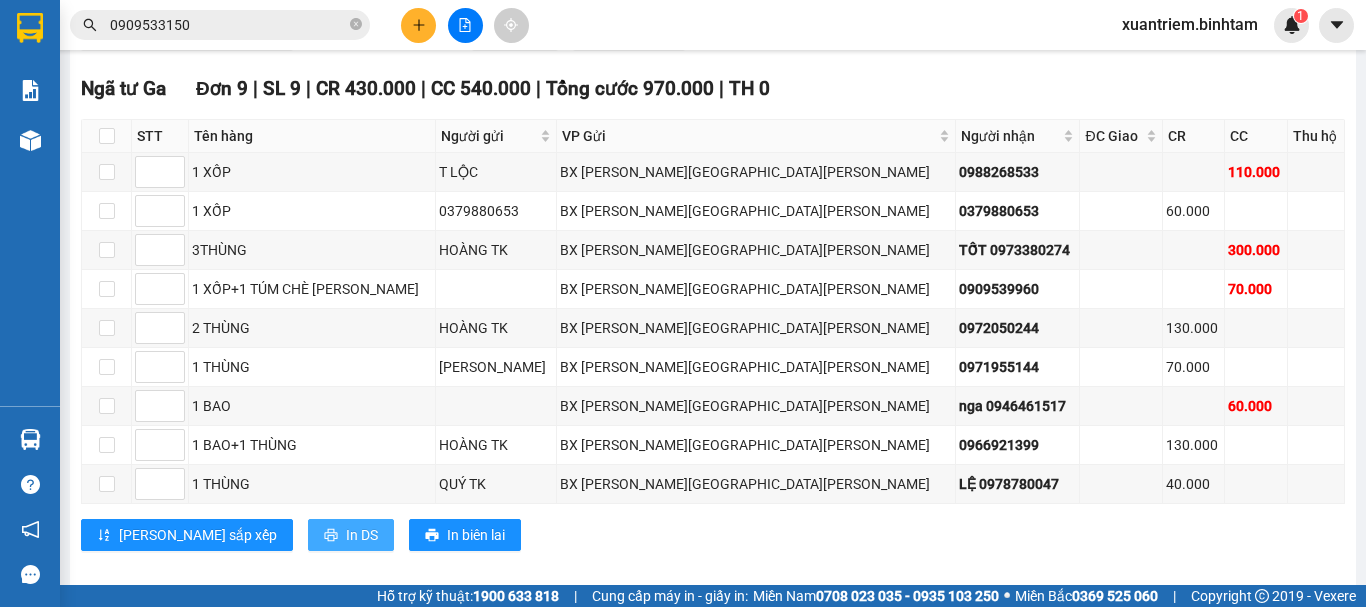 scroll, scrollTop: 0, scrollLeft: 0, axis: both 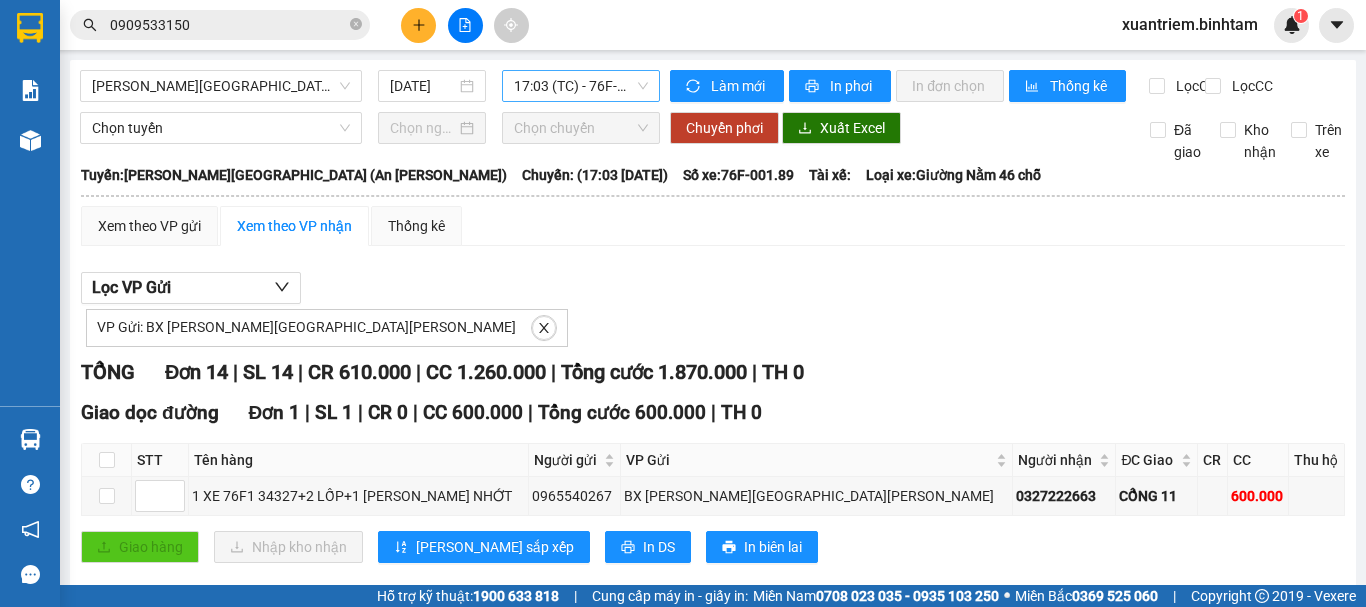 click on "17:03   (TC)   - 76F-001.89" at bounding box center (581, 86) 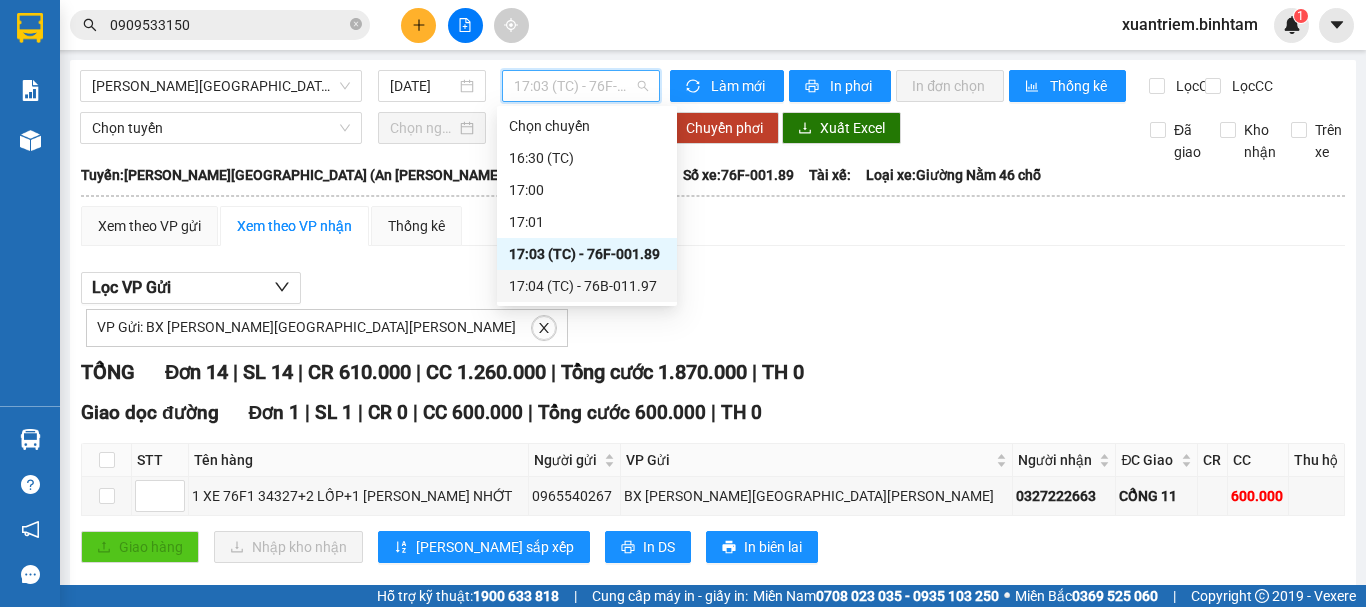 click on "17:04   (TC)   - 76B-011.97" at bounding box center (587, 286) 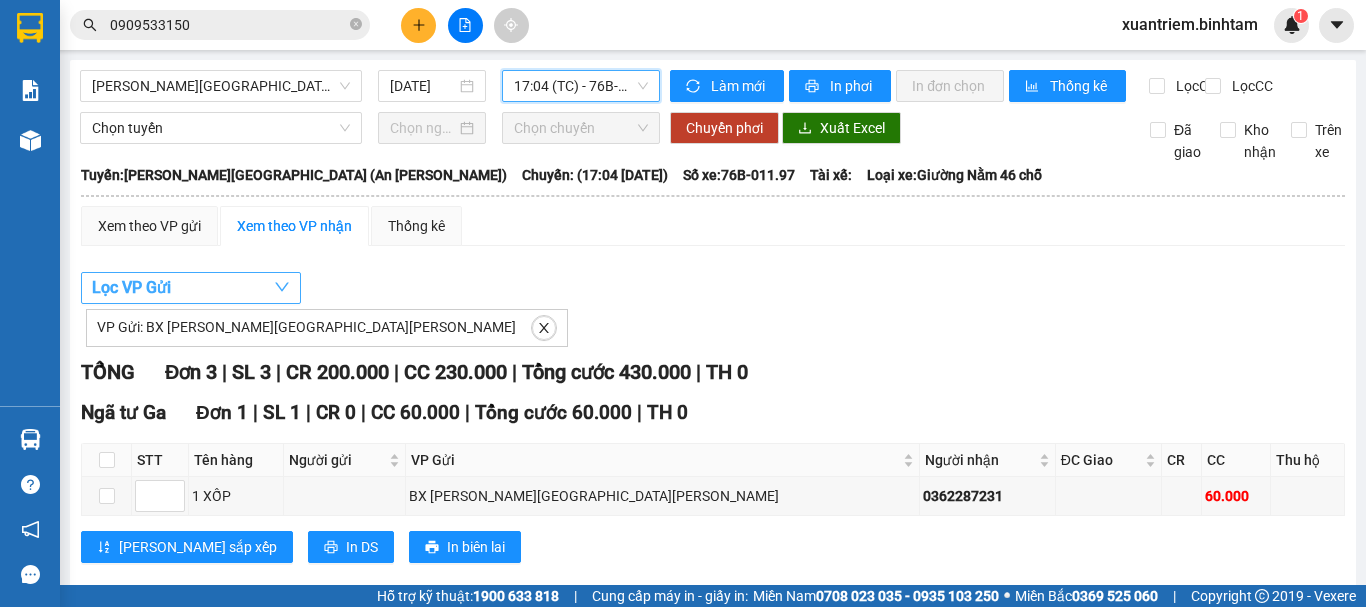 click on "Lọc VP Gửi" at bounding box center [191, 288] 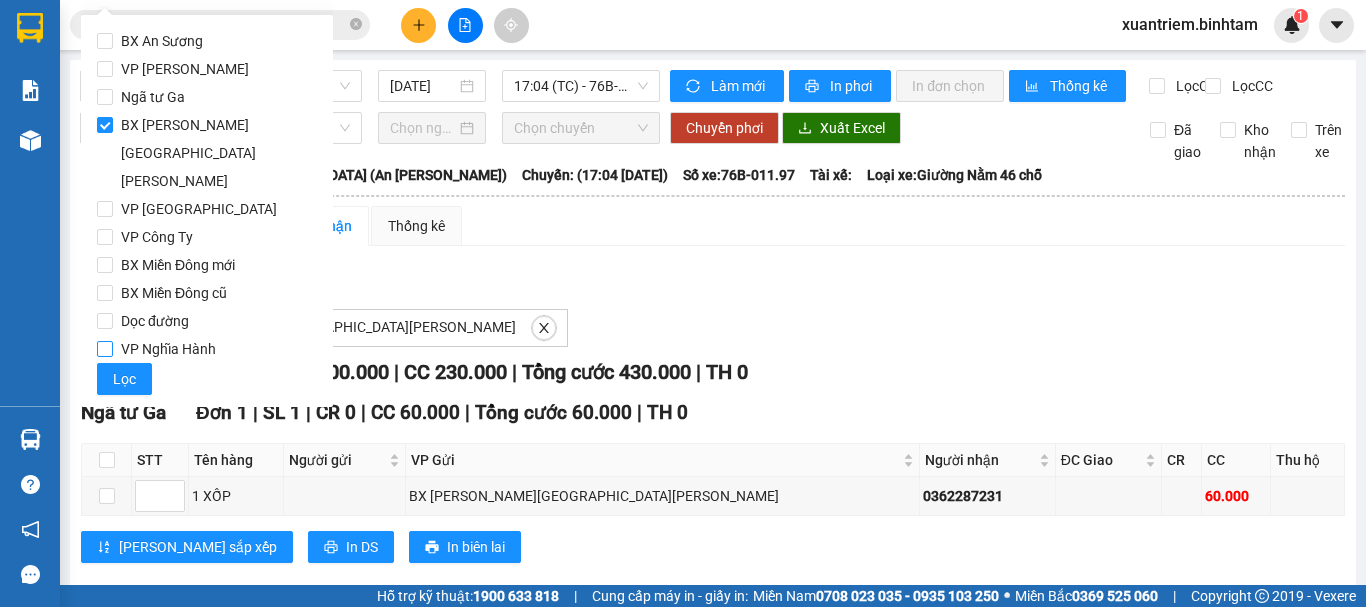 click on "VP Nghĩa Hành" at bounding box center (168, 349) 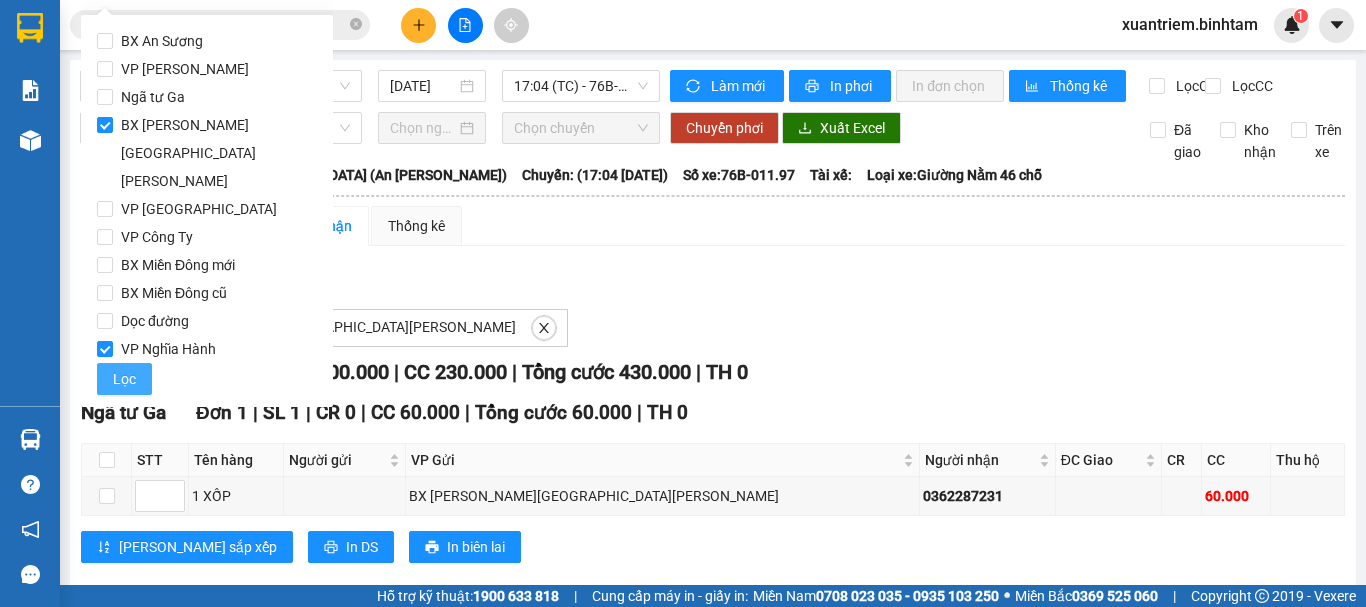 click on "Lọc" at bounding box center [124, 379] 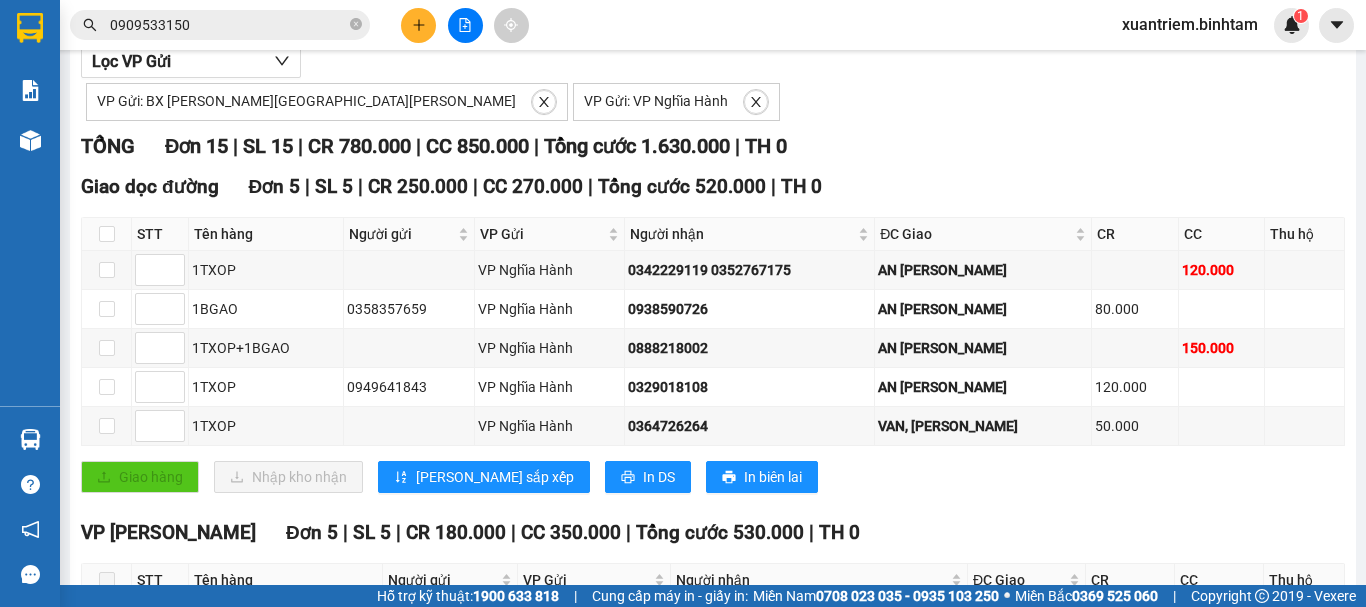 scroll, scrollTop: 357, scrollLeft: 0, axis: vertical 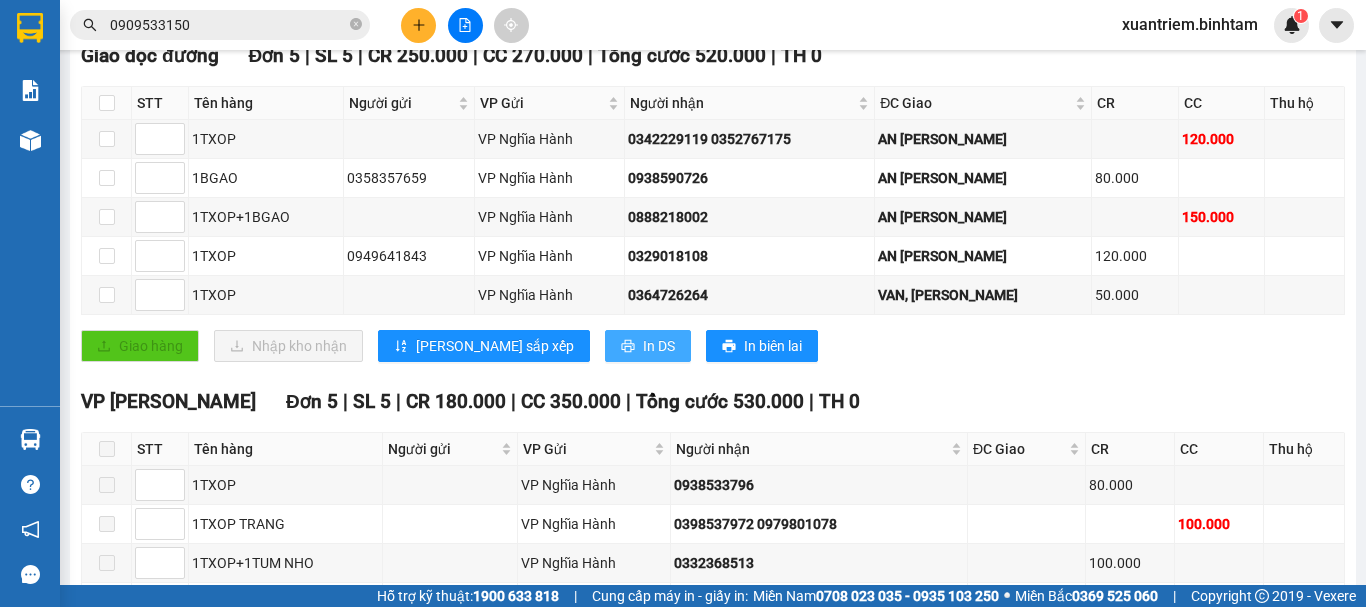 click on "In DS" at bounding box center [648, 346] 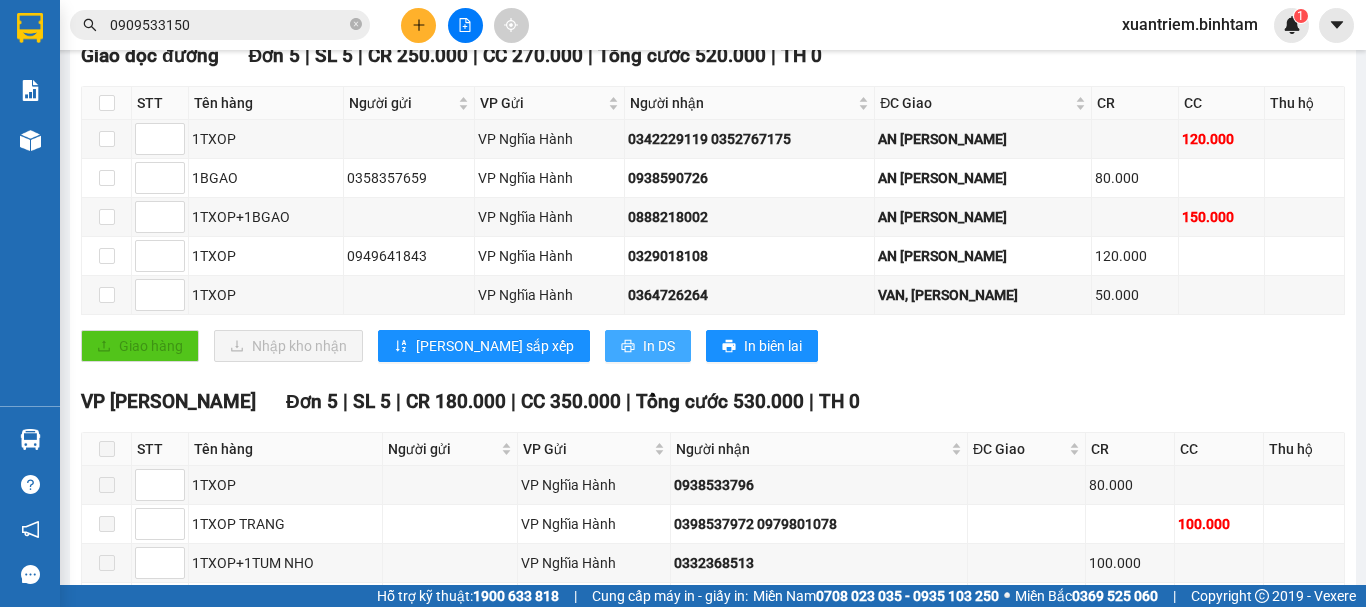 scroll, scrollTop: 0, scrollLeft: 0, axis: both 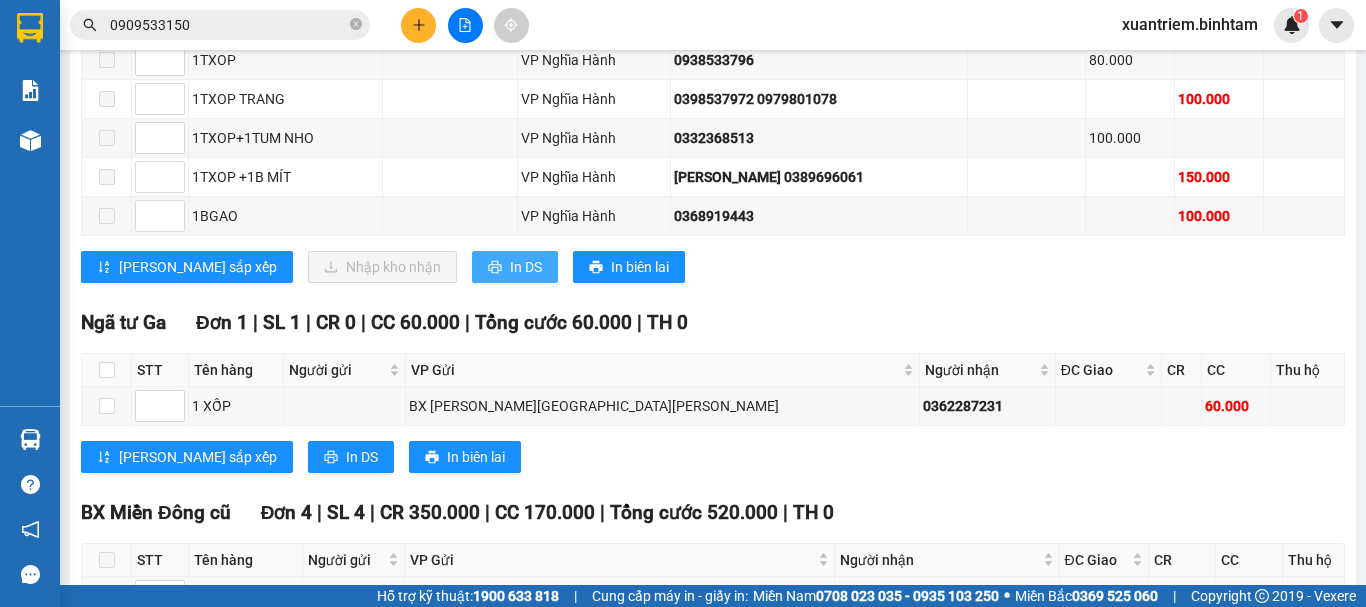 click on "In DS" at bounding box center (526, 267) 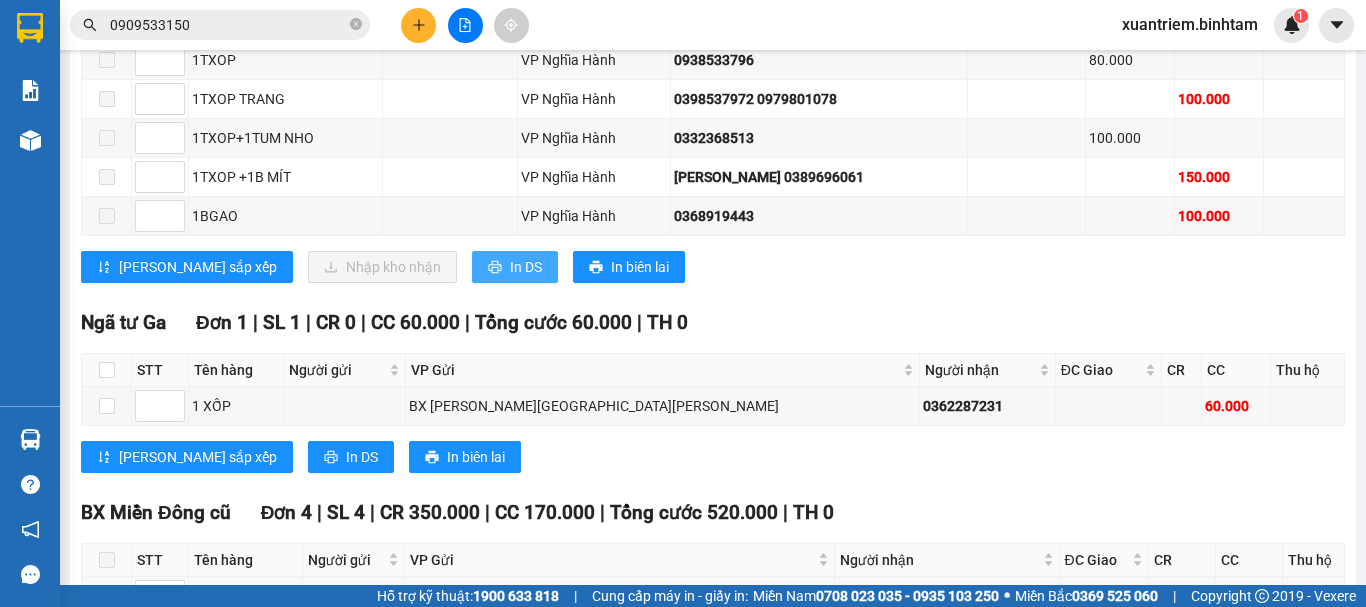 scroll, scrollTop: 0, scrollLeft: 0, axis: both 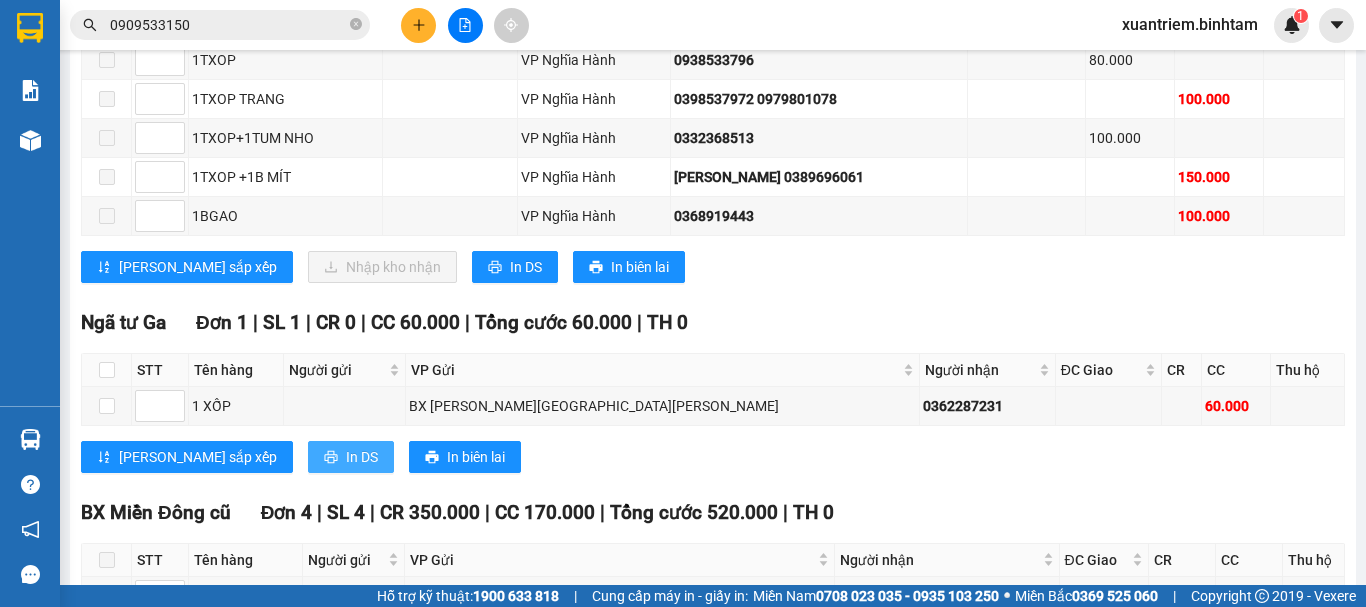 click on "In DS" at bounding box center (362, 457) 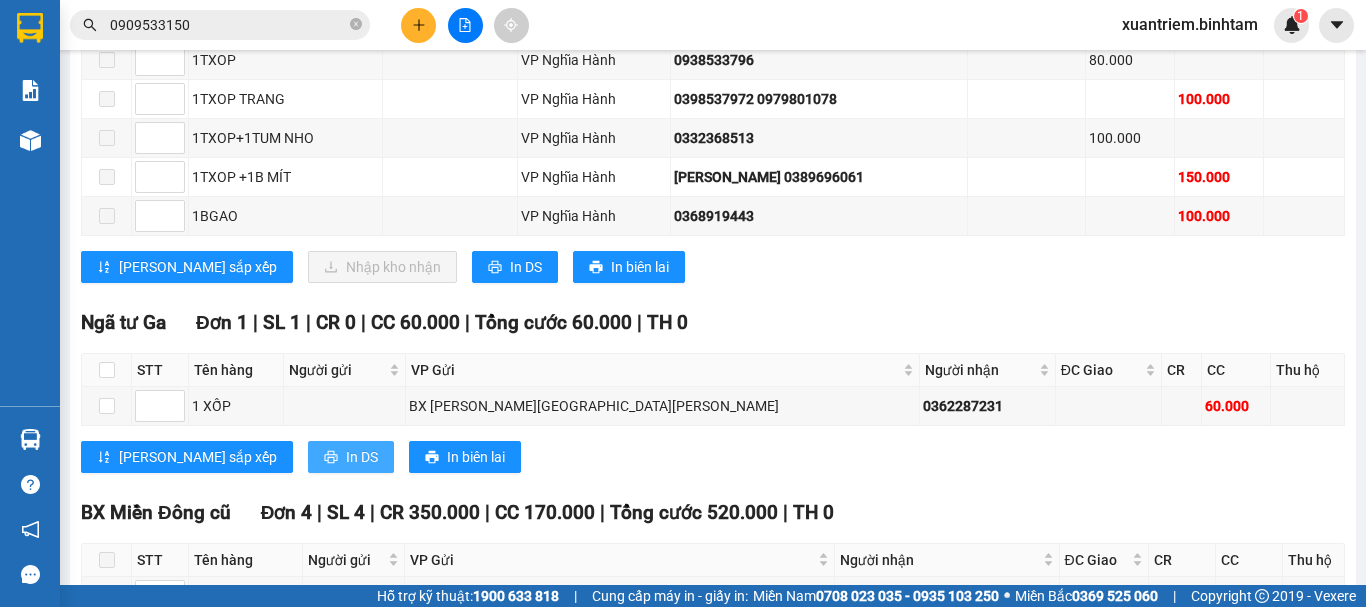 scroll, scrollTop: 0, scrollLeft: 0, axis: both 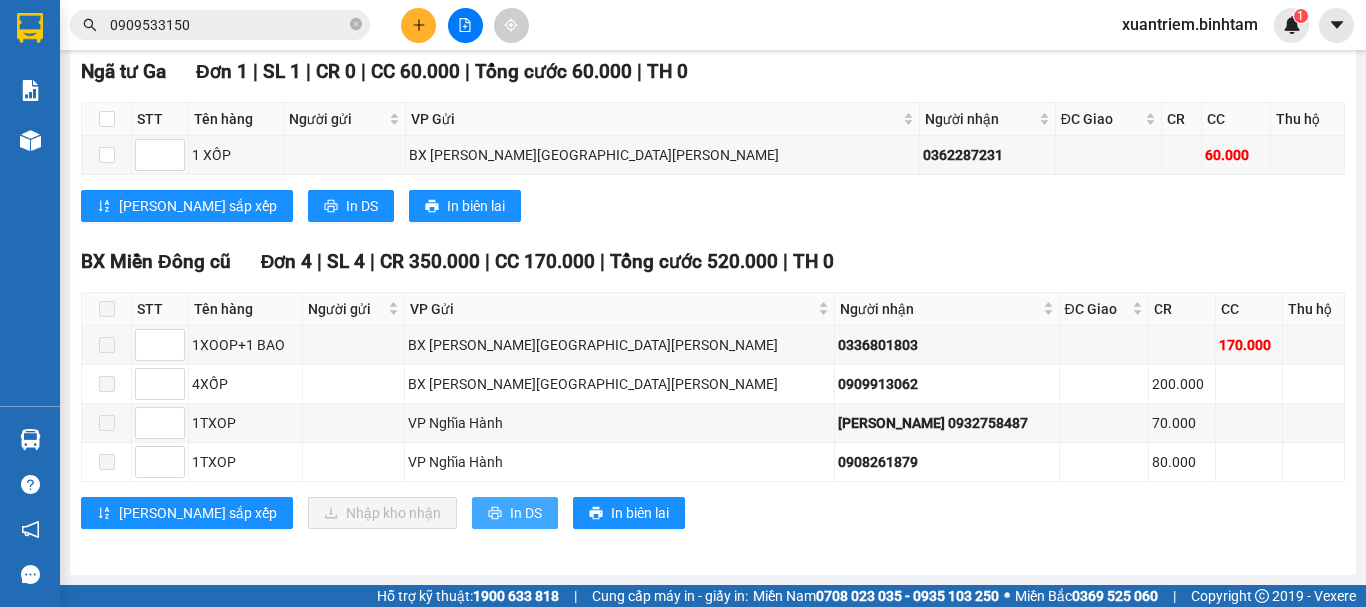 click on "In DS" at bounding box center [526, 513] 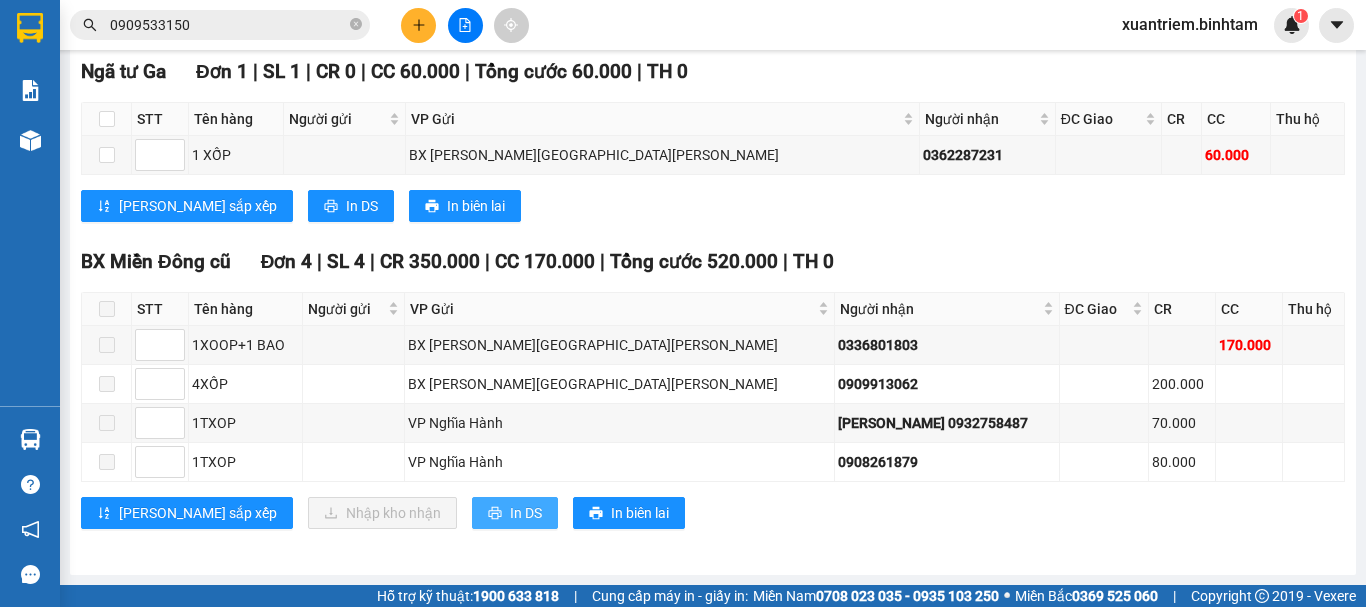 scroll, scrollTop: 0, scrollLeft: 0, axis: both 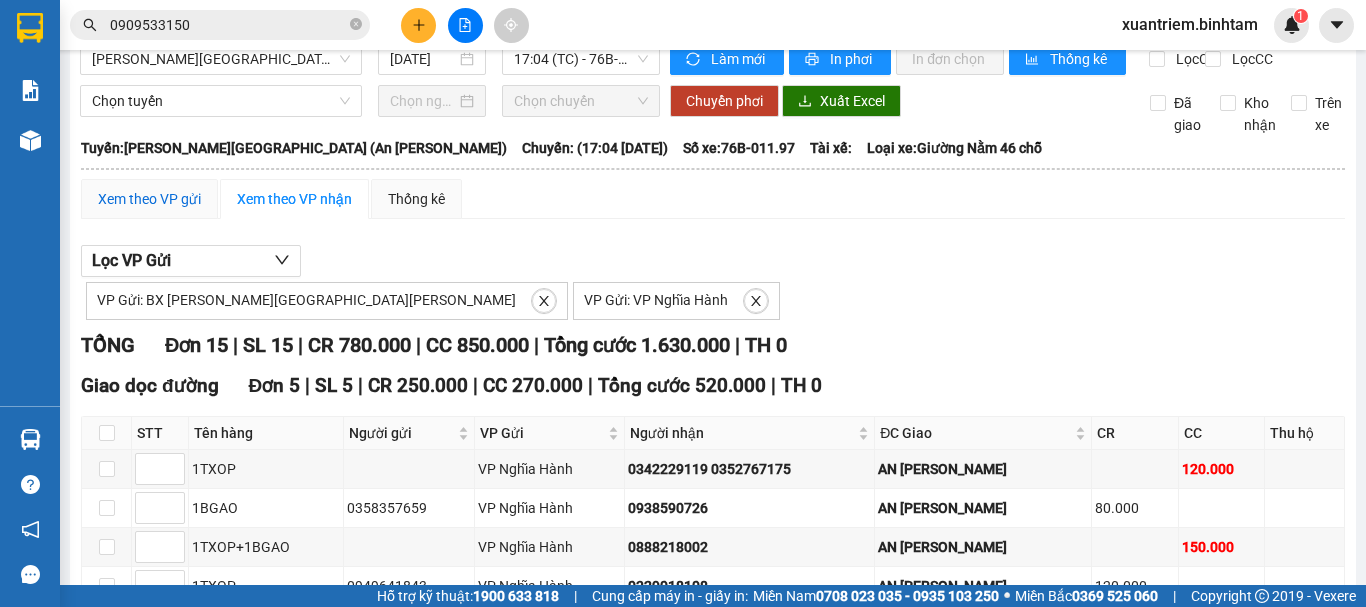 click on "Xem theo VP gửi" at bounding box center (149, 199) 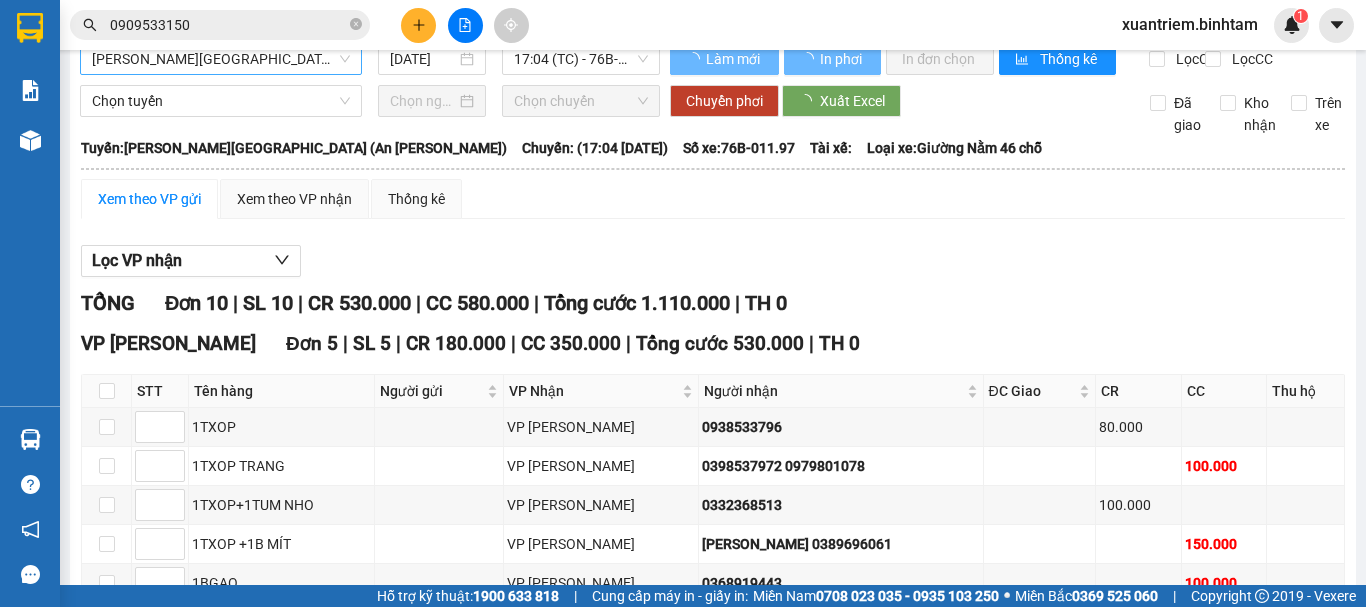 click on "Quảng Ngãi - [GEOGRAPHIC_DATA] (An Sương)" at bounding box center [221, 59] 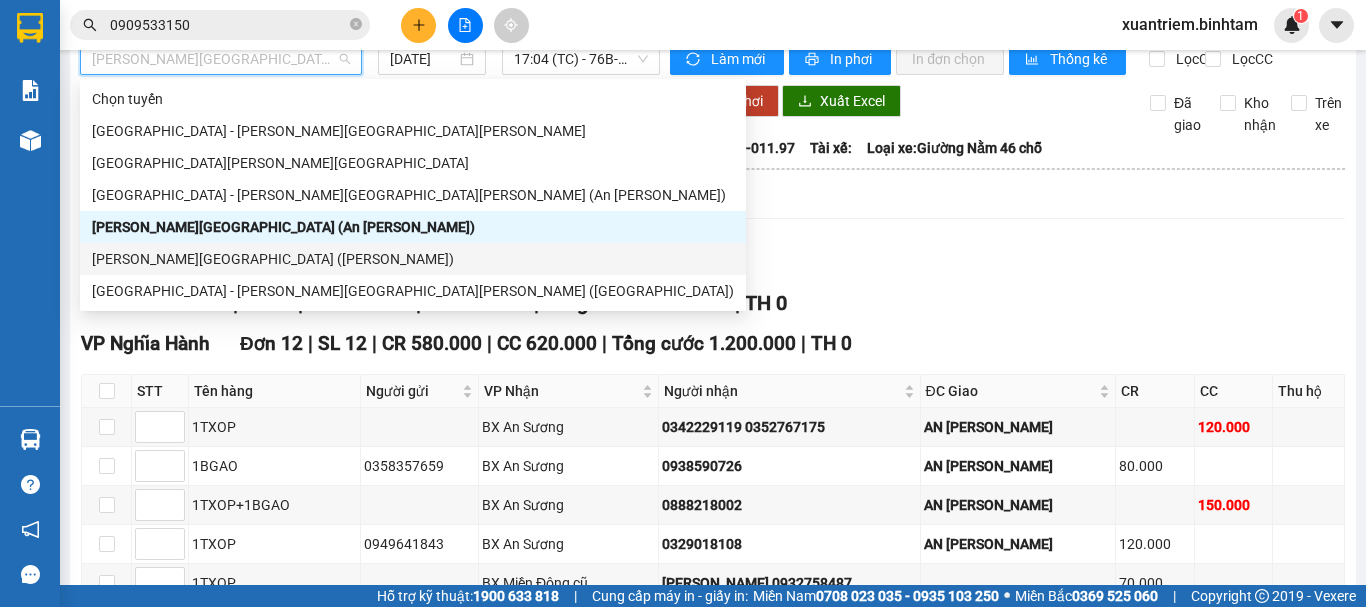 click on "Quảng Ngãi - [GEOGRAPHIC_DATA] ([GEOGRAPHIC_DATA])" at bounding box center (413, 259) 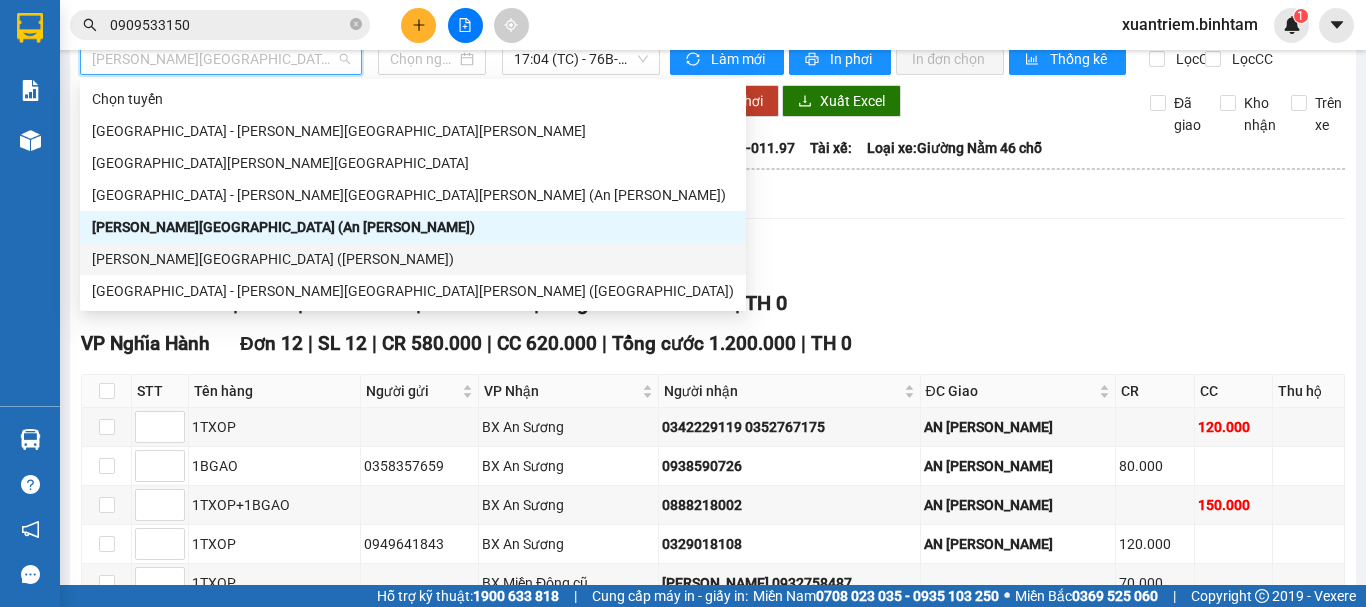 type on "[DATE]" 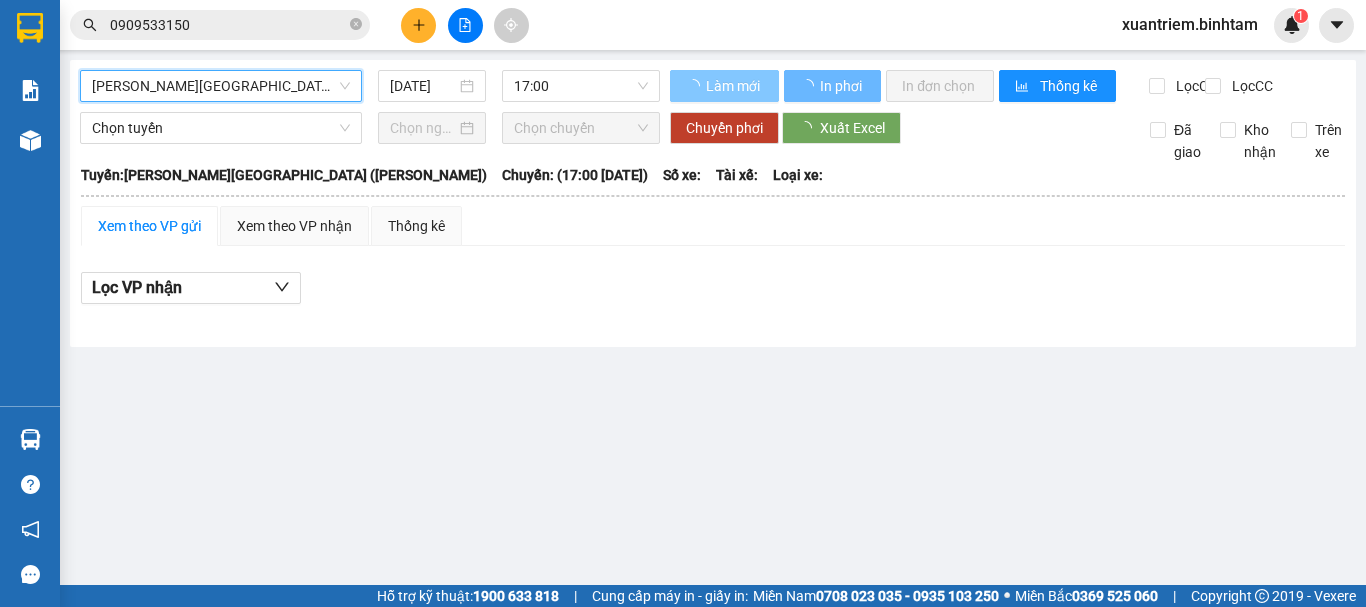 scroll, scrollTop: 0, scrollLeft: 0, axis: both 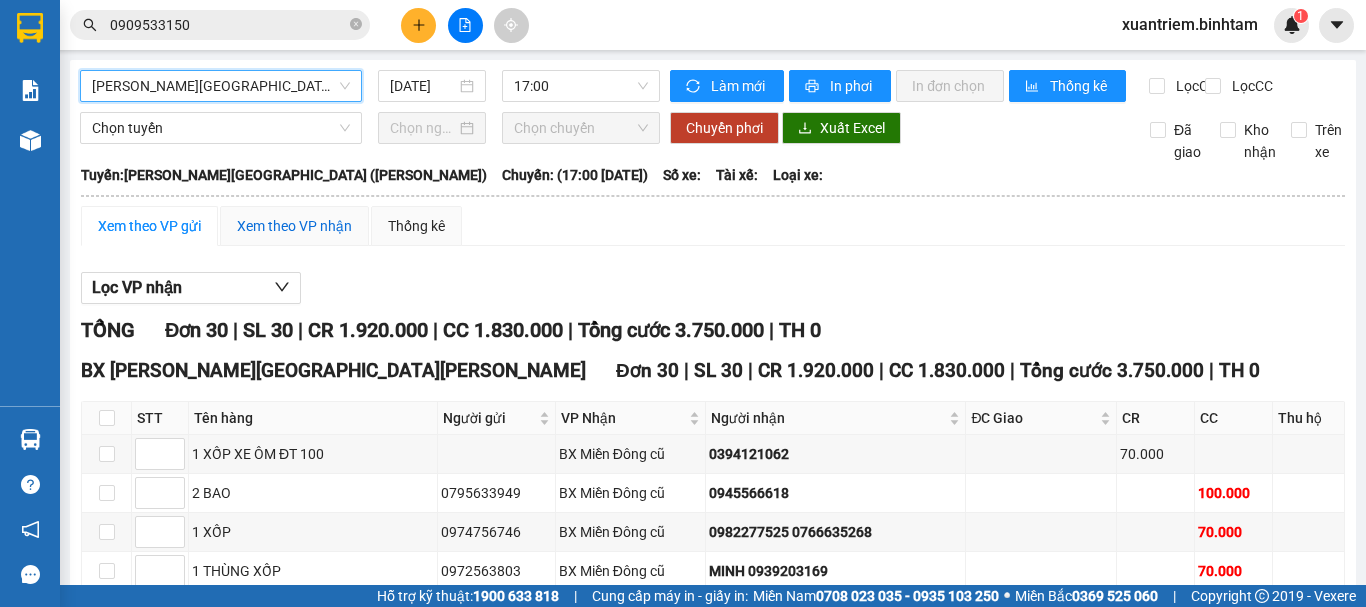 click on "Xem theo VP nhận" at bounding box center [294, 226] 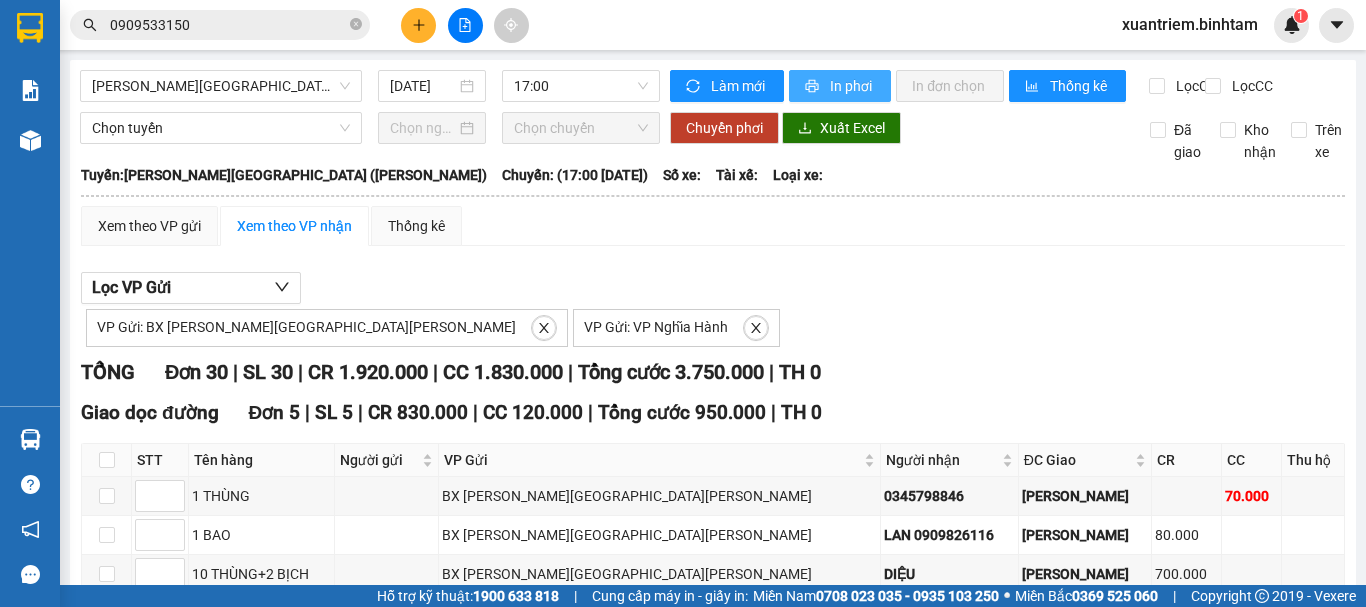 click on "In phơi" at bounding box center [852, 86] 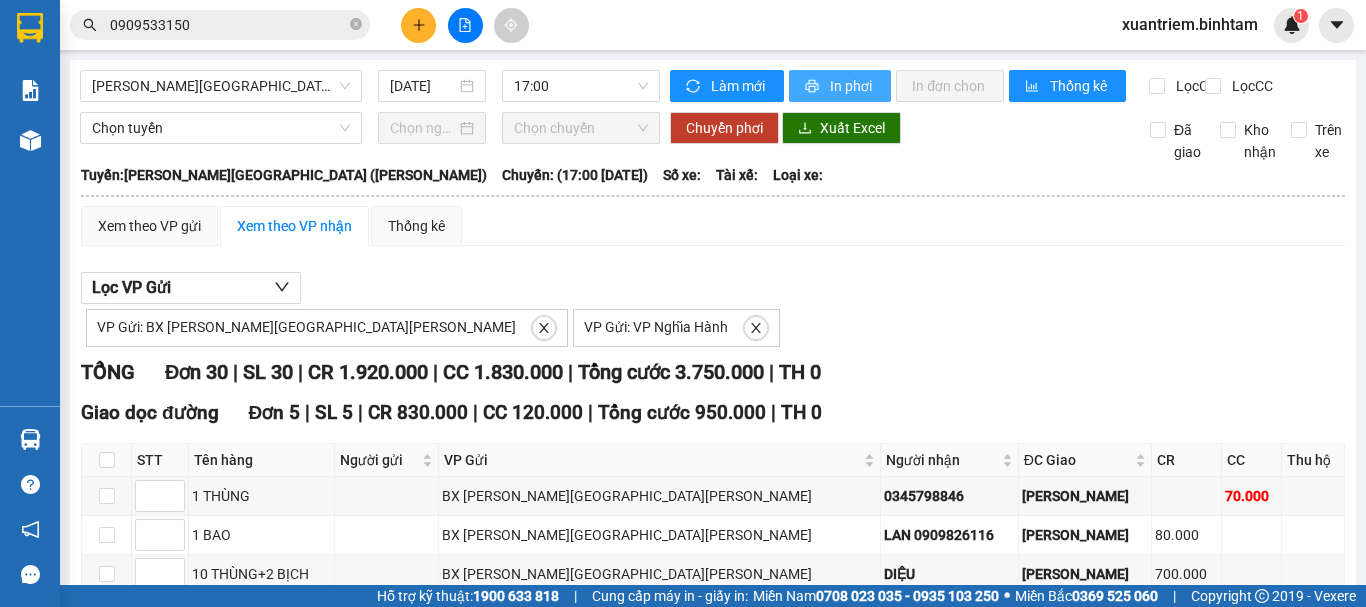 scroll, scrollTop: 0, scrollLeft: 0, axis: both 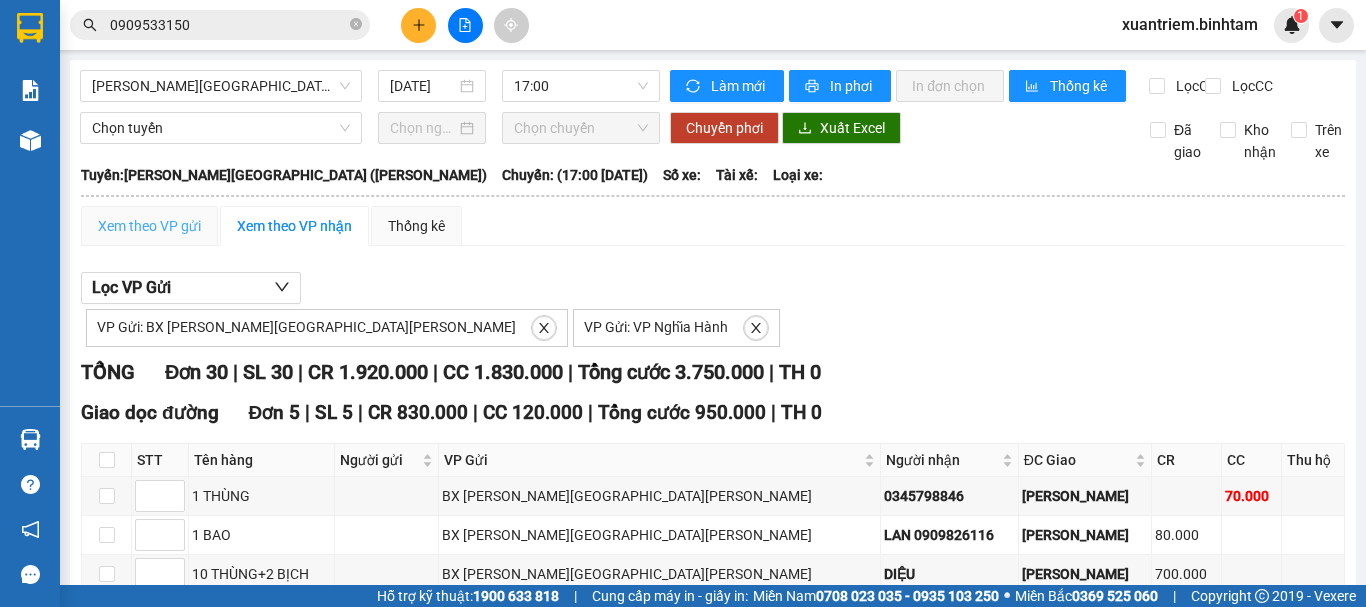 click on "Xem theo VP gửi" at bounding box center [149, 226] 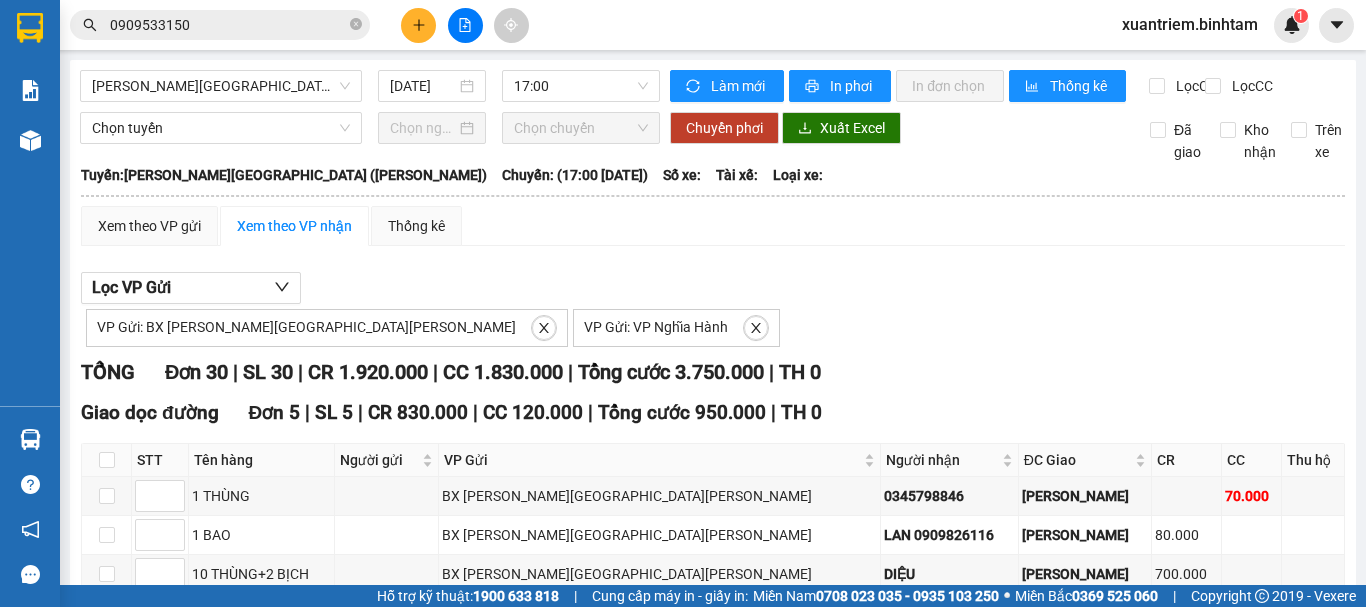 click on "Quảng Ngãi - [GEOGRAPHIC_DATA] ([GEOGRAPHIC_DATA])" at bounding box center (221, 86) 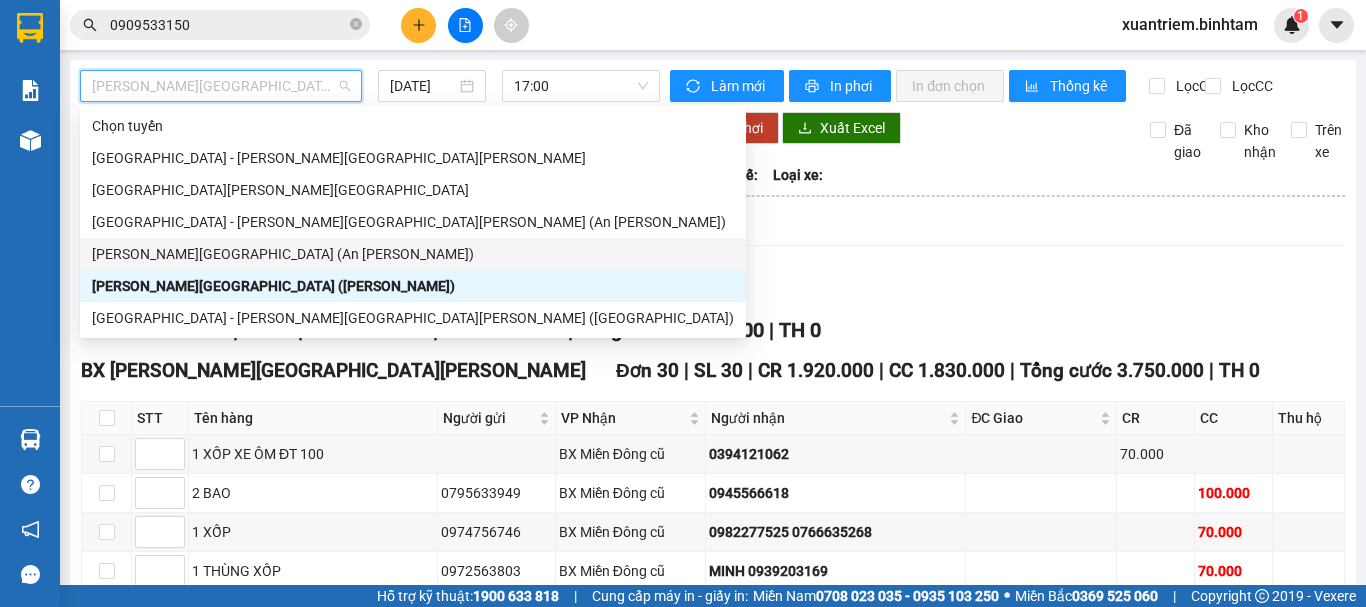 click on "Quảng Ngãi - [GEOGRAPHIC_DATA] (An Sương)" at bounding box center (413, 254) 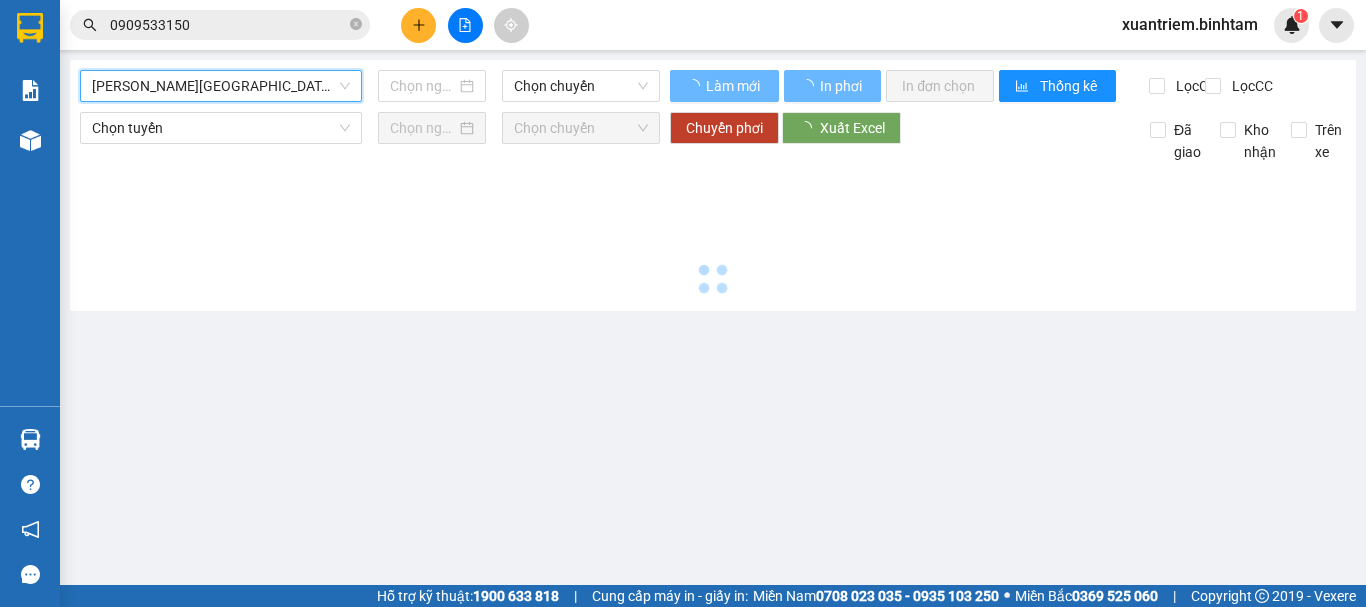 type on "[DATE]" 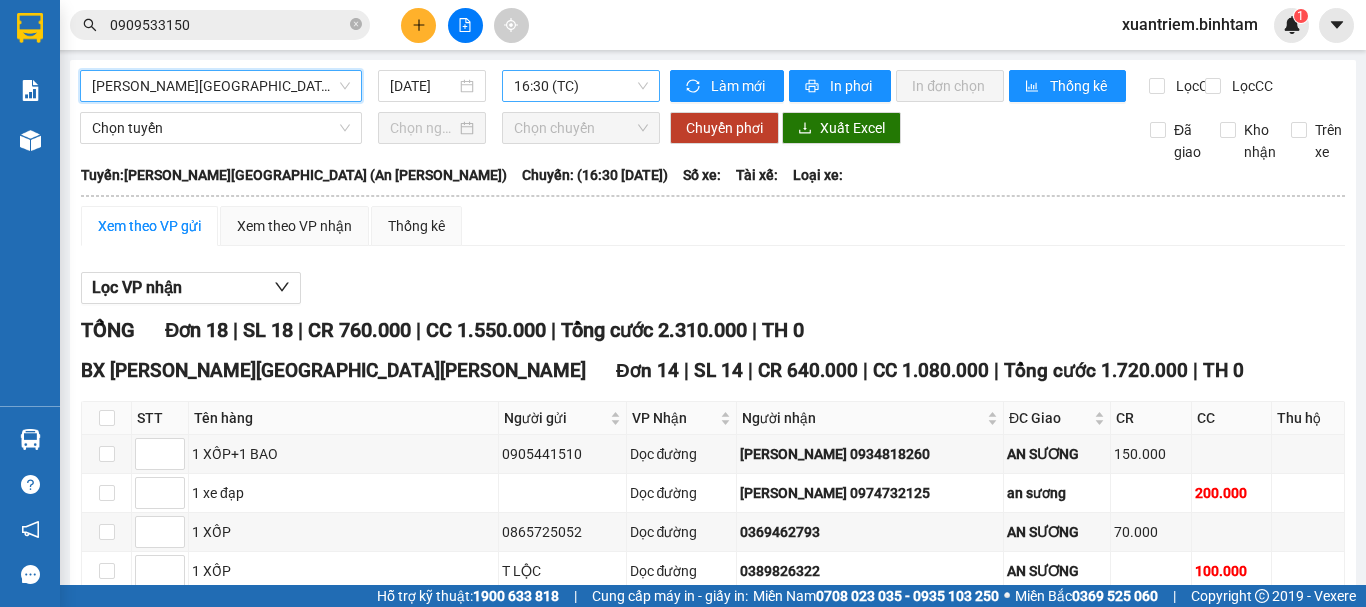 click on "16:30   (TC)" at bounding box center (581, 86) 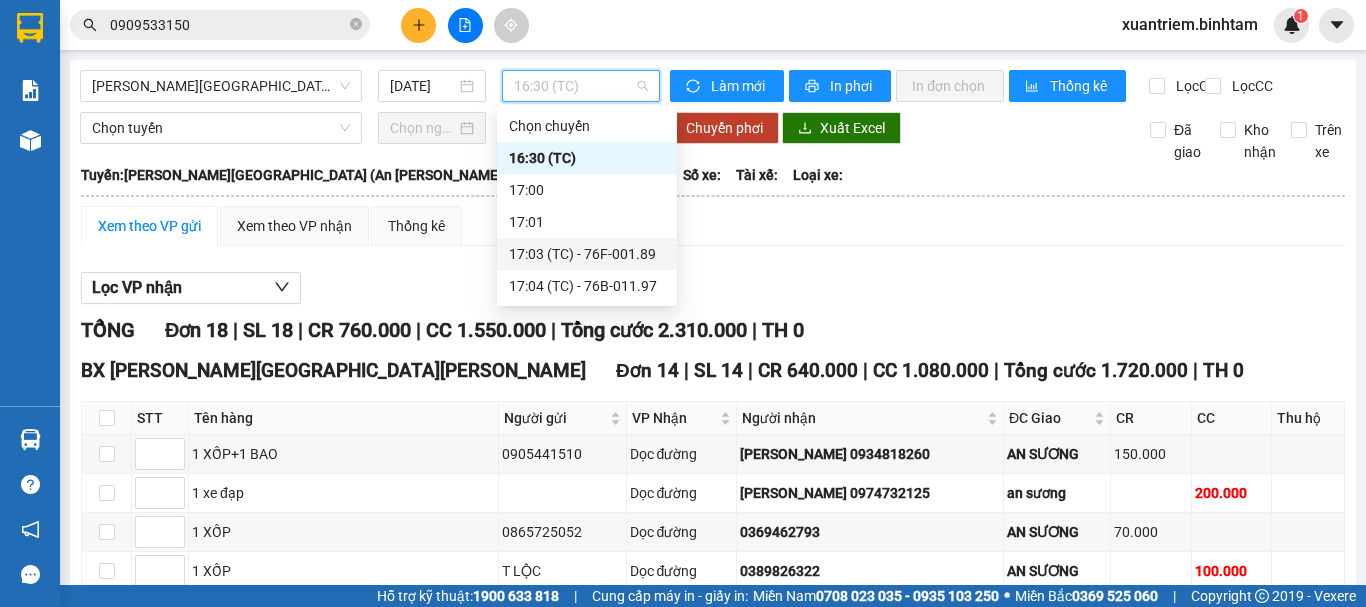 click on "17:03   (TC)   - 76F-001.89" at bounding box center [587, 254] 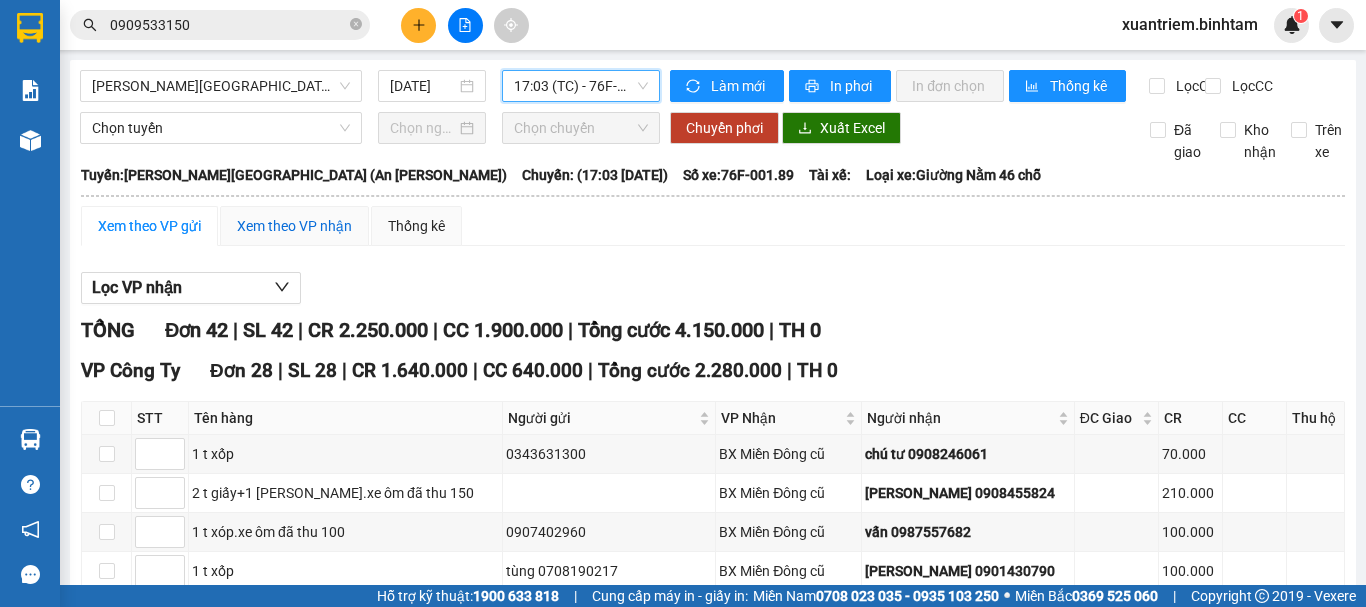 click on "Xem theo VP nhận" at bounding box center [294, 226] 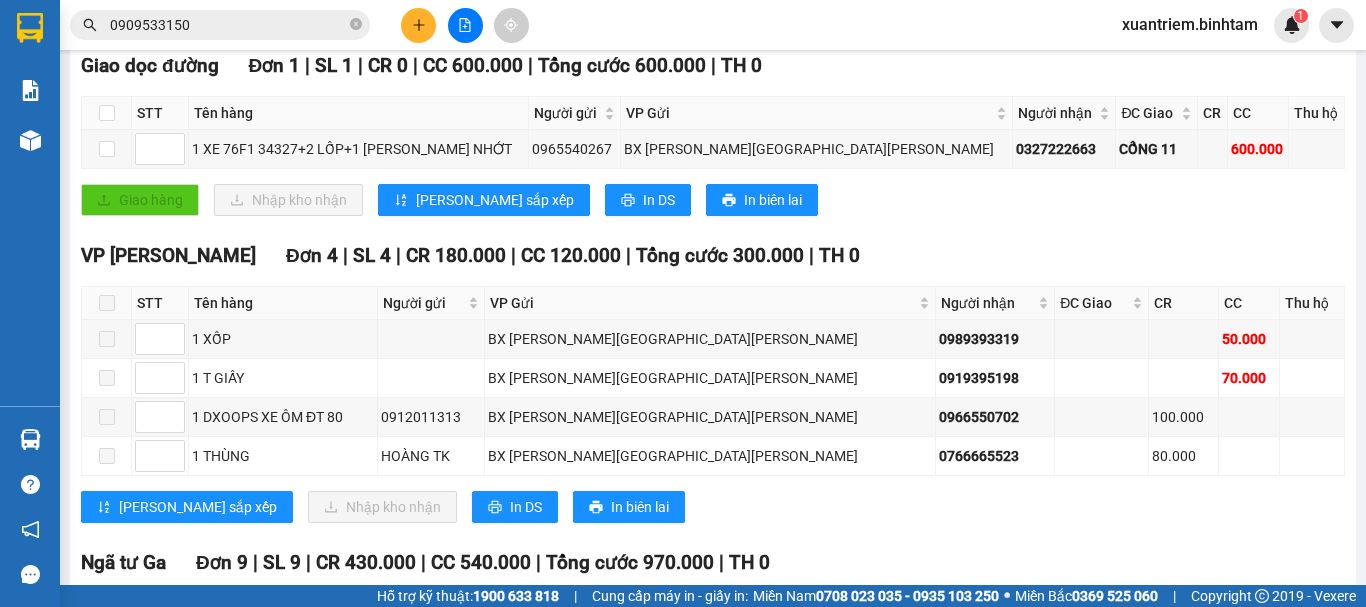 scroll, scrollTop: 373, scrollLeft: 0, axis: vertical 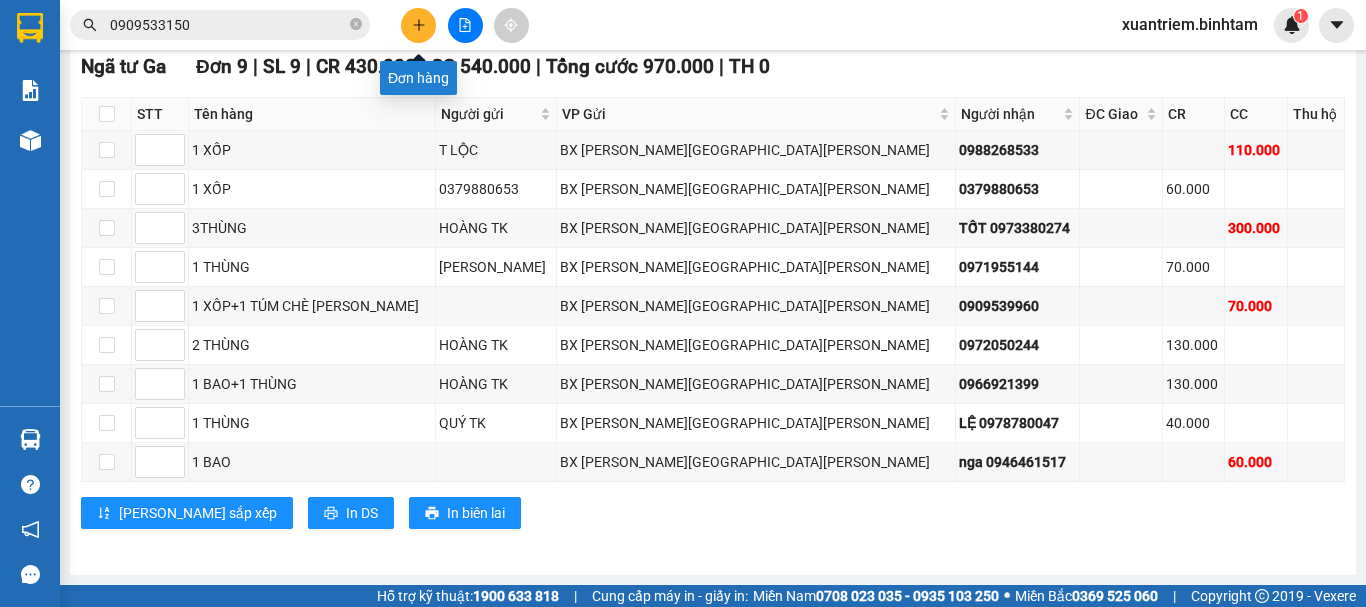 click 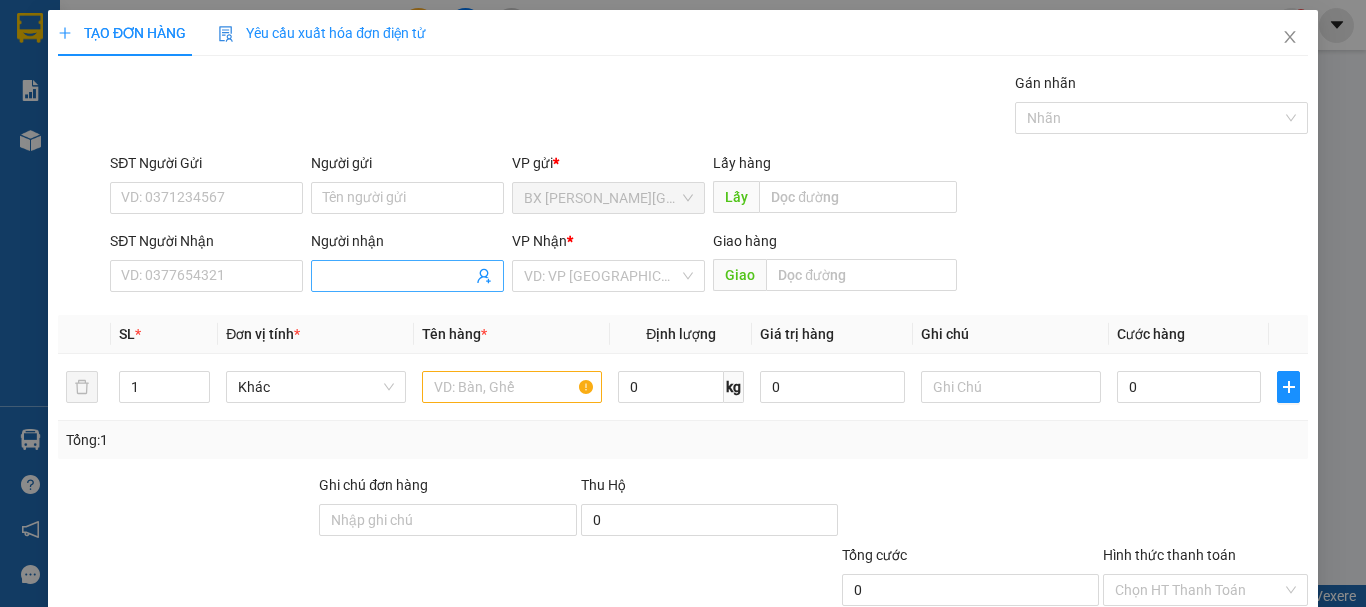 scroll, scrollTop: 0, scrollLeft: 0, axis: both 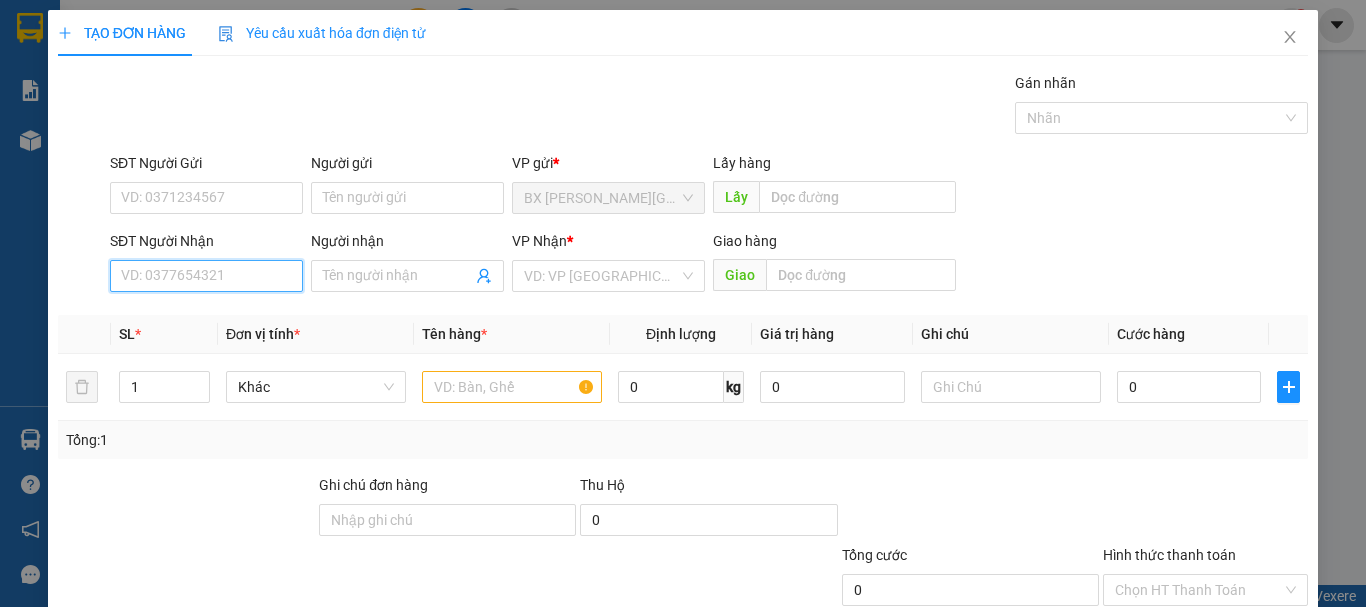 click on "SĐT Người Nhận" at bounding box center [206, 276] 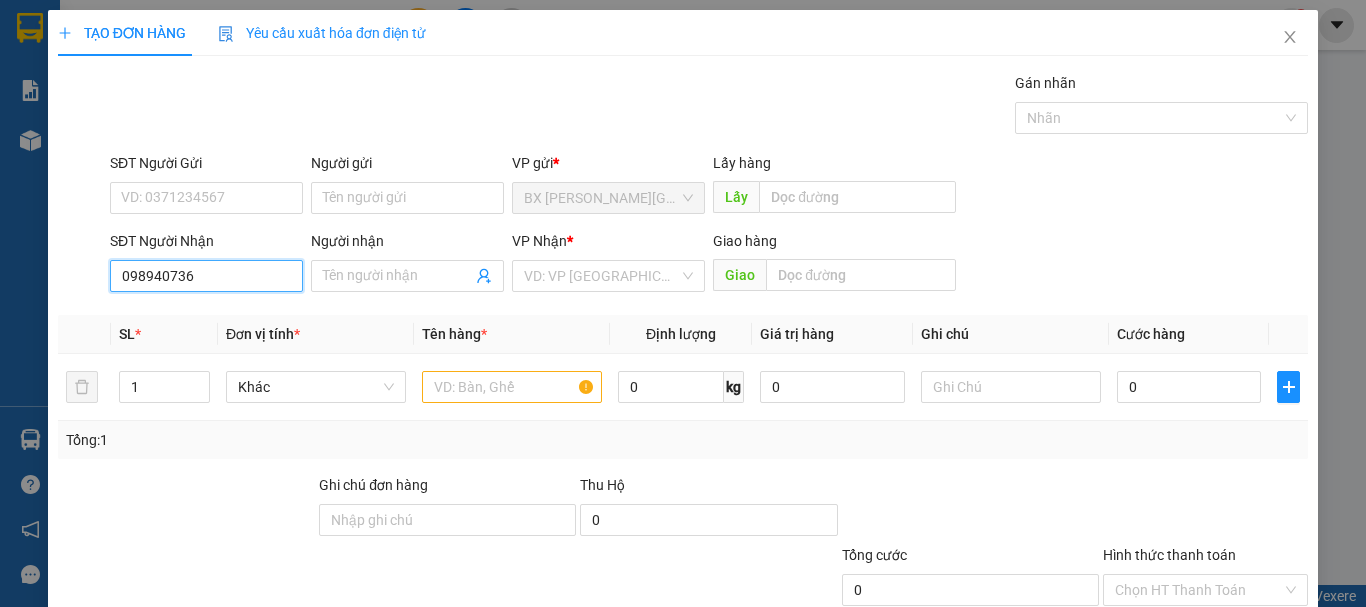 type on "0989407366" 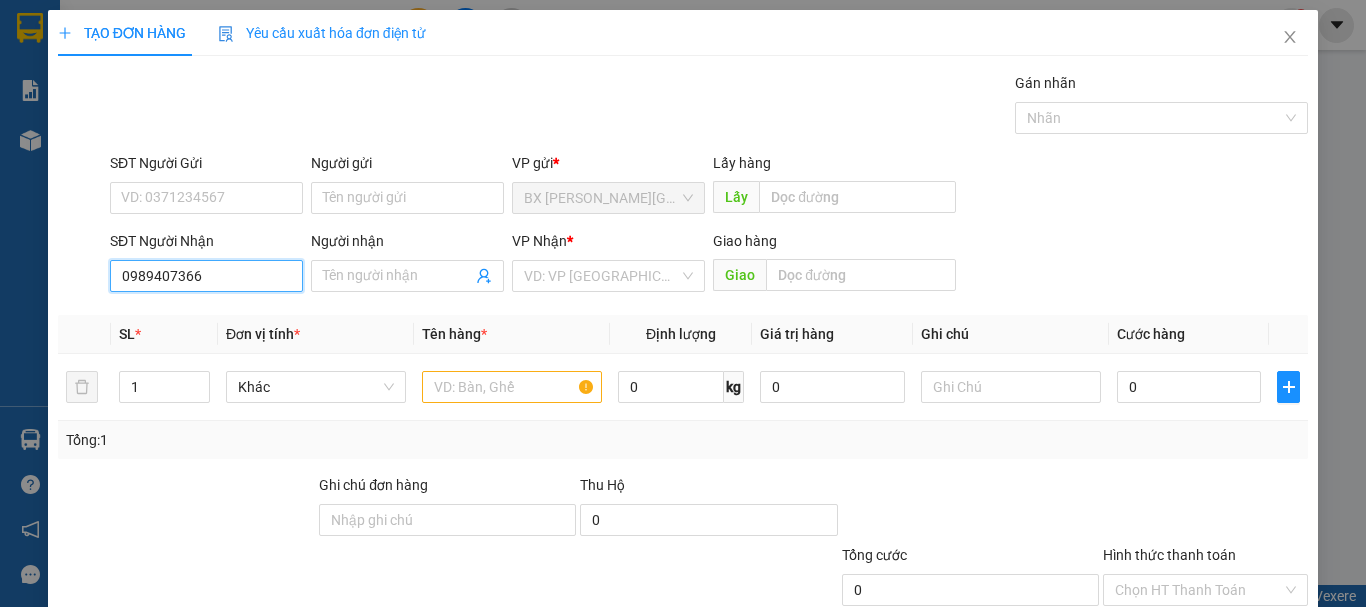 click on "0989407366" at bounding box center [206, 276] 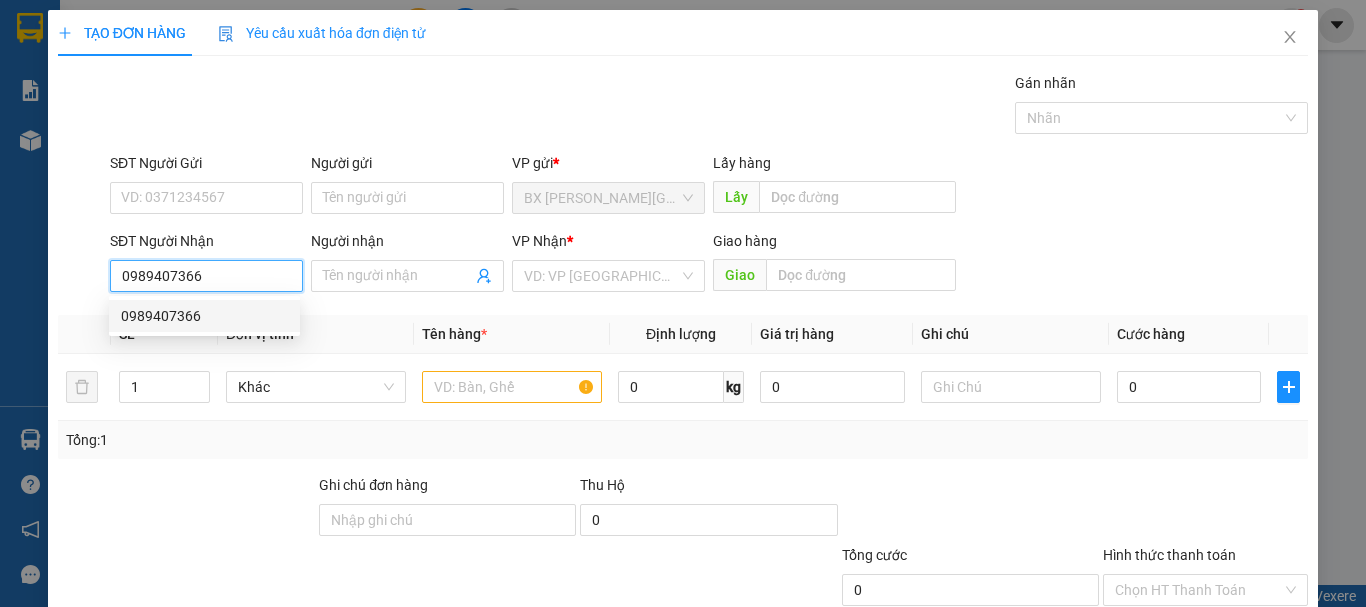 click on "0989407366" at bounding box center (204, 316) 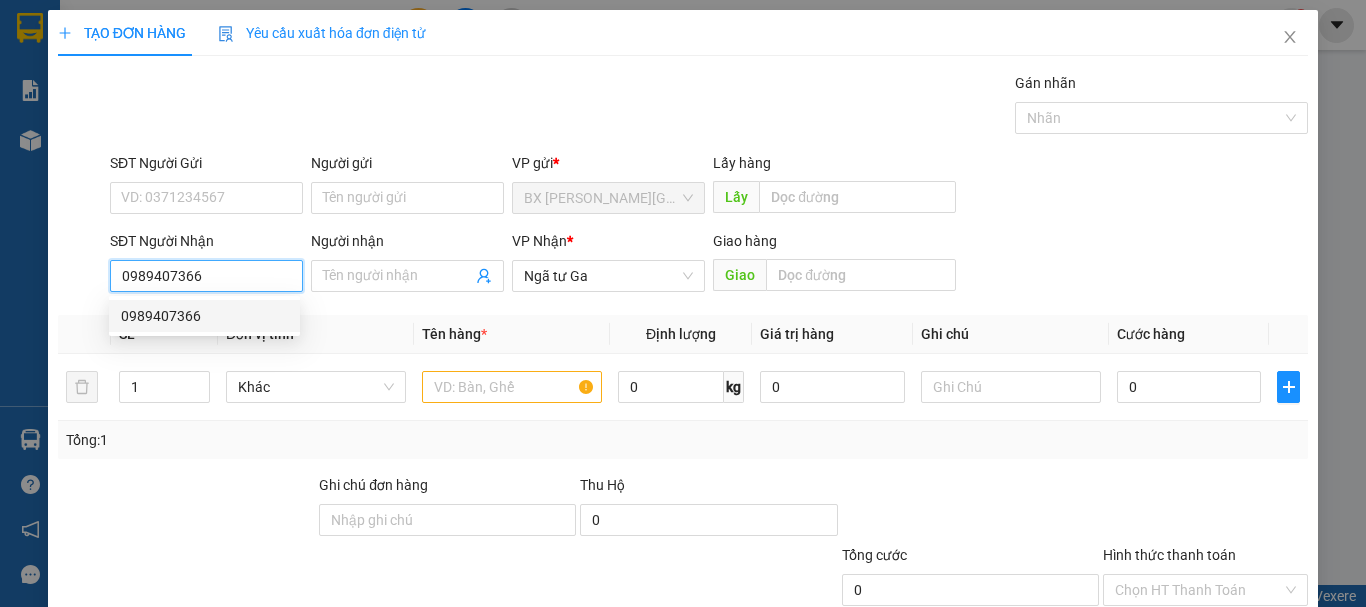 type on "70.000" 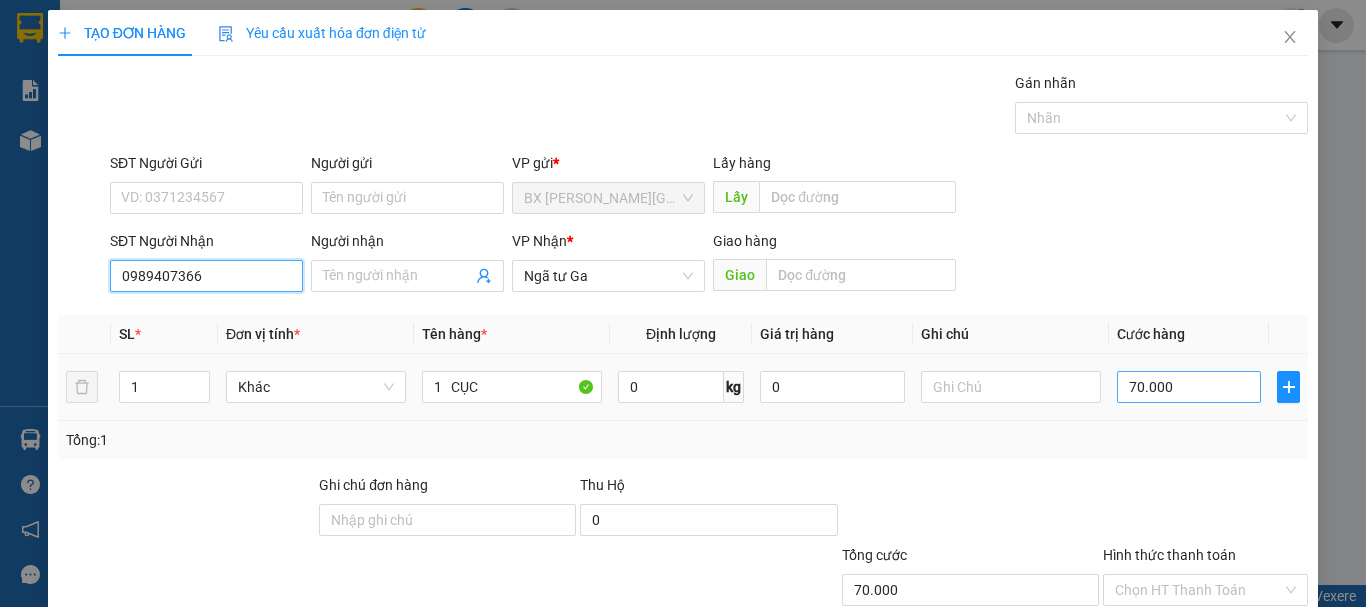 type on "0989407366" 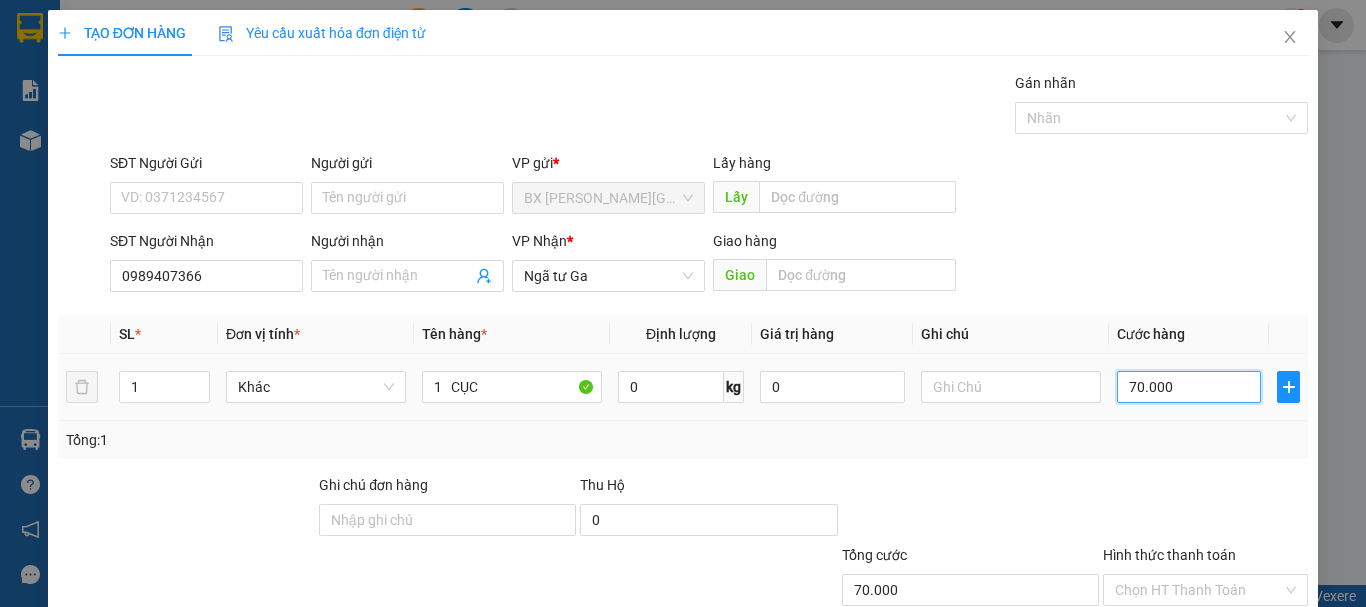 click on "70.000" at bounding box center (1189, 387) 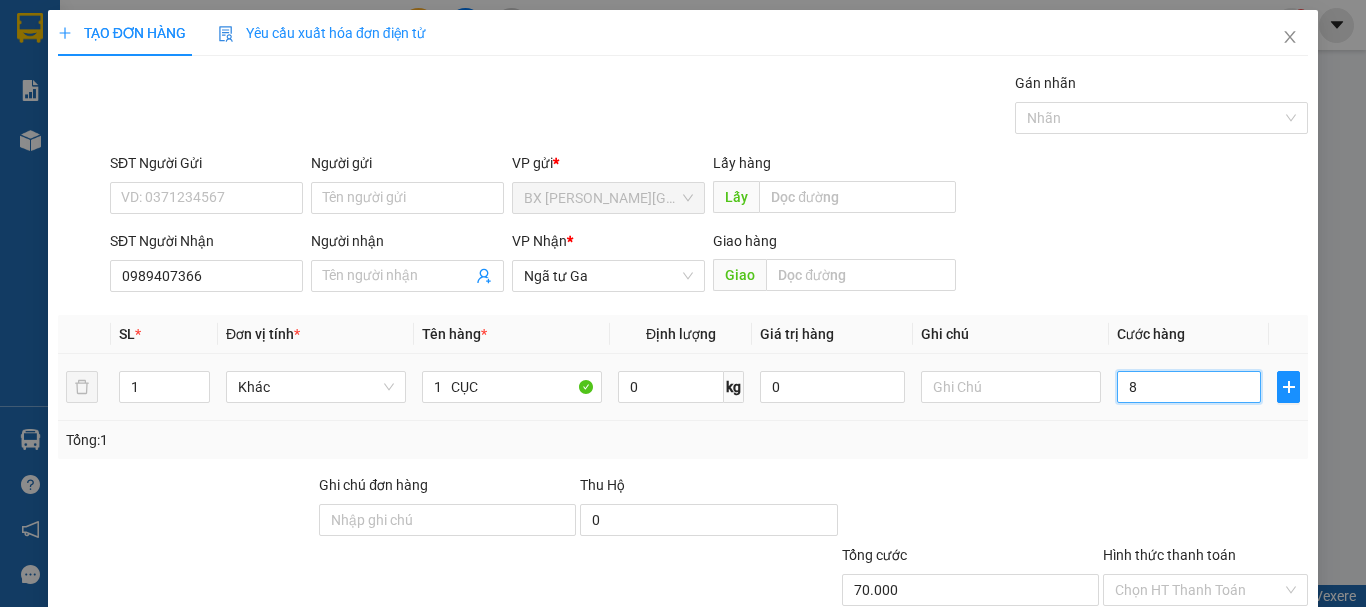 type on "8" 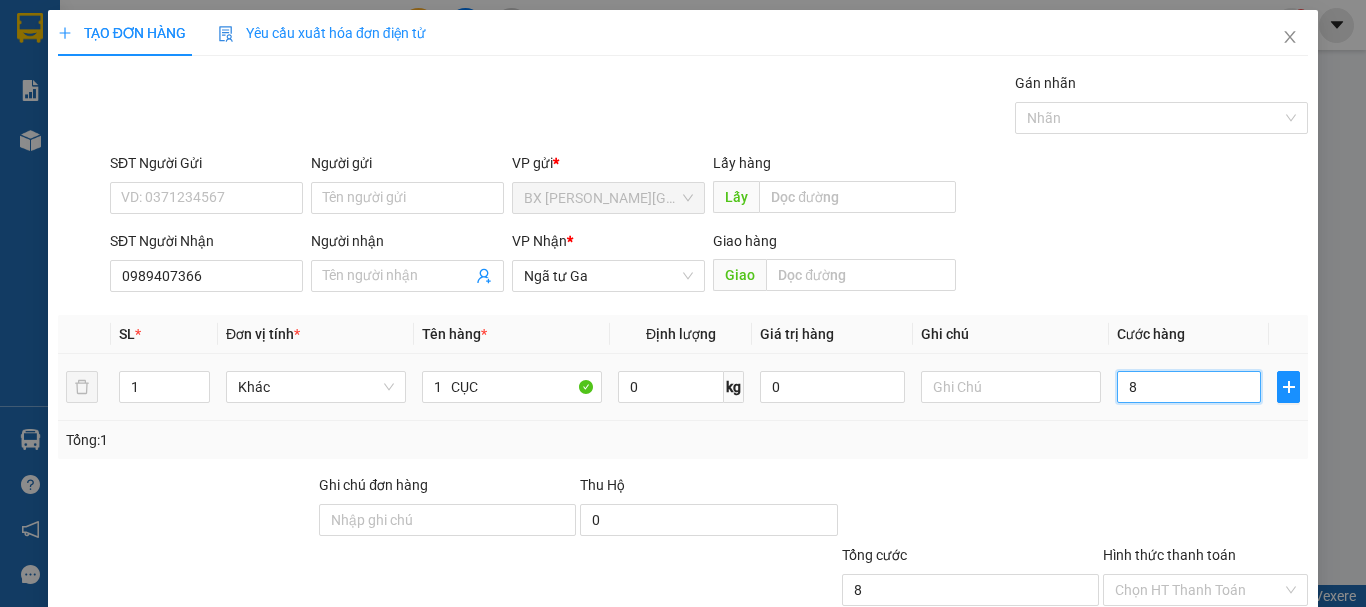 type on "80" 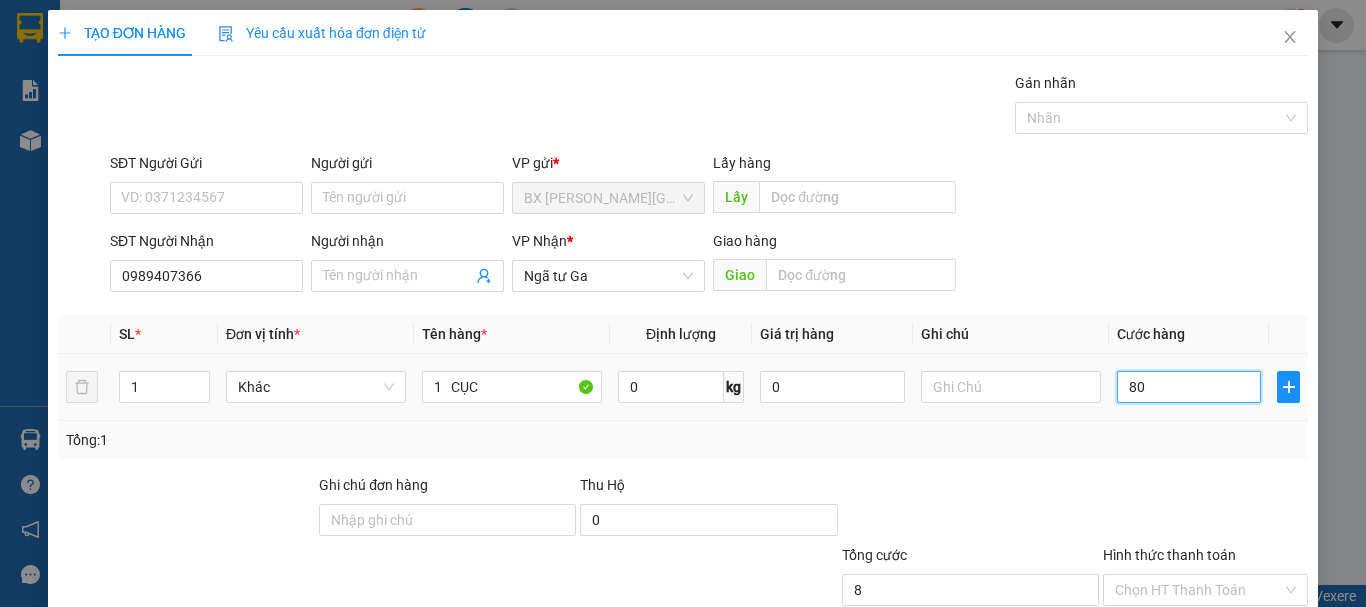 type on "80" 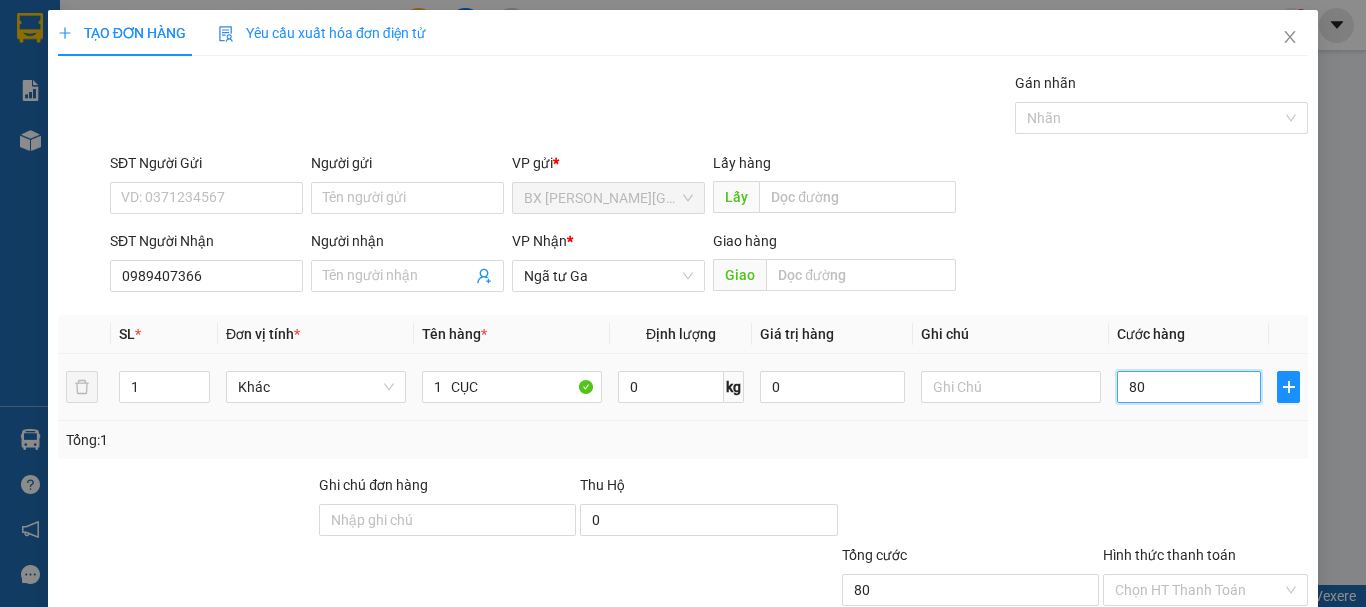 type on "800" 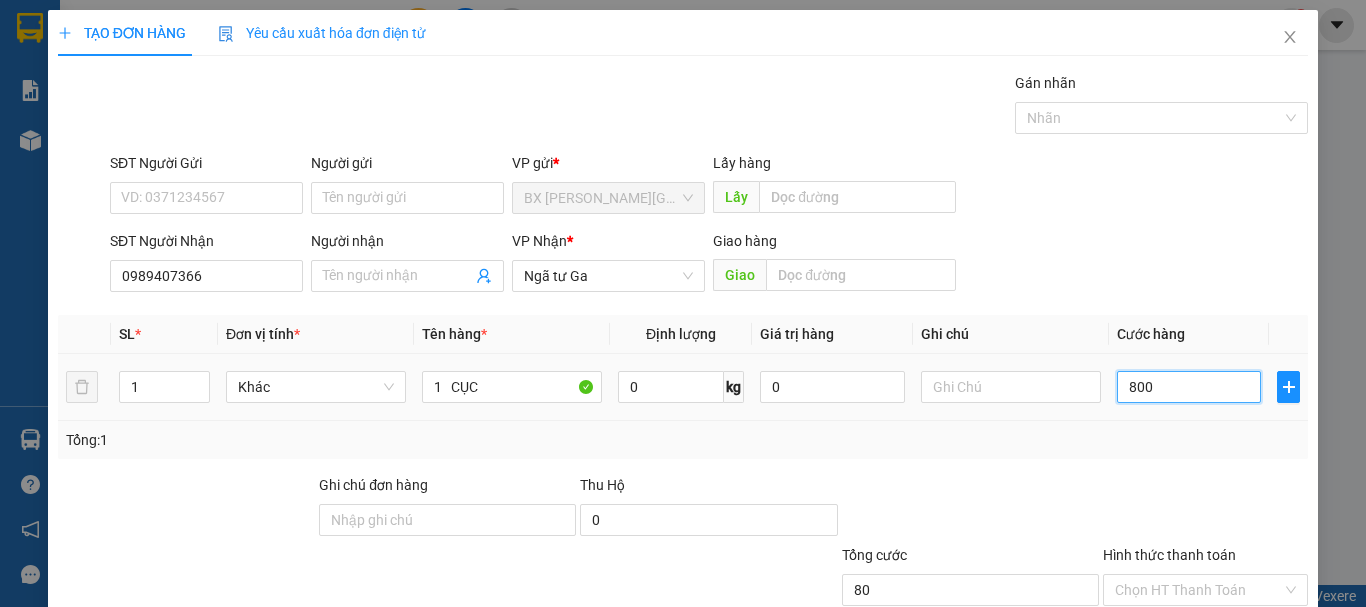 type on "800" 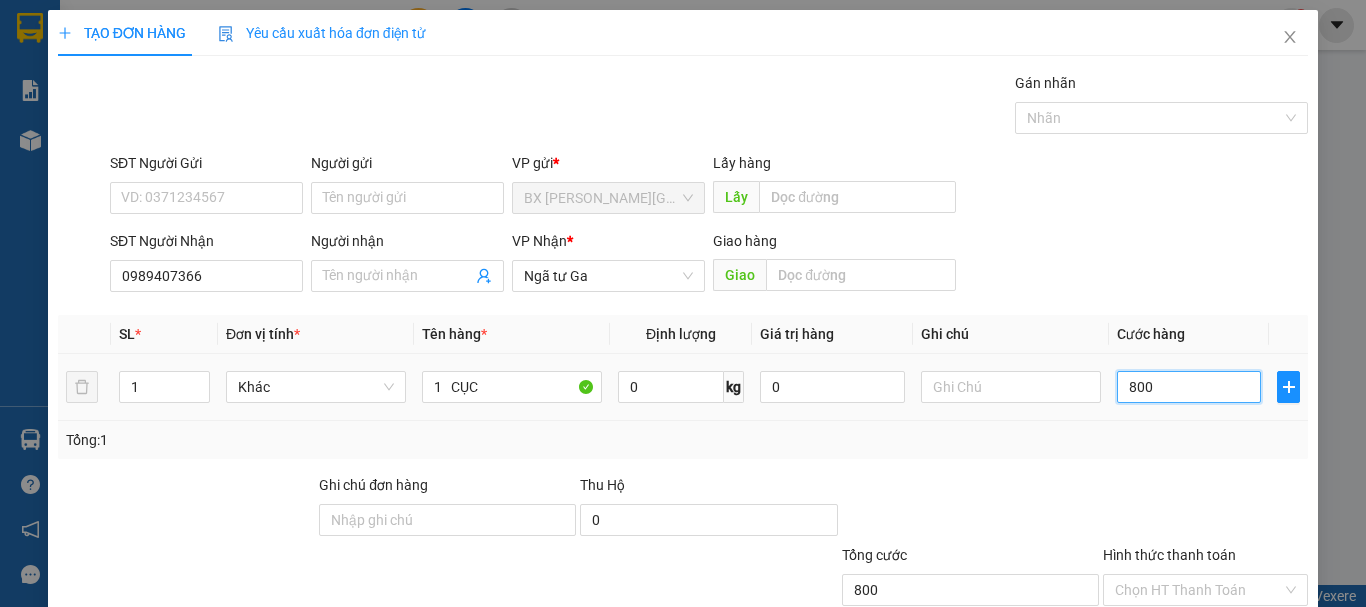 type on "8.000" 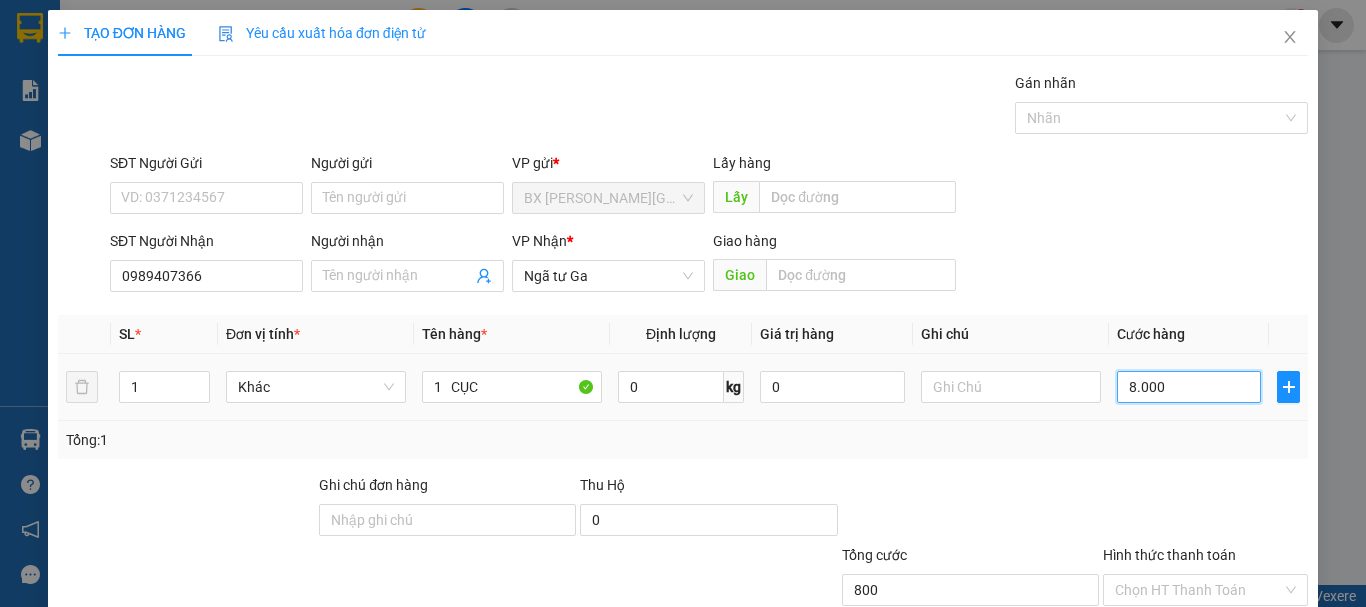 type on "8.000" 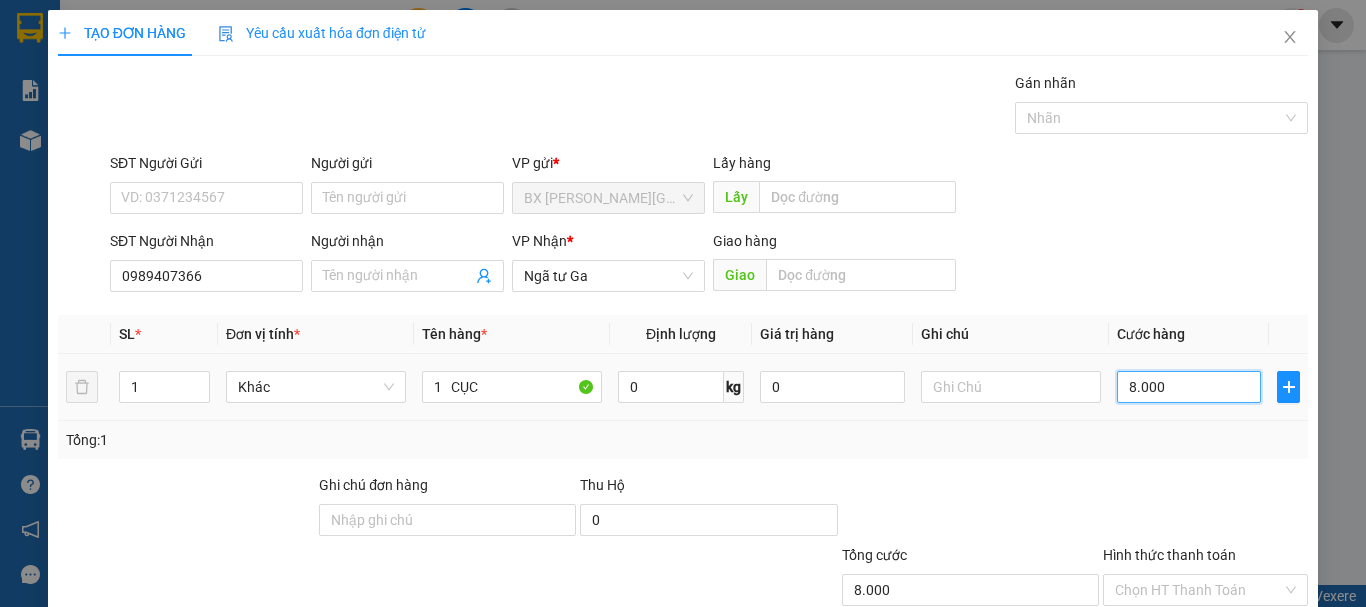 type on "80.000" 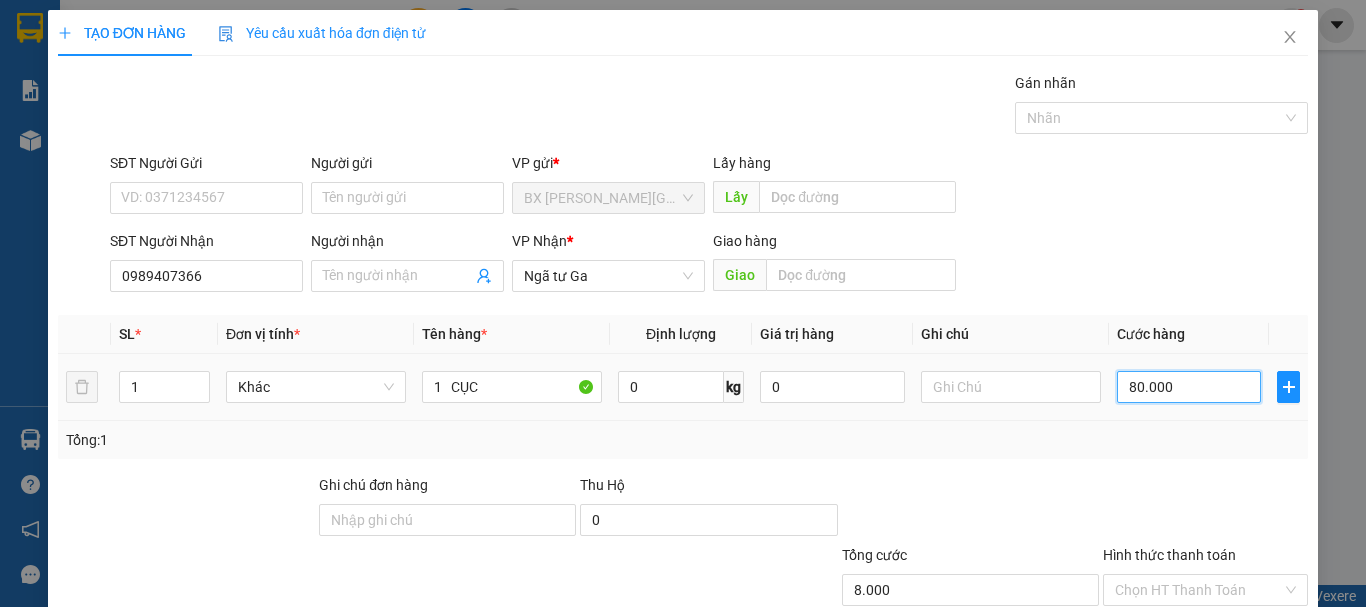 type on "80.000" 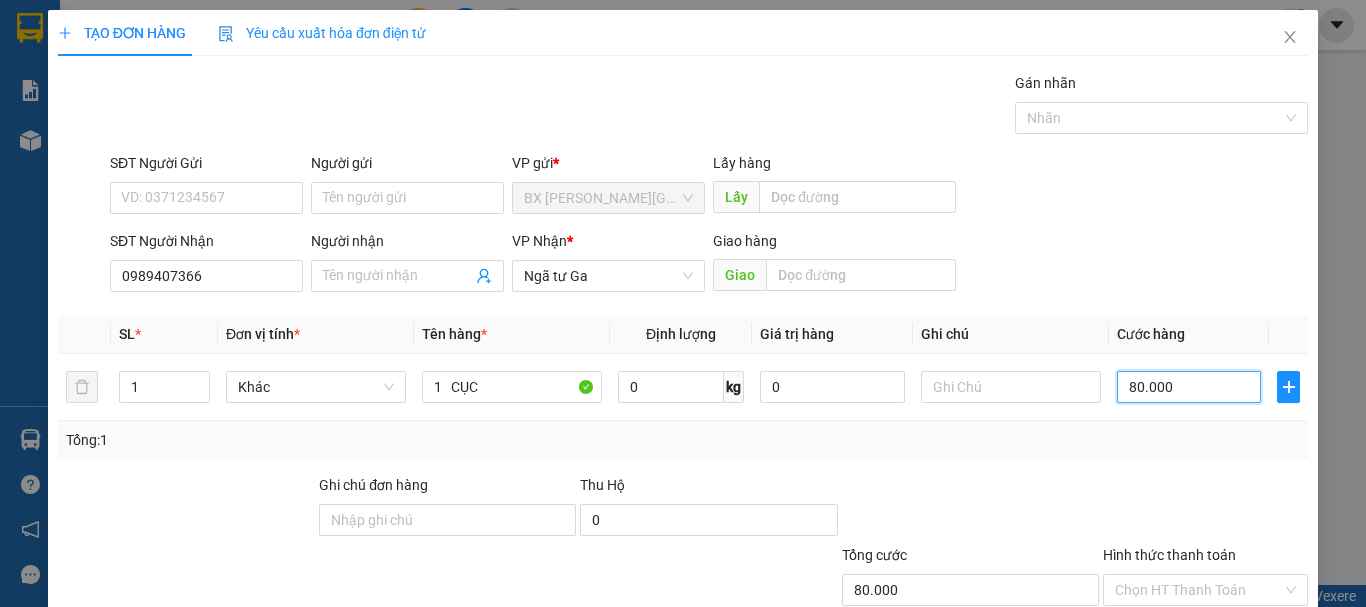 type on "80.000" 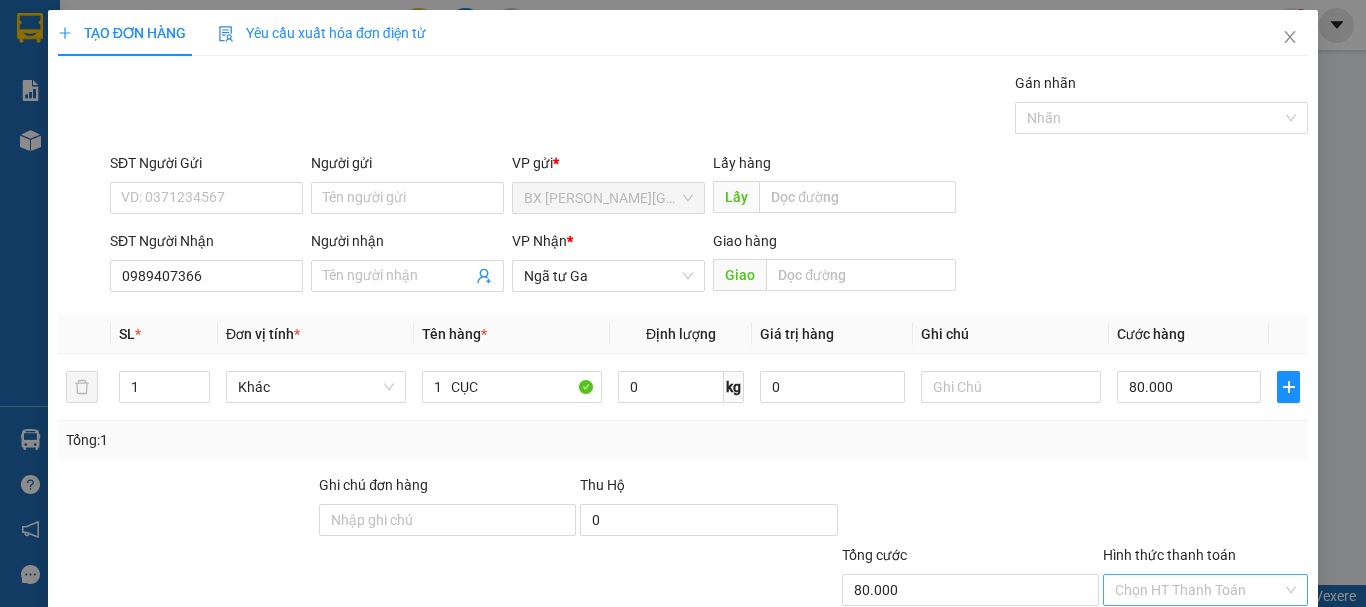 scroll, scrollTop: 133, scrollLeft: 0, axis: vertical 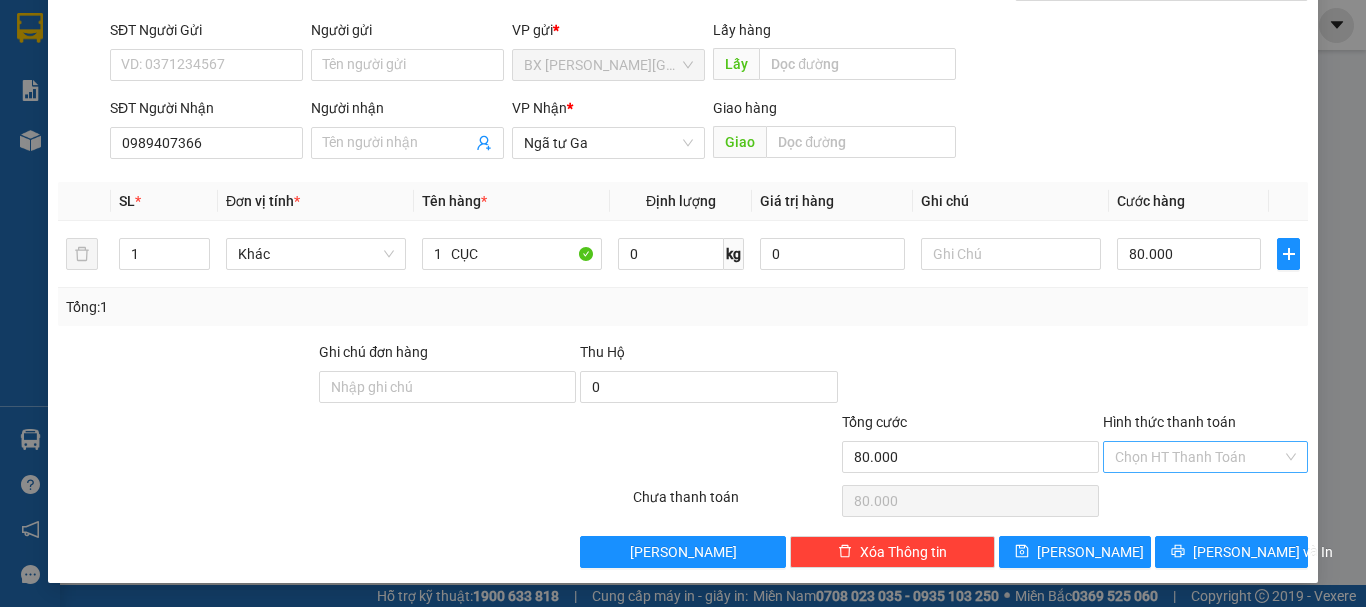 click on "Hình thức thanh toán" at bounding box center (1198, 457) 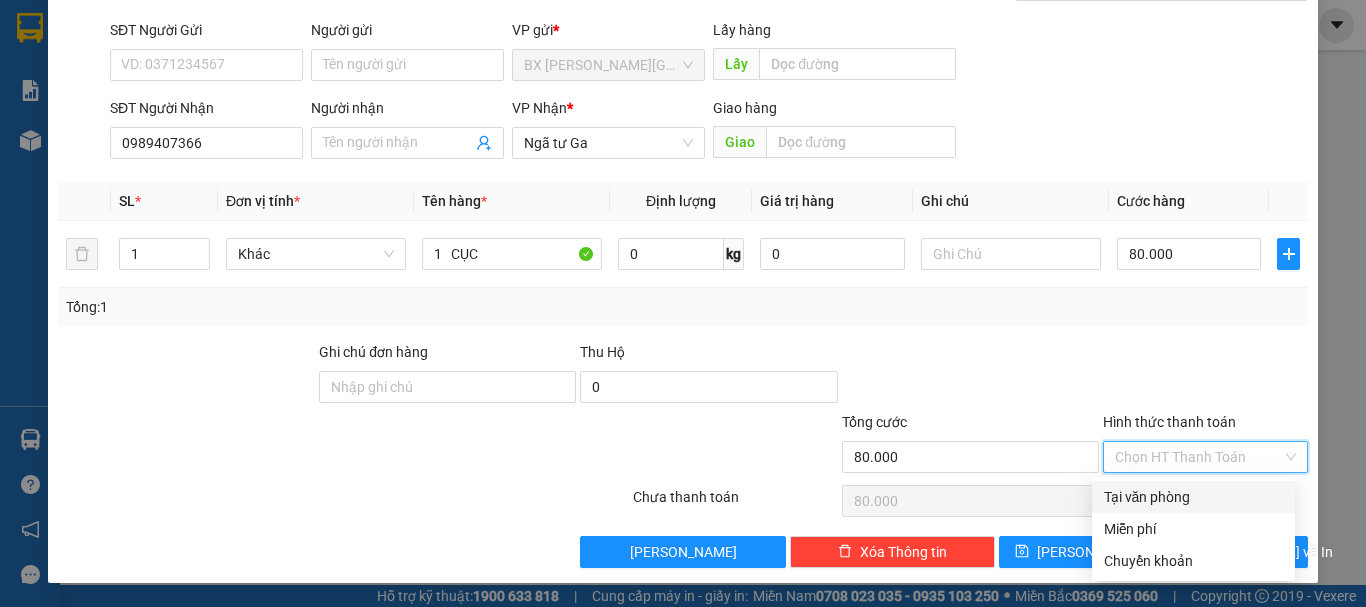 click on "Tại văn phòng" at bounding box center (1193, 497) 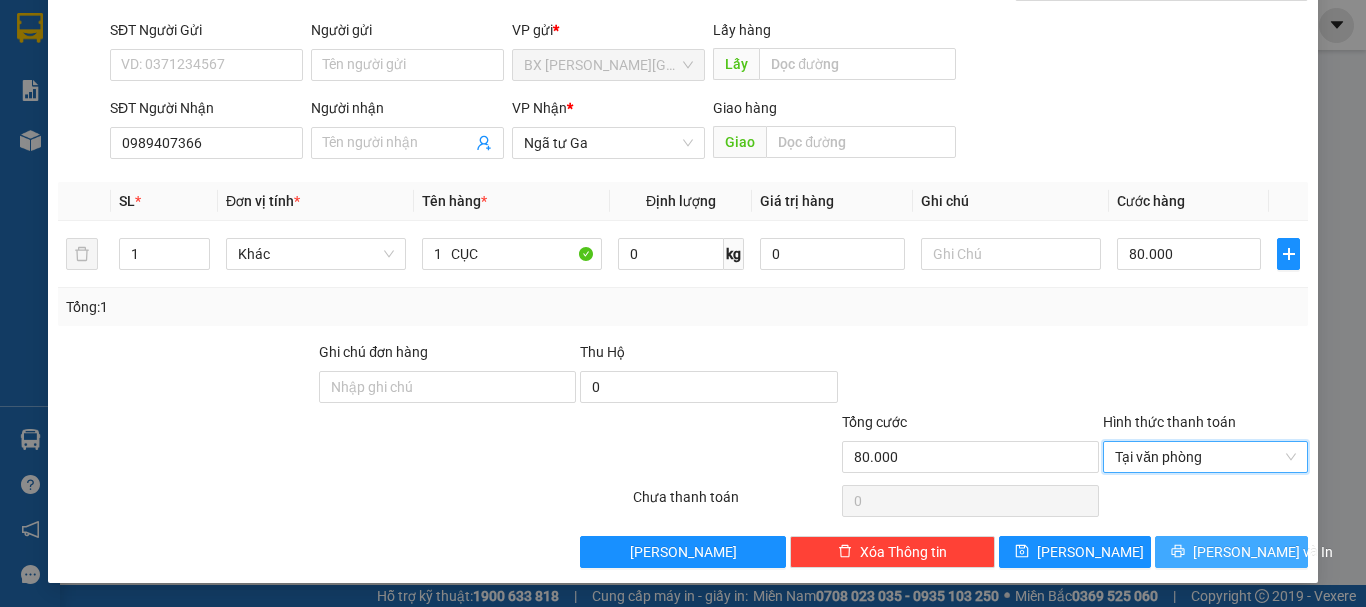 click on "[PERSON_NAME] và In" at bounding box center [1263, 552] 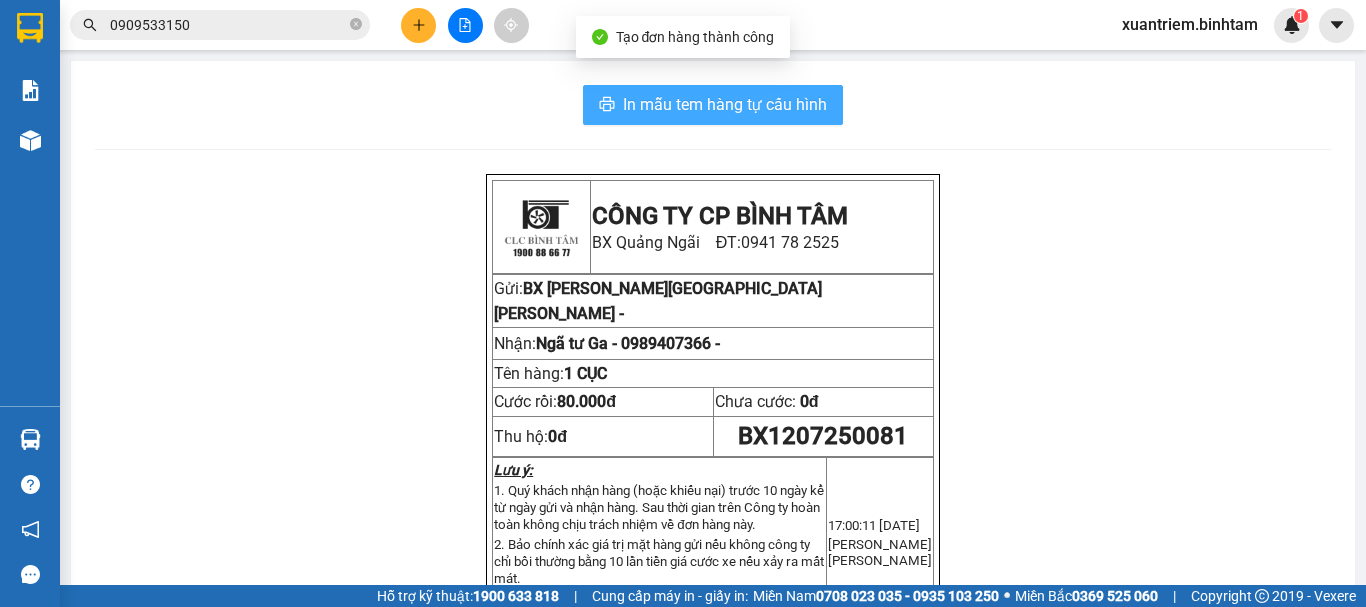 click on "In mẫu tem hàng tự cấu hình" at bounding box center [725, 104] 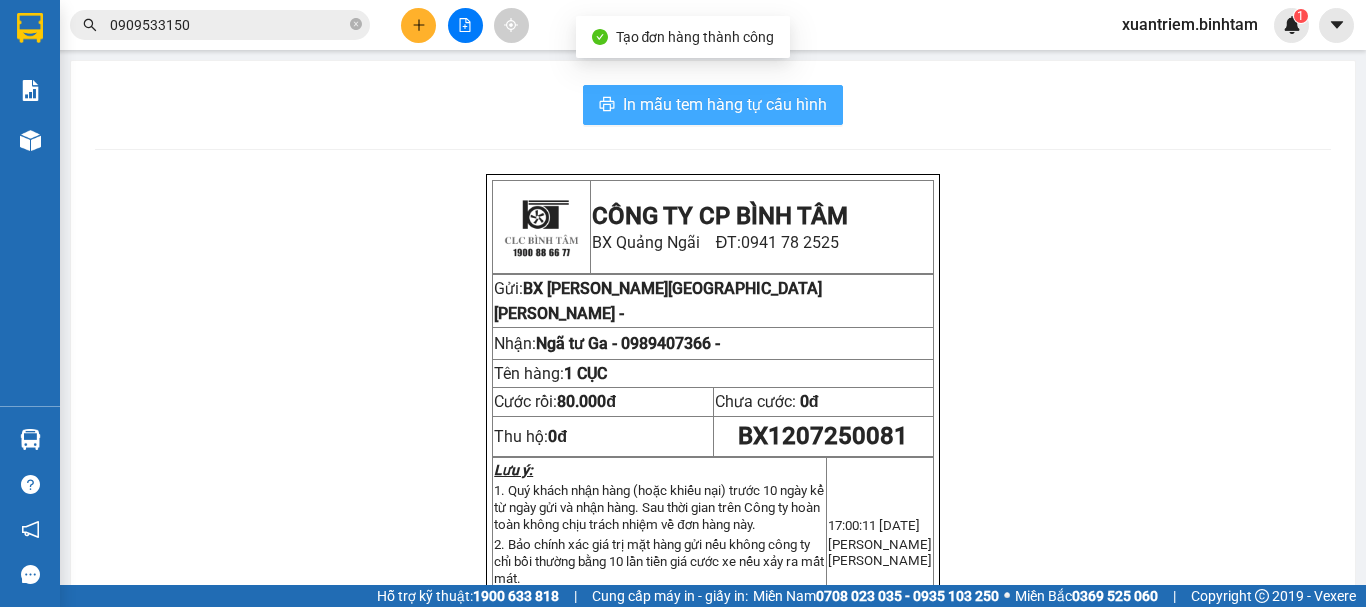 scroll, scrollTop: 0, scrollLeft: 0, axis: both 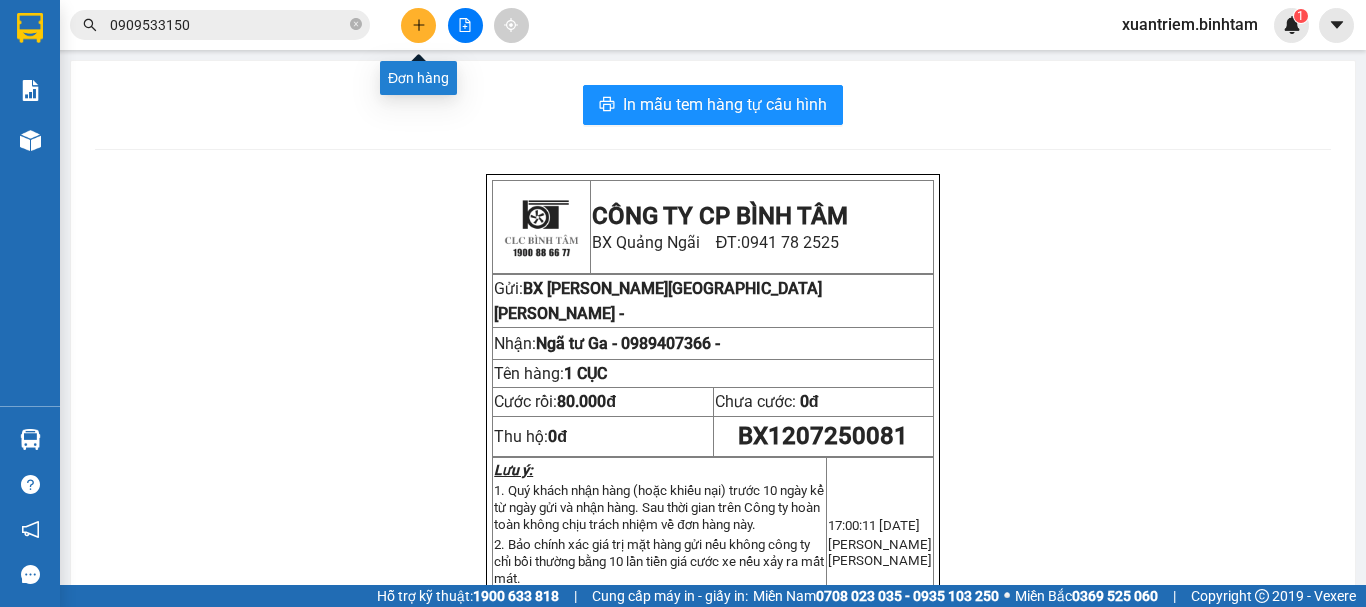 click 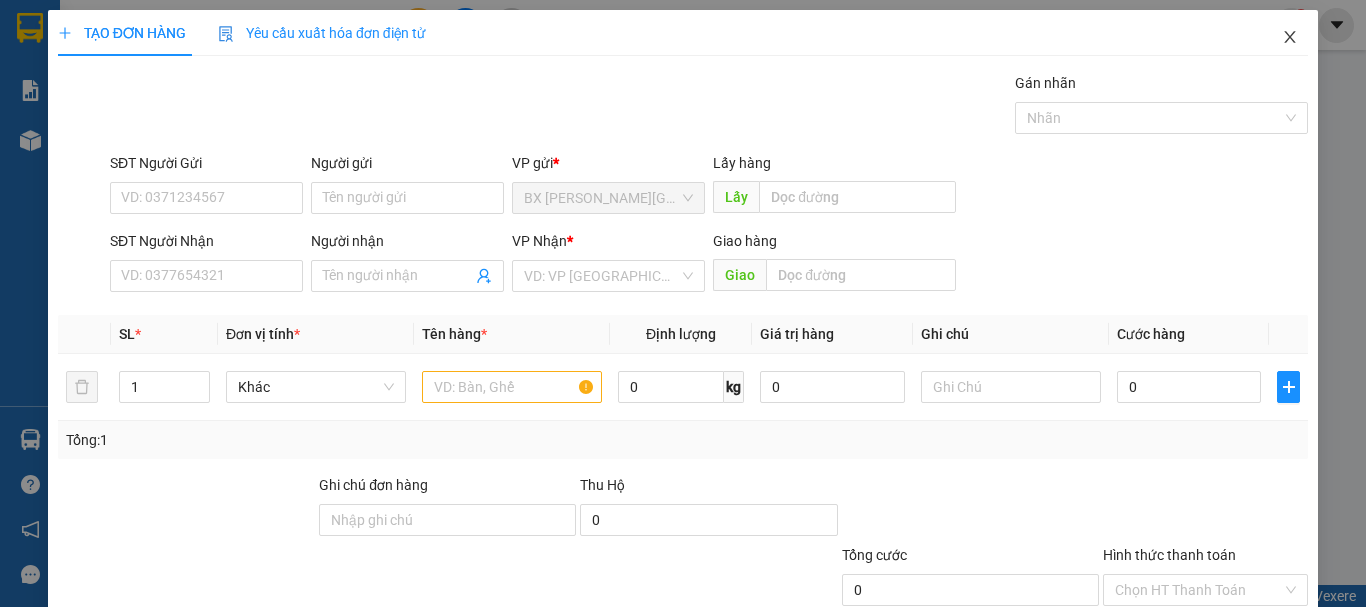 click 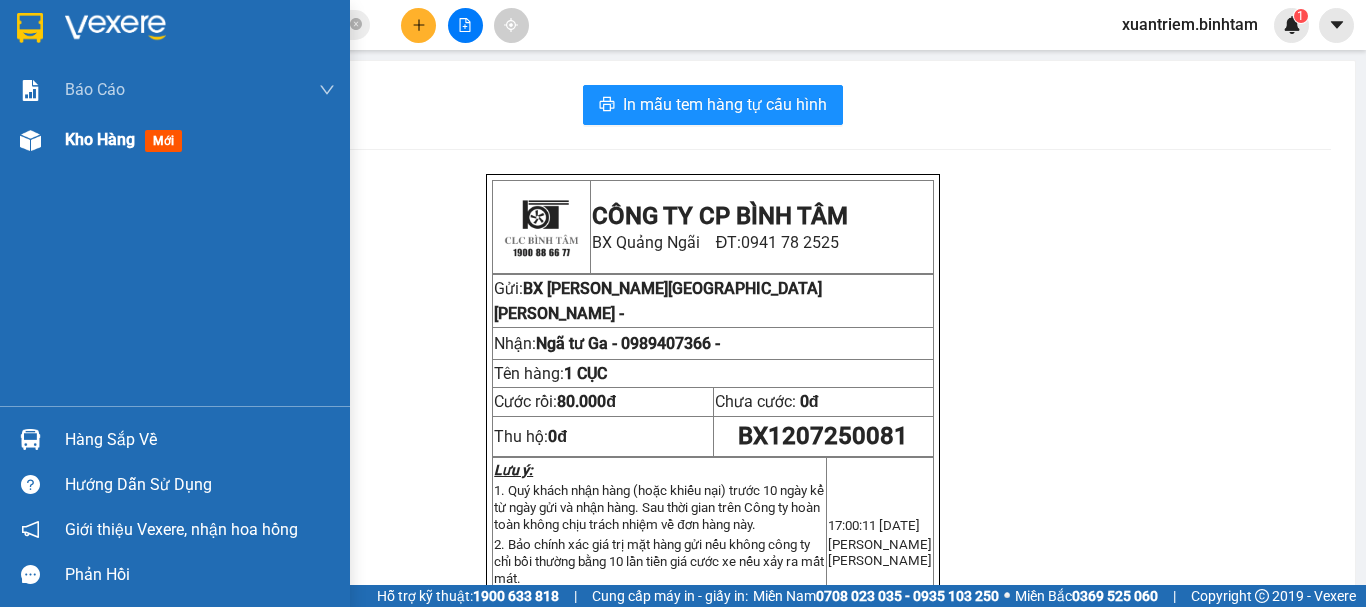 click at bounding box center (30, 140) 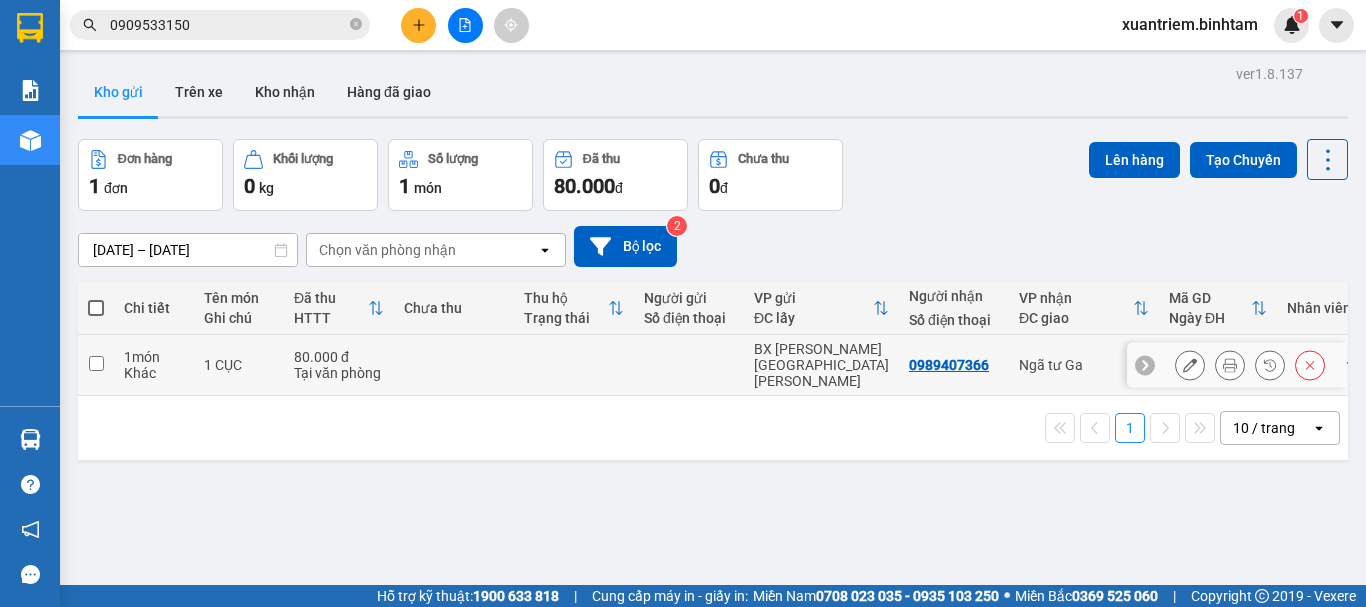 click at bounding box center (574, 365) 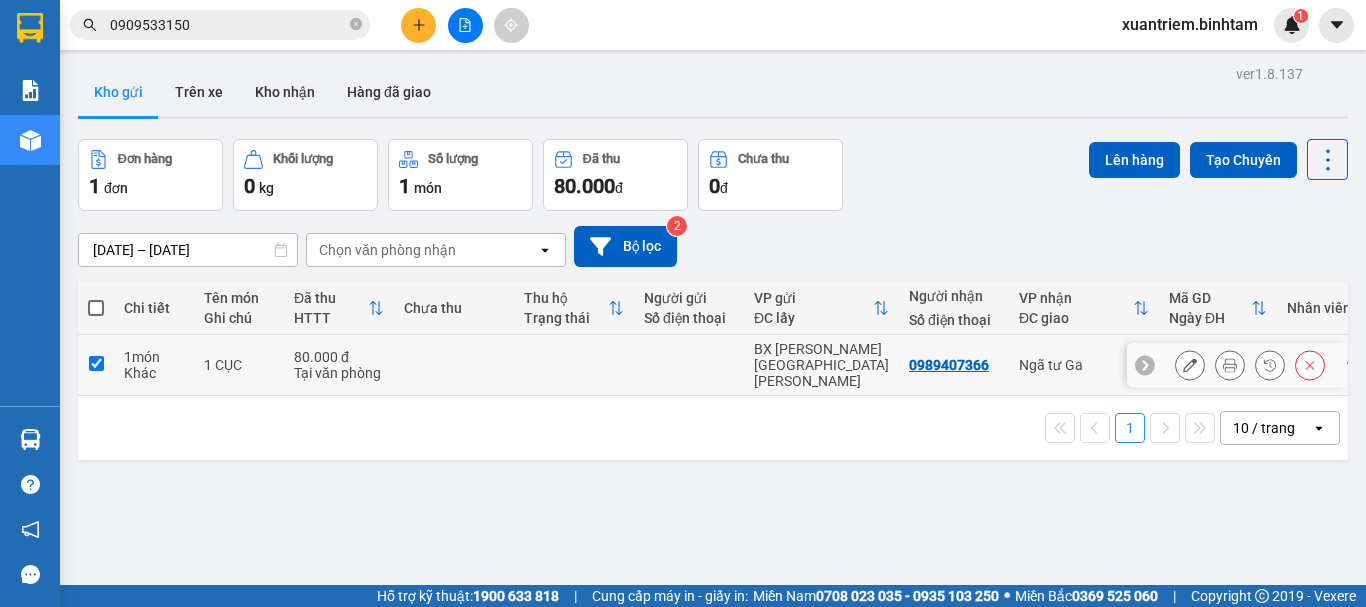 checkbox on "true" 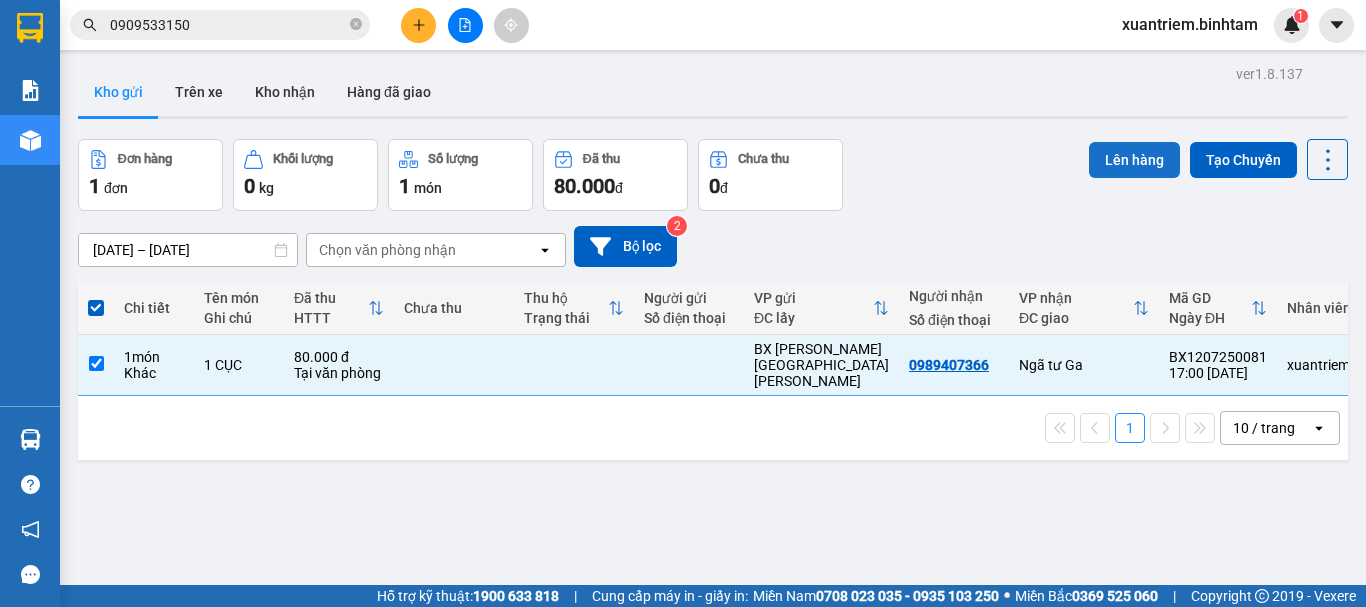 click on "Lên hàng" at bounding box center (1134, 160) 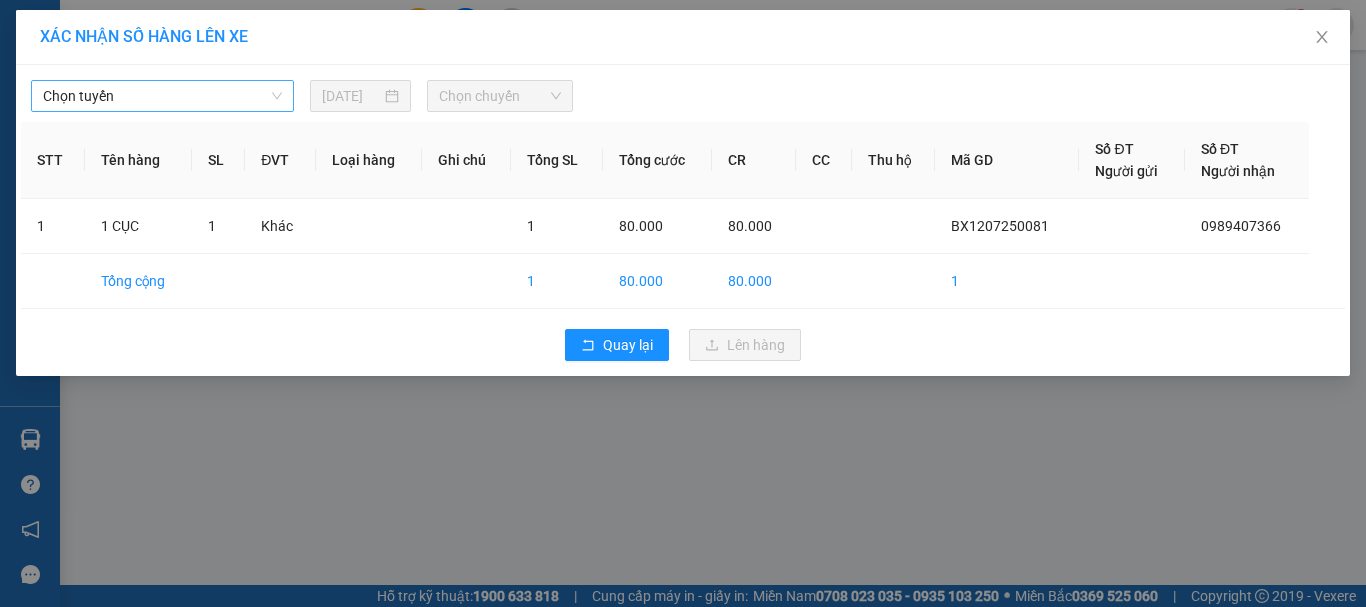 click on "Chọn tuyến" at bounding box center [162, 96] 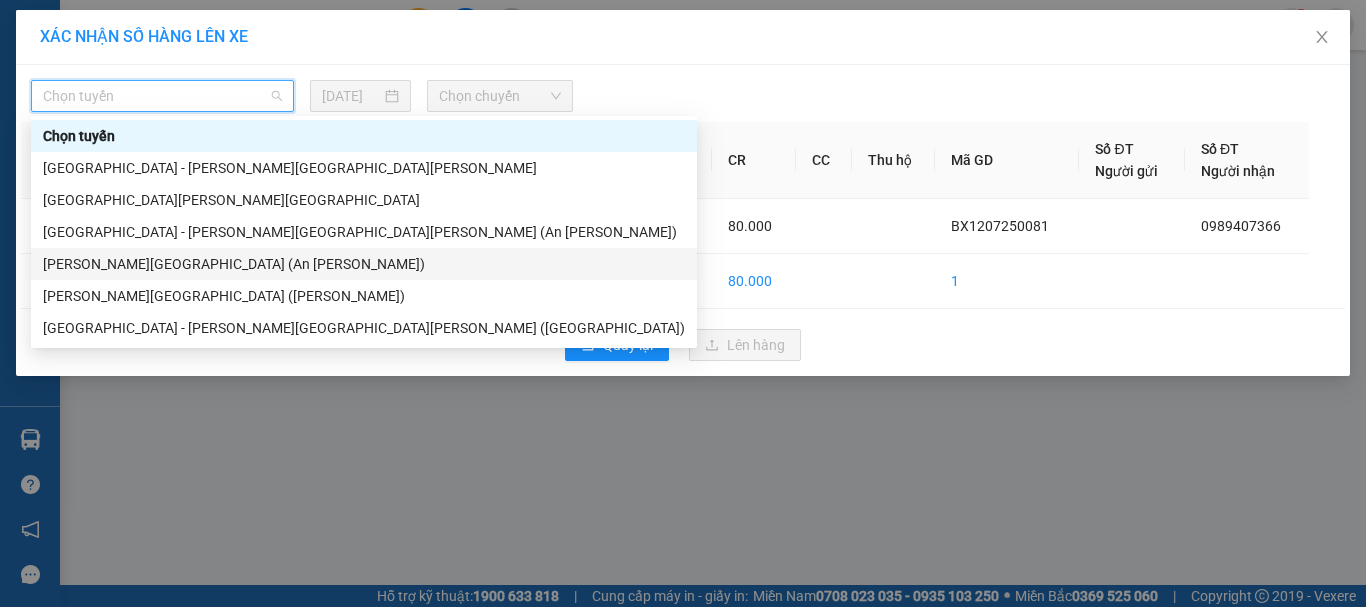 click on "Quảng Ngãi - [GEOGRAPHIC_DATA] (An Sương)" at bounding box center (364, 264) 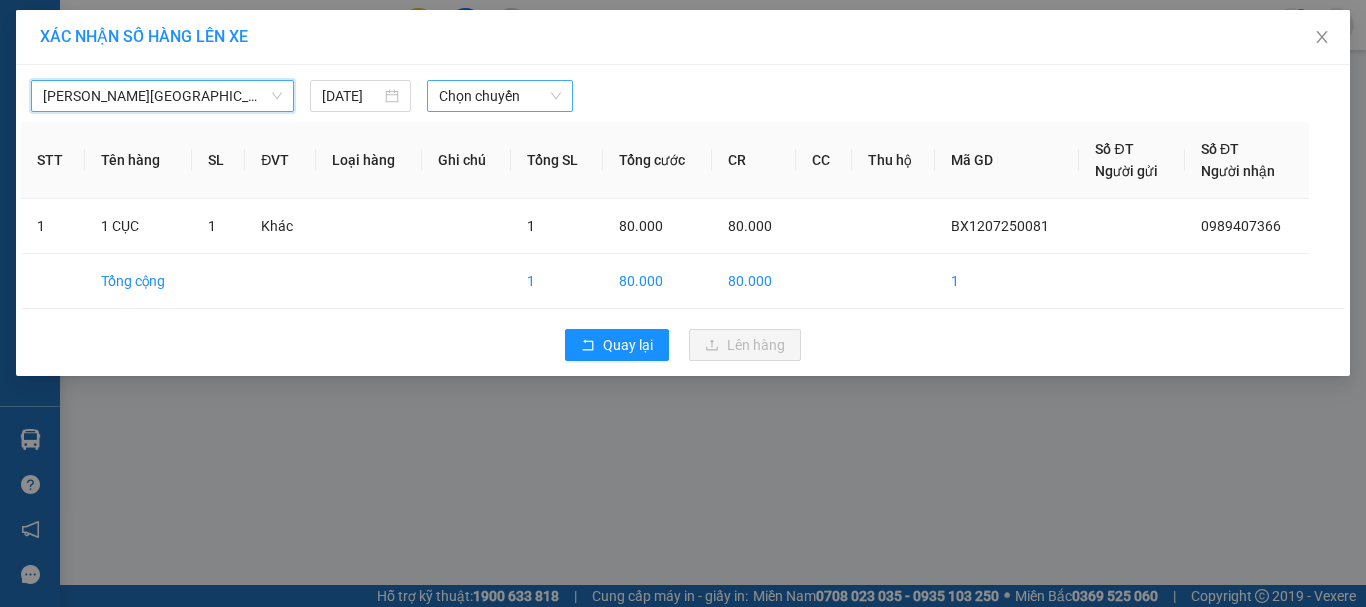 click on "Chọn chuyến" at bounding box center (500, 96) 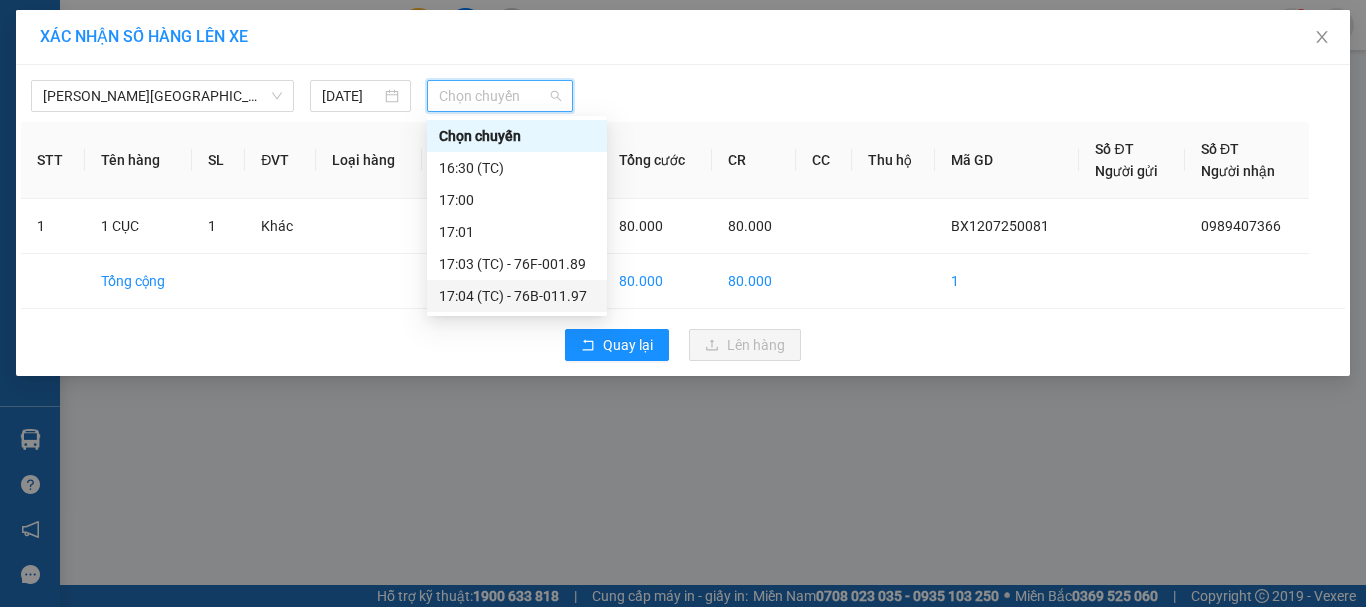 click on "17:04   (TC)   - 76B-011.97" at bounding box center (517, 296) 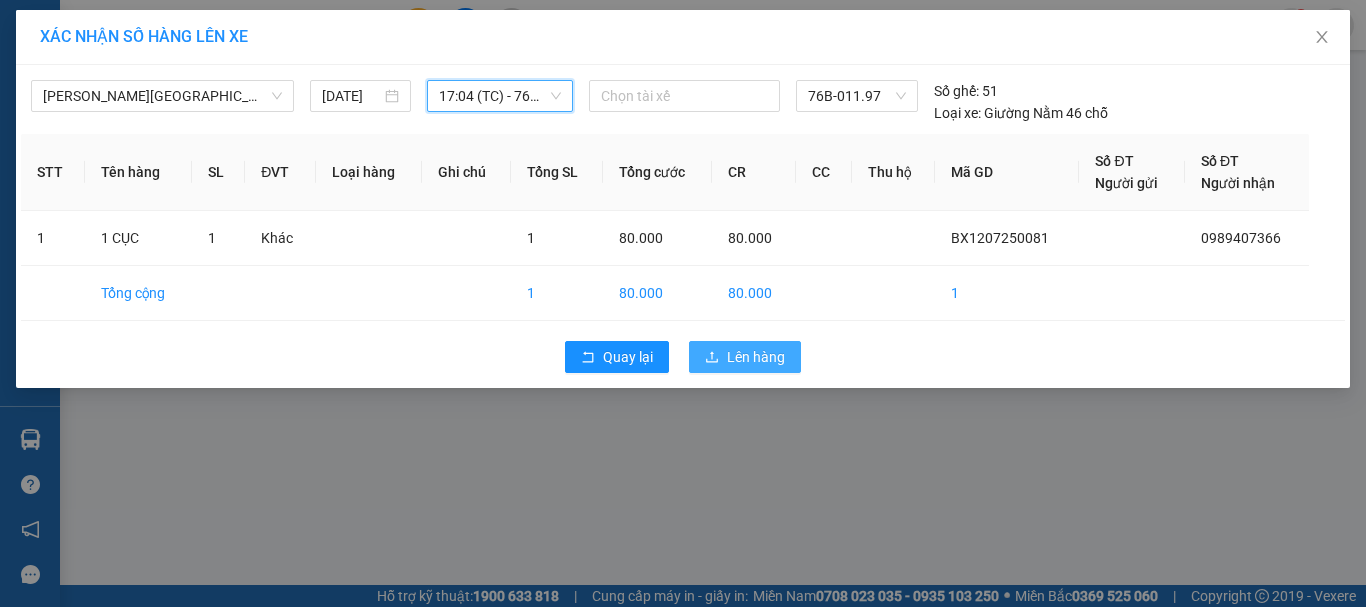 click 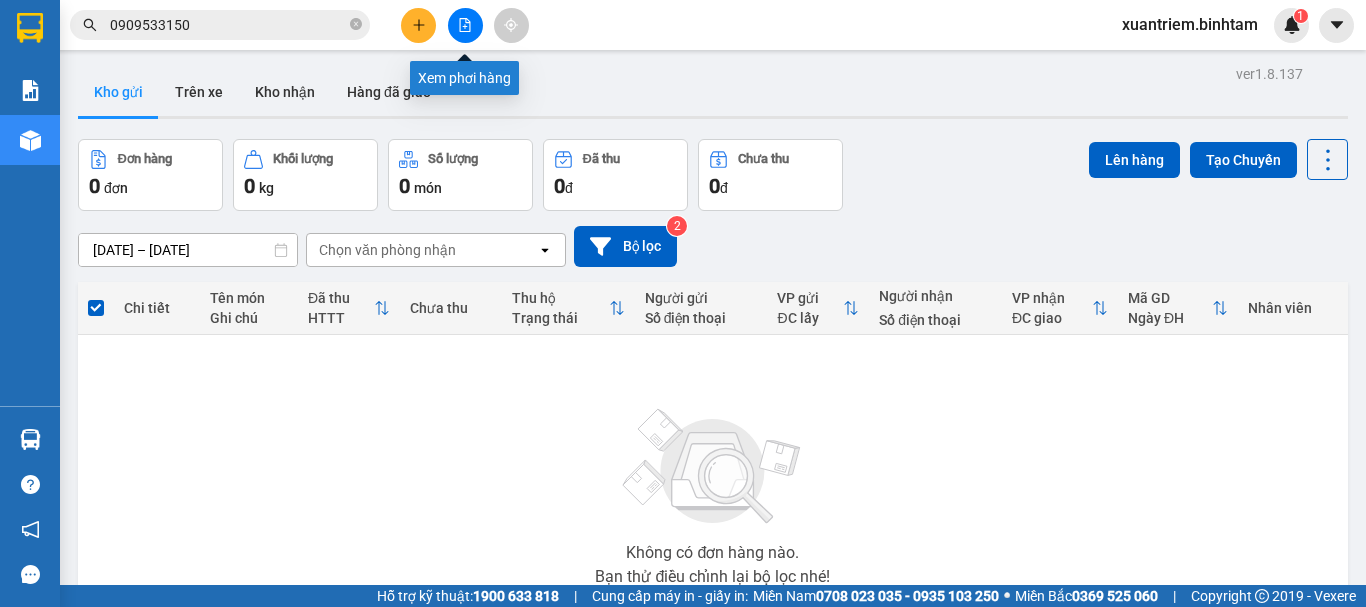 click 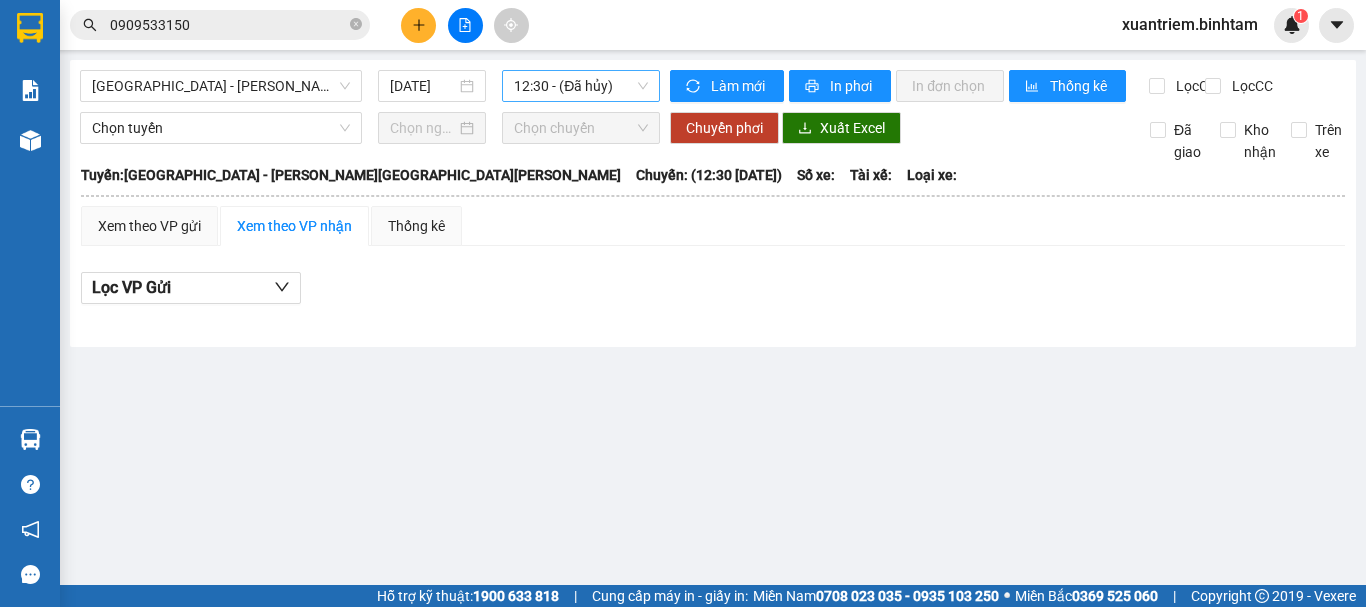 click on "12:30     - (Đã hủy)" at bounding box center [581, 86] 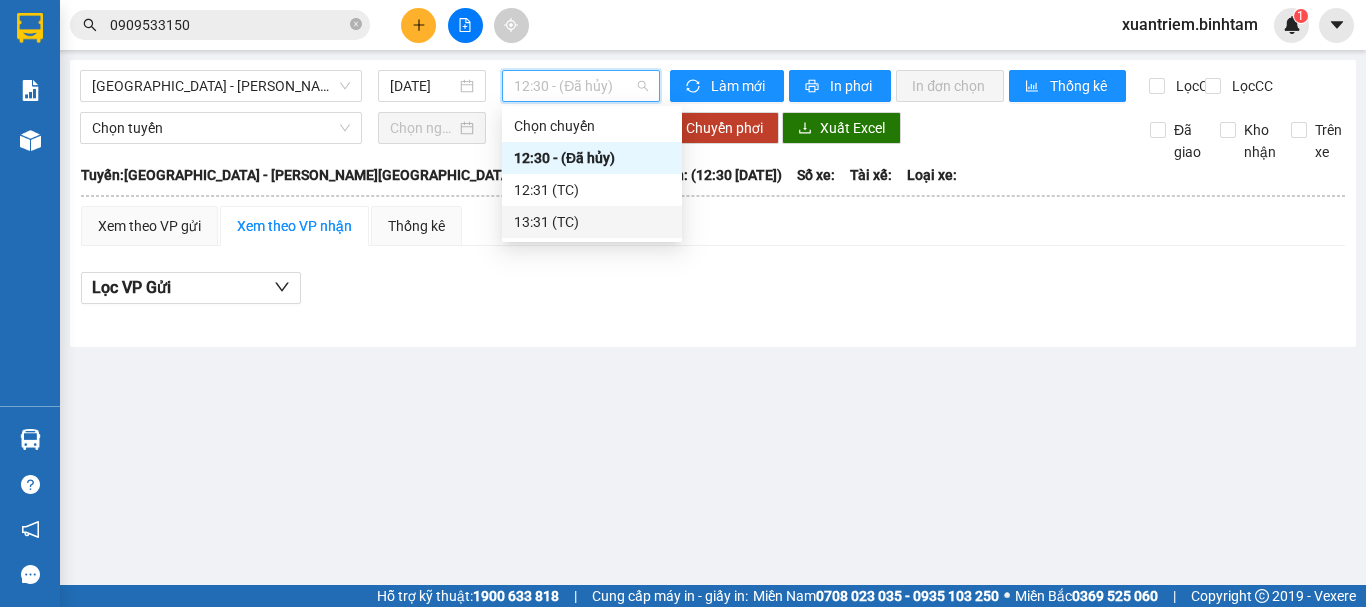 click on "13:31   (TC)" at bounding box center [592, 222] 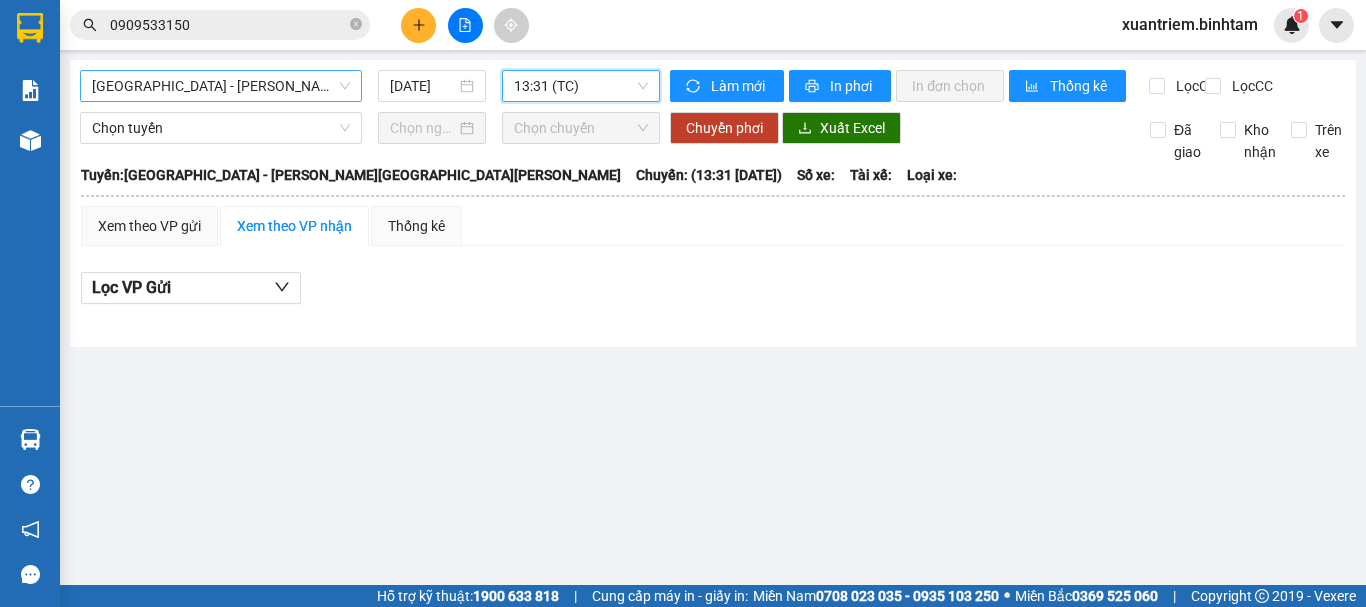 click on "[GEOGRAPHIC_DATA] - [GEOGRAPHIC_DATA]" at bounding box center (221, 86) 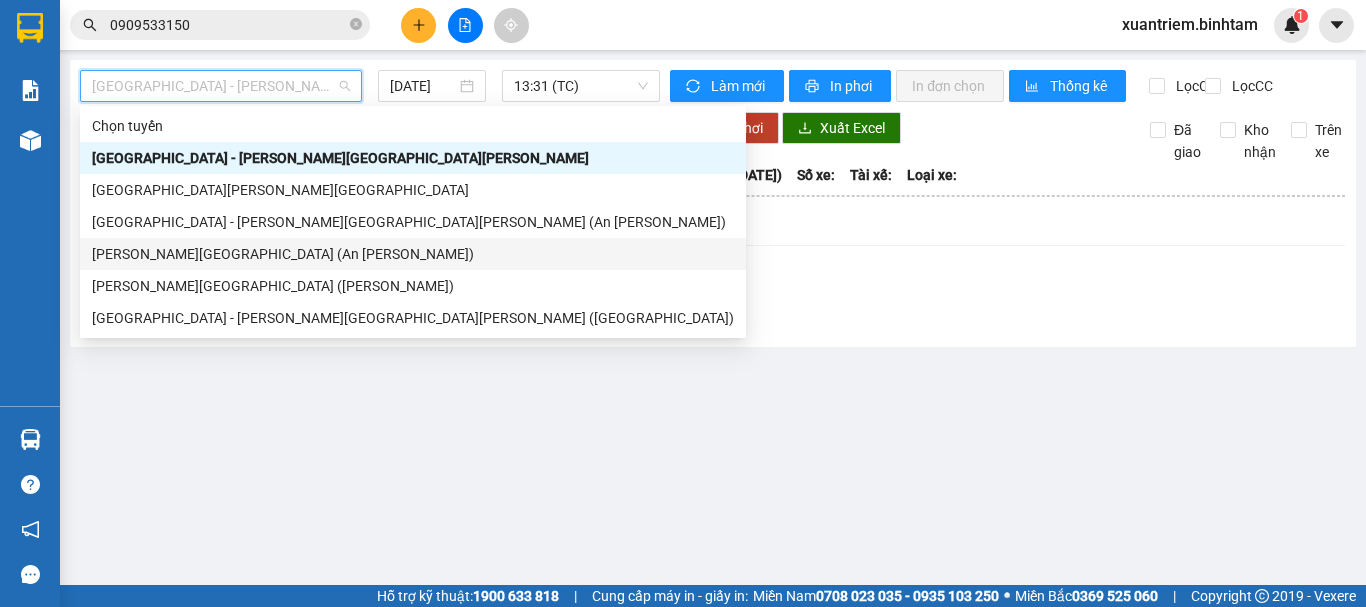 click on "Quảng Ngãi - [GEOGRAPHIC_DATA] (An Sương)" at bounding box center (413, 254) 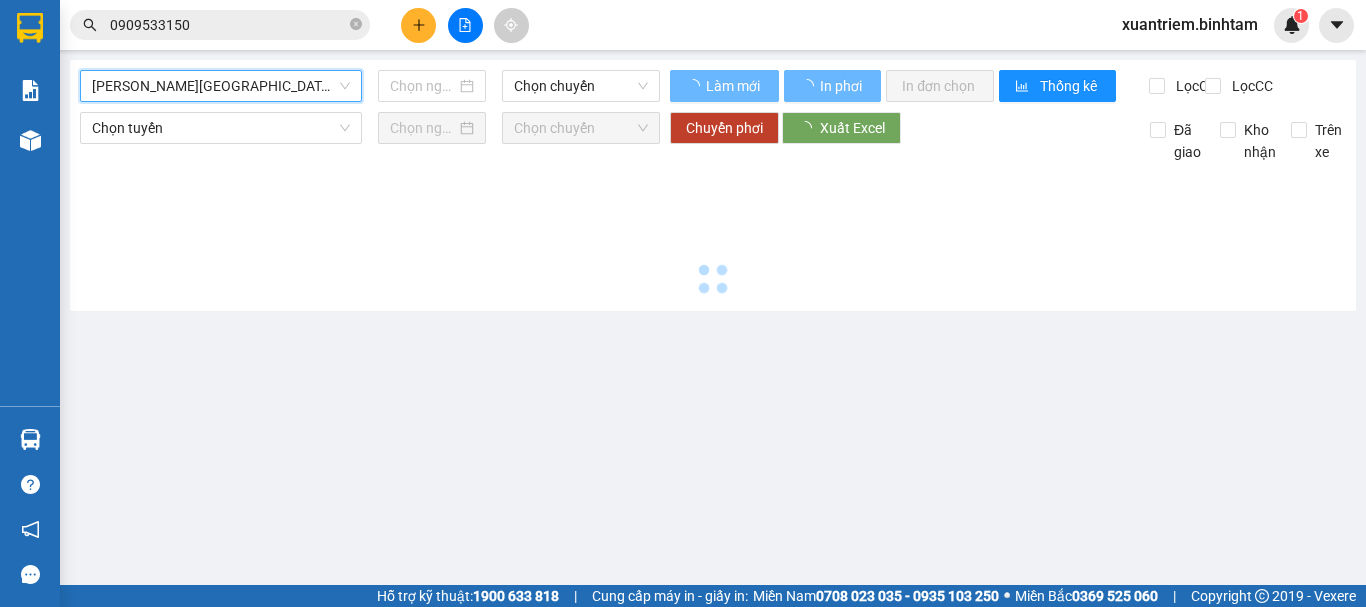 type on "[DATE]" 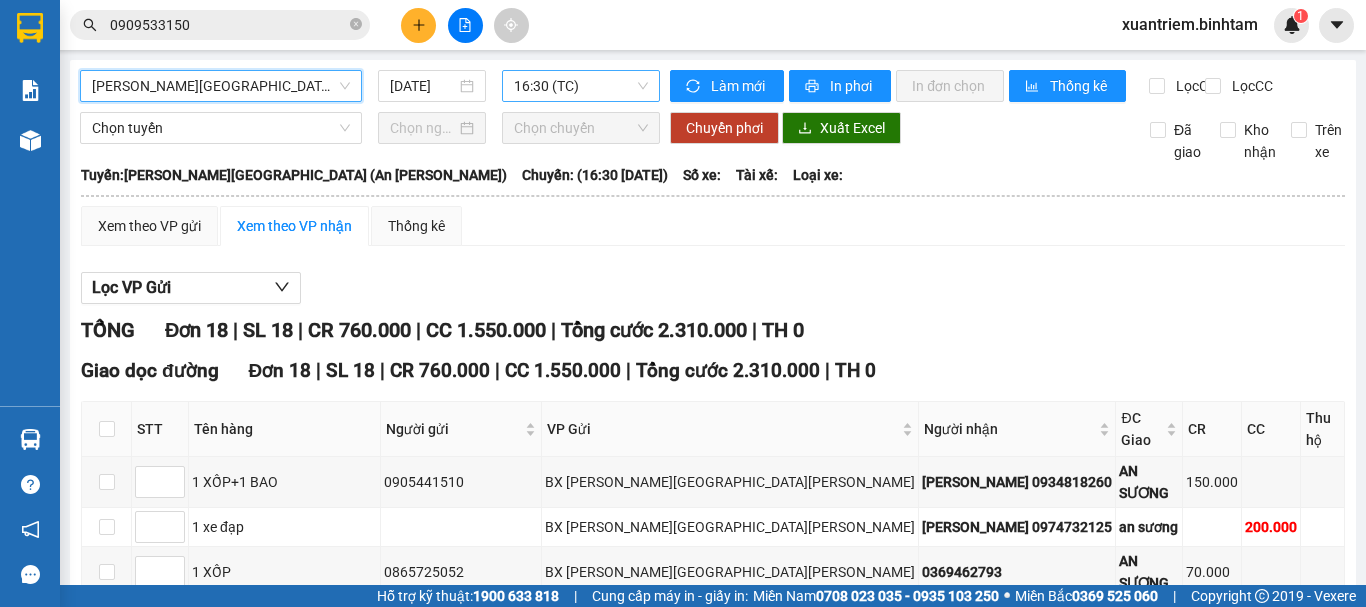 click on "16:30   (TC)" at bounding box center [581, 86] 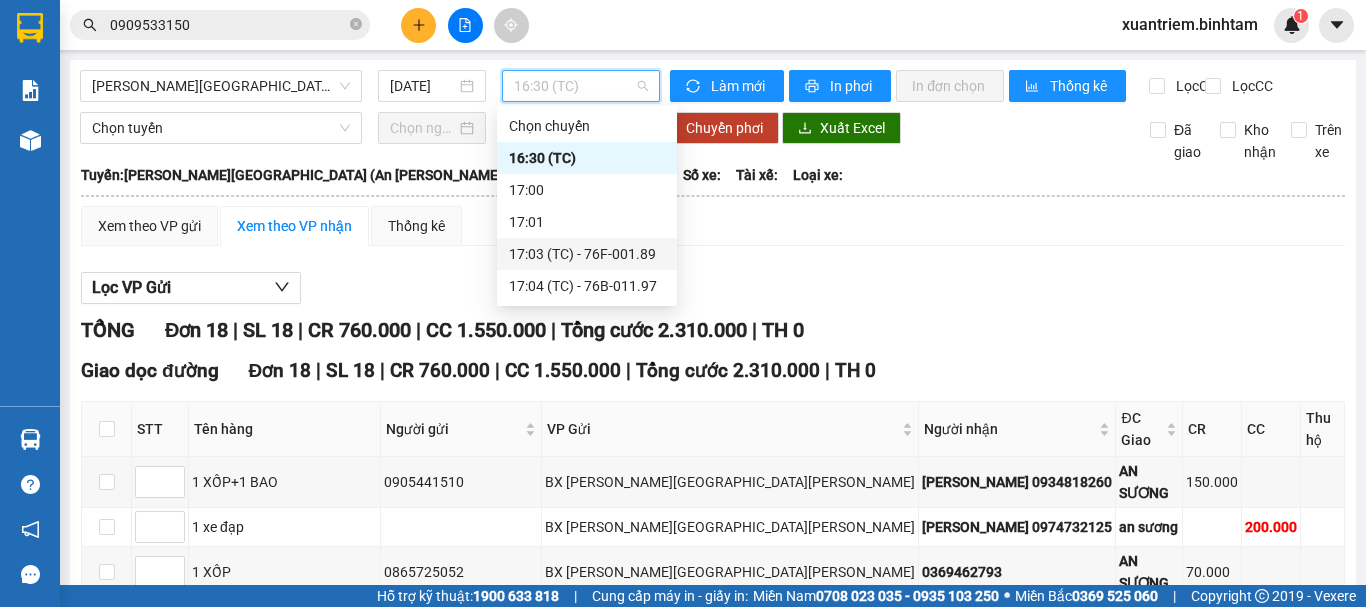click on "17:03   (TC)   - 76F-001.89" at bounding box center (587, 254) 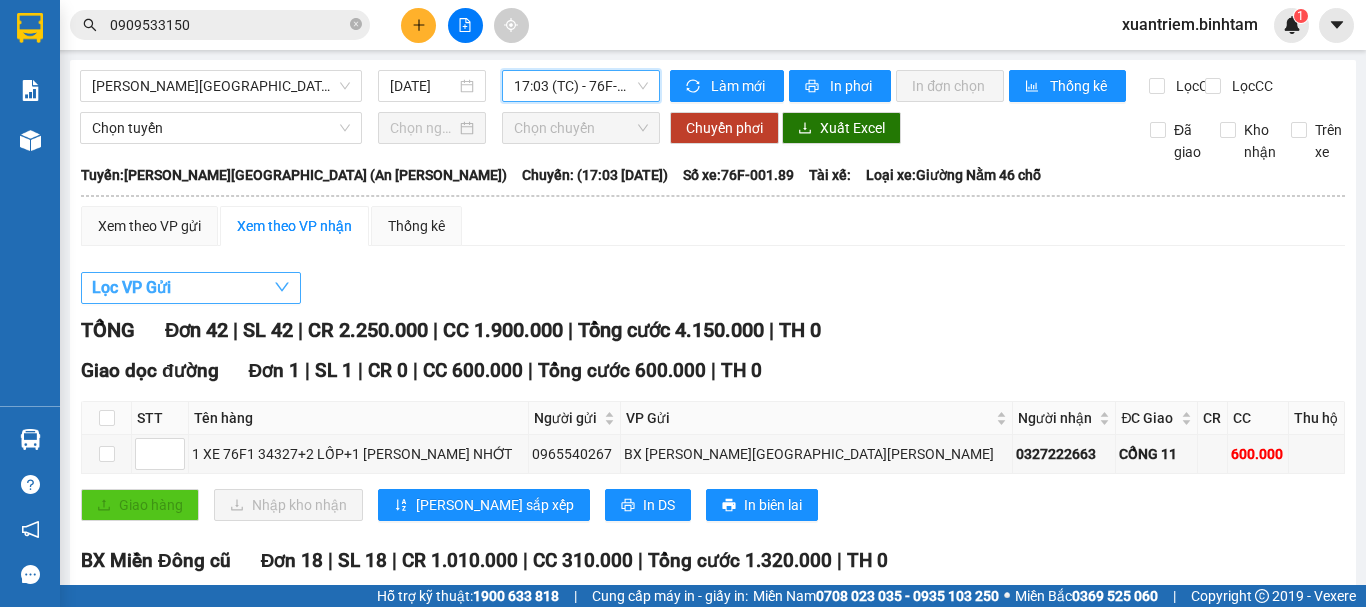 click on "Lọc VP Gửi" at bounding box center (191, 288) 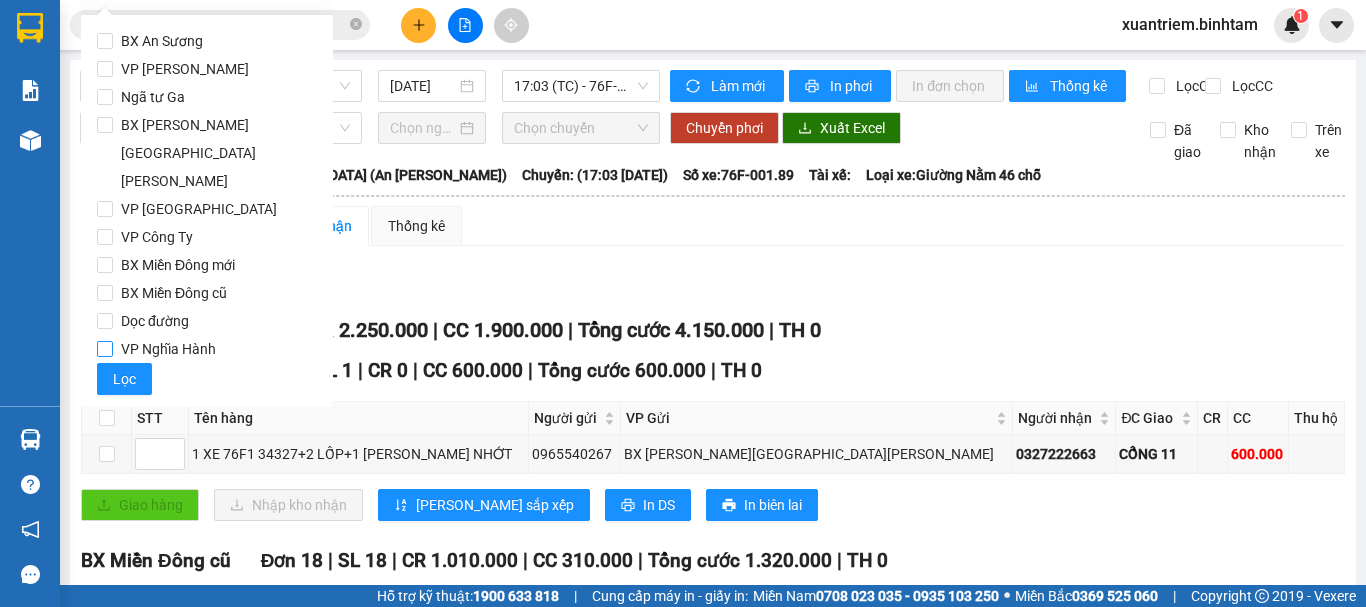 click on "VP Nghĩa Hành" at bounding box center [168, 349] 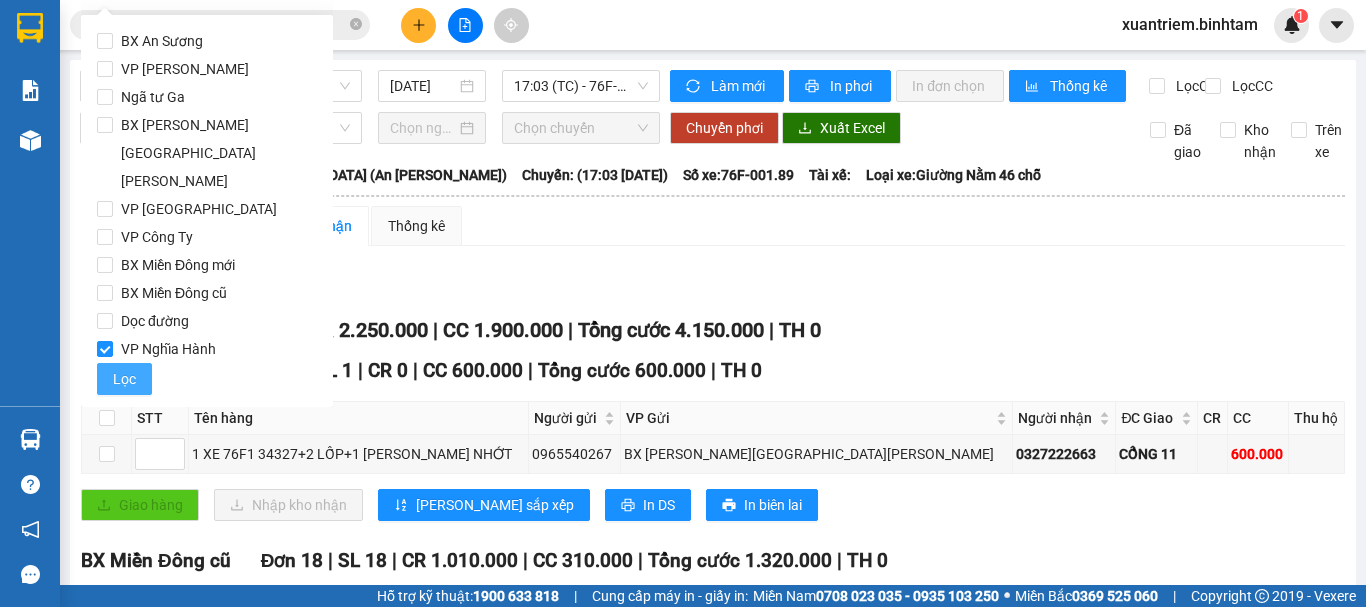 click on "Lọc" at bounding box center [124, 379] 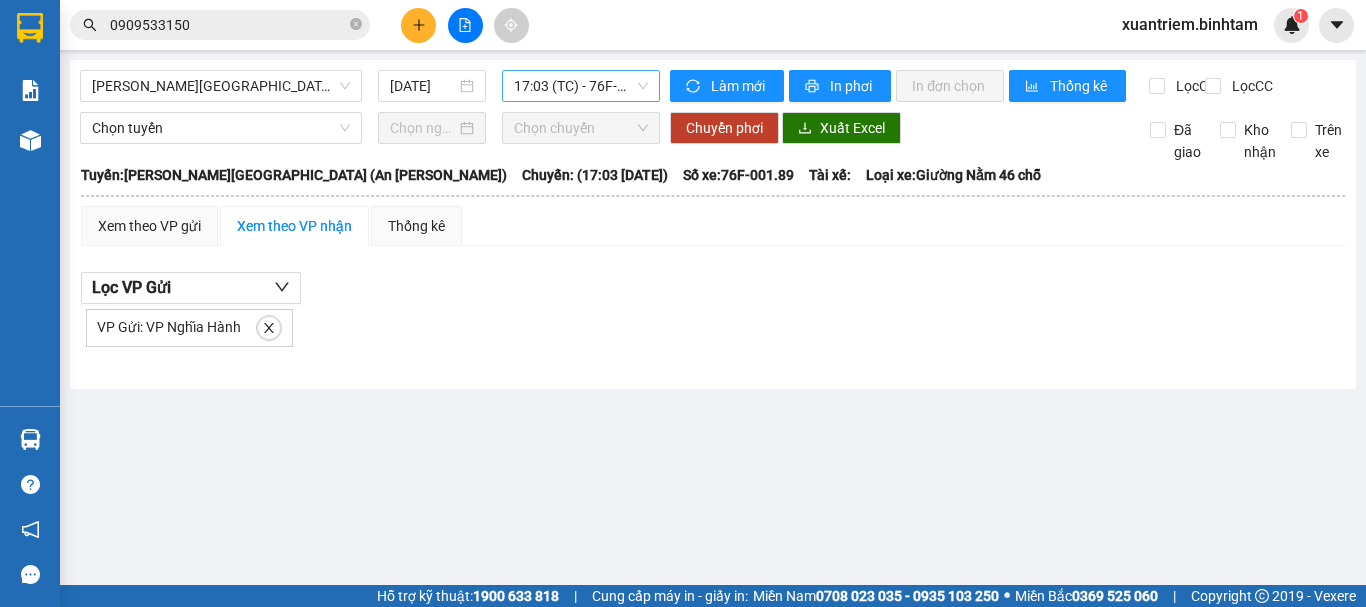 click on "17:03   (TC)   - 76F-001.89" at bounding box center (581, 86) 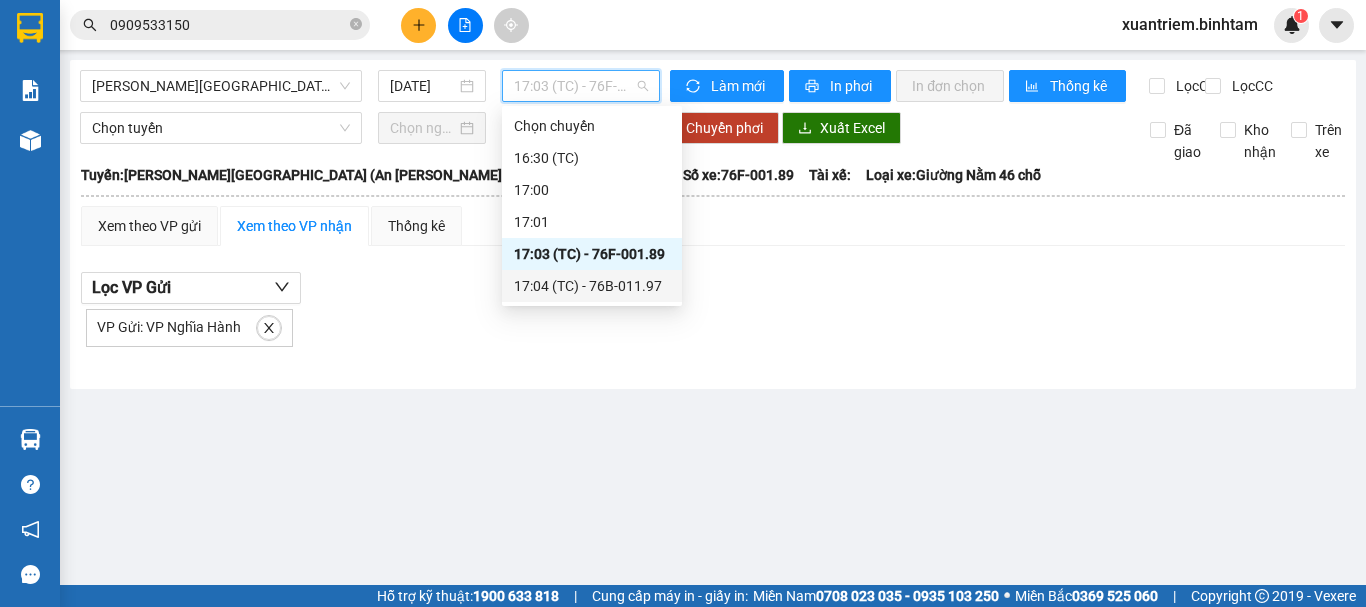 click on "17:04   (TC)   - 76B-011.97" at bounding box center [592, 286] 